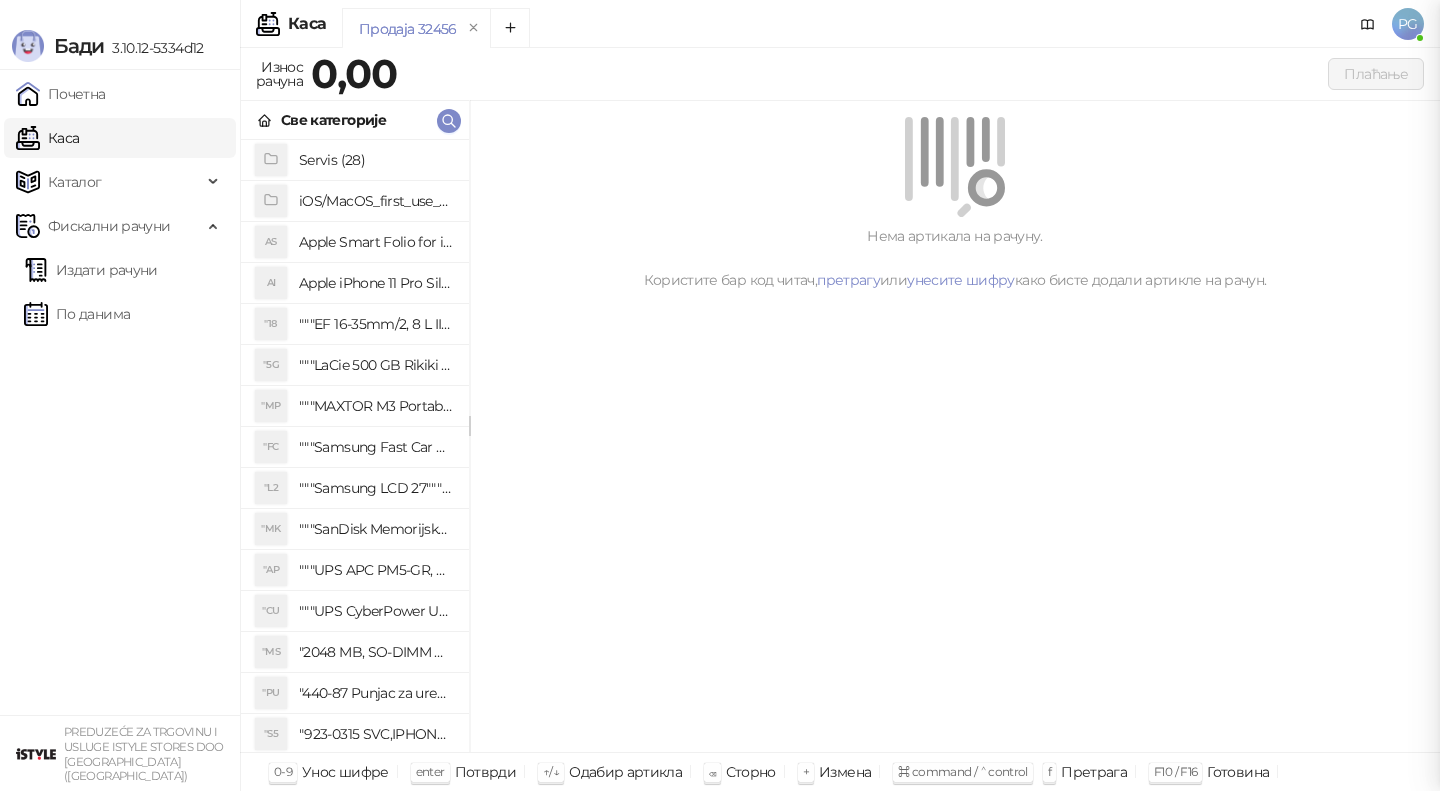 scroll, scrollTop: 0, scrollLeft: 0, axis: both 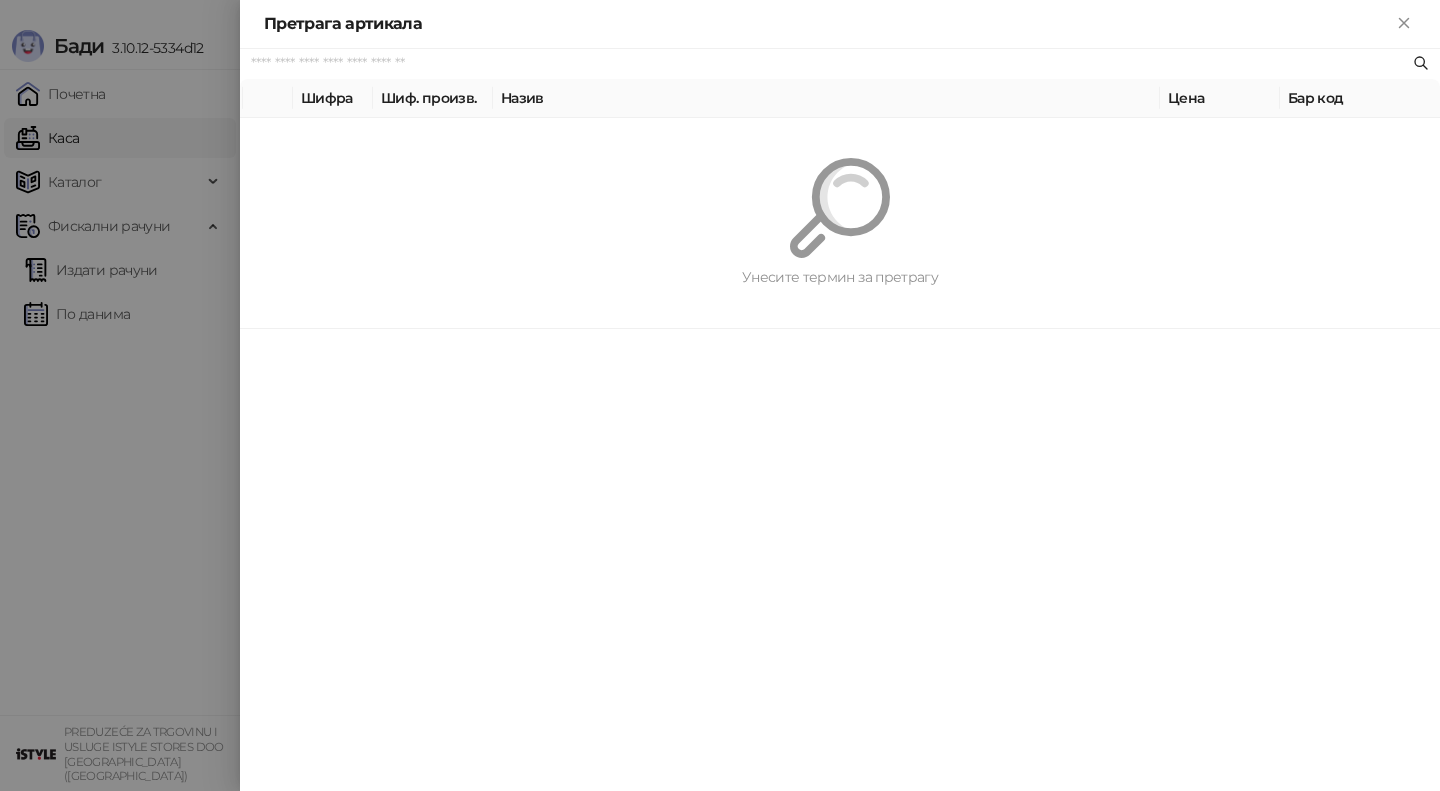 paste on "*********" 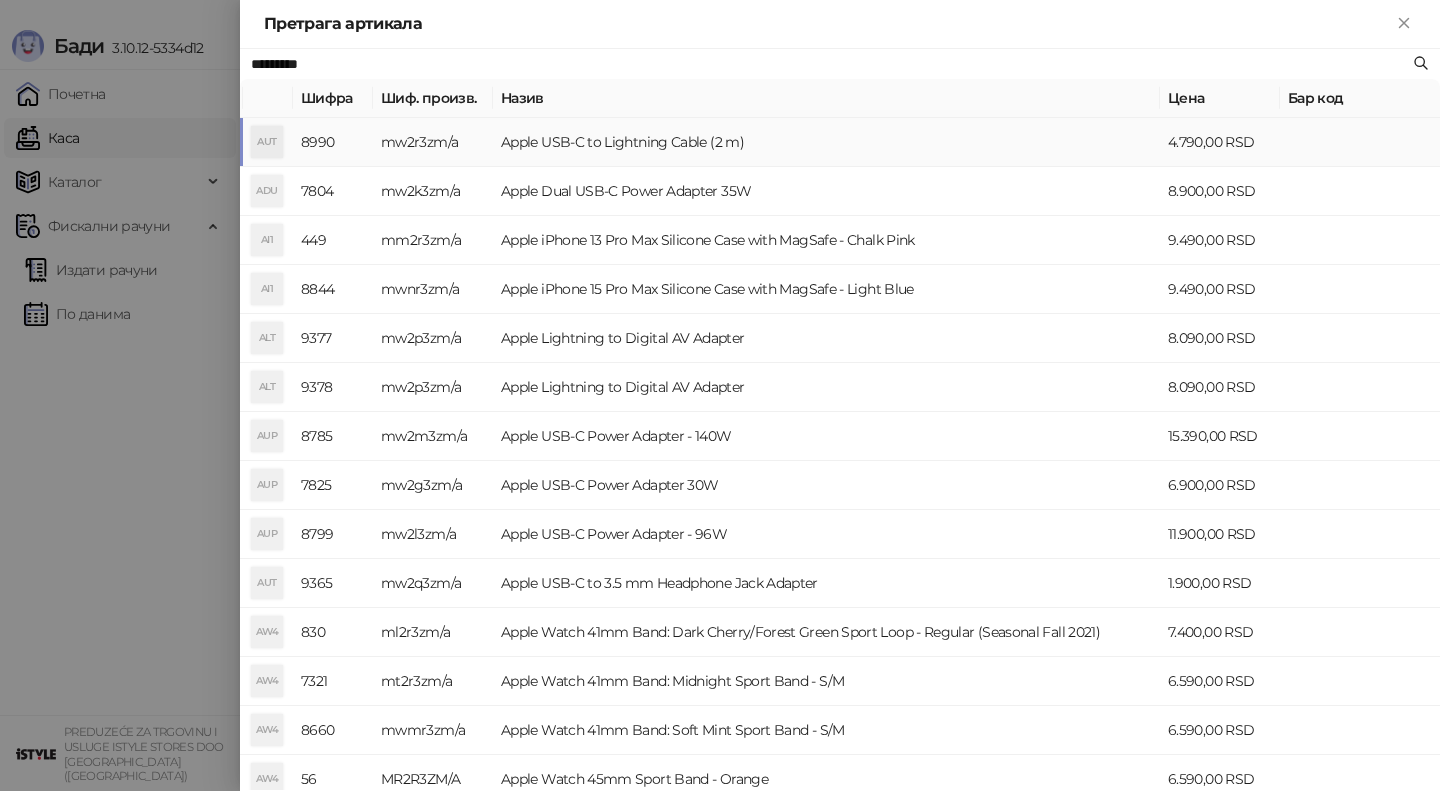 click on "mw2r3zm/a" at bounding box center (433, 142) 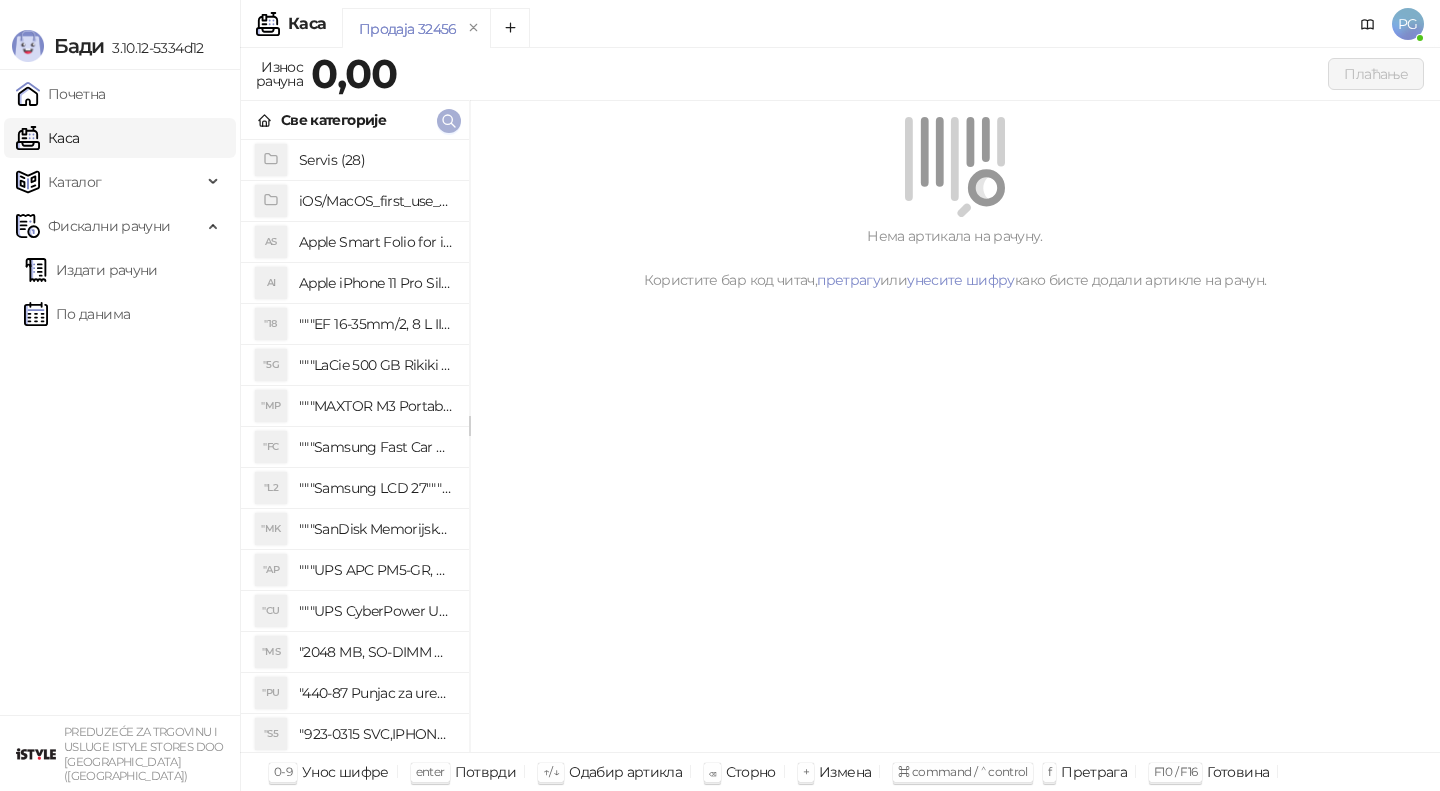 click at bounding box center [449, 121] 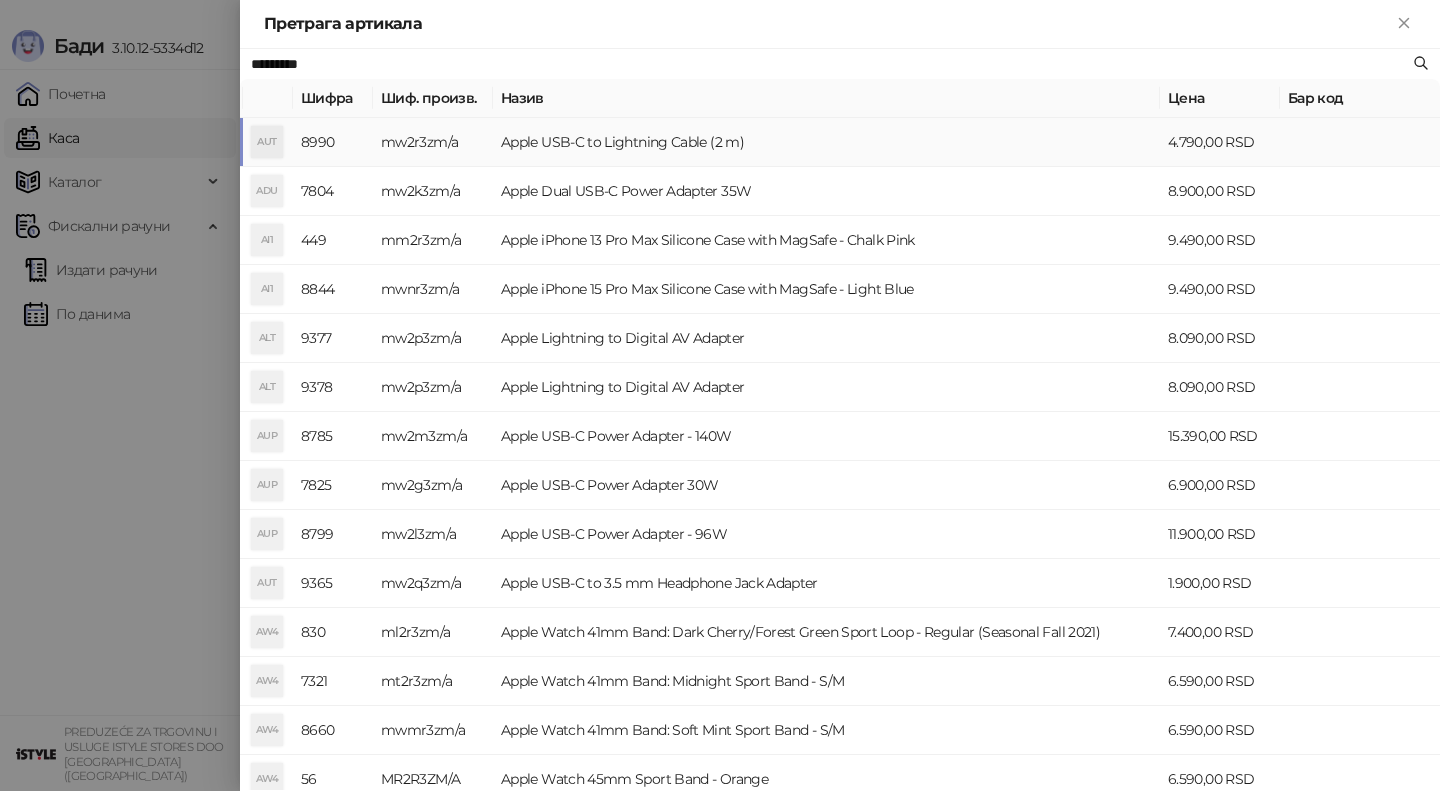 click on "mw2r3zm/a" at bounding box center [433, 142] 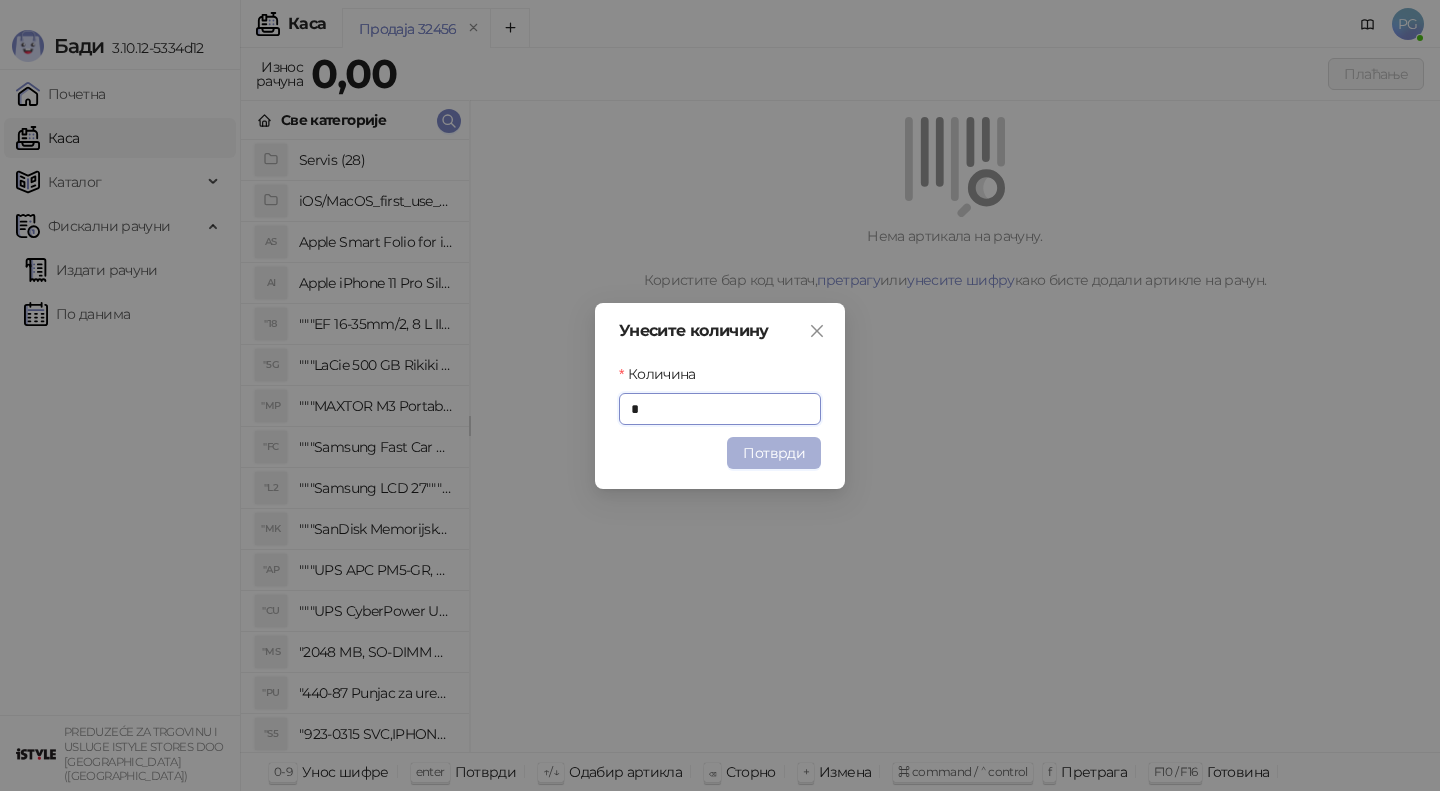 click on "Потврди" at bounding box center [774, 453] 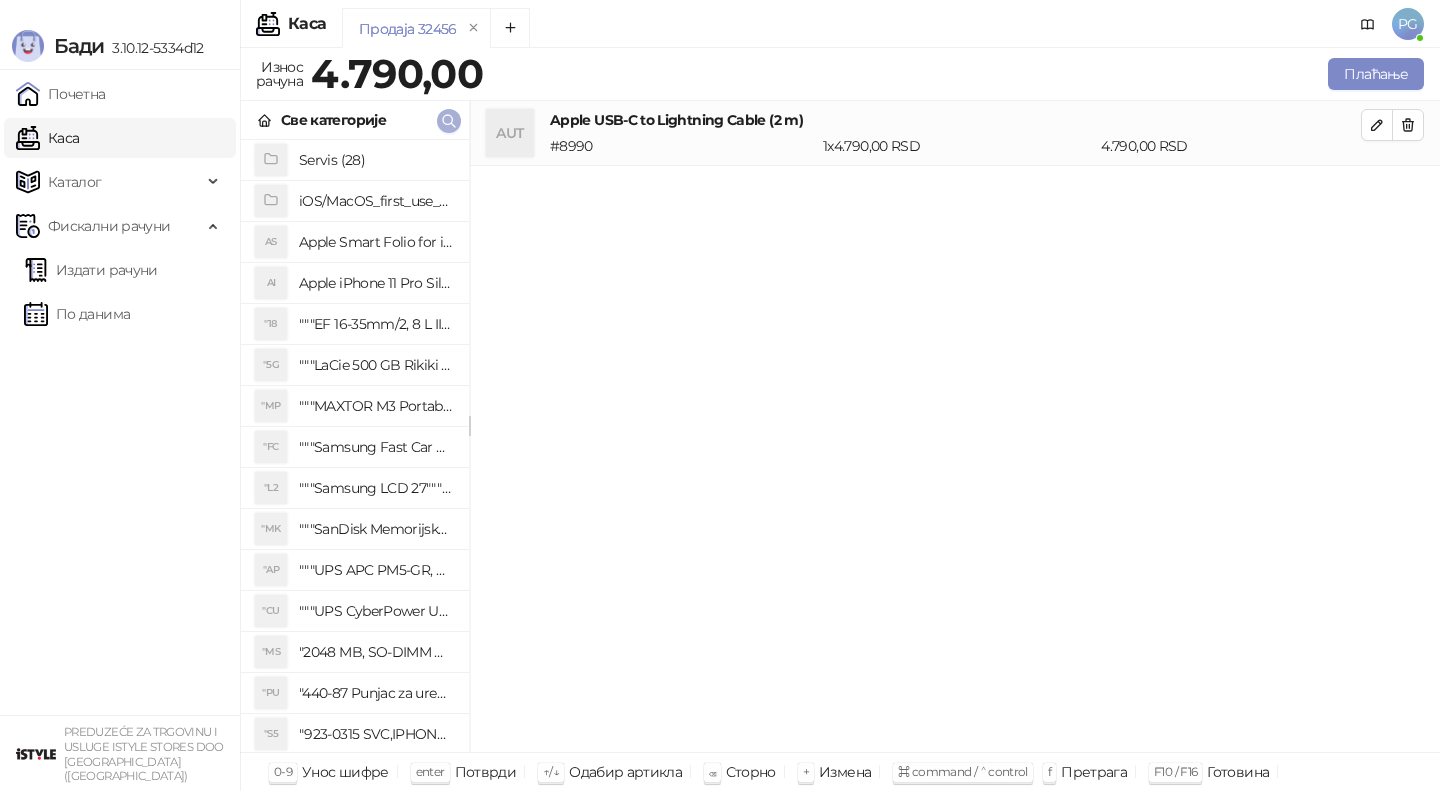click 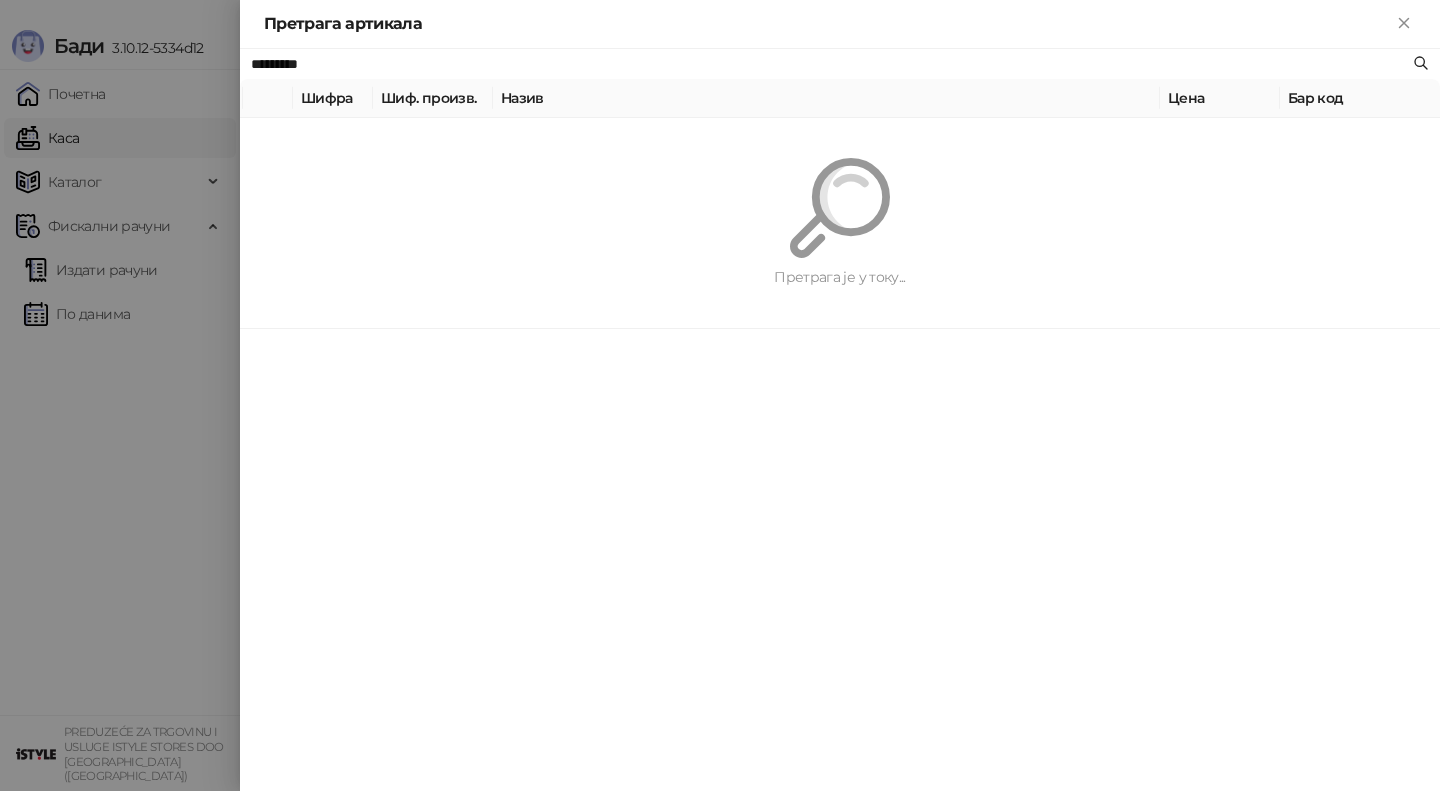 paste 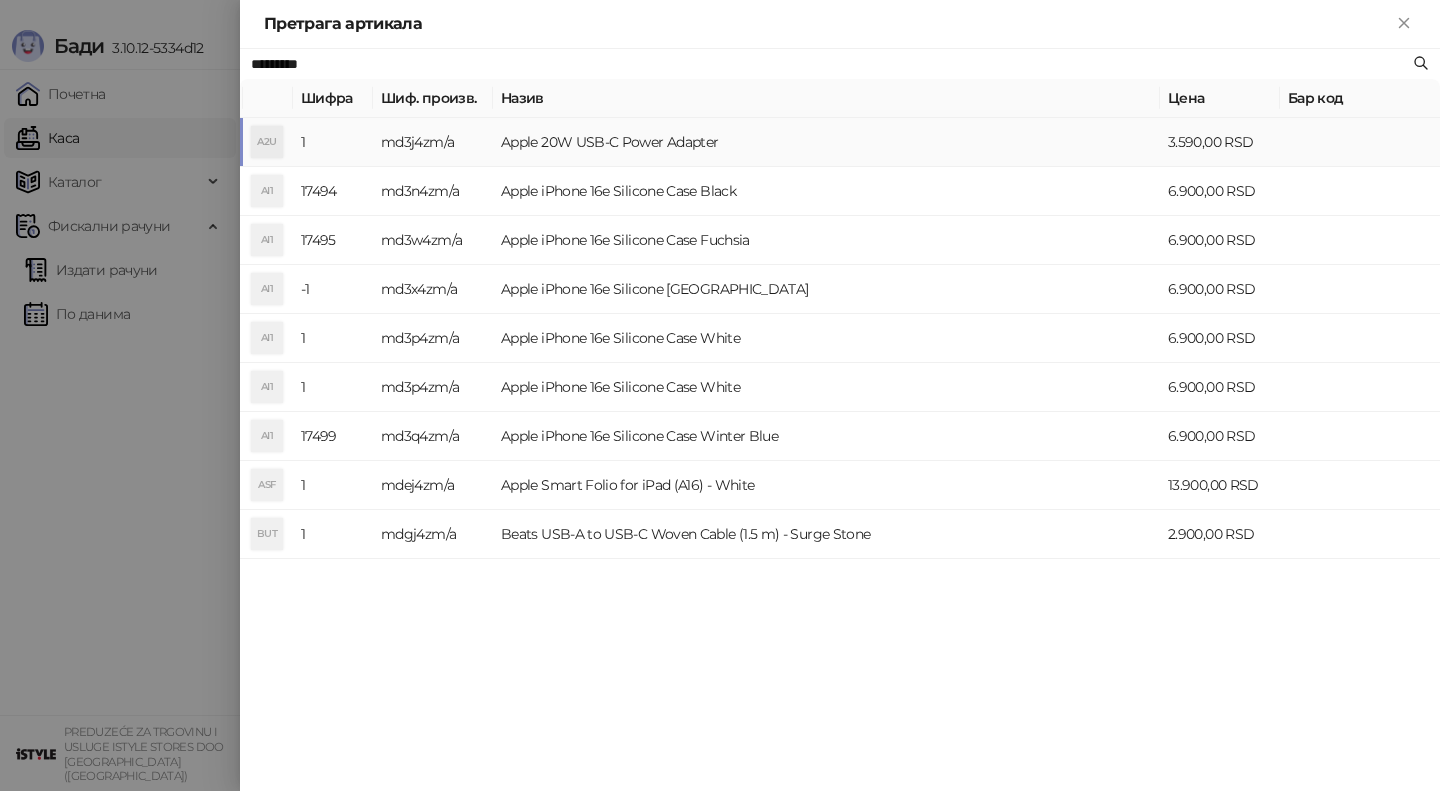 click on "md3j4zm/a" at bounding box center [433, 142] 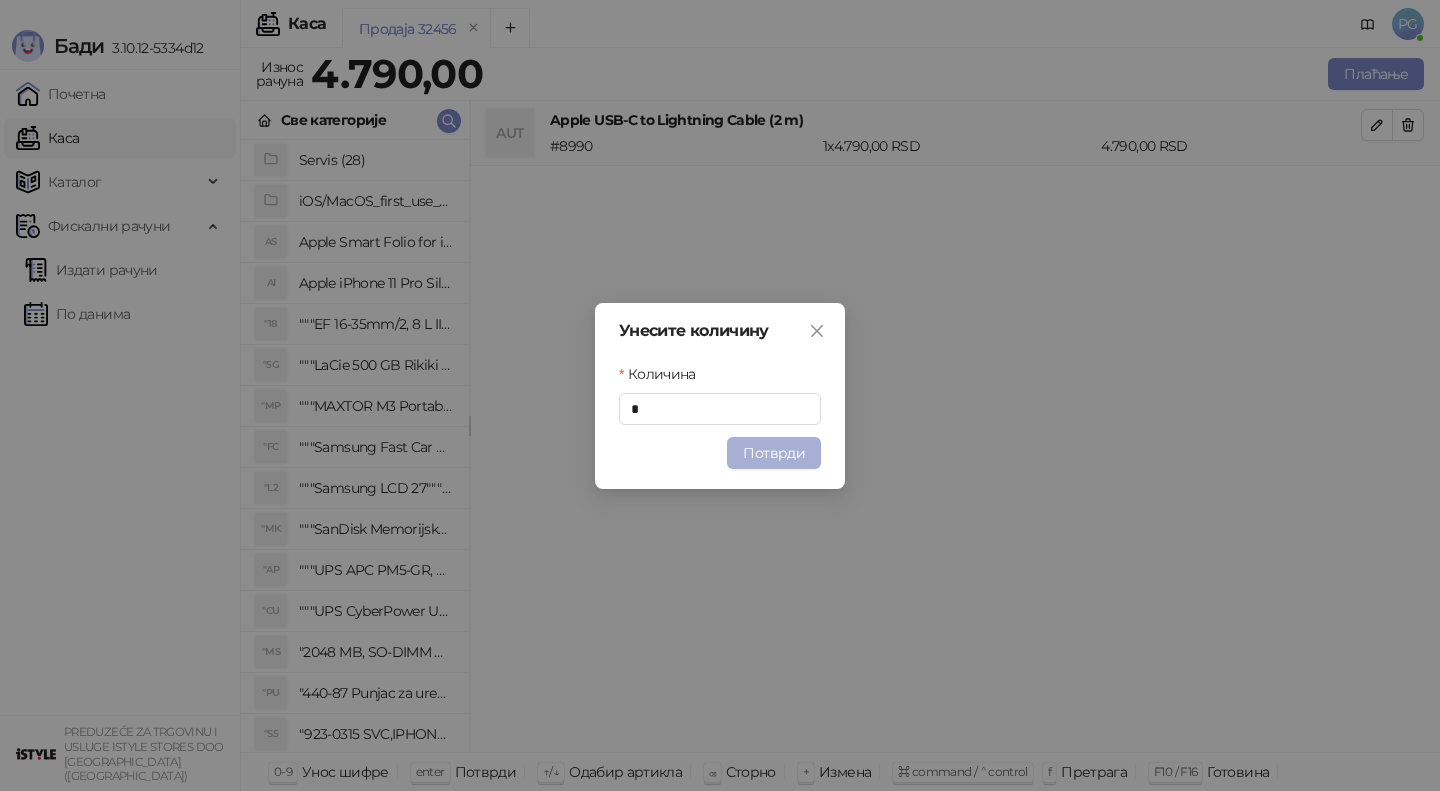 click on "Потврди" at bounding box center (774, 453) 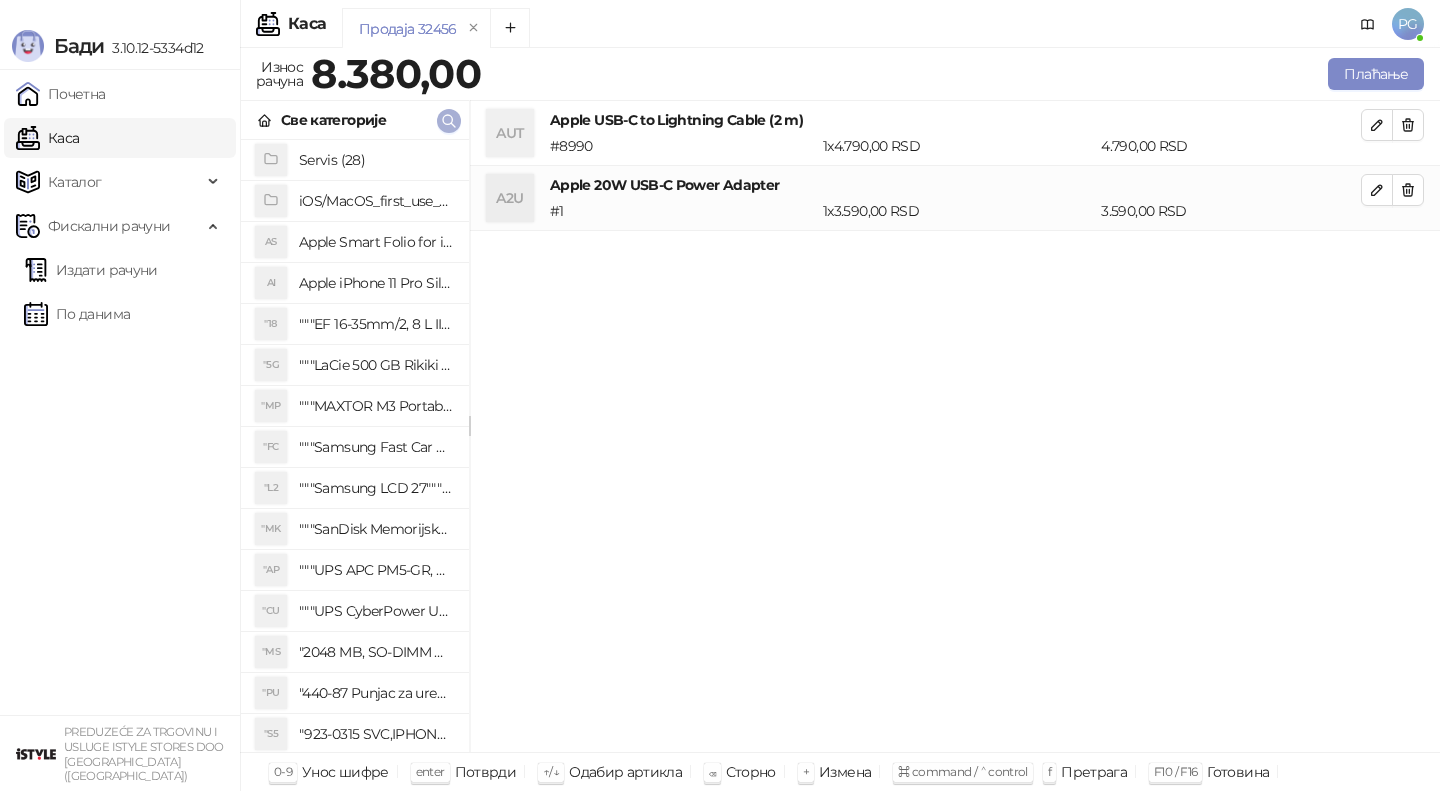 click 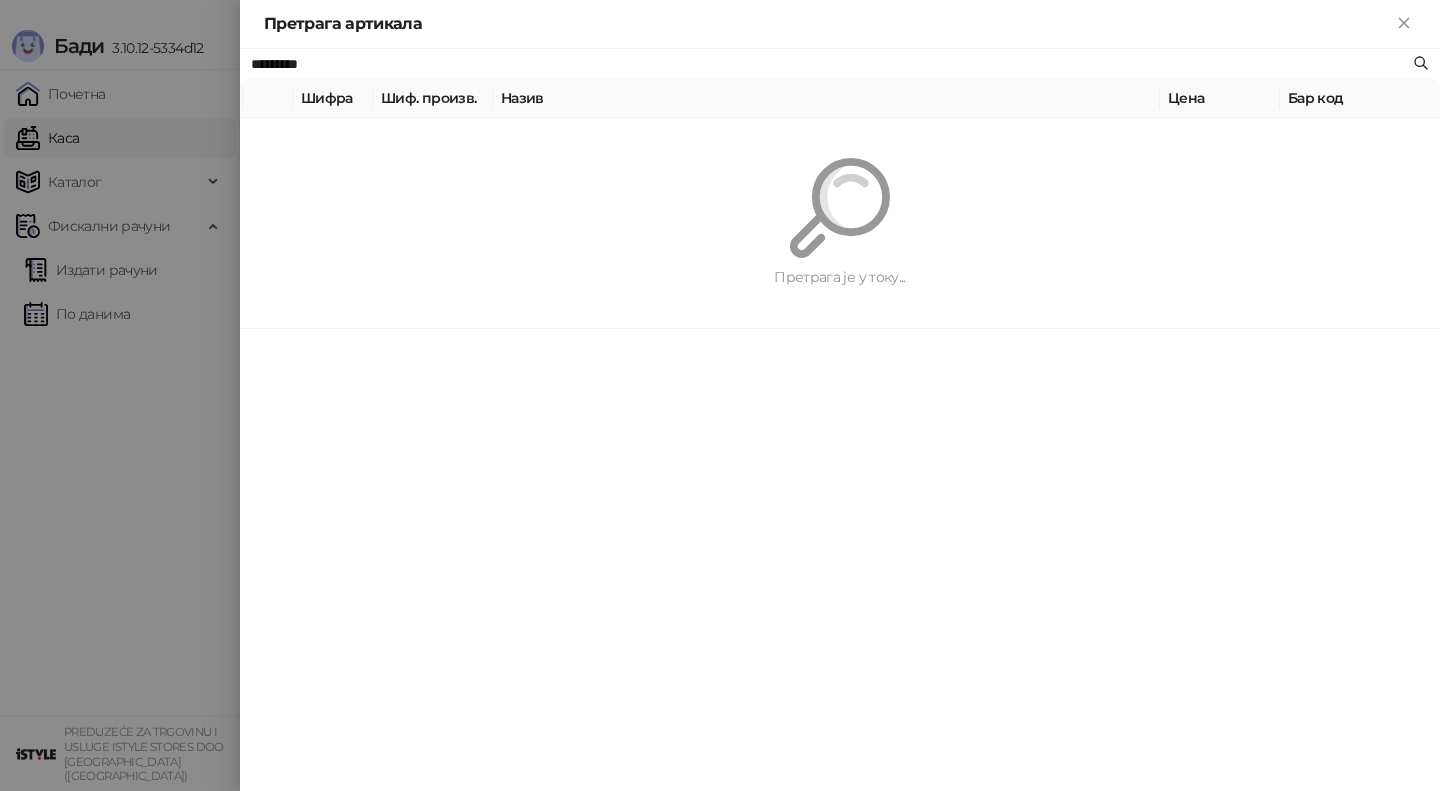paste 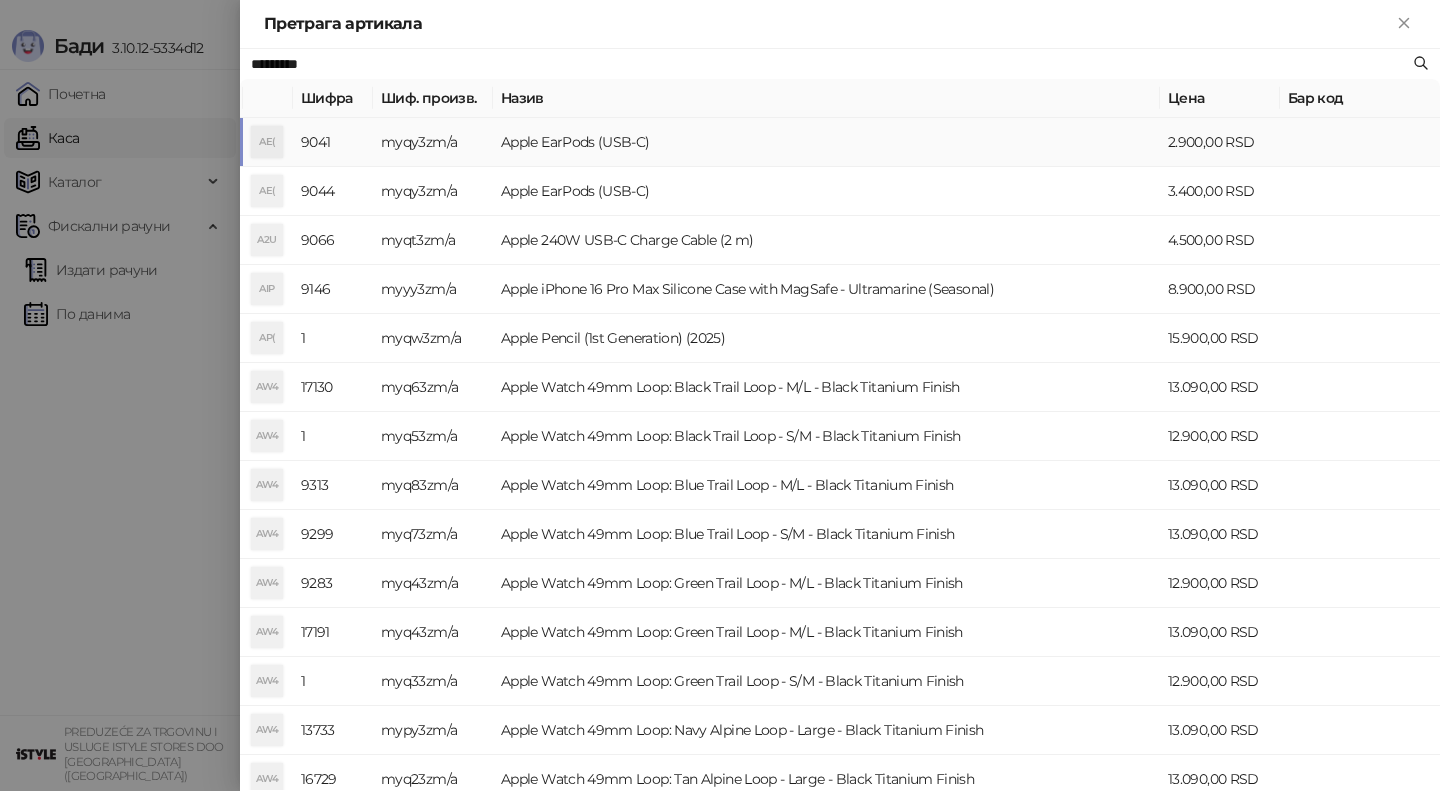click on "myqy3zm/a" at bounding box center (433, 142) 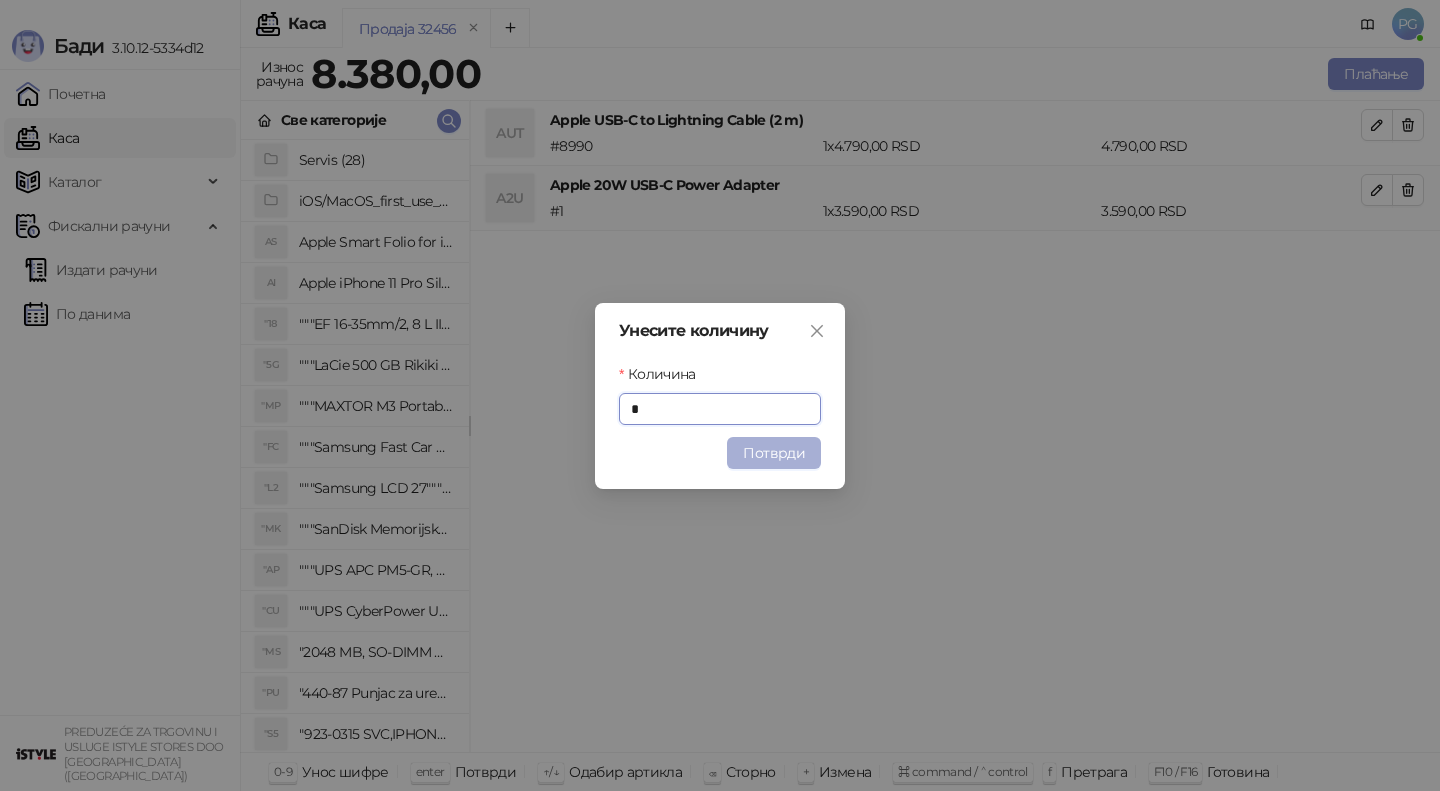click on "Потврди" at bounding box center (774, 453) 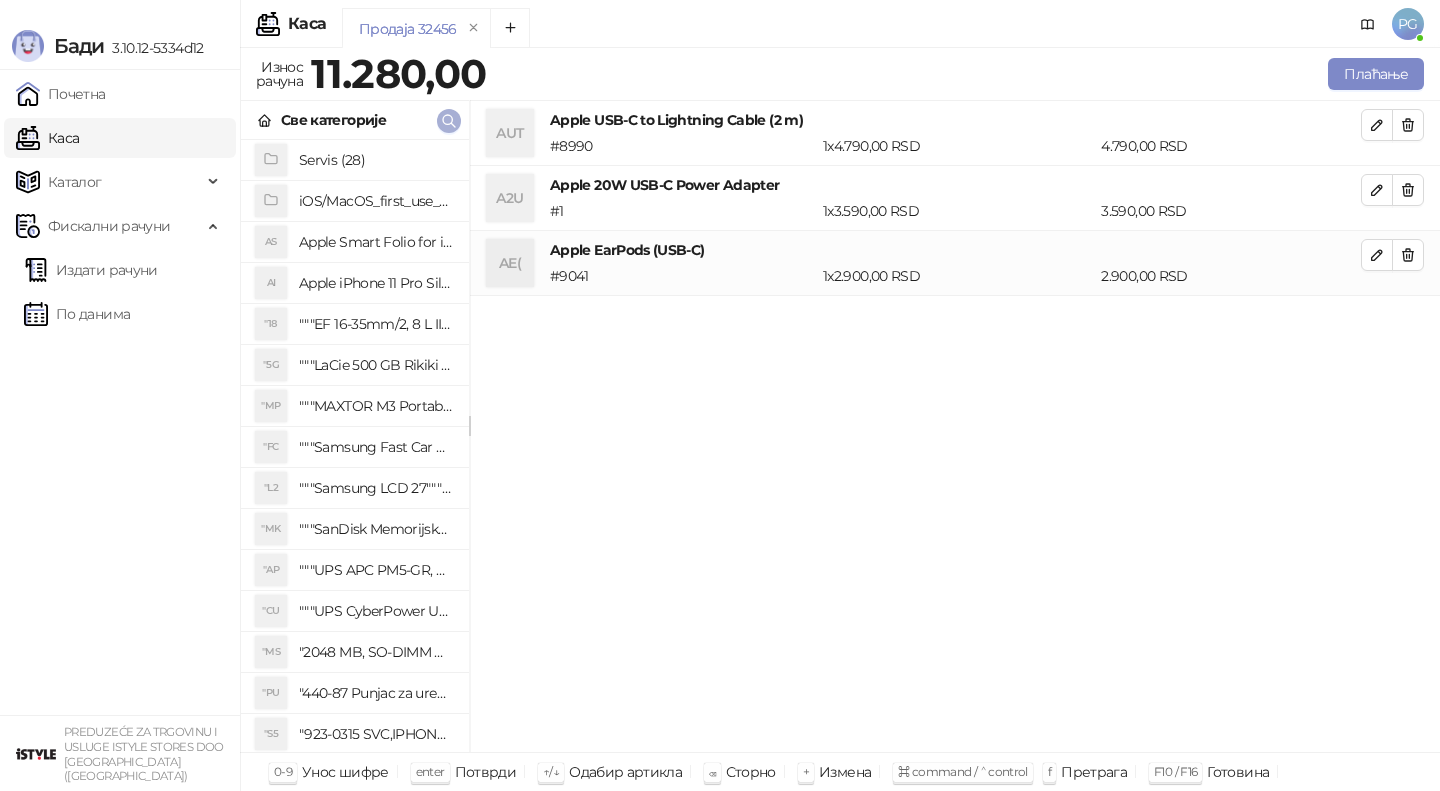 click 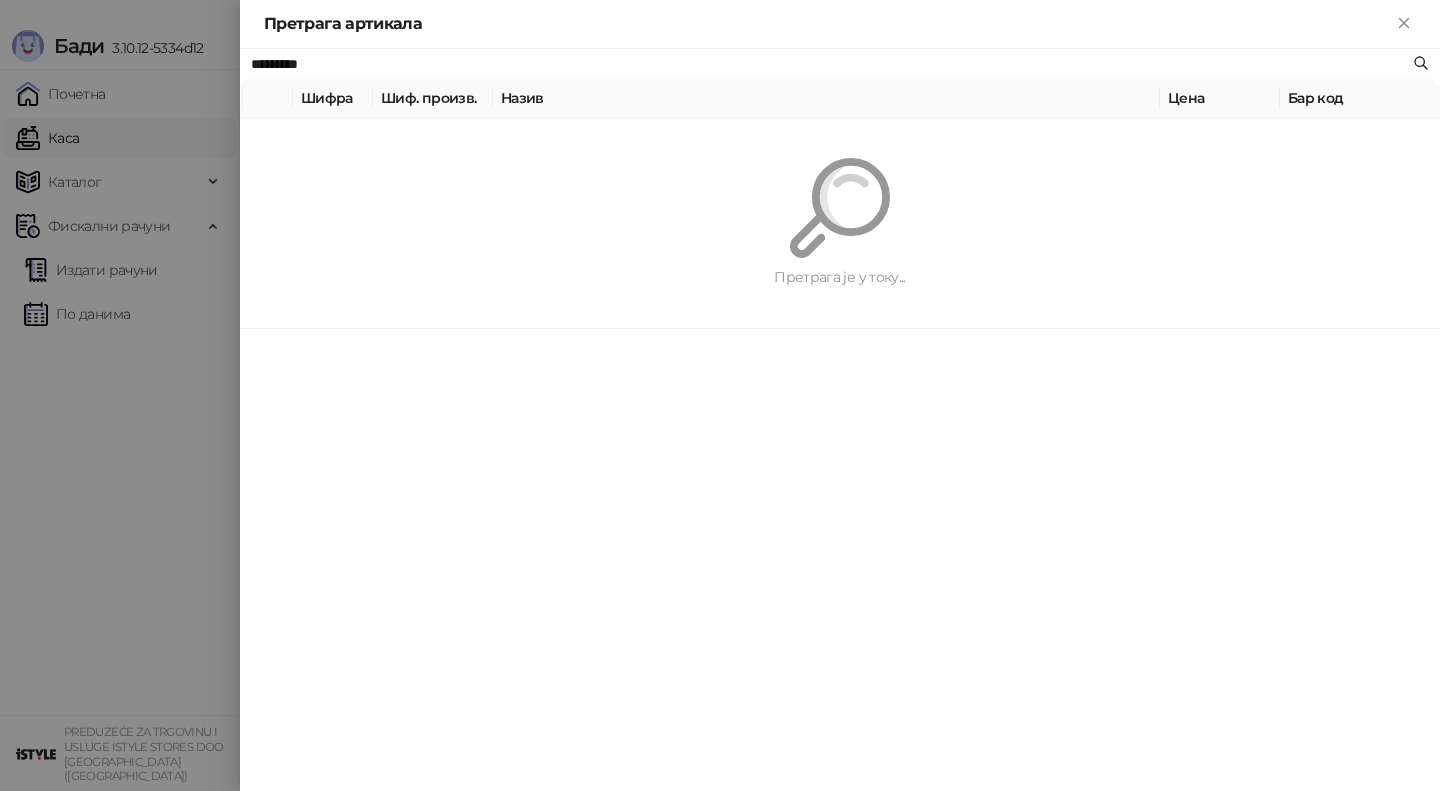 paste 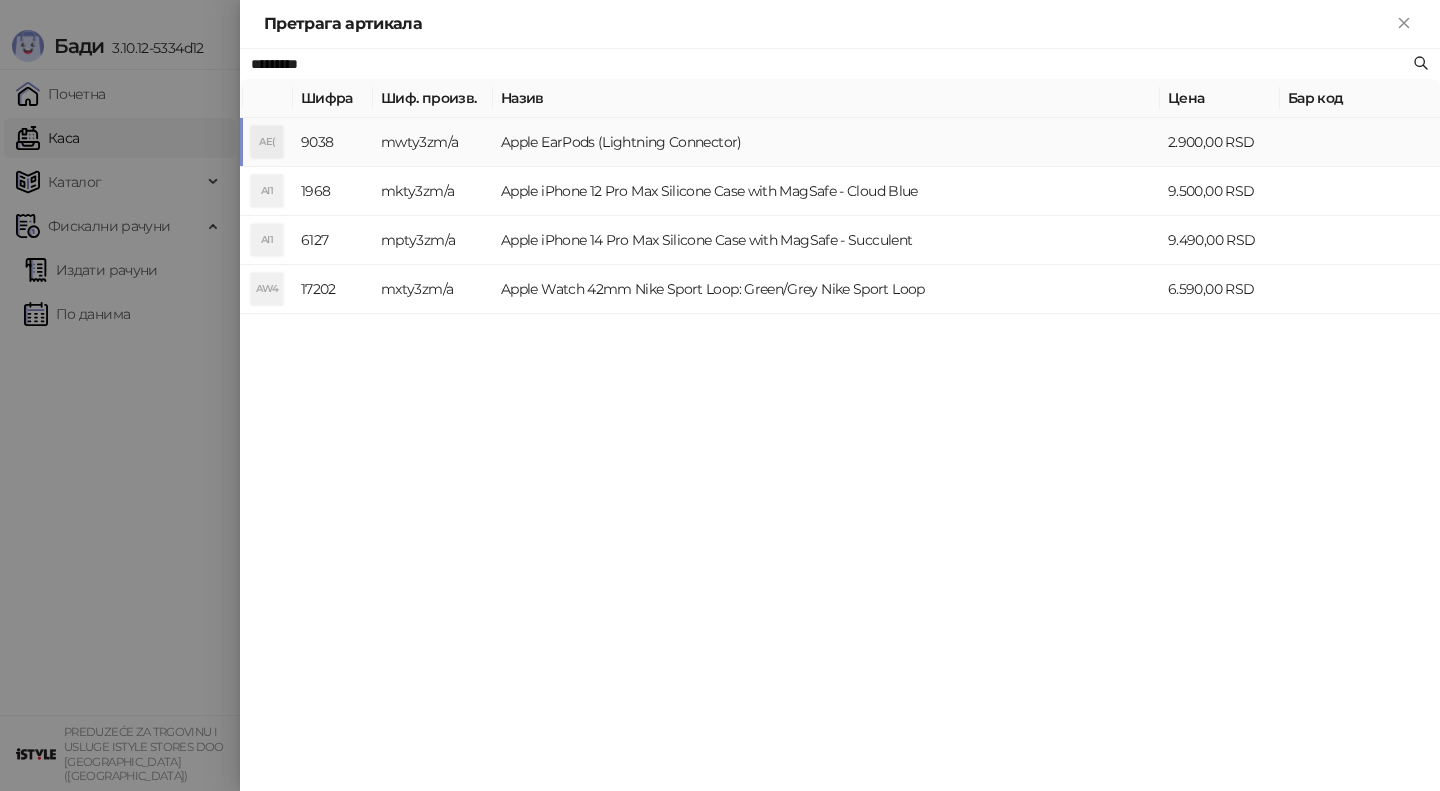 click on "mwty3zm/a" at bounding box center (433, 142) 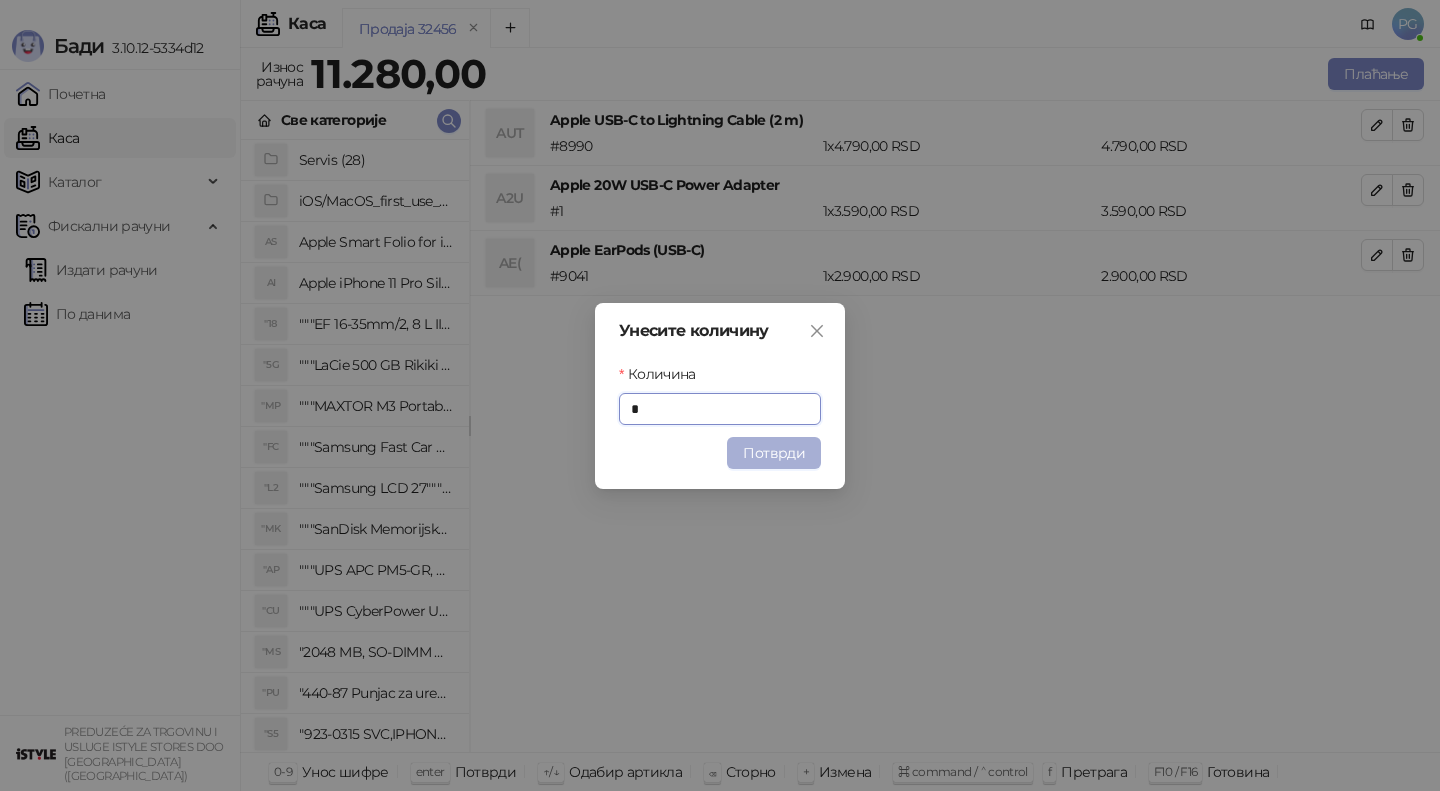 click on "Потврди" at bounding box center (774, 453) 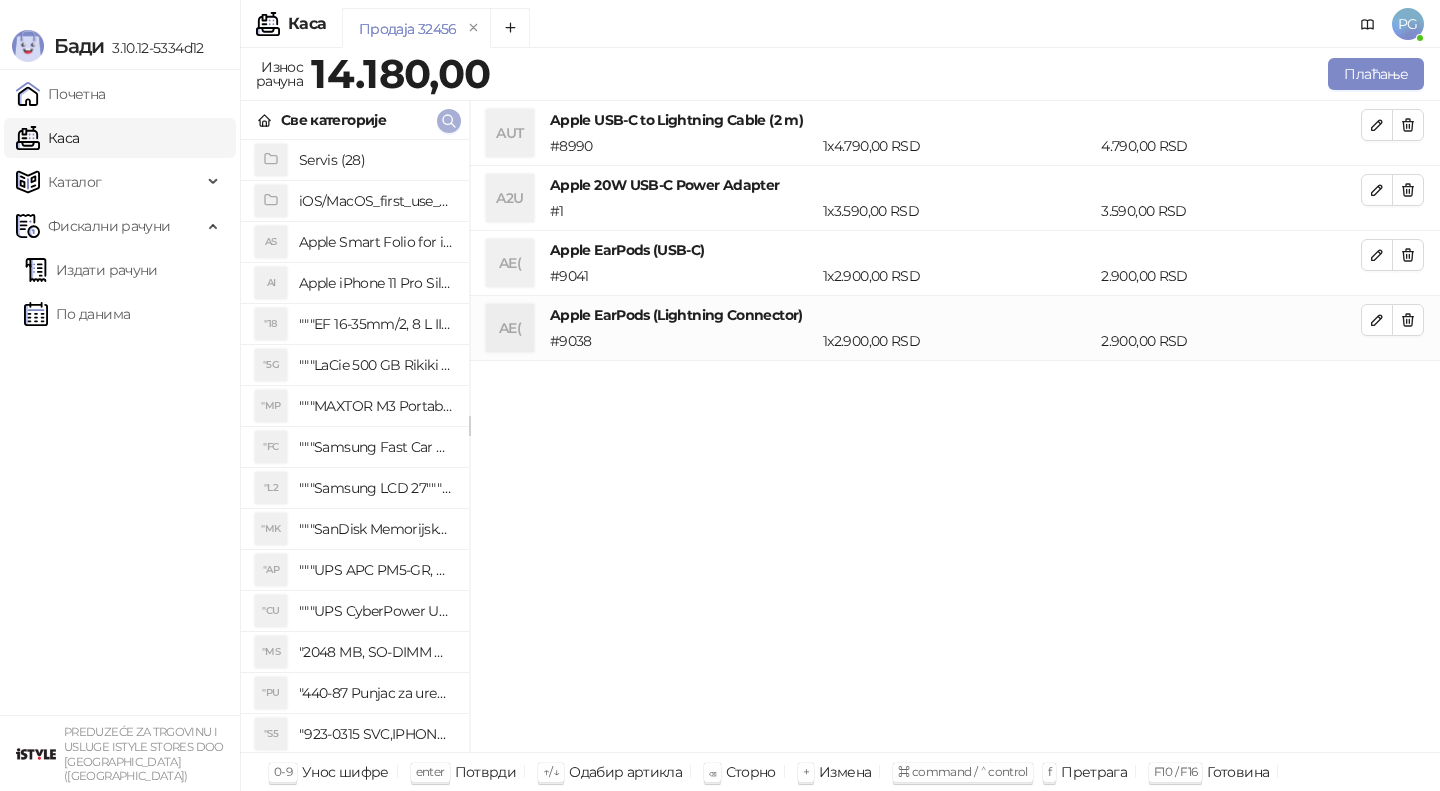 click 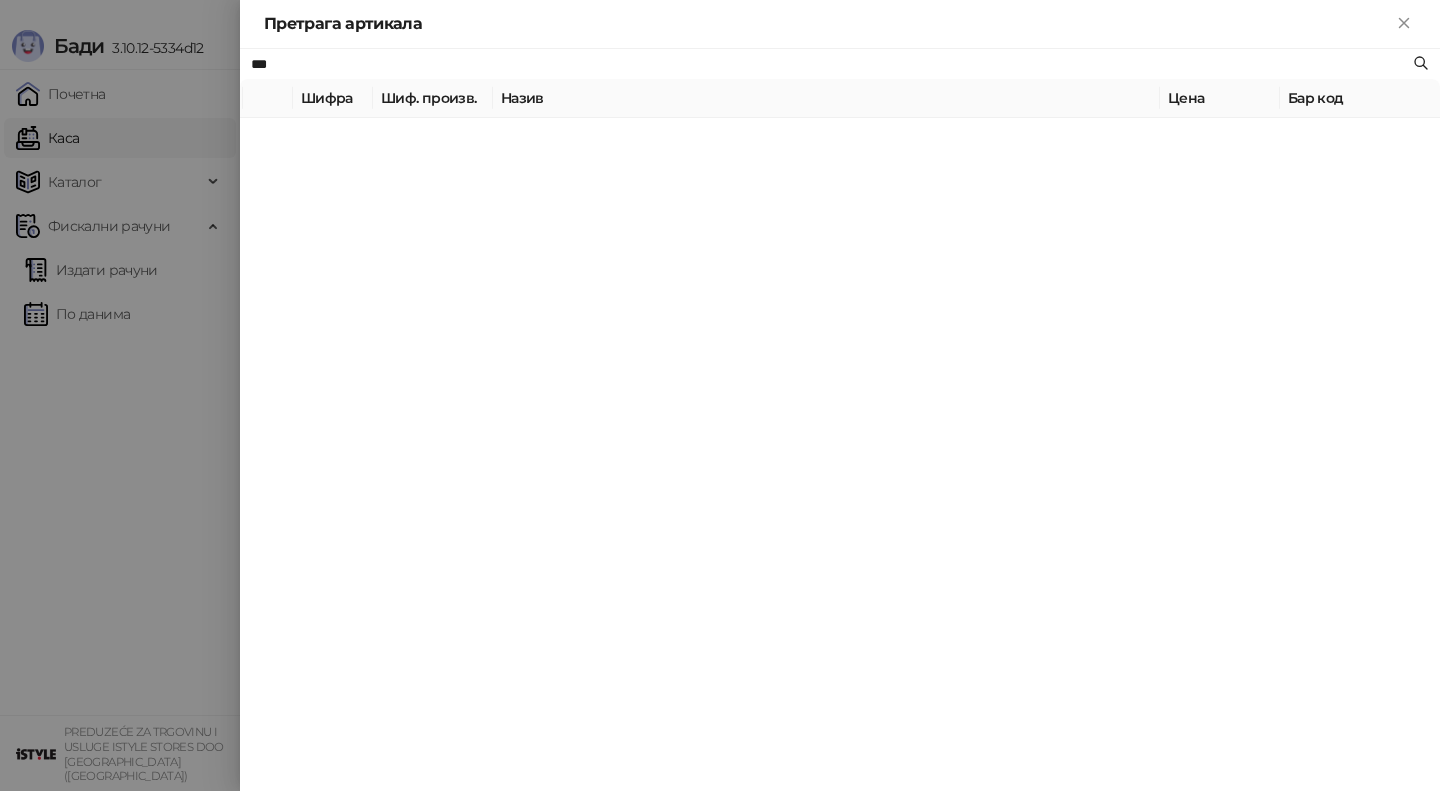 type on "***" 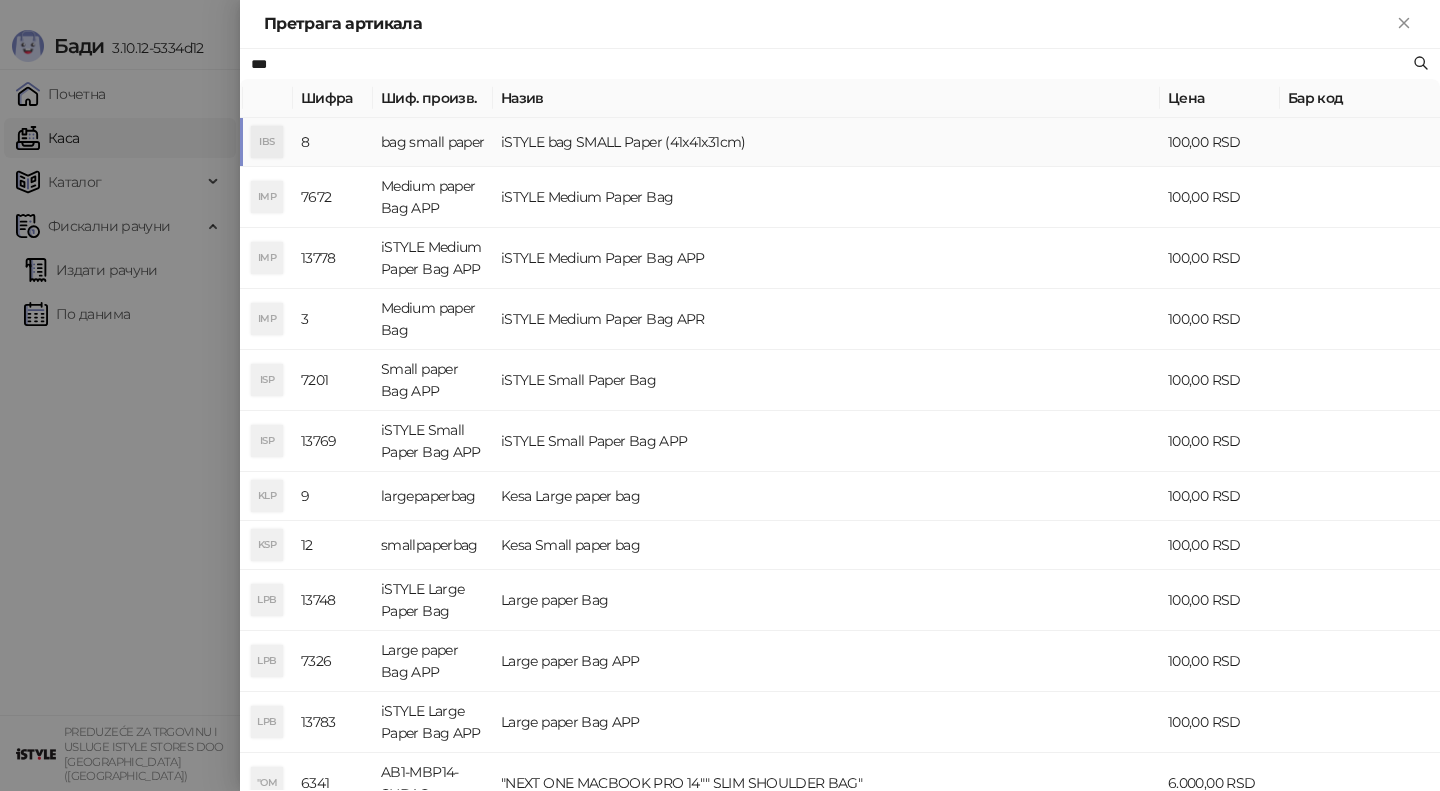 click on "bag small paper" at bounding box center (433, 142) 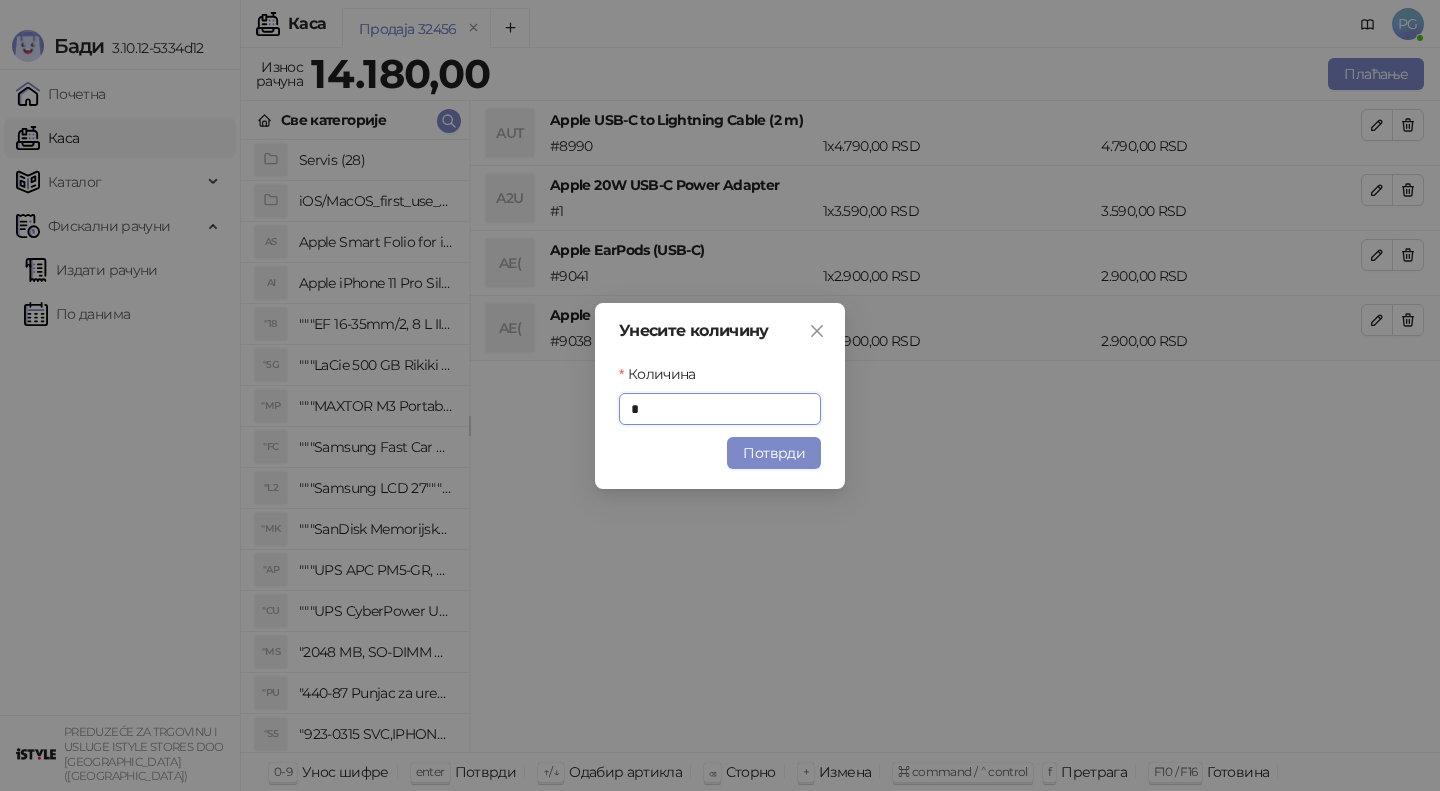 click on "Унесите количину Количина * Потврди" at bounding box center (720, 396) 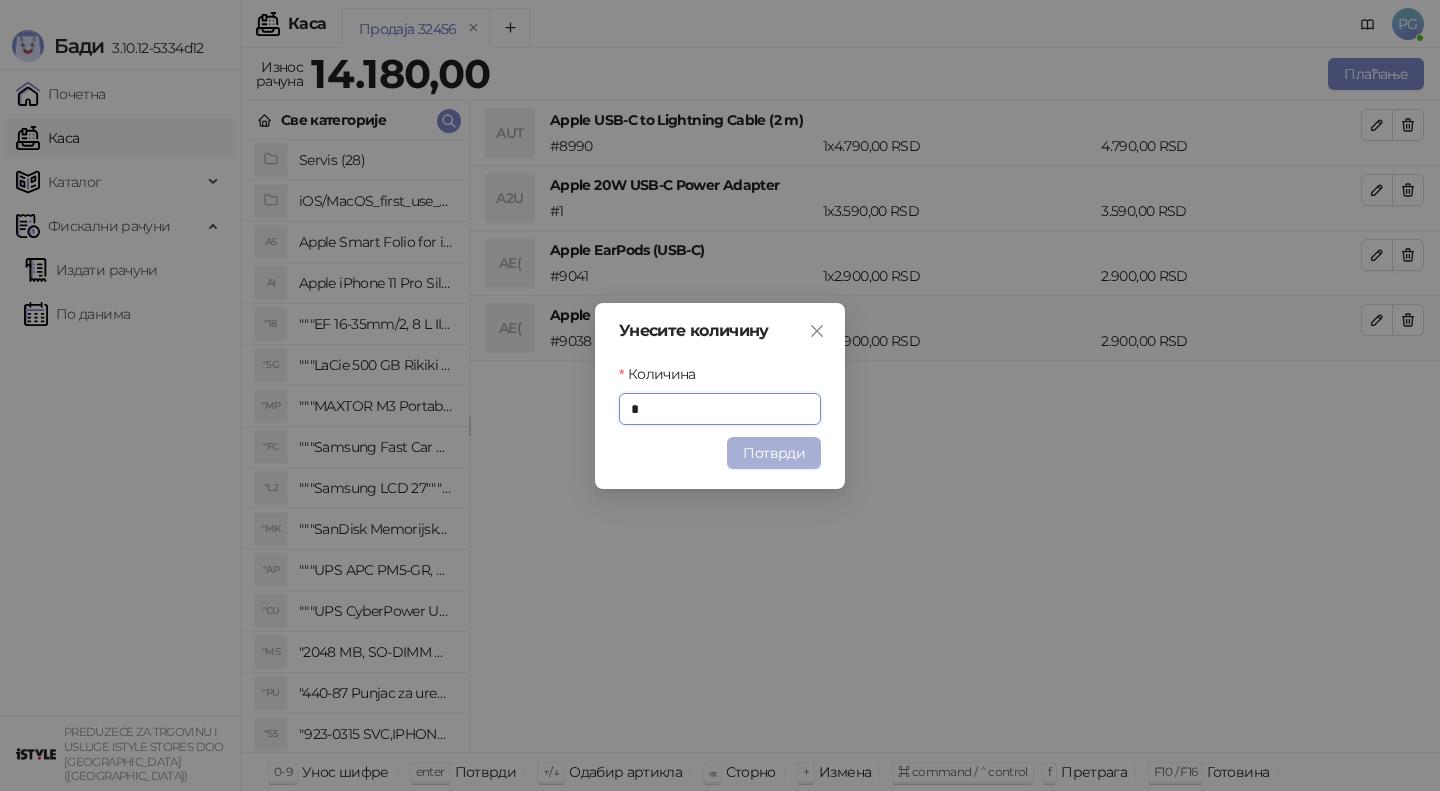 click on "Потврди" at bounding box center (774, 453) 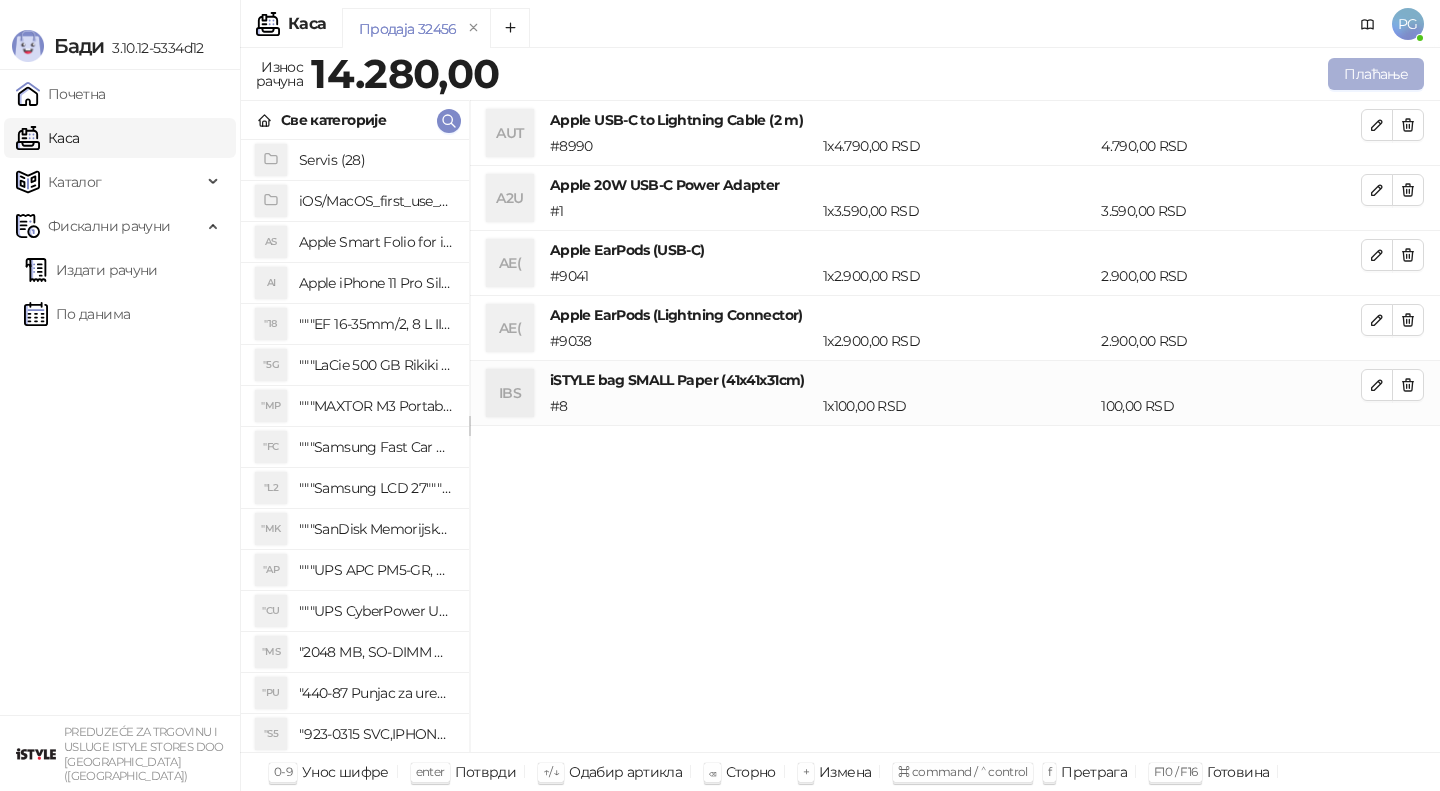 click on "Плаћање" at bounding box center (1376, 74) 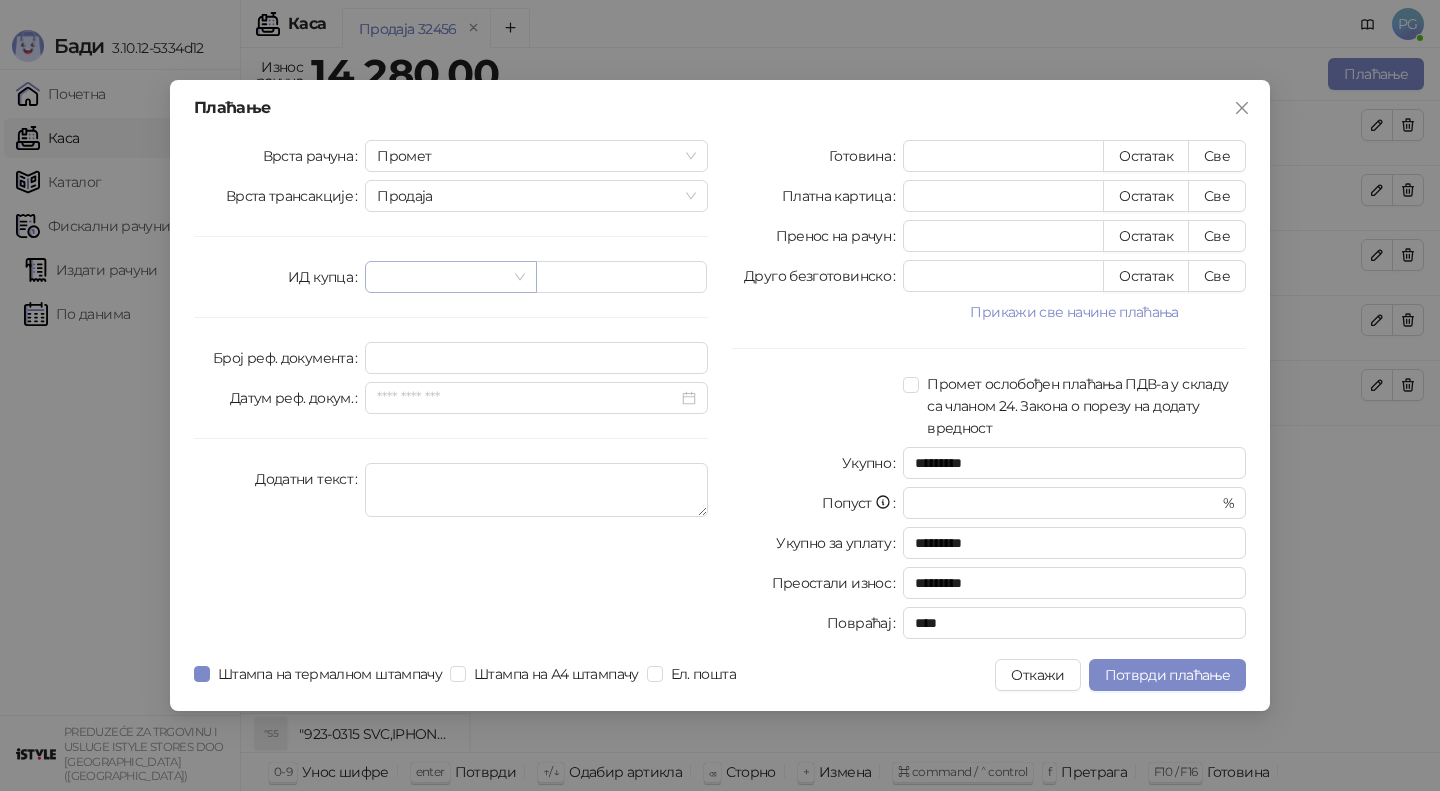 click at bounding box center [441, 277] 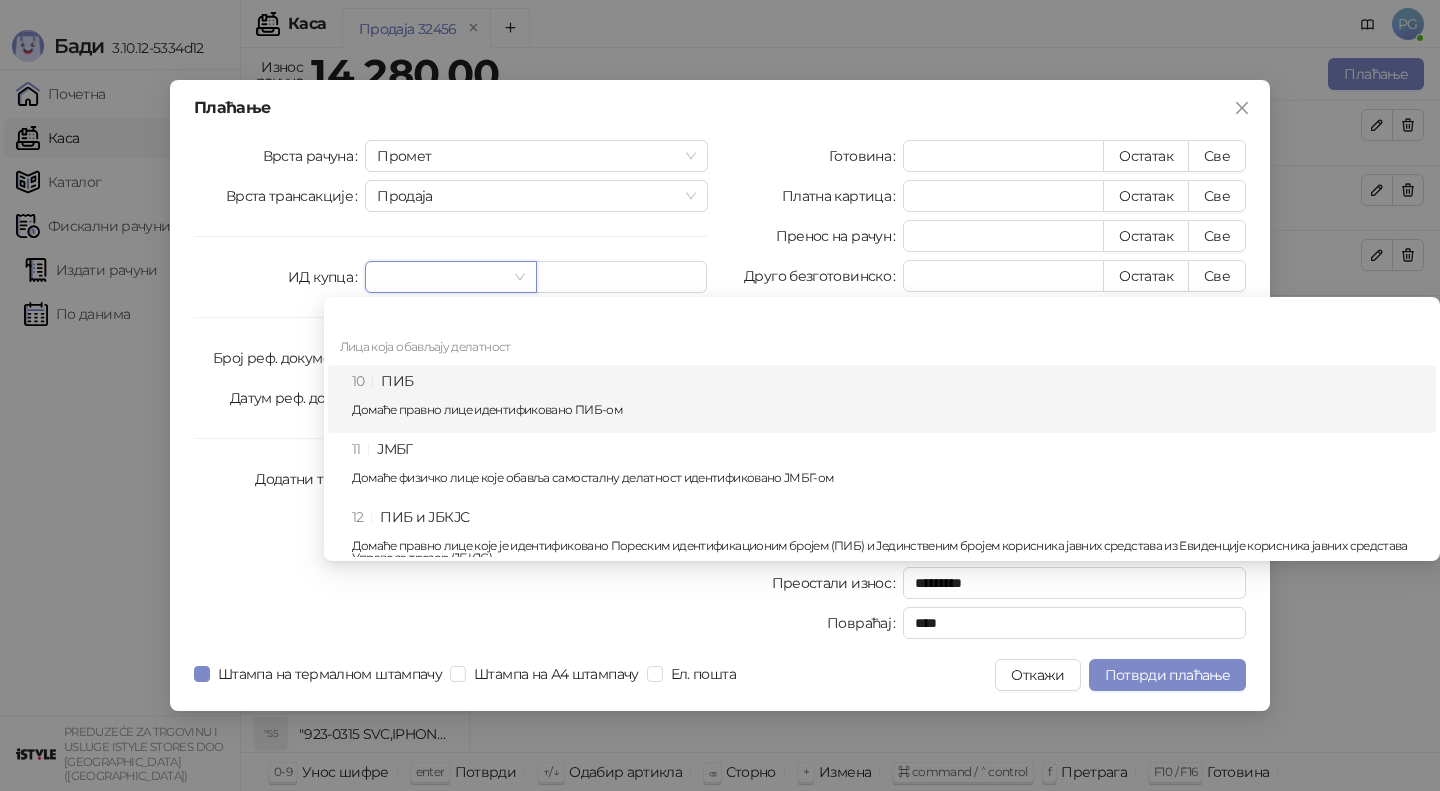 click on "10 ПИБ Домаће правно лице идентификовано ПИБ-ом" at bounding box center [888, 399] 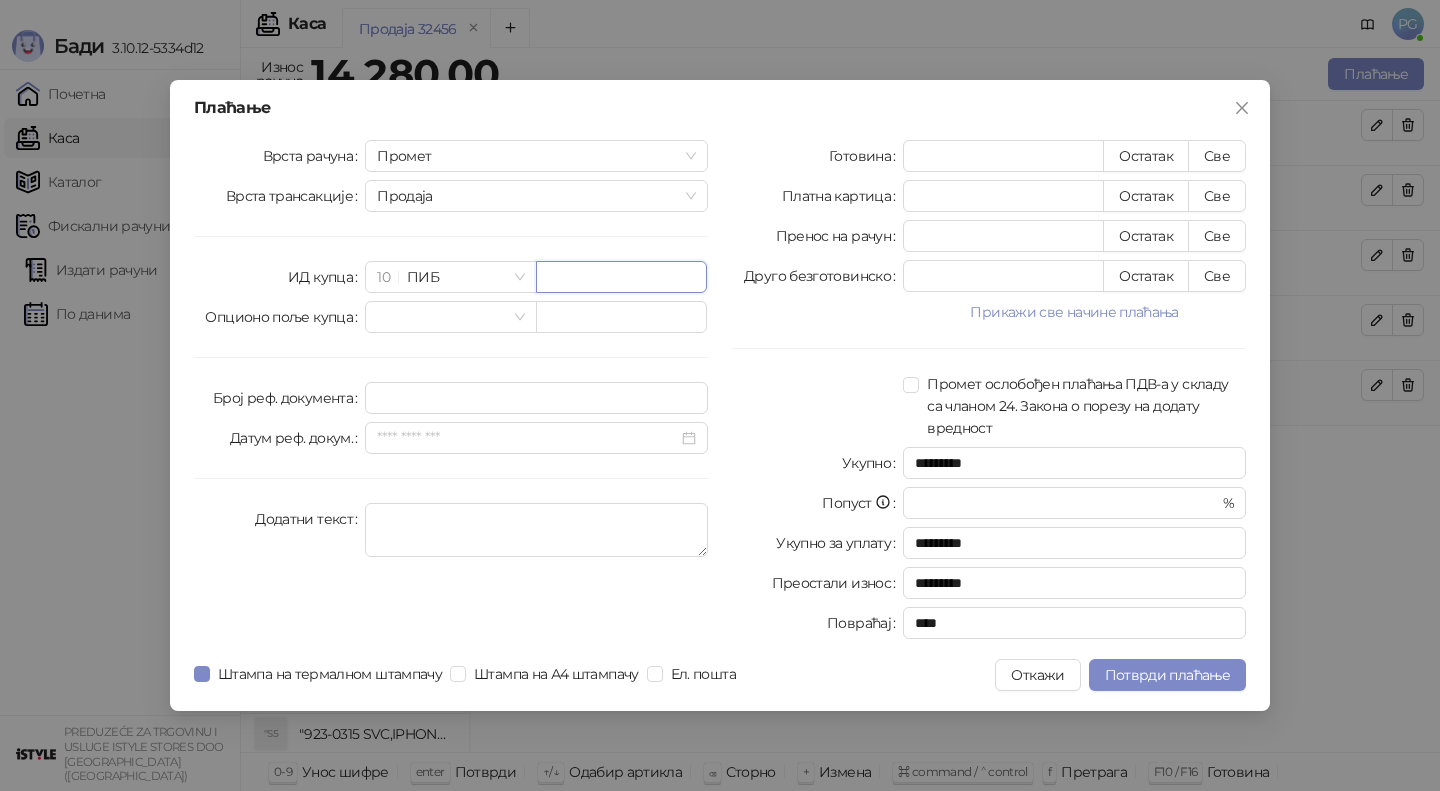click at bounding box center (621, 277) 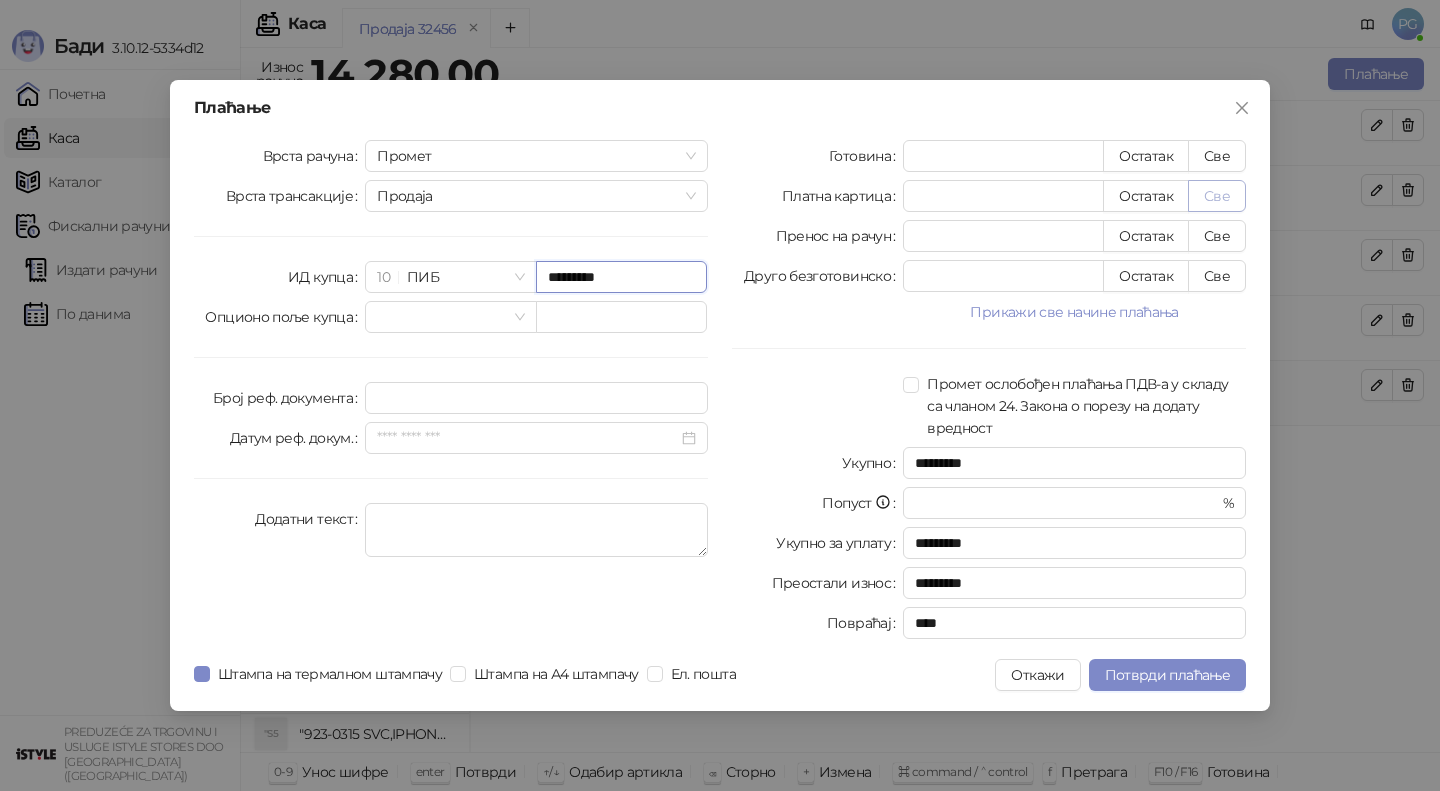 type on "*********" 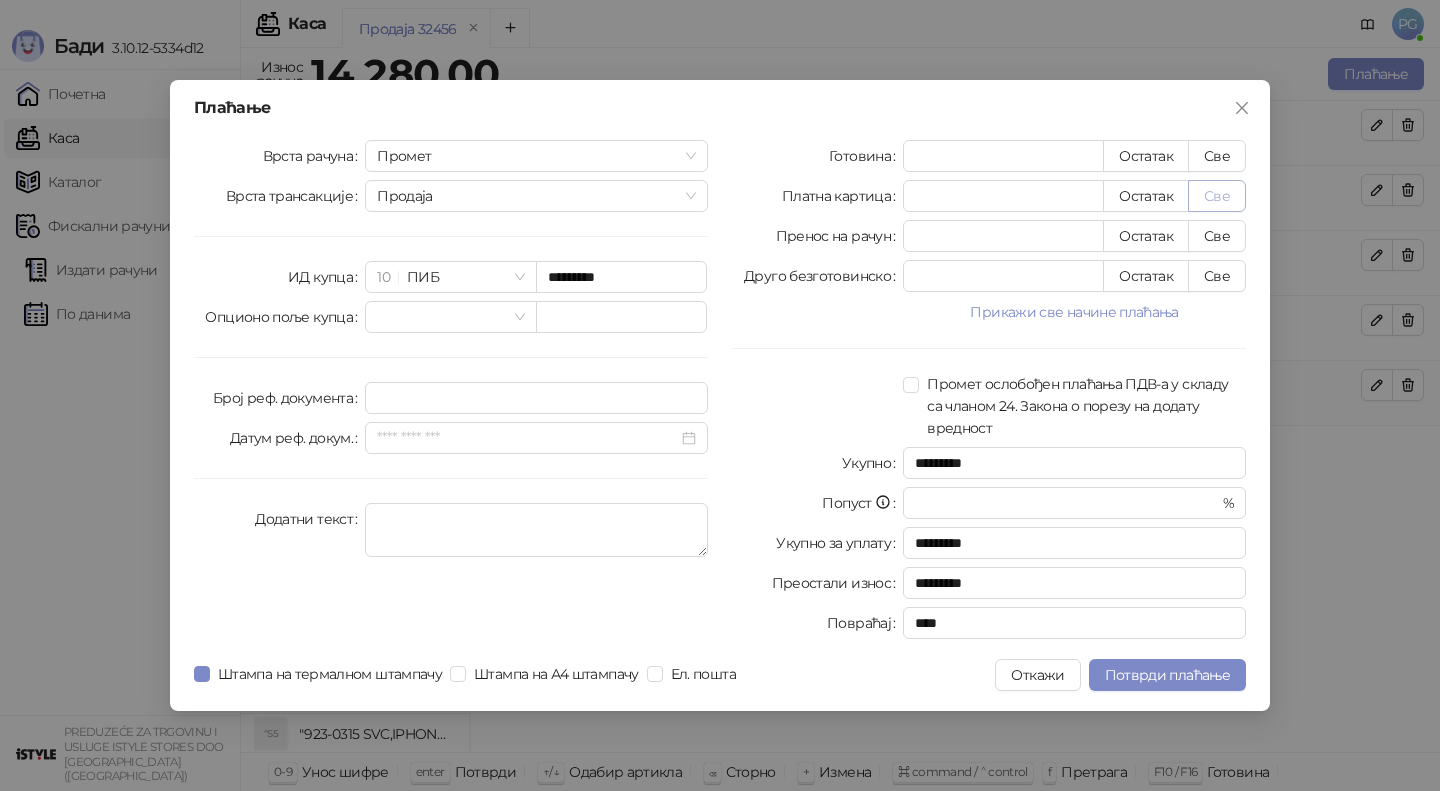 click on "Све" at bounding box center [1217, 196] 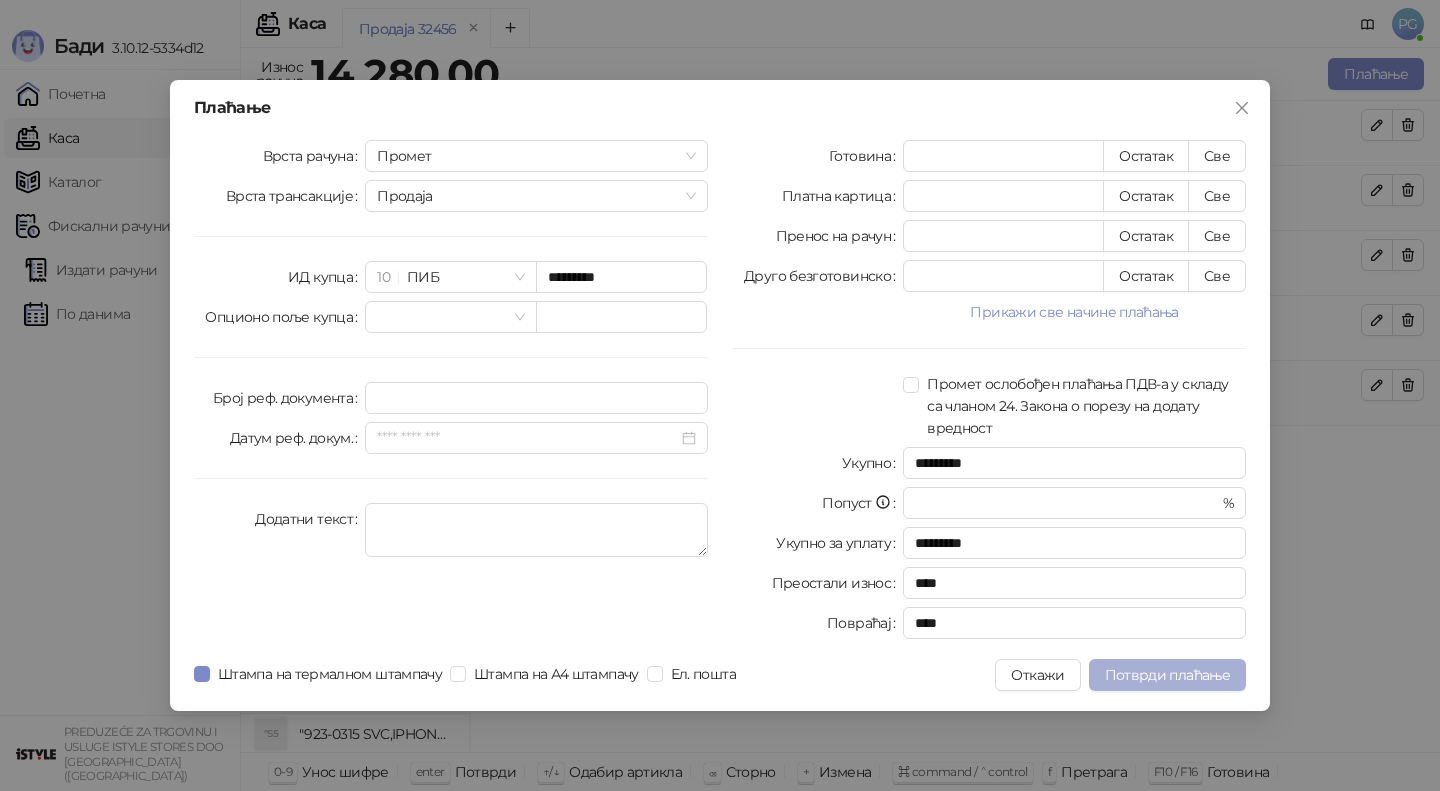 click on "Потврди плаћање" at bounding box center (1167, 675) 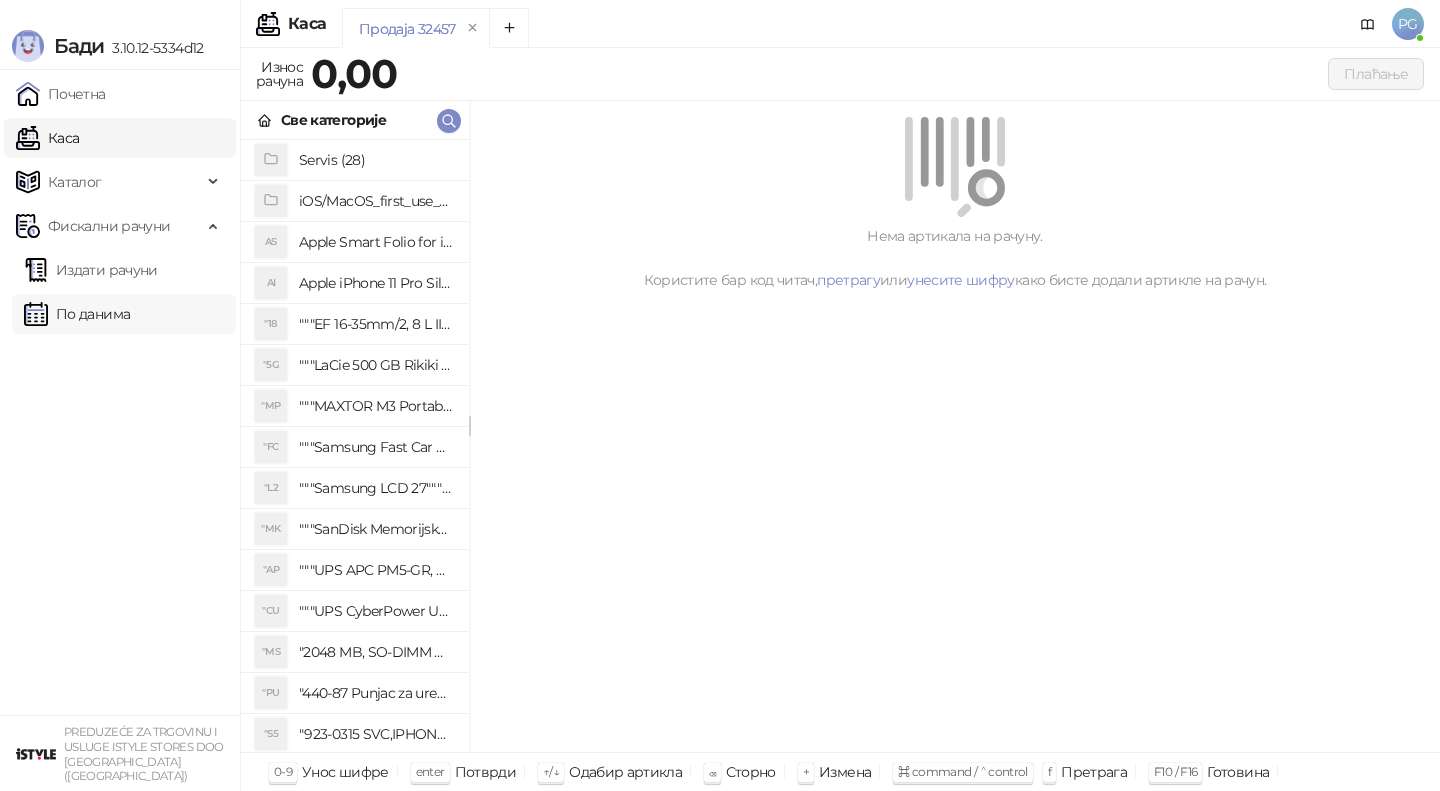 click on "По данима" at bounding box center [77, 314] 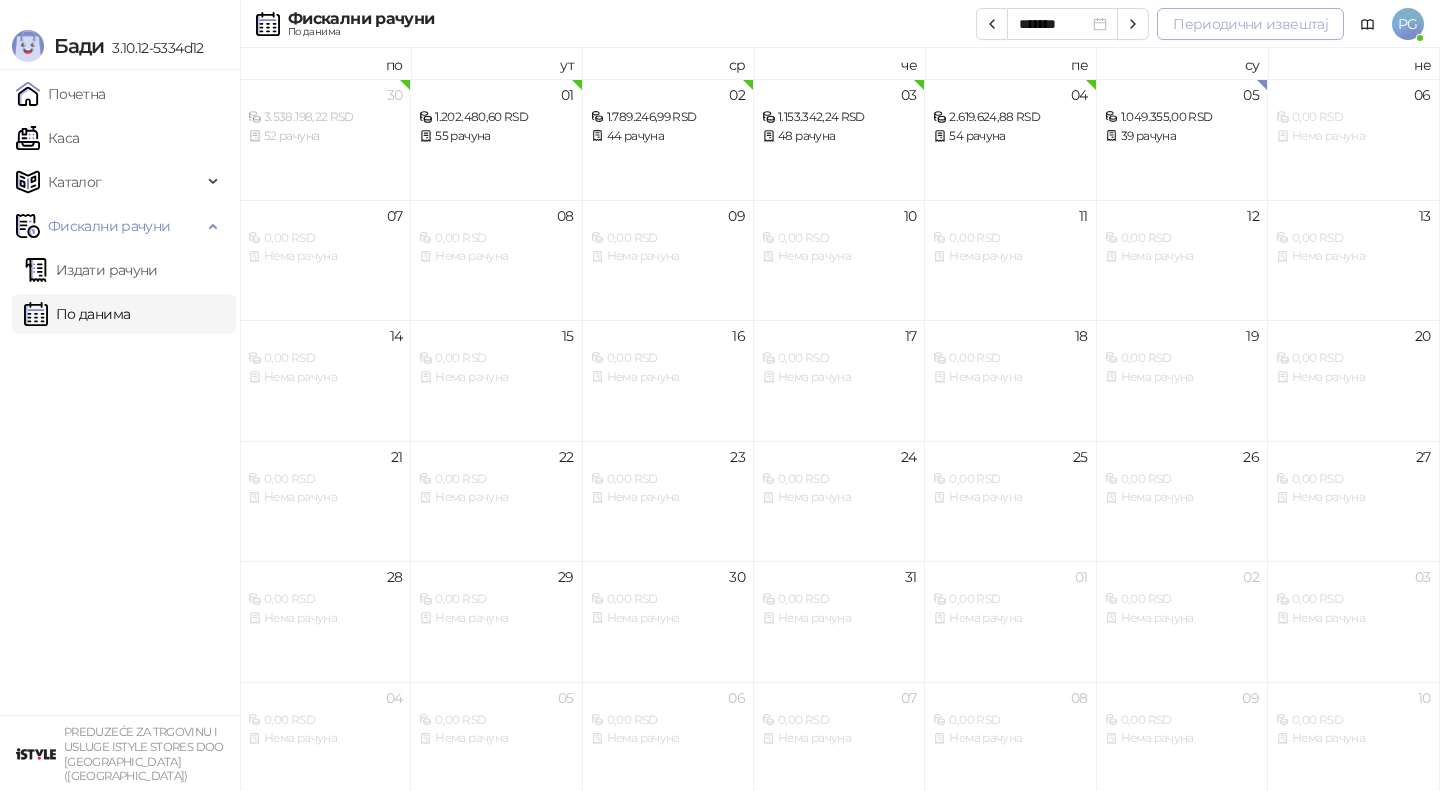 click on "Периодични извештај" at bounding box center (1250, 24) 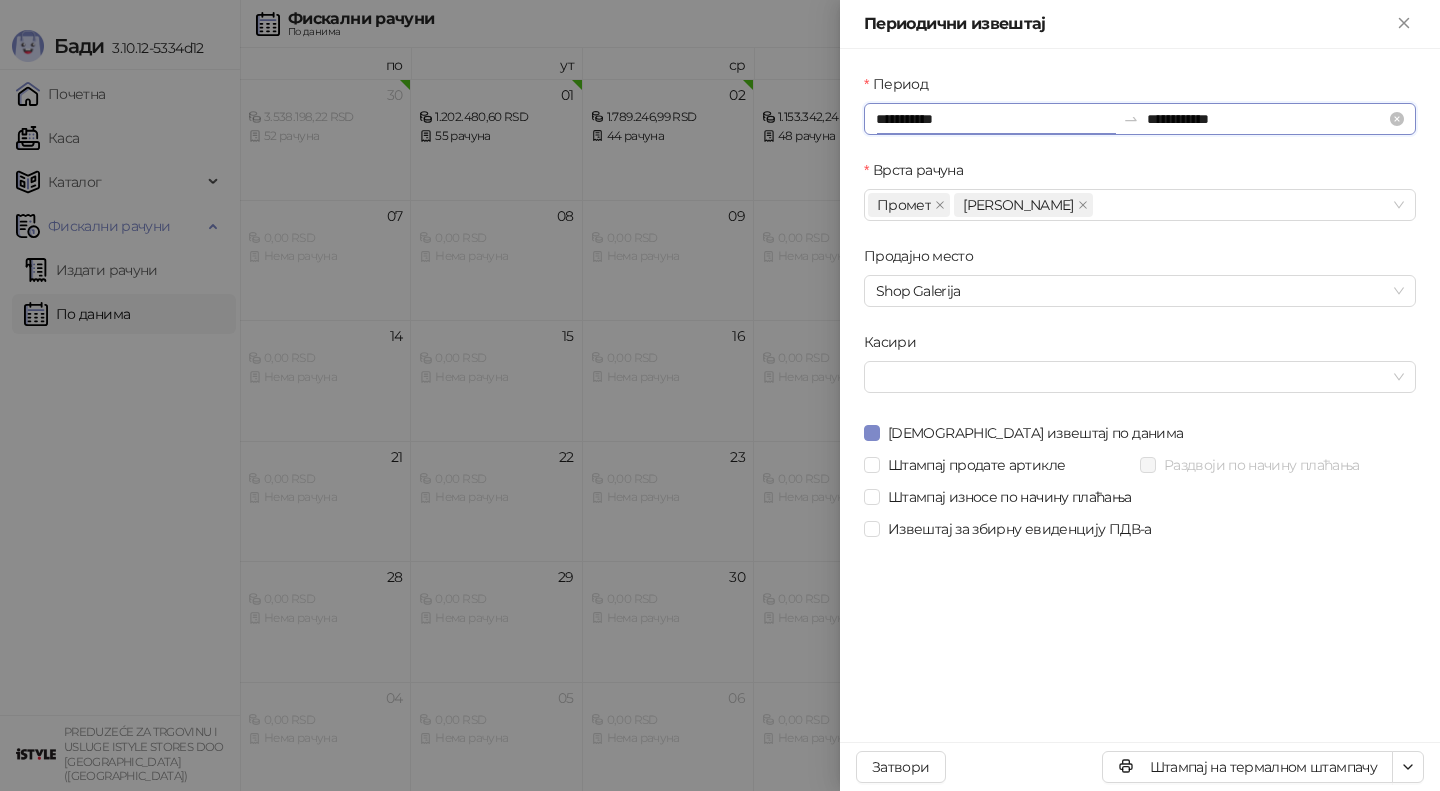 click on "**********" at bounding box center [995, 119] 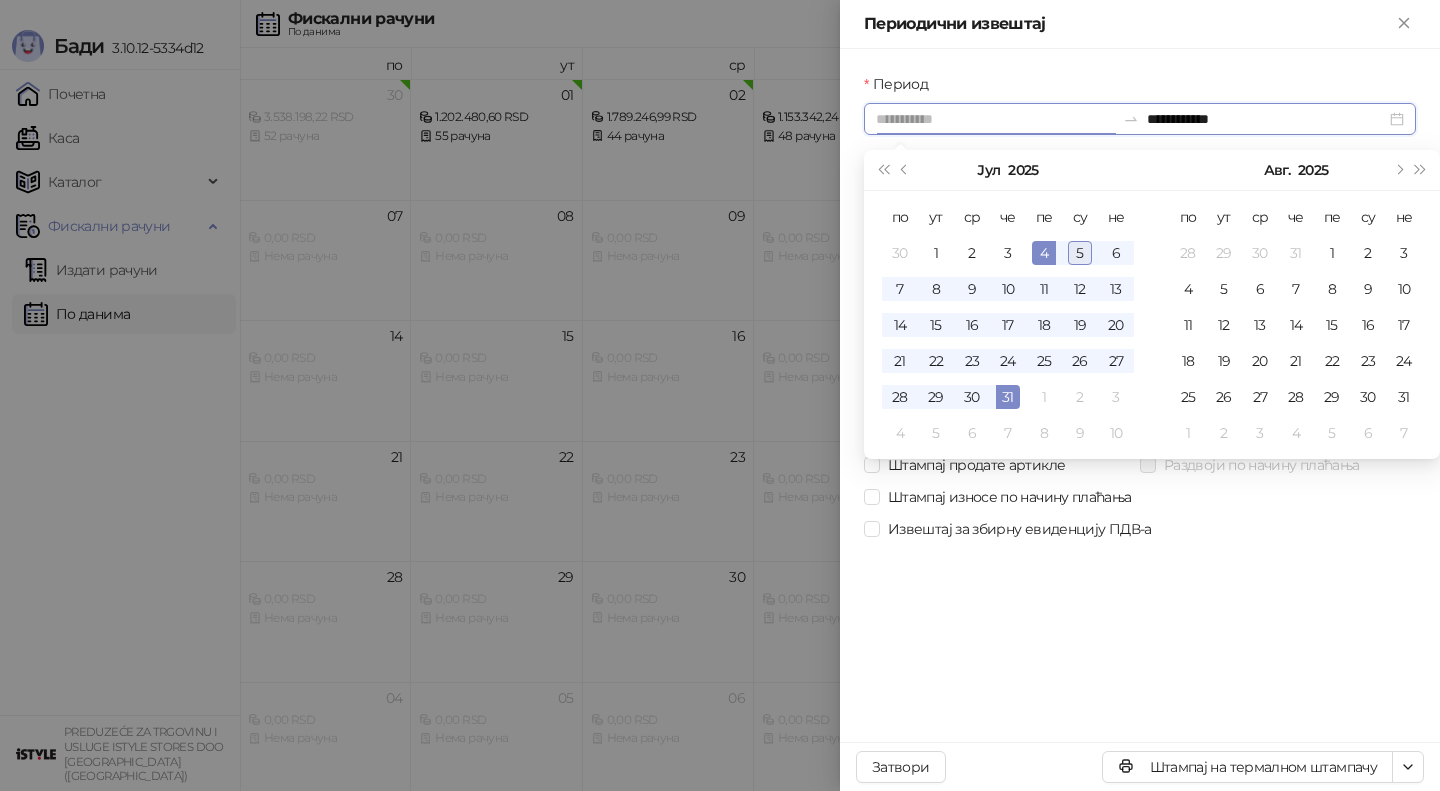 type on "**********" 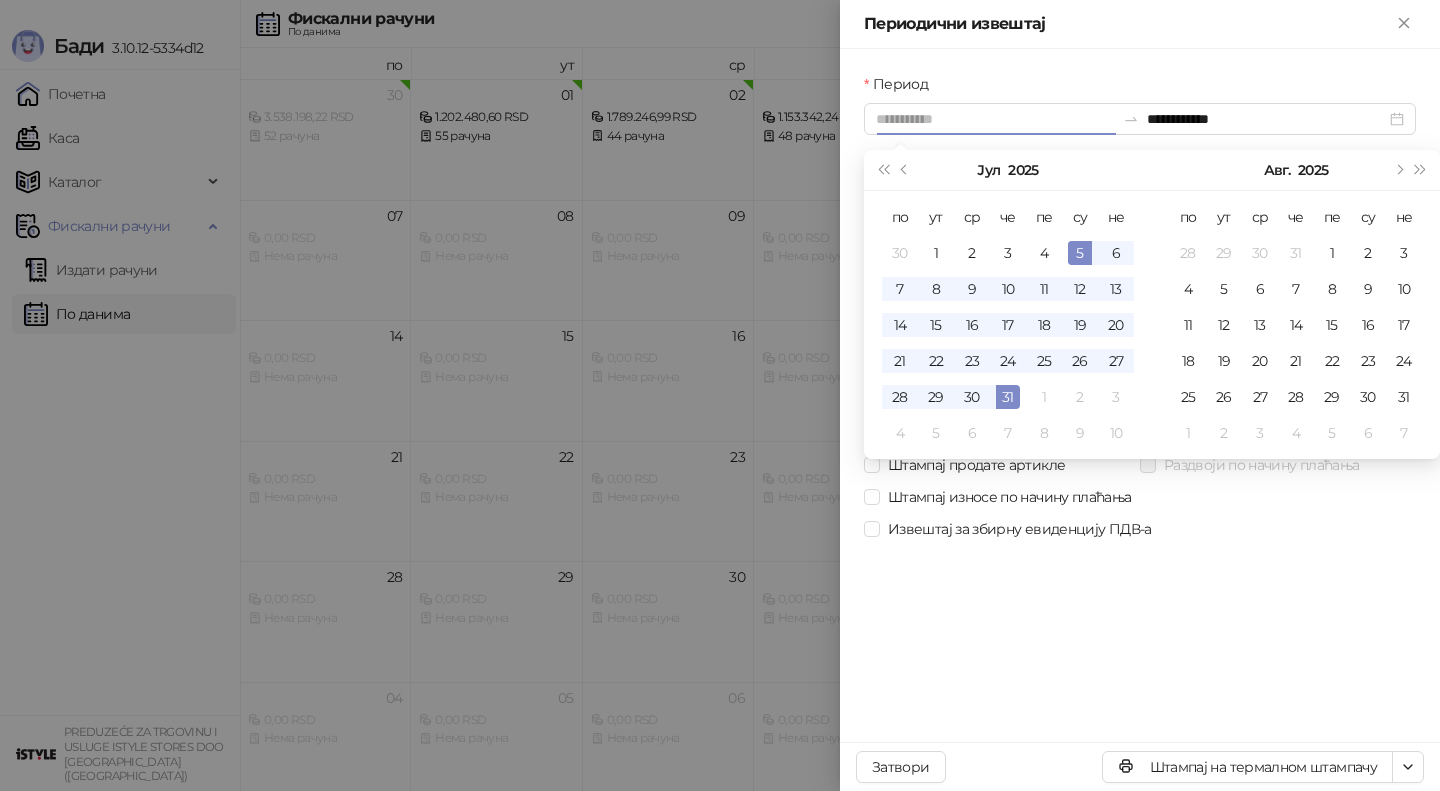 click on "5" at bounding box center [1080, 253] 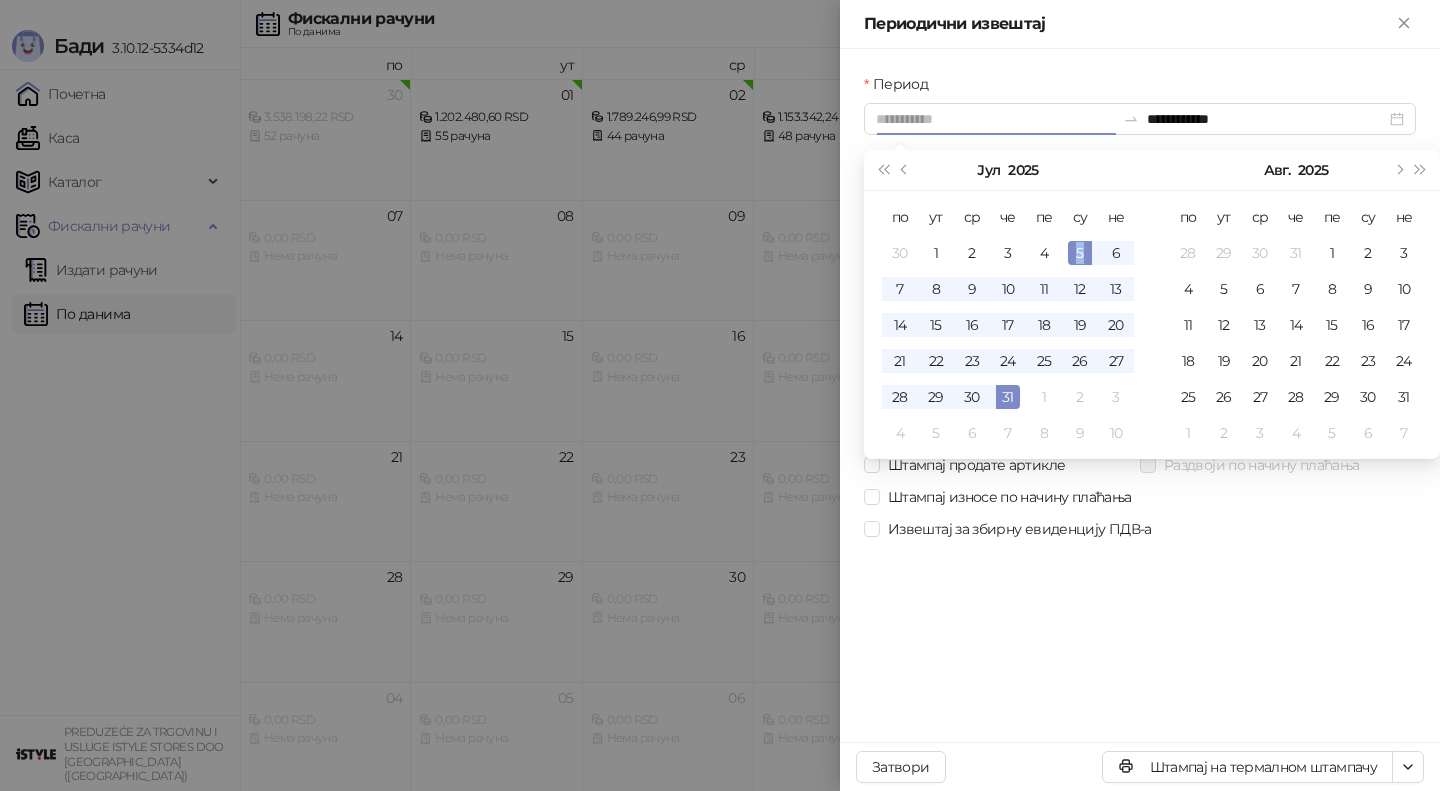 click on "5" at bounding box center [1080, 253] 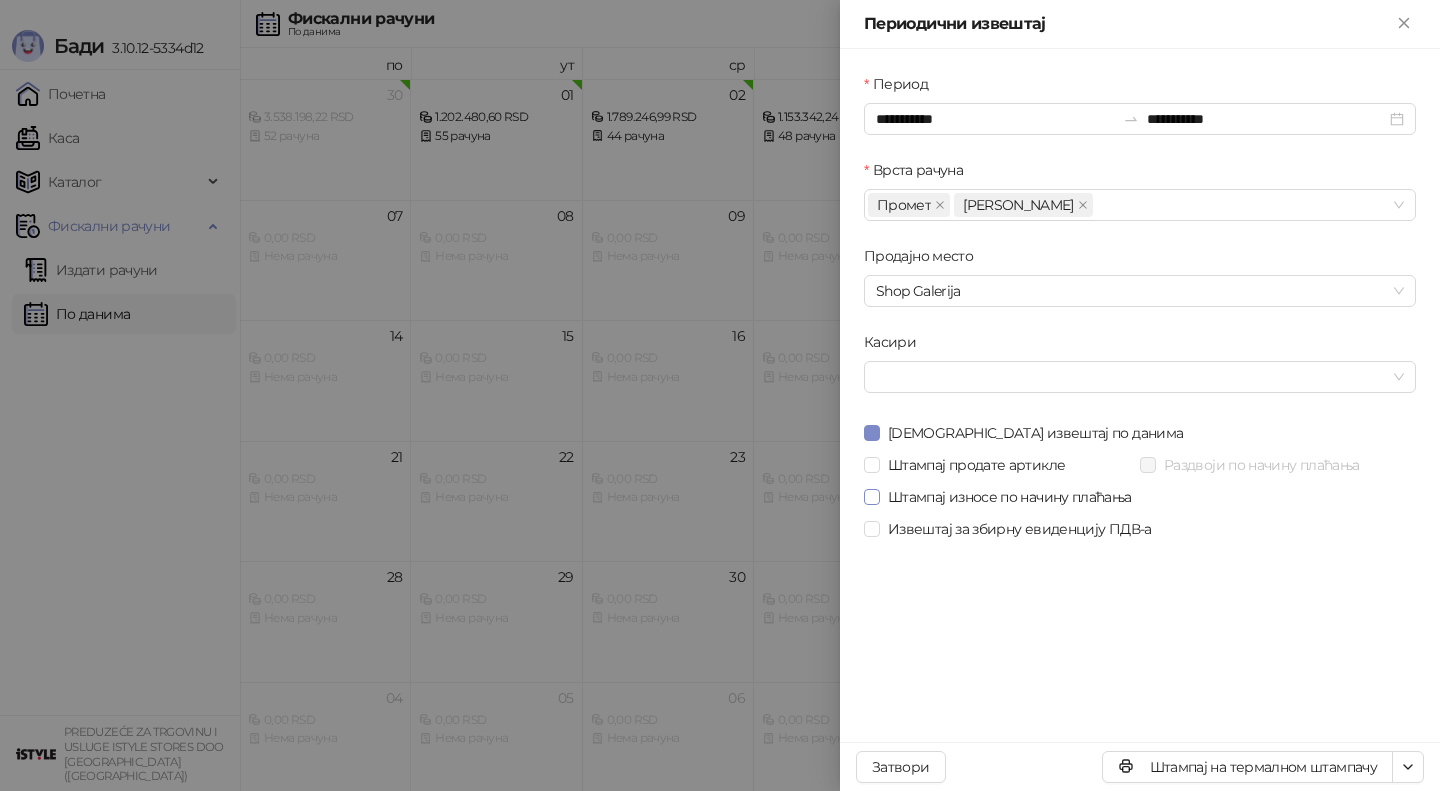 click on "Штампај износе по начину плаћања" at bounding box center [1010, 497] 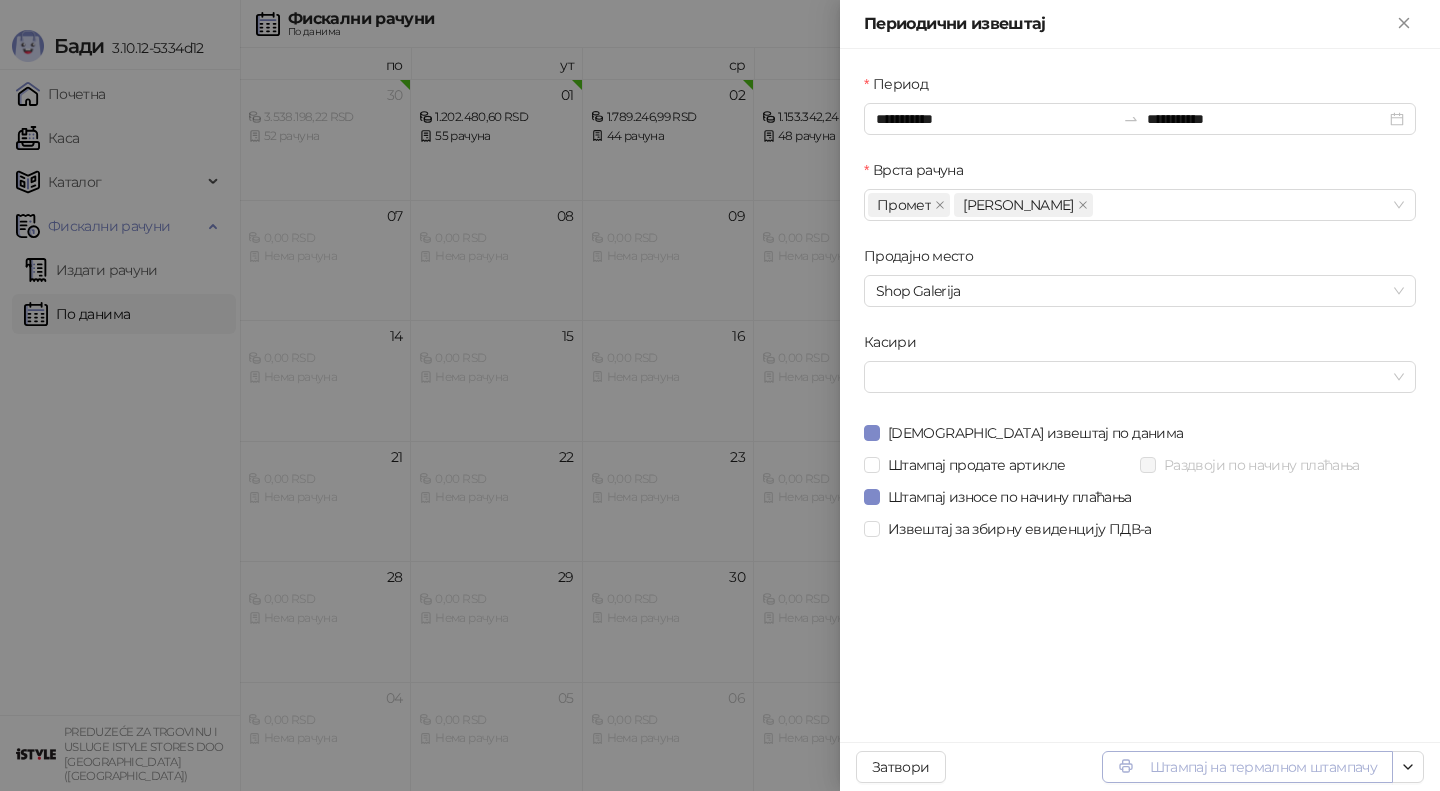 click on "Штампај на термалном штампачу" at bounding box center (1247, 767) 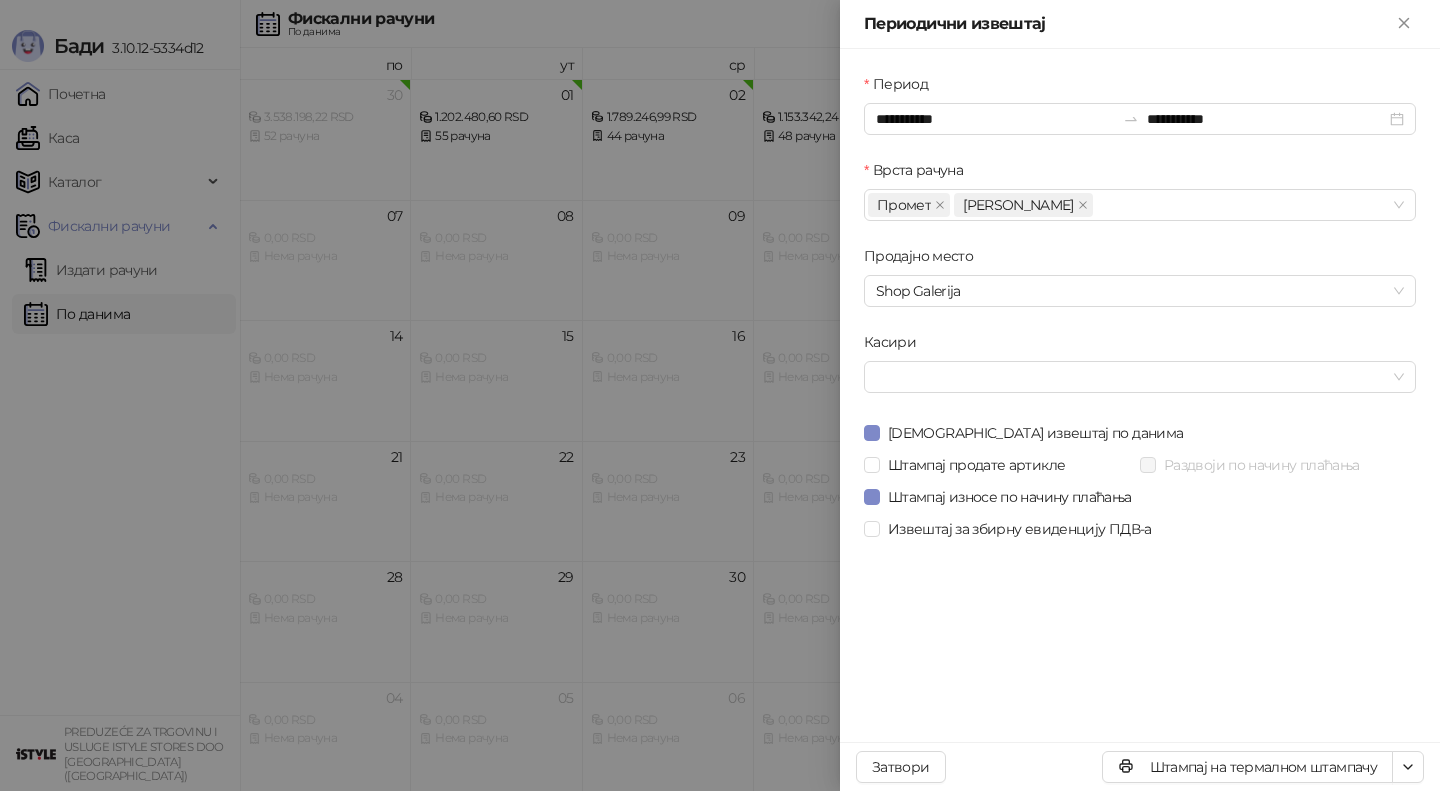 click at bounding box center [720, 395] 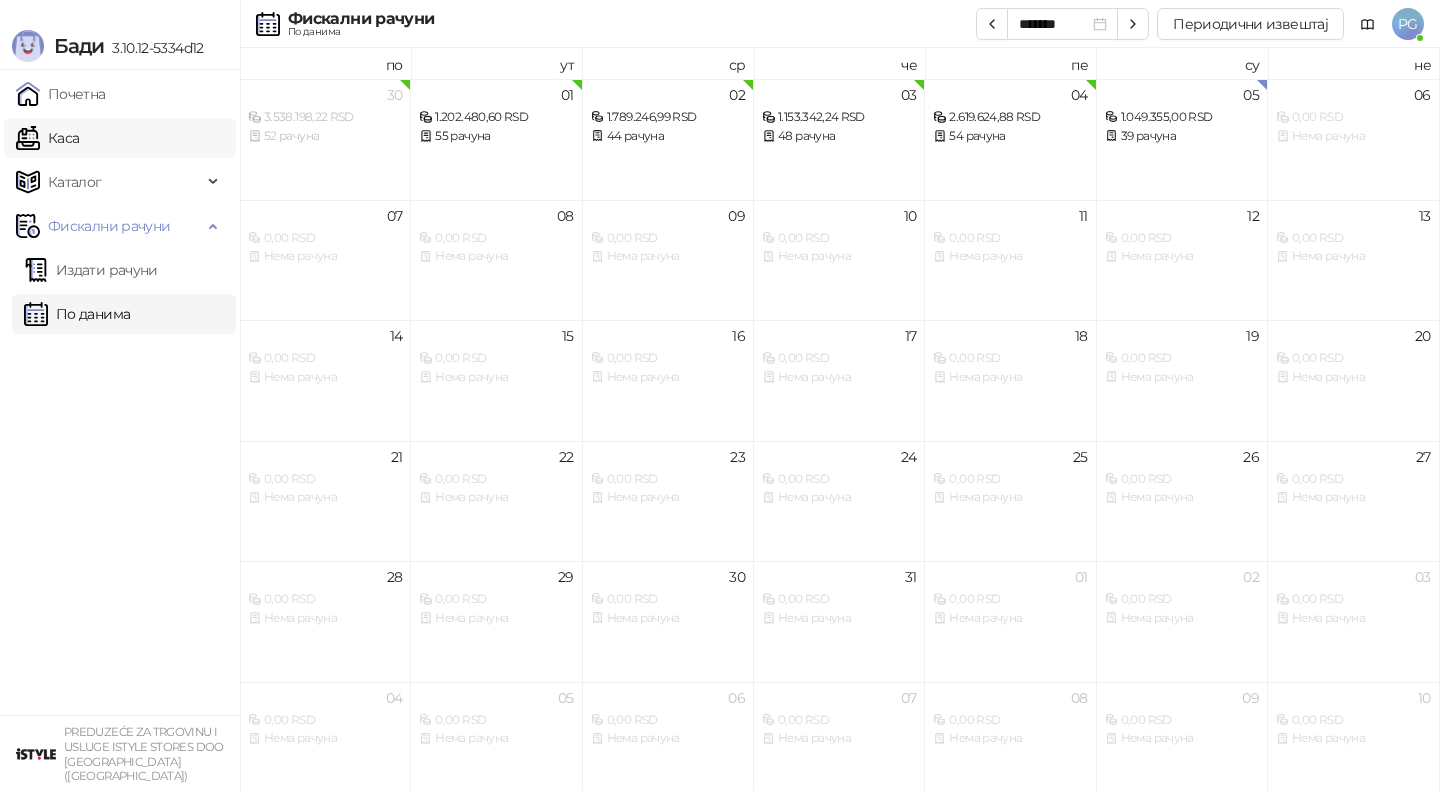 click on "Каса" at bounding box center [47, 138] 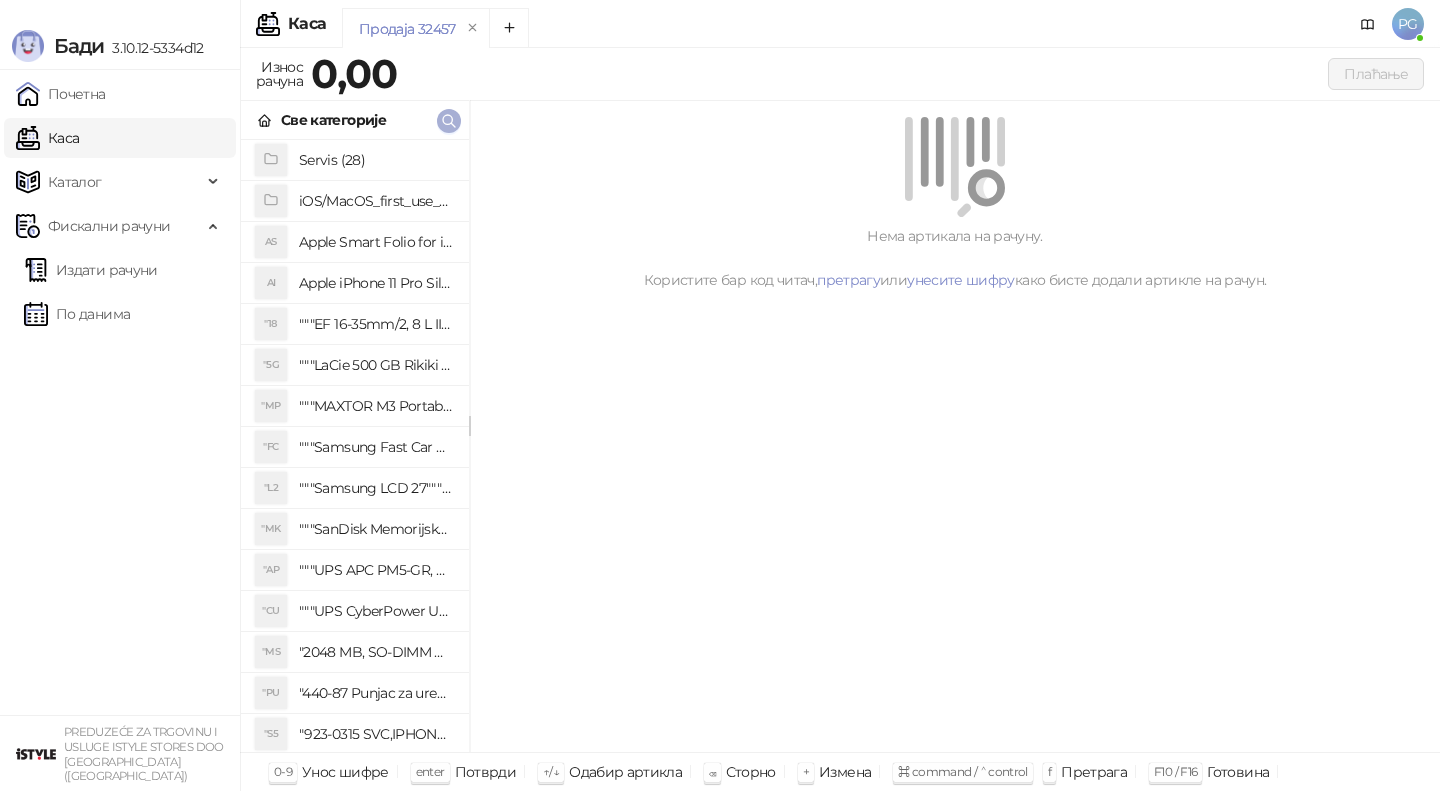 click 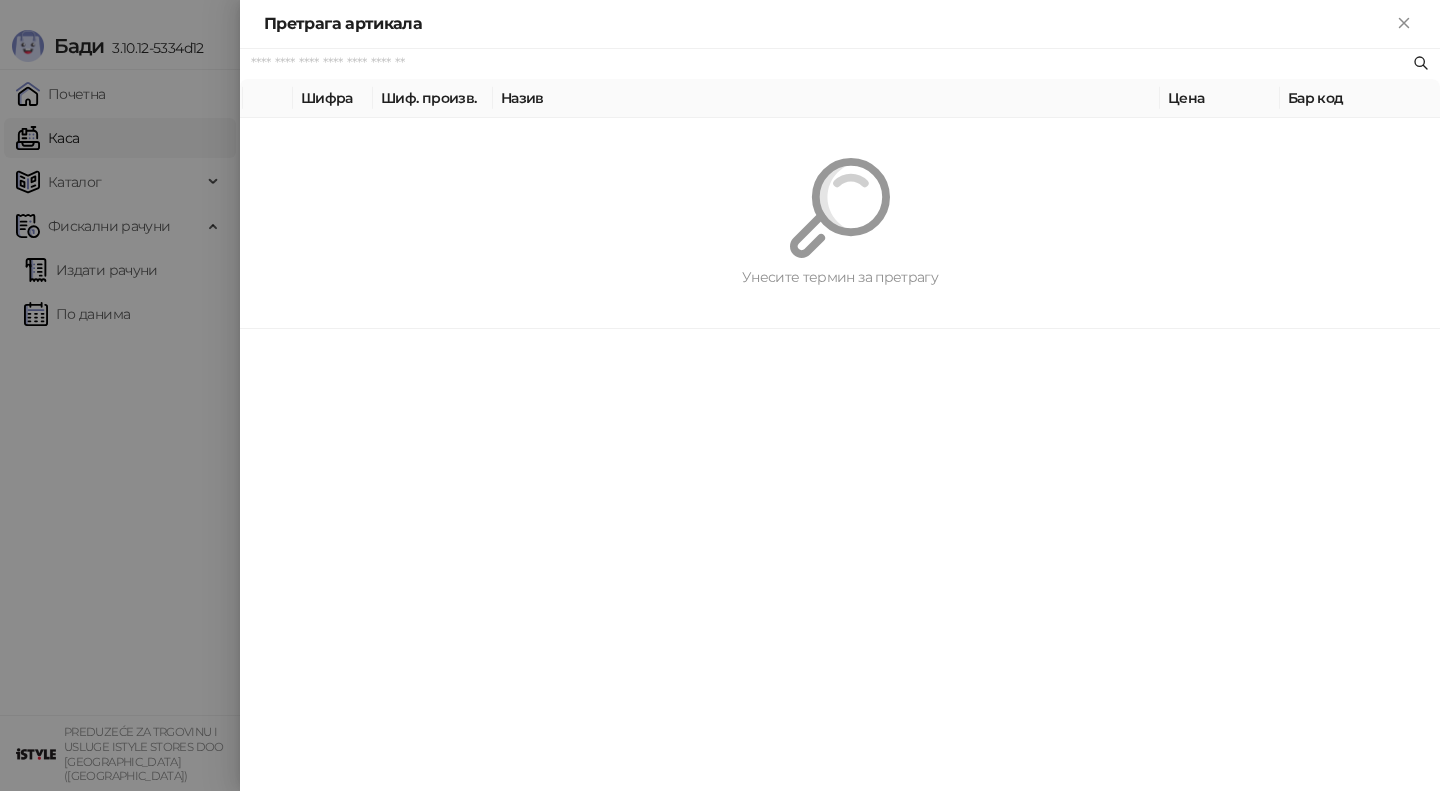 paste on "*********" 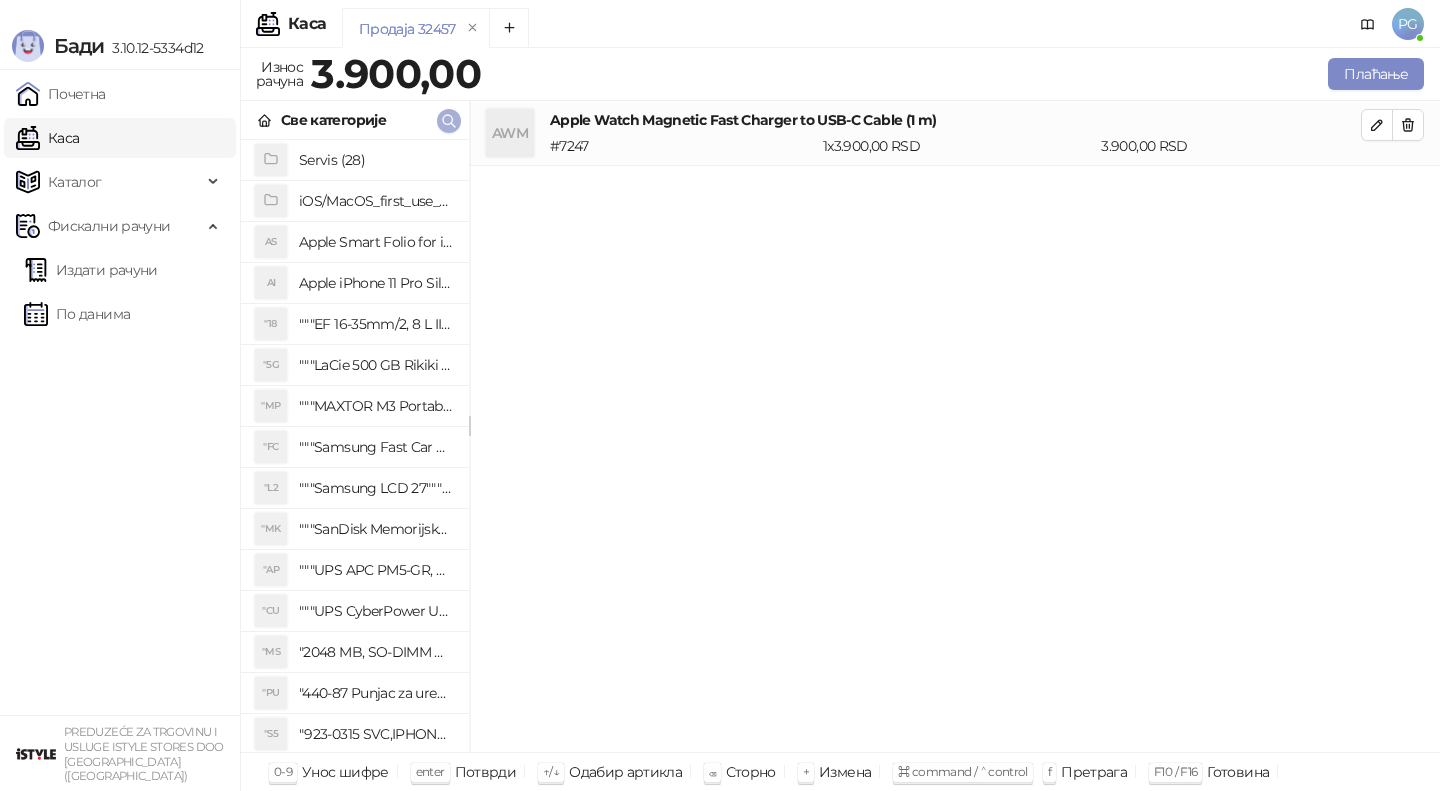 click 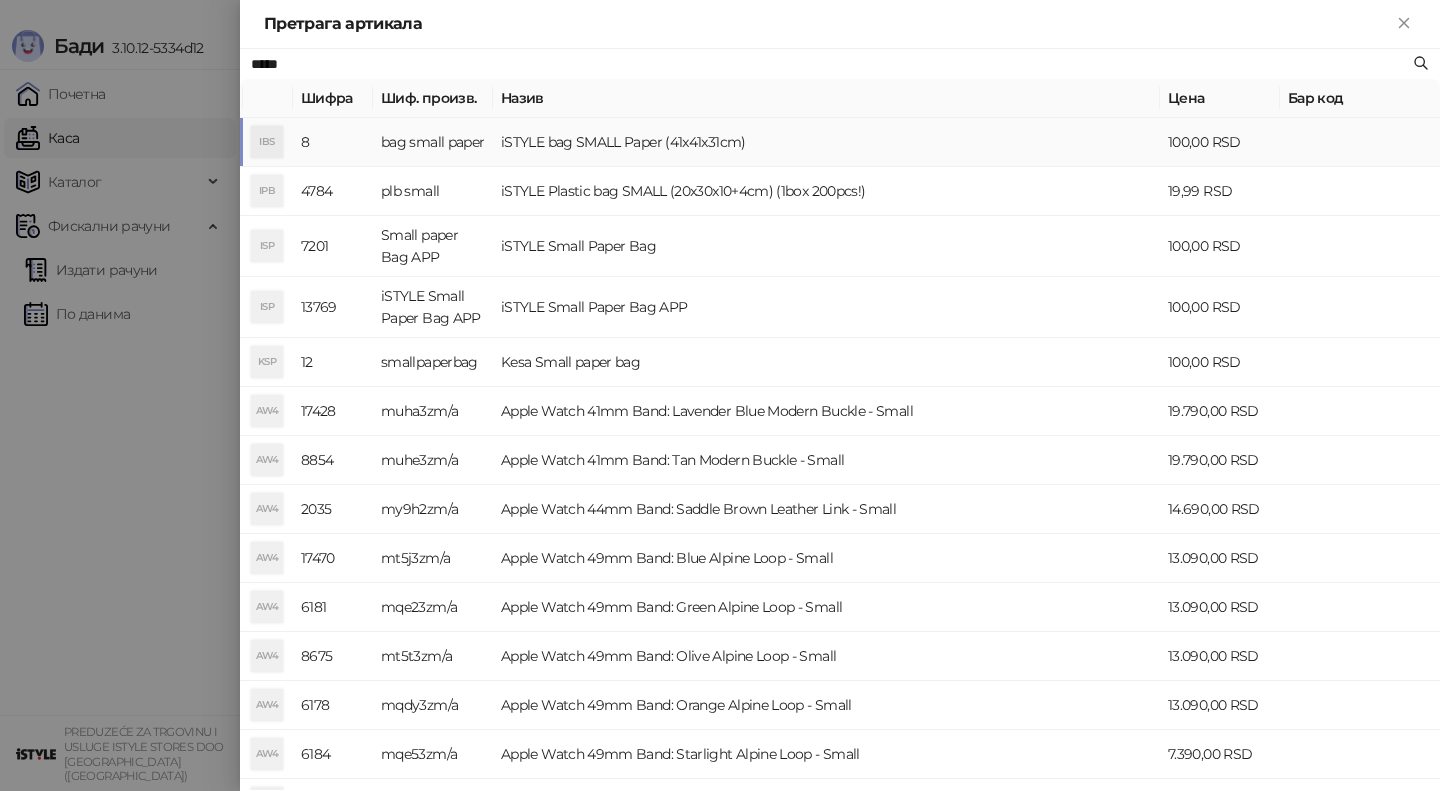 type on "*****" 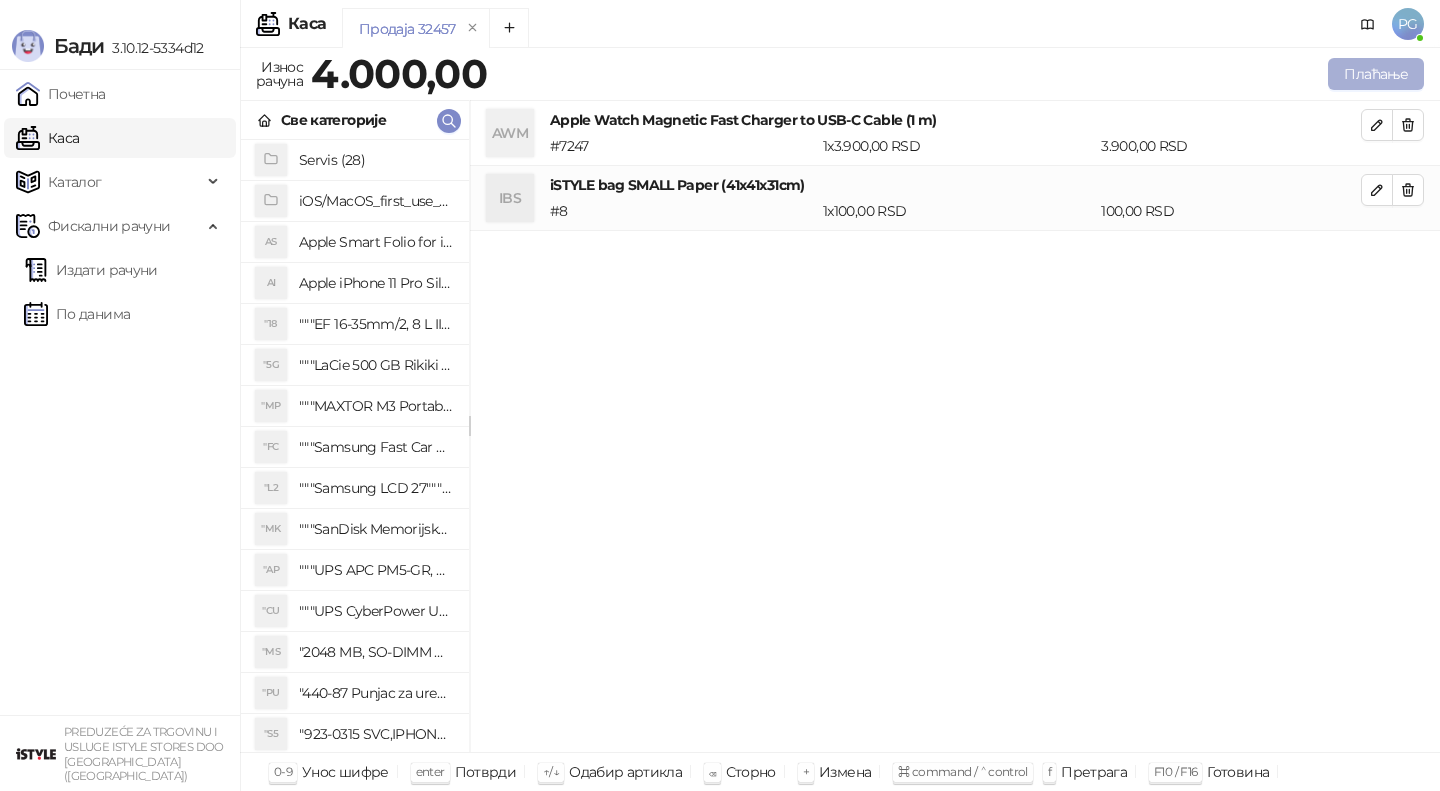 click on "Плаћање" at bounding box center (1376, 74) 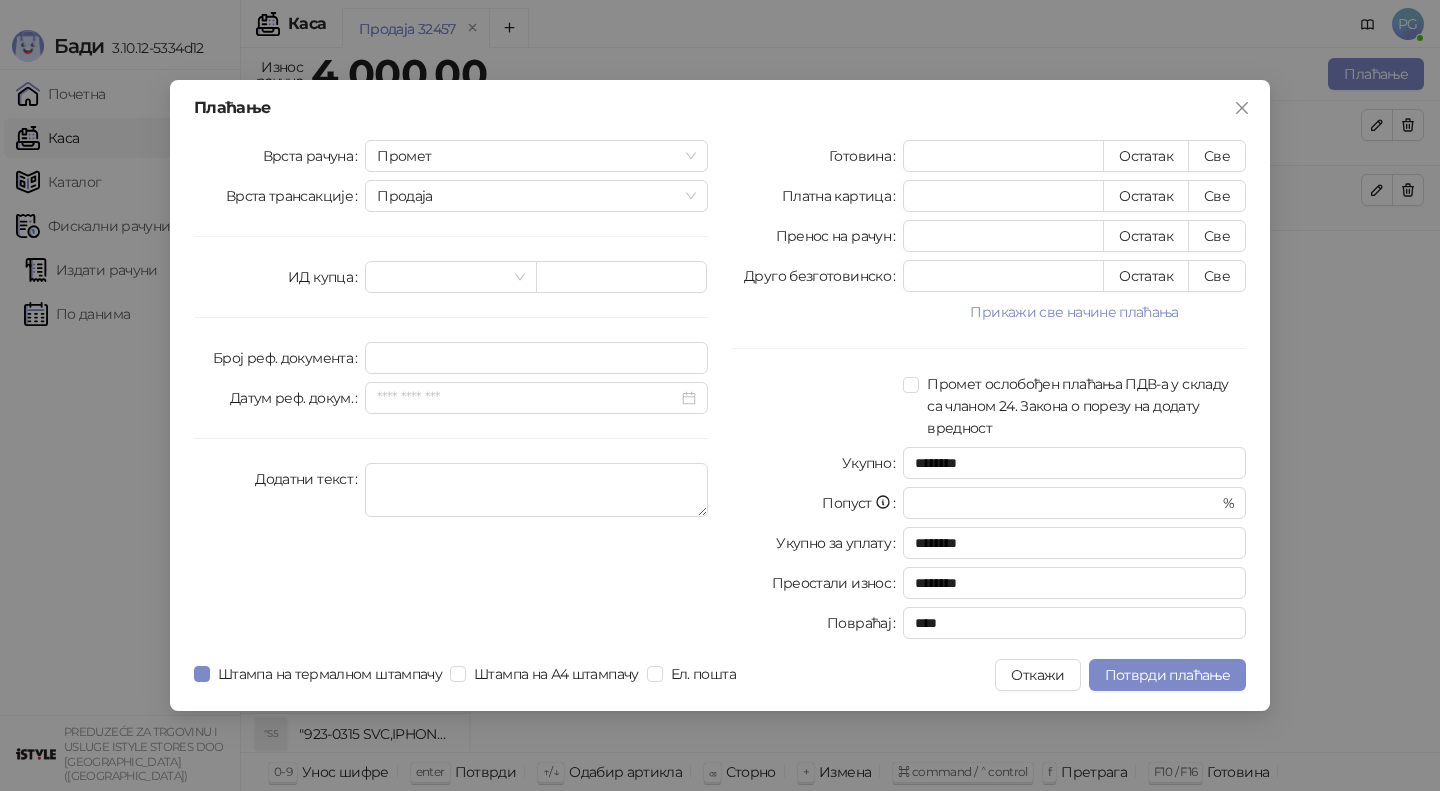 click on "Готовина * Остатак Све Платна картица * Остатак Све Пренос на рачун * Остатак Све Друго безготовинско * Остатак Све Прикажи све начине плаћања Чек * Остатак Све Ваучер * Остатак Све Инстант плаћање * Остатак Све   Промет ослобођен плаћања ПДВ-а у складу са чланом 24. Закона о порезу на додату вредност Укупно ******** Попуст   * % Укупно за уплату ******** Преостали износ ******** Повраћај ****" at bounding box center (989, 393) 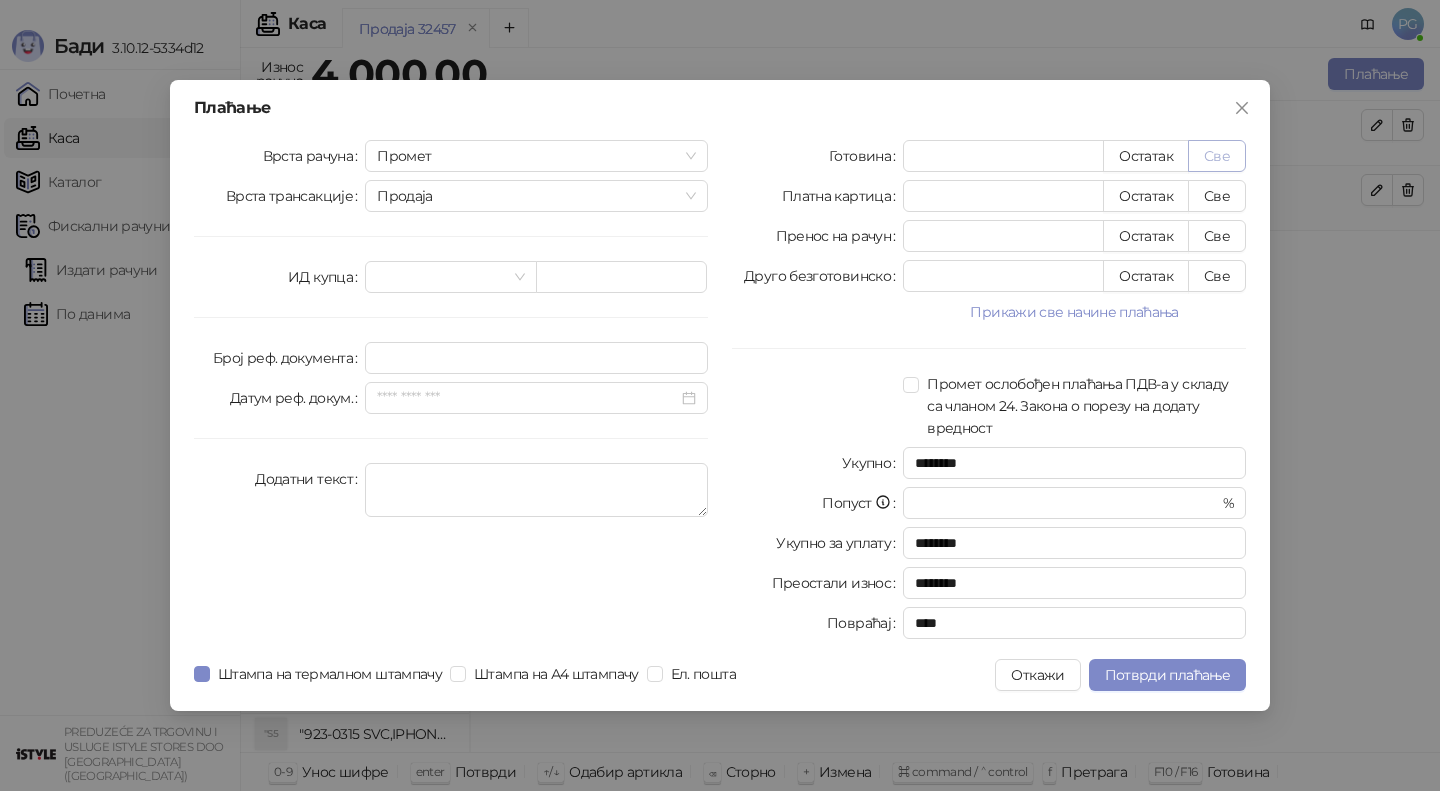 click on "Све" at bounding box center (1217, 156) 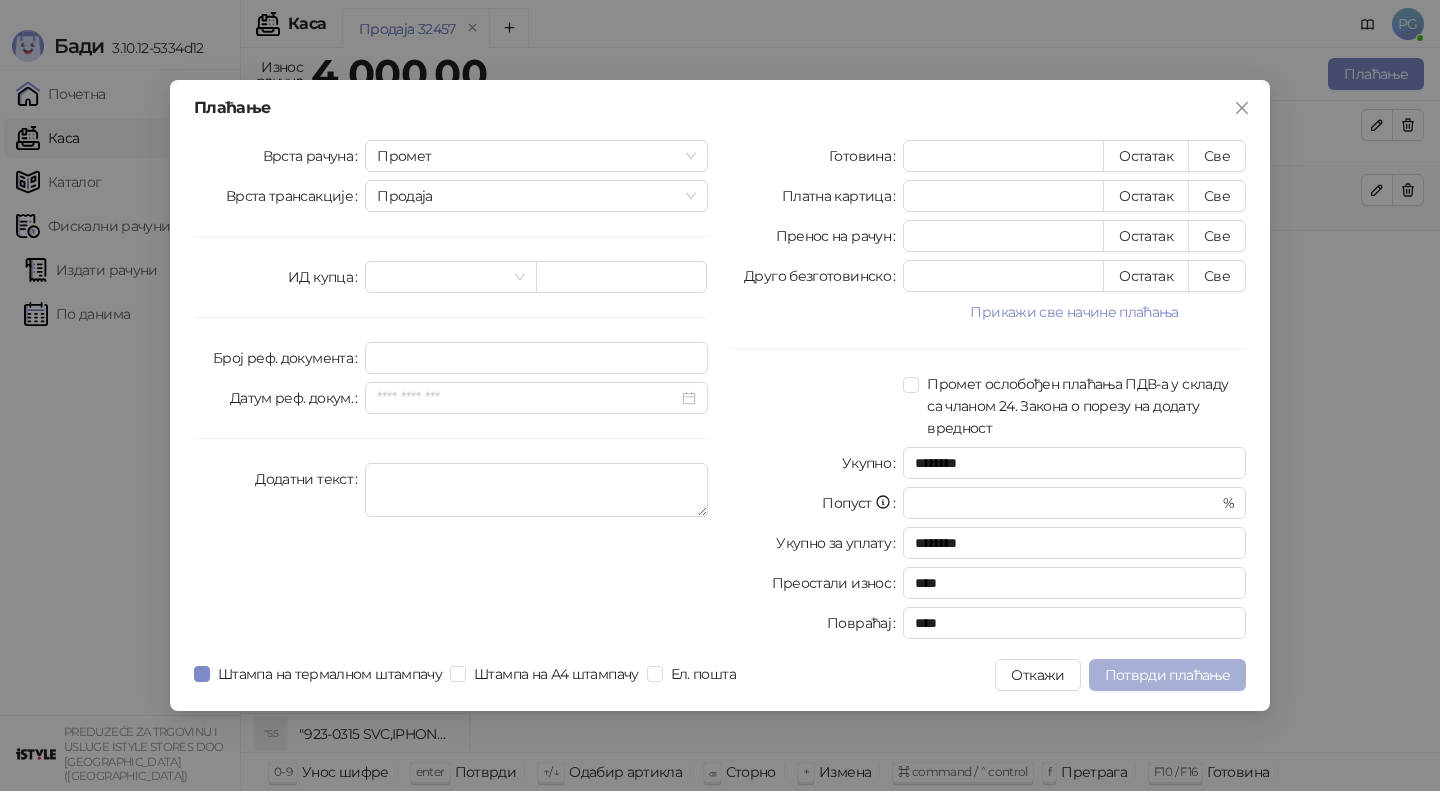 click on "Потврди плаћање" at bounding box center [1167, 675] 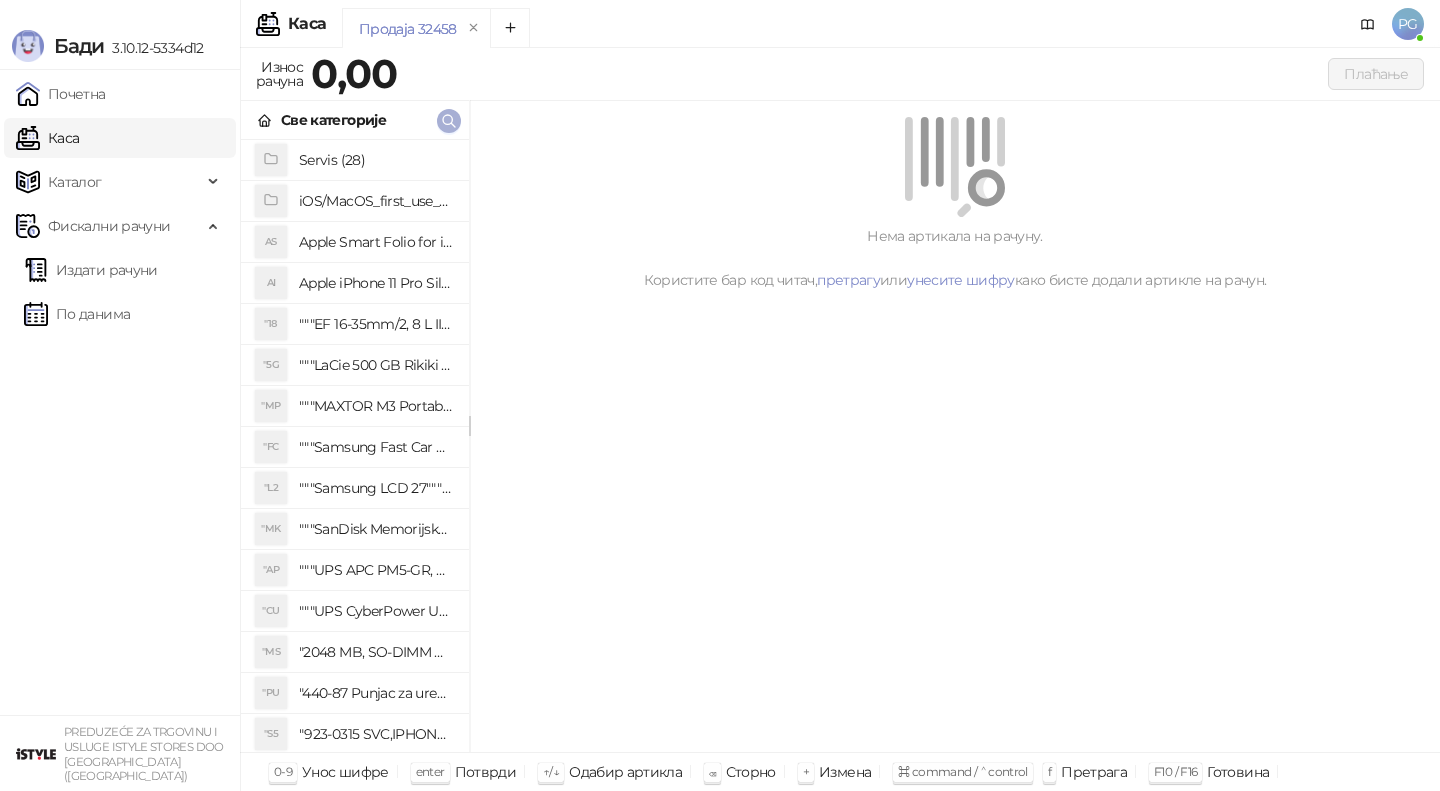 click 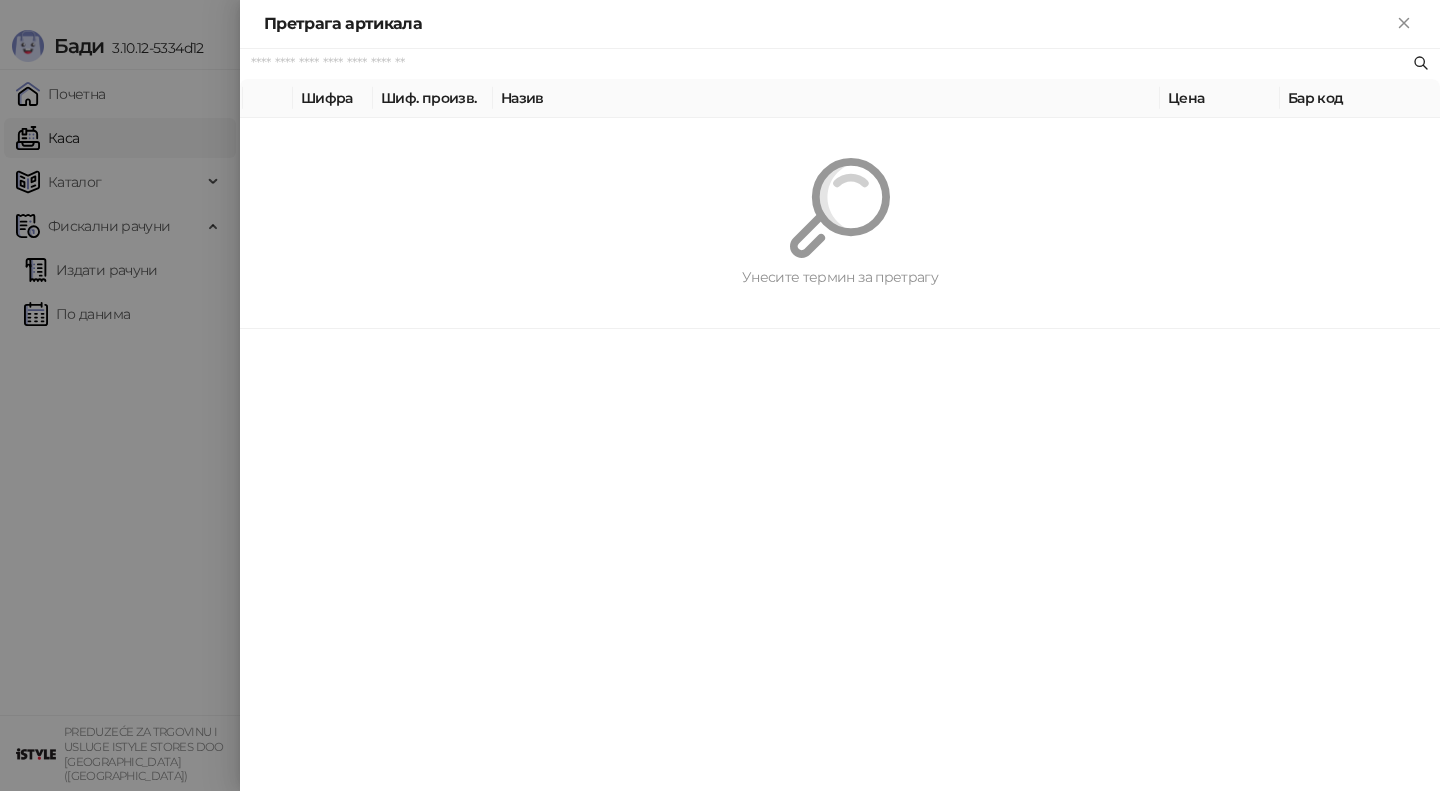 paste on "**********" 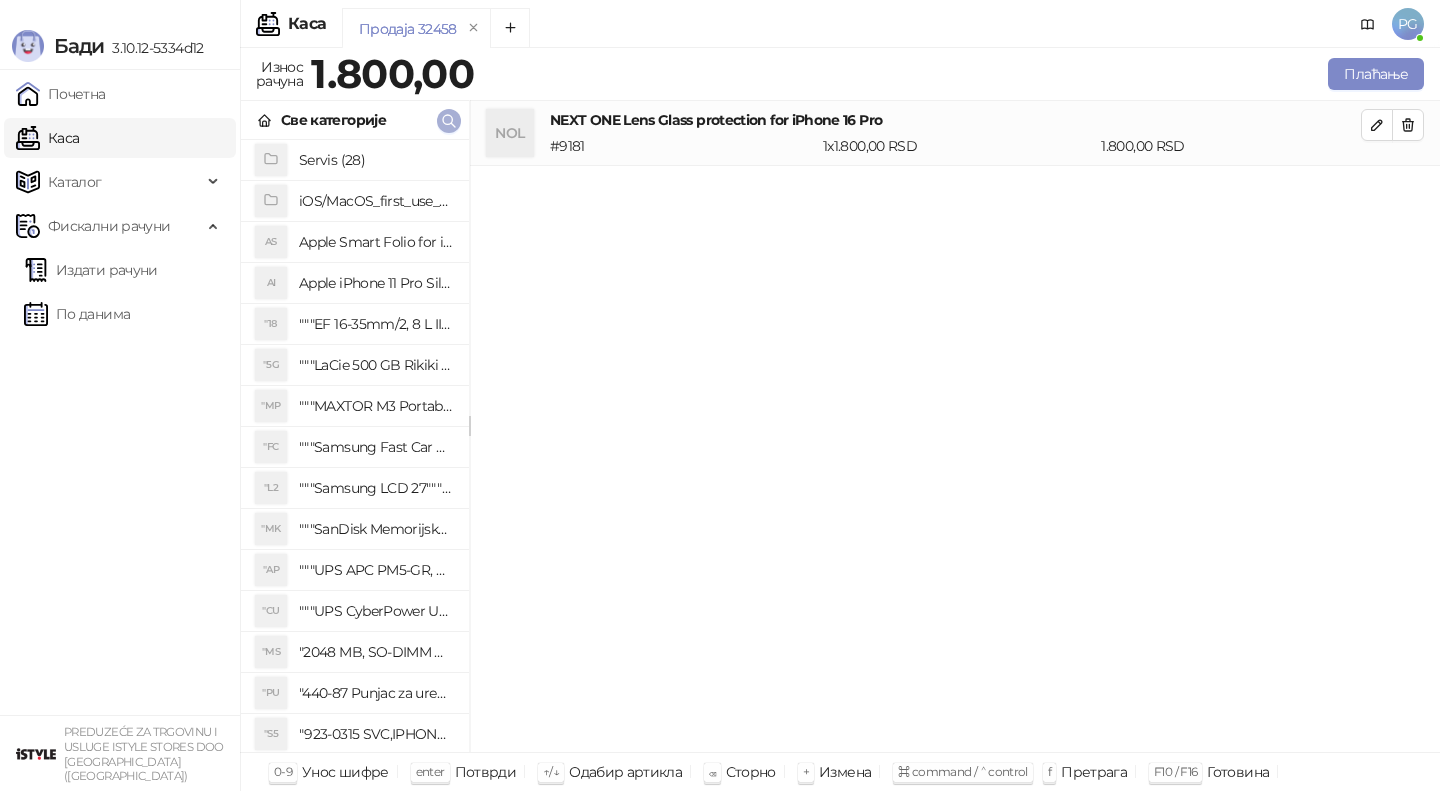 click 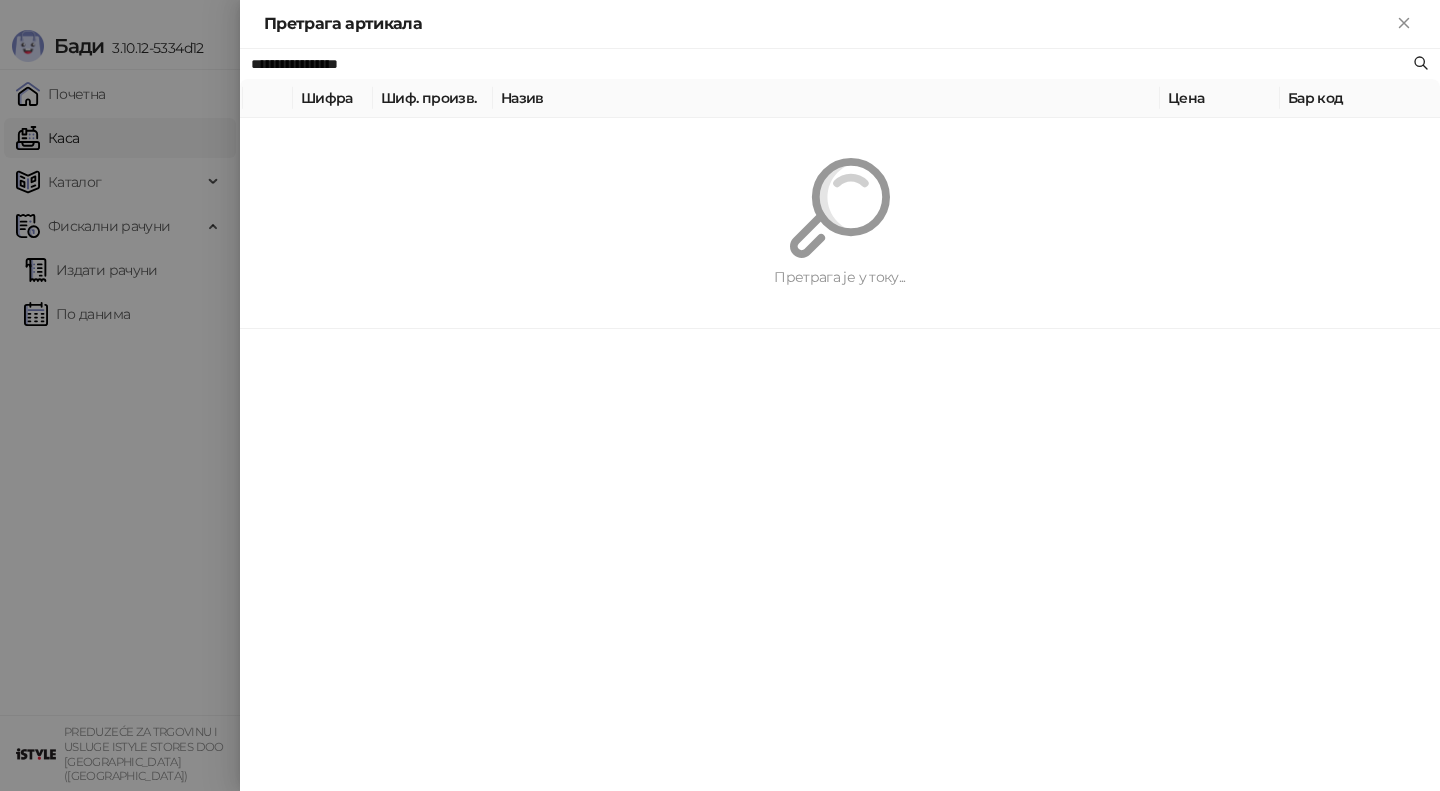 paste 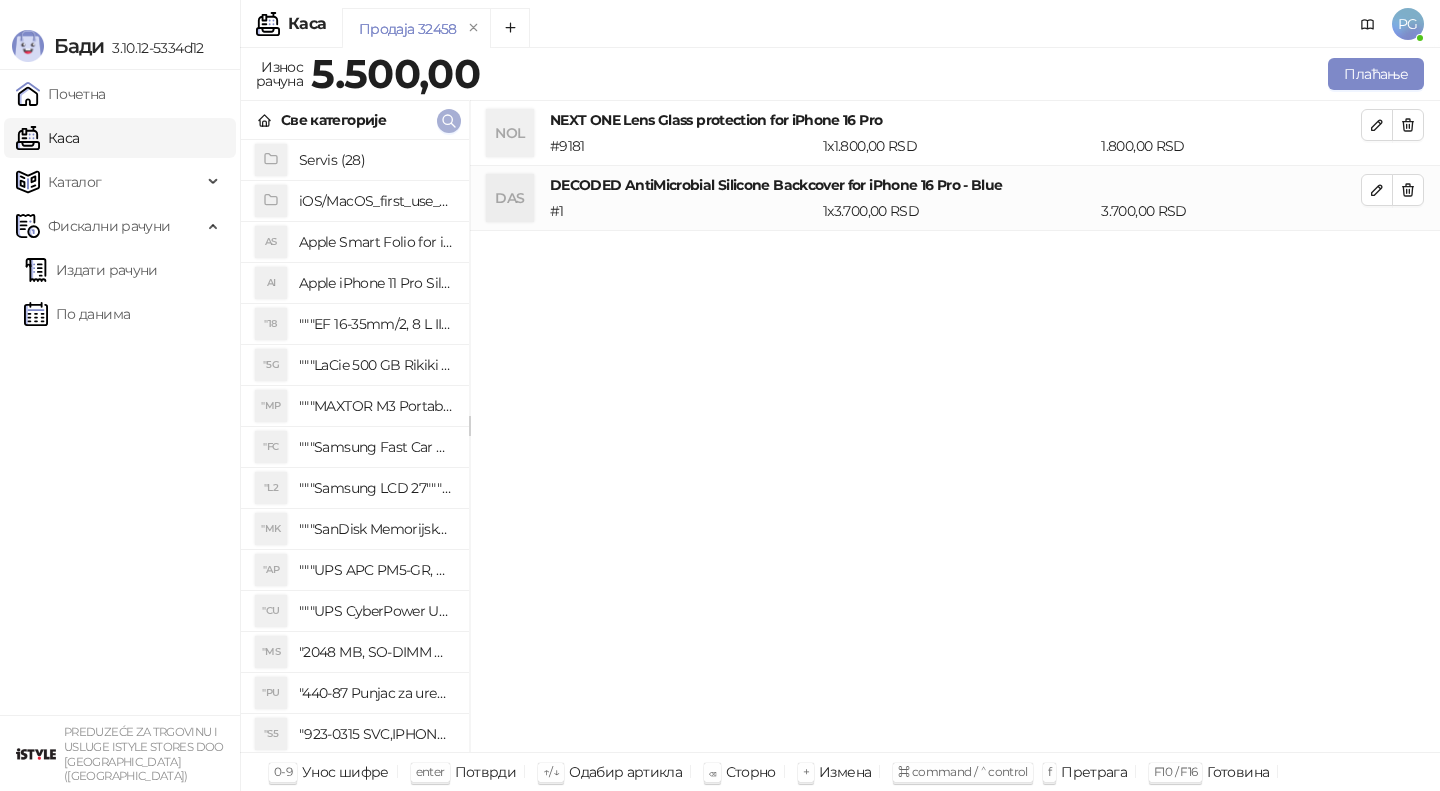 click 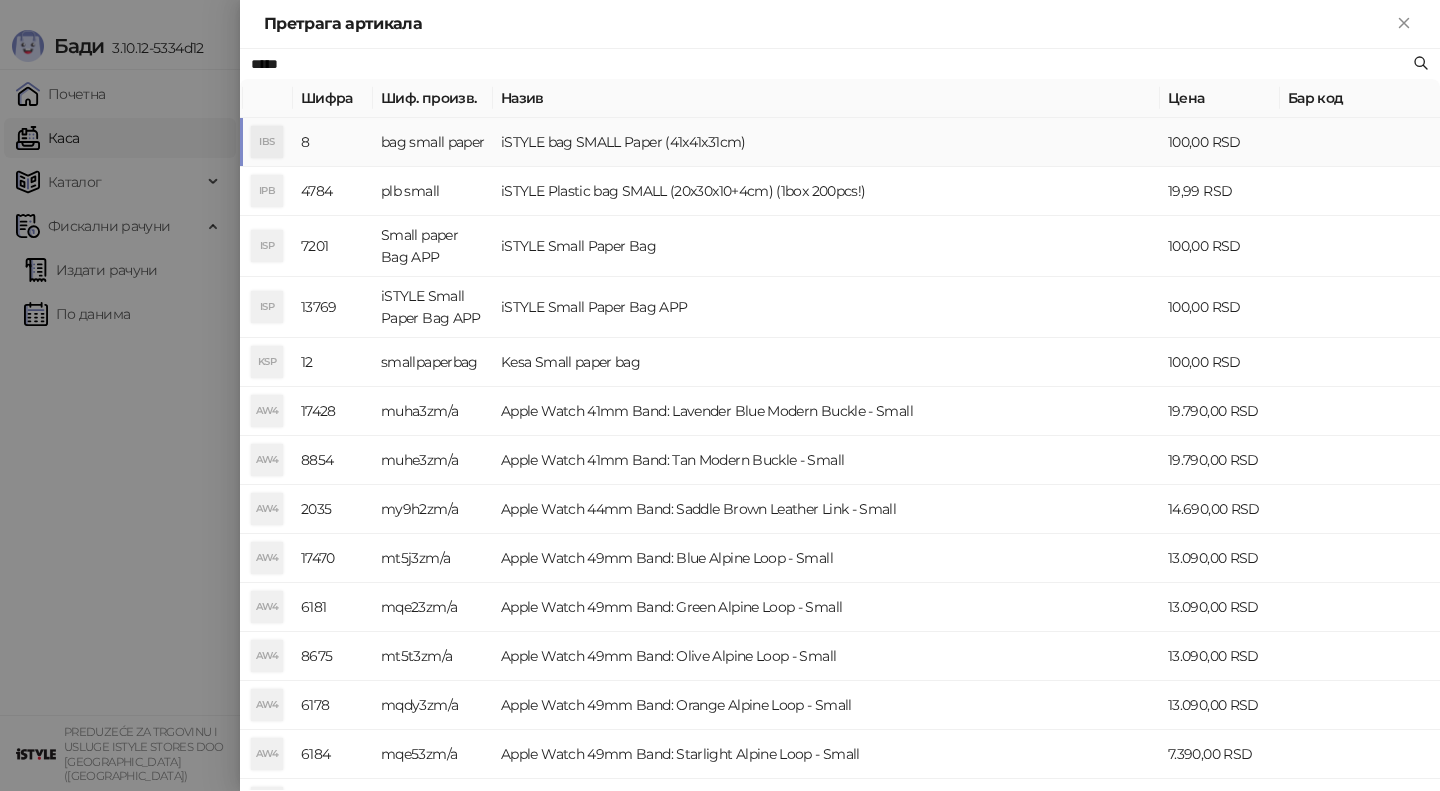 type on "*****" 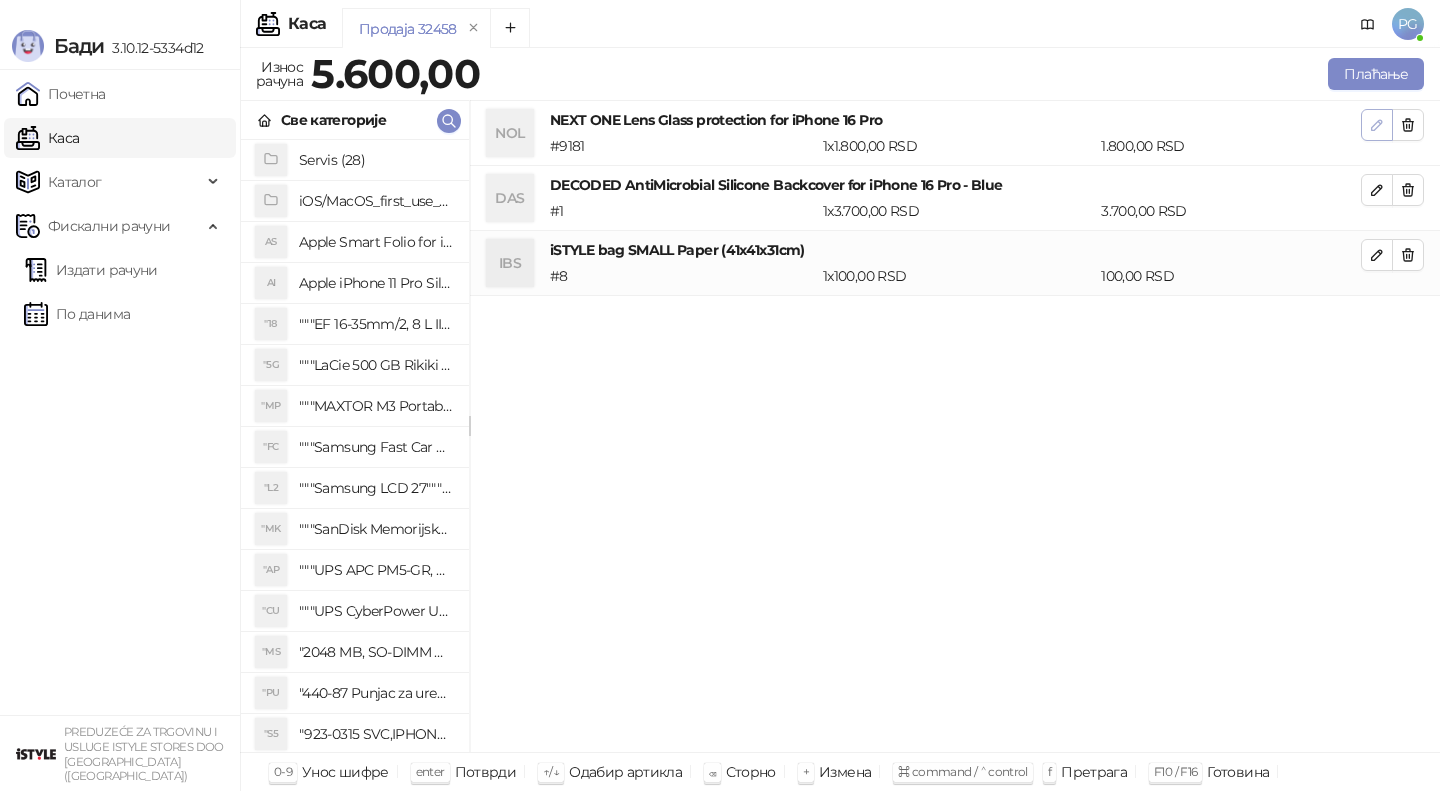click at bounding box center (1377, 124) 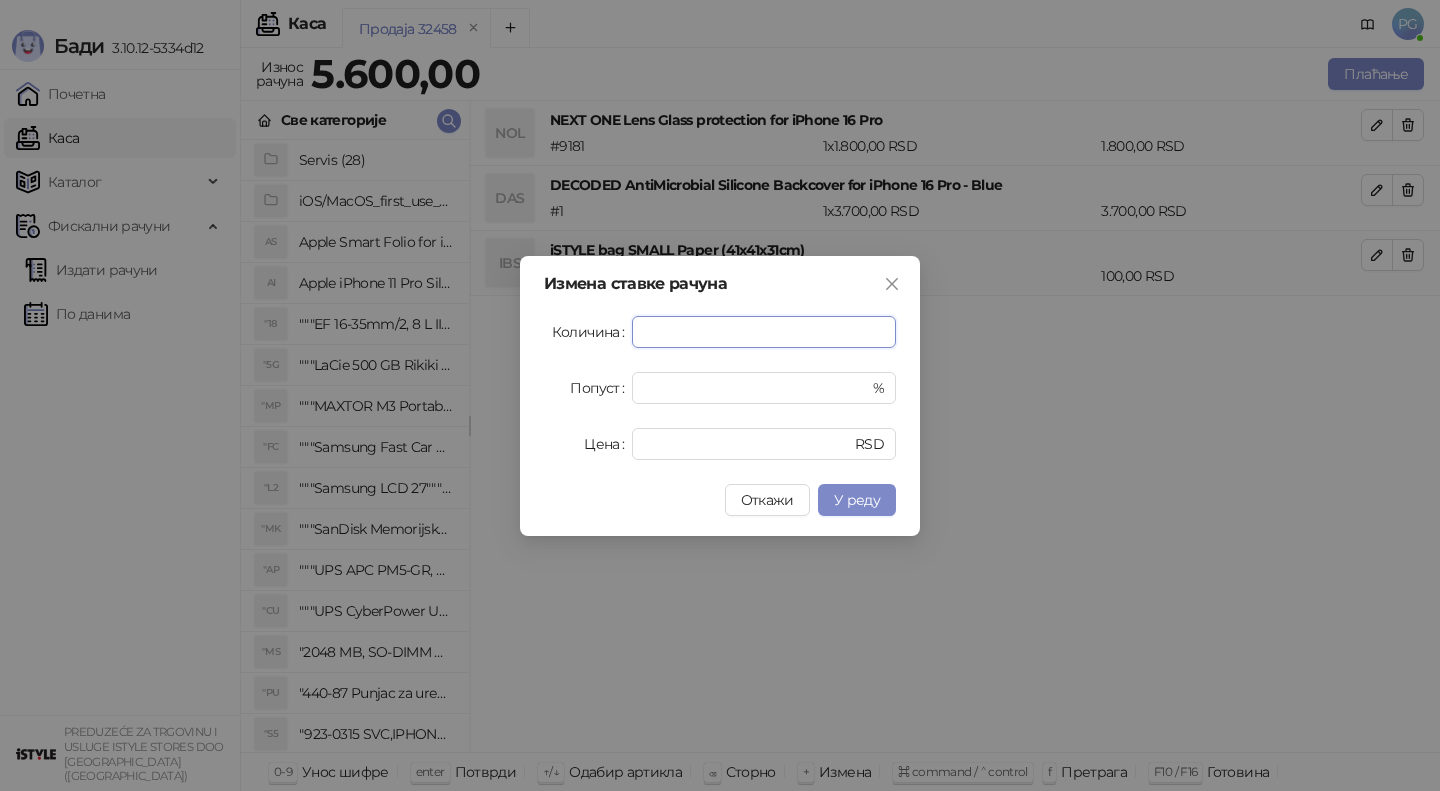 type on "*" 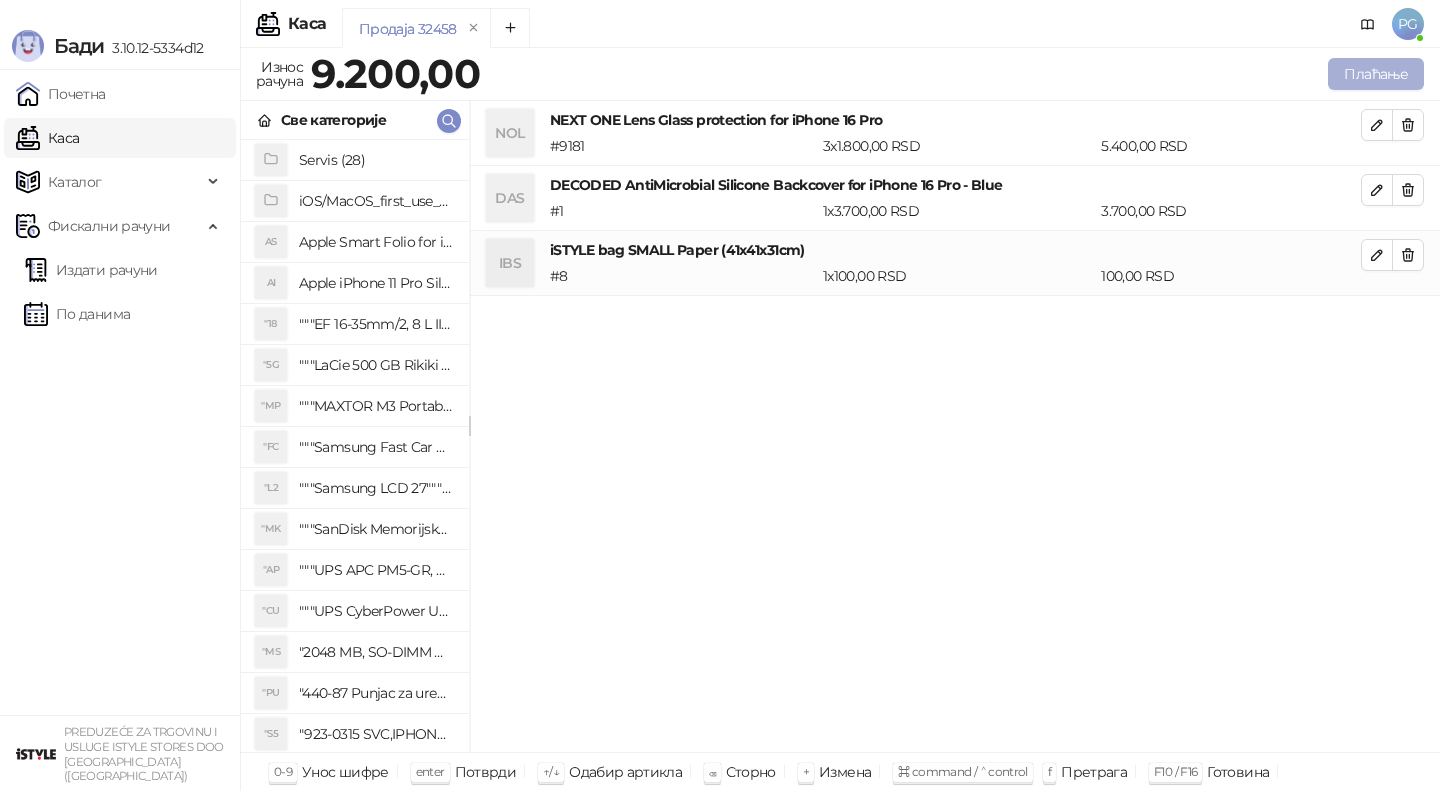 click on "Плаћање" at bounding box center (1376, 74) 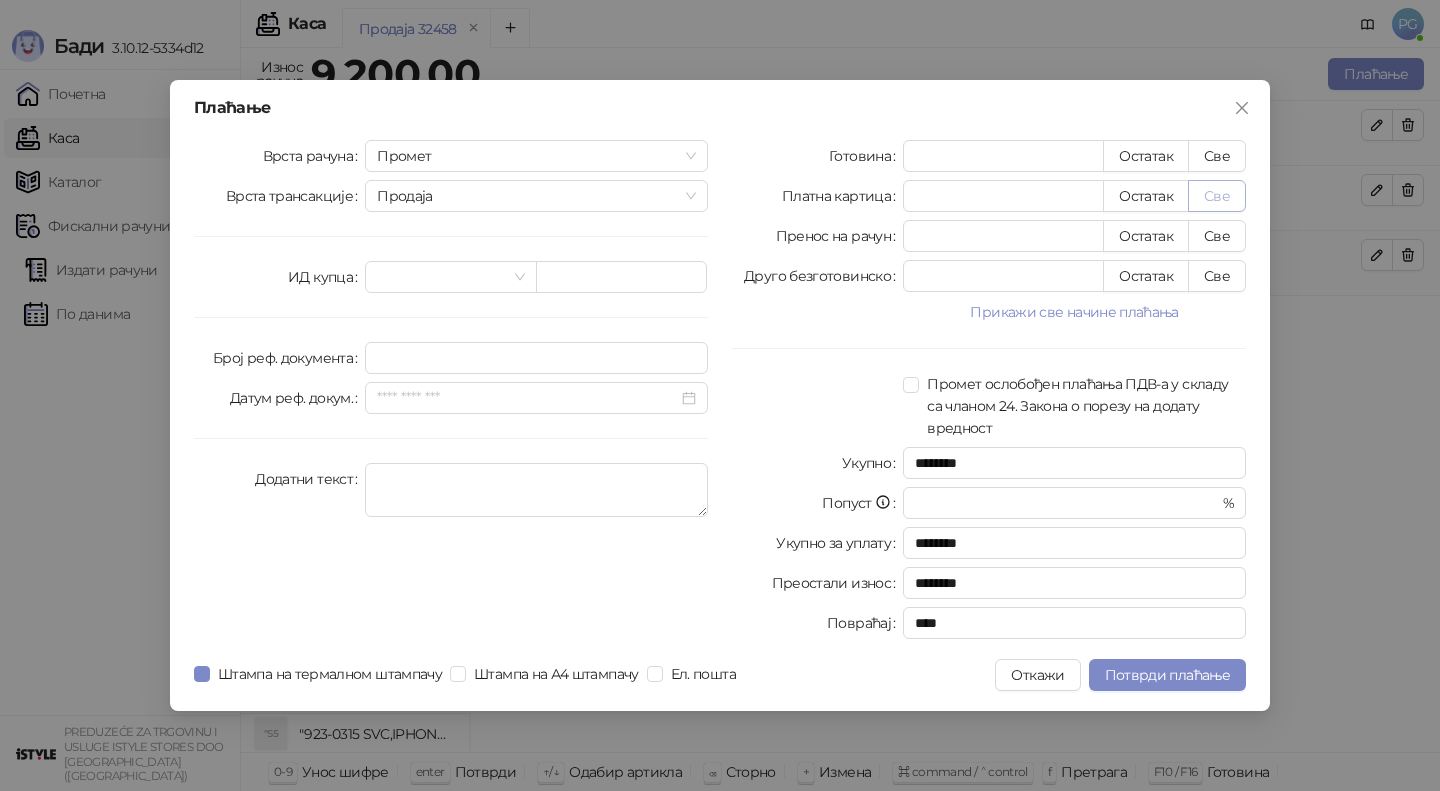 click on "Све" at bounding box center (1217, 196) 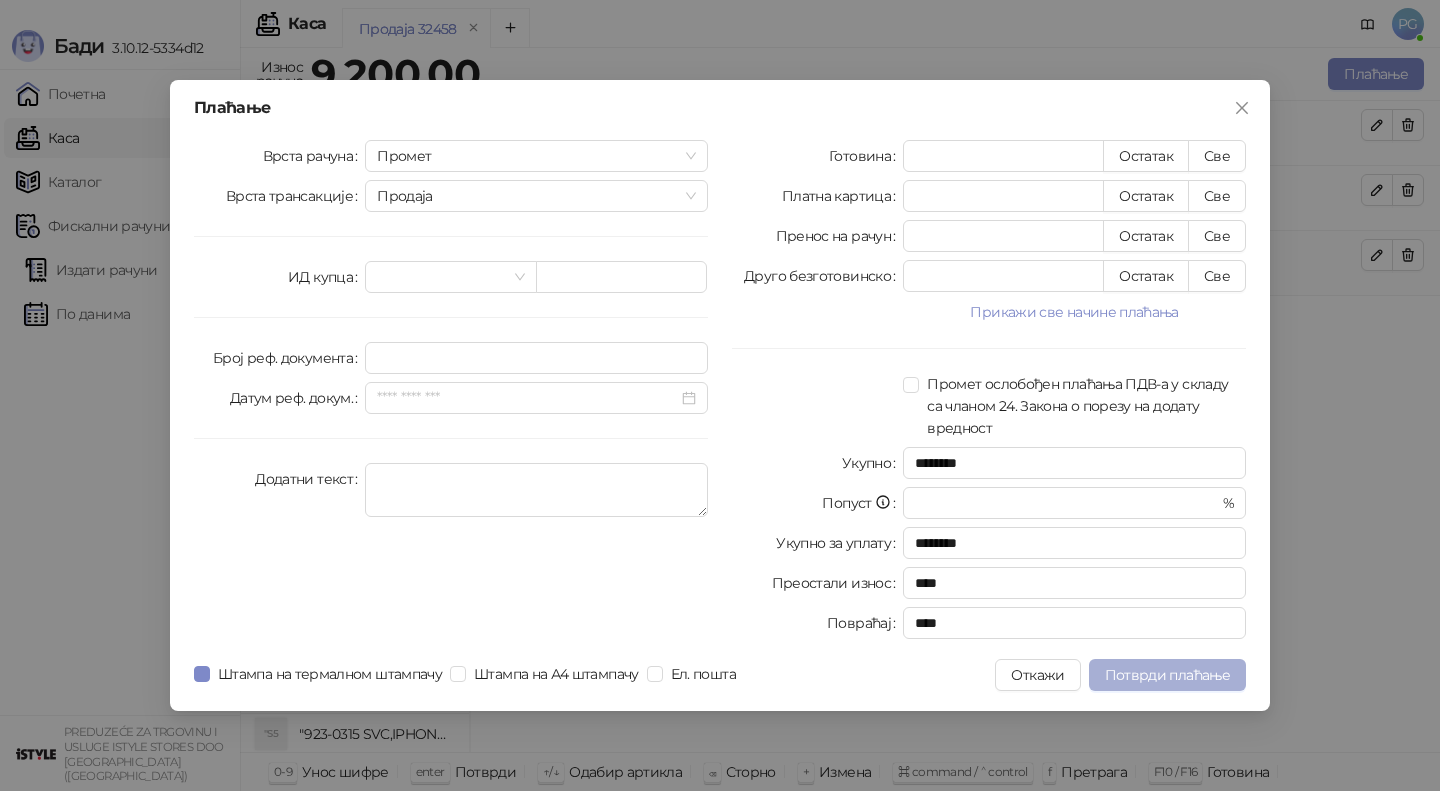 click on "Потврди плаћање" at bounding box center [1167, 675] 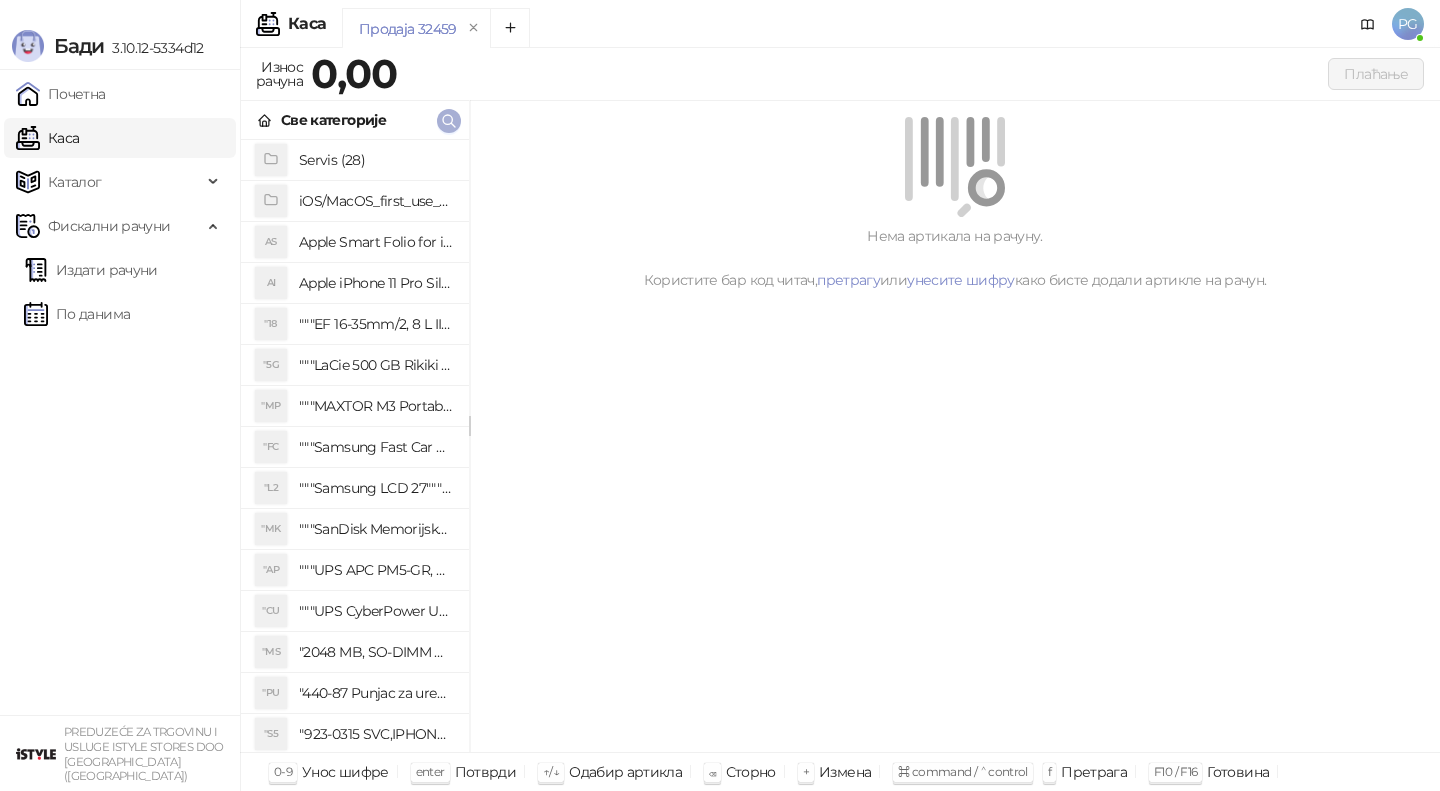 click 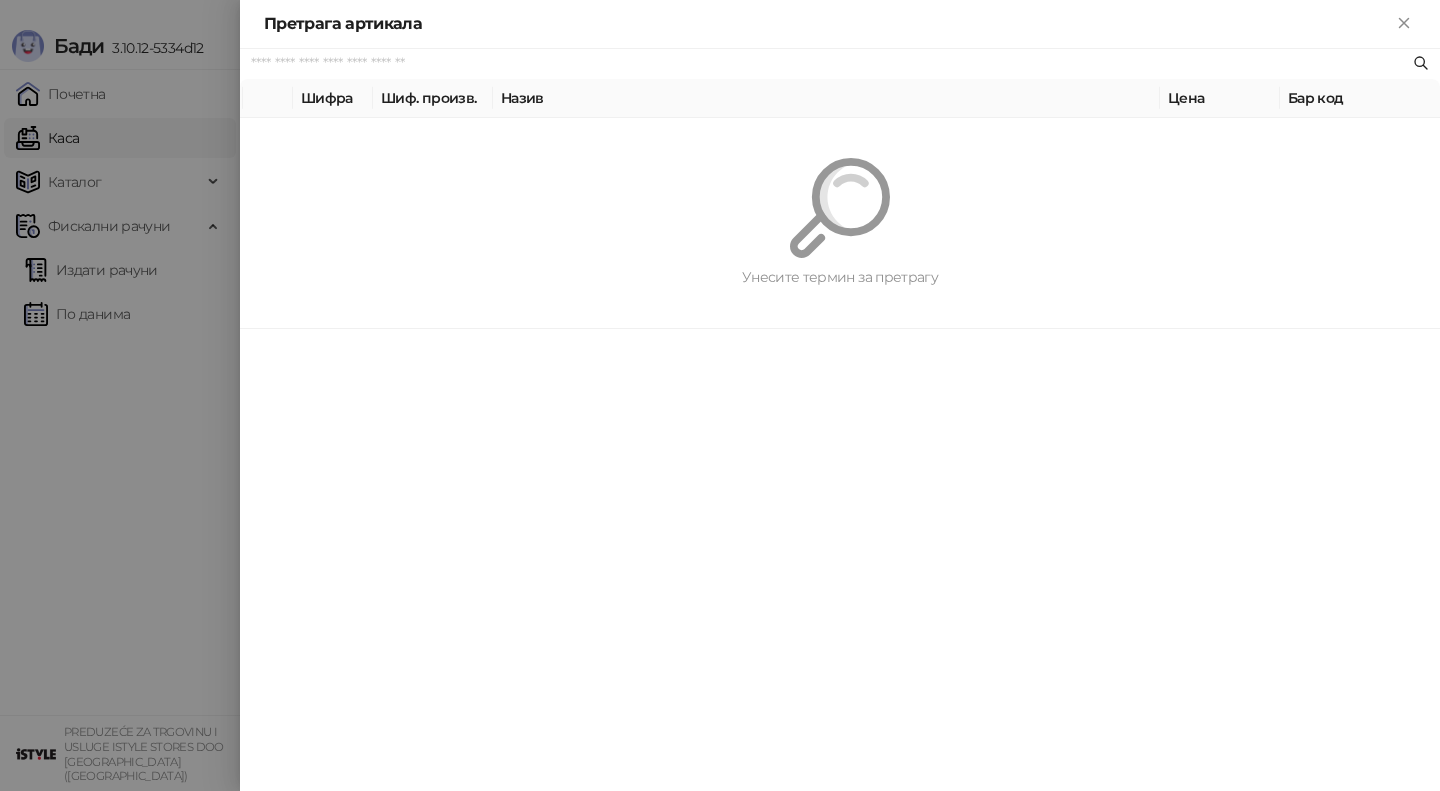 paste on "**********" 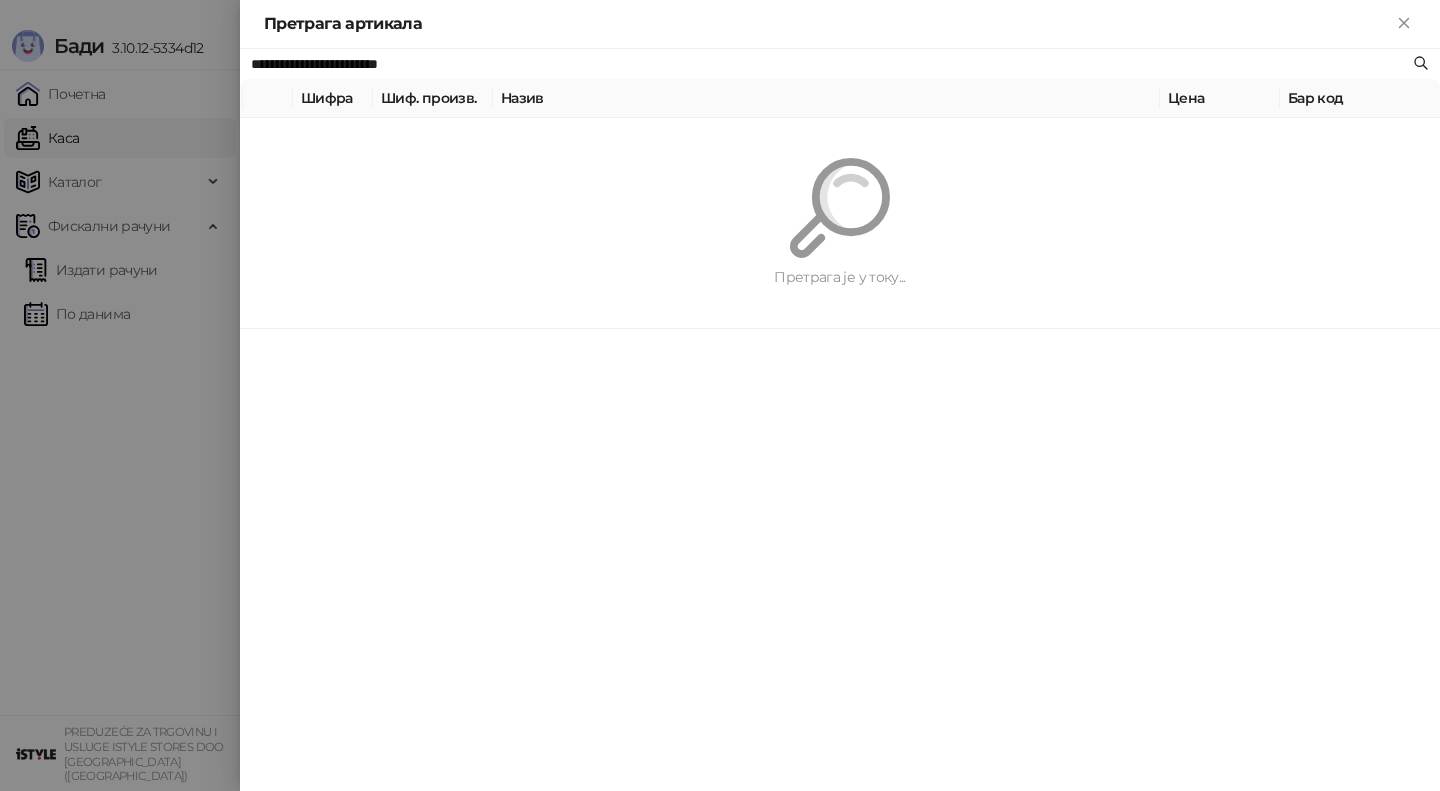 type on "**********" 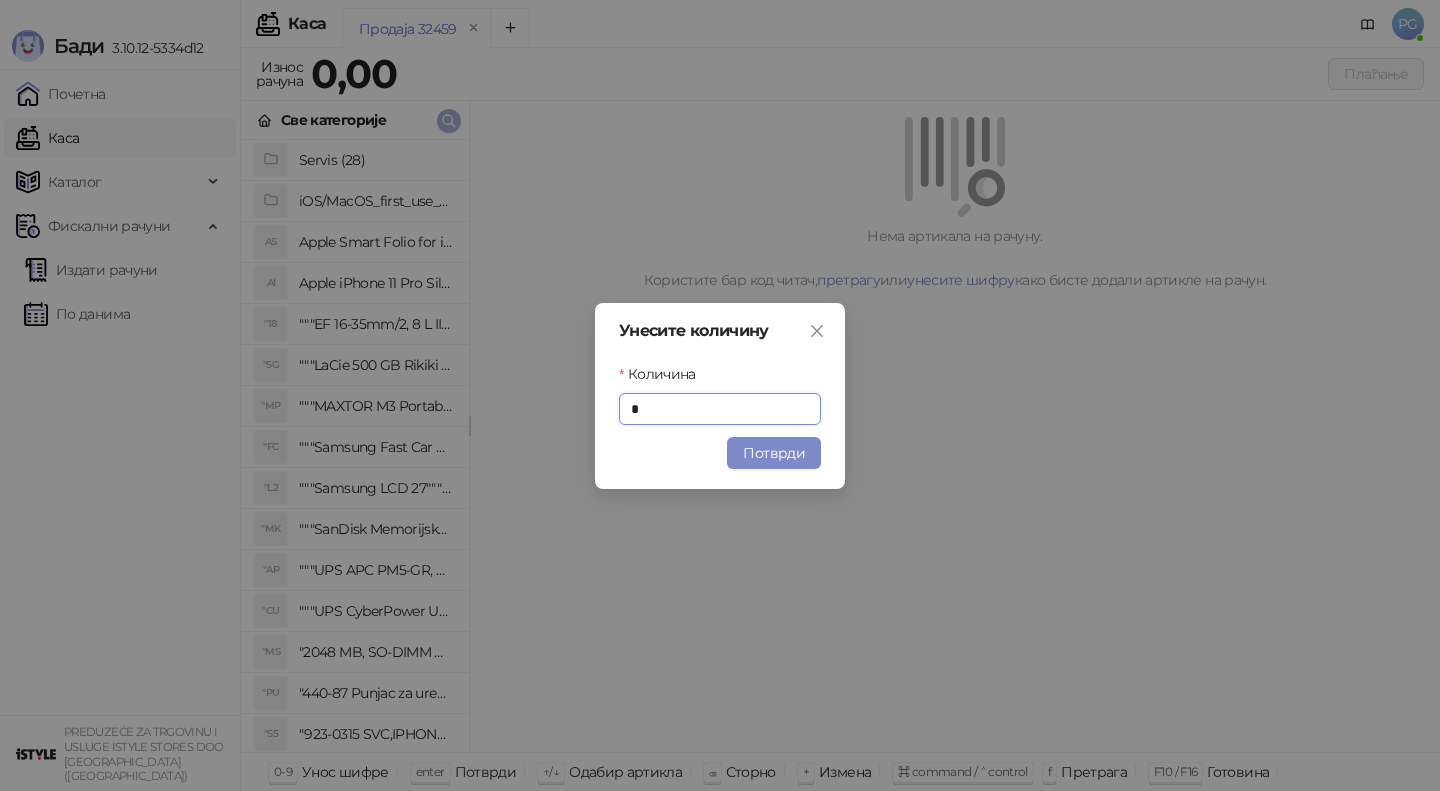 type on "*" 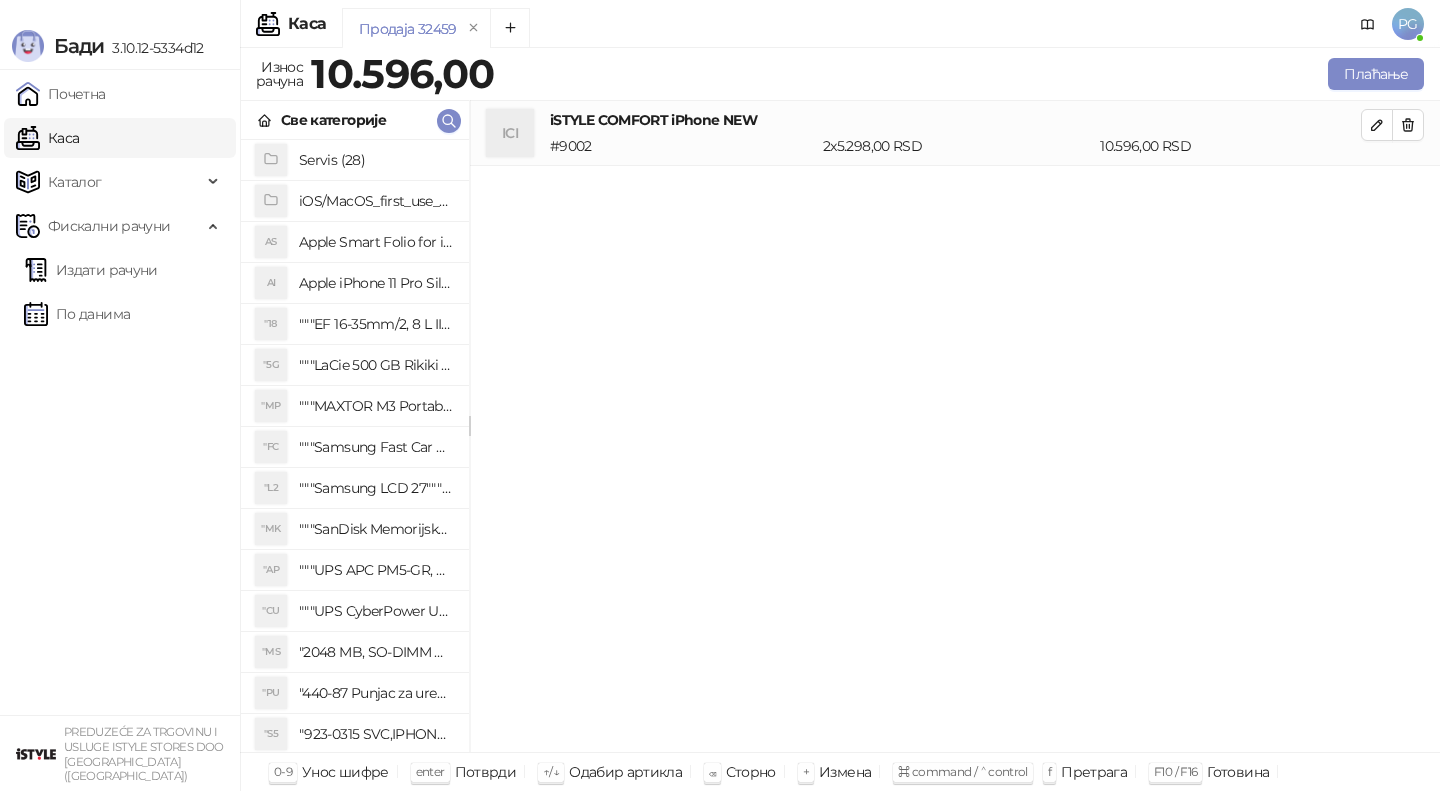 click on "Све категорије" at bounding box center [355, 120] 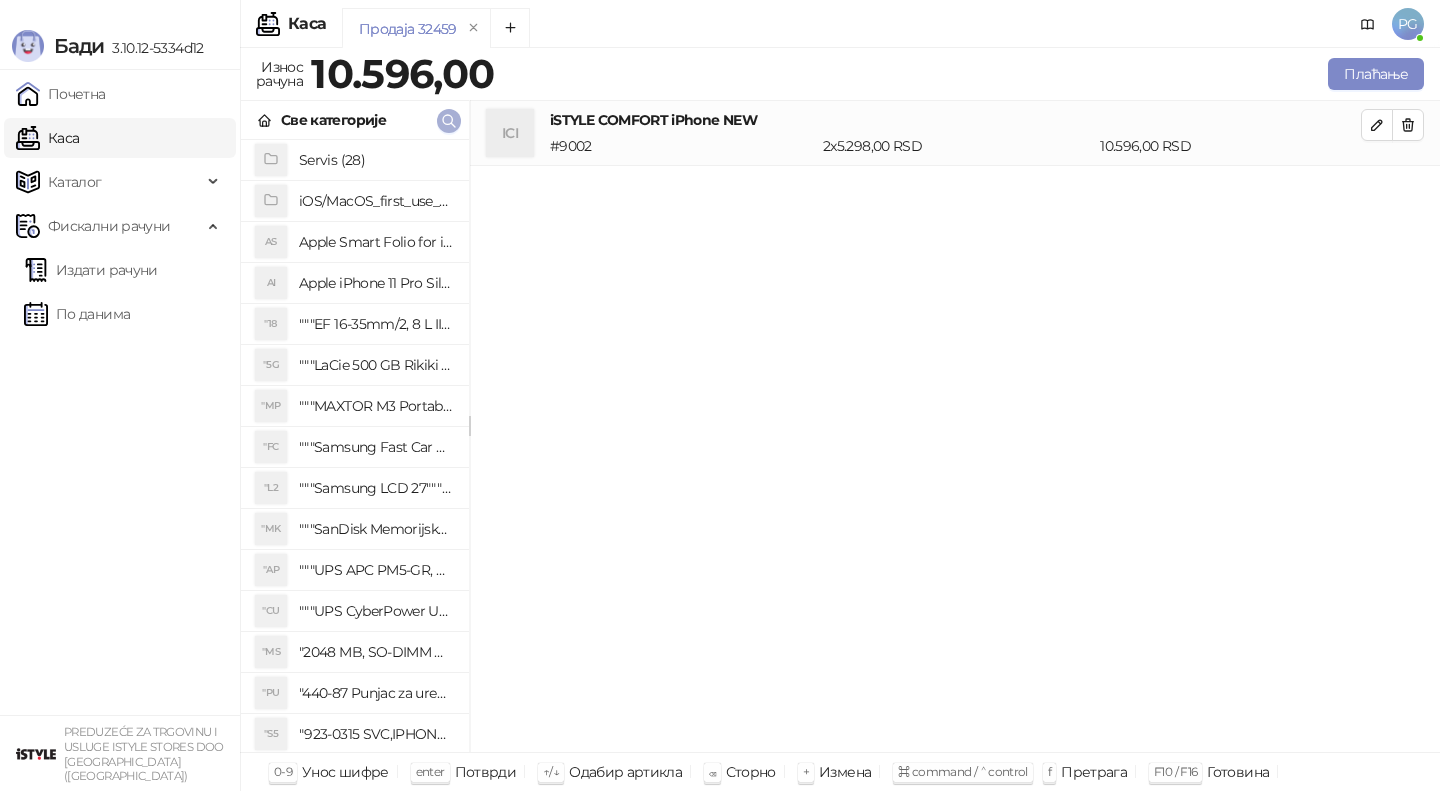 click 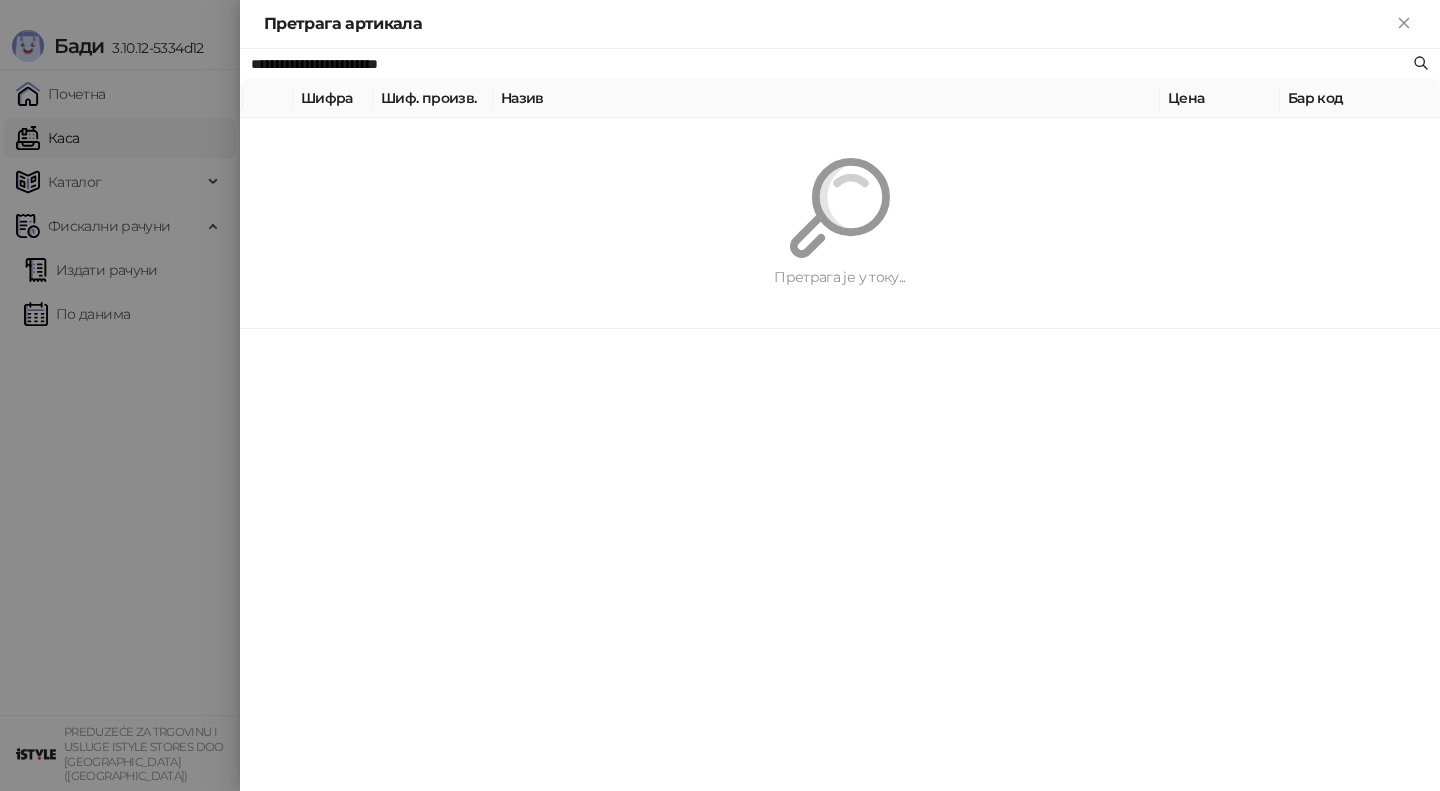 paste 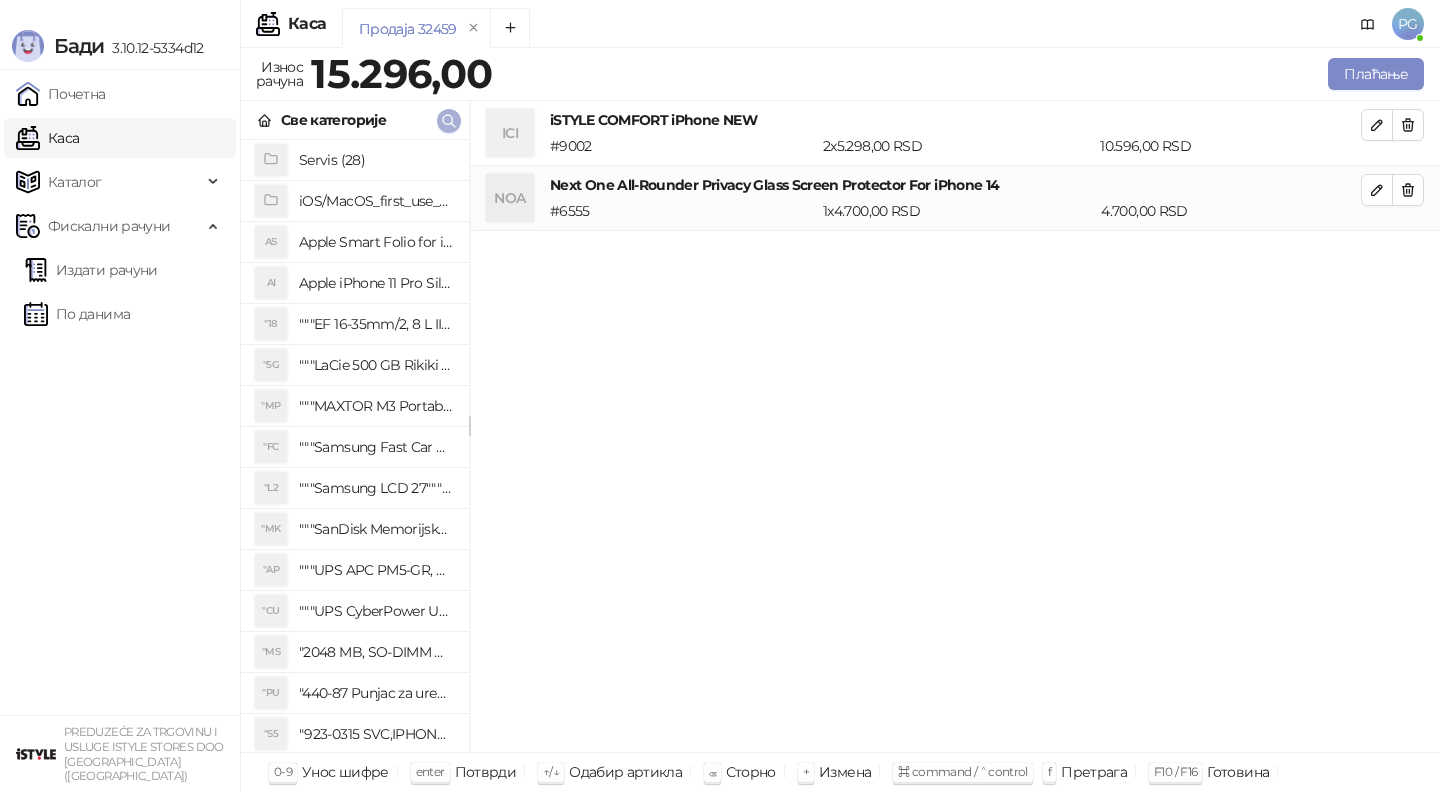 click 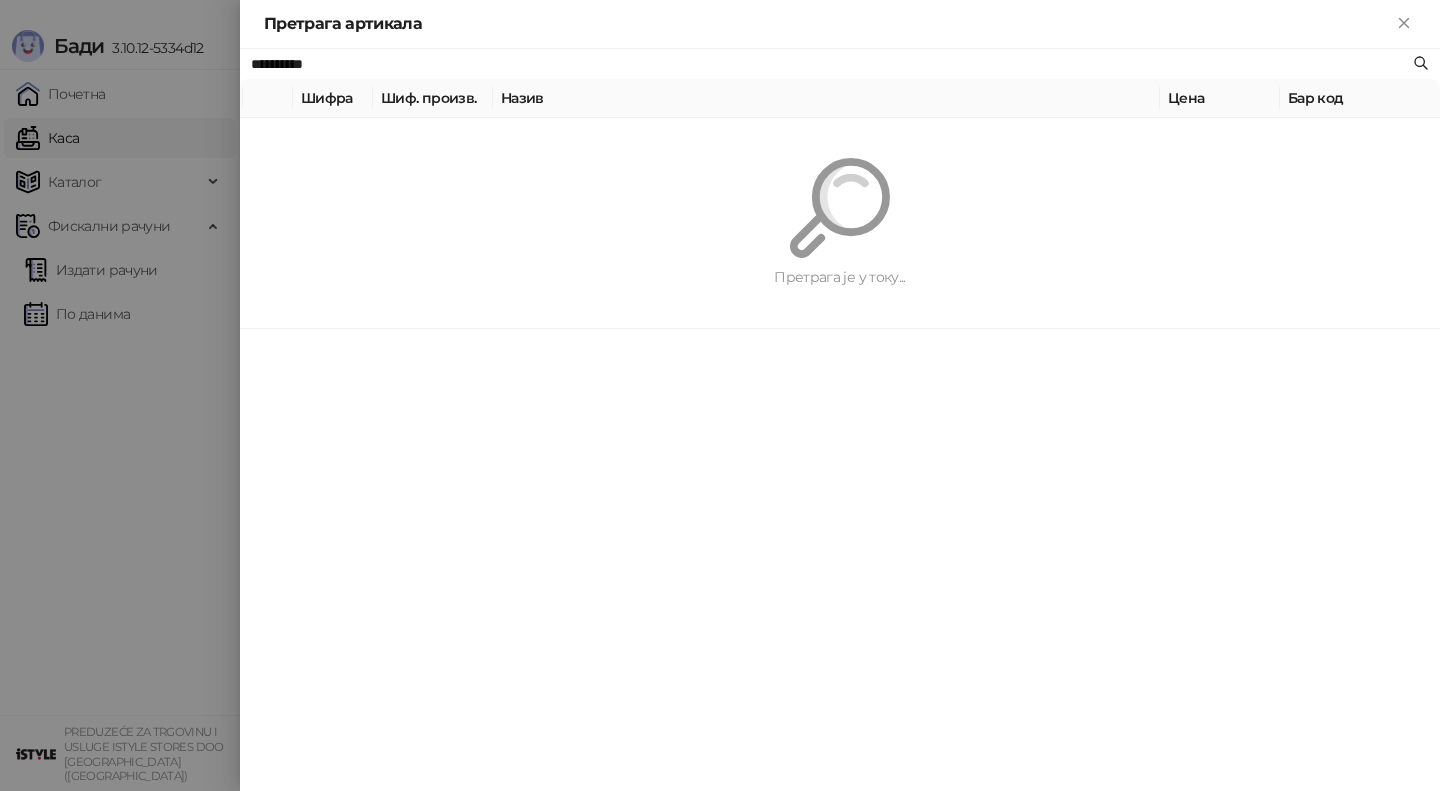 paste on "******" 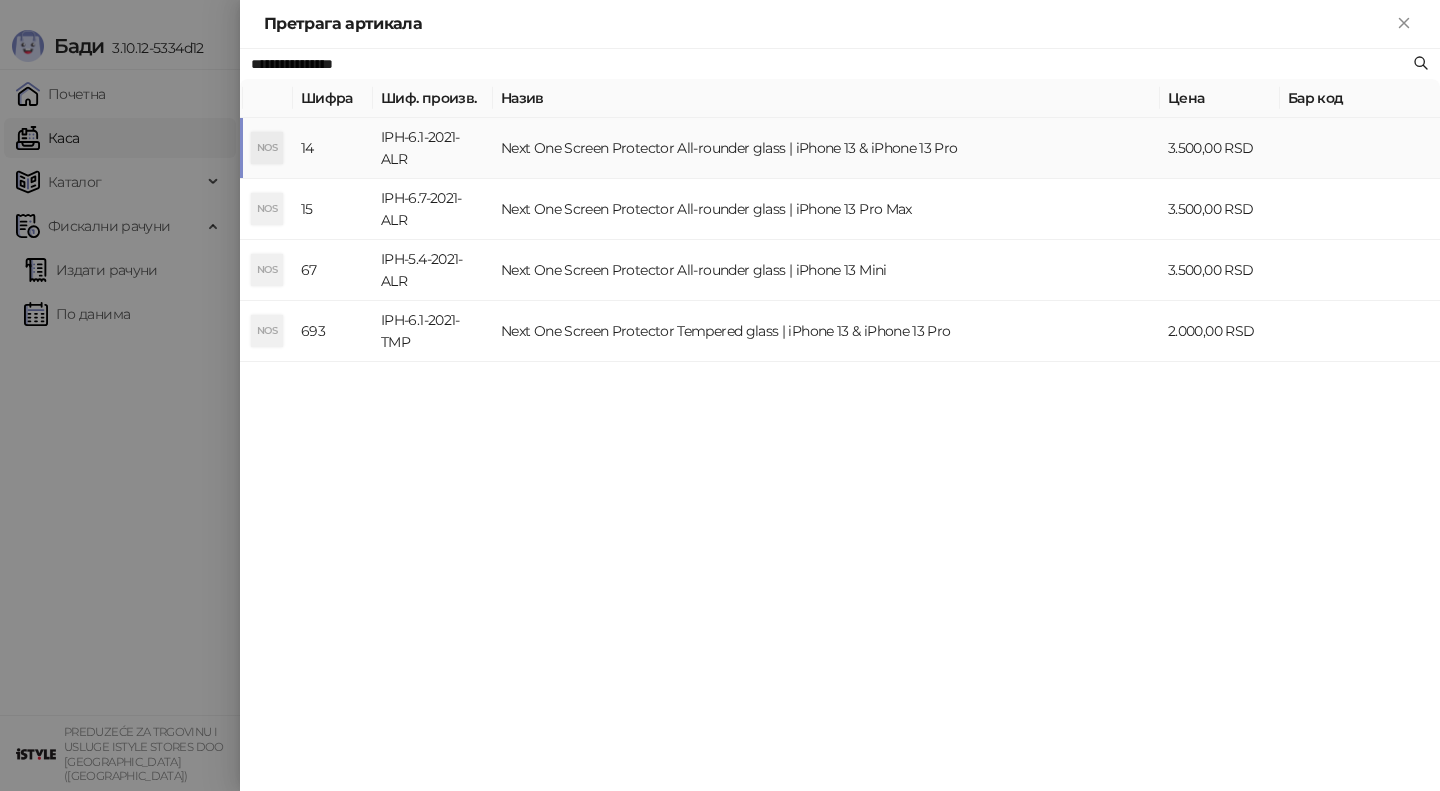type on "**********" 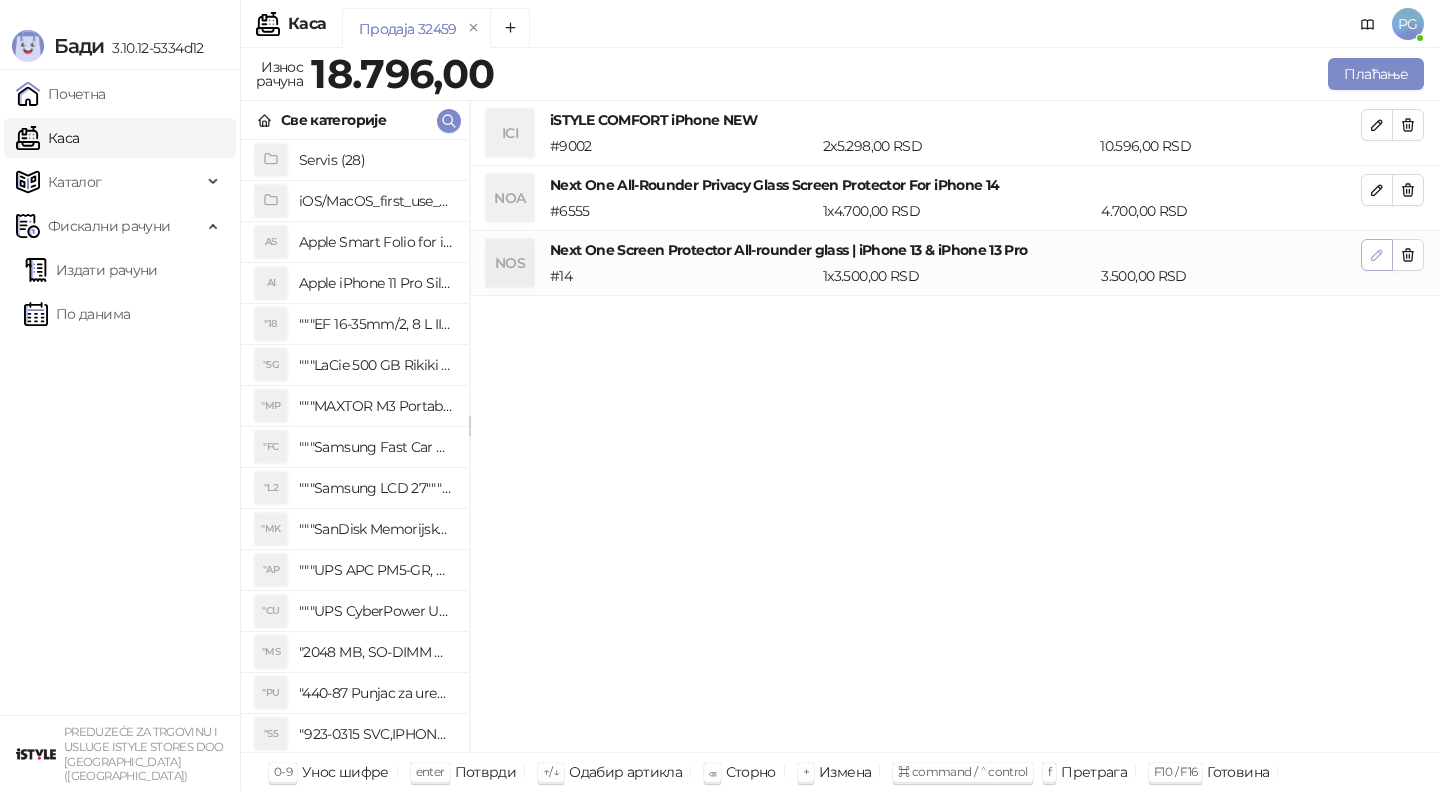 click at bounding box center (1377, 255) 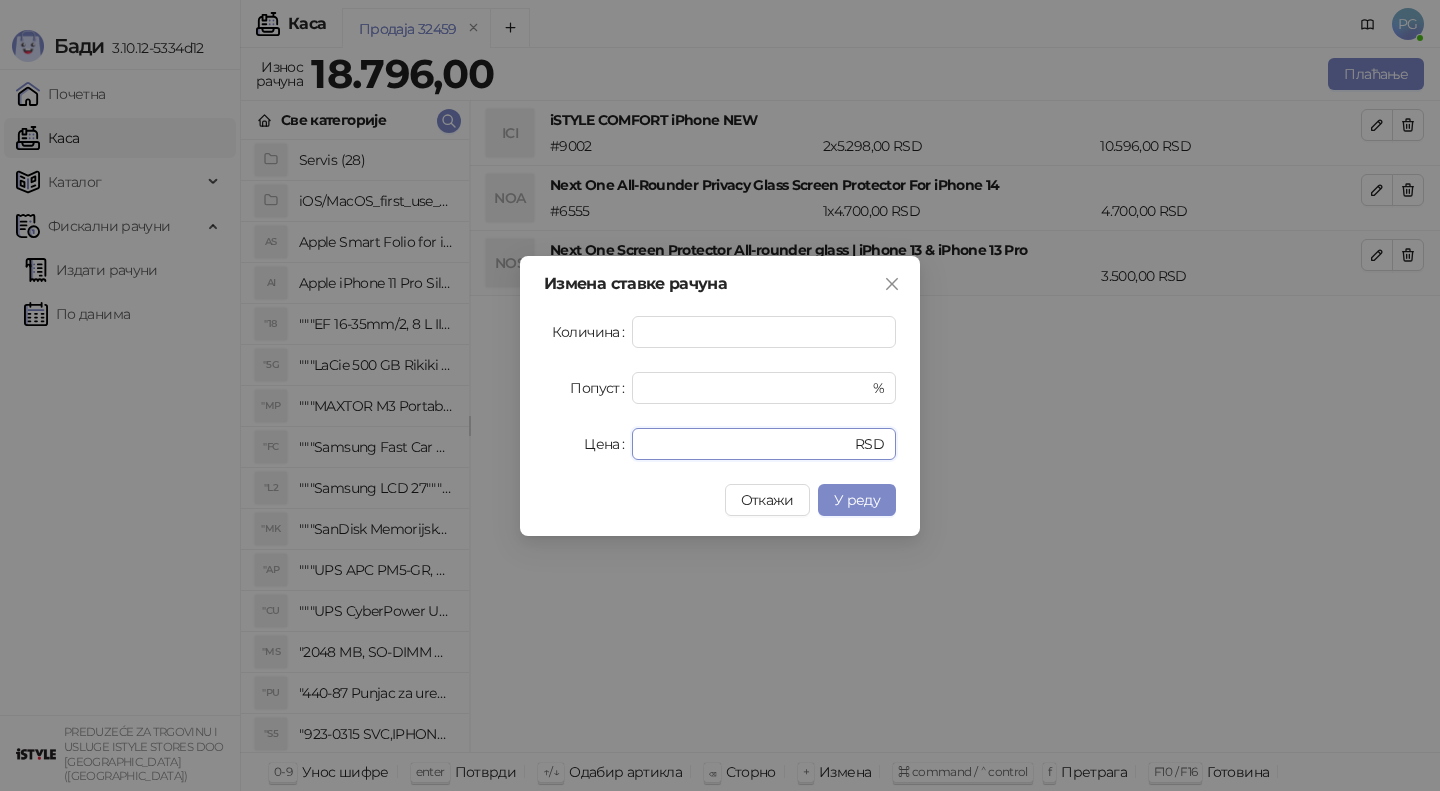 drag, startPoint x: 695, startPoint y: 450, endPoint x: 506, endPoint y: 452, distance: 189.01057 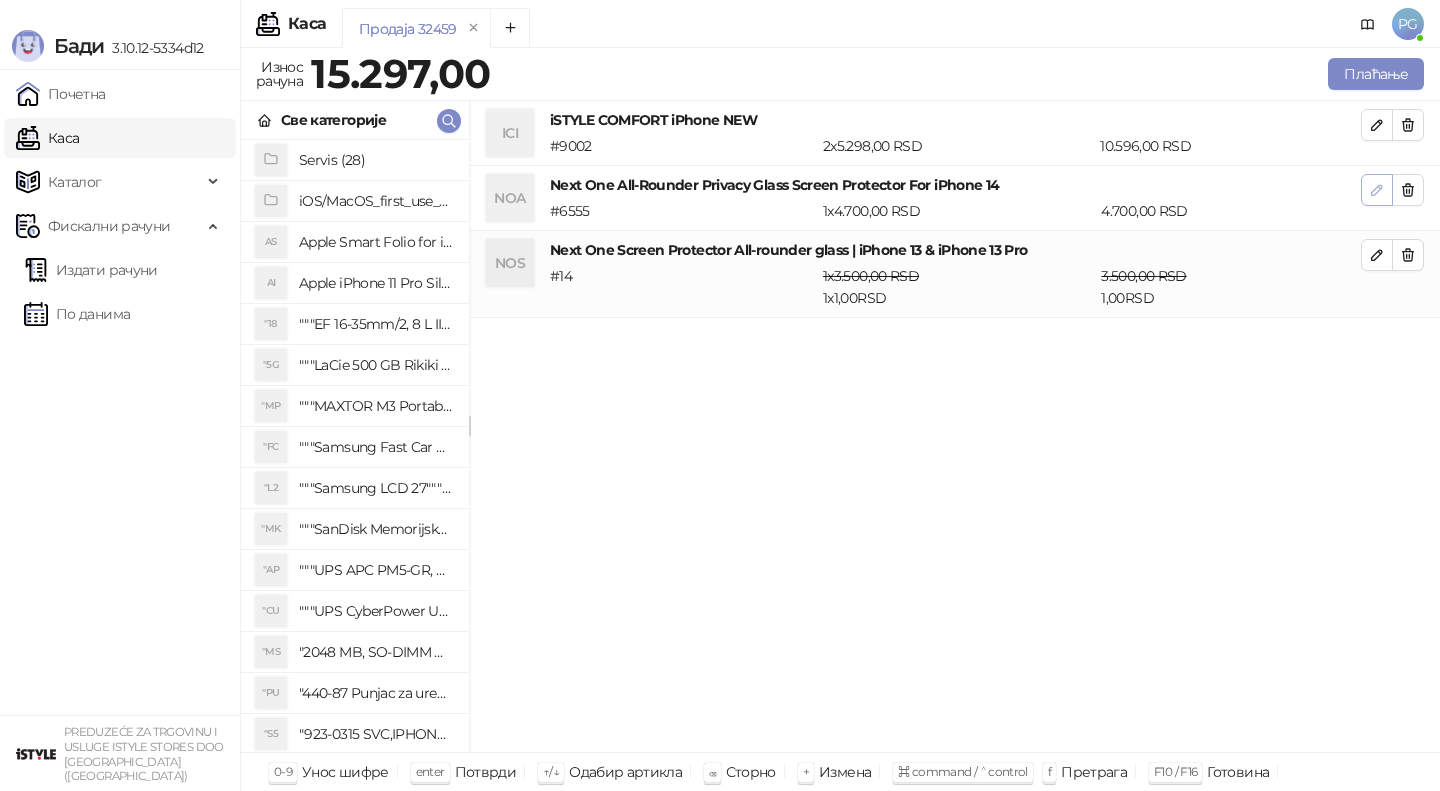 click 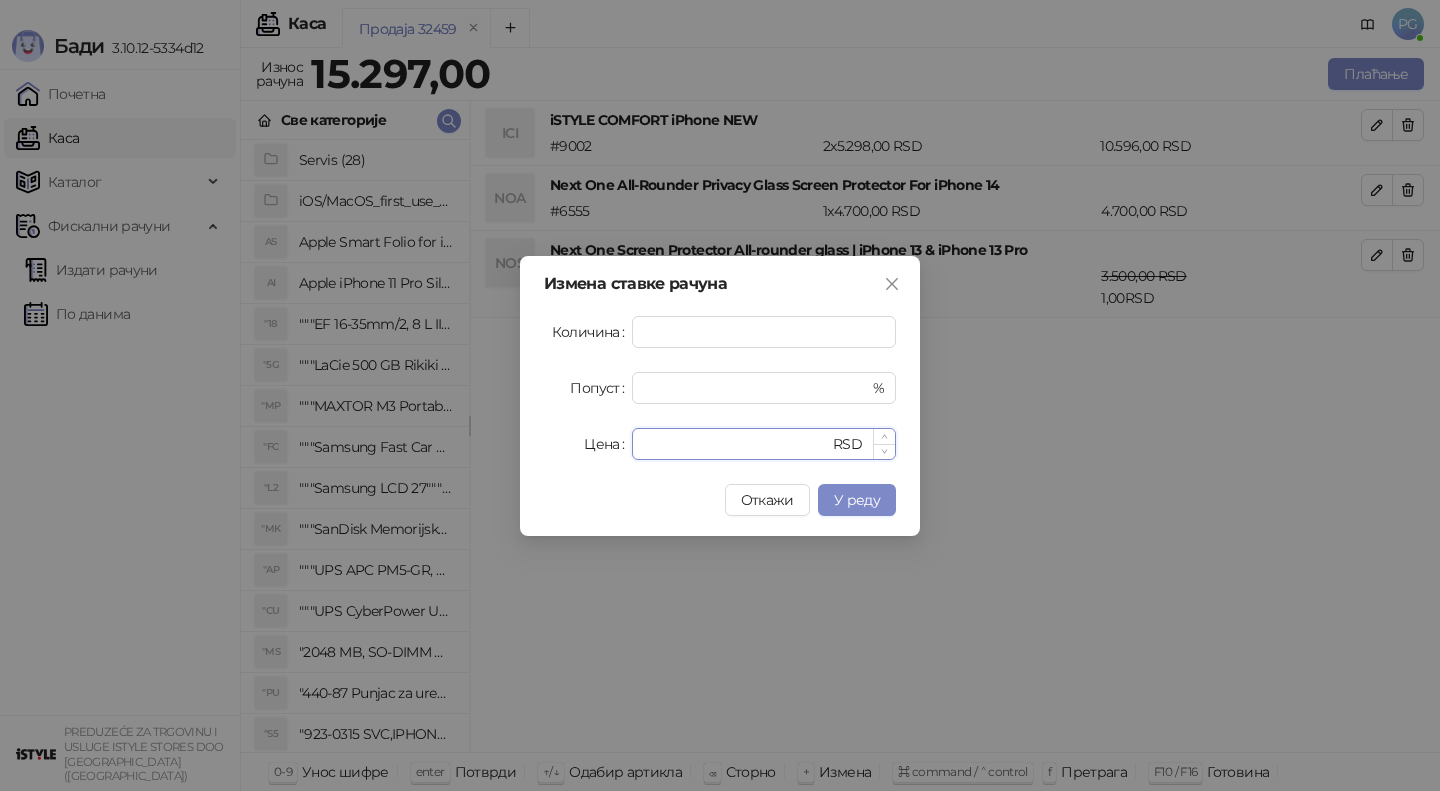 drag, startPoint x: 693, startPoint y: 438, endPoint x: 668, endPoint y: 439, distance: 25.019993 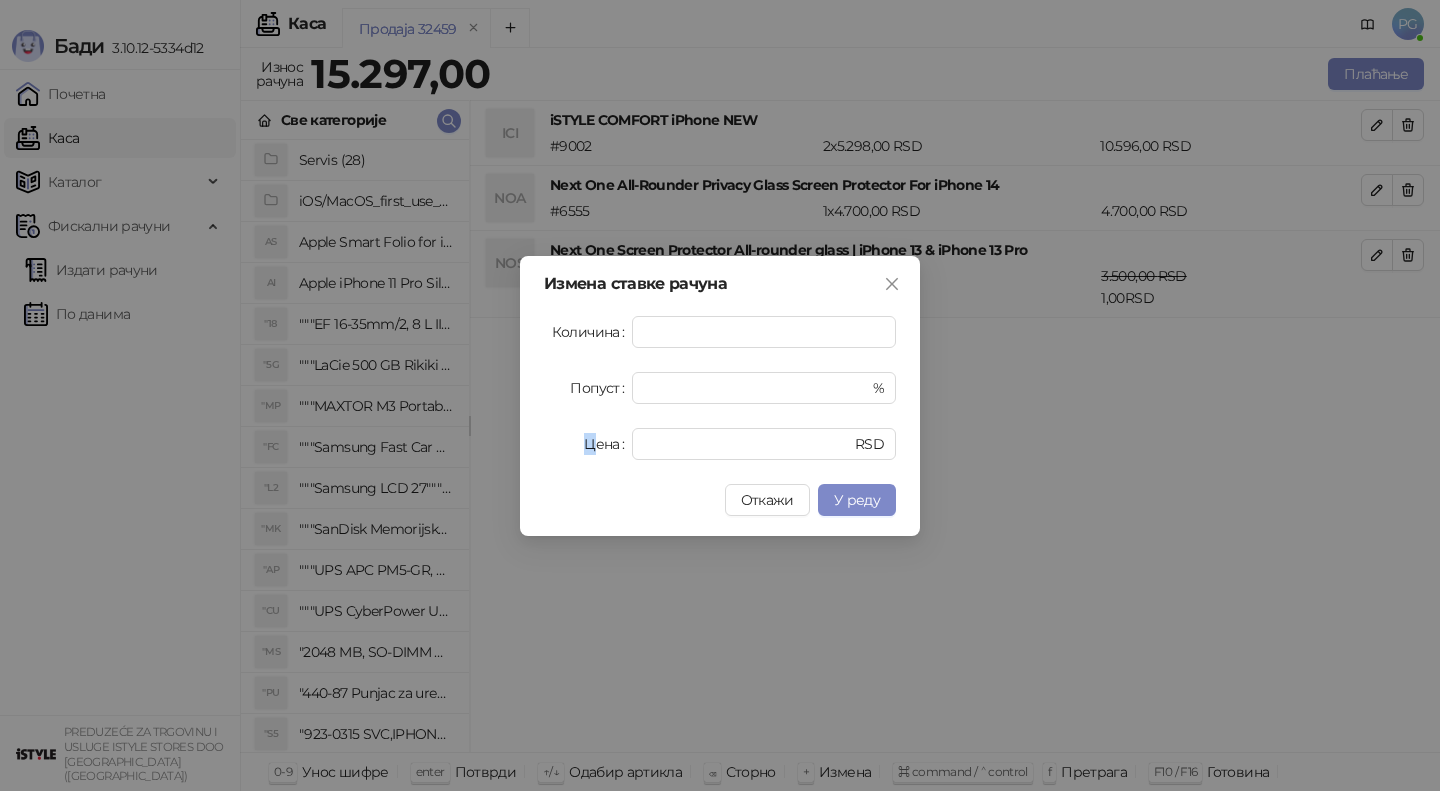 drag, startPoint x: 583, startPoint y: 451, endPoint x: 541, endPoint y: 451, distance: 42 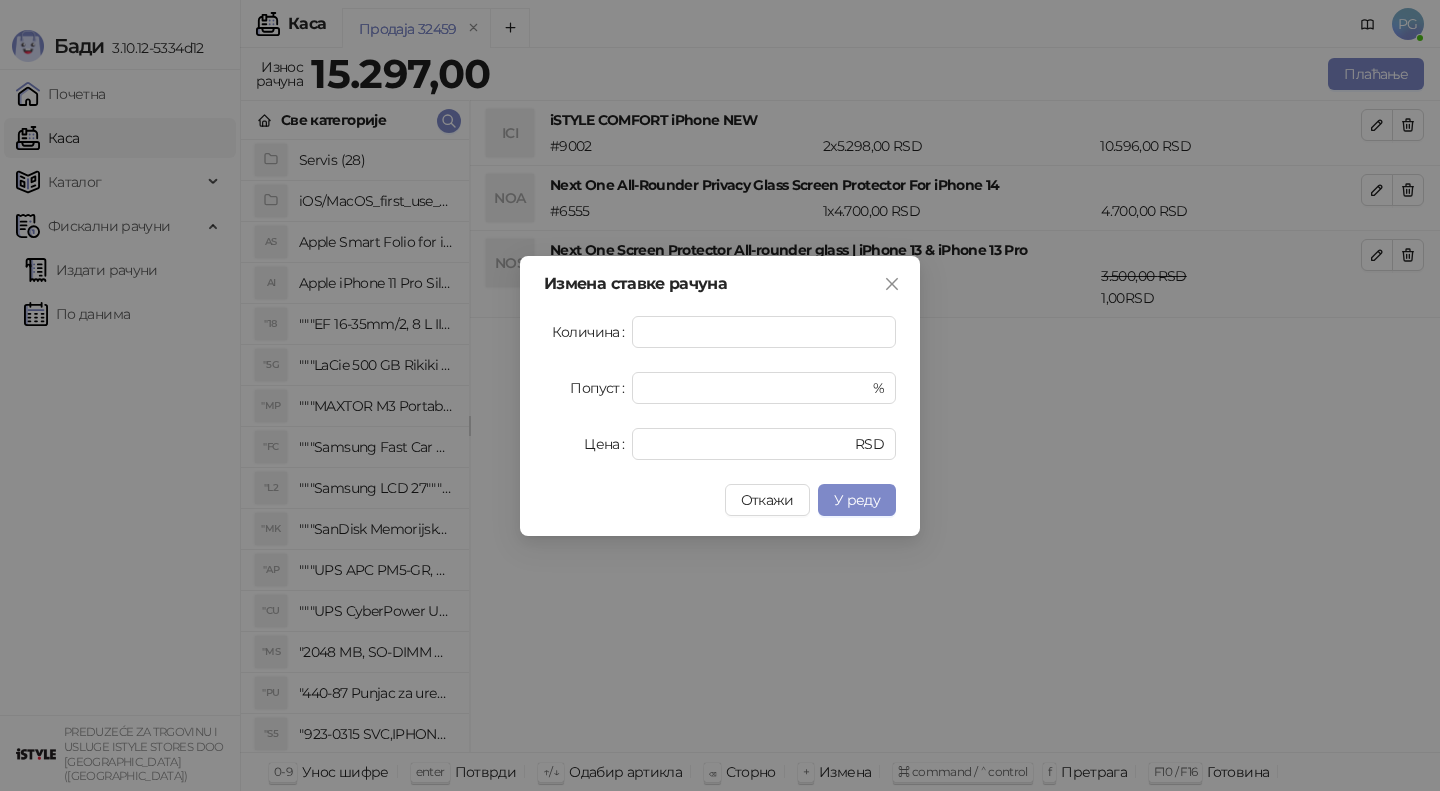 drag, startPoint x: 772, startPoint y: 424, endPoint x: 569, endPoint y: 424, distance: 203 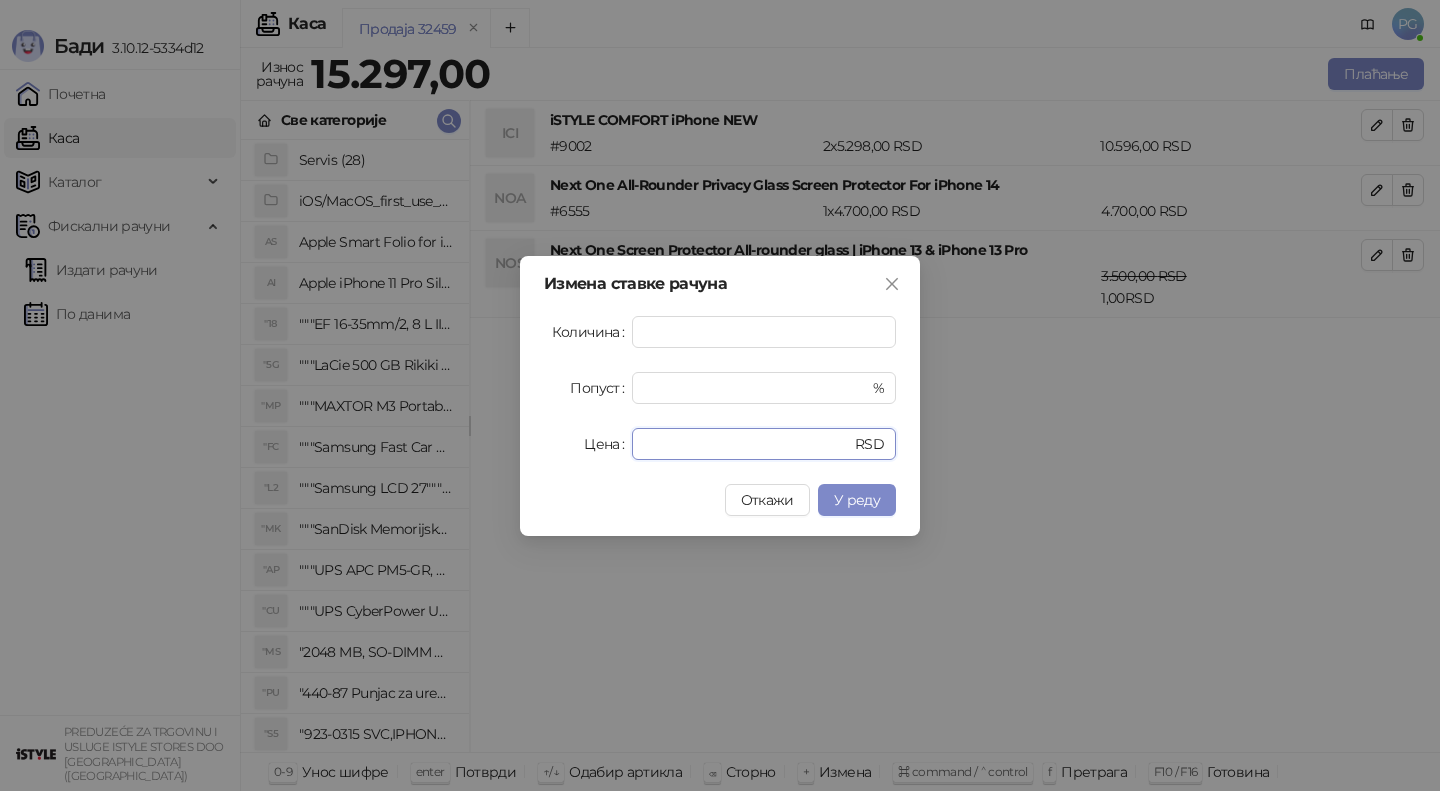 drag, startPoint x: 678, startPoint y: 449, endPoint x: 539, endPoint y: 448, distance: 139.0036 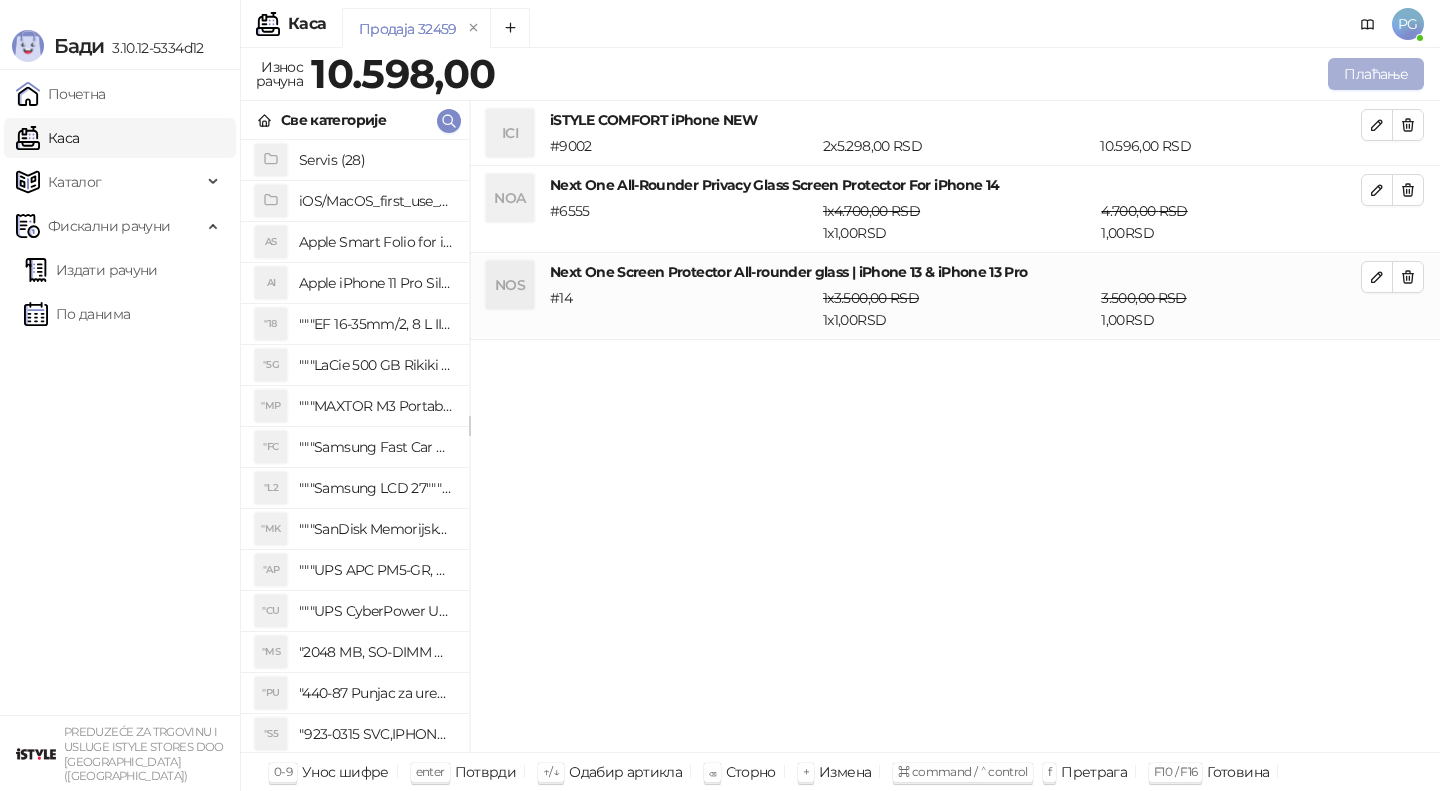 click on "Плаћање" at bounding box center (1376, 74) 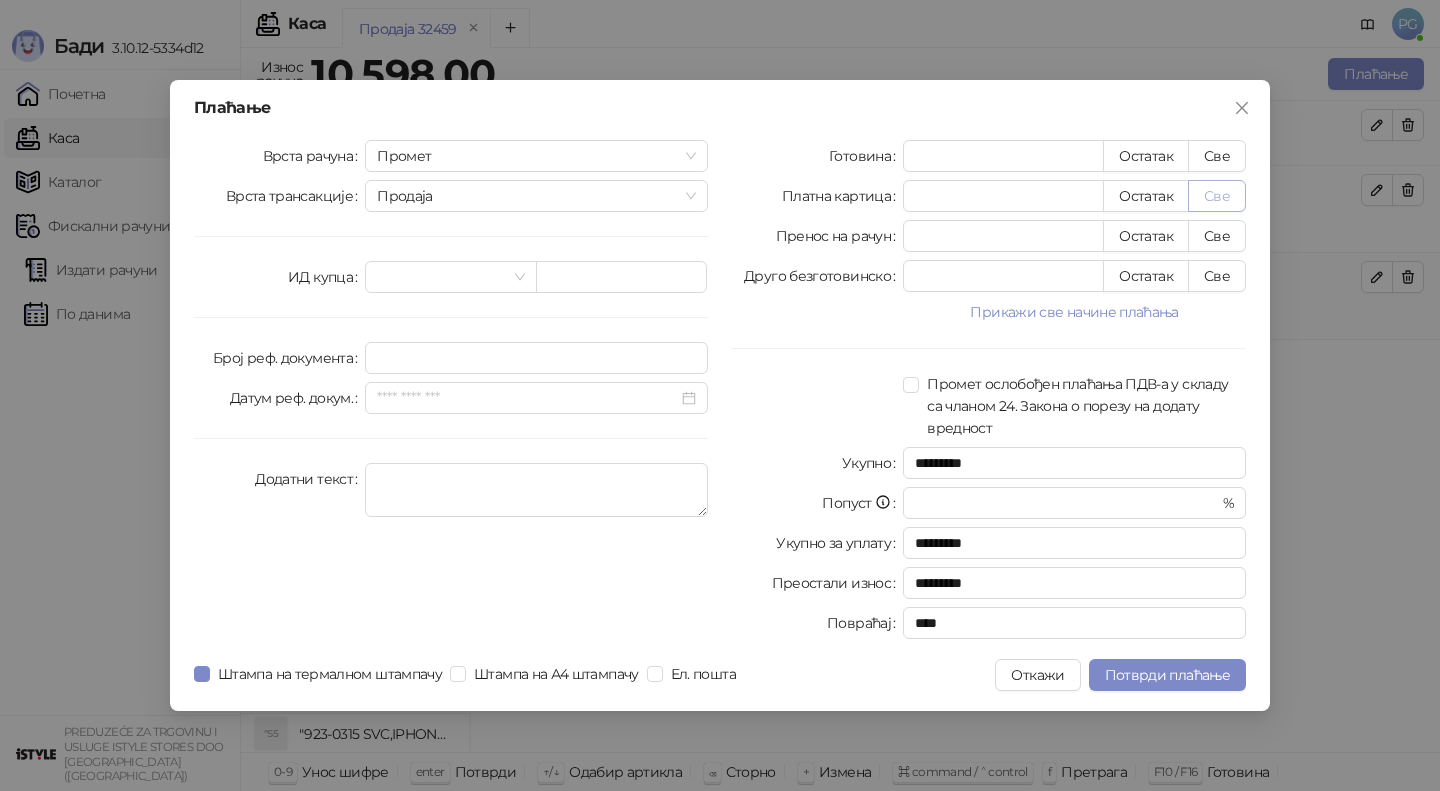 click on "Све" at bounding box center (1217, 196) 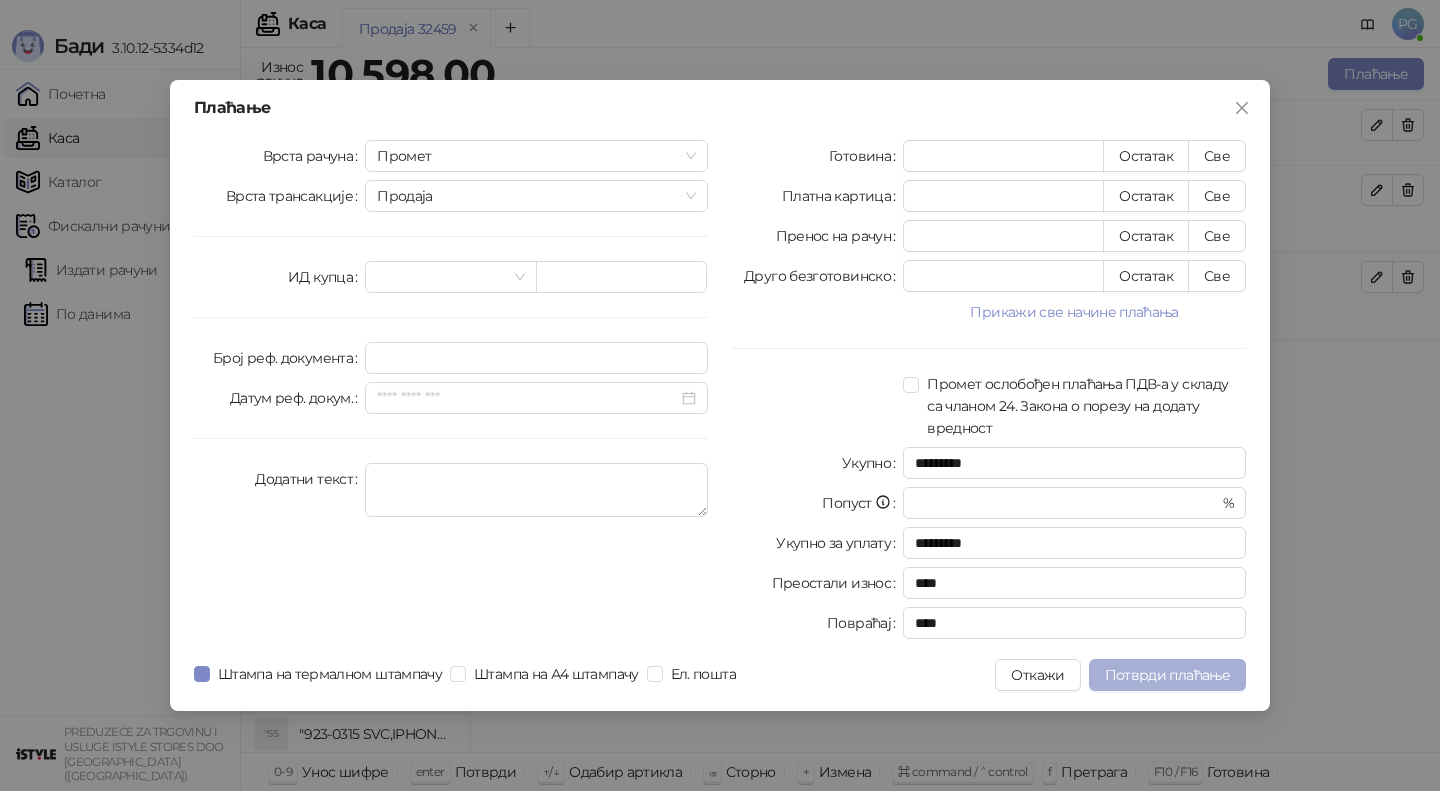 click on "Потврди плаћање" at bounding box center (1167, 675) 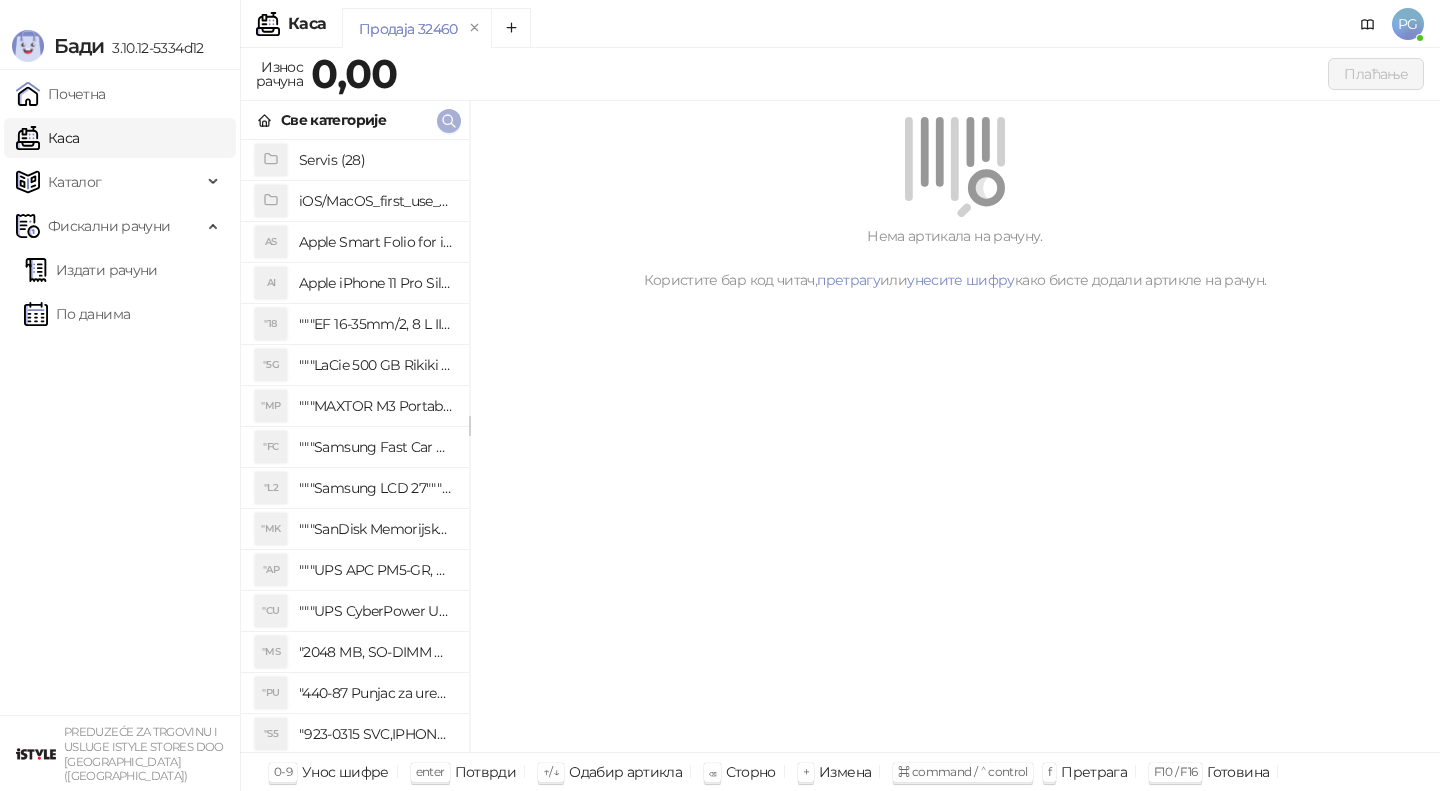 click 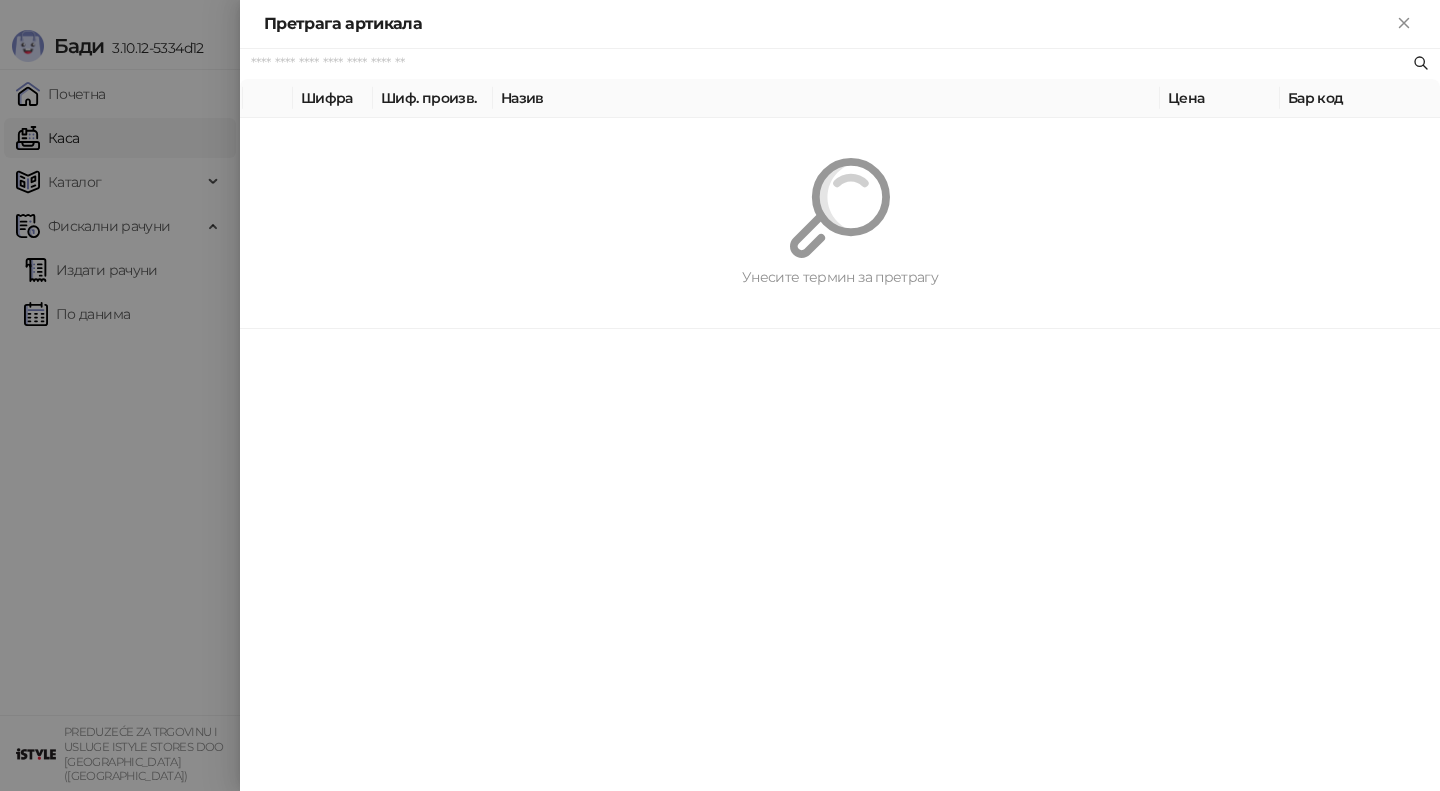 paste on "*********" 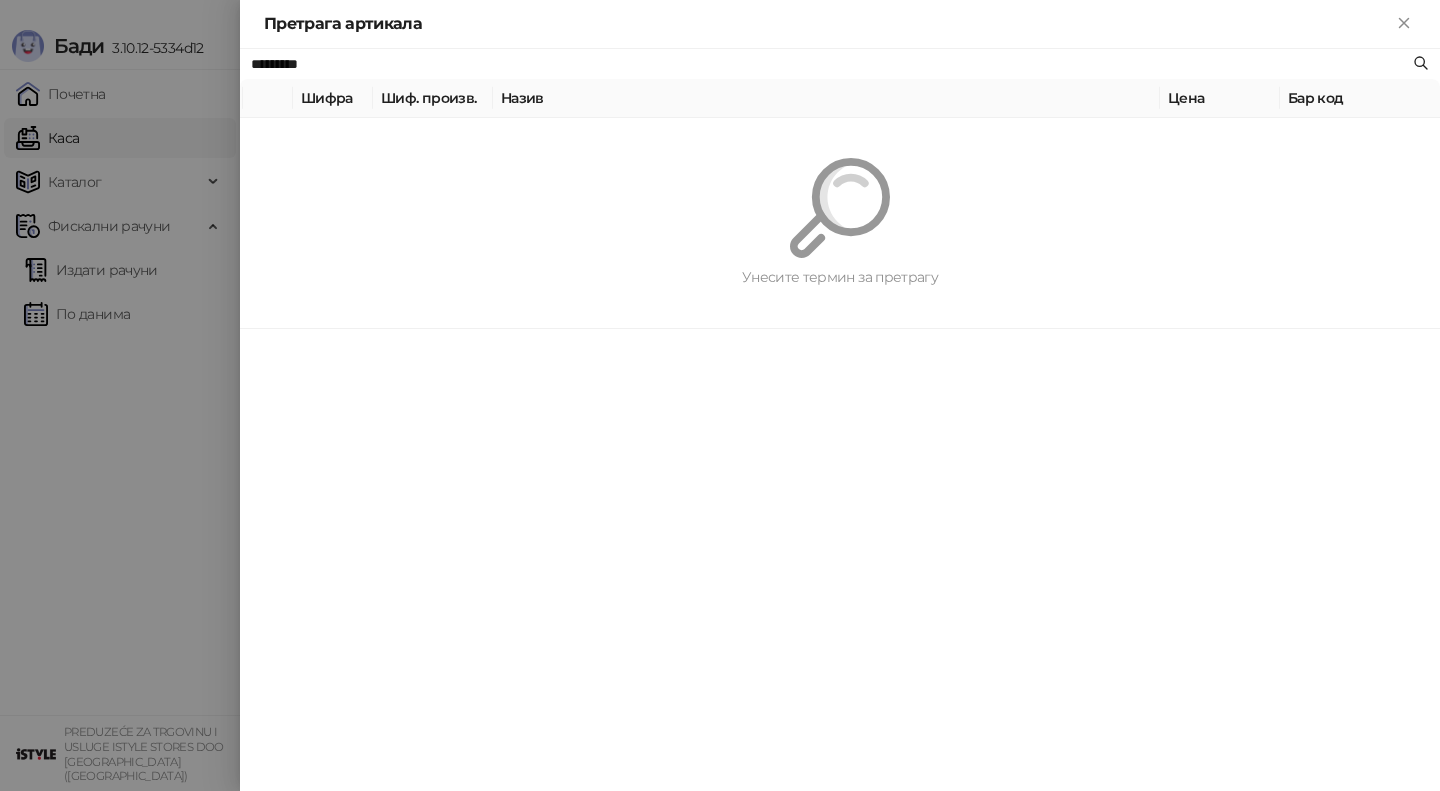 type on "*********" 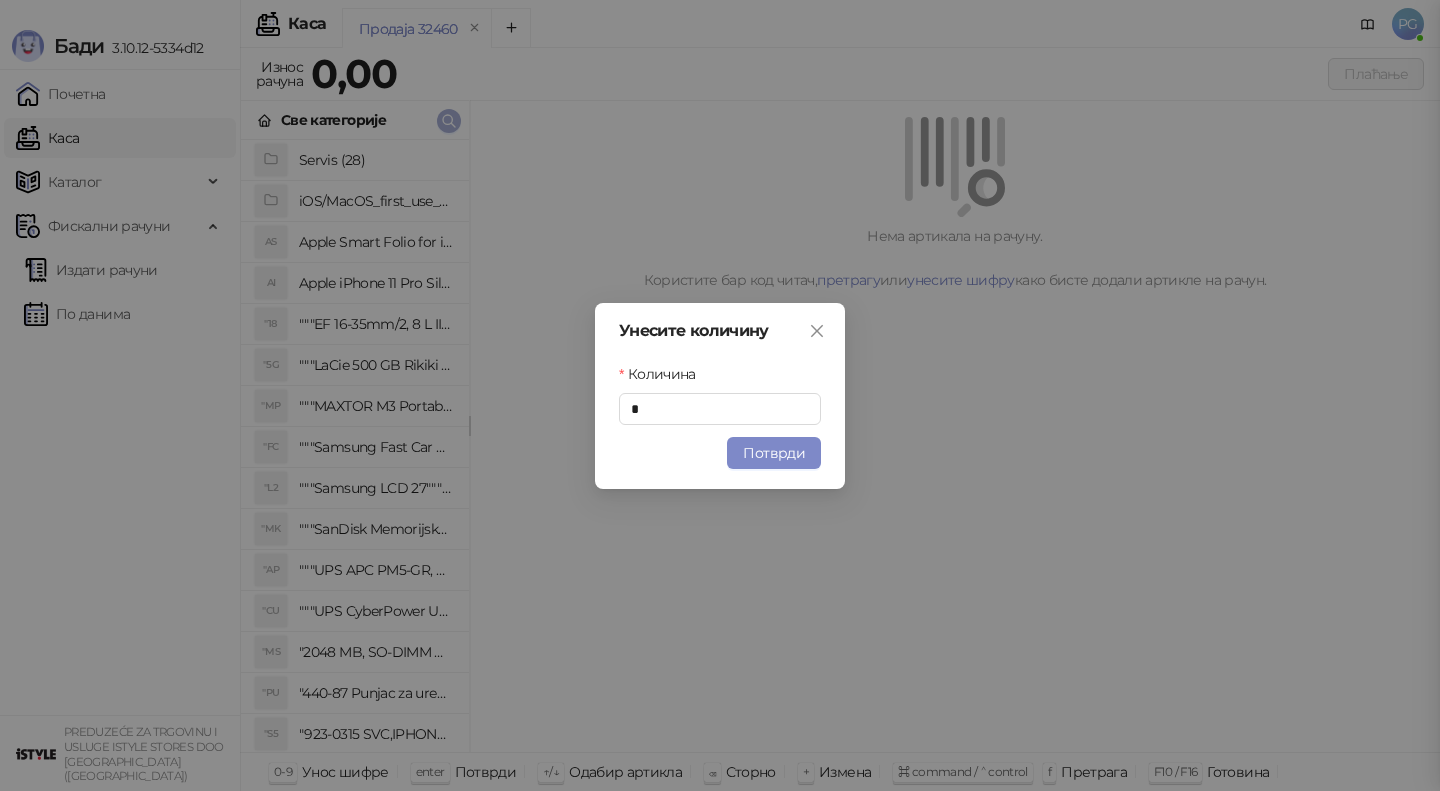 type 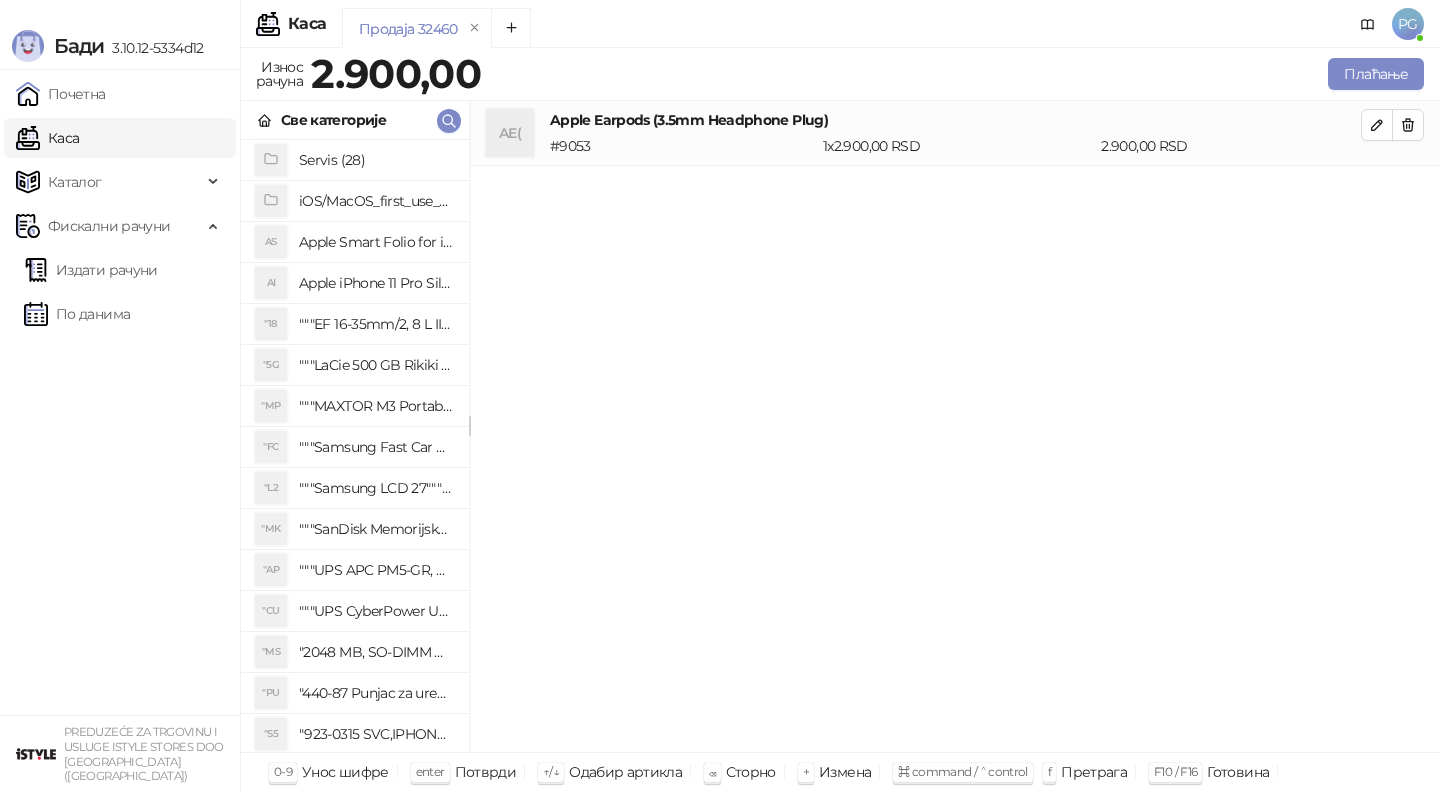 click on "Плаћање" at bounding box center (956, 74) 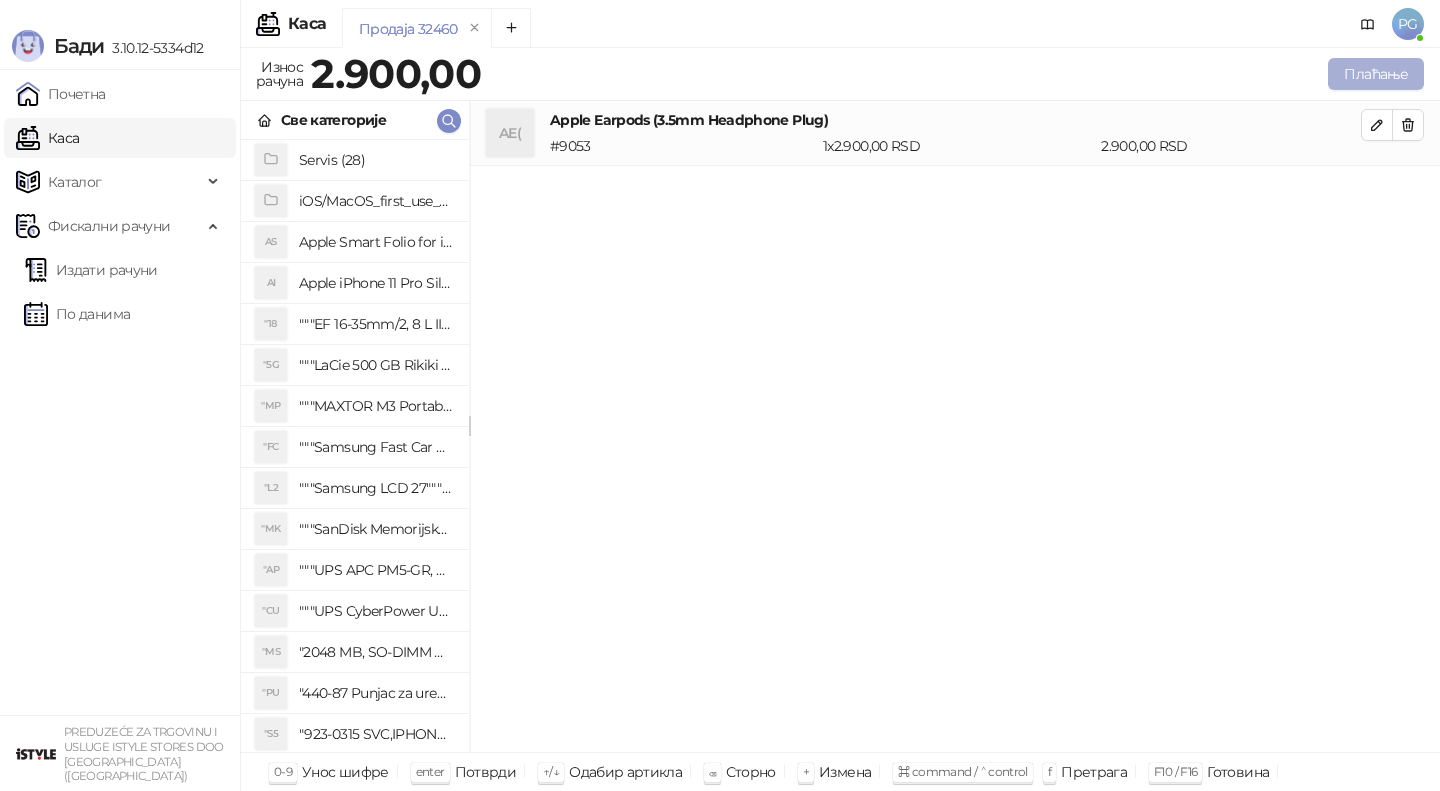 click on "Плаћање" at bounding box center (1376, 74) 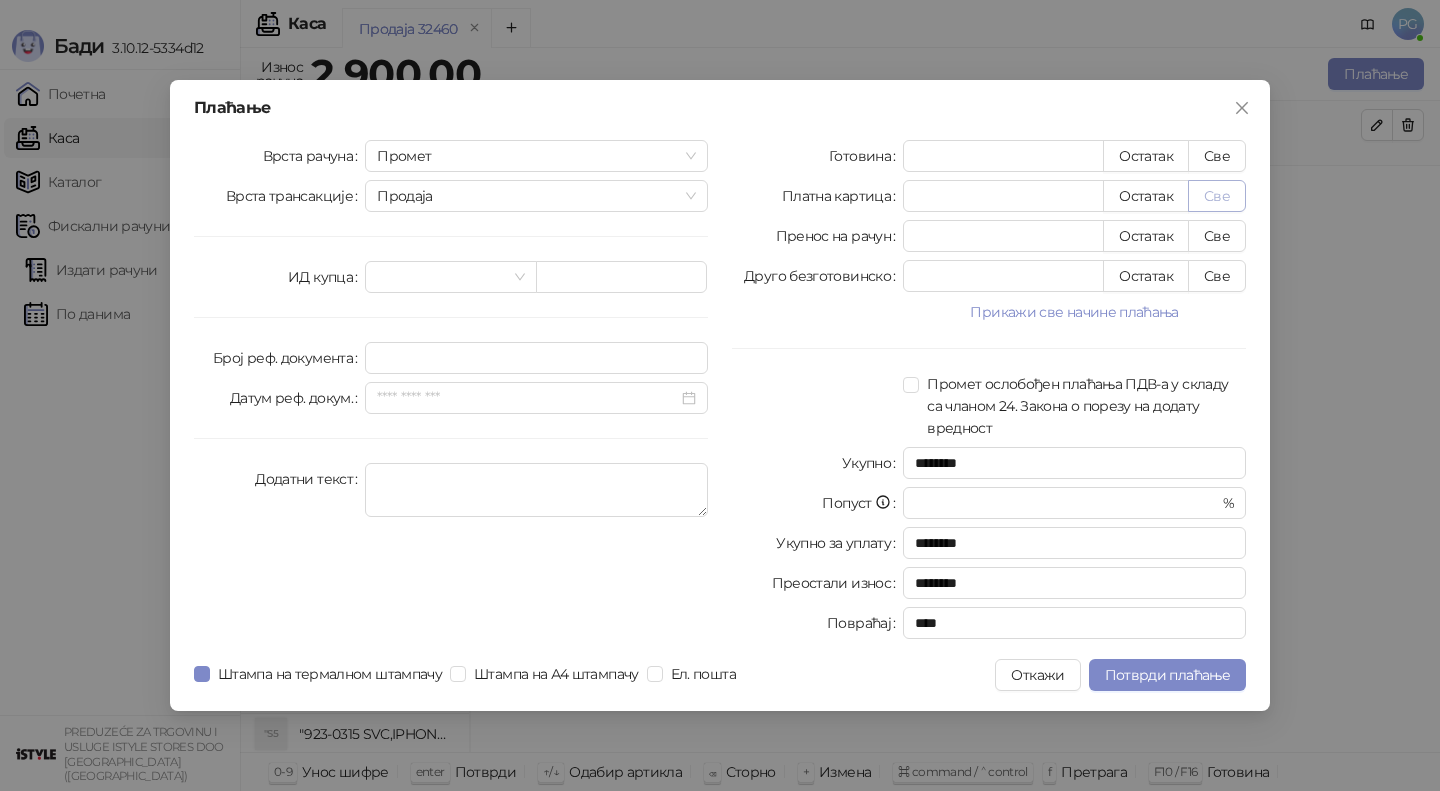 click on "Све" at bounding box center [1217, 196] 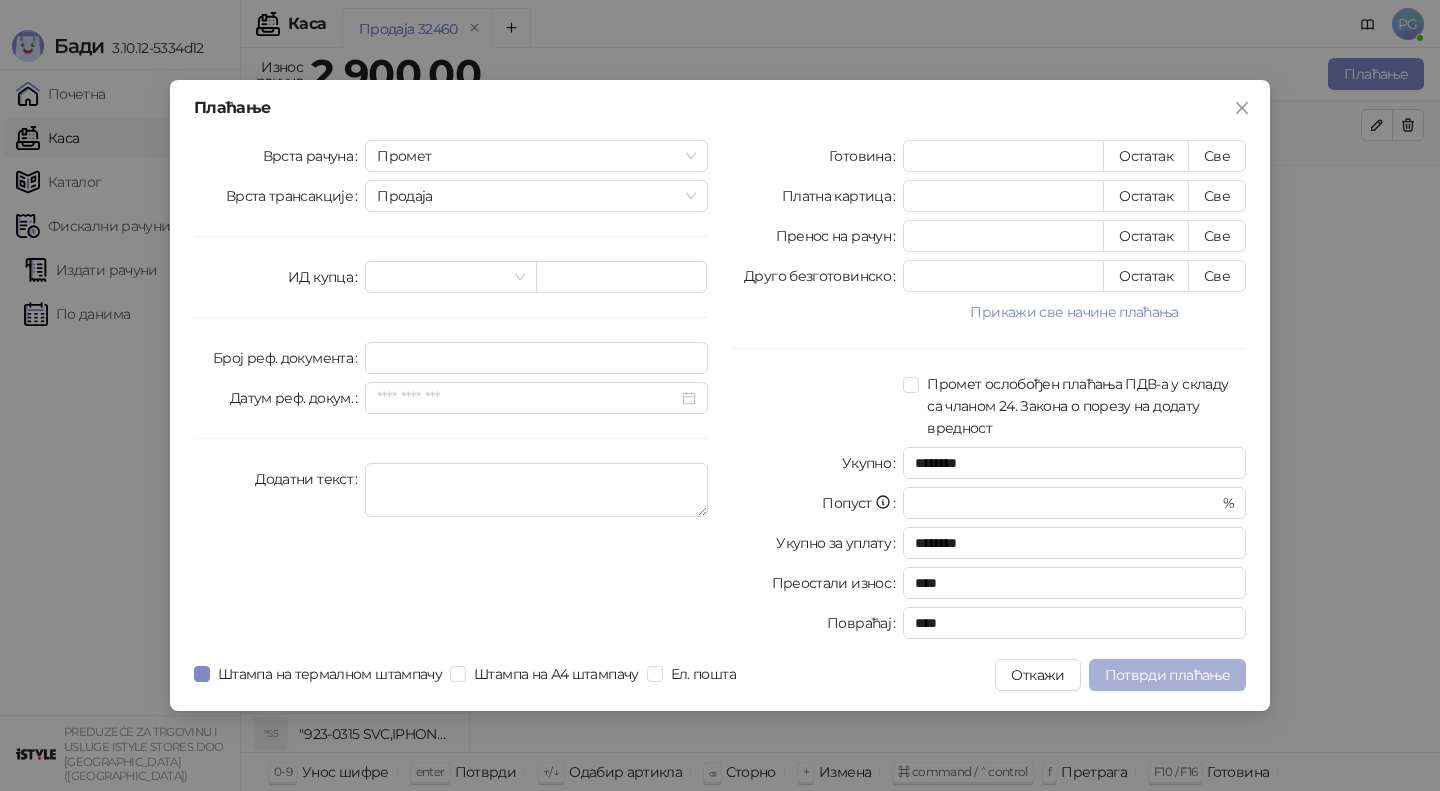 click on "Потврди плаћање" at bounding box center [1167, 675] 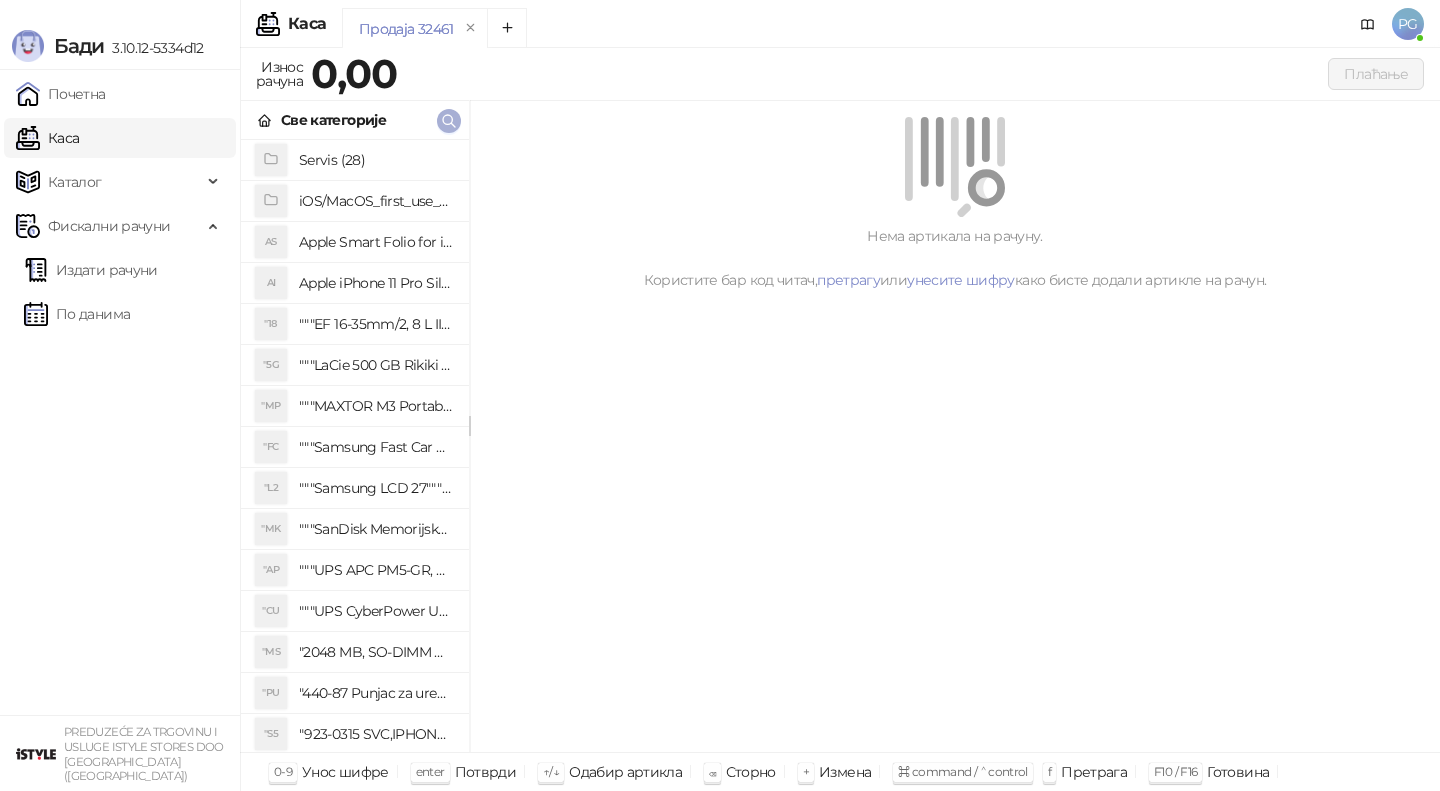 click at bounding box center [449, 121] 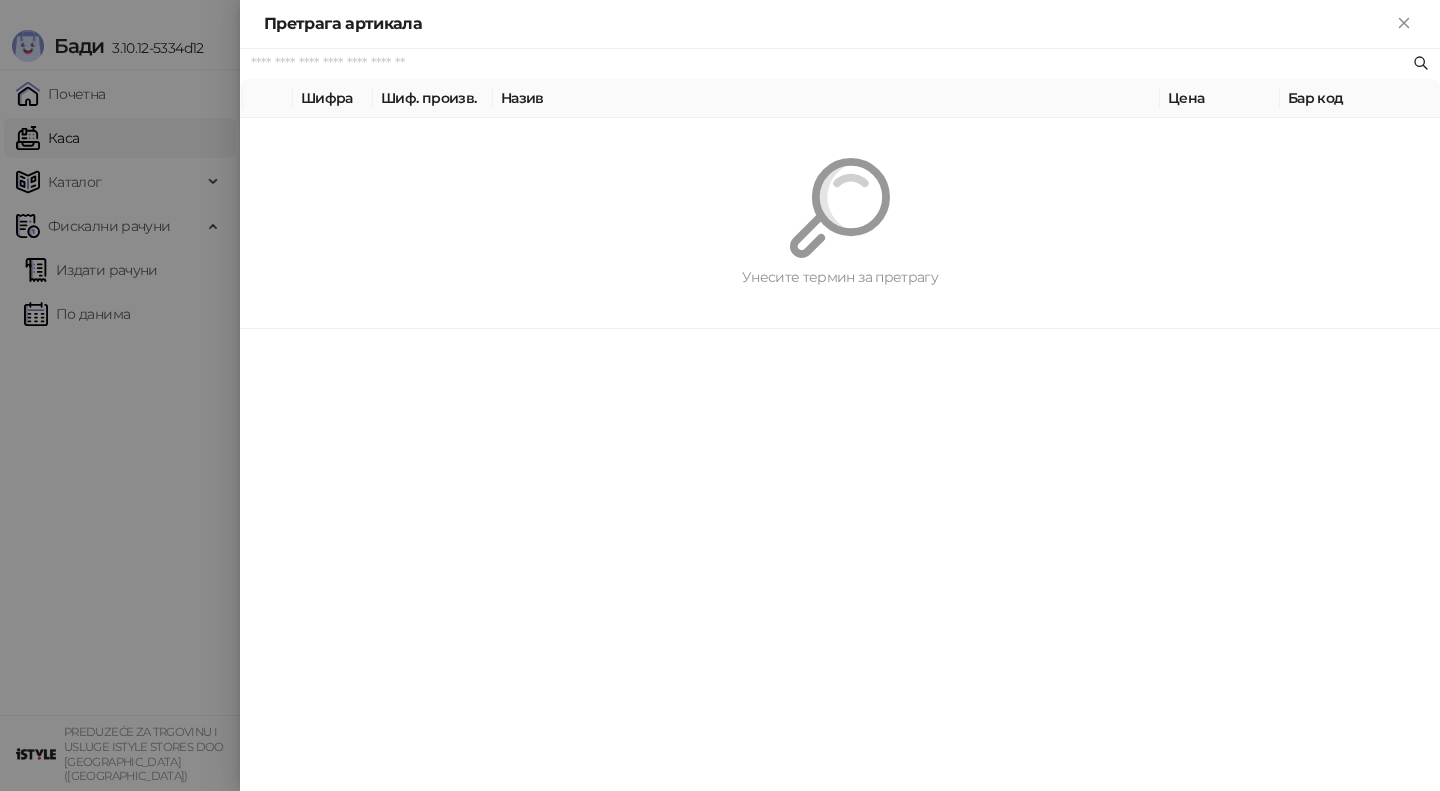 paste on "*********" 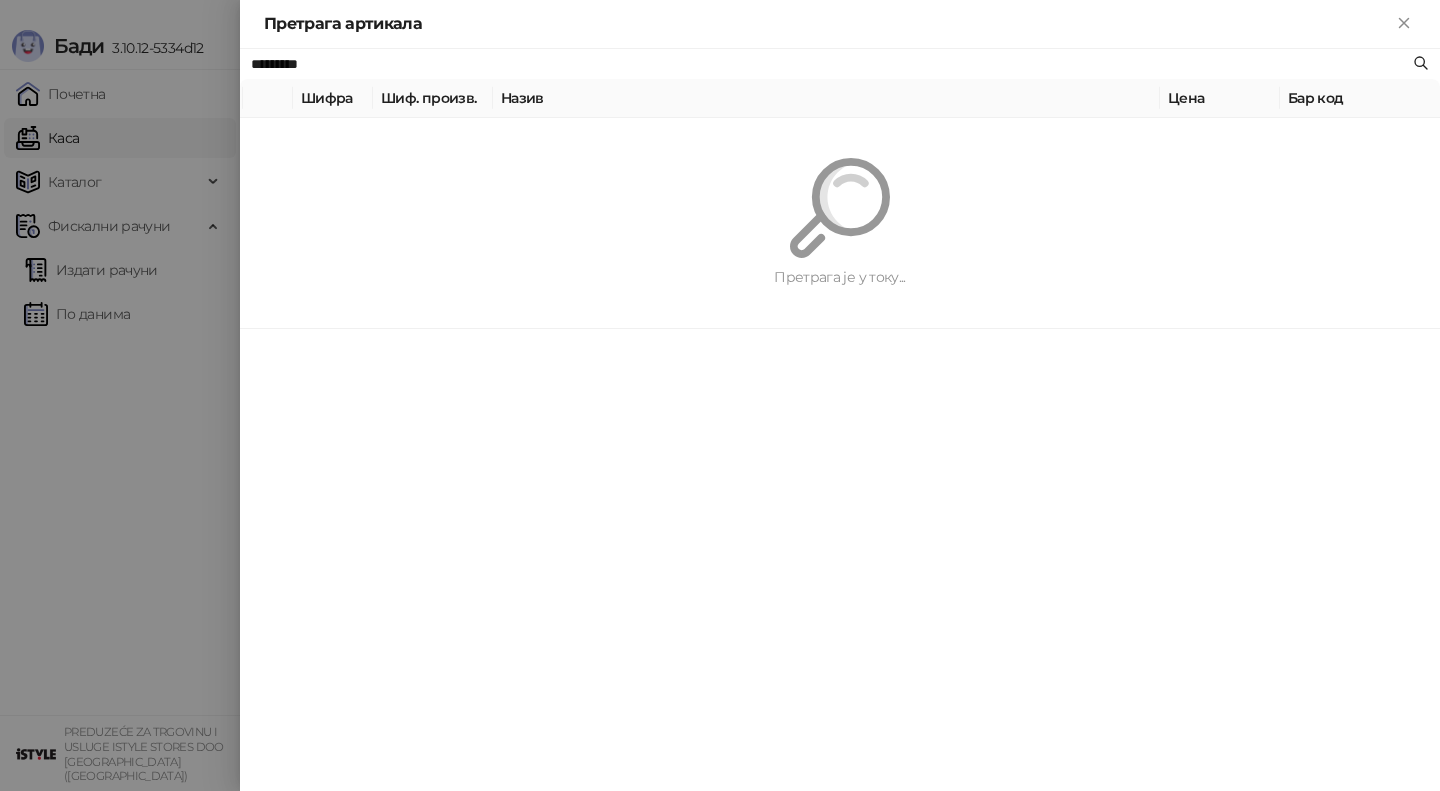 type on "*********" 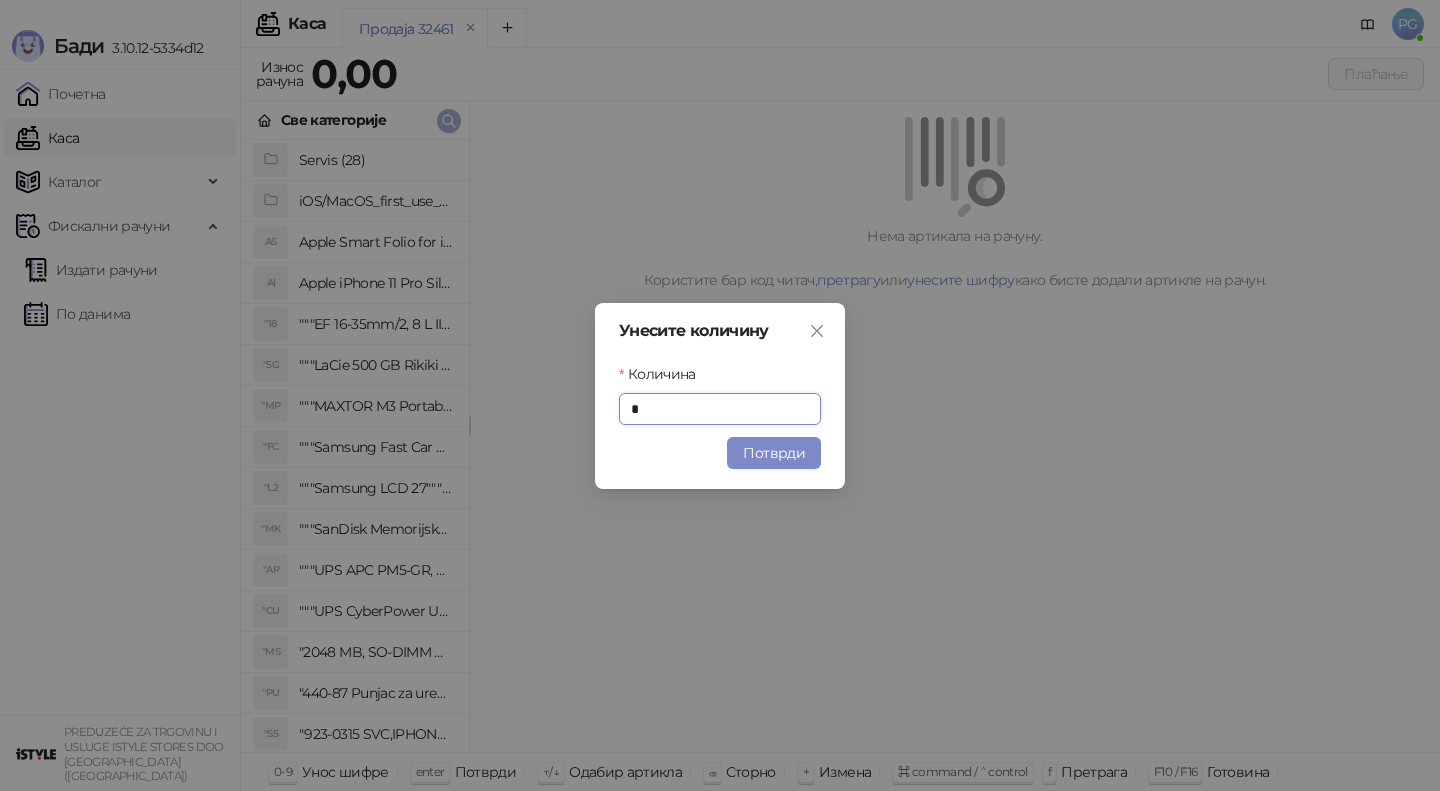 type on "*" 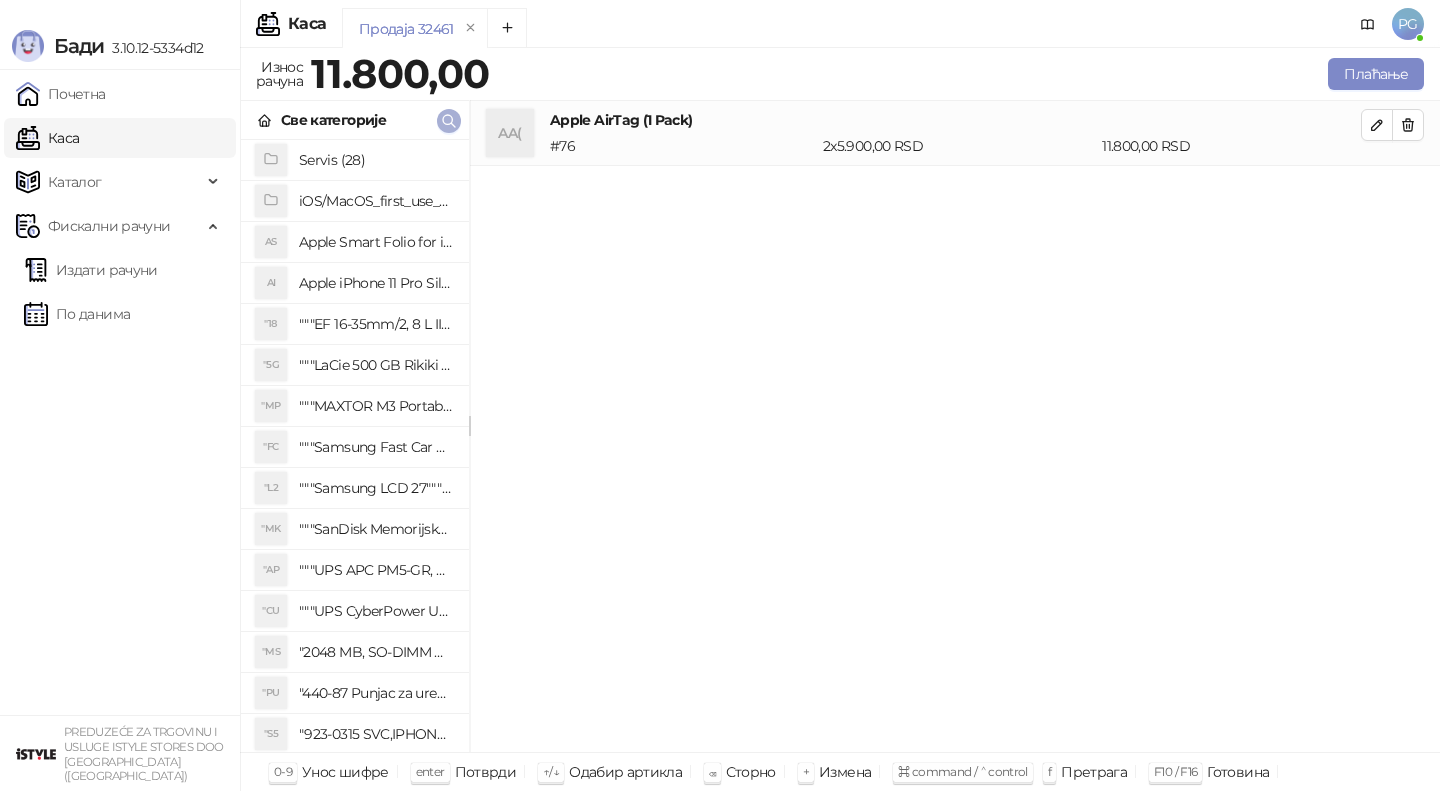 click at bounding box center [449, 121] 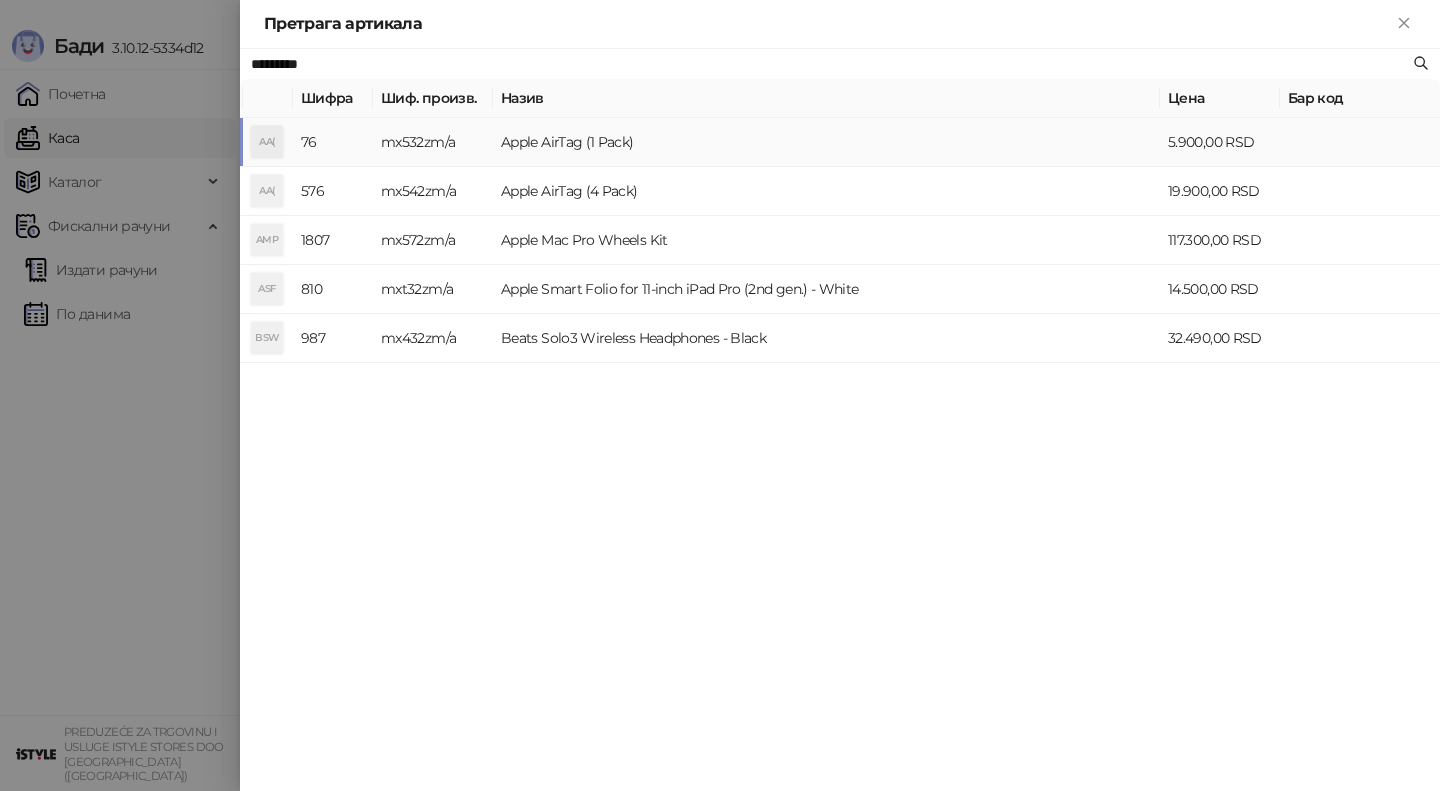 paste on "******" 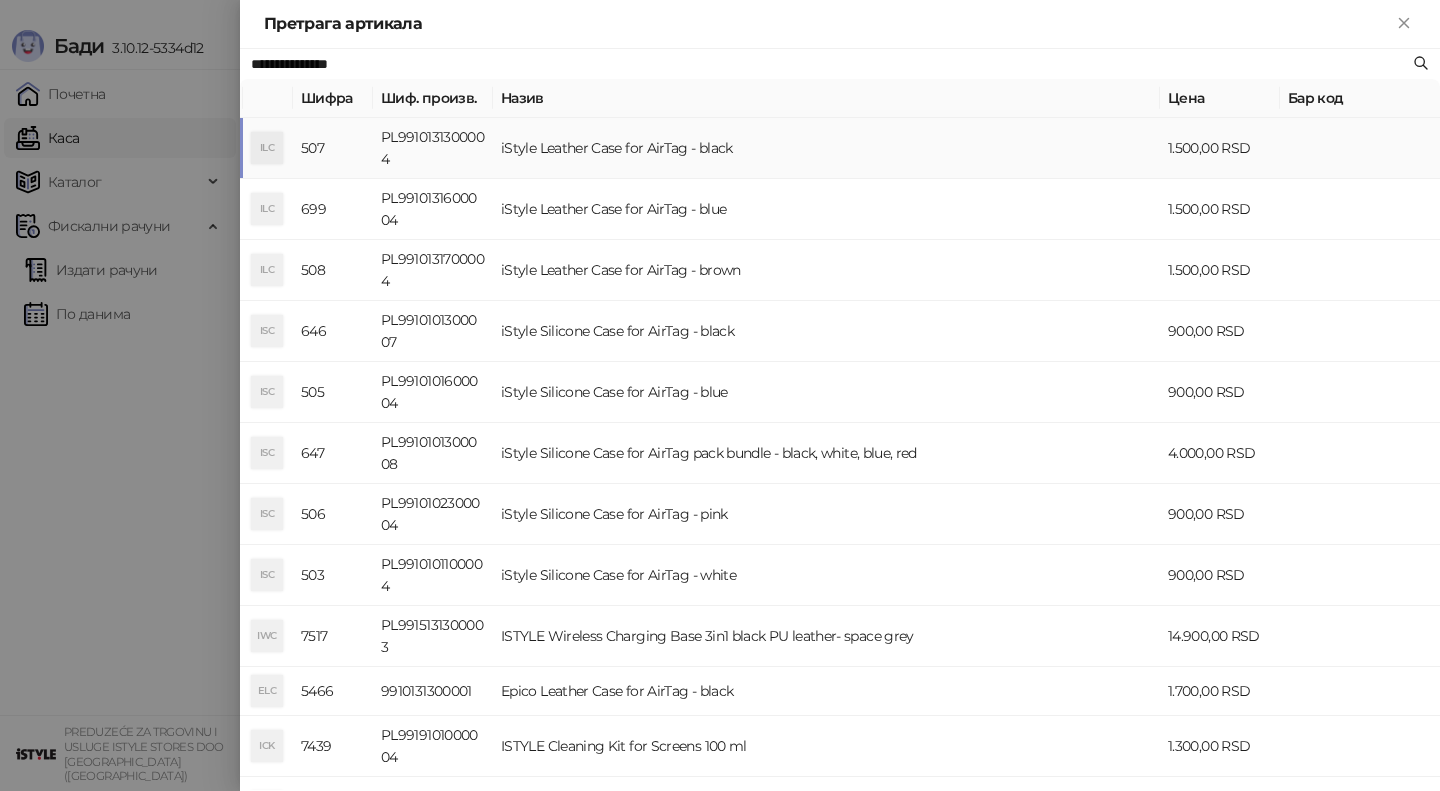 type on "**********" 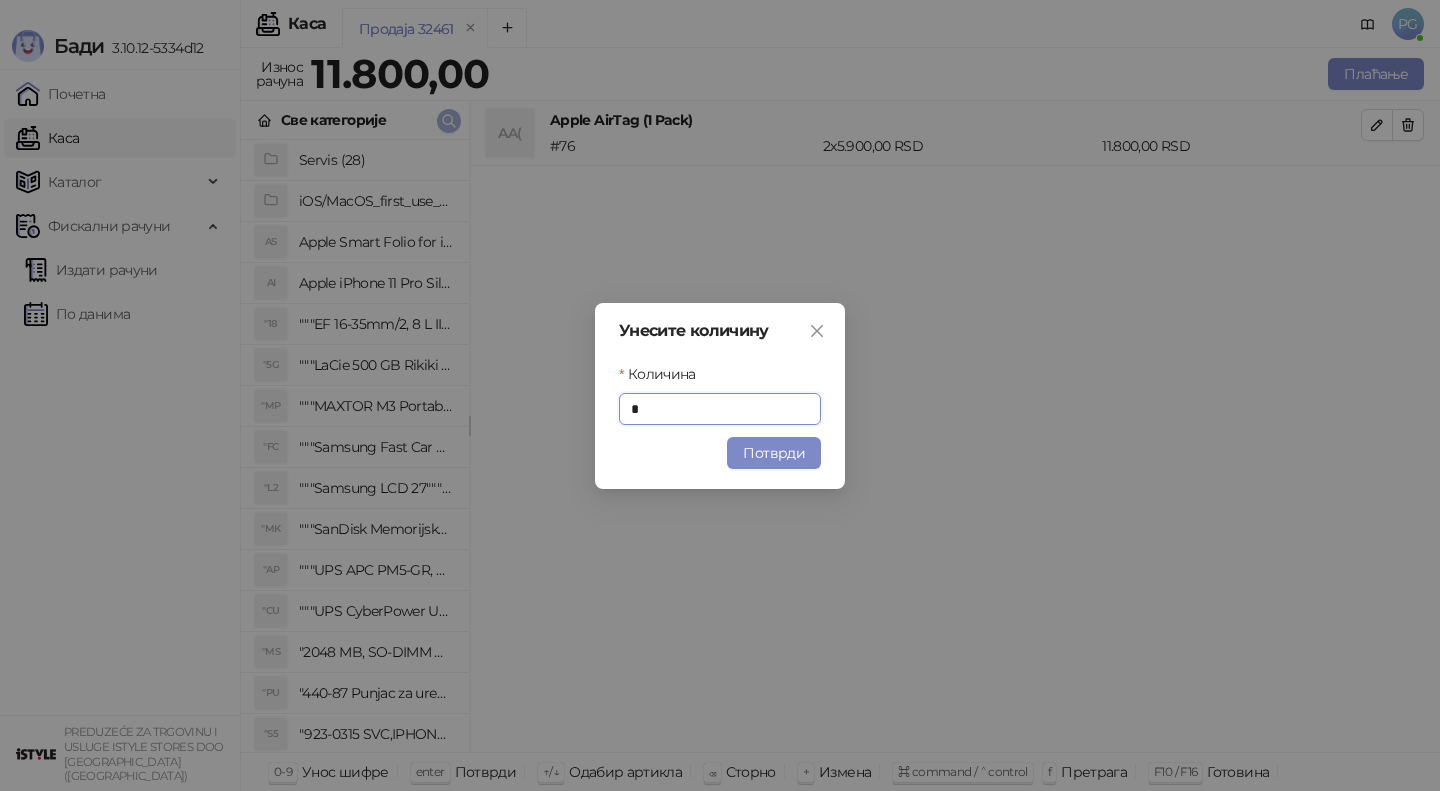 type on "*" 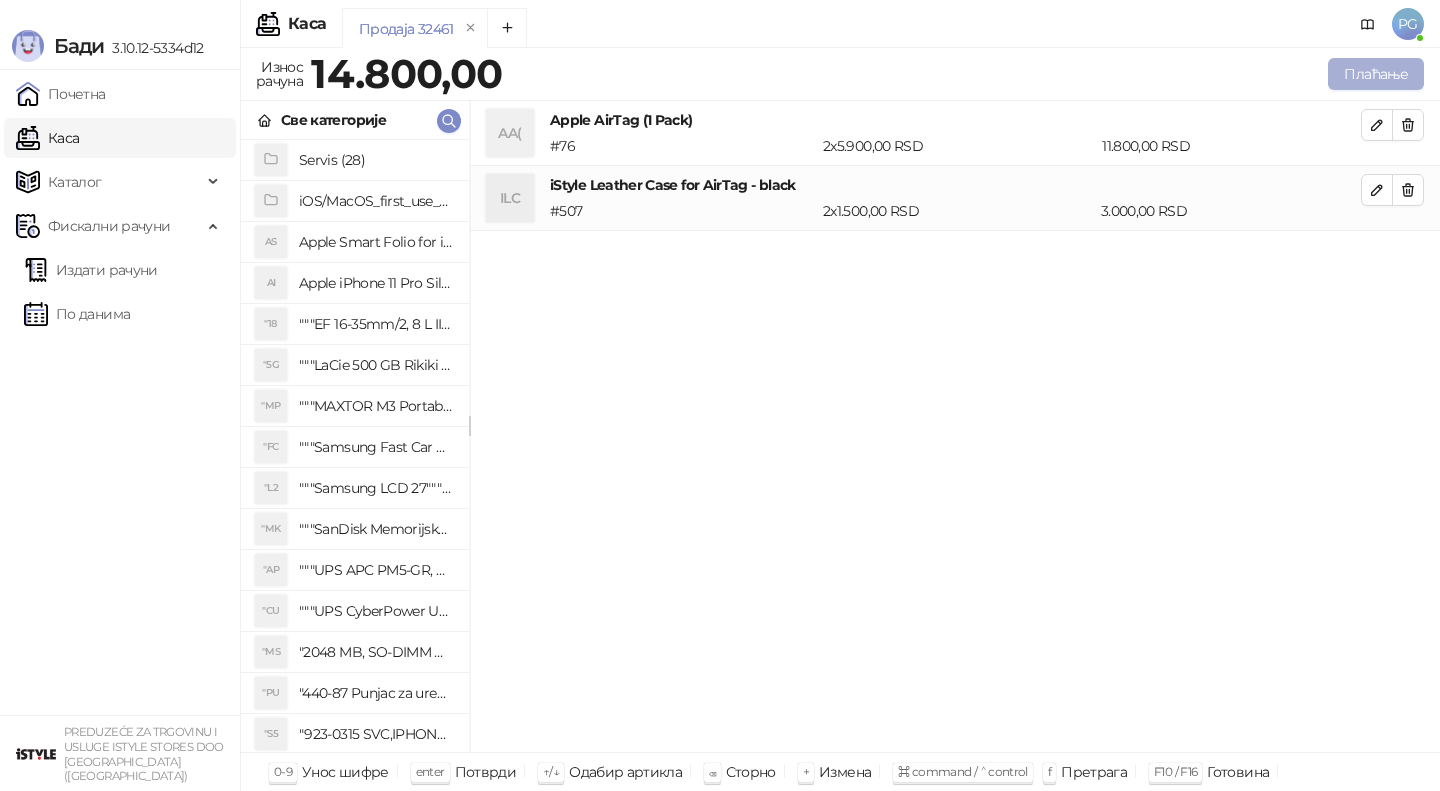 click on "Плаћање" at bounding box center [1376, 74] 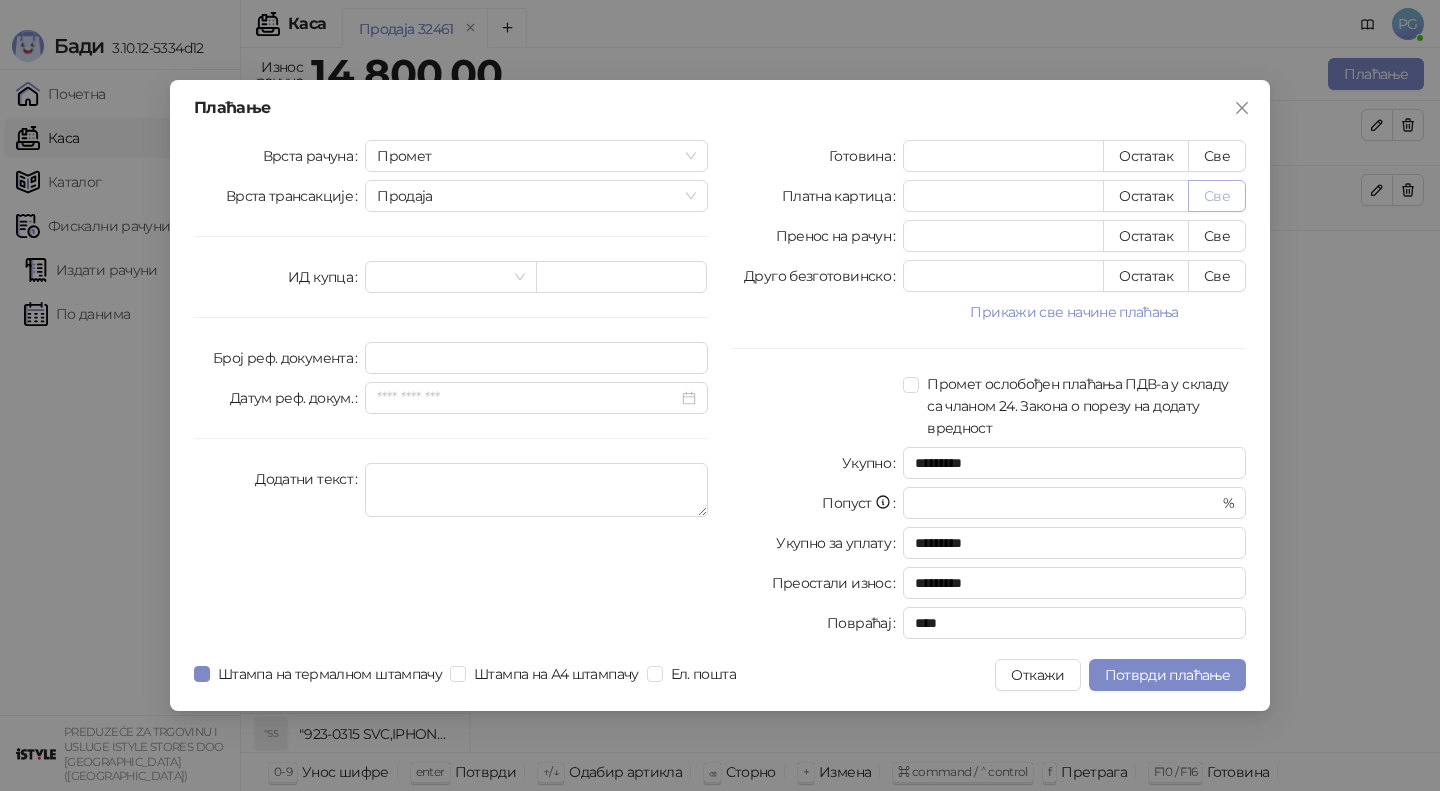 click on "Све" at bounding box center (1217, 196) 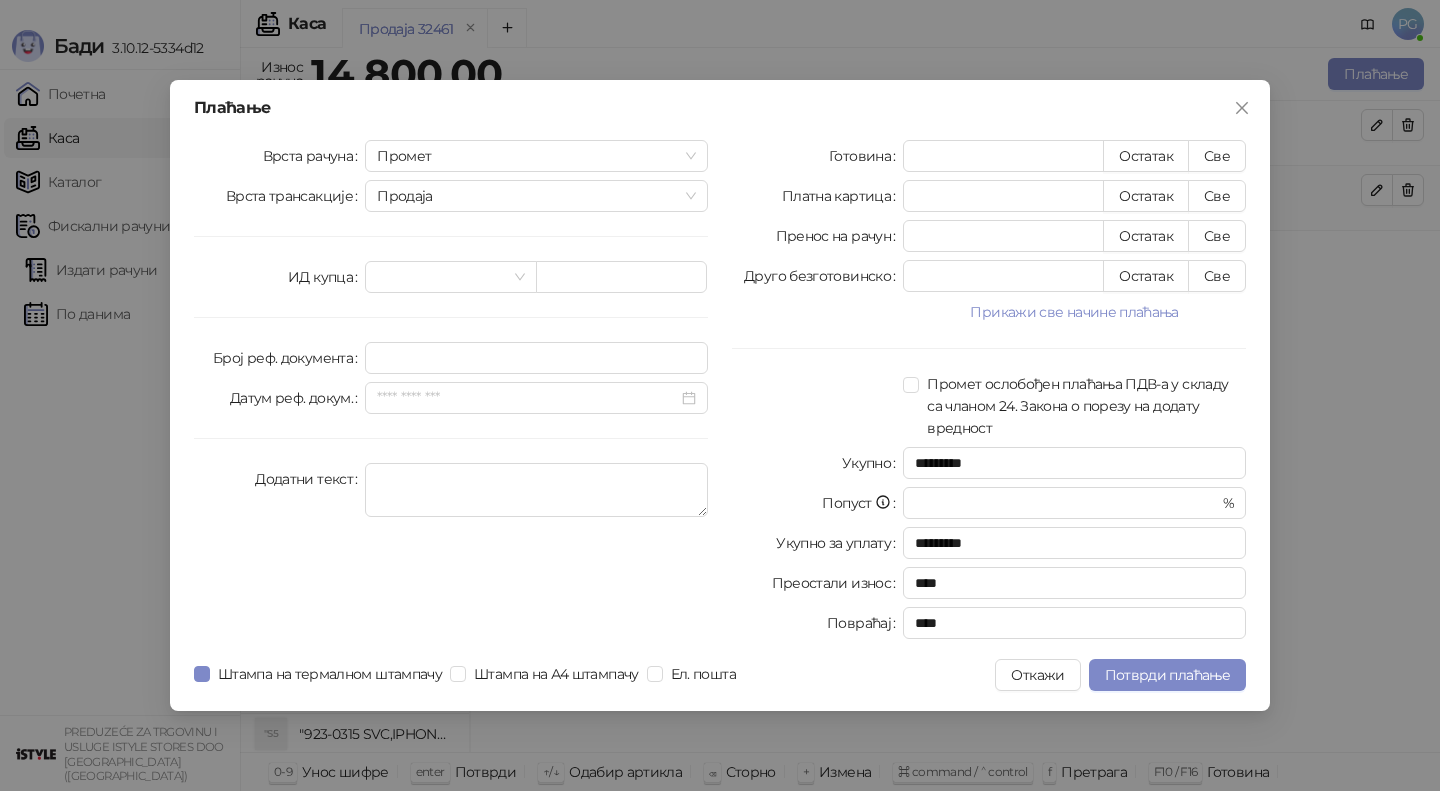 click on "Плаћање Врста рачуна Промет Врста трансакције Продаја ИД купца Број реф. документа Датум реф. докум. Додатни текст Готовина * Остатак Све Платна картица ***** Остатак Све Пренос на рачун * Остатак Све Друго безготовинско * Остатак Све Прикажи све начине плаћања Чек * Остатак Све Ваучер * Остатак Све Инстант плаћање * Остатак Све   Промет ослобођен плаћања ПДВ-а у складу са чланом 24. Закона о порезу на додату вредност Укупно ********* Попуст   * % Укупно за уплату ********* Преостали износ **** Повраћај **** Штампа на термалном штампачу Штампа на А4 штампачу Ел. пошта Откажи" at bounding box center (720, 395) 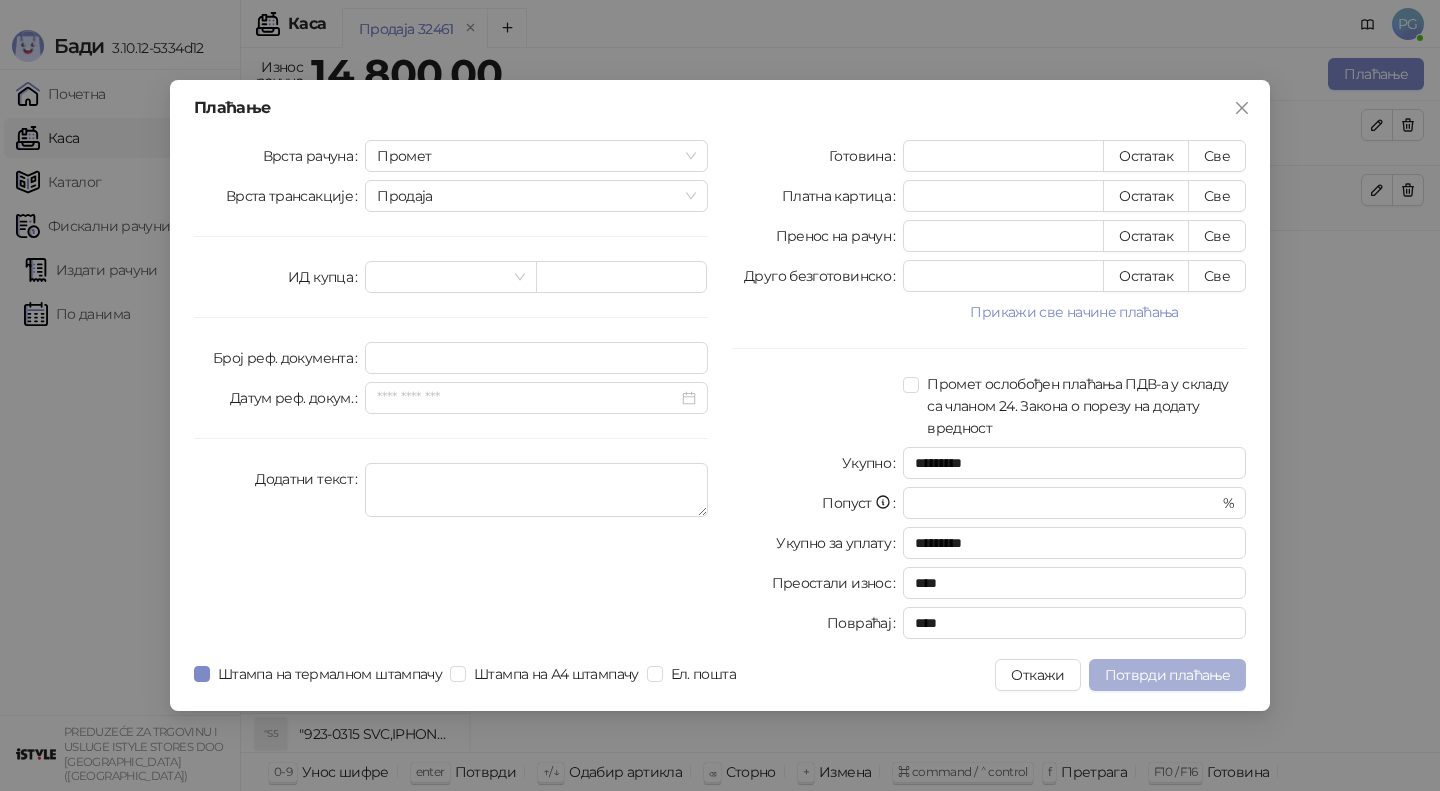 click on "Потврди плаћање" at bounding box center (1167, 675) 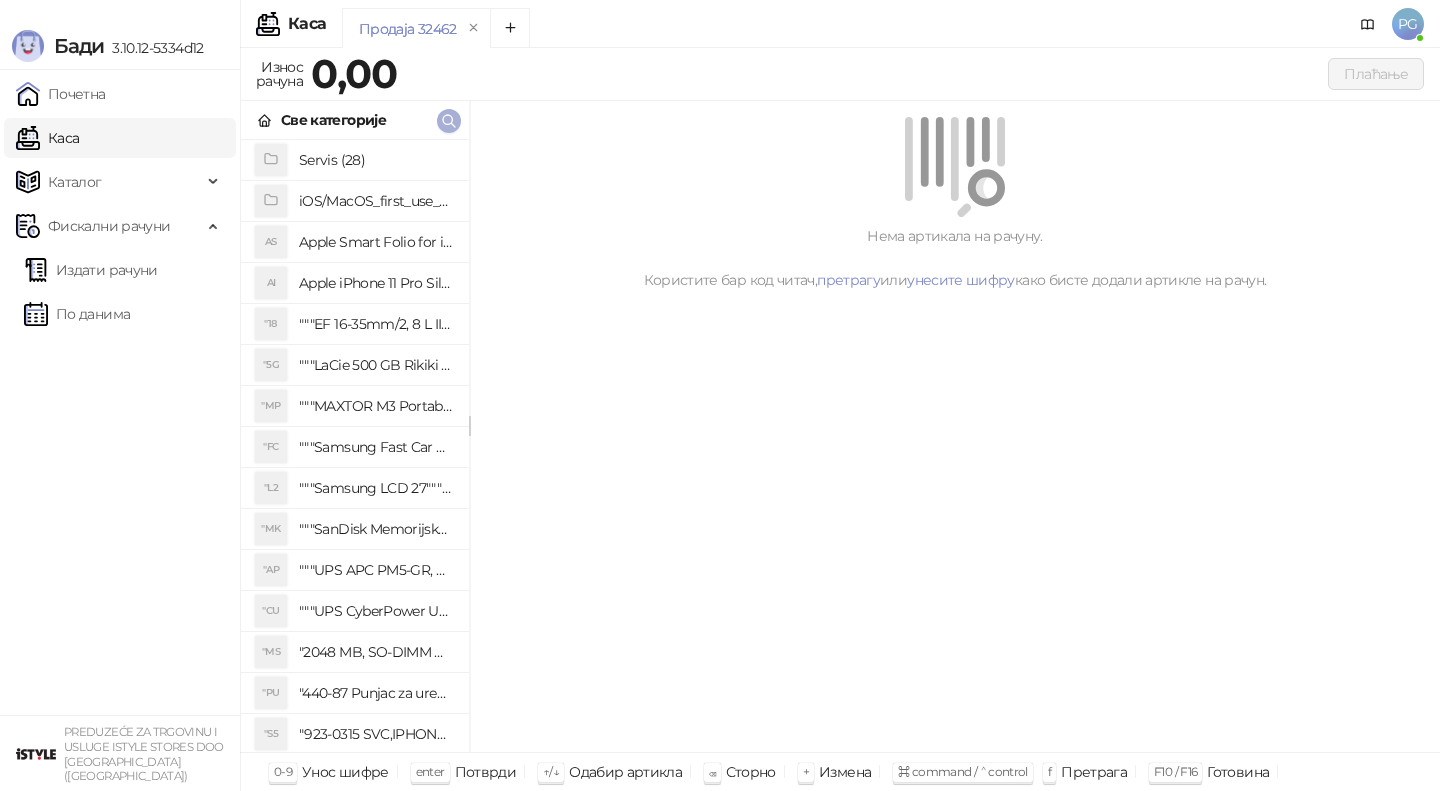 click 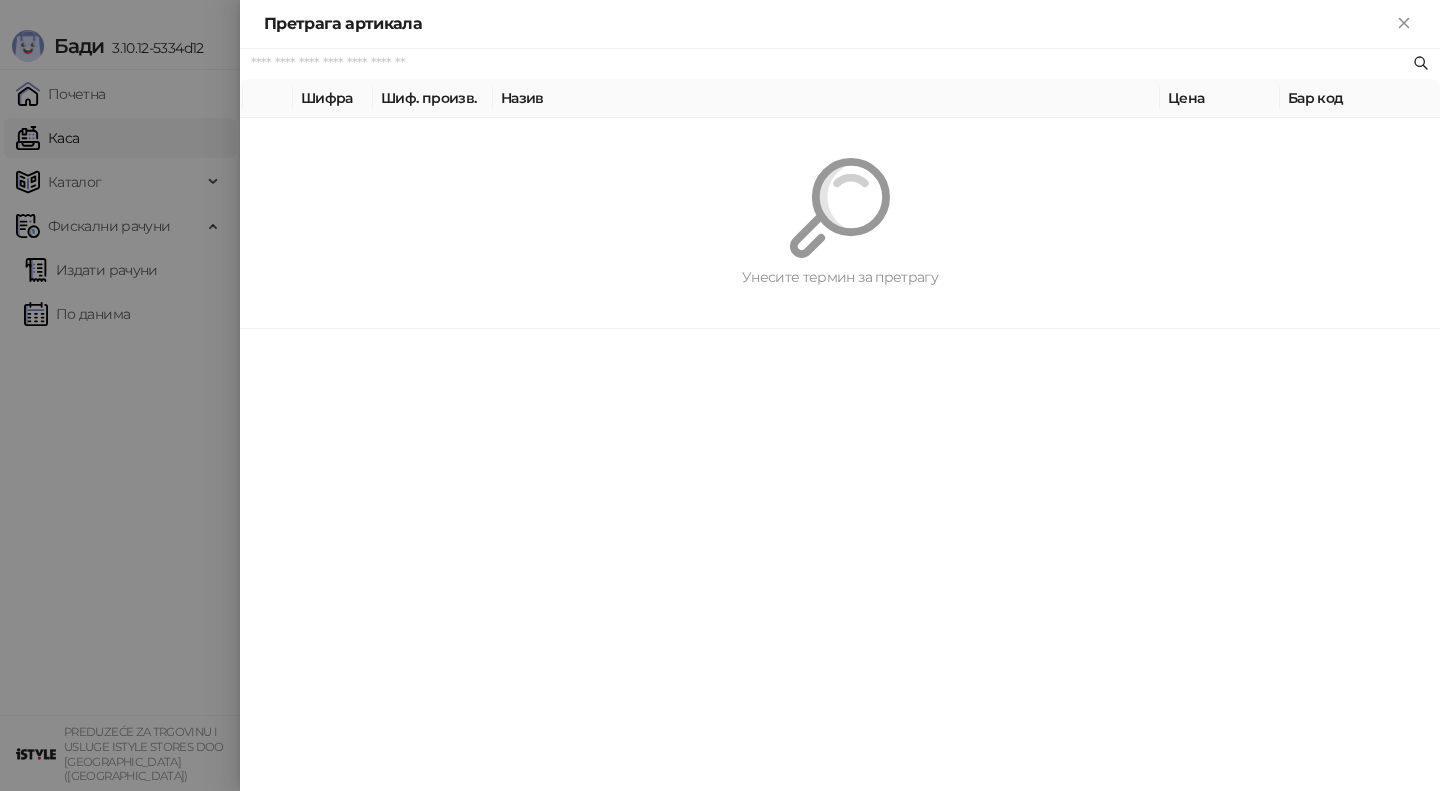 paste on "**********" 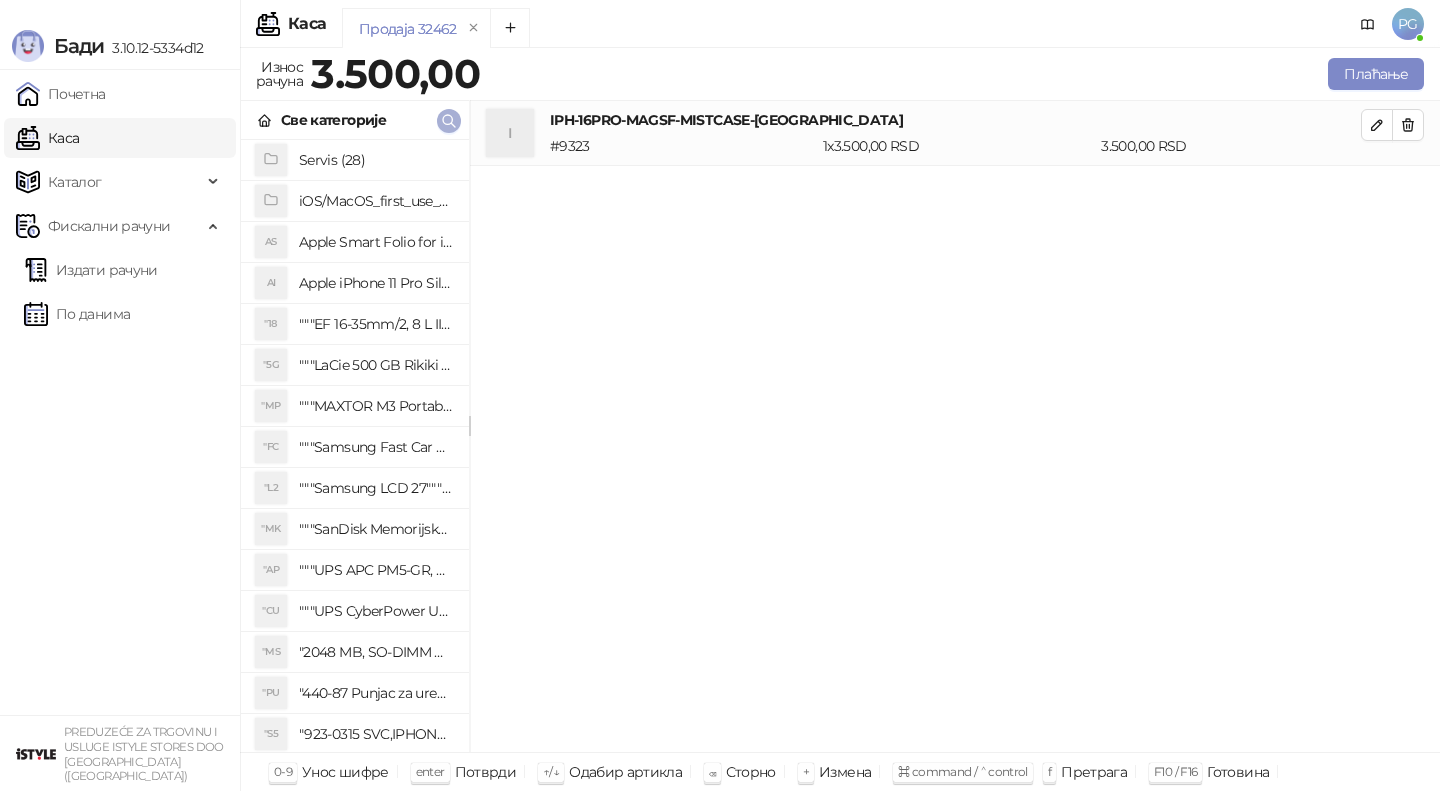 click 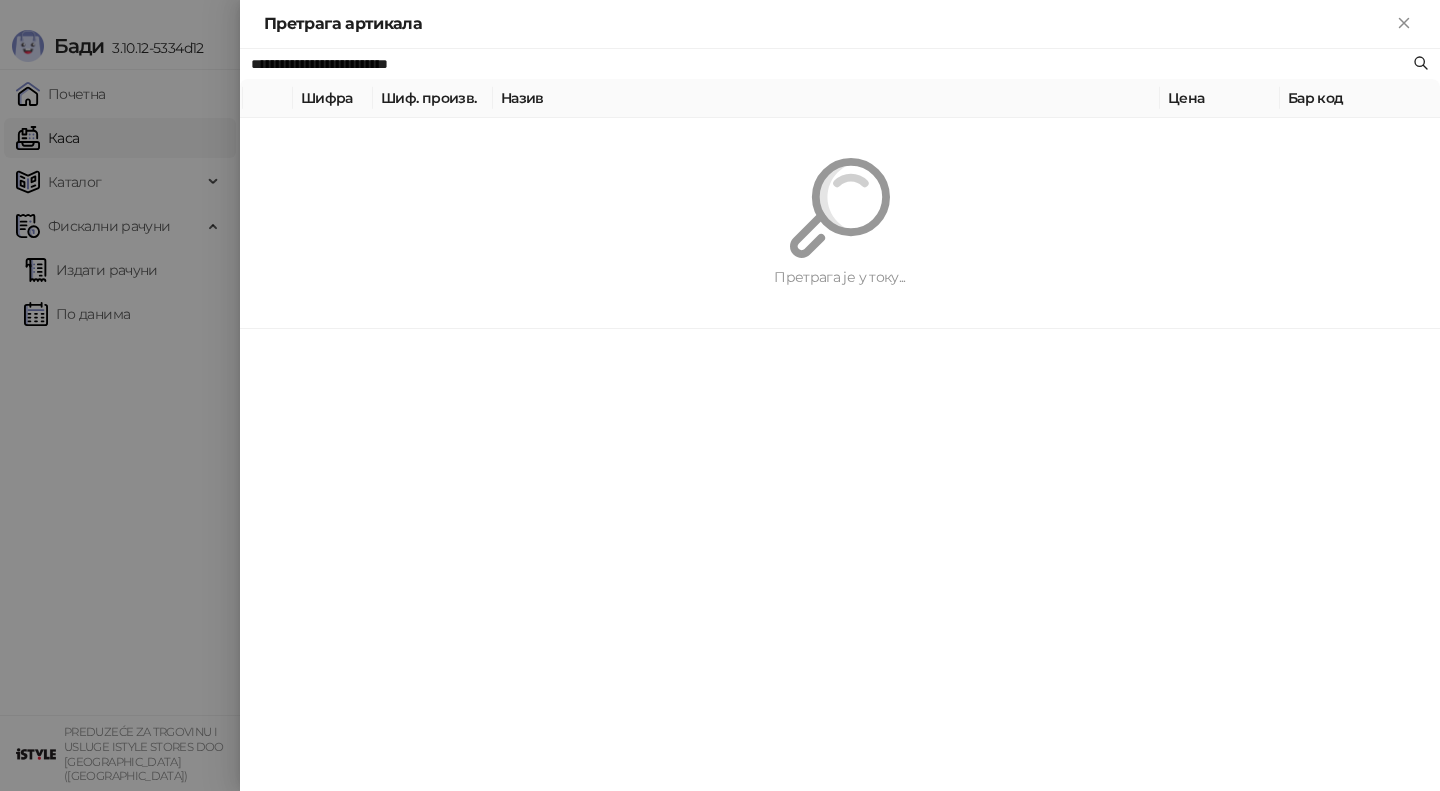 paste 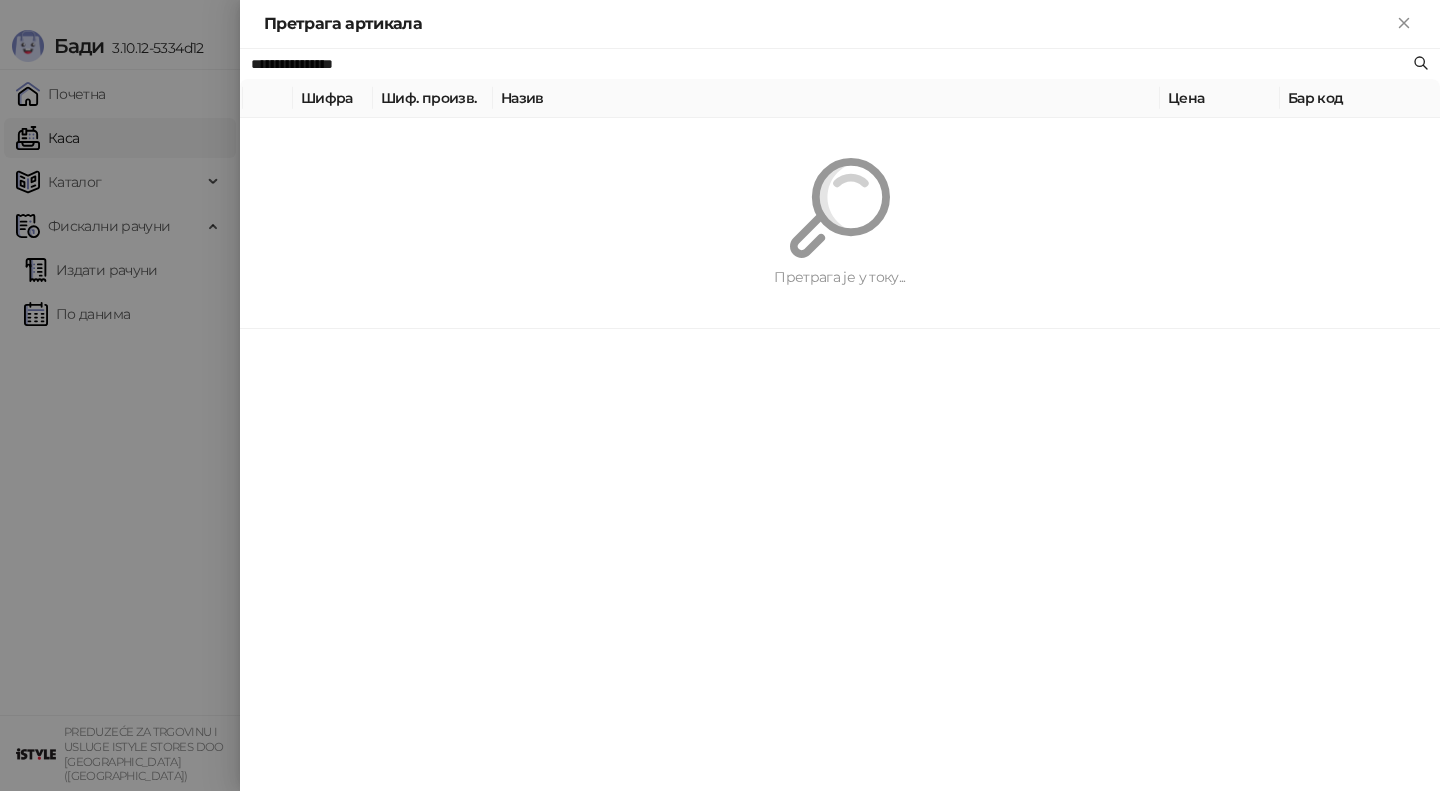 type on "**********" 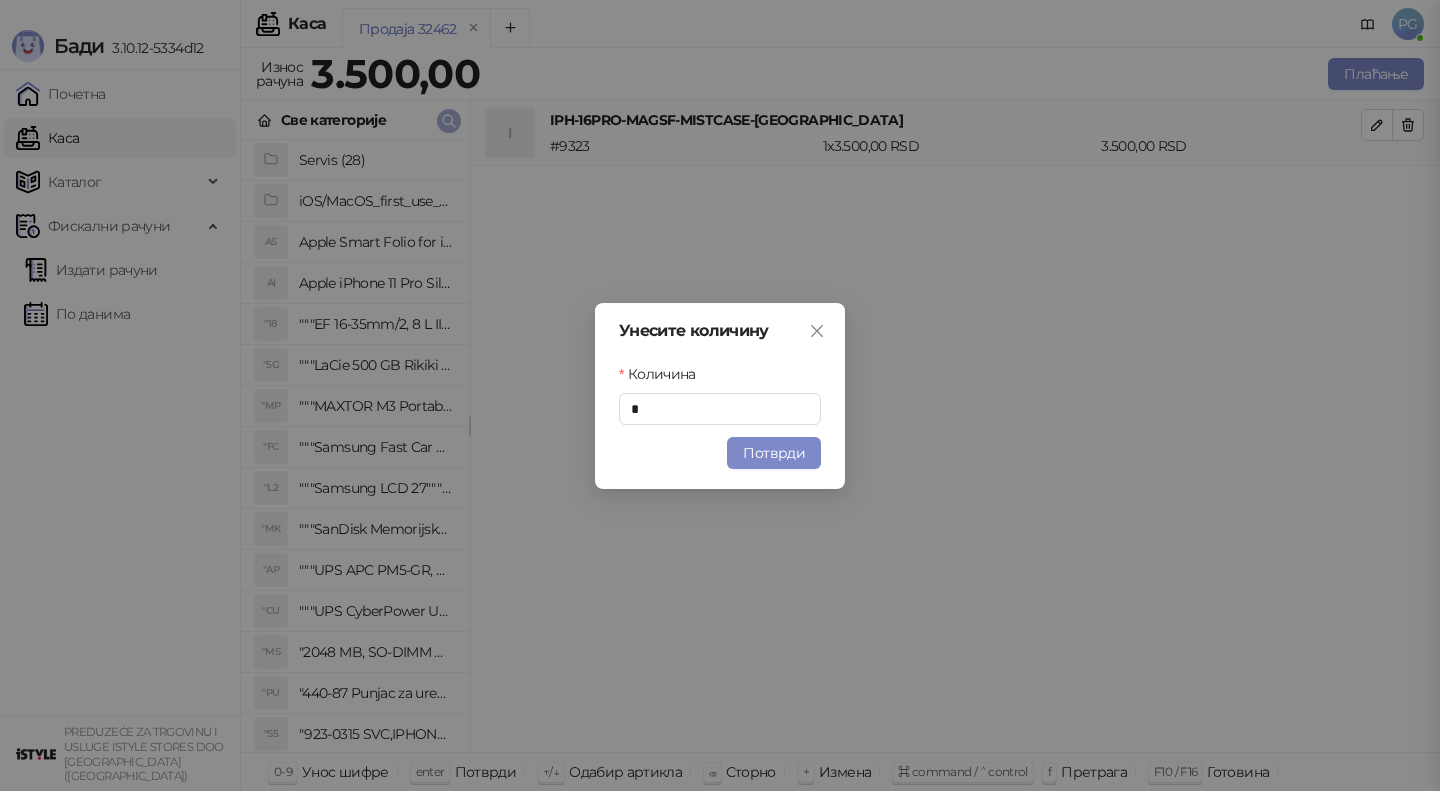 type 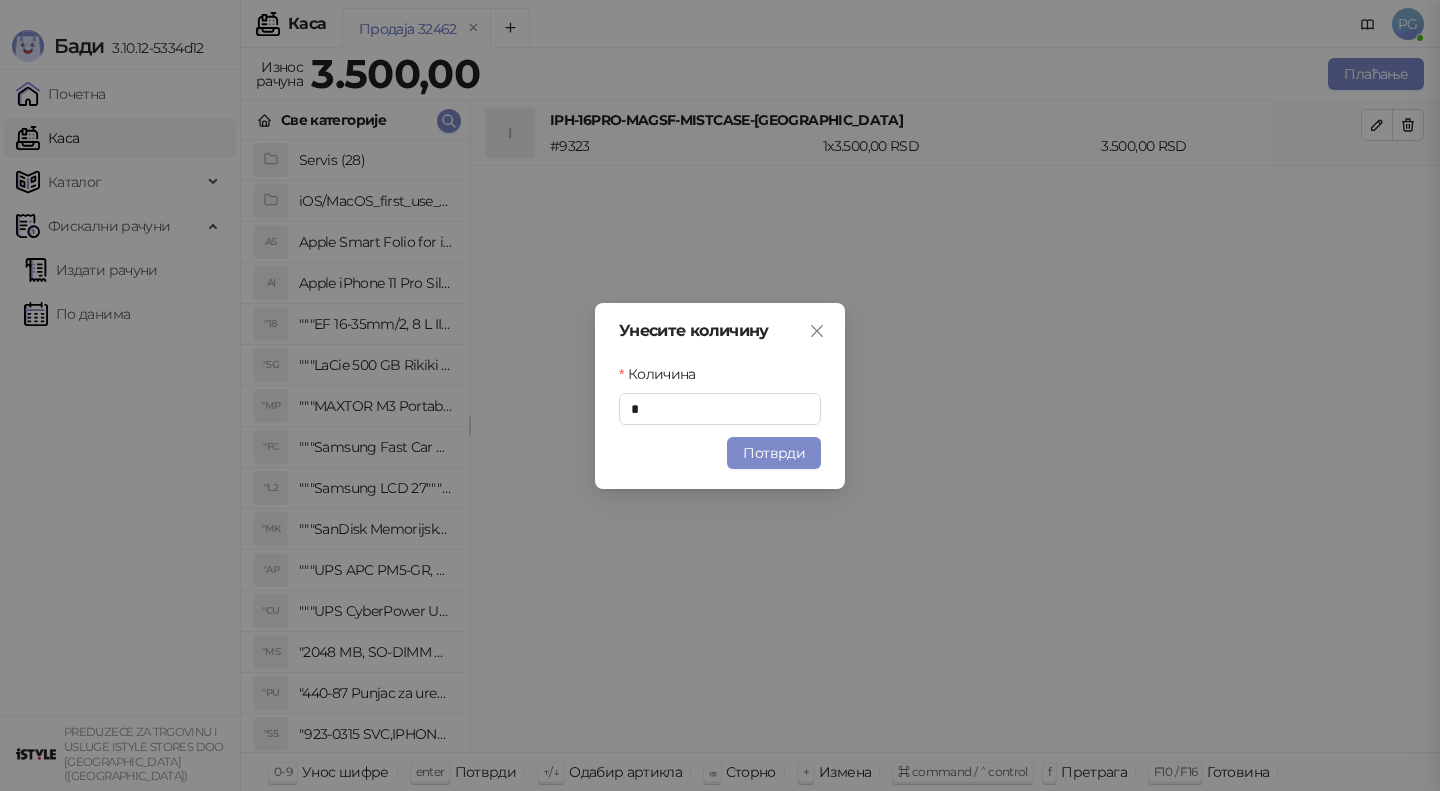 click at bounding box center [449, 121] 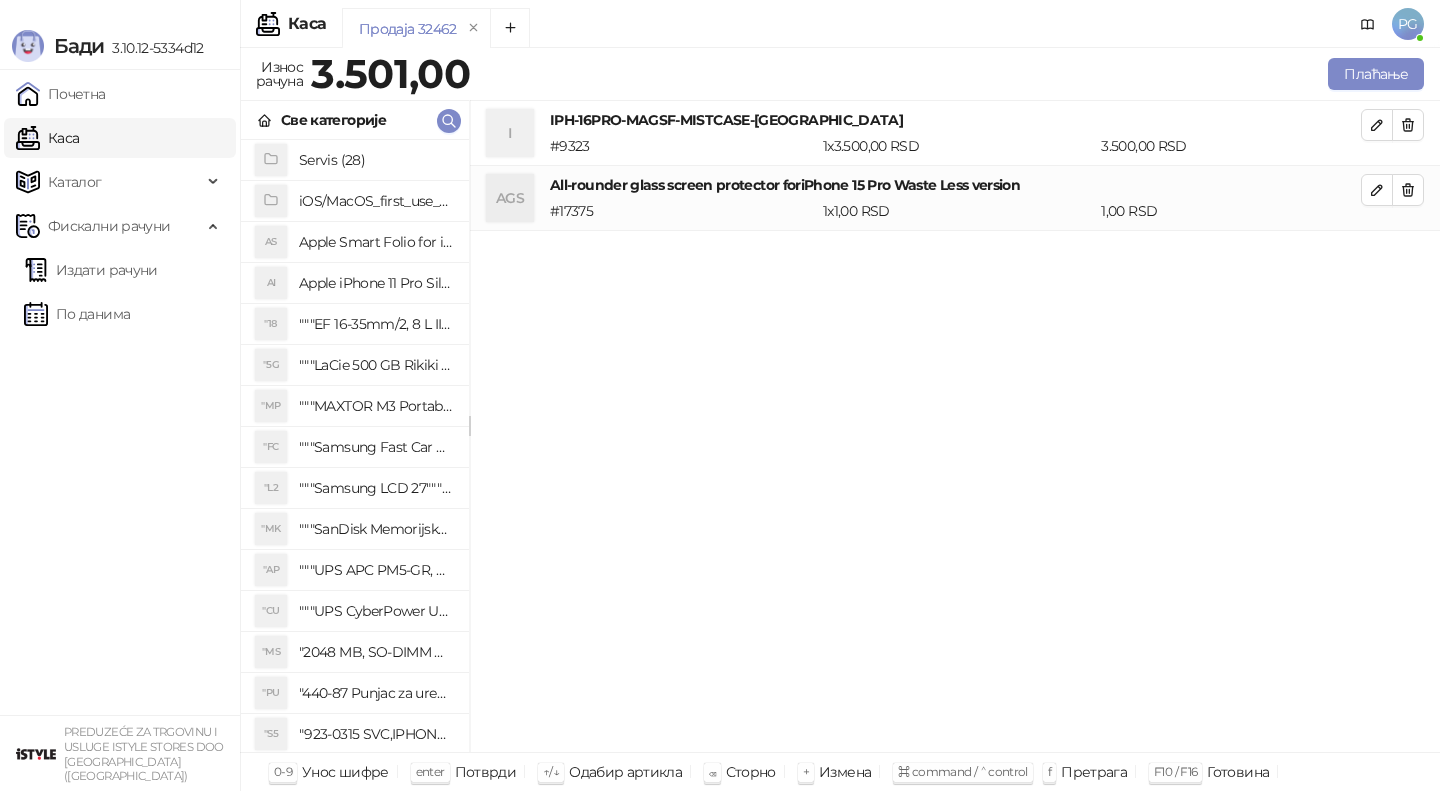 click on "Све категорије" at bounding box center [355, 120] 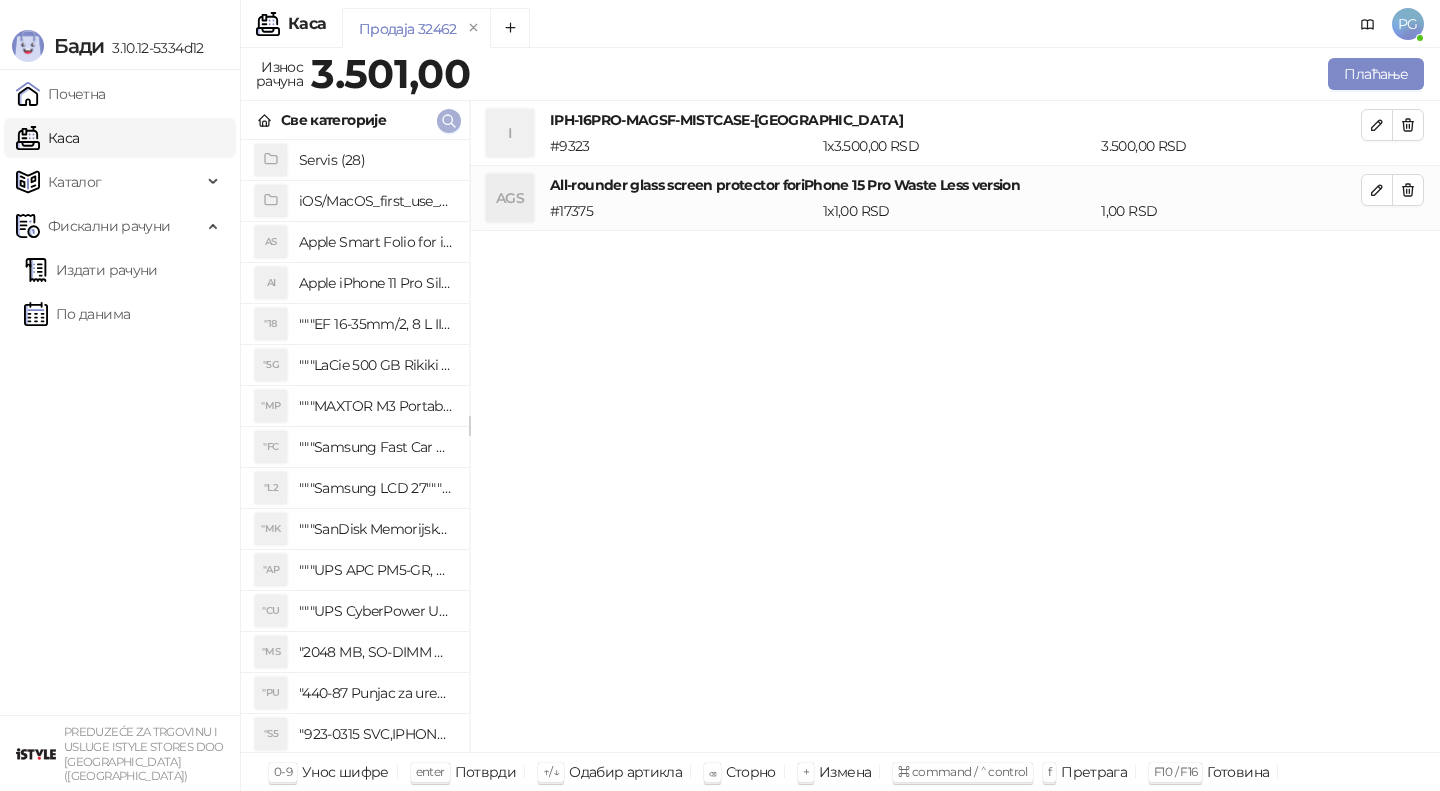 click at bounding box center [449, 121] 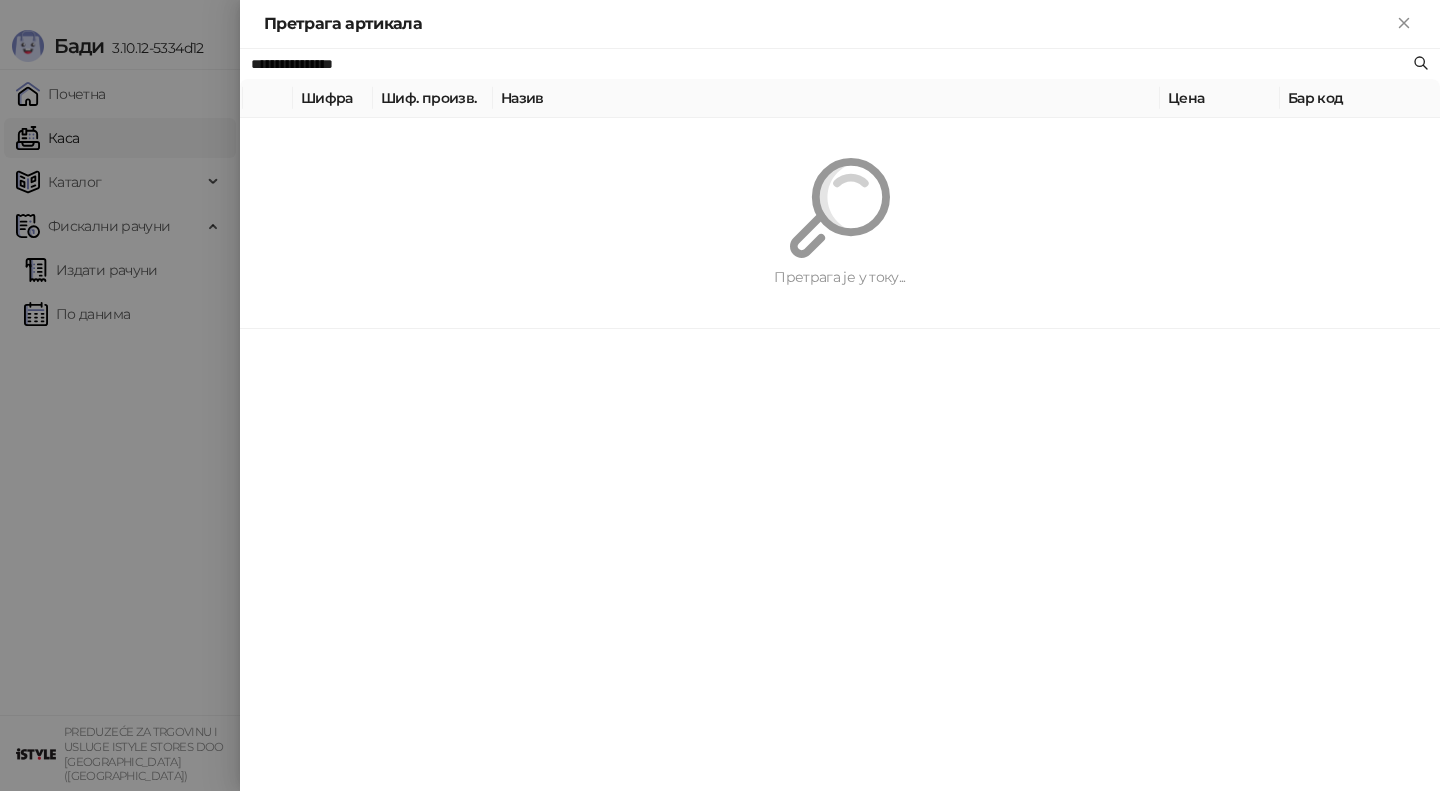 paste on "**********" 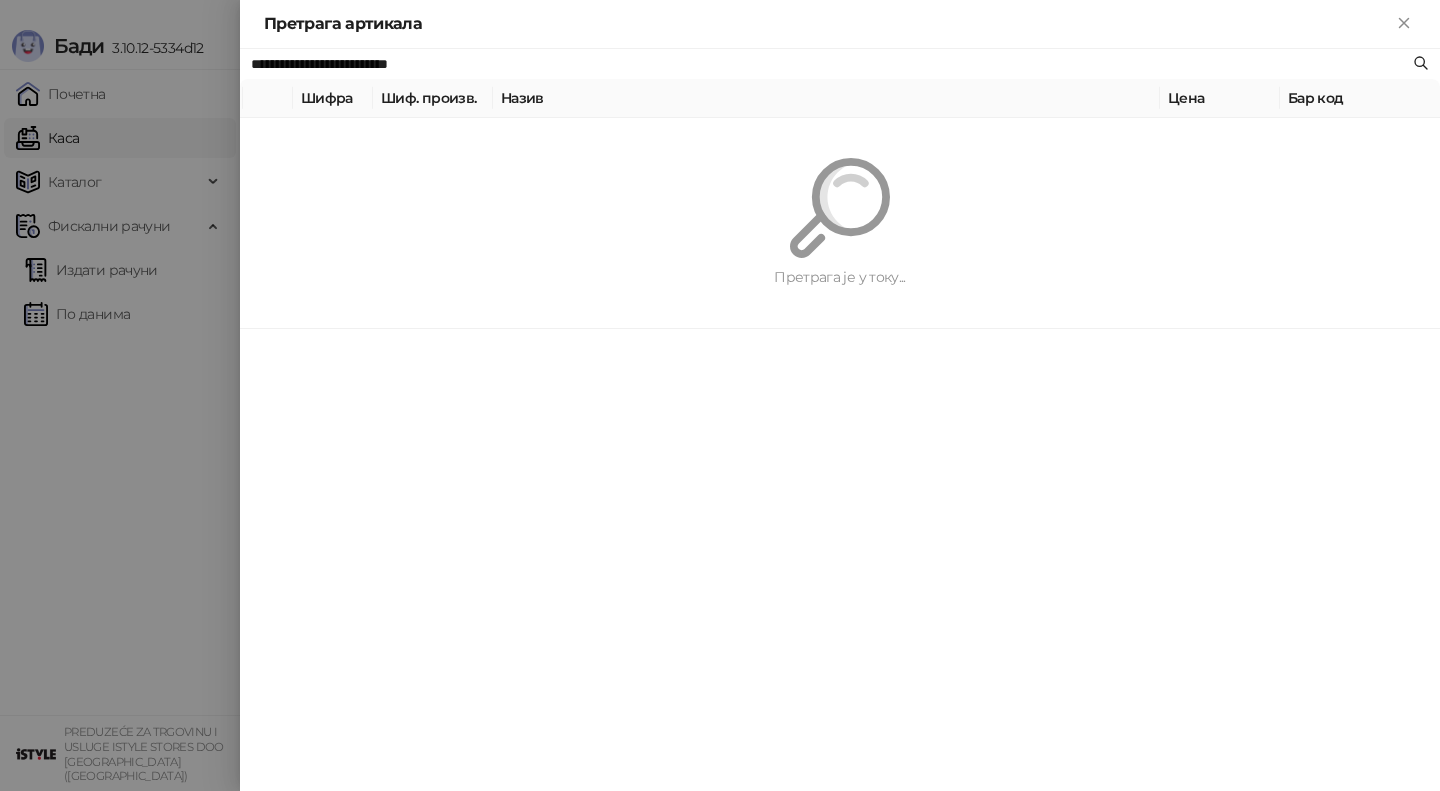type on "**********" 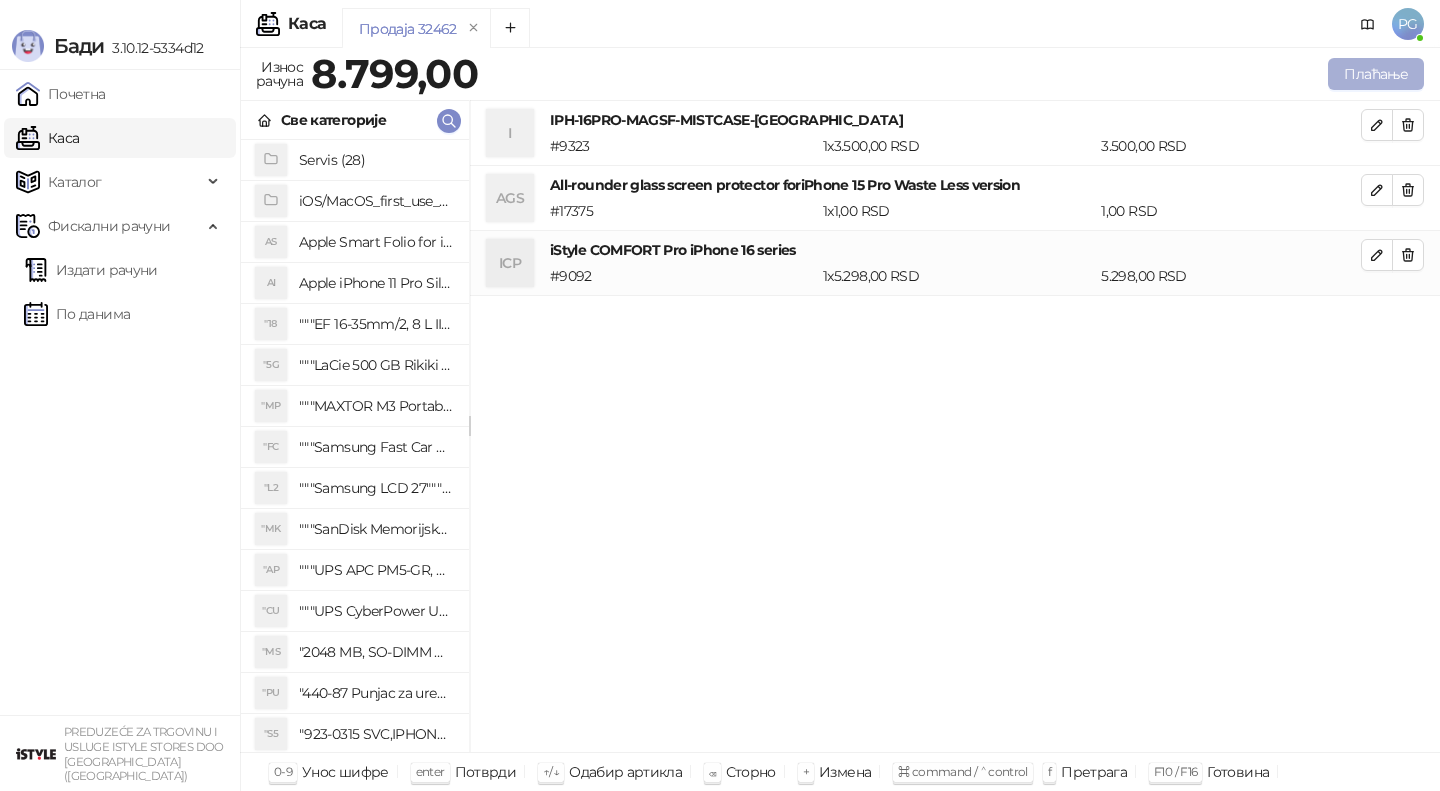 click on "Плаћање" at bounding box center [1376, 74] 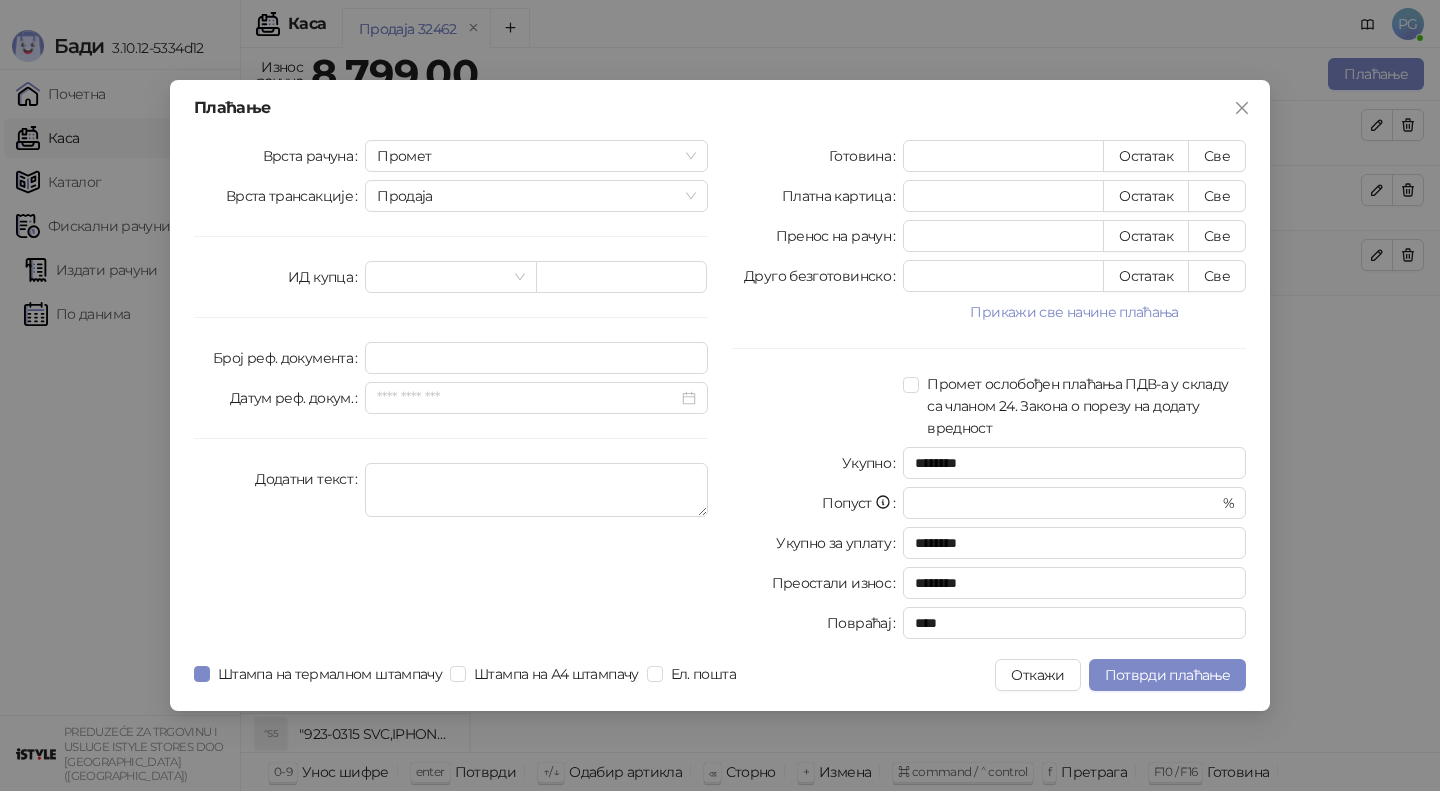 click on "Готовина * Остатак Све Платна картица * Остатак Све Пренос на рачун * Остатак Све Друго безготовинско * Остатак Све Прикажи све начине плаћања Чек * Остатак Све Ваучер * Остатак Све Инстант плаћање * Остатак Све   Промет ослобођен плаћања ПДВ-а у складу са чланом 24. Закона о порезу на додату вредност Укупно ******** Попуст   * % Укупно за уплату ******** Преостали износ ******** Повраћај ****" at bounding box center (989, 393) 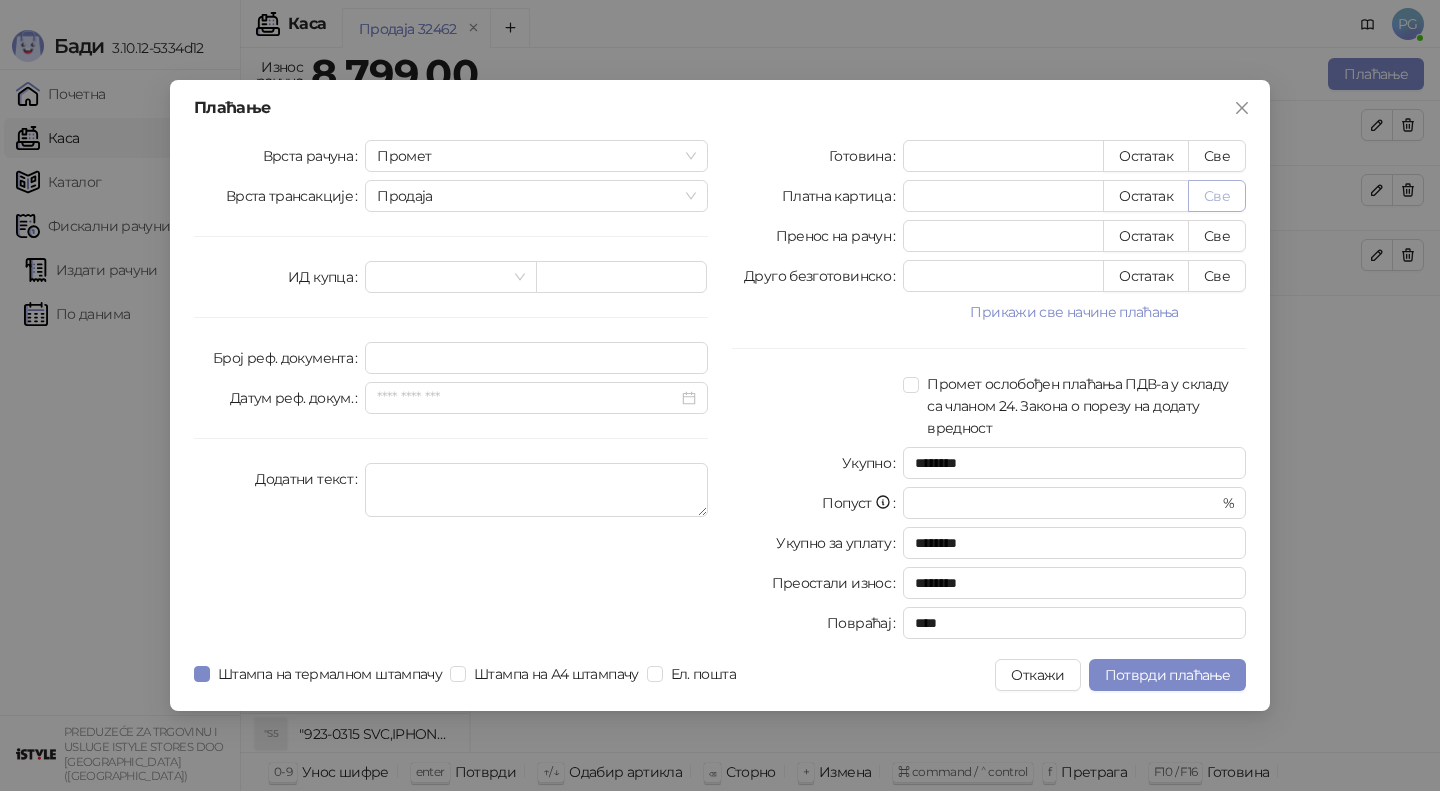 click on "Све" at bounding box center (1217, 196) 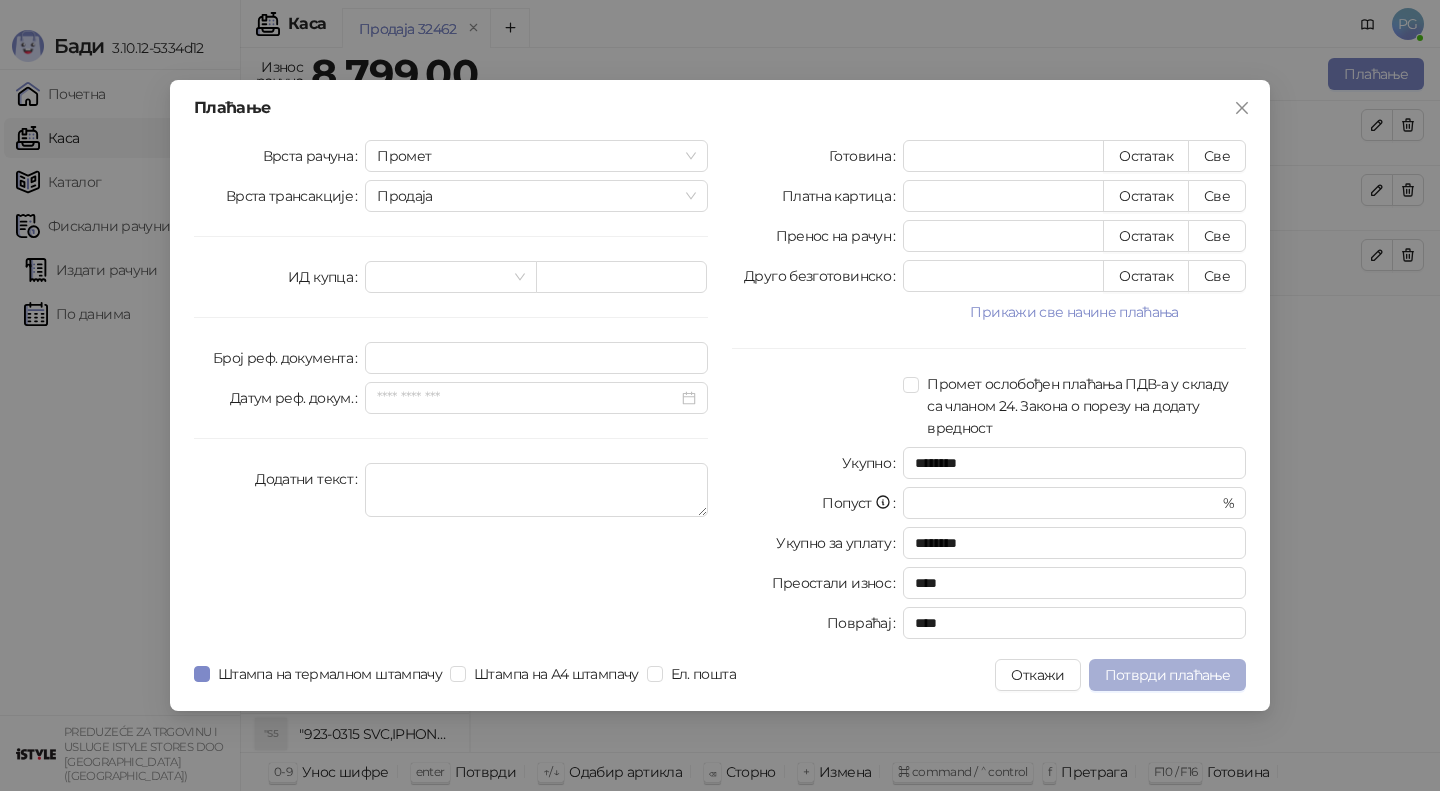 click on "Потврди плаћање" at bounding box center (1167, 675) 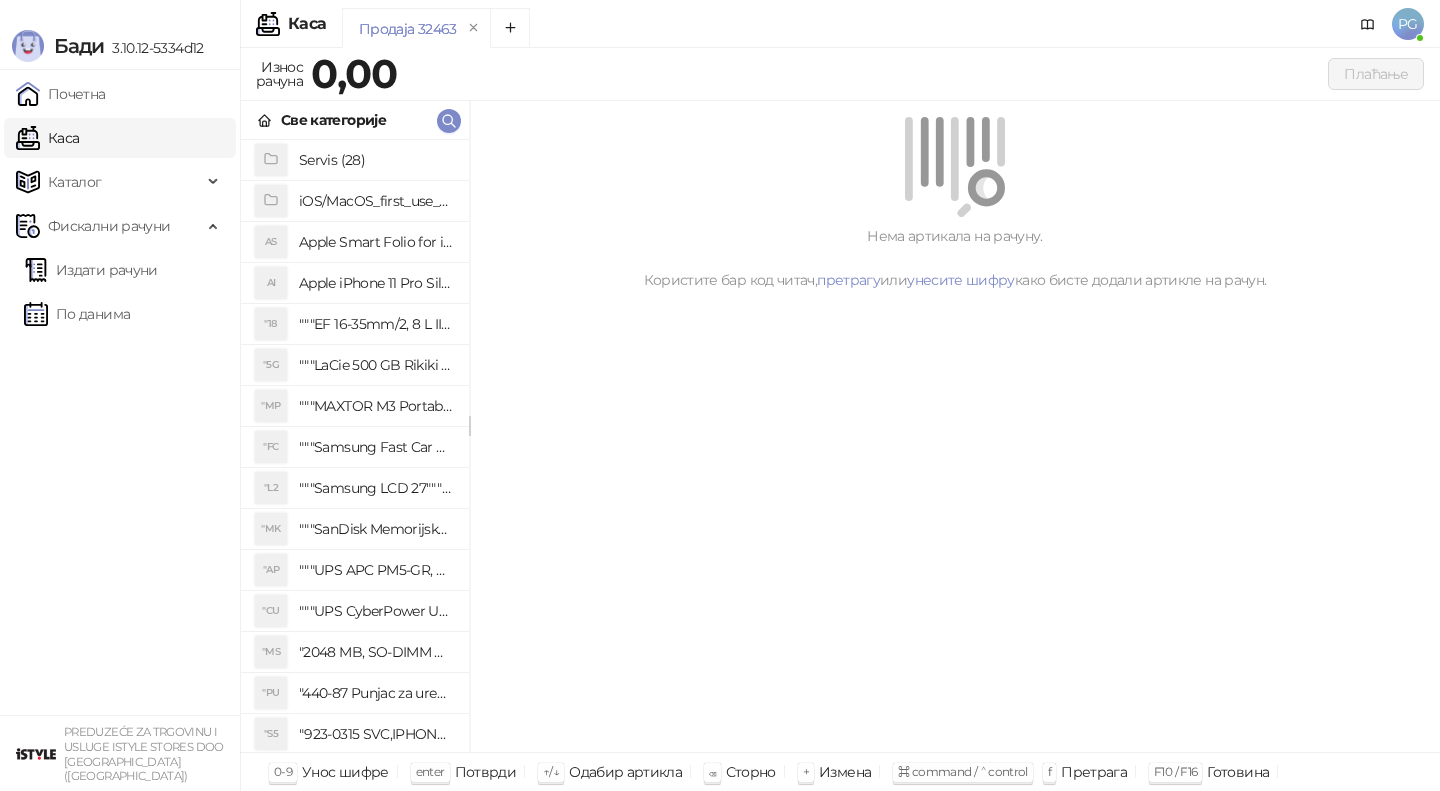 click on "Све категорије" at bounding box center [355, 120] 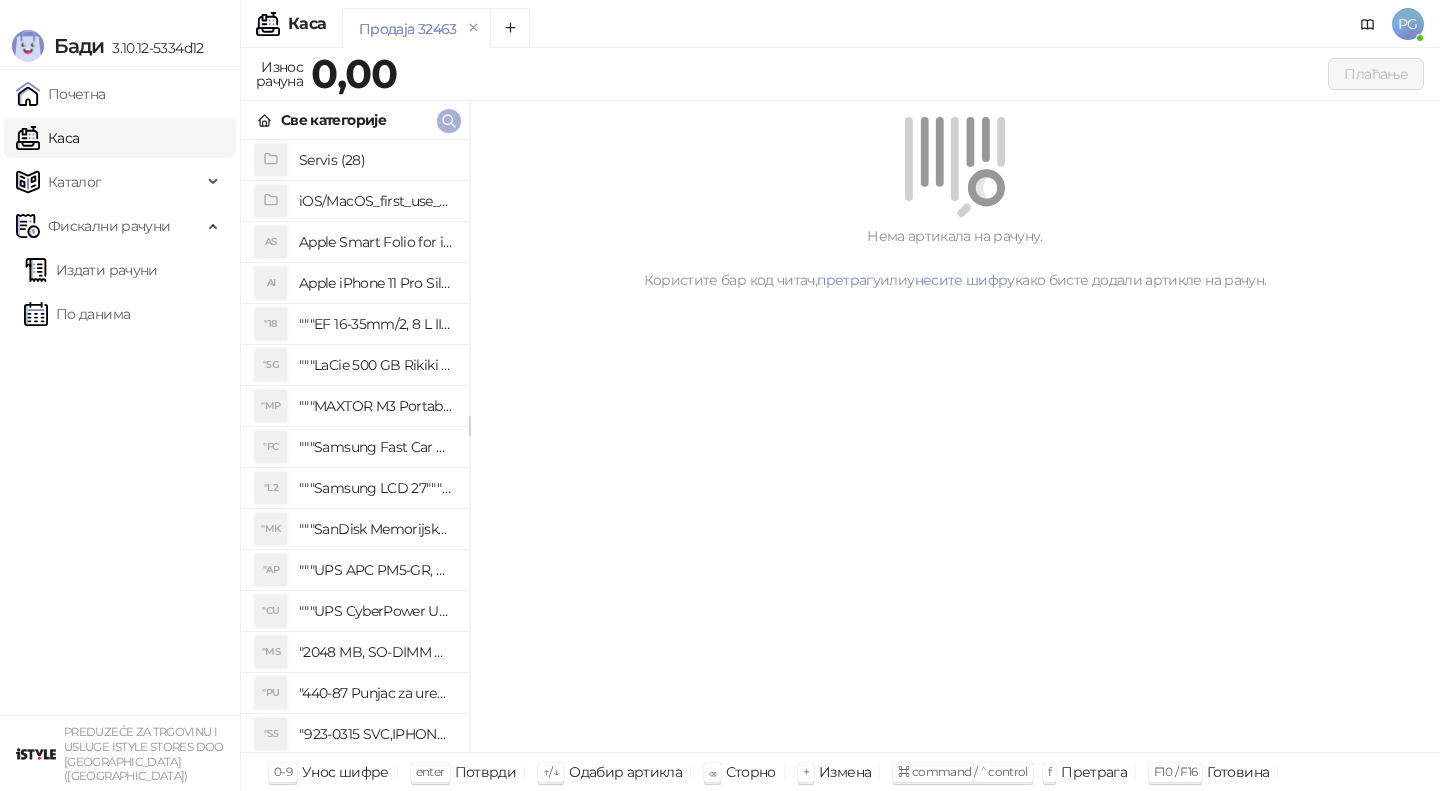click 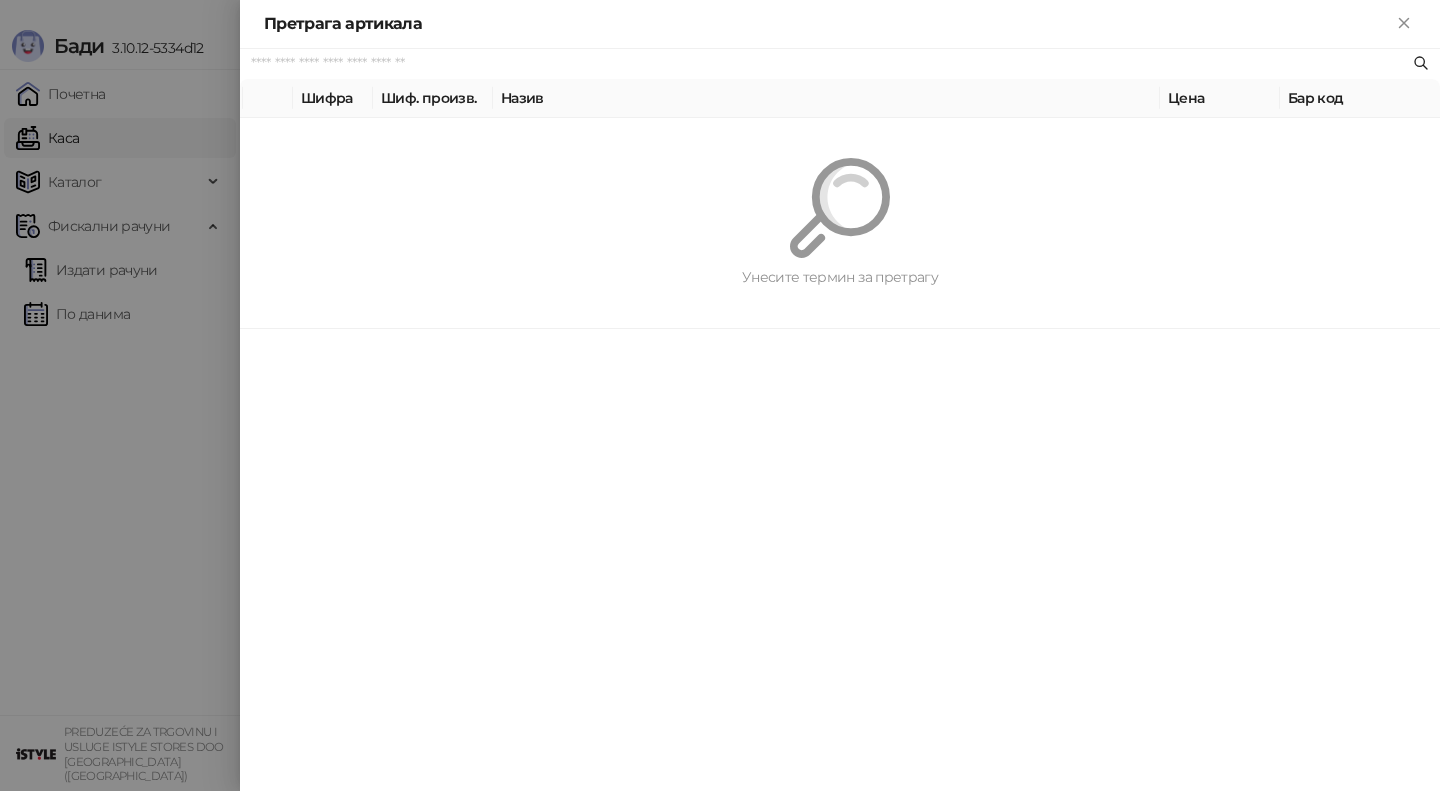 paste on "********" 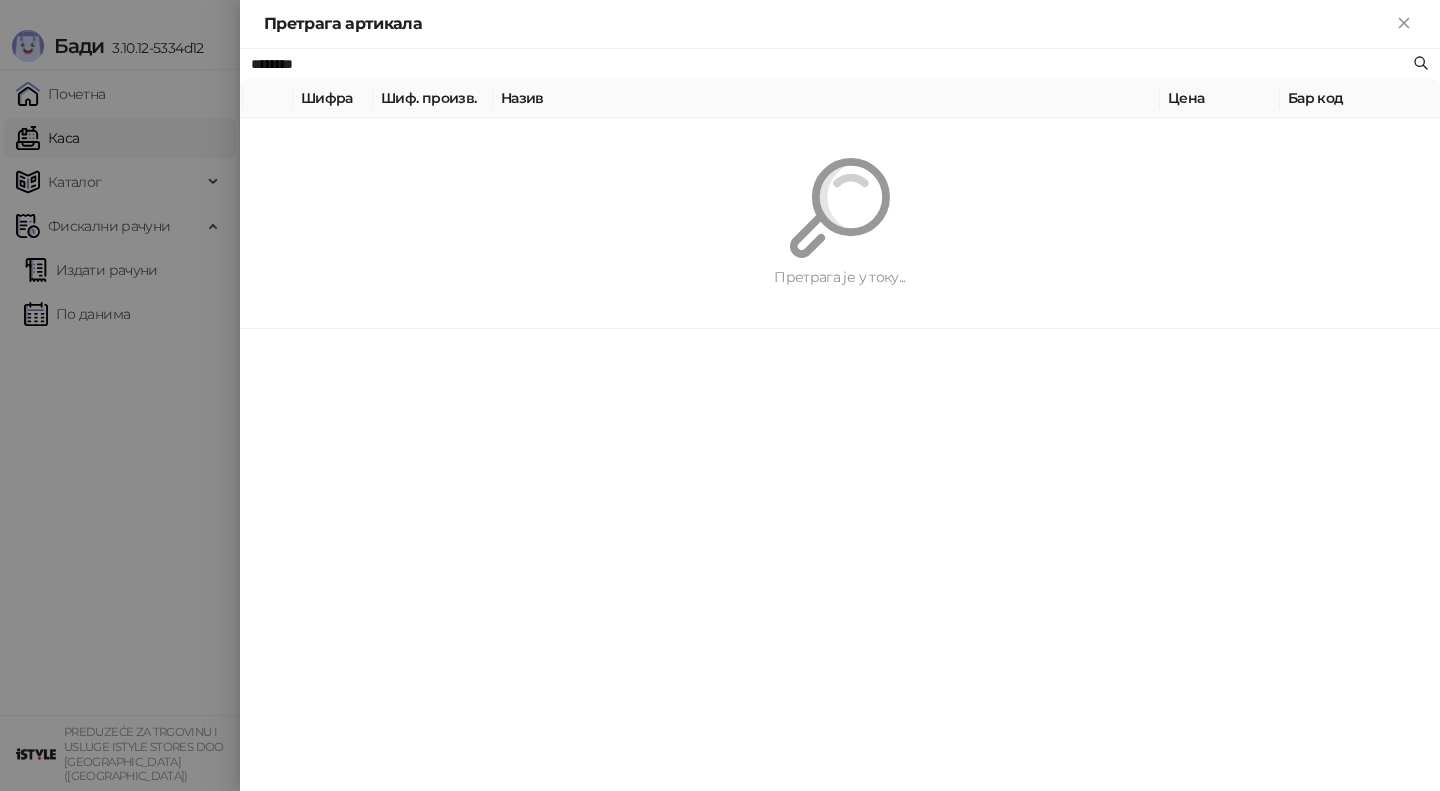 type on "********" 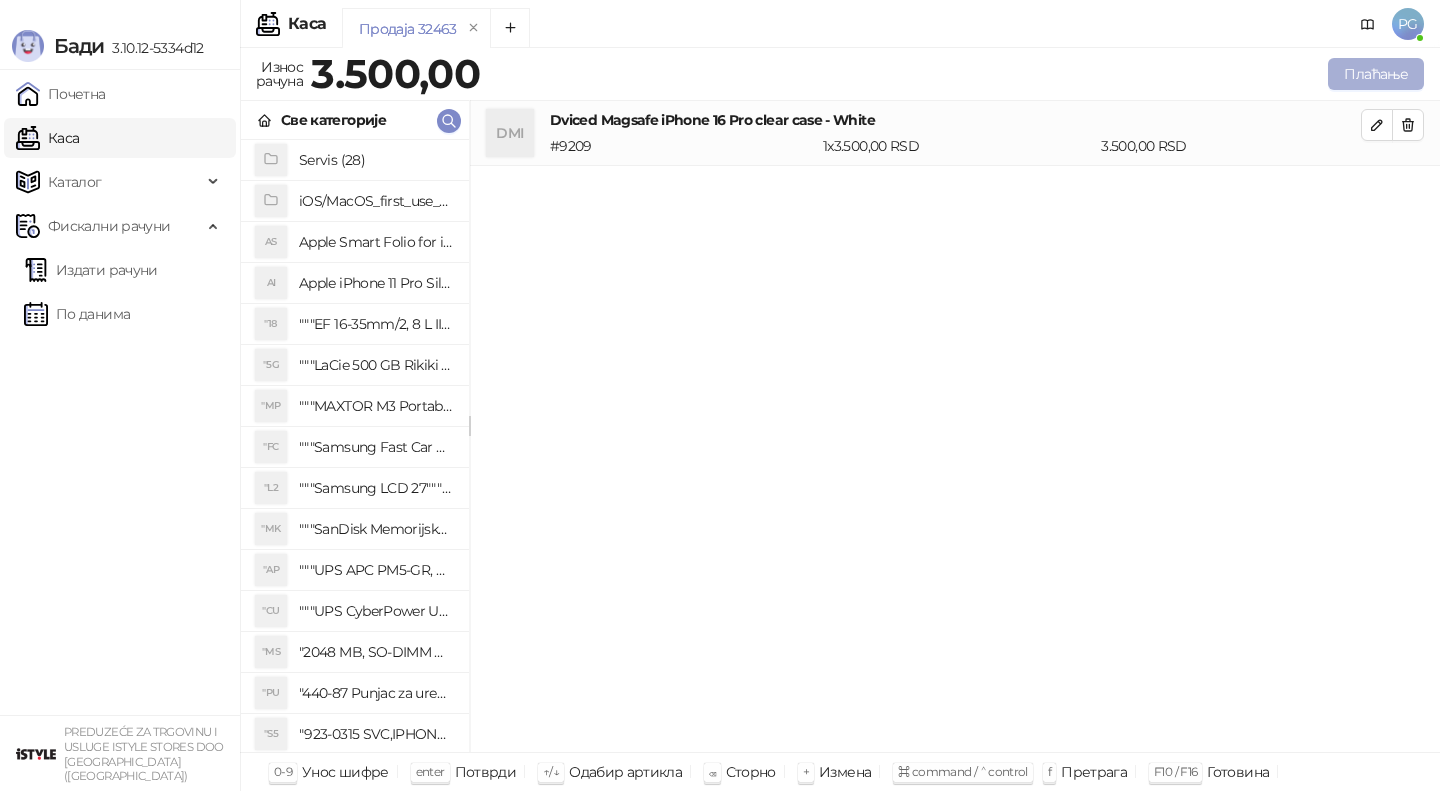 click on "Плаћање" at bounding box center (1376, 74) 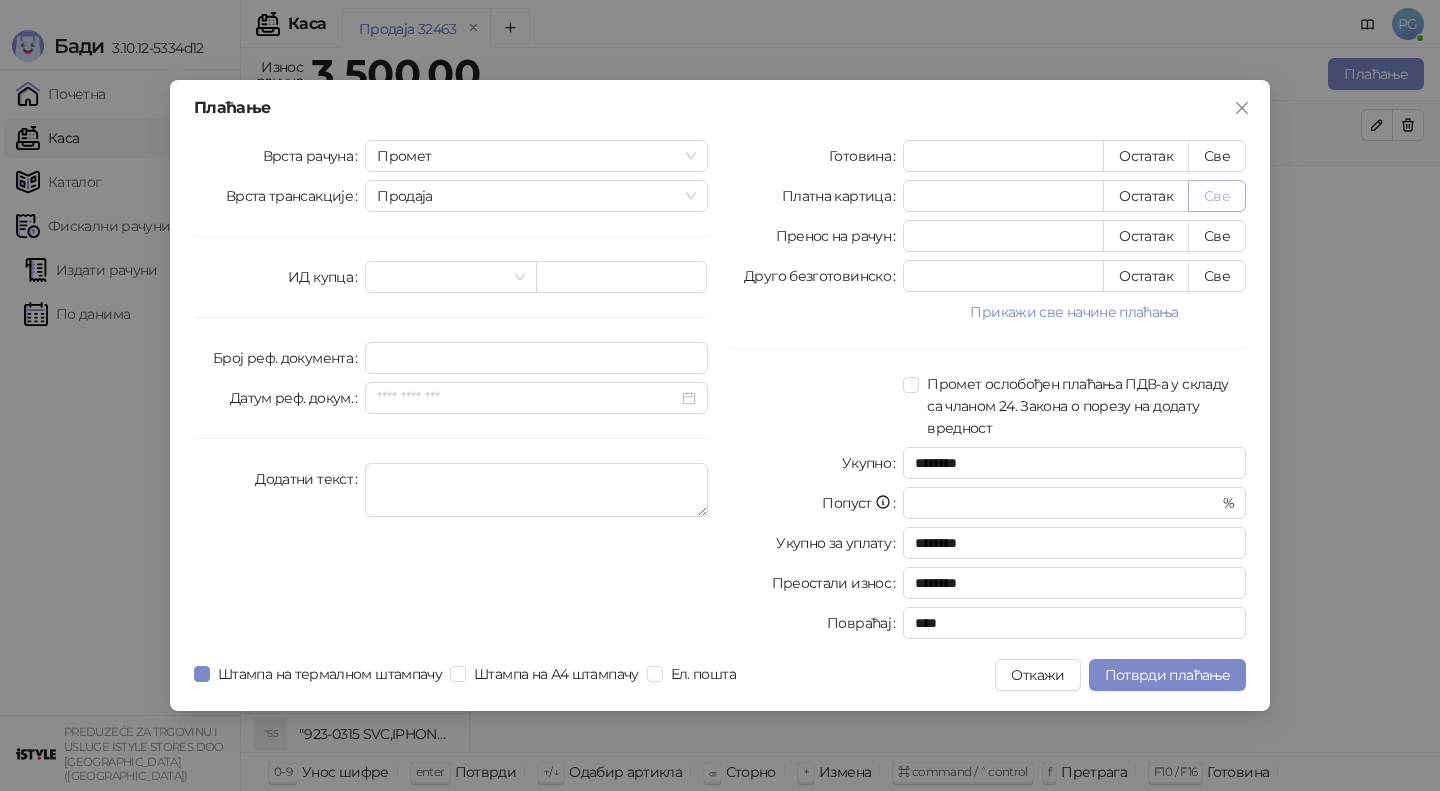 click on "Све" at bounding box center (1217, 196) 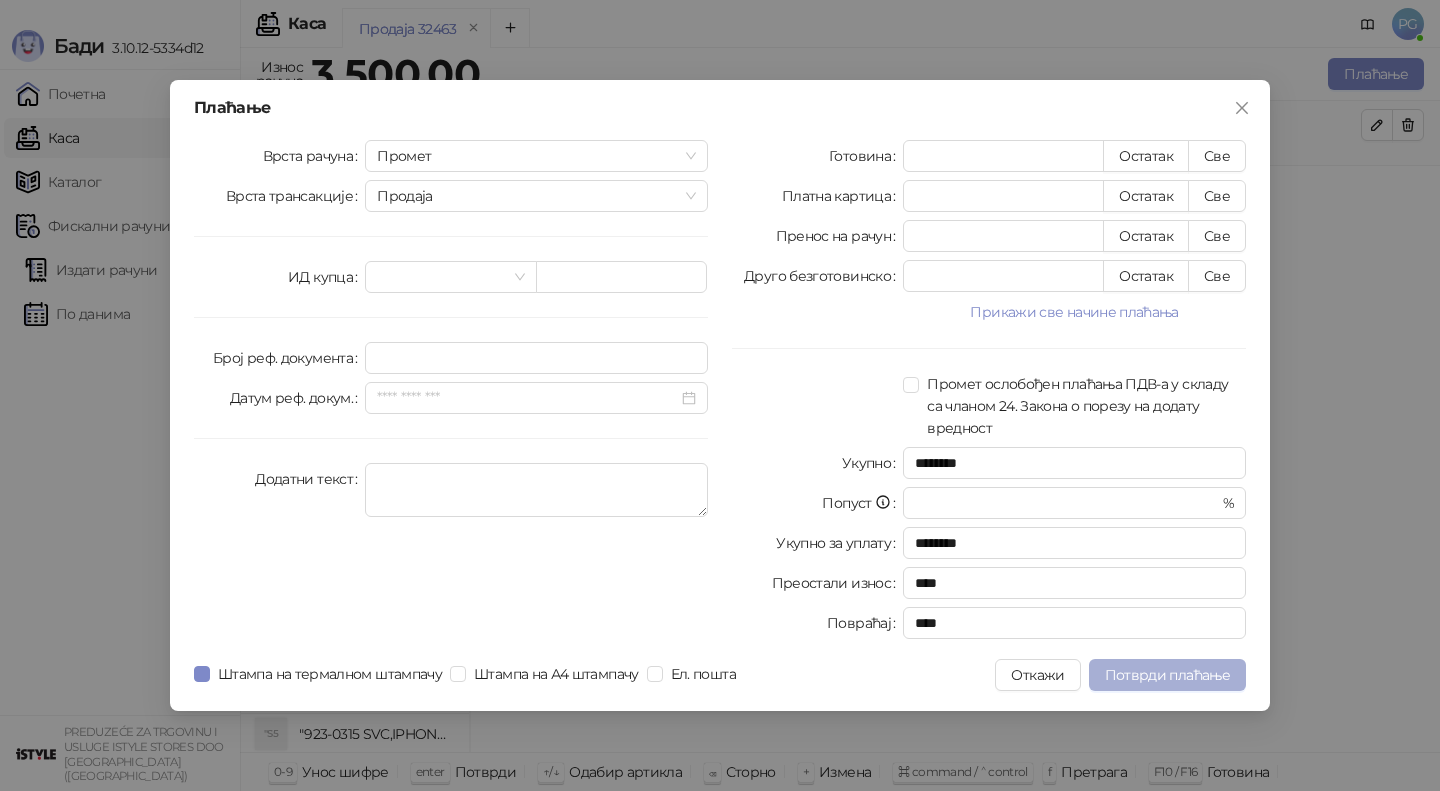 click on "Потврди плаћање" at bounding box center (1167, 675) 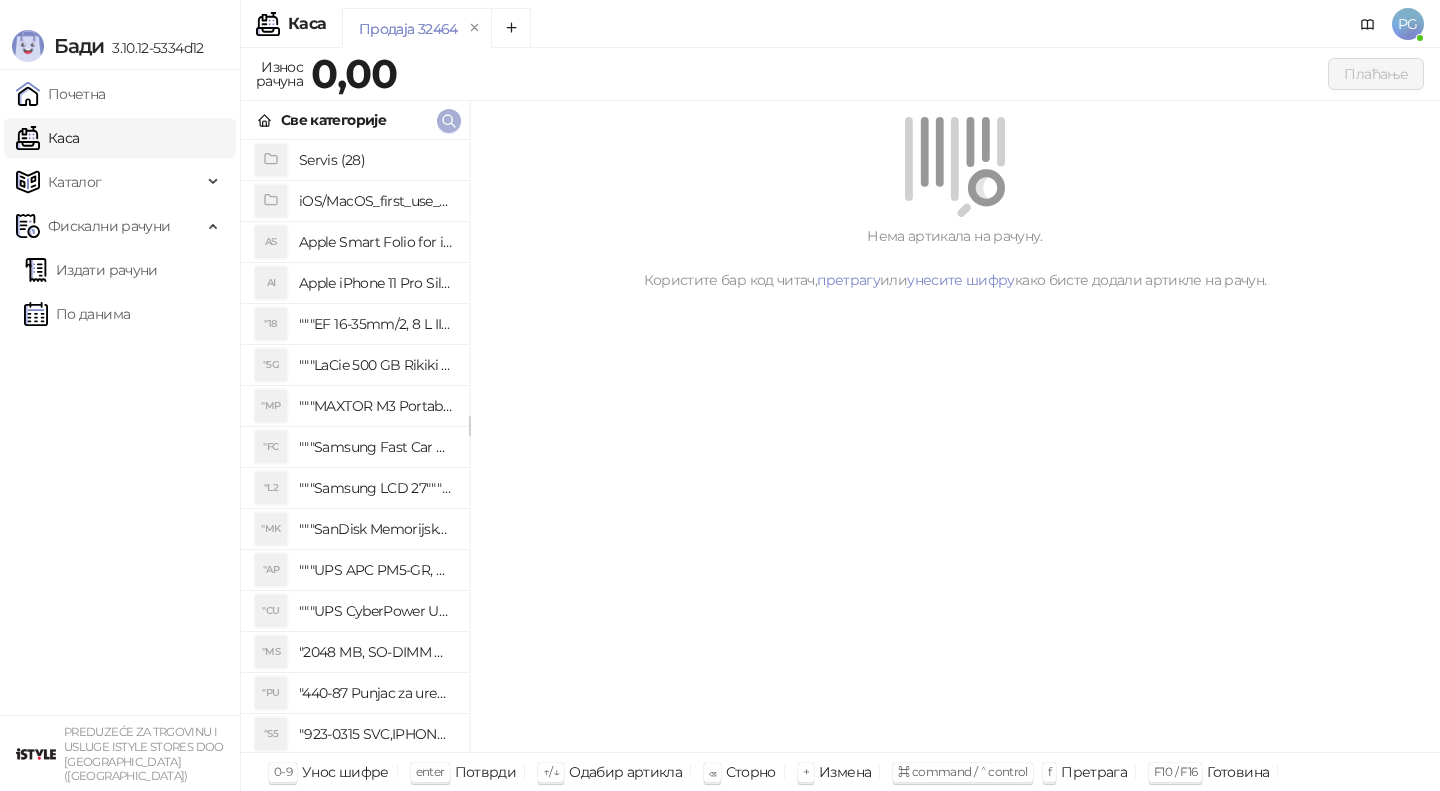 click 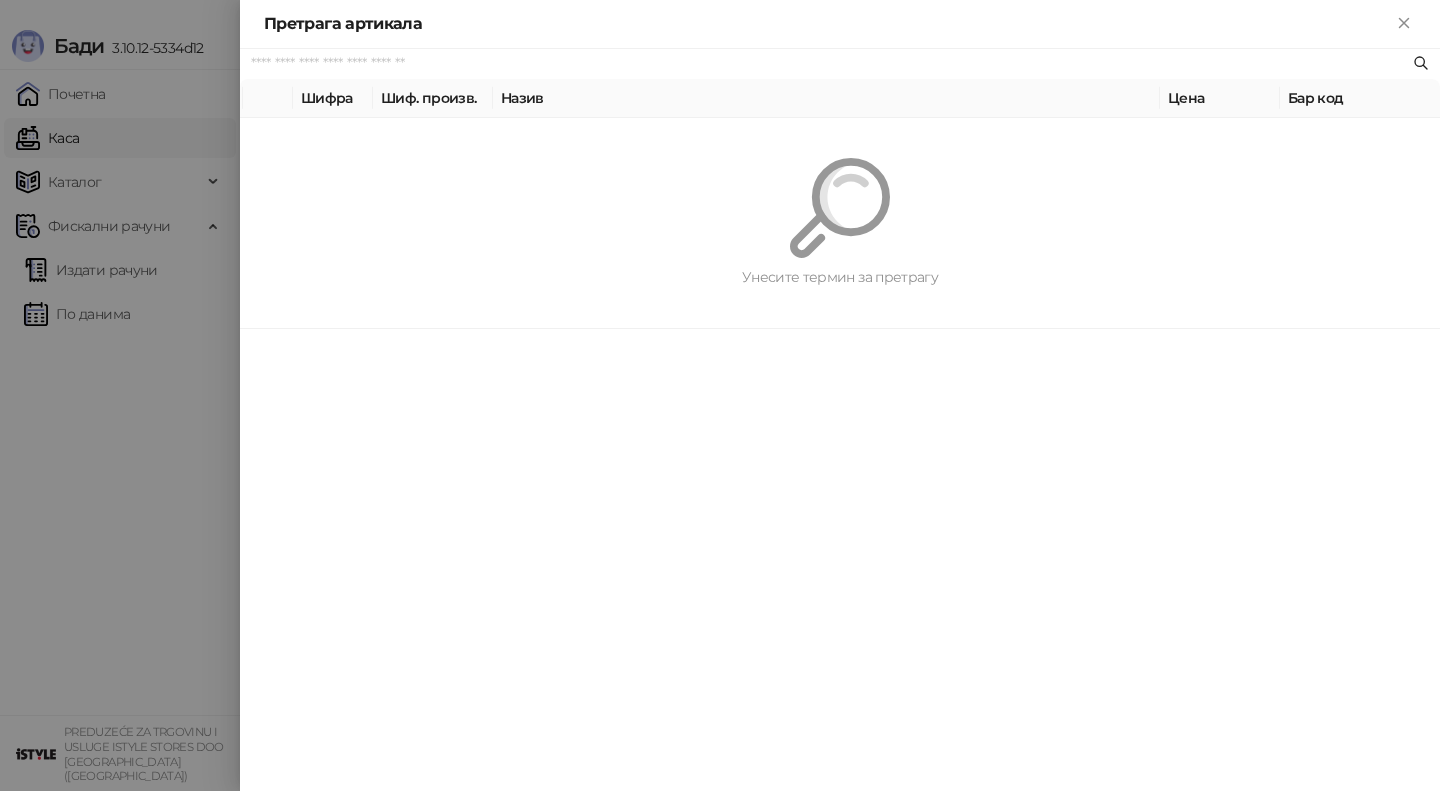 paste on "*********" 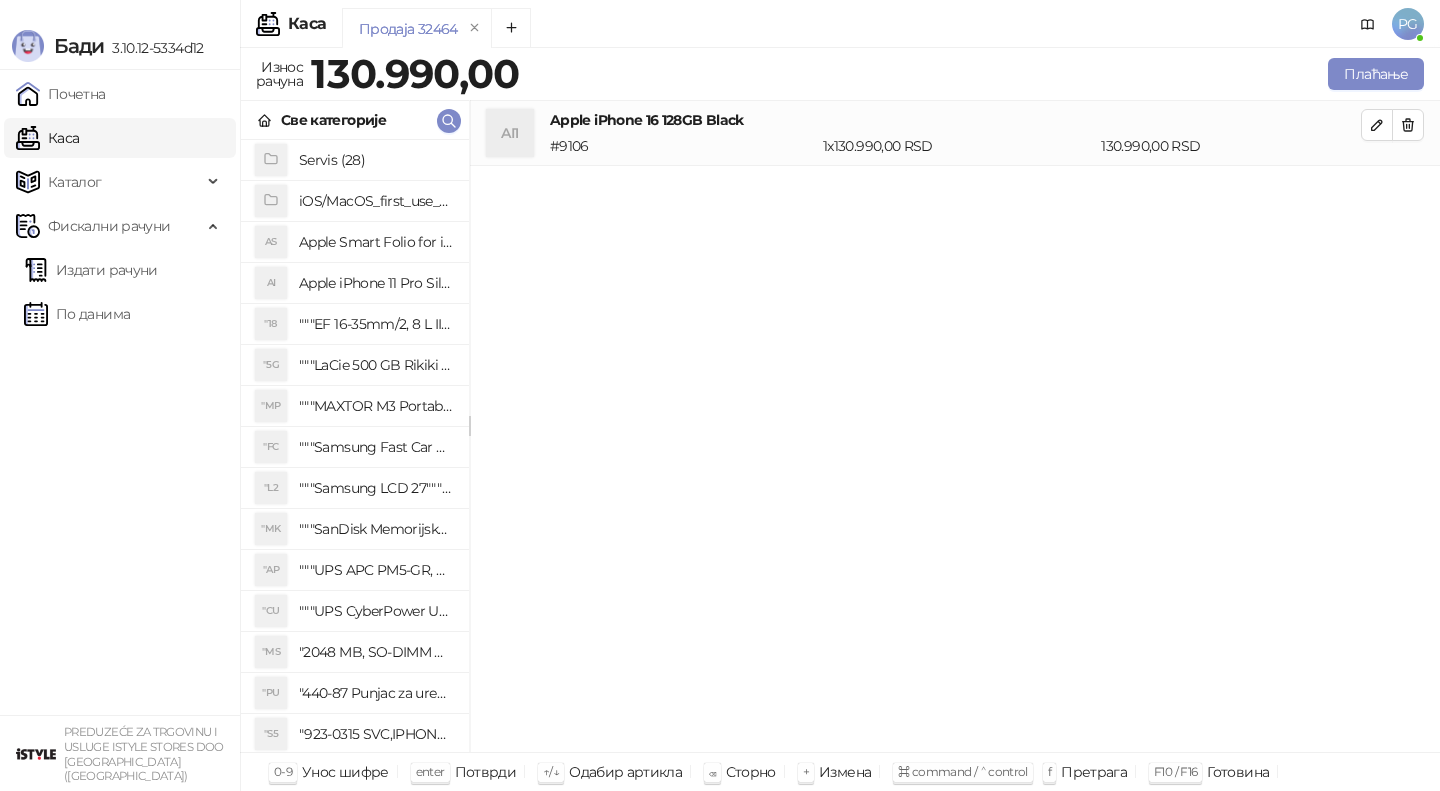 click on "Све категорије" at bounding box center (355, 120) 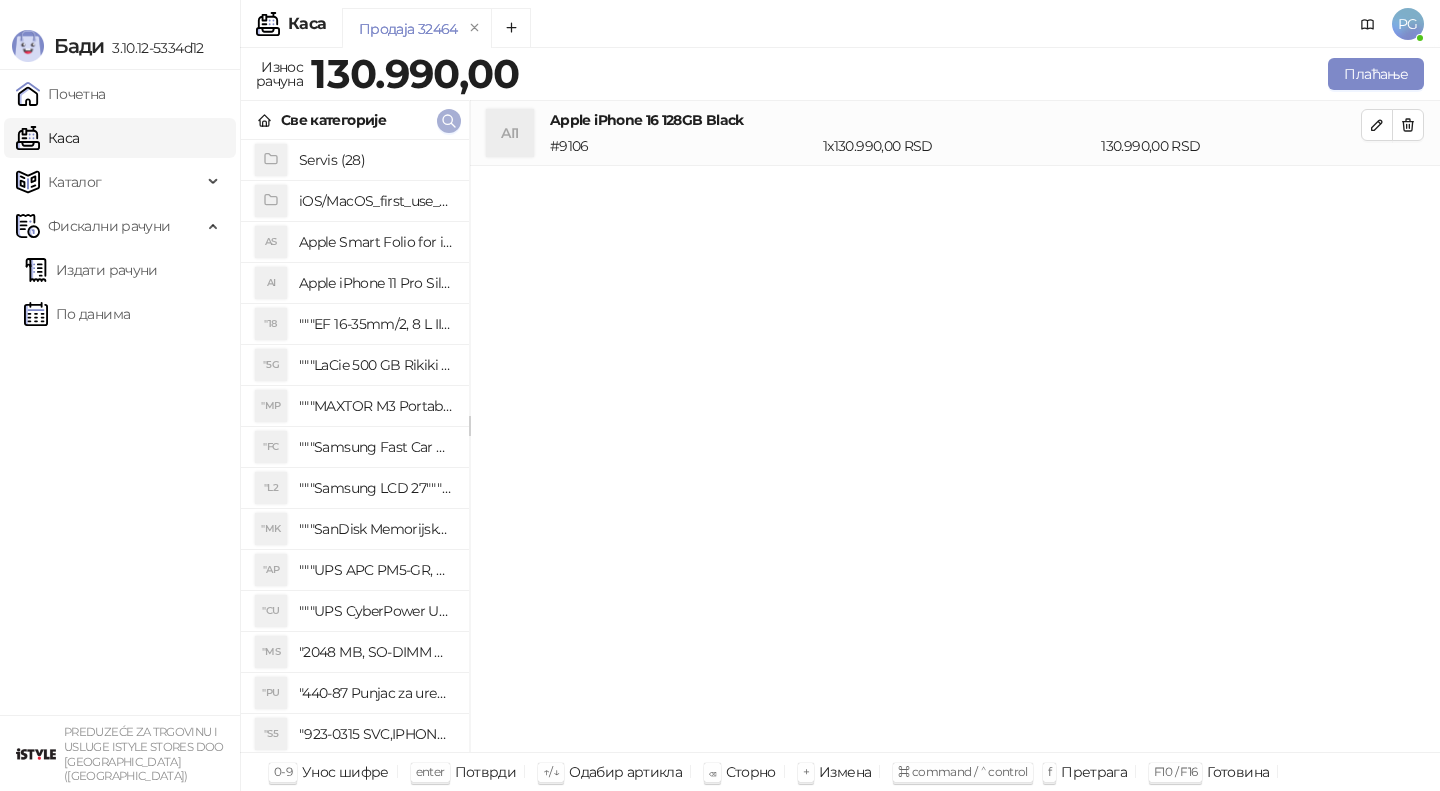 click 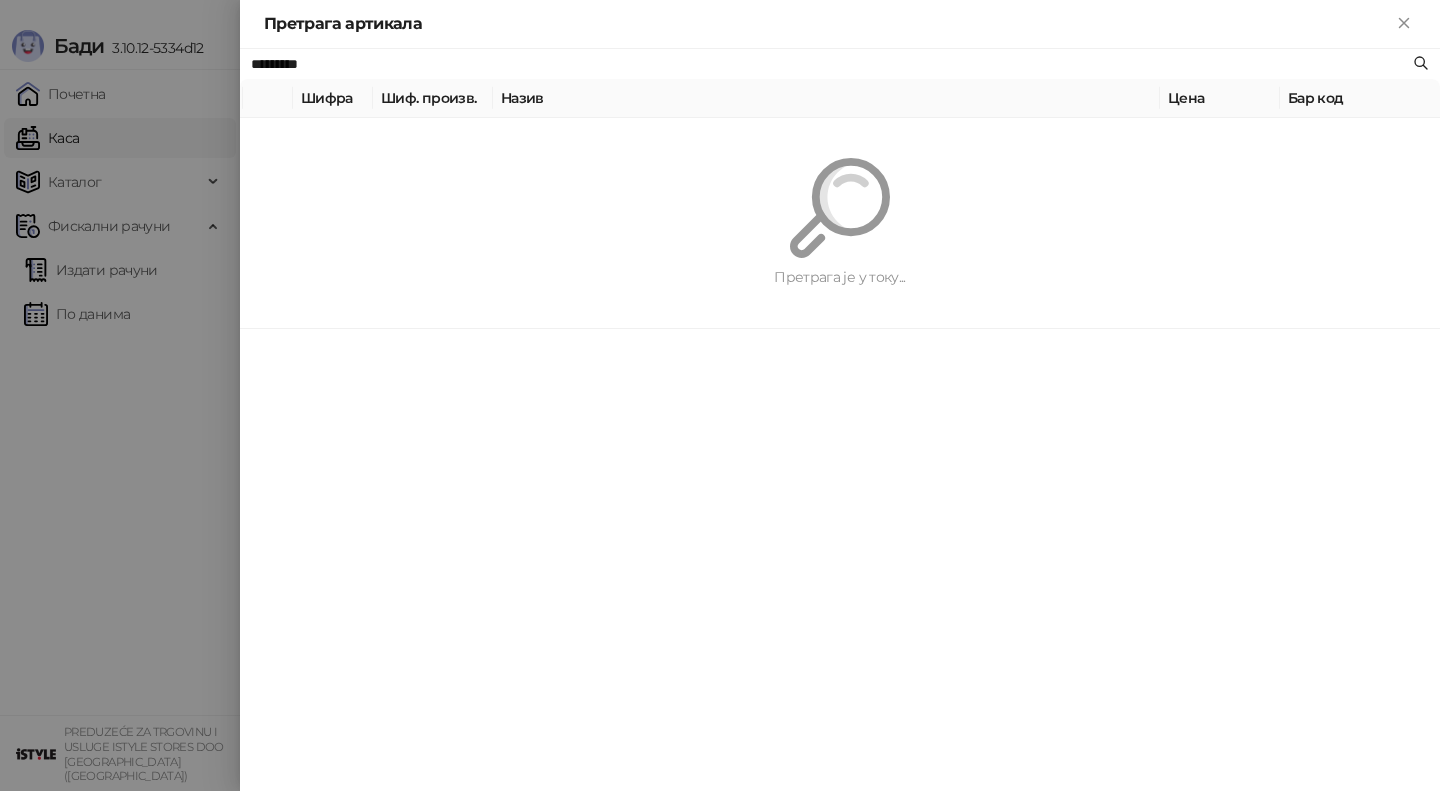paste on "***" 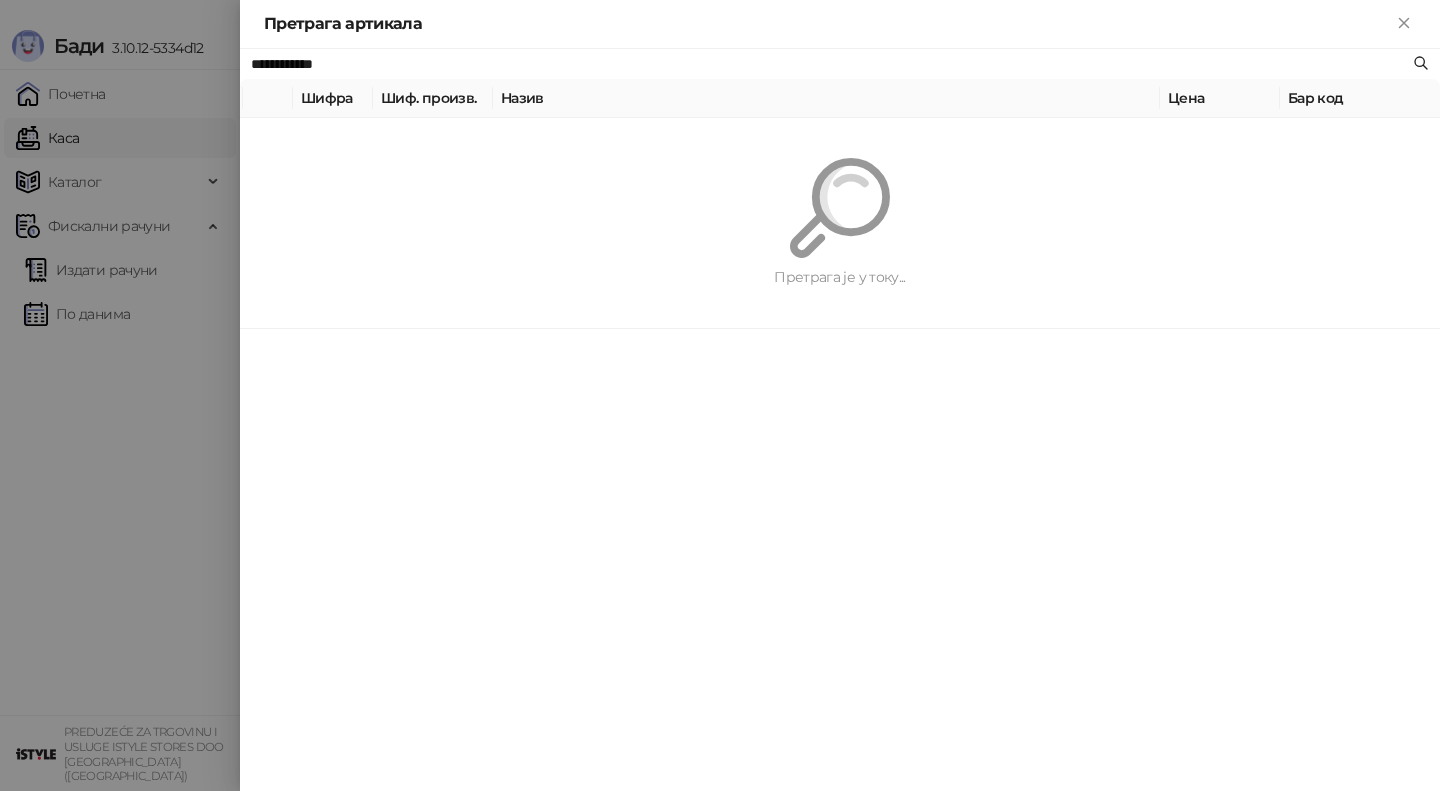 type on "**********" 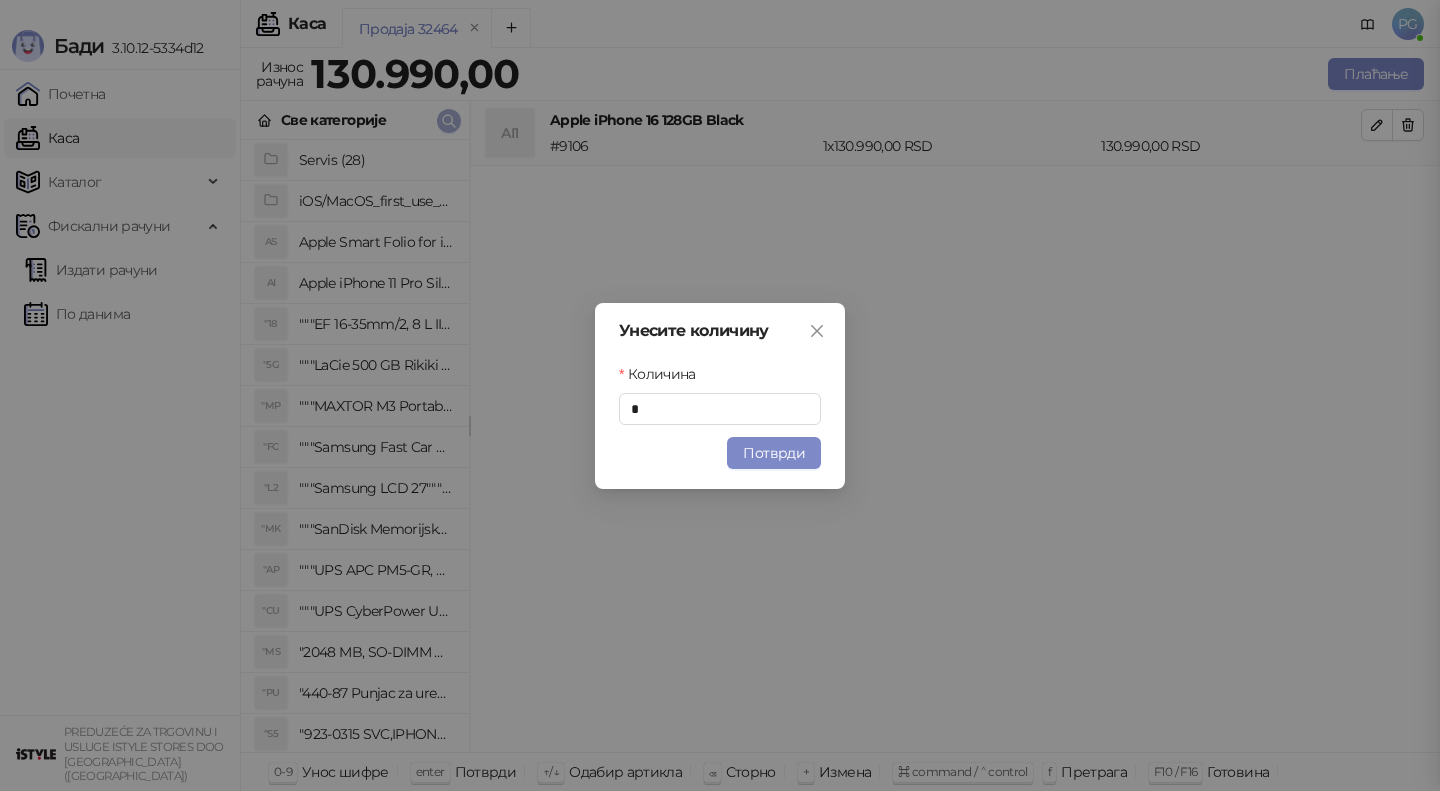 type 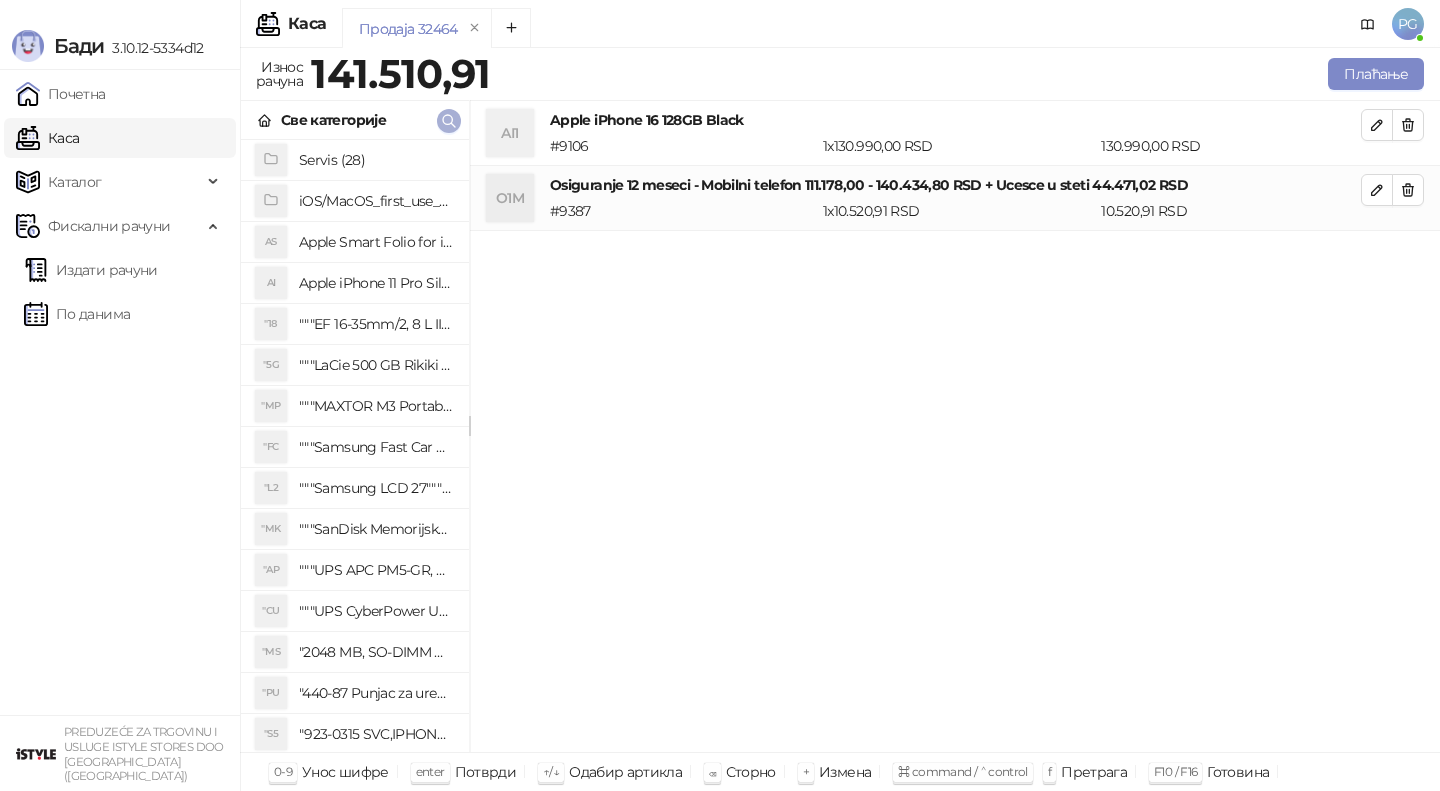click 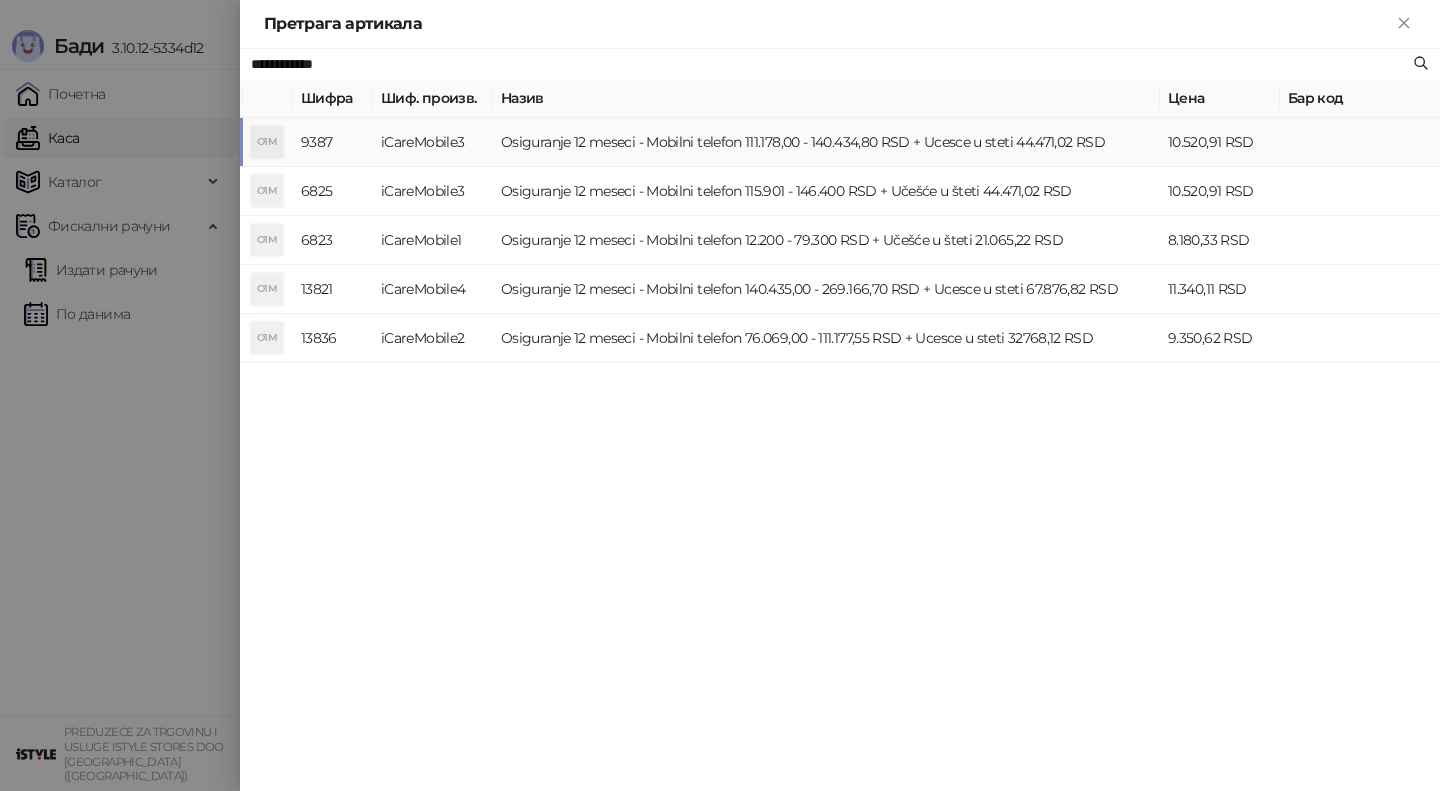 paste on "*******" 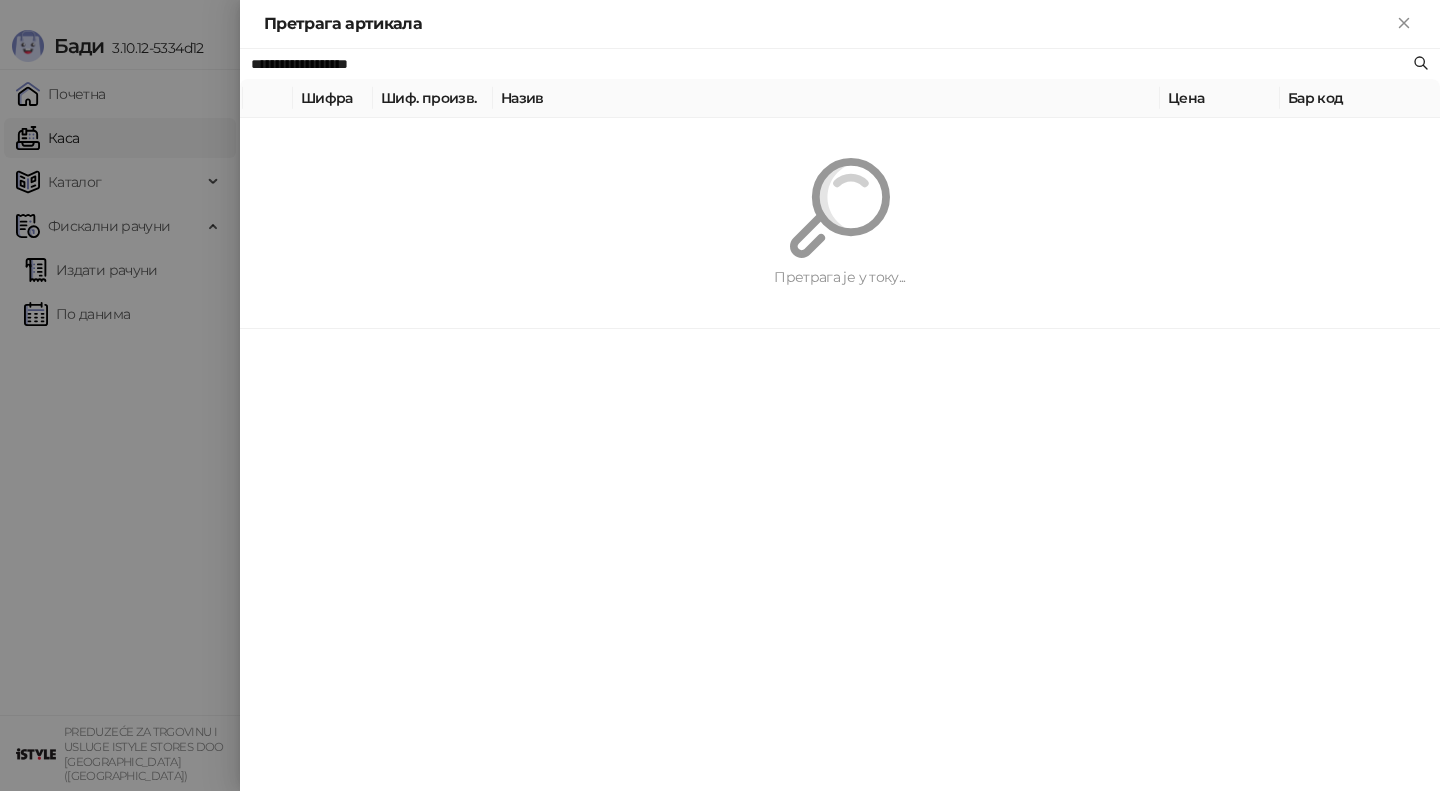 type on "**********" 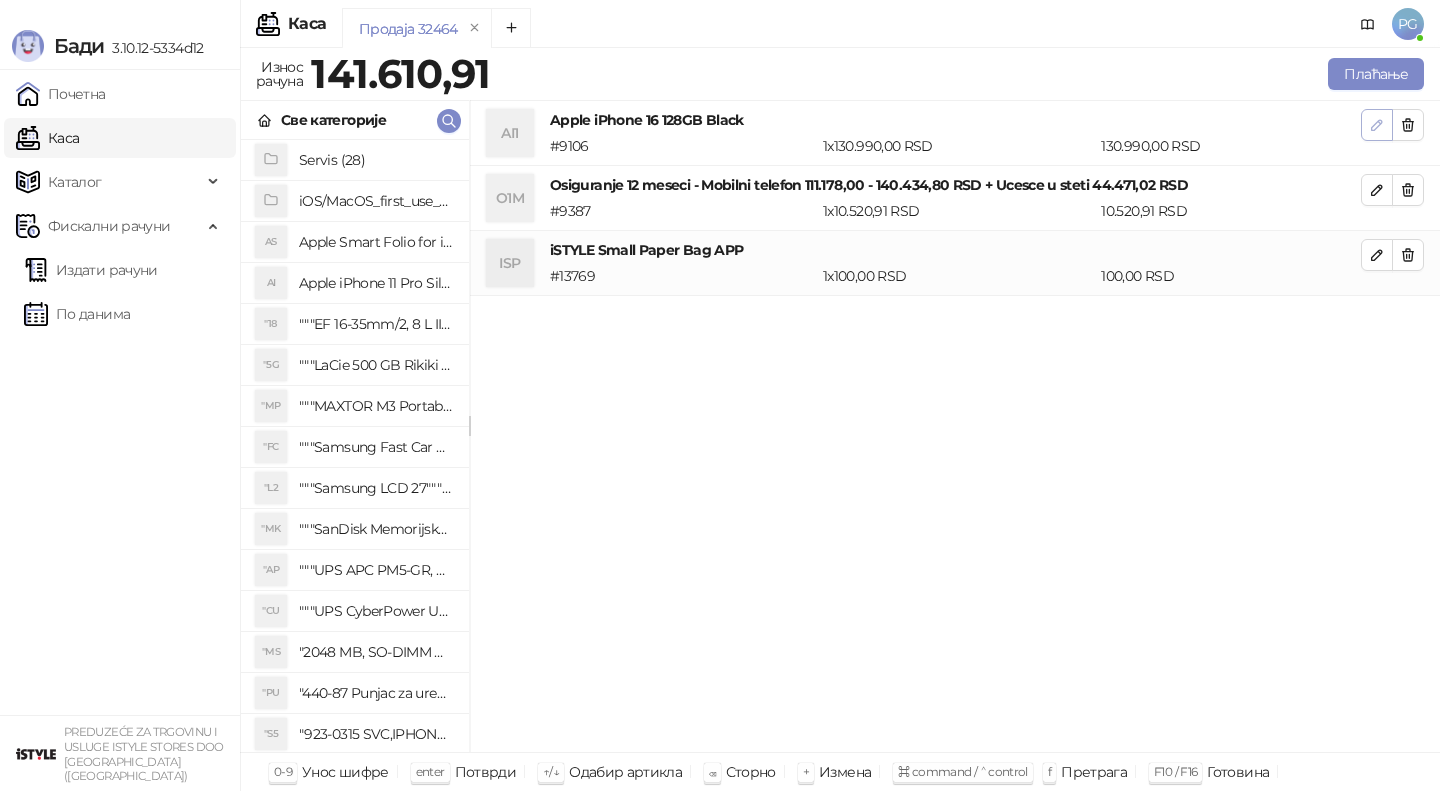 click 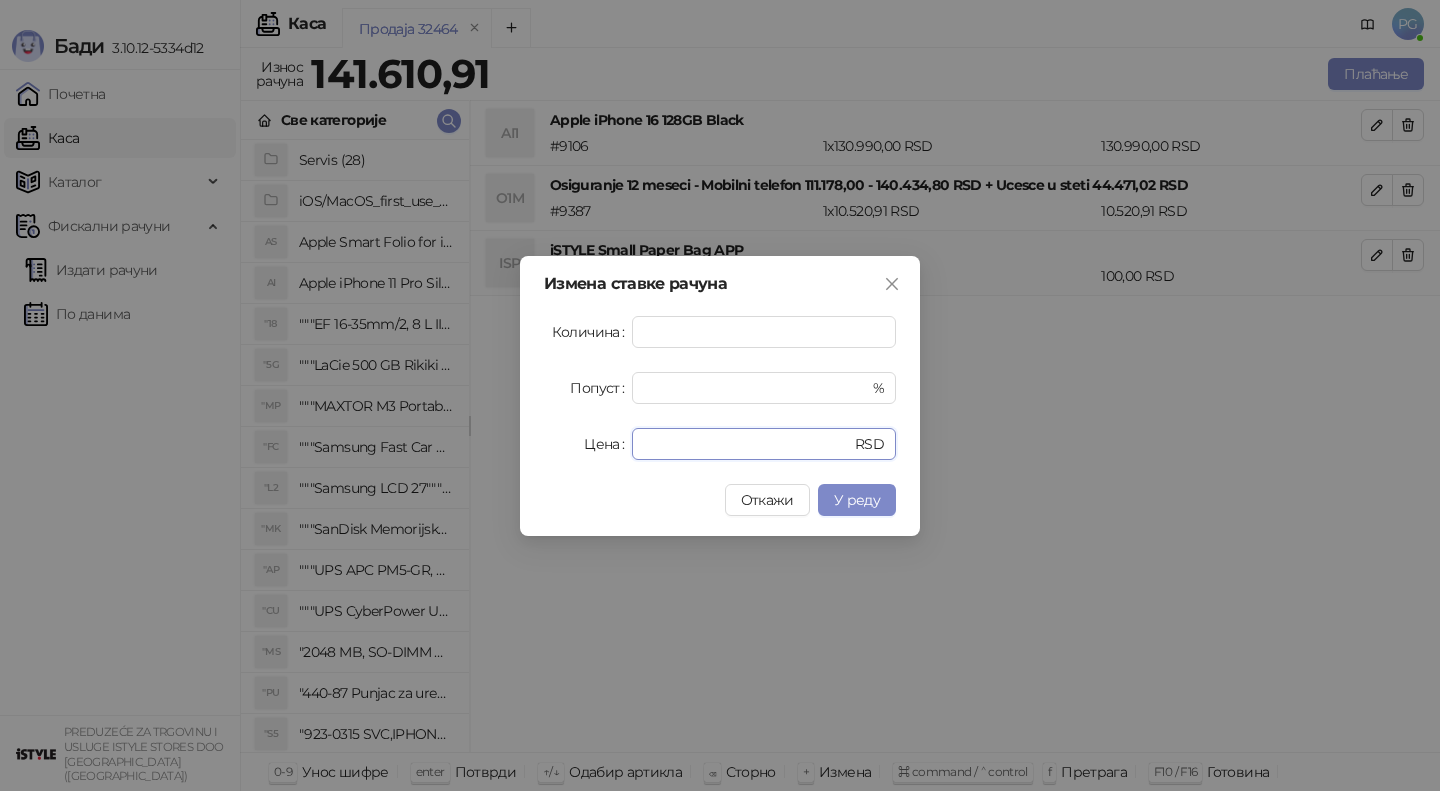 drag, startPoint x: 713, startPoint y: 437, endPoint x: 531, endPoint y: 437, distance: 182 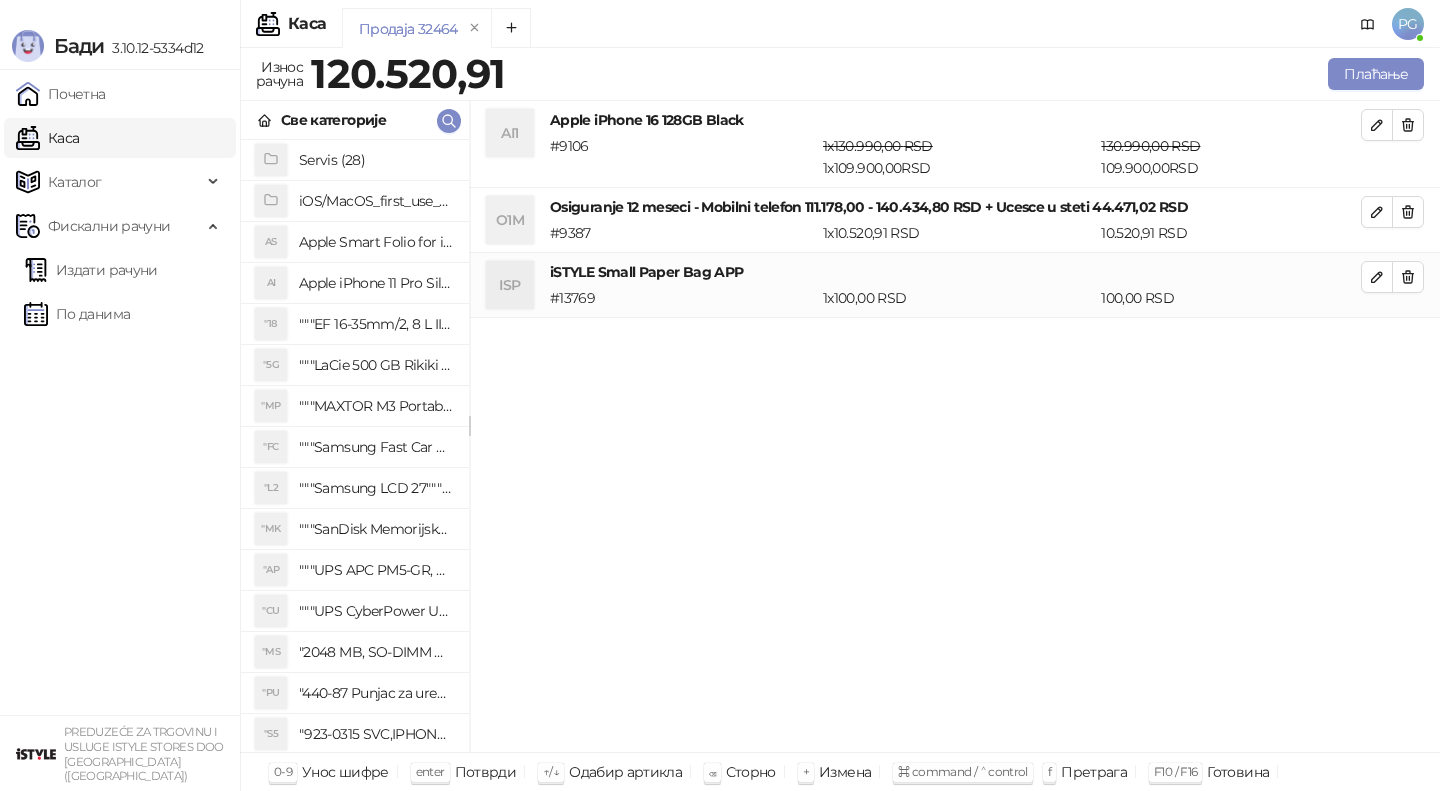 click on "Плаћање" at bounding box center [969, 74] 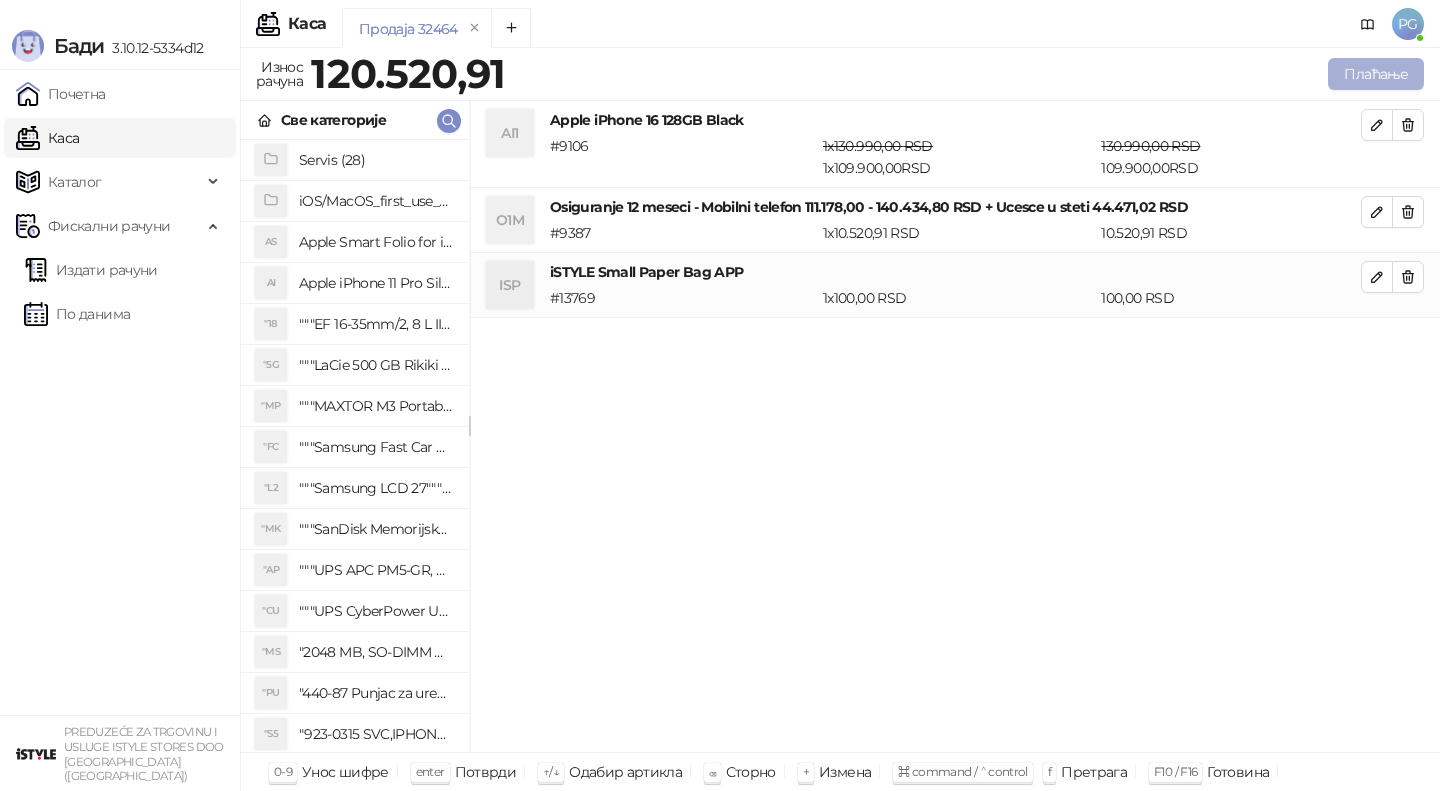 click on "Плаћање" at bounding box center [1376, 74] 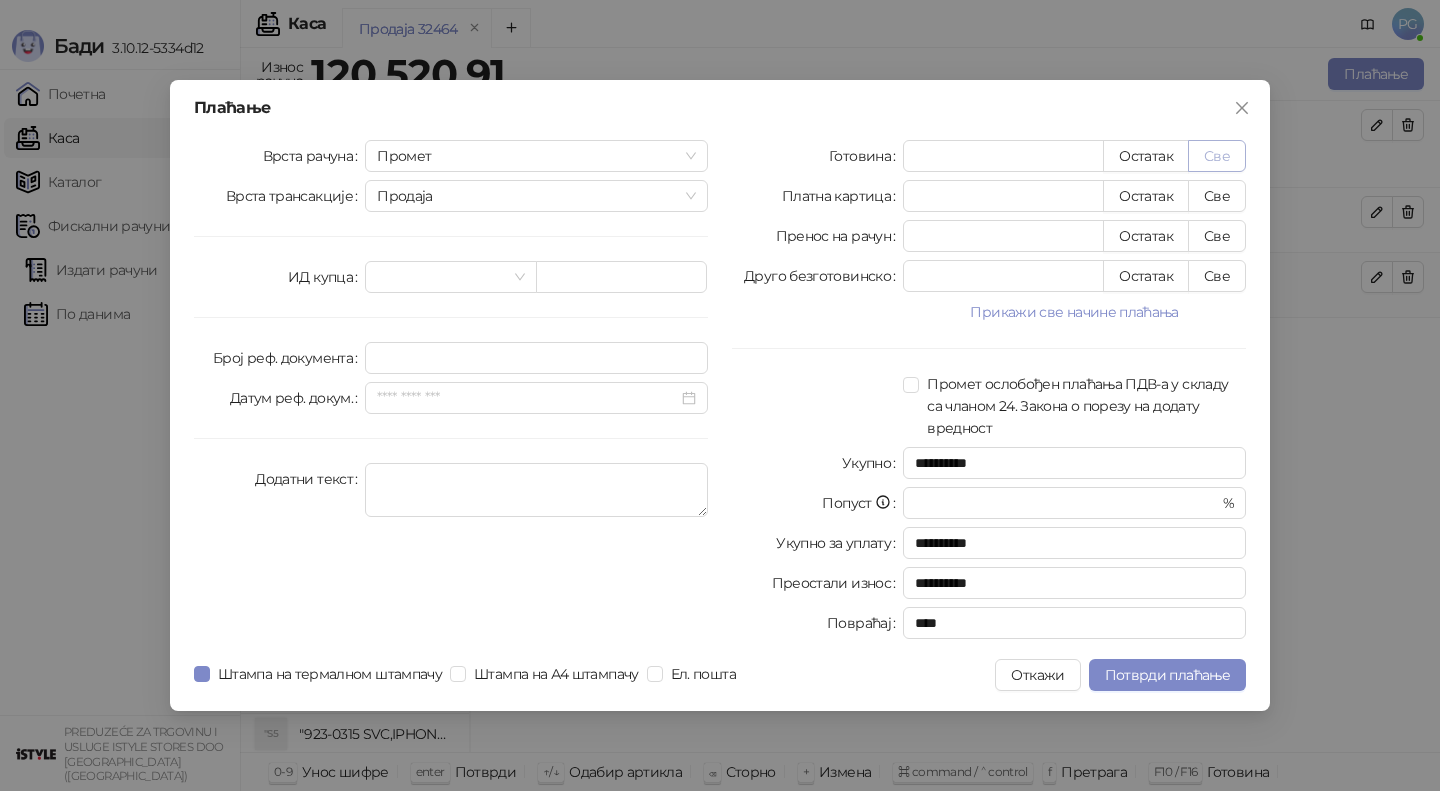 click on "Све" at bounding box center (1217, 156) 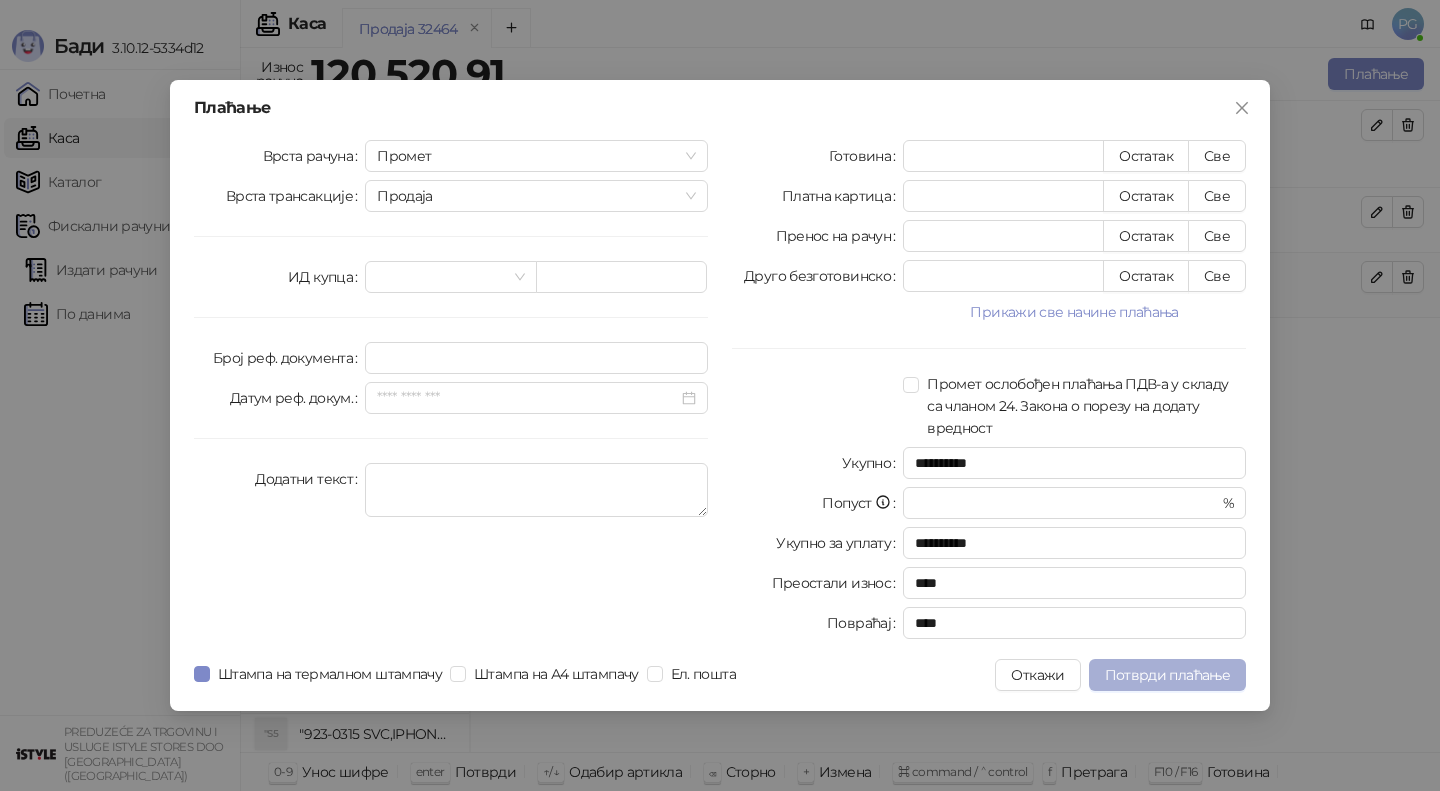 click on "Потврди плаћање" at bounding box center [1167, 675] 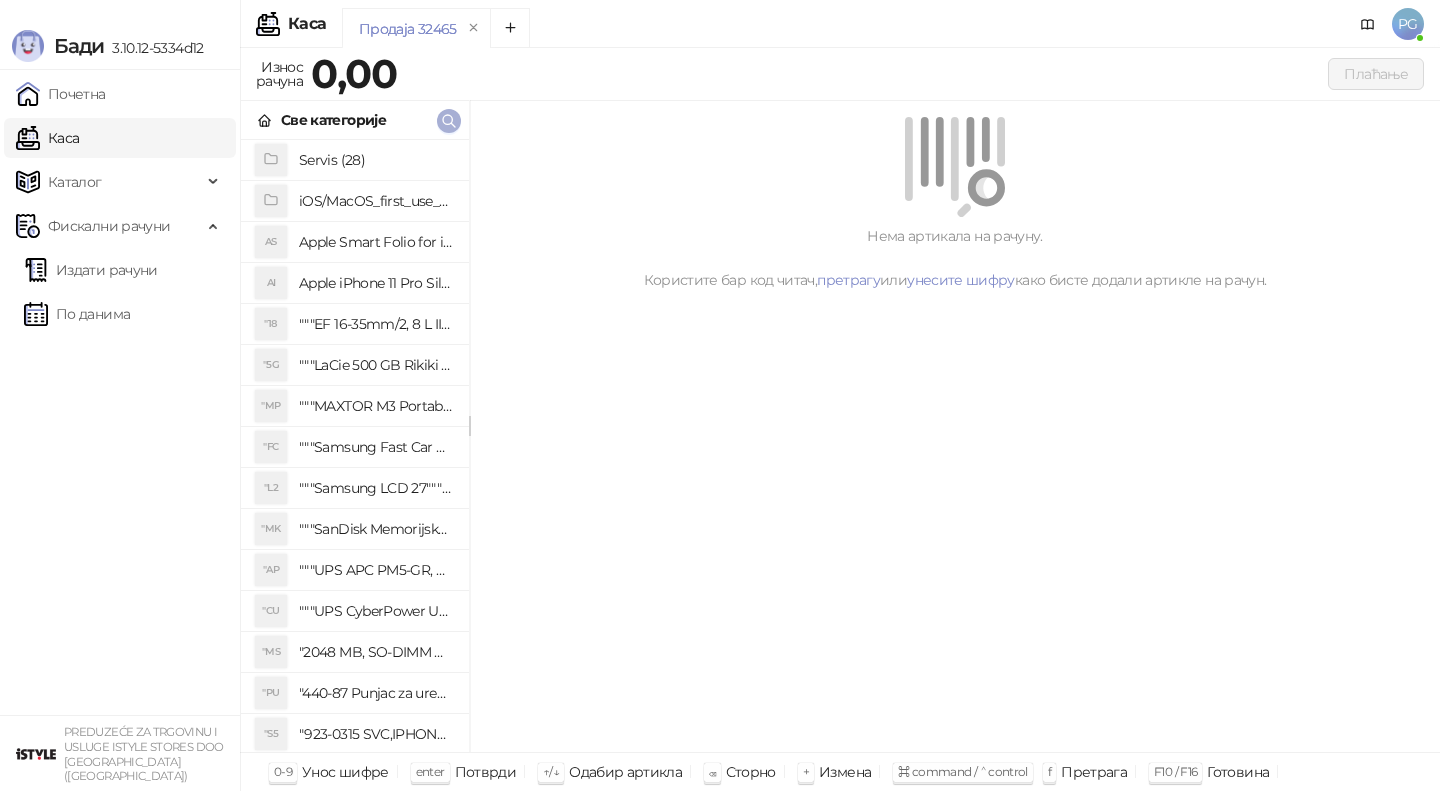 click 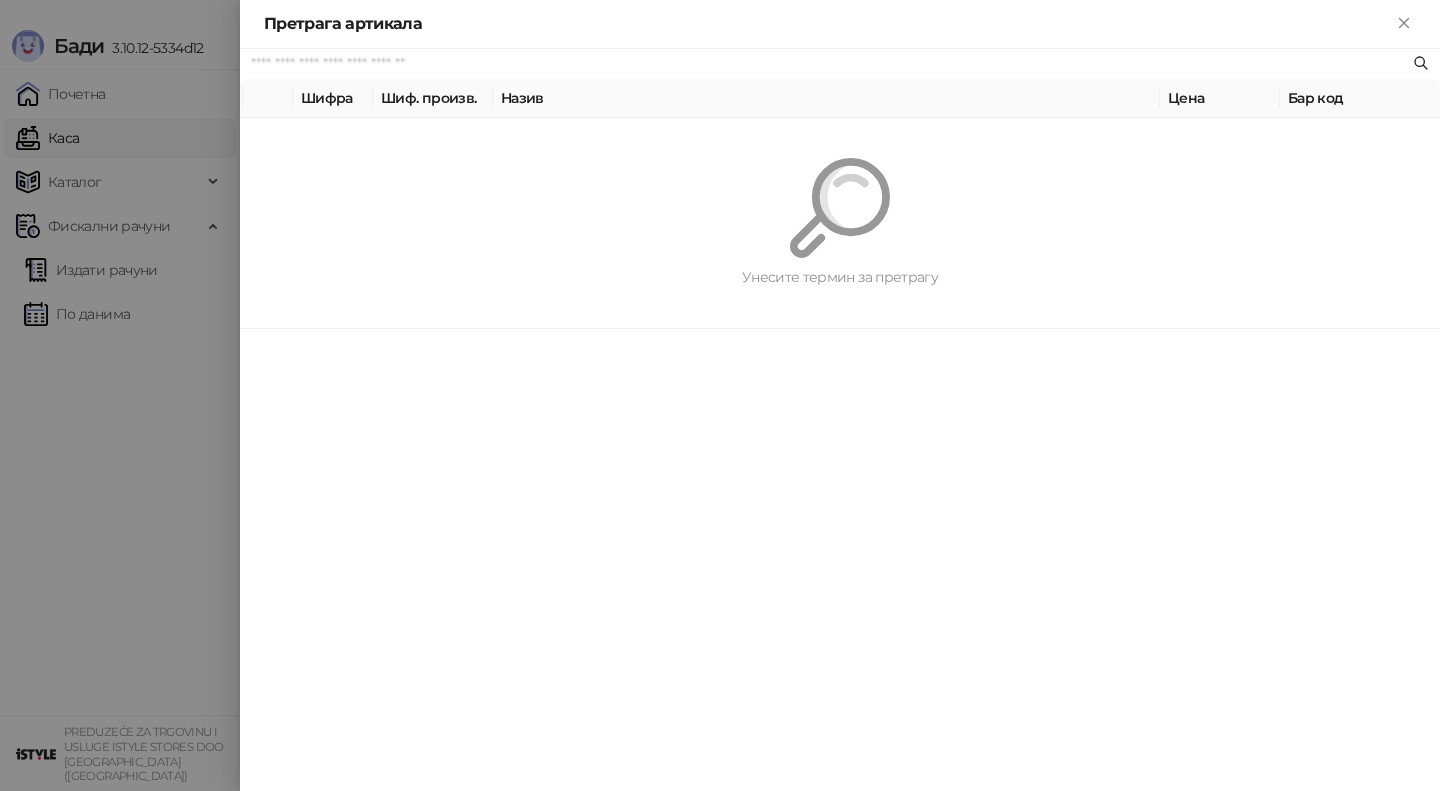 paste on "*********" 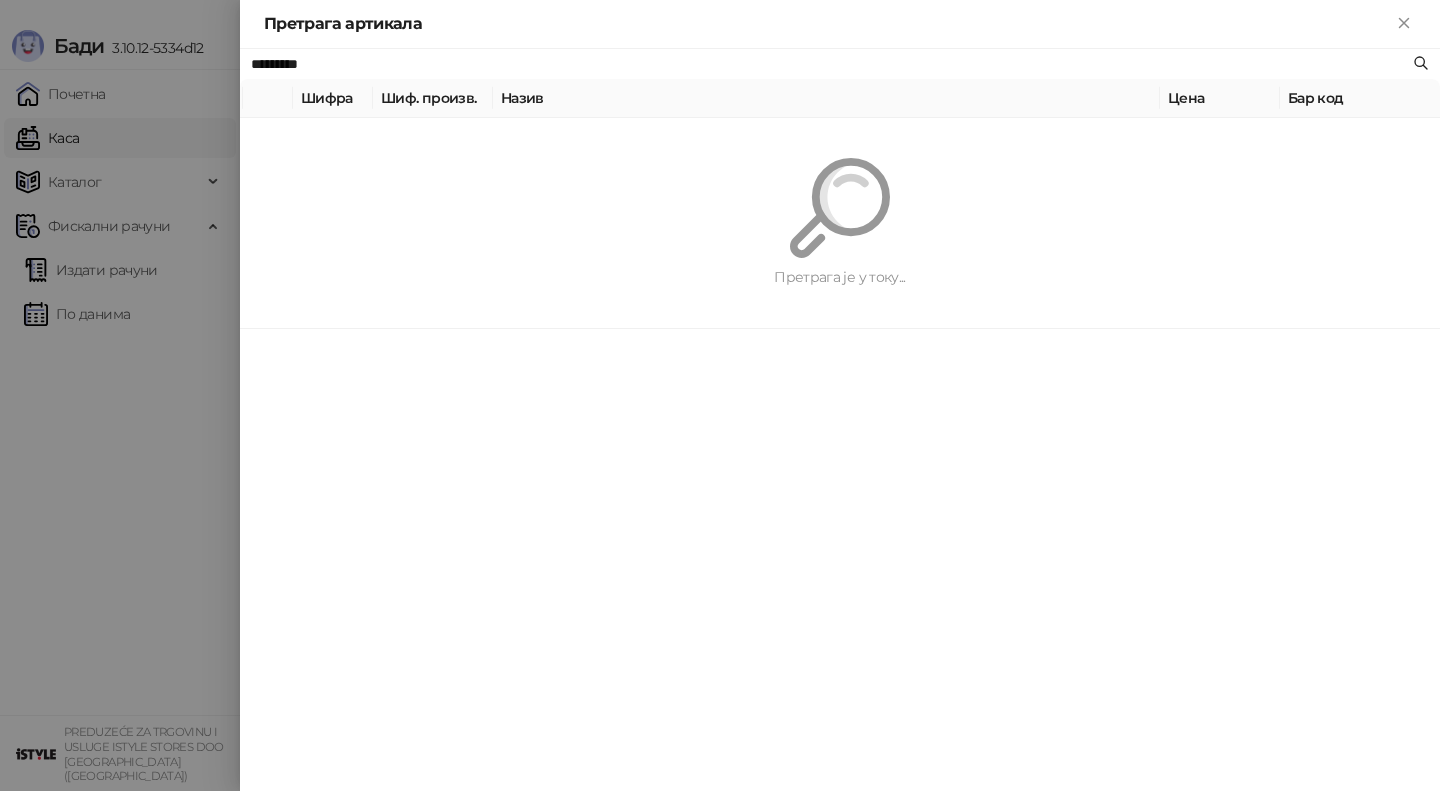 type on "*********" 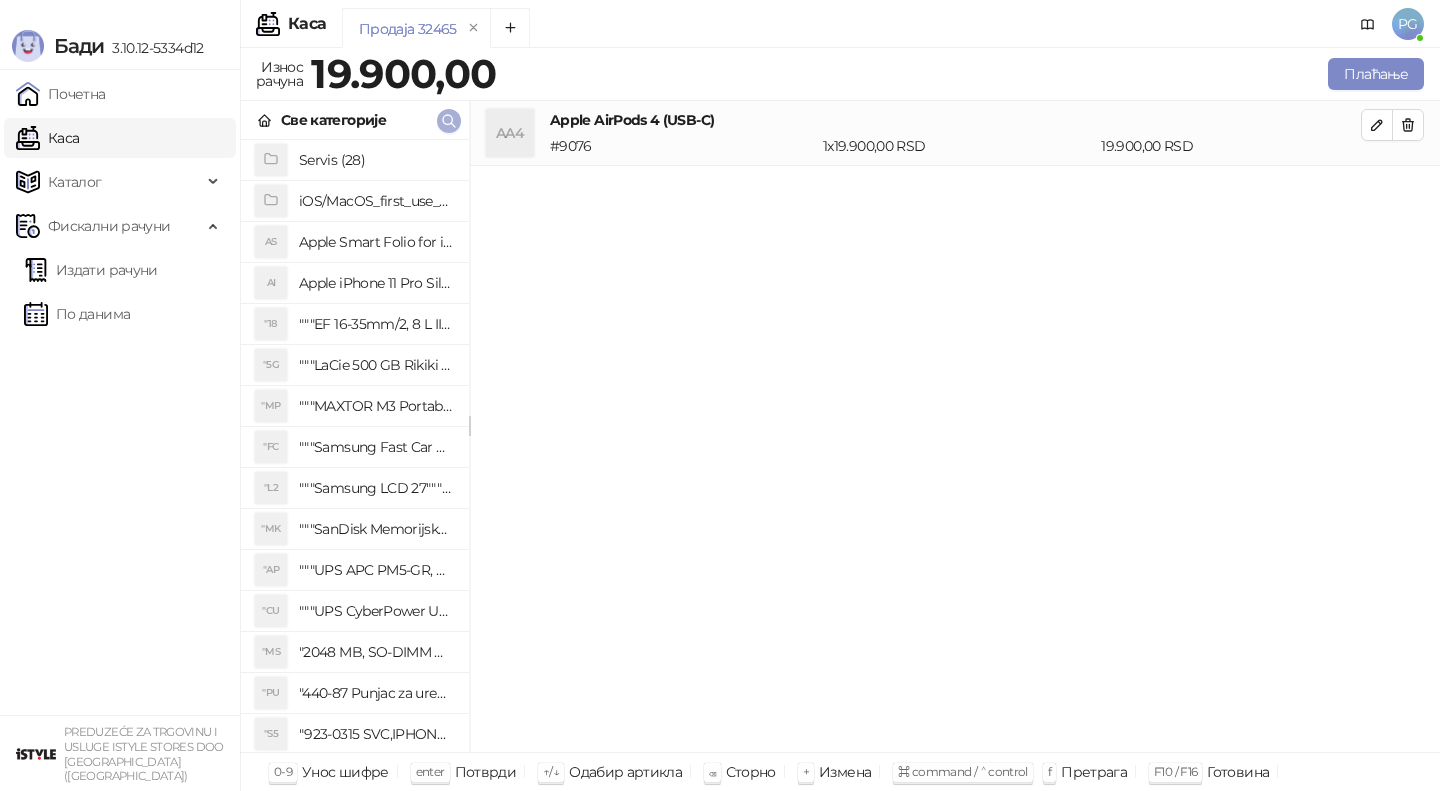 click 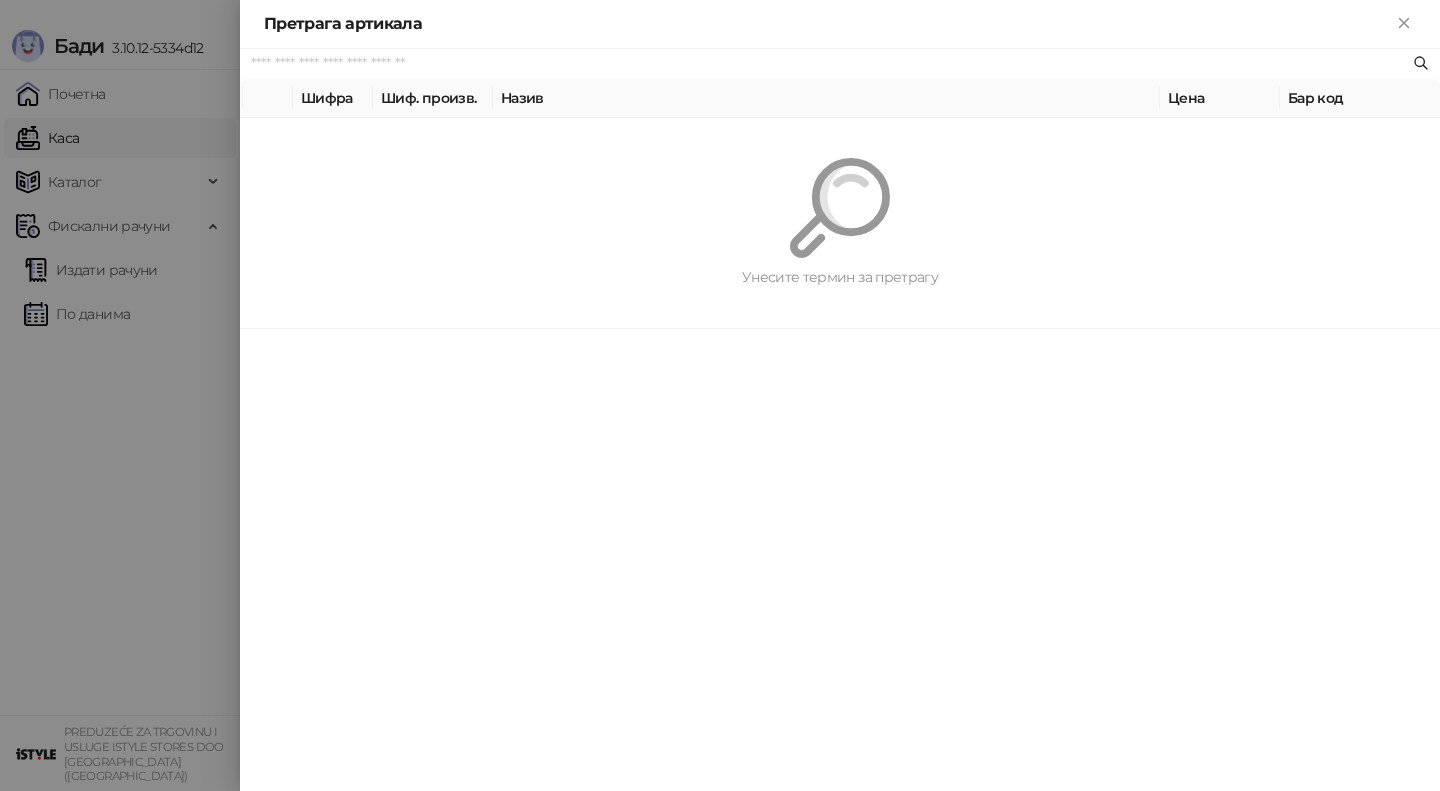 click at bounding box center (720, 395) 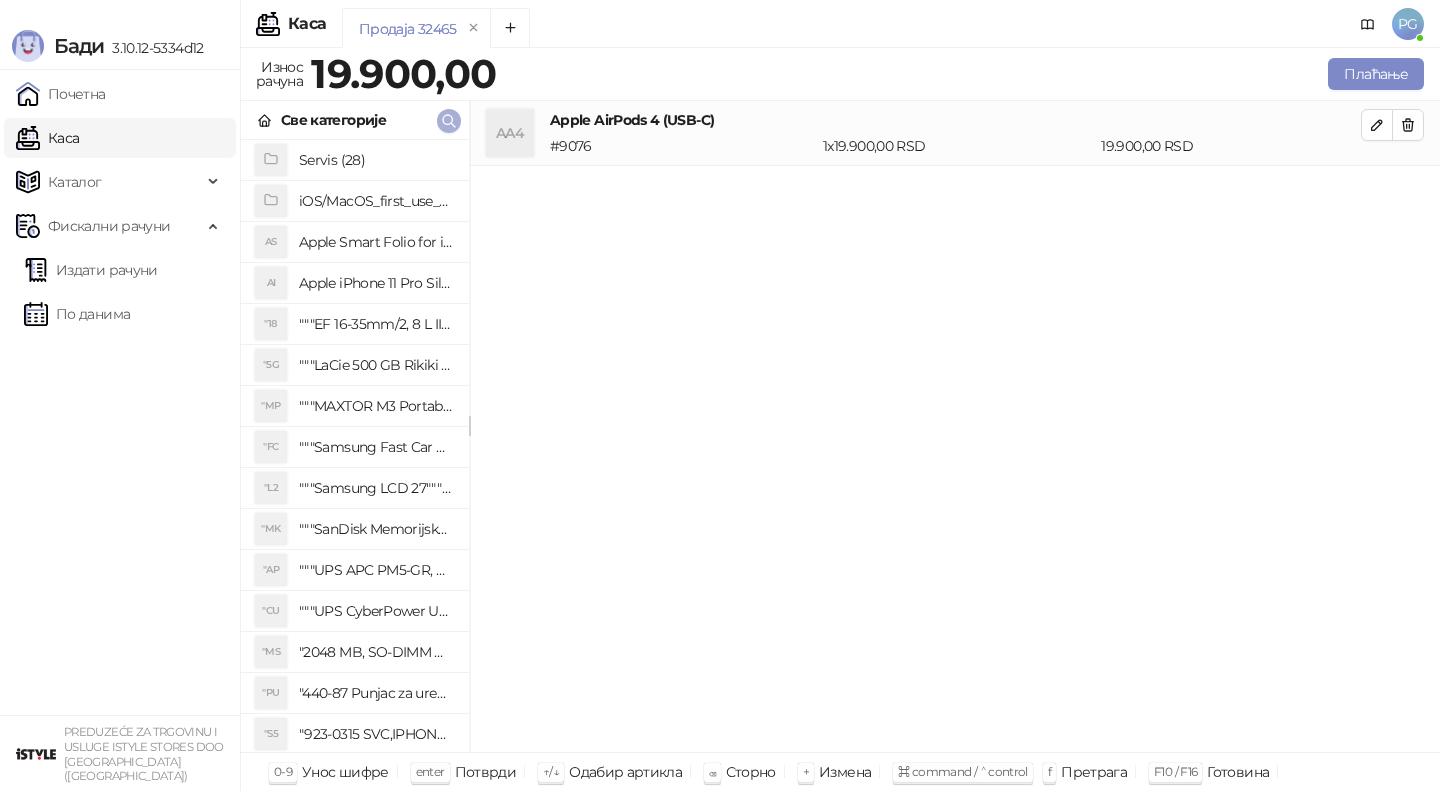 click at bounding box center [449, 121] 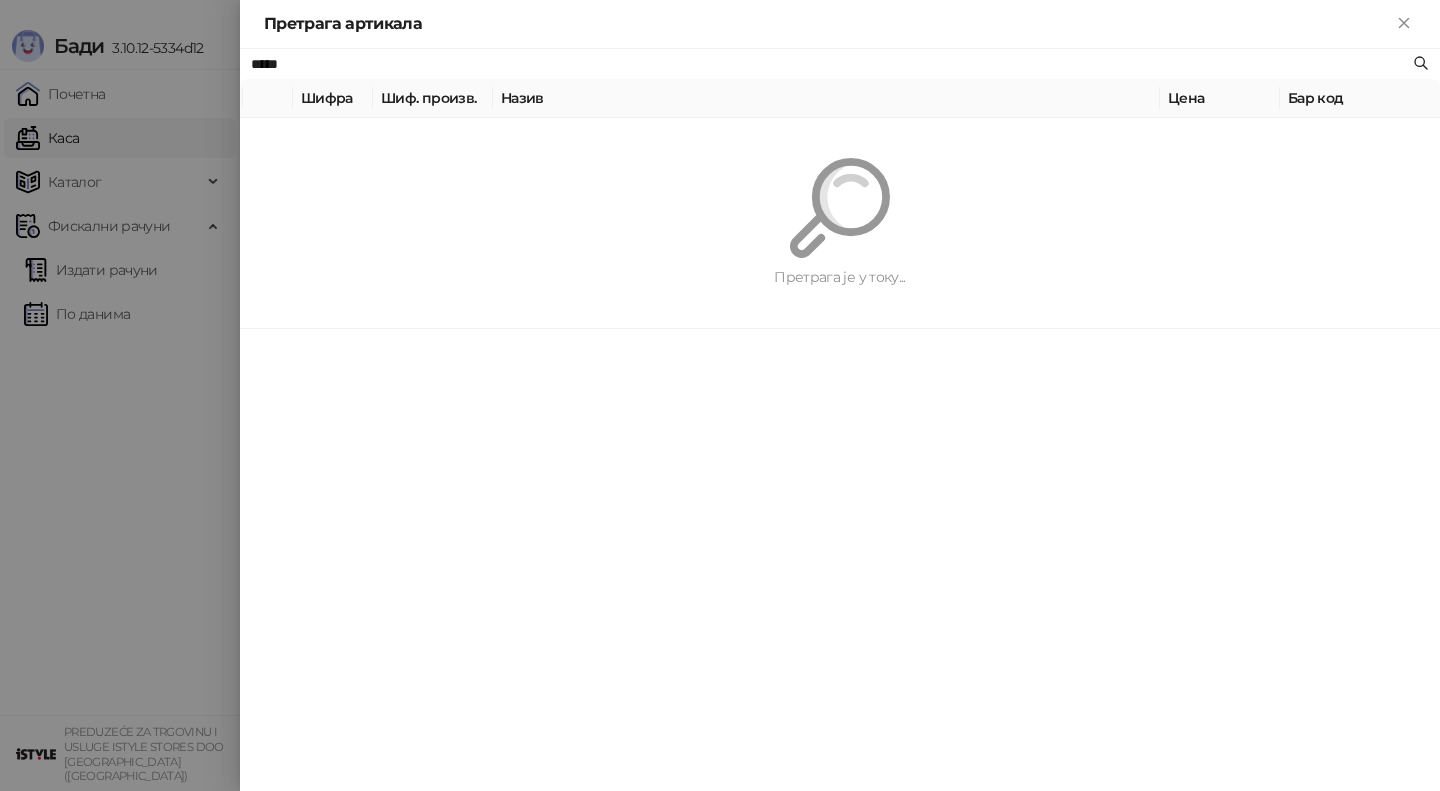 type on "*****" 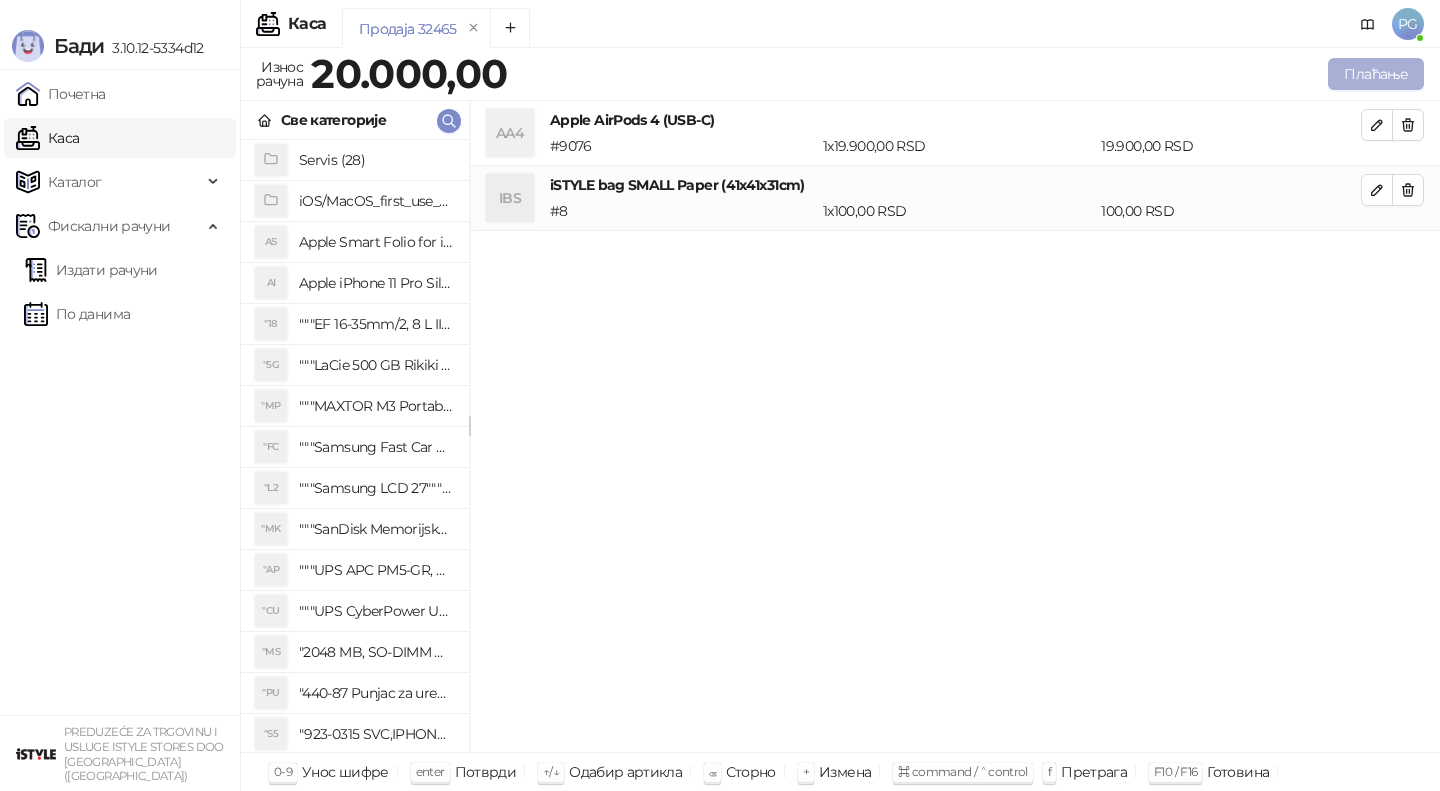 click on "Плаћање" at bounding box center (1376, 74) 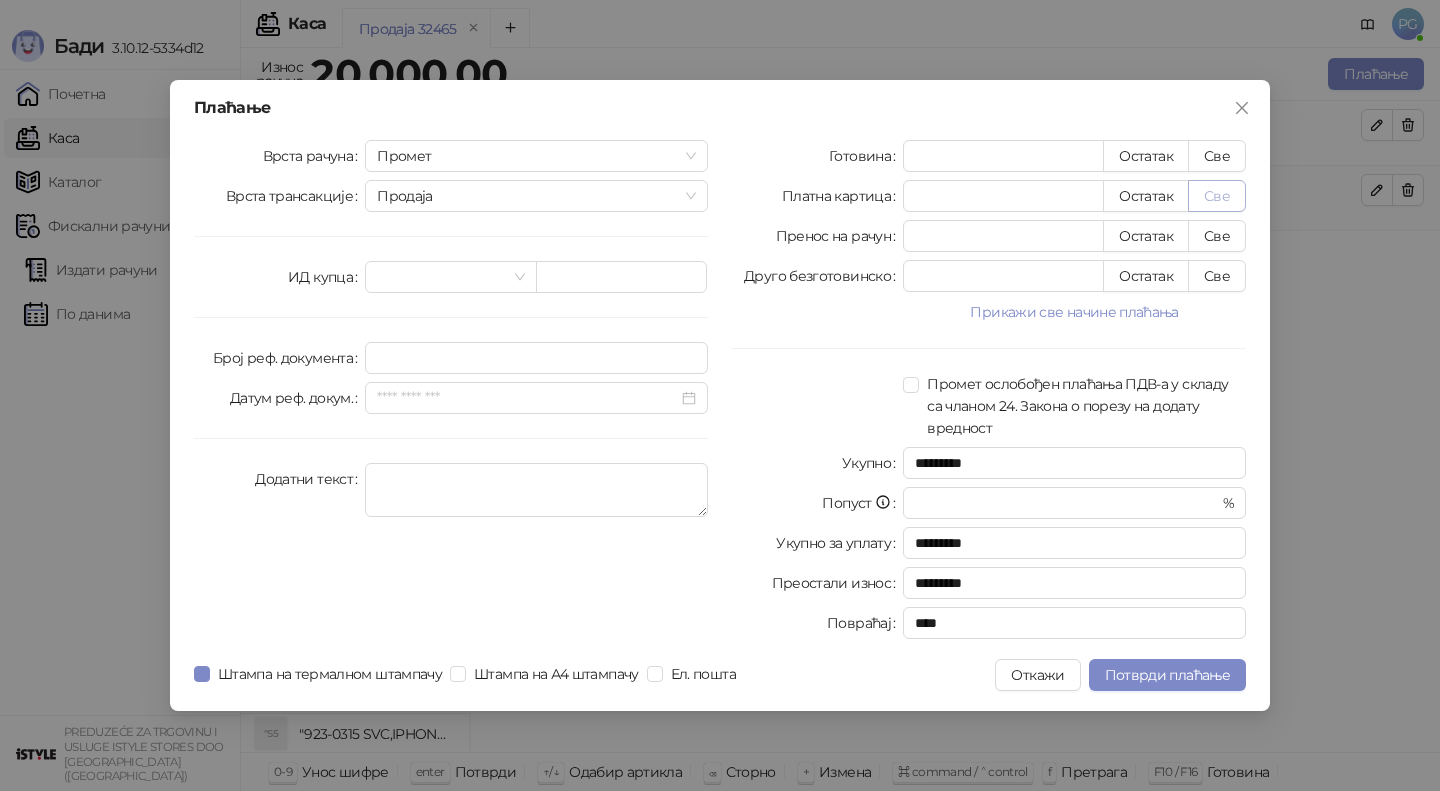 click on "Све" at bounding box center [1217, 196] 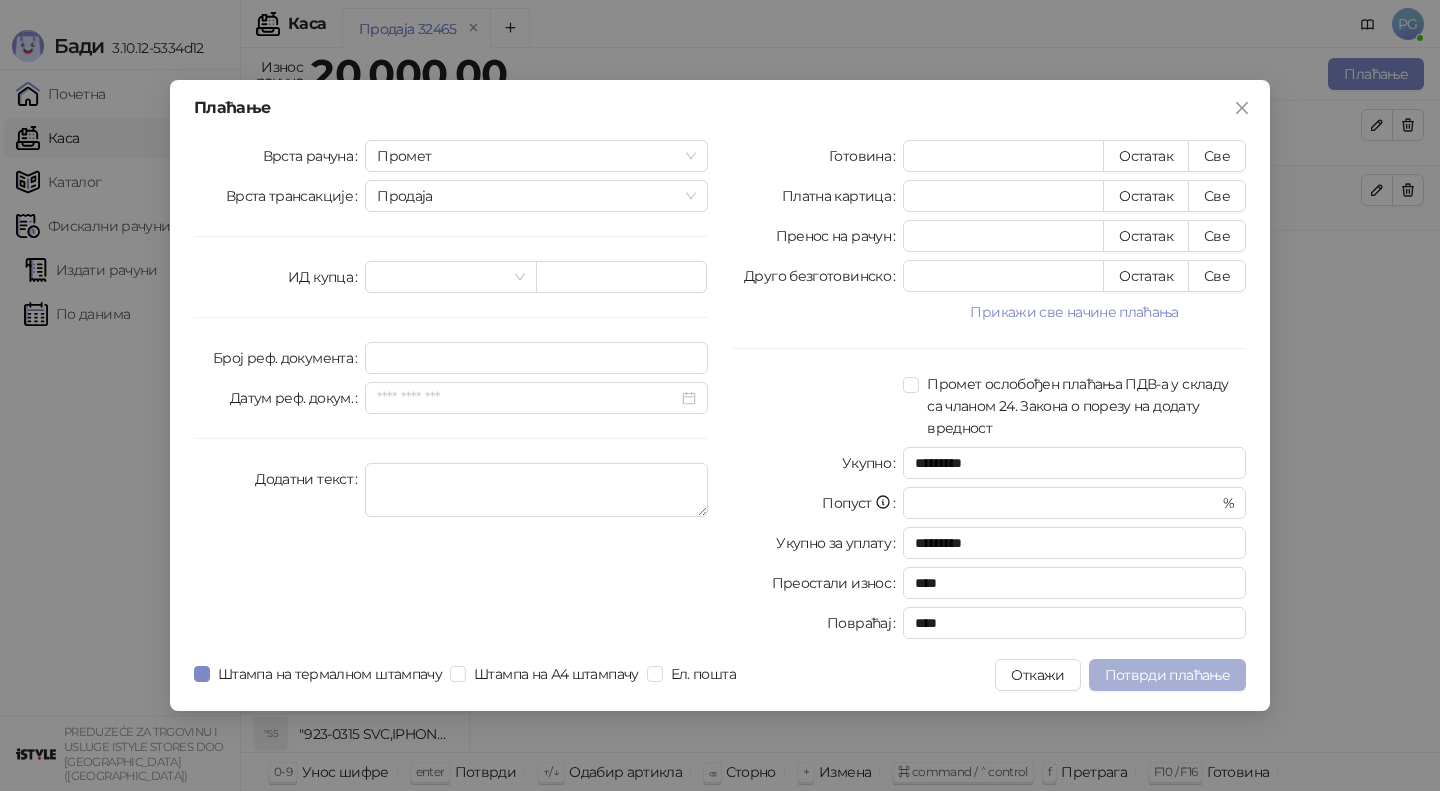 click on "Потврди плаћање" at bounding box center (1167, 675) 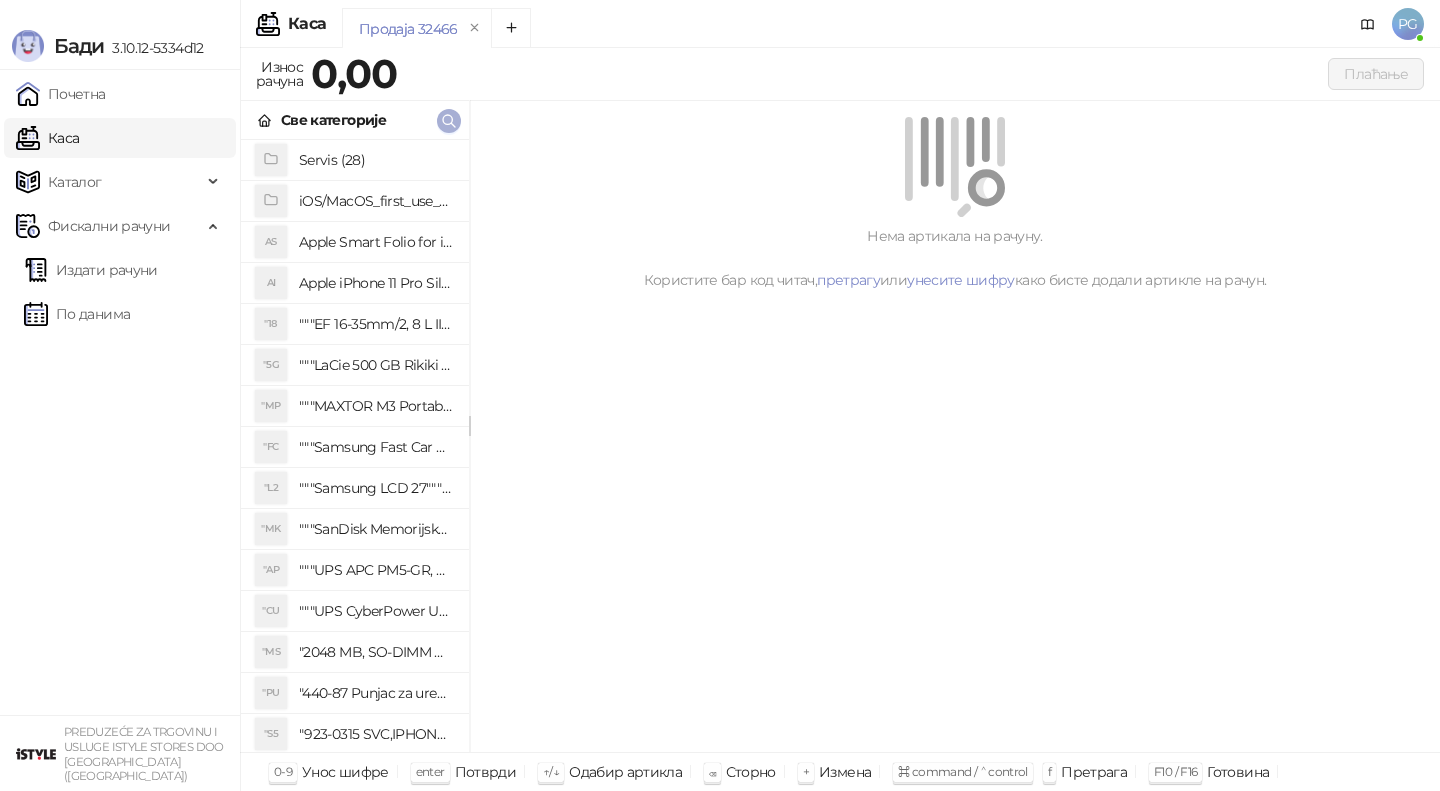 click 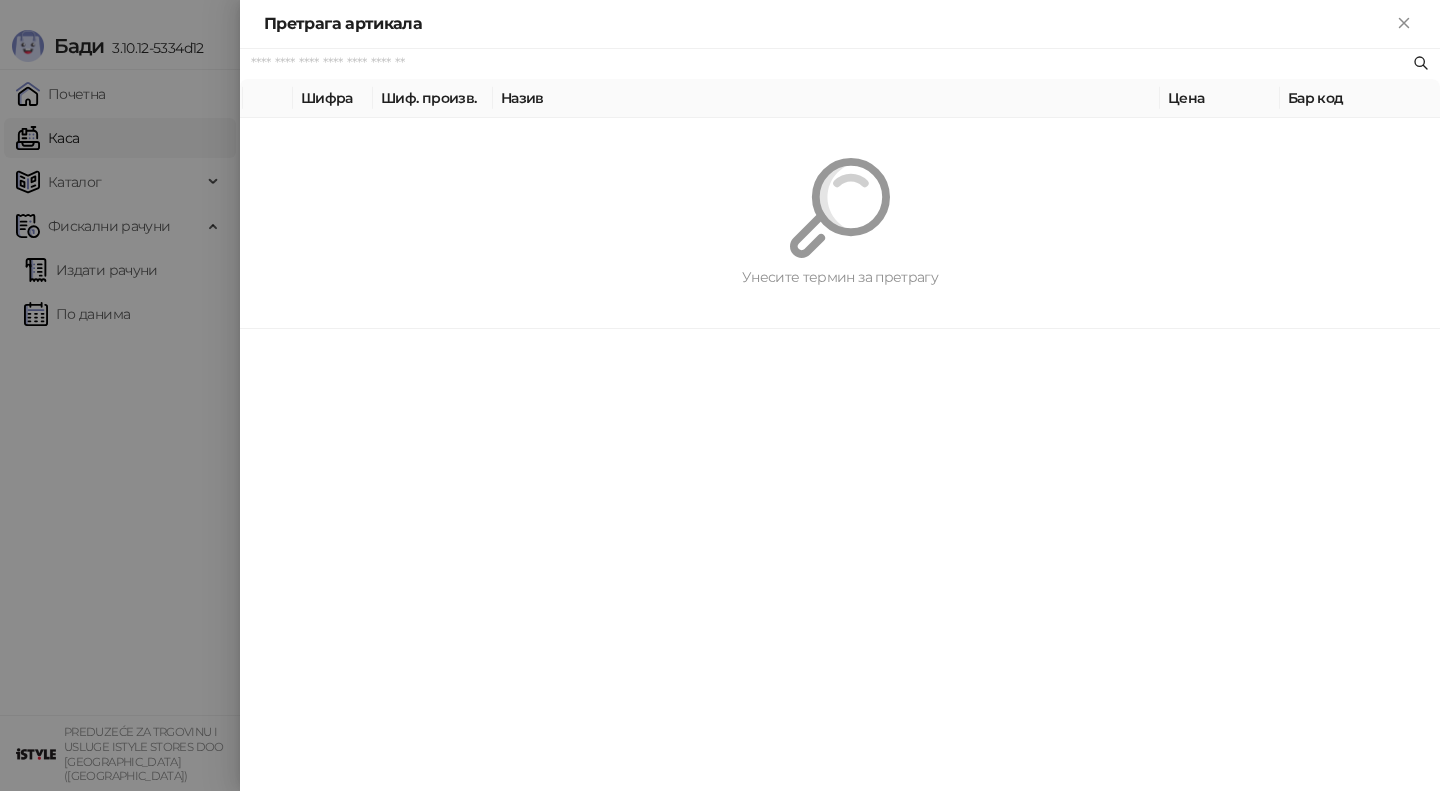 paste on "*********" 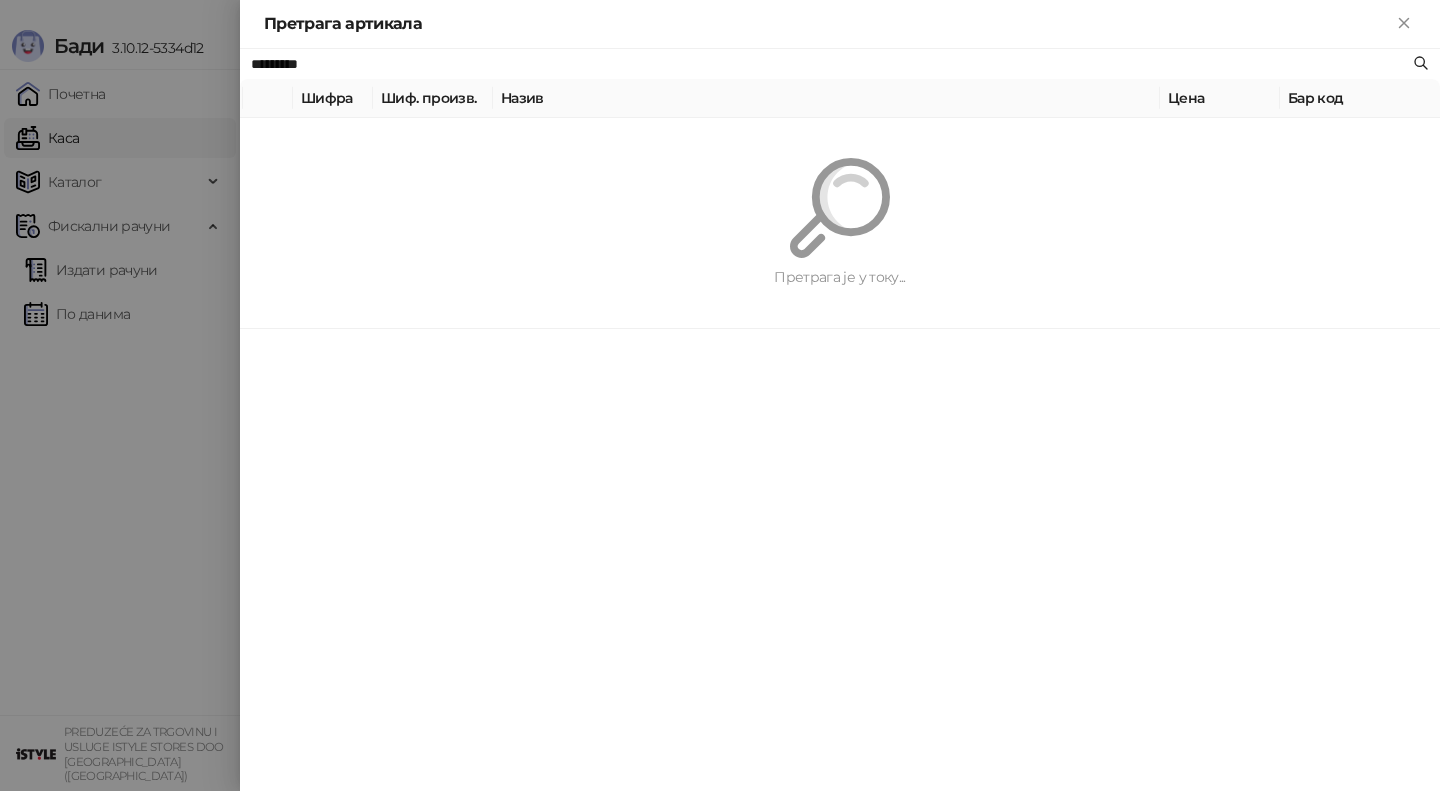 type on "*********" 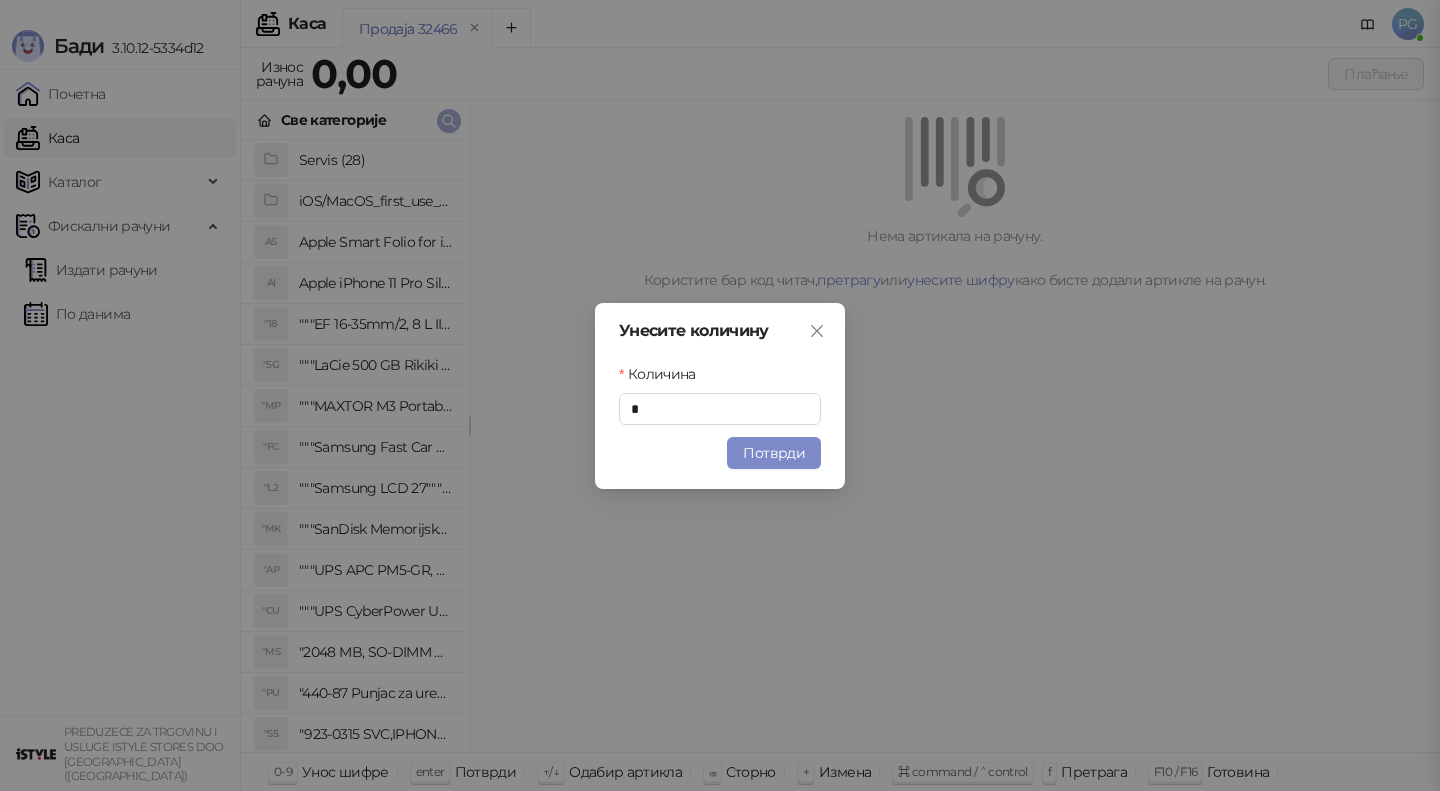 type 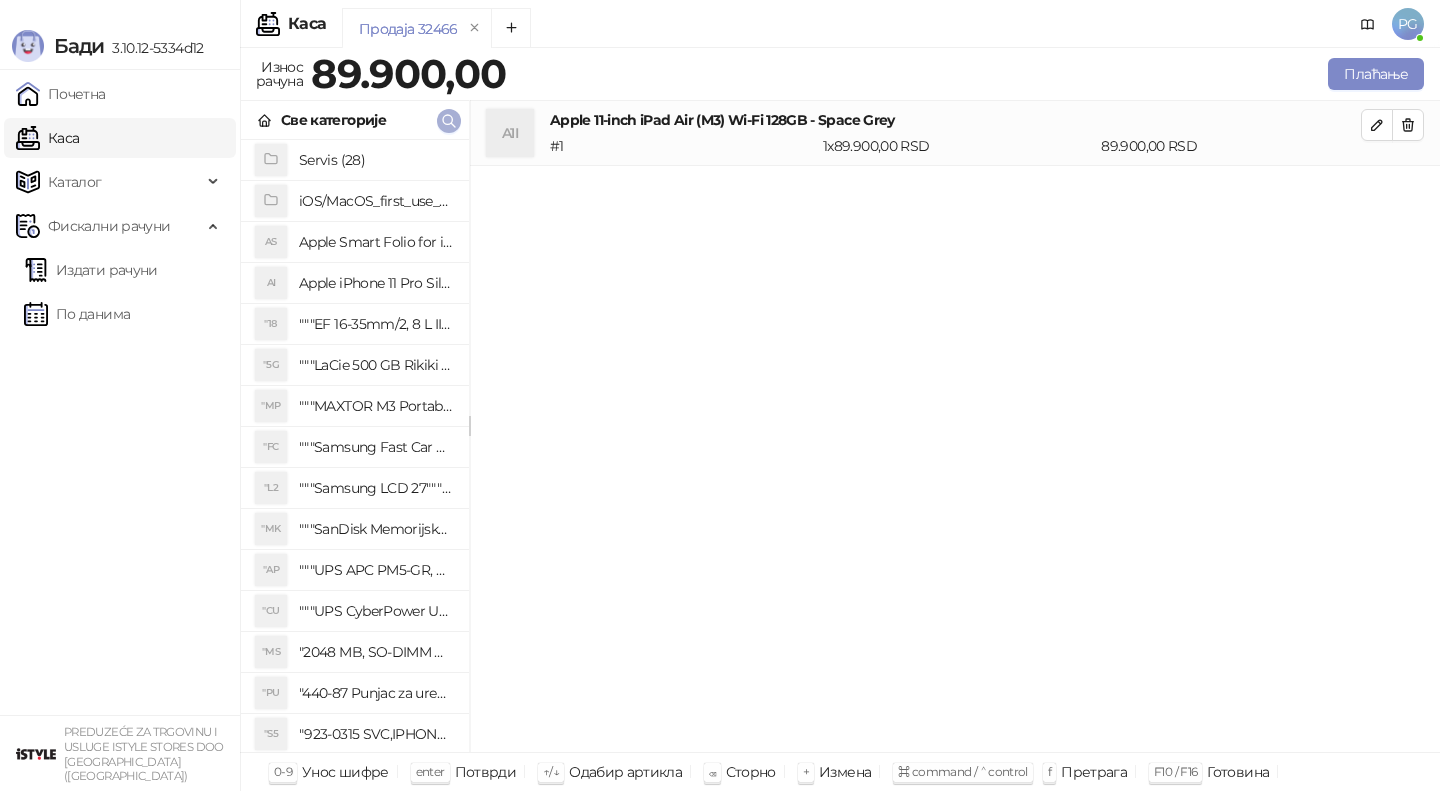 click 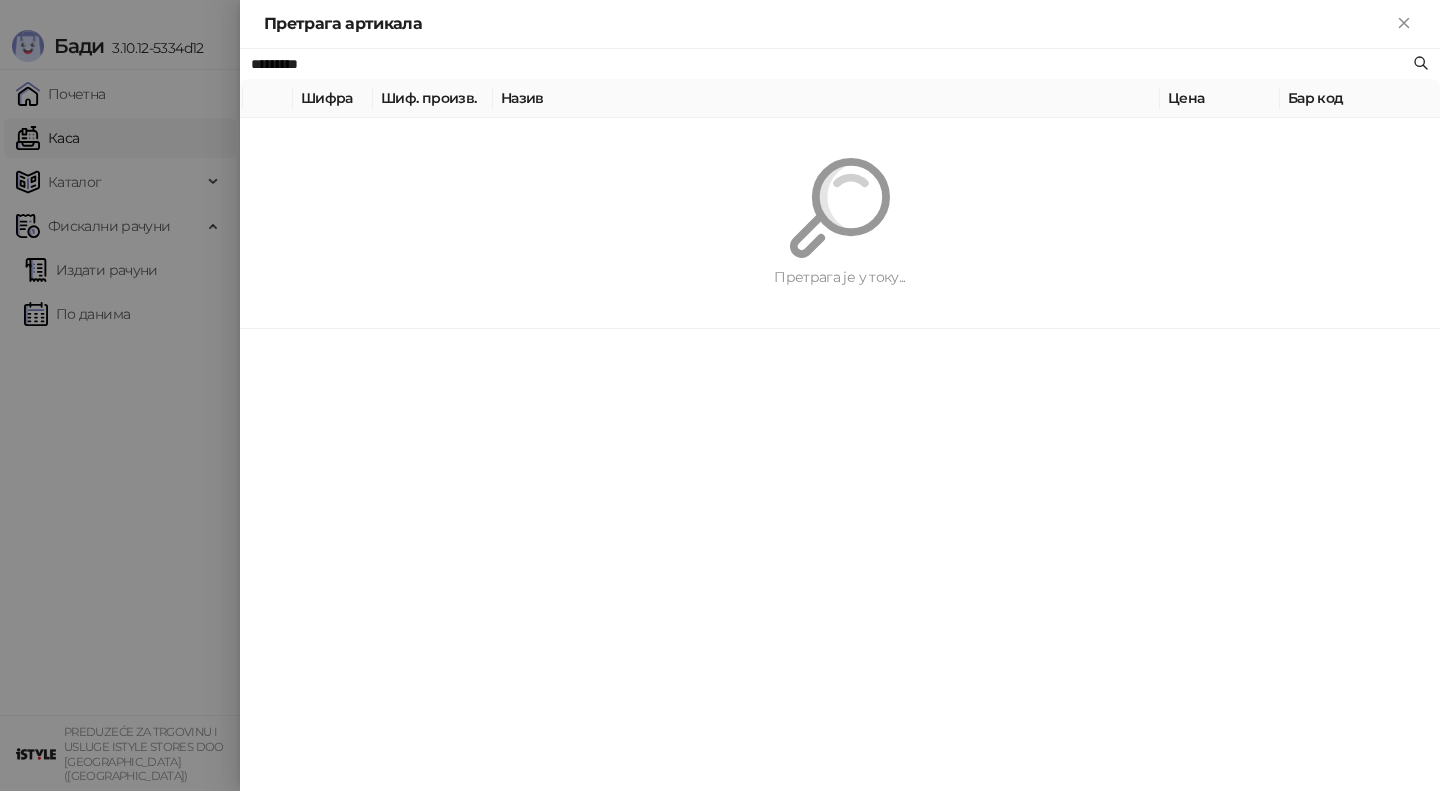 paste 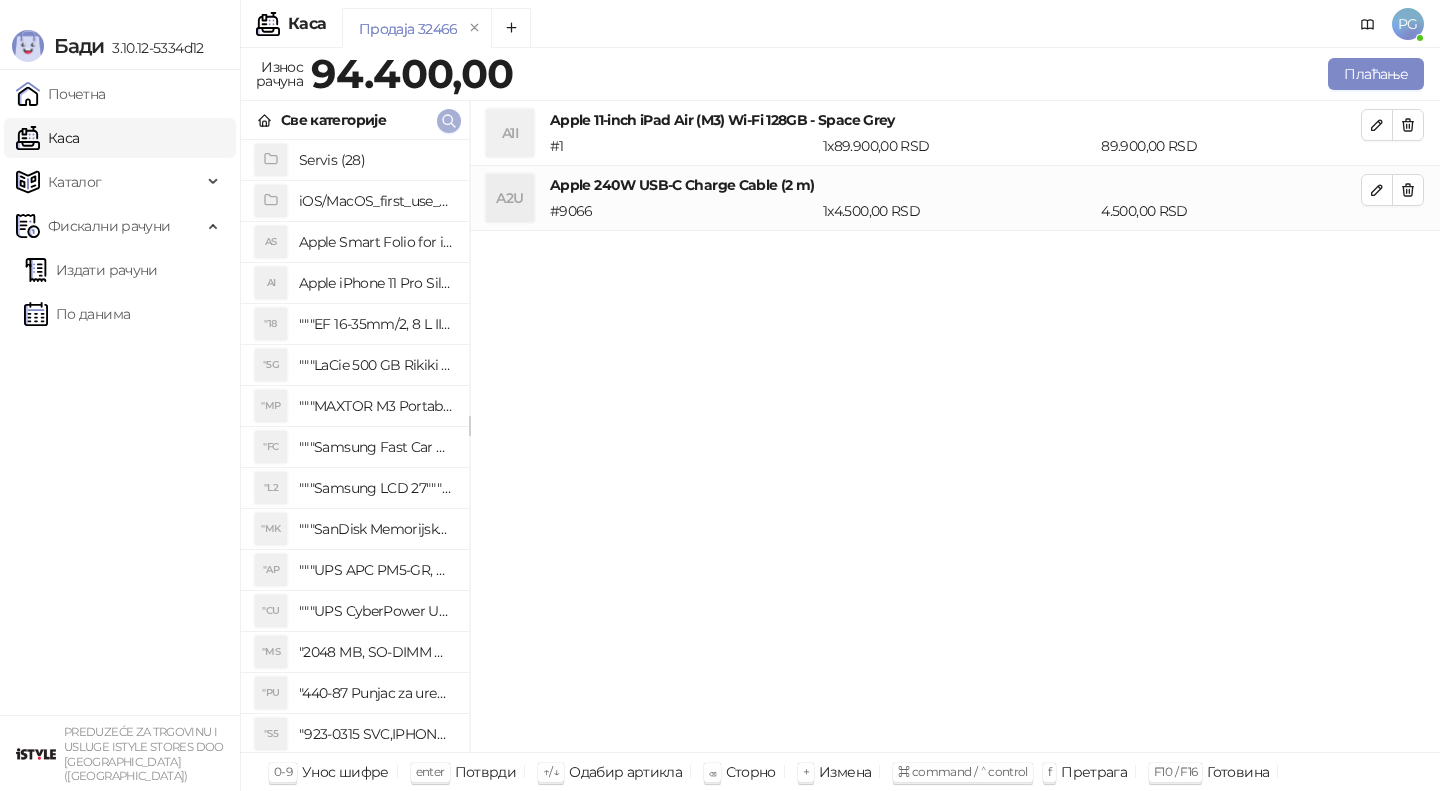 click 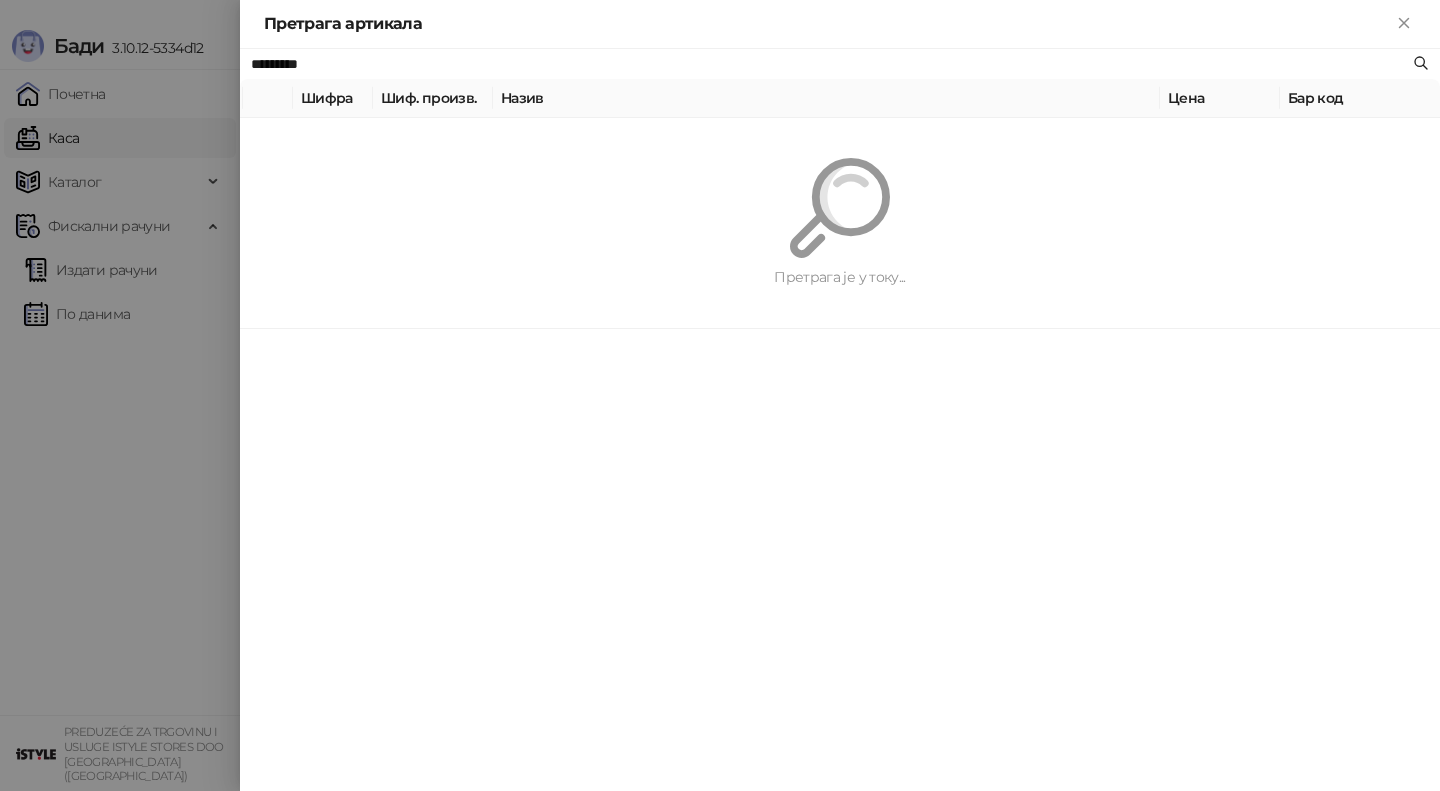 paste on "**********" 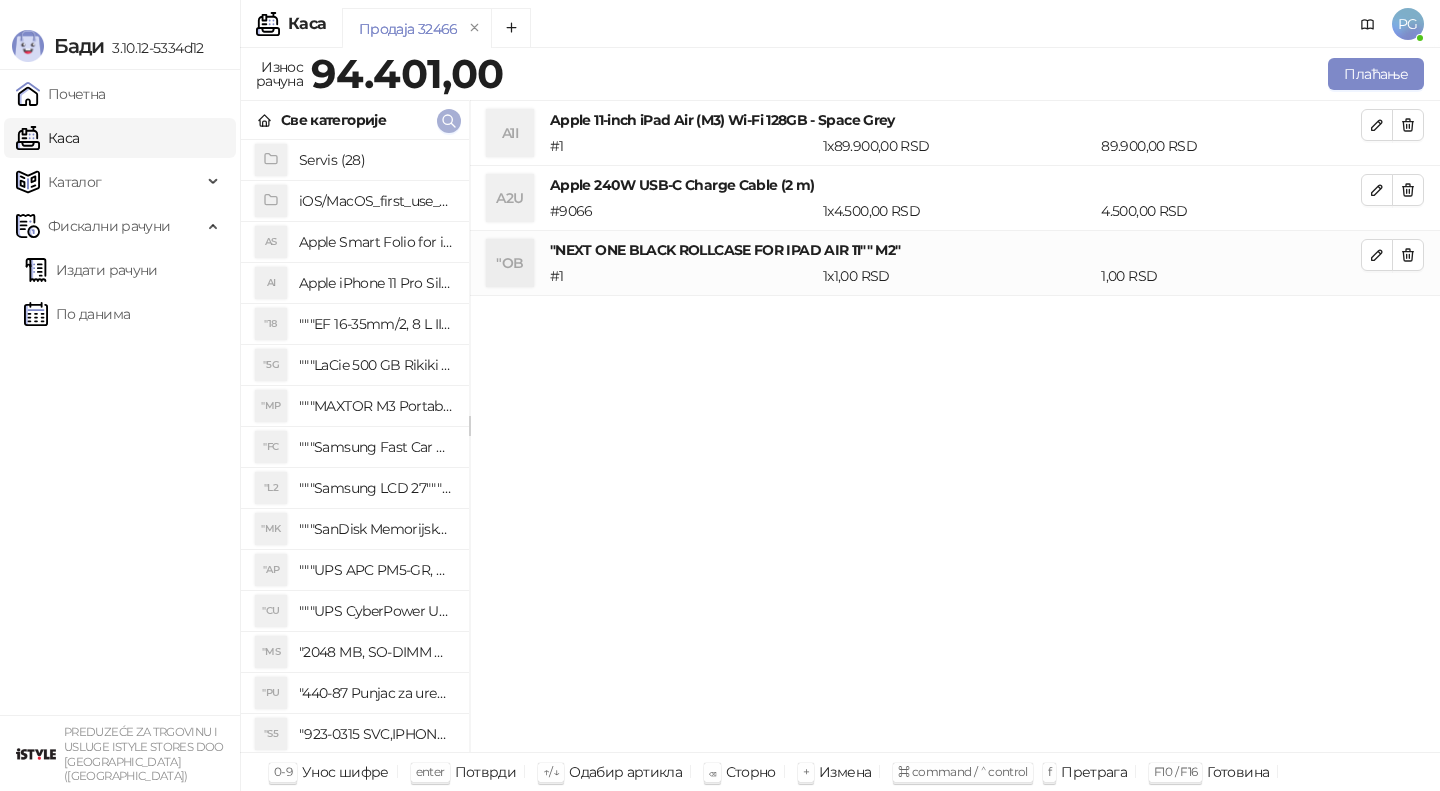 click 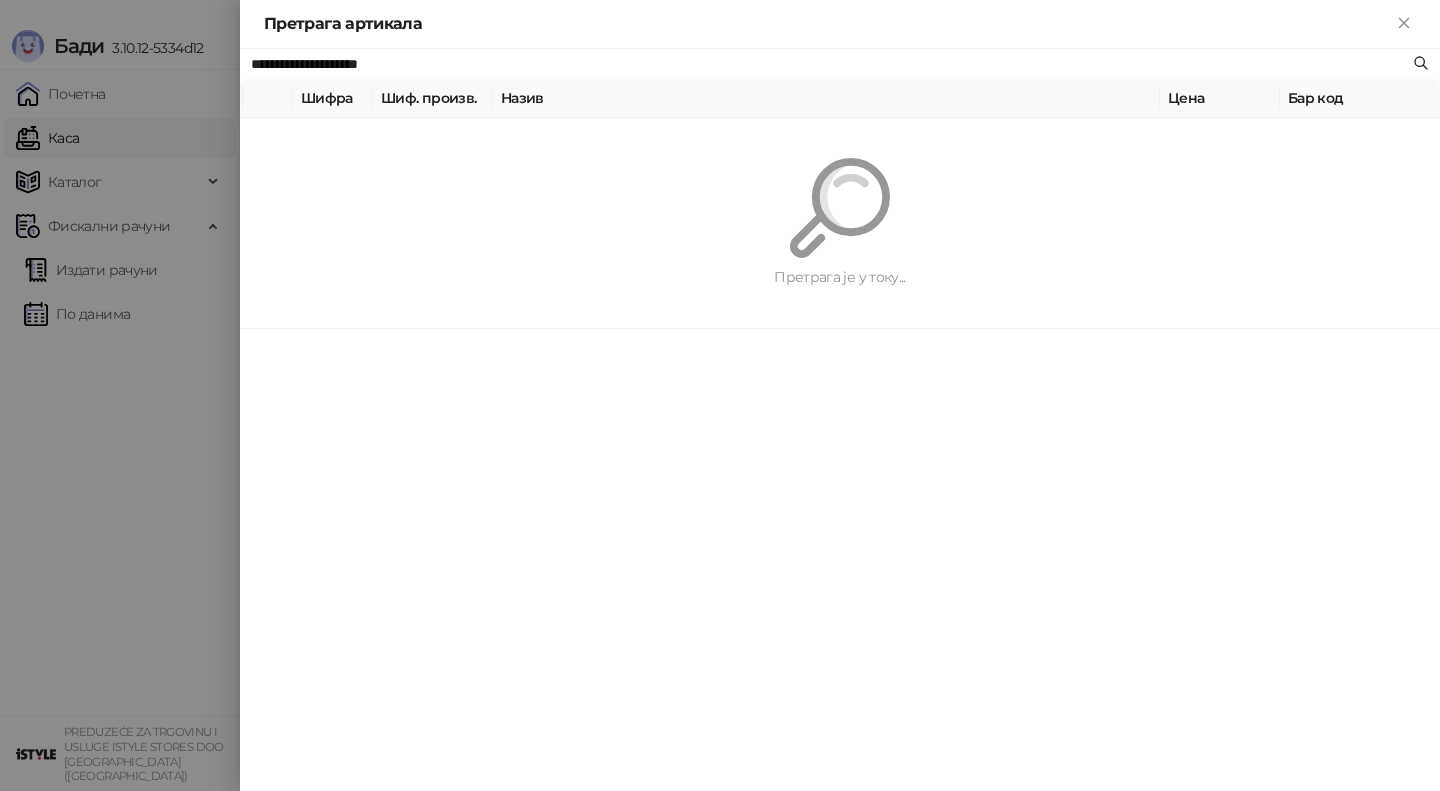 paste on "**" 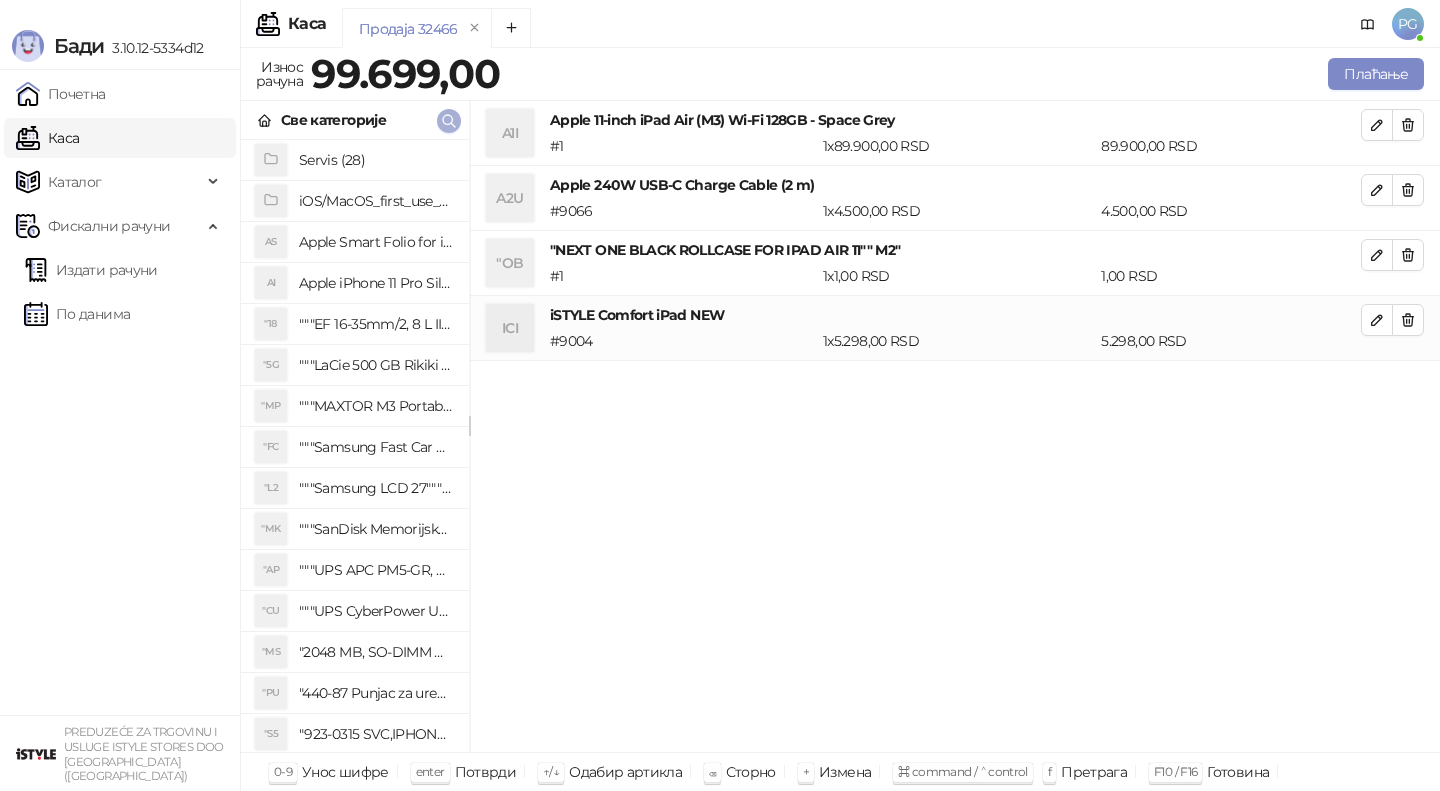 click 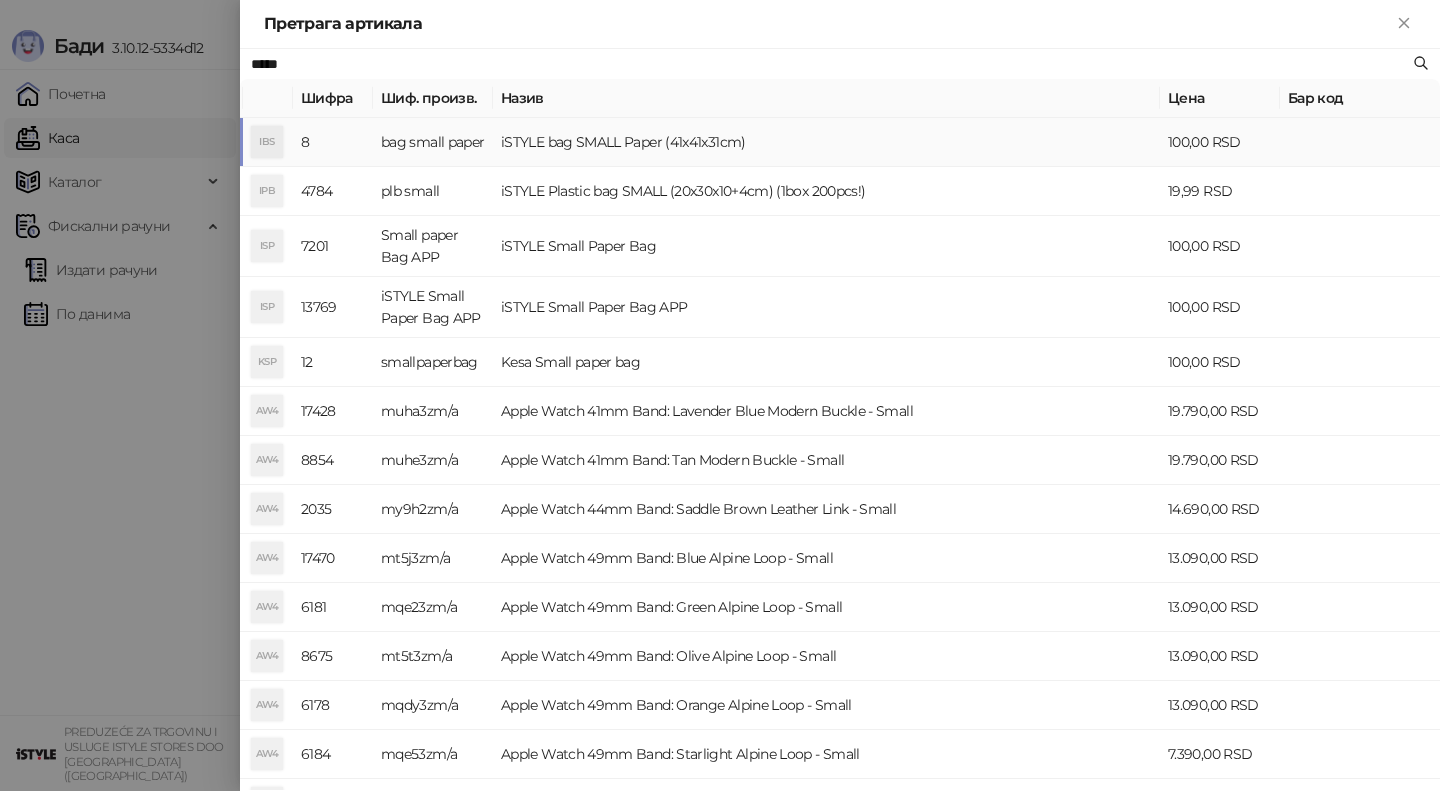 type on "*****" 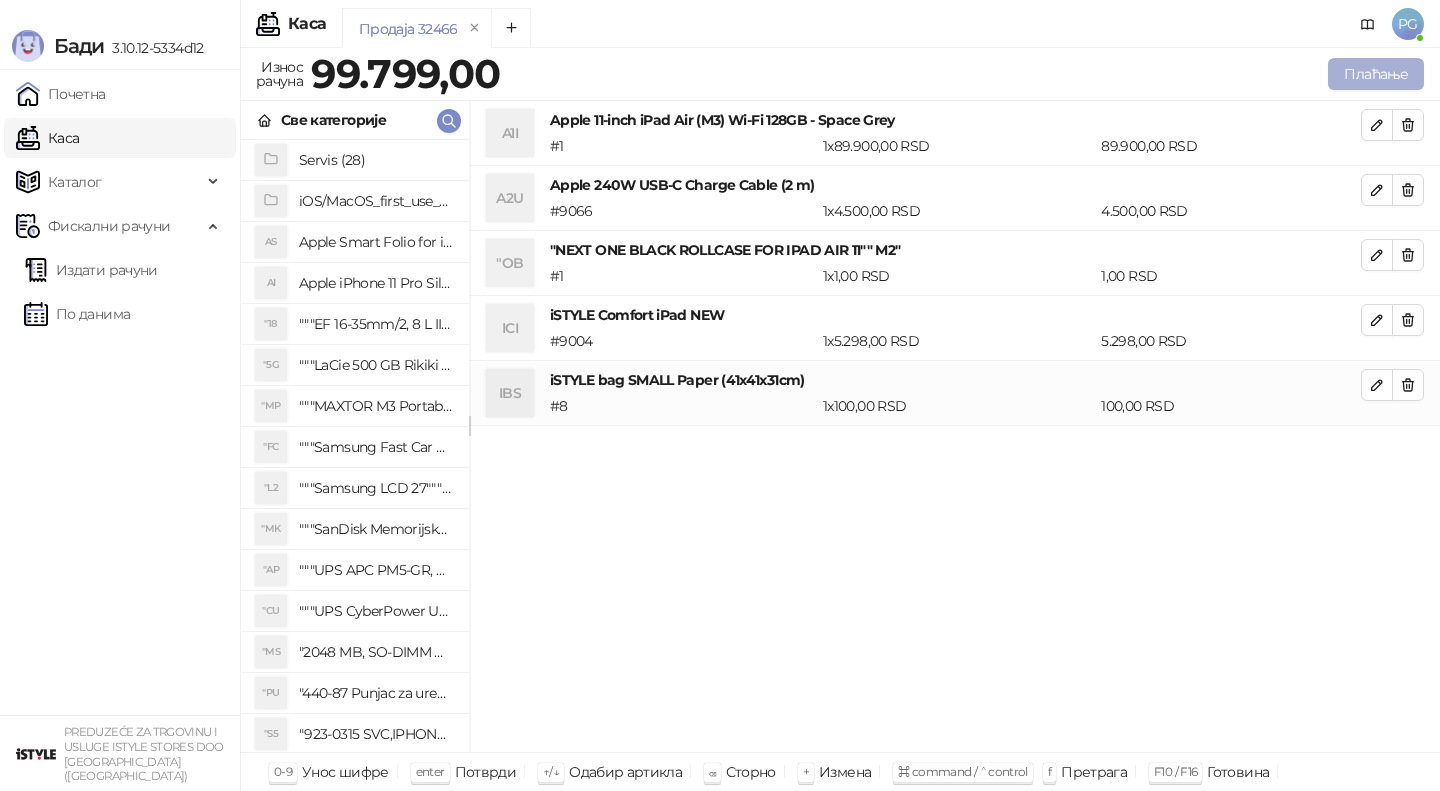 click on "Плаћање" at bounding box center [1376, 74] 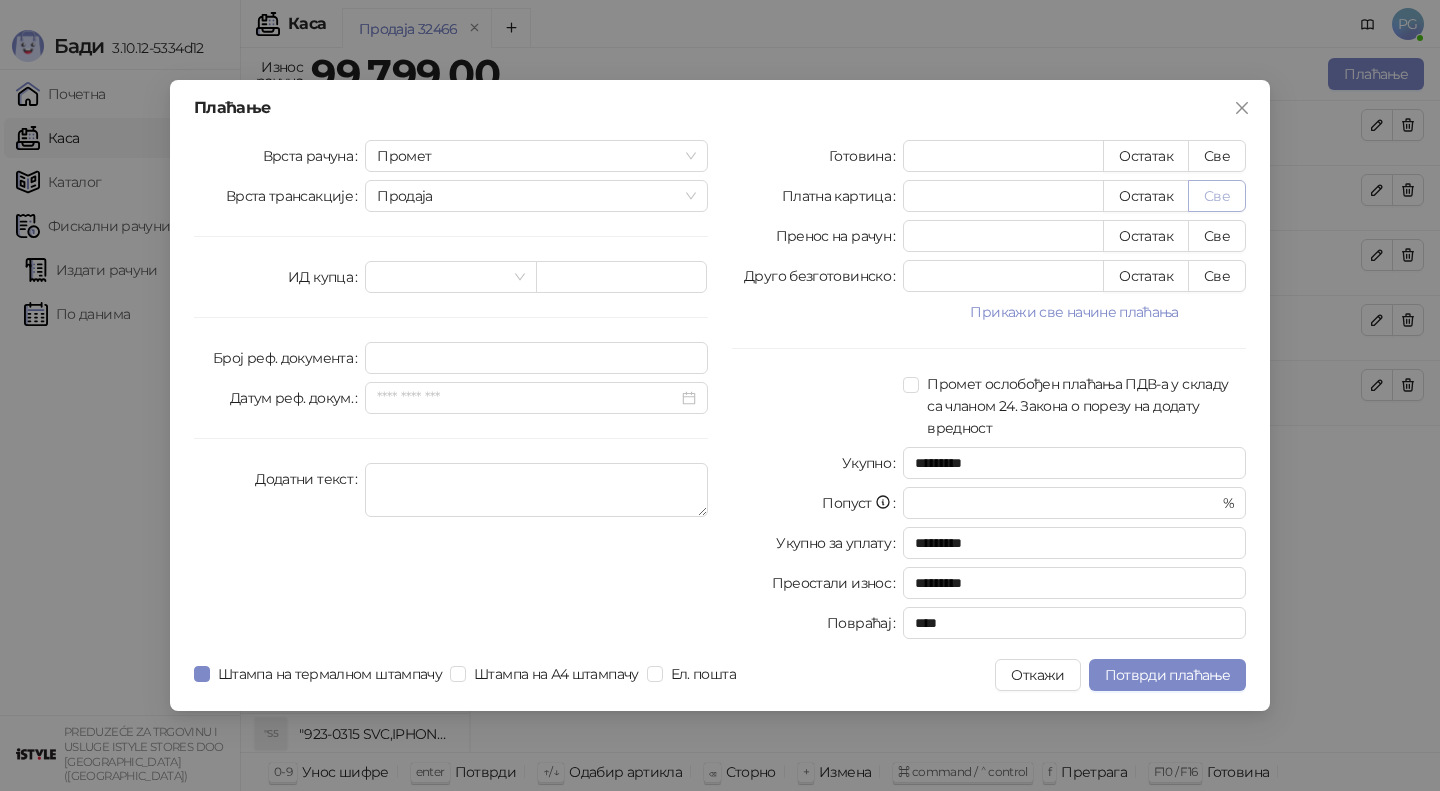 click on "Све" at bounding box center [1217, 196] 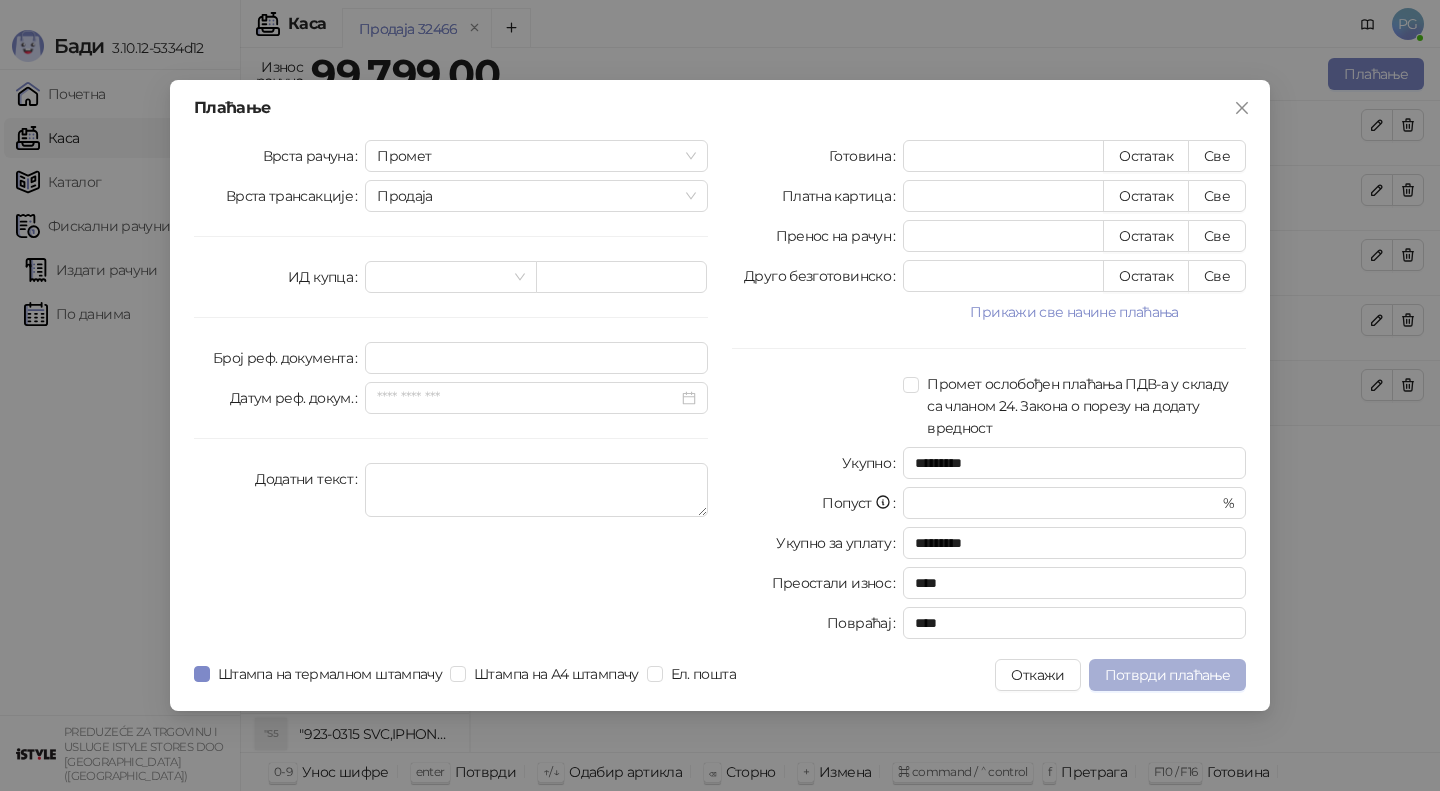 click on "Потврди плаћање" at bounding box center (1167, 675) 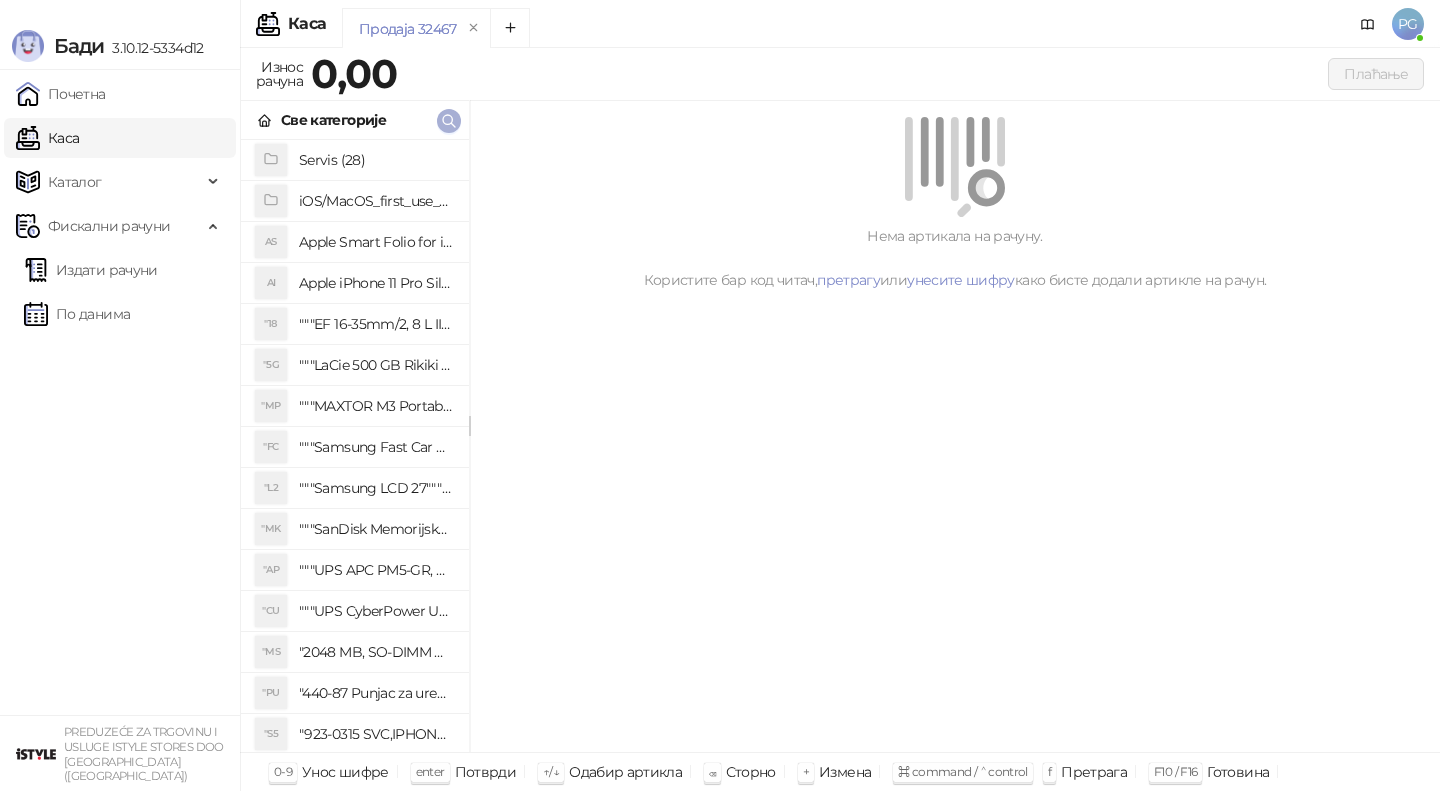 click 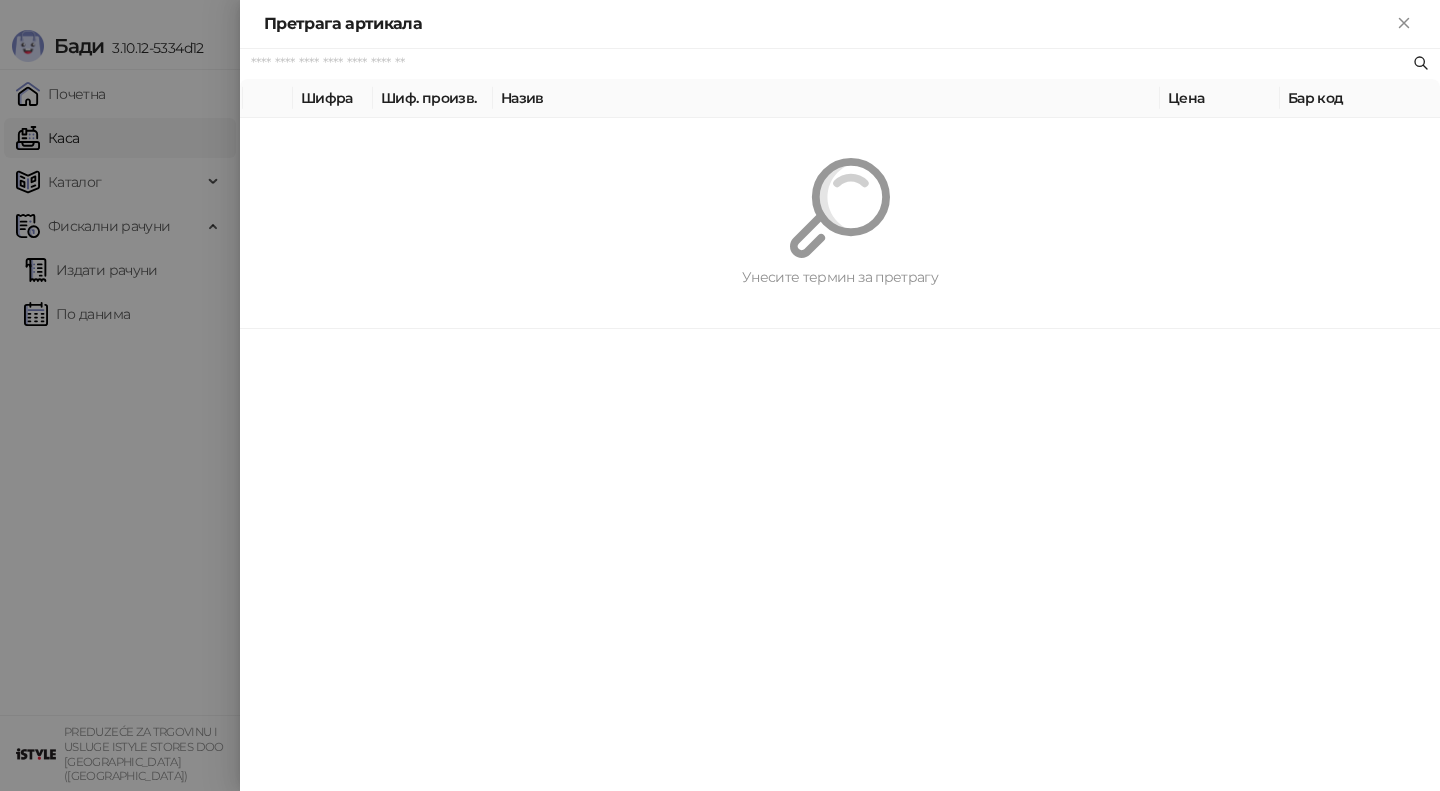 paste on "*********" 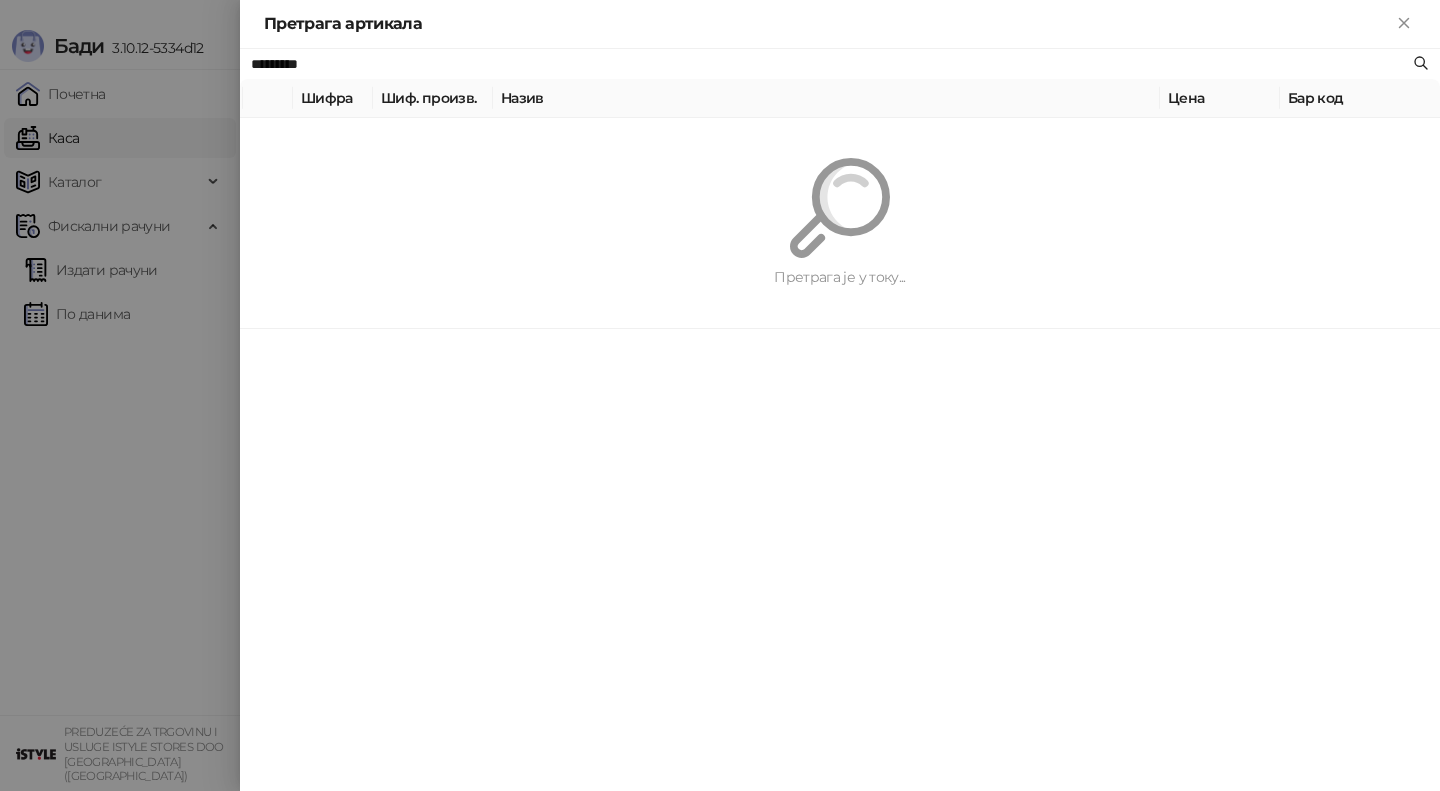 type on "*********" 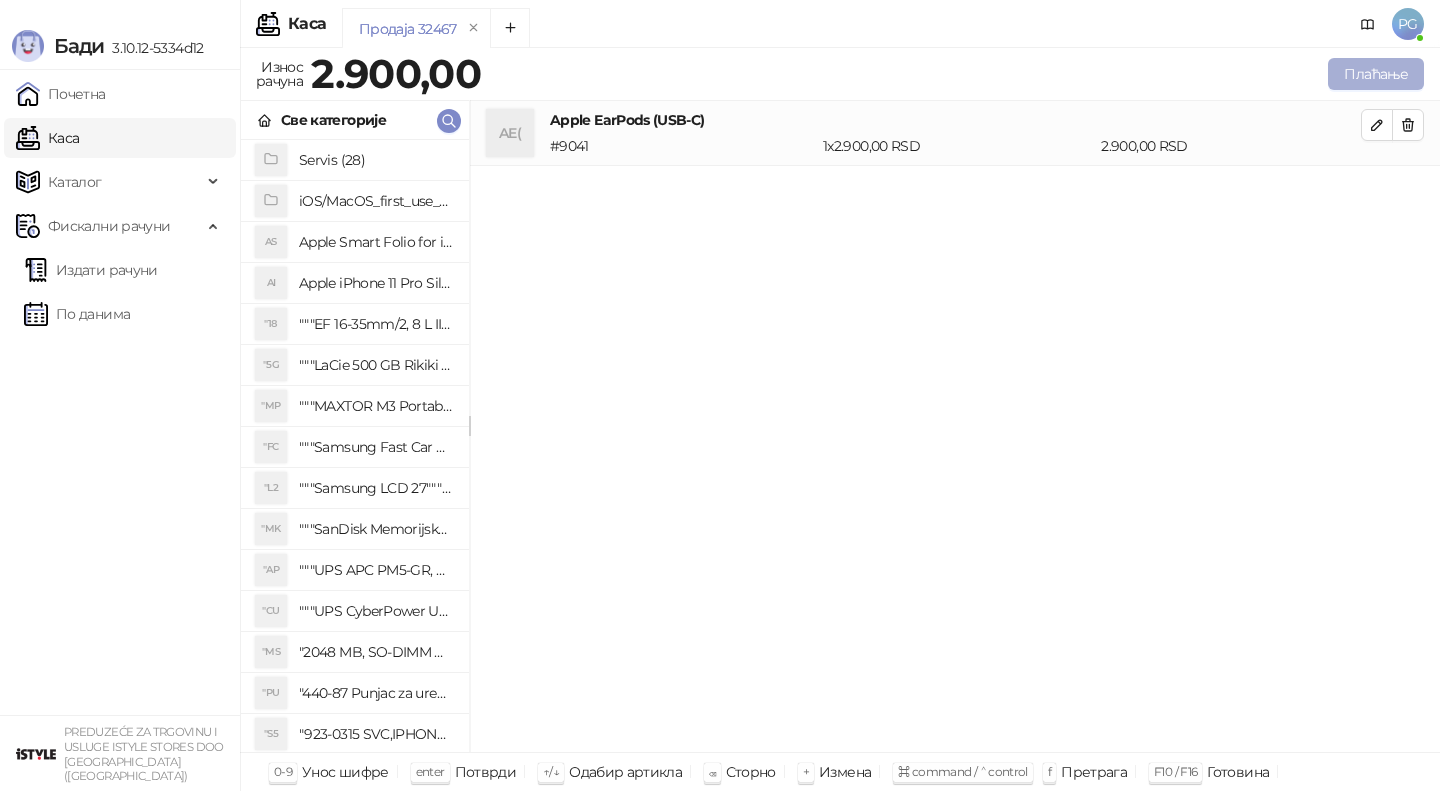 click on "Плаћање" at bounding box center (1376, 74) 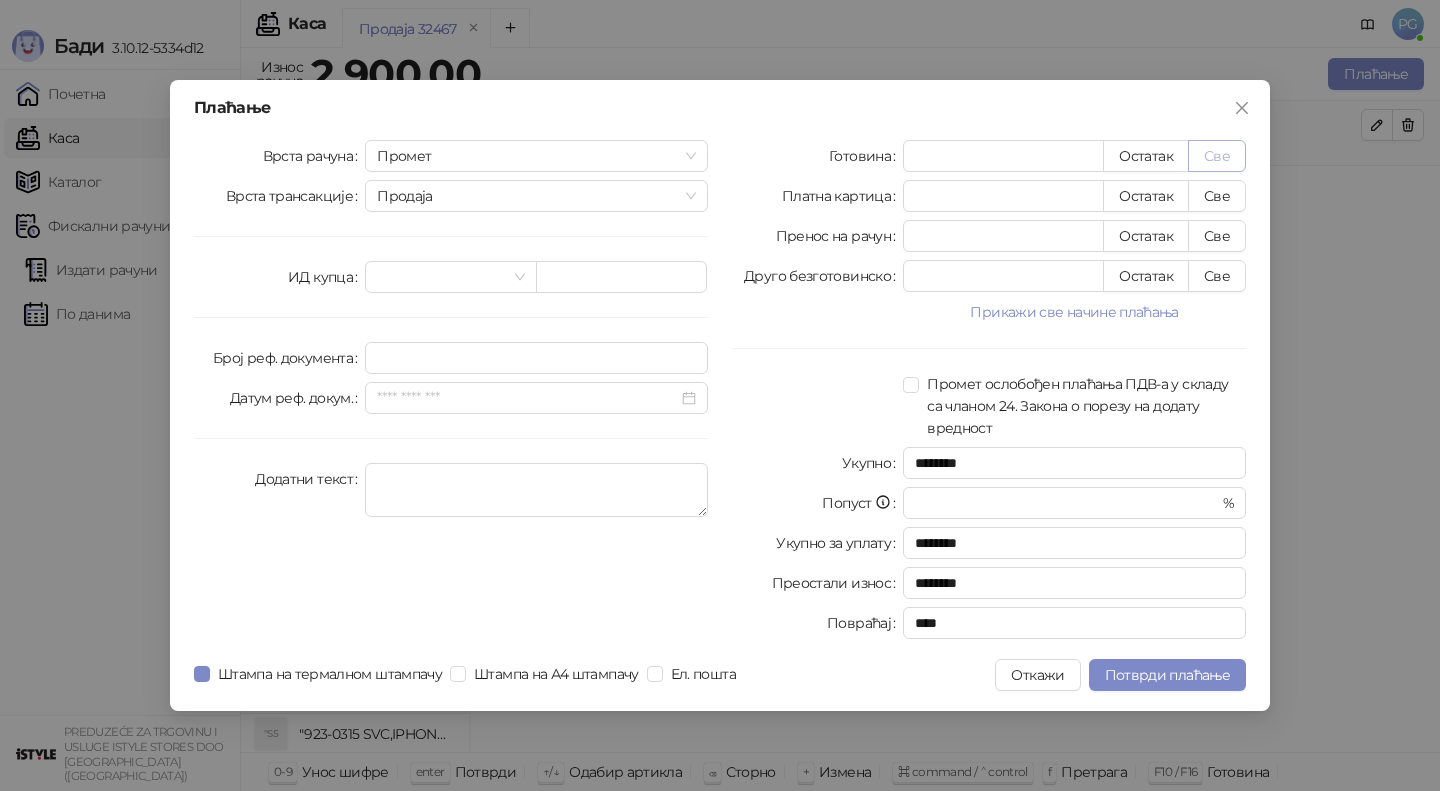 click on "Све" at bounding box center (1217, 156) 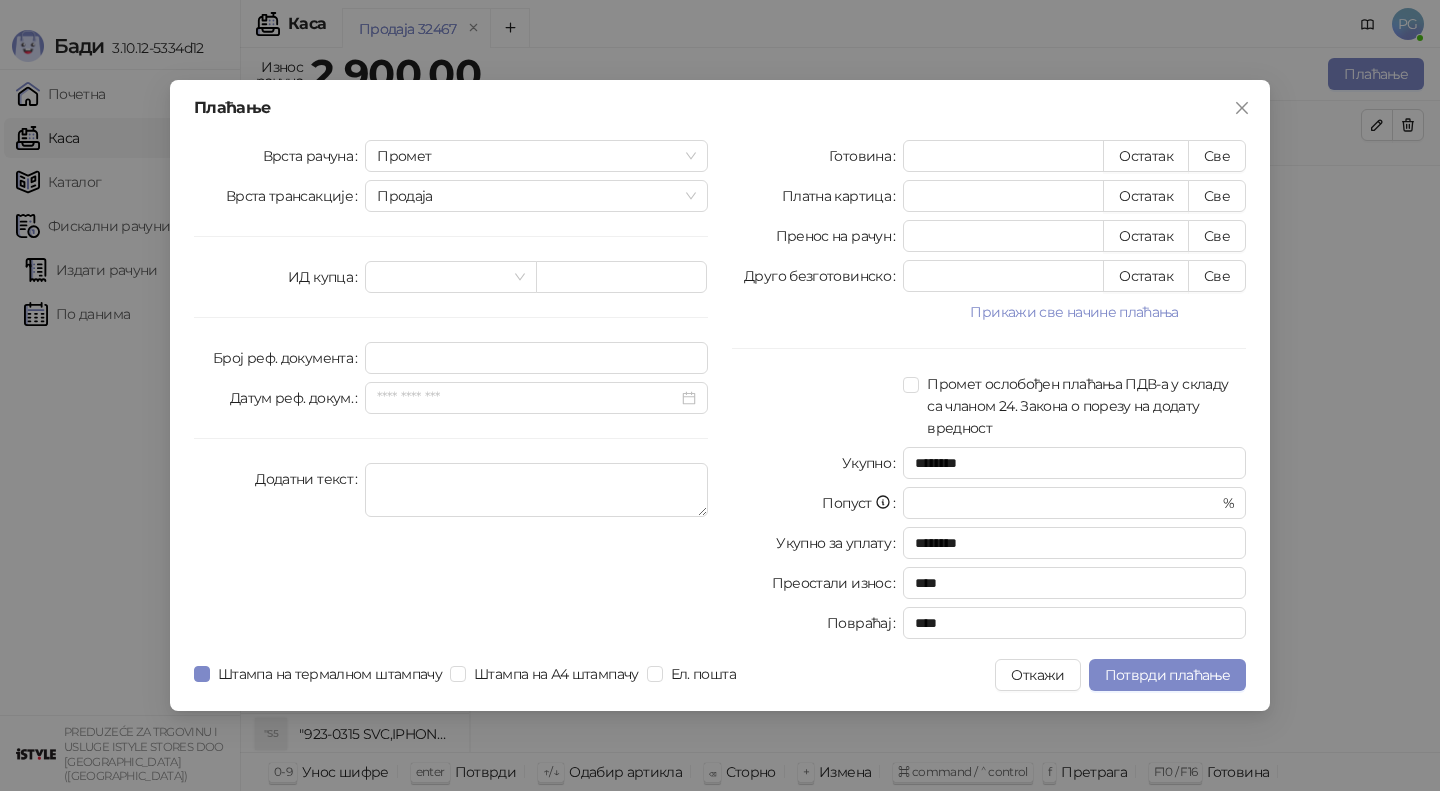 click on "Плаћање Врста рачуна Промет Врста трансакције Продаја ИД купца Број реф. документа Датум реф. докум. Додатни текст Готовина **** Остатак Све Платна картица * Остатак Све Пренос на рачун * Остатак Све Друго безготовинско * Остатак Све Прикажи све начине плаћања Чек * Остатак Све Ваучер * Остатак Све Инстант плаћање * Остатак Све   Промет ослобођен плаћања ПДВ-а у складу са чланом 24. Закона о порезу на додату вредност Укупно ******** Попуст   * % Укупно за уплату ******** Преостали износ **** Повраћај **** Штампа на термалном штампачу Штампа на А4 штампачу Ел. пошта Откажи" at bounding box center (720, 395) 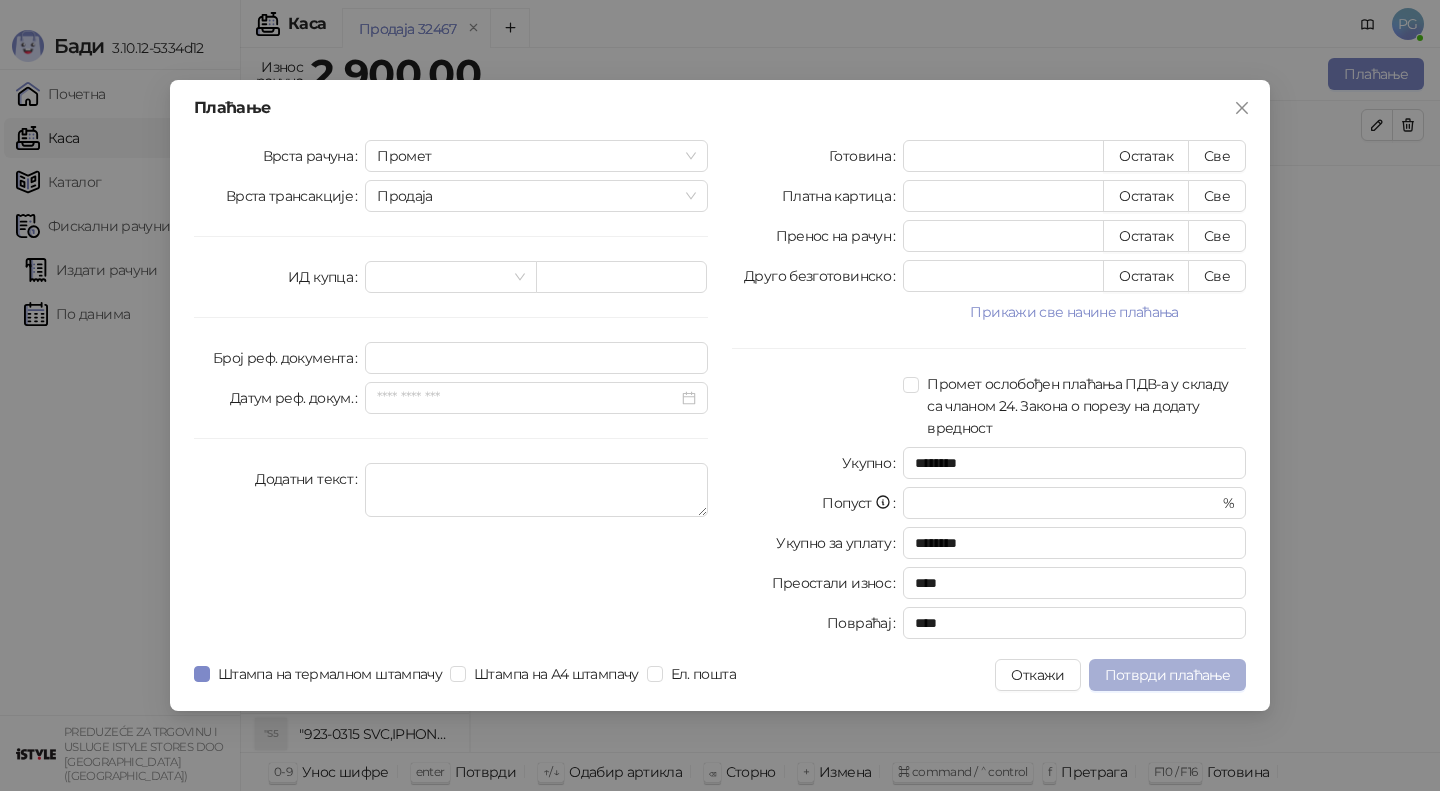 click on "Потврди плаћање" at bounding box center (1167, 675) 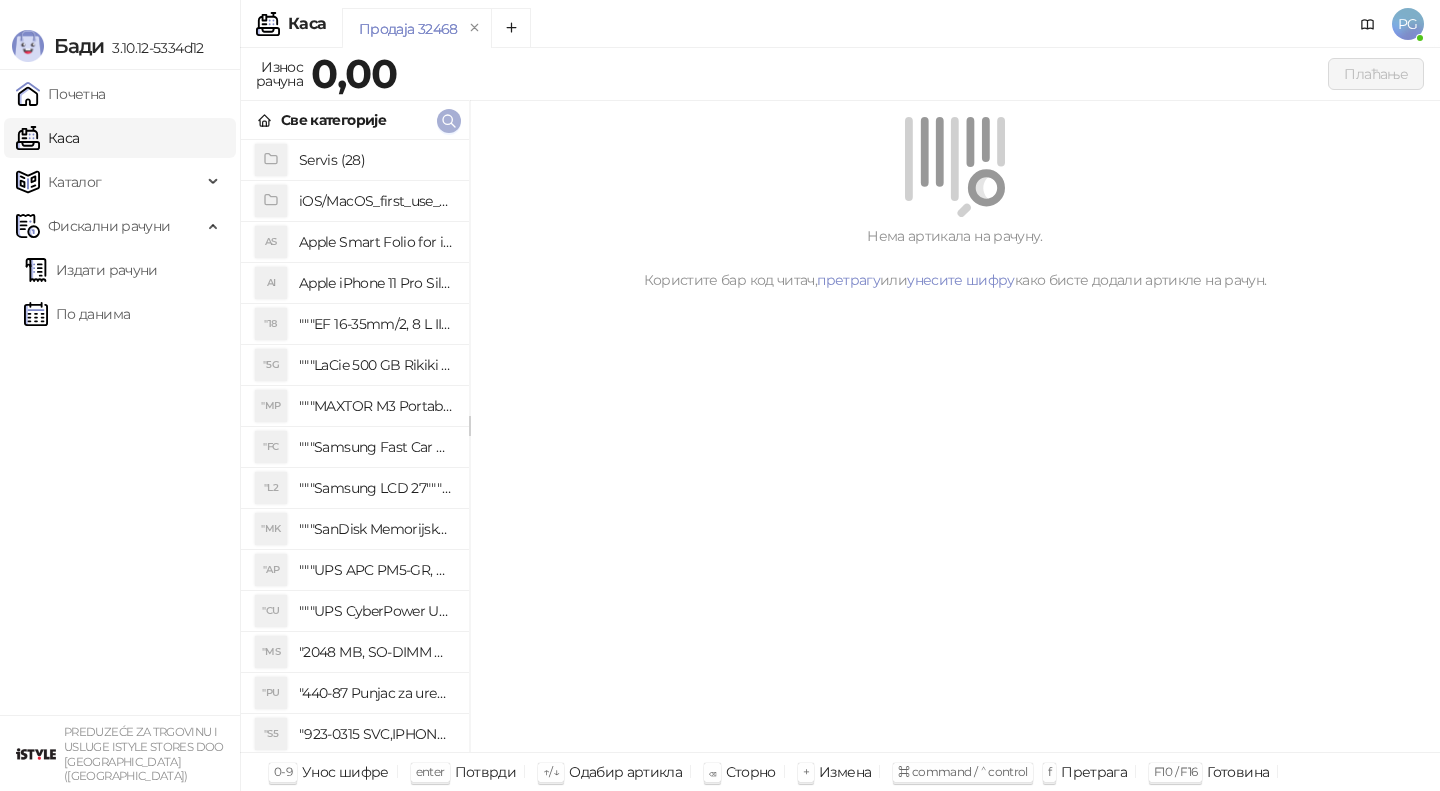 click 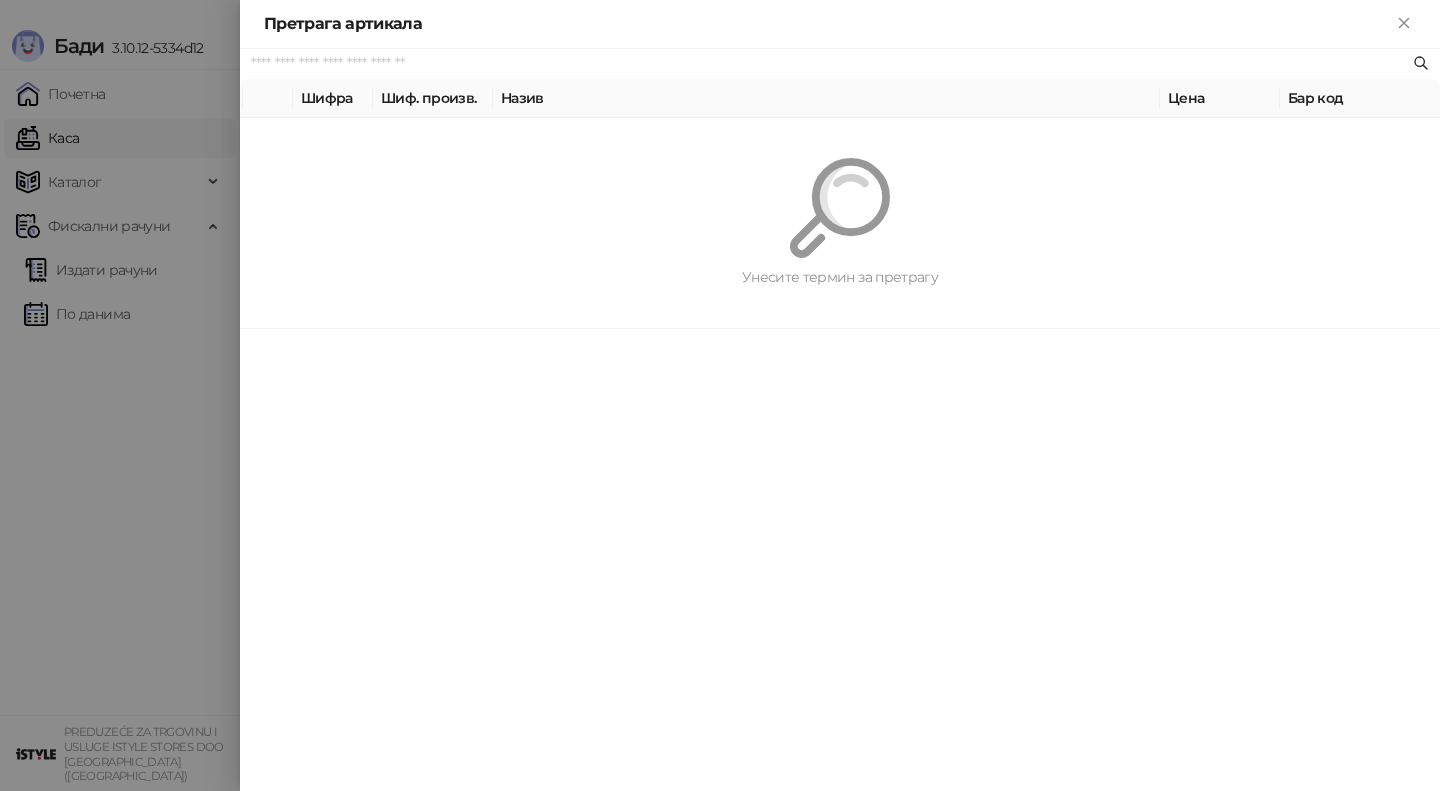 paste on "**********" 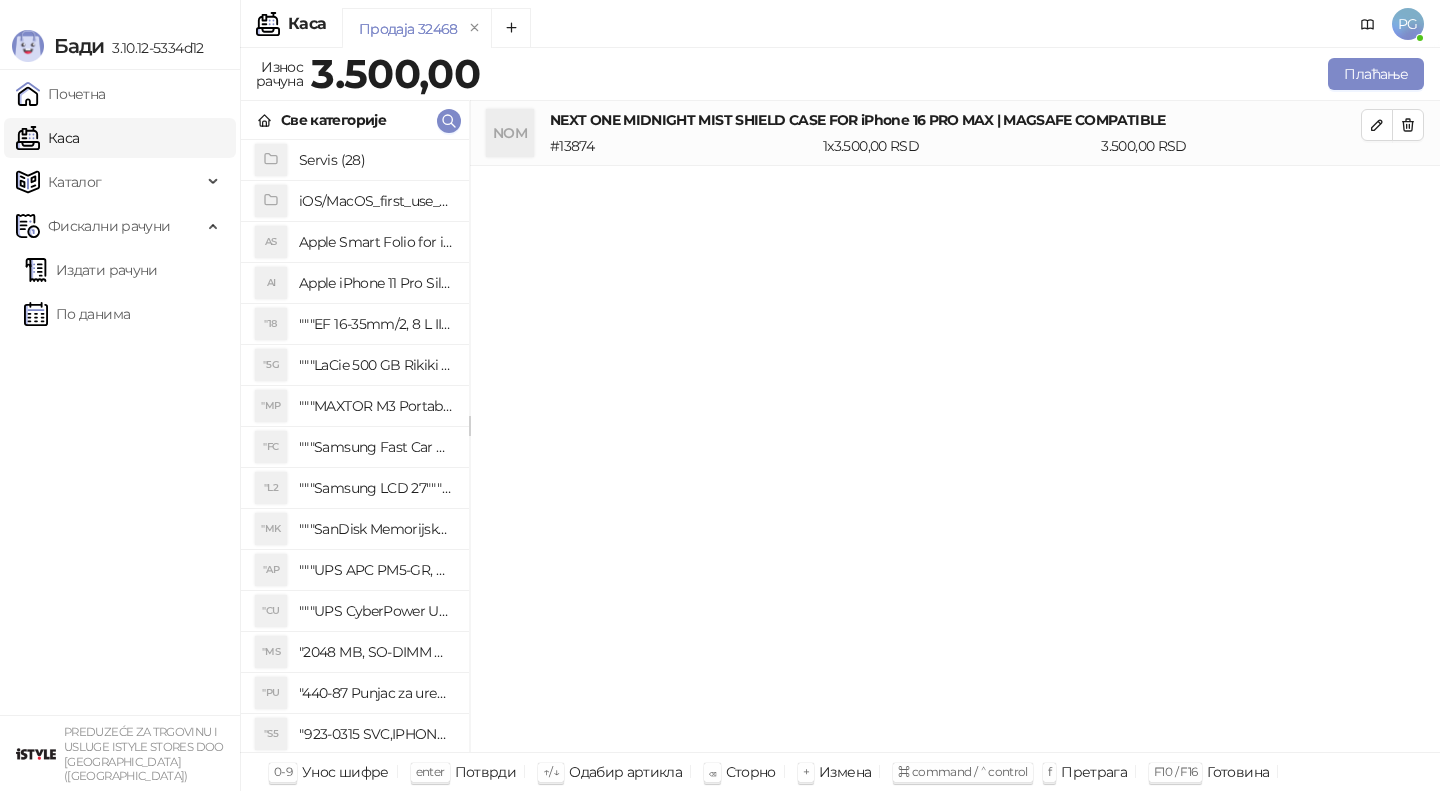 click on "Све категорије" at bounding box center (355, 120) 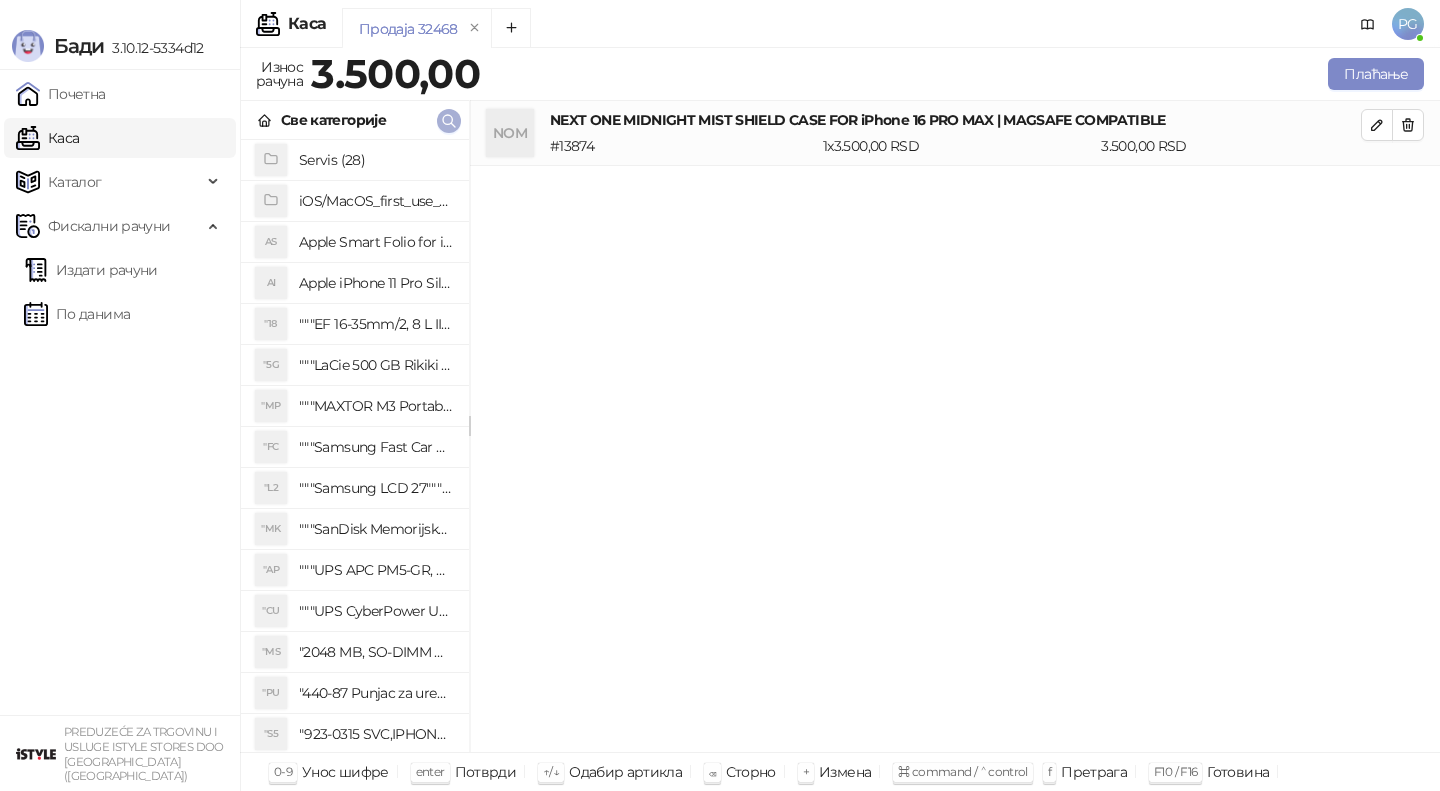 click 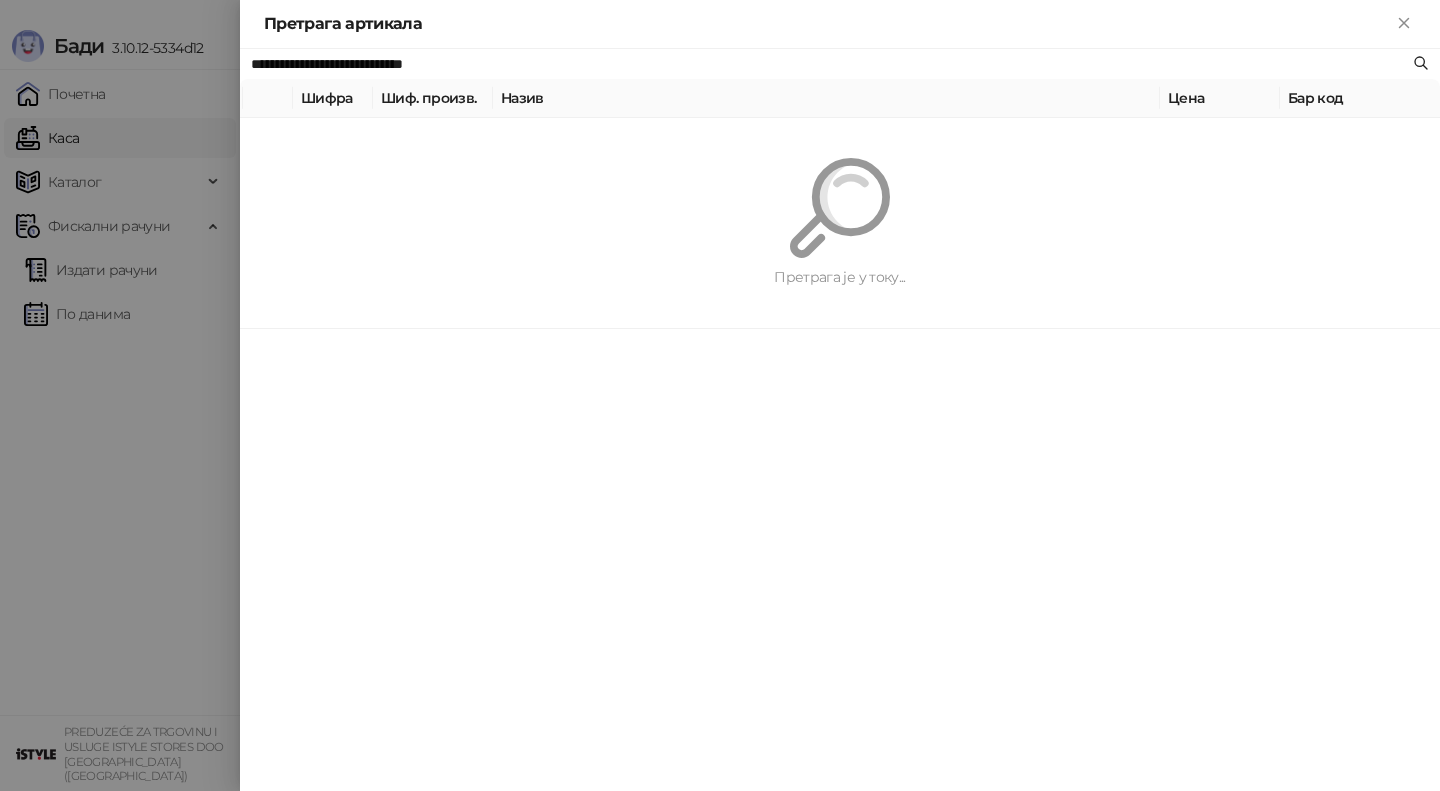 paste 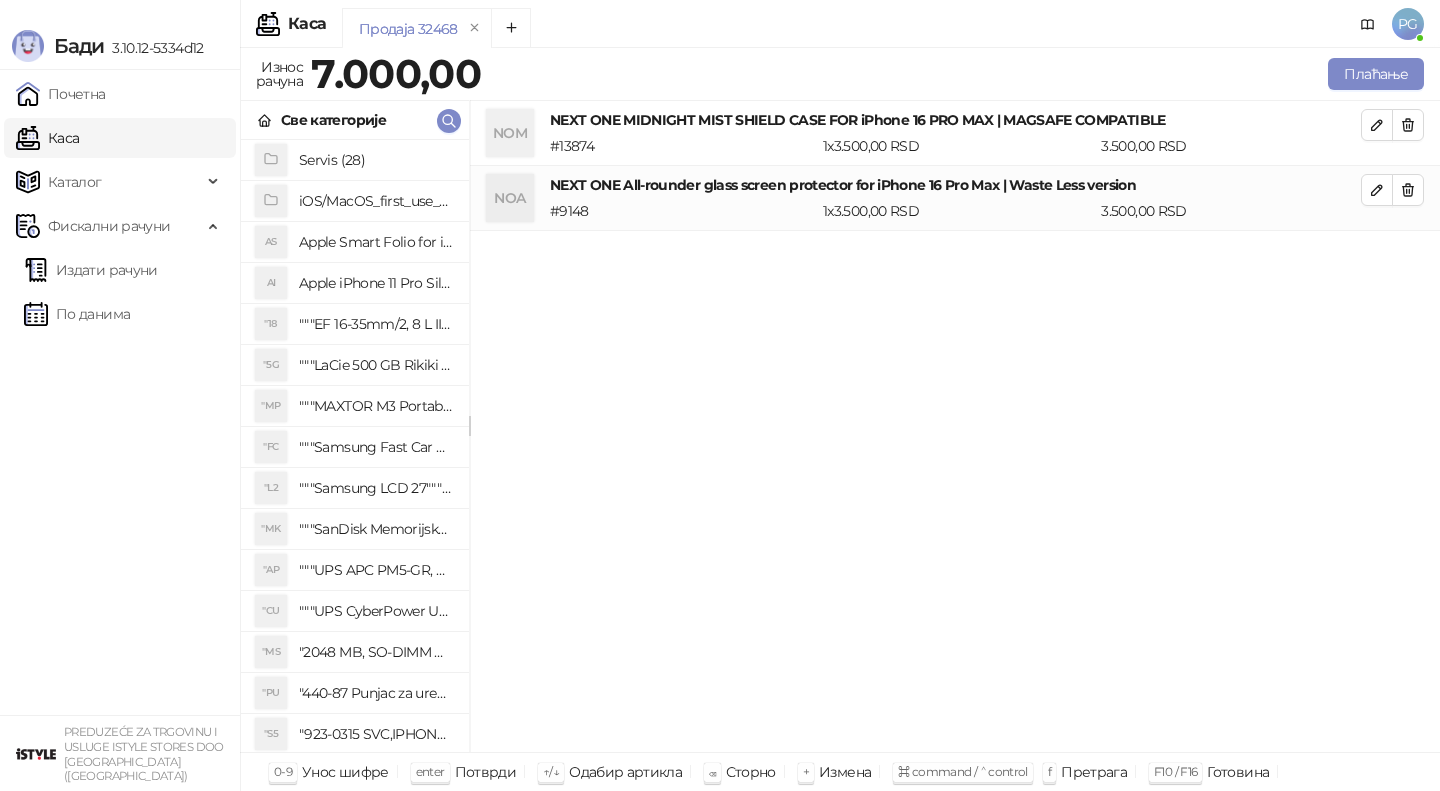 click on "Све категорије" at bounding box center (355, 120) 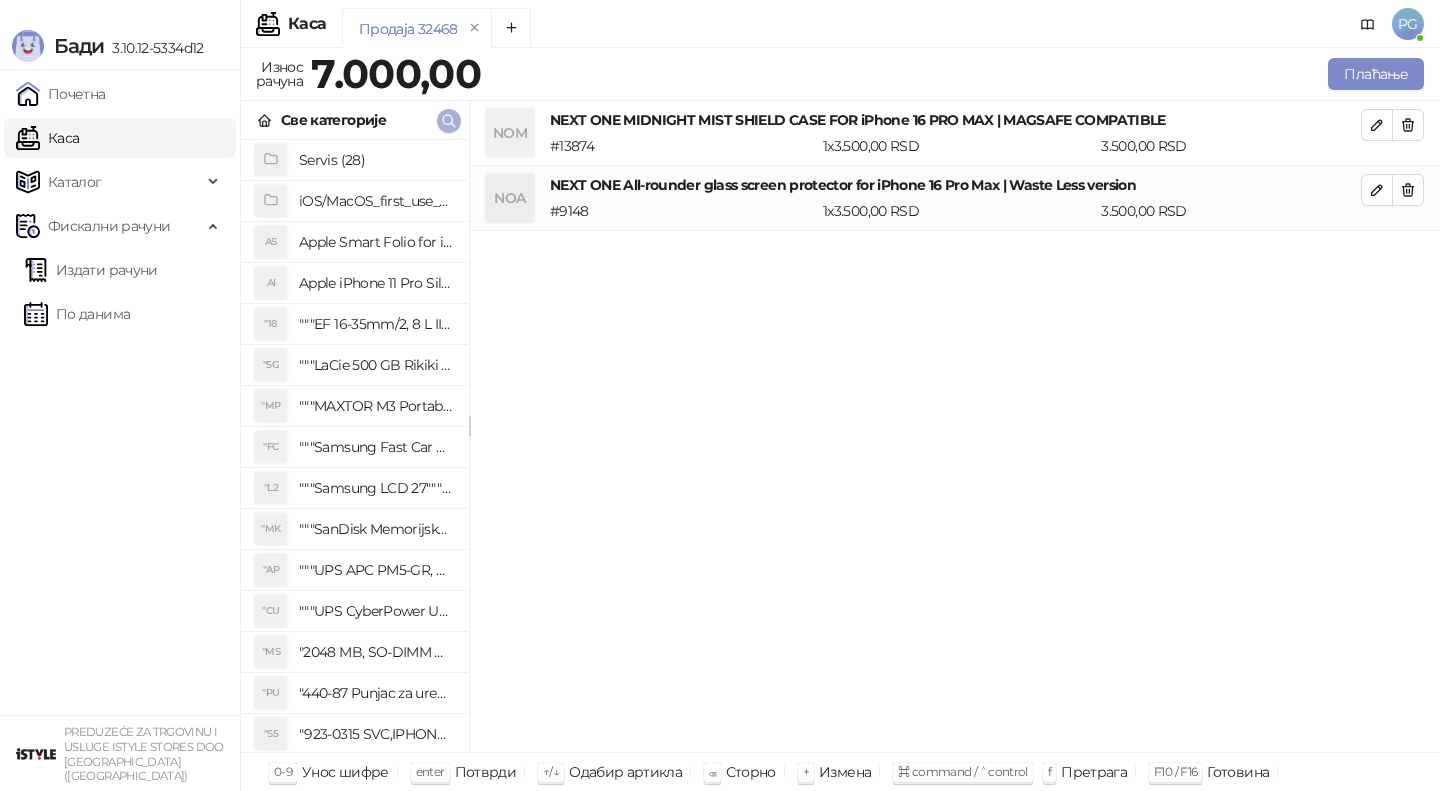 click at bounding box center [449, 121] 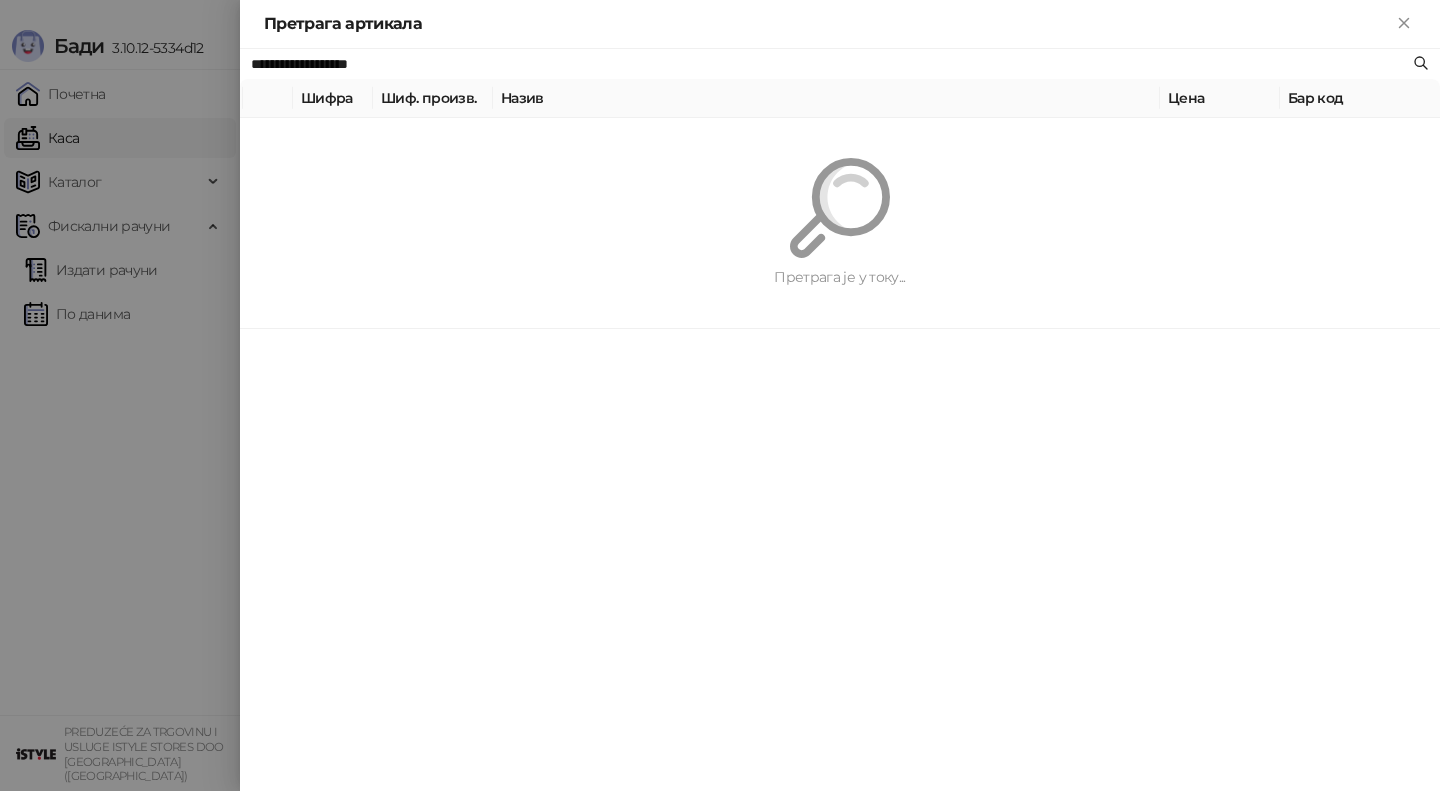 paste on "********" 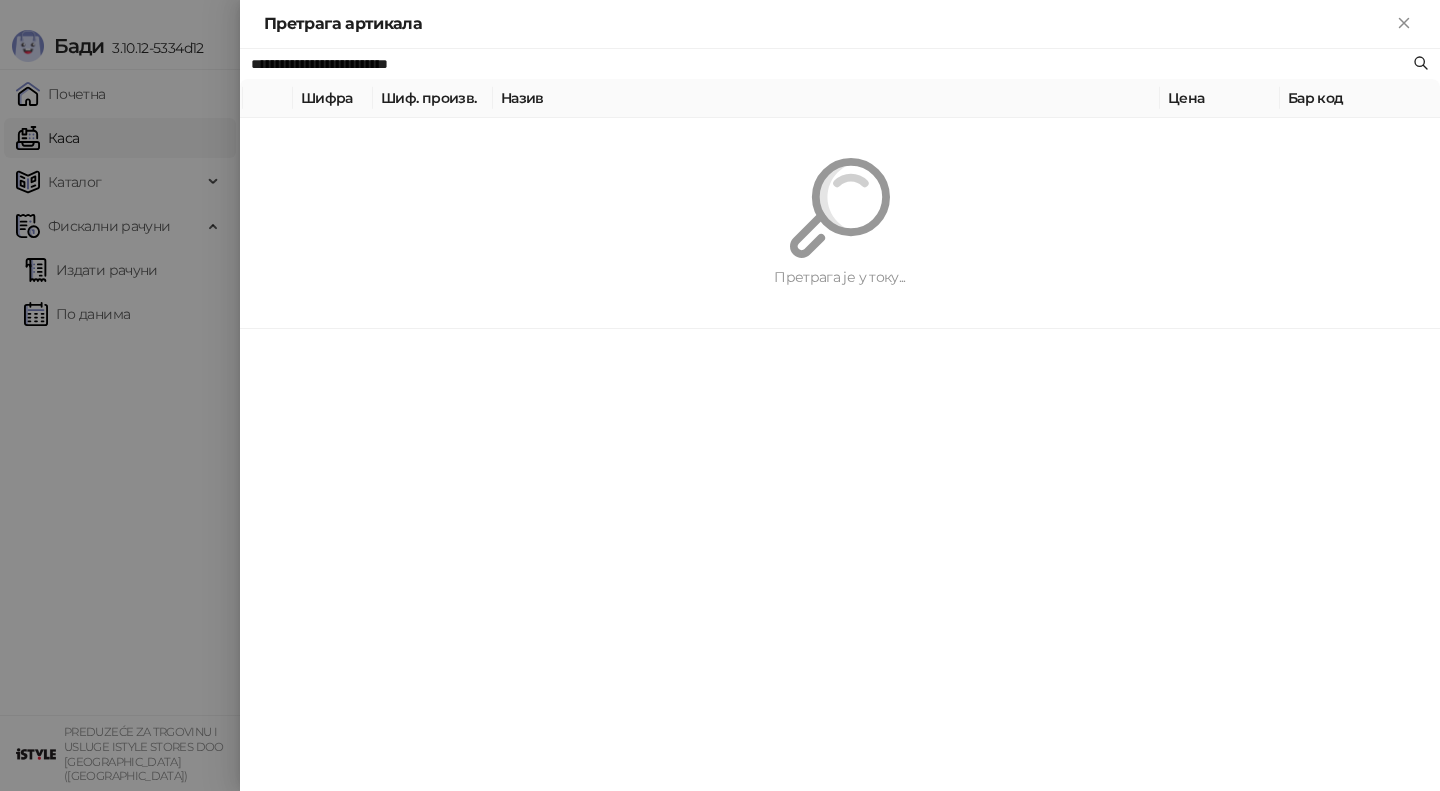 type on "**********" 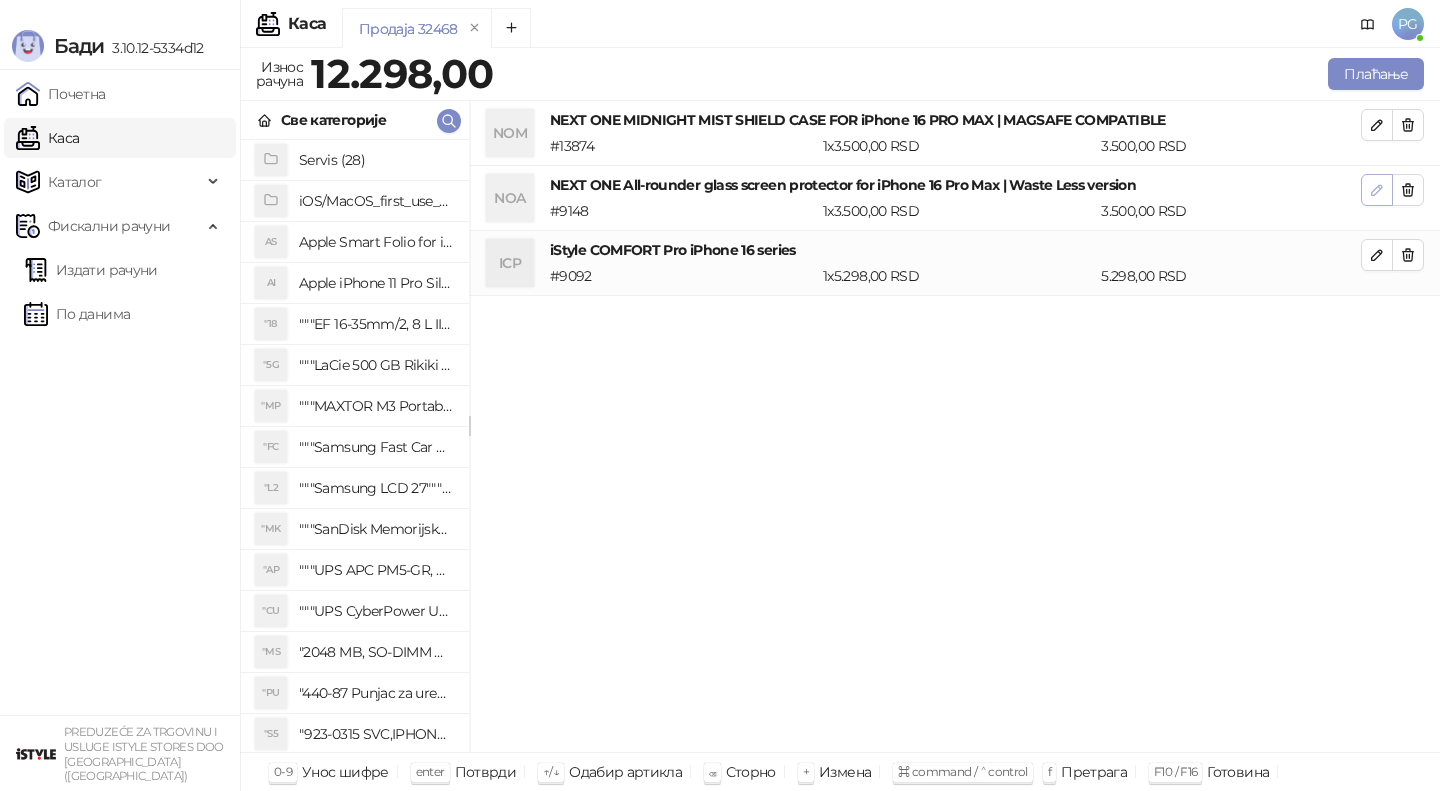 click 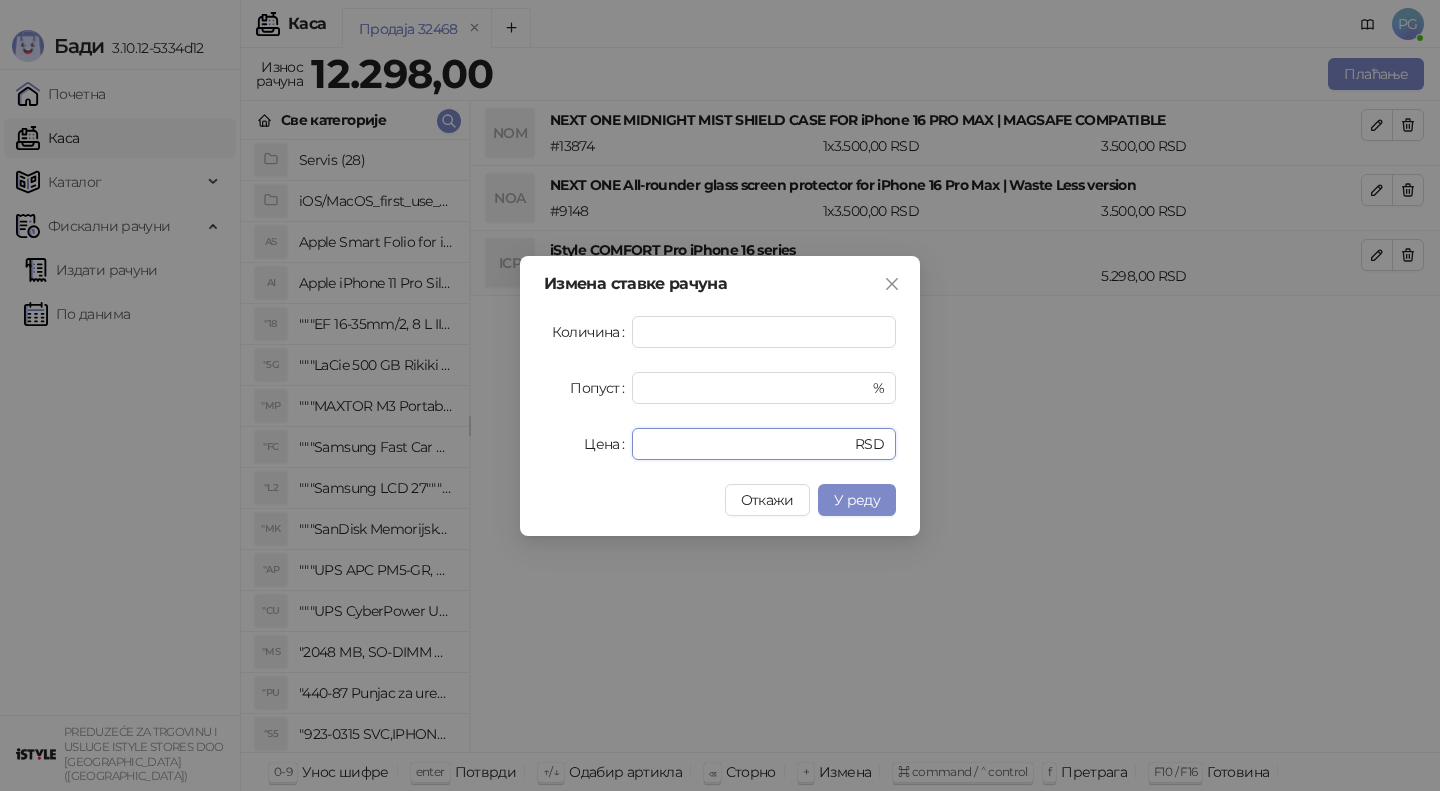 drag, startPoint x: 697, startPoint y: 453, endPoint x: 453, endPoint y: 448, distance: 244.05122 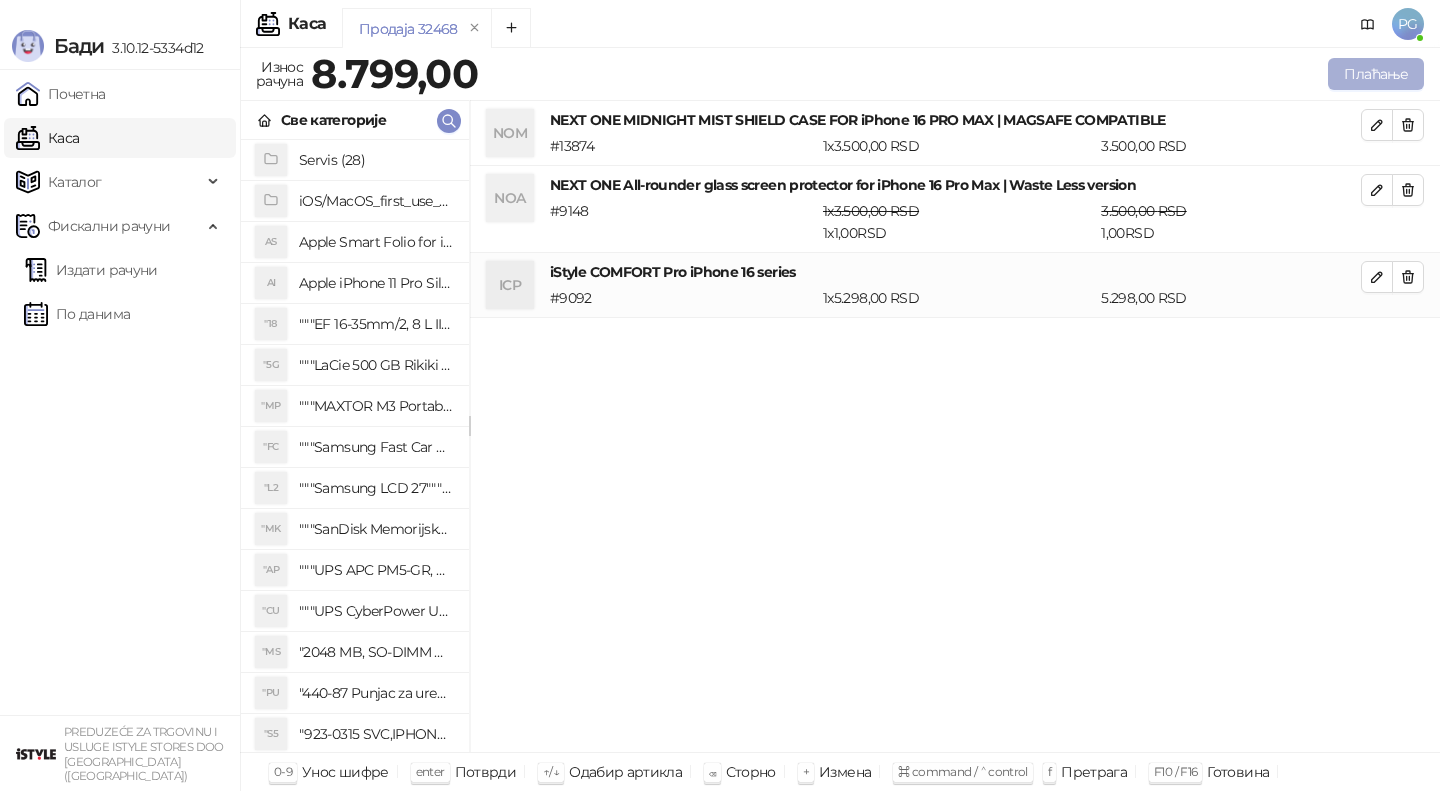 click on "Плаћање" at bounding box center [1376, 74] 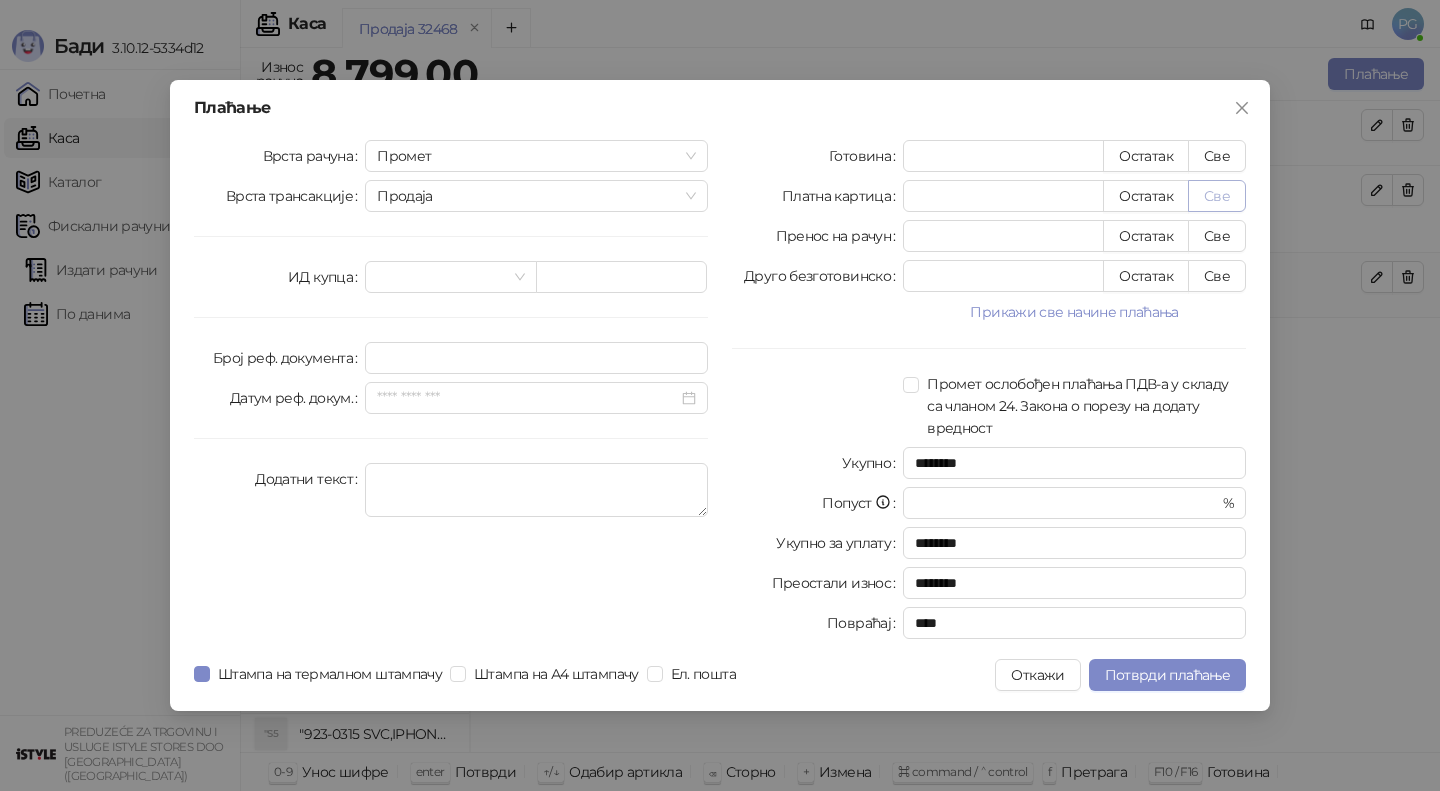 click on "Све" at bounding box center (1217, 196) 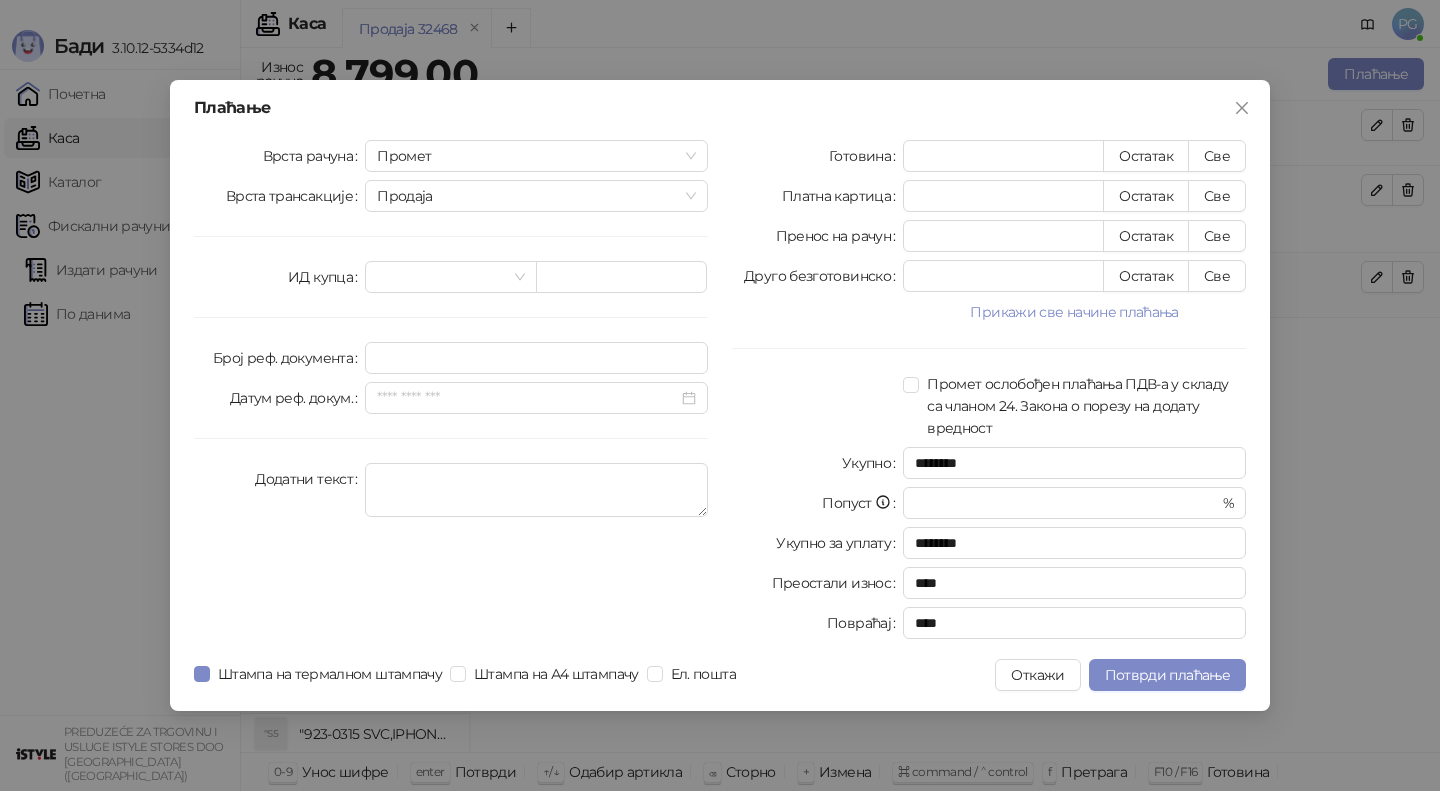 click on "Готовина * Остатак Све Платна картица **** Остатак Све Пренос на рачун * Остатак Све Друго безготовинско * Остатак Све Прикажи све начине плаћања Чек * Остатак Све Ваучер * Остатак Све Инстант плаћање * Остатак Све   Промет ослобођен плаћања ПДВ-а у складу са чланом 24. Закона о порезу на додату вредност Укупно ******** Попуст   * % Укупно за уплату ******** Преостали износ **** Повраћај ****" at bounding box center [989, 393] 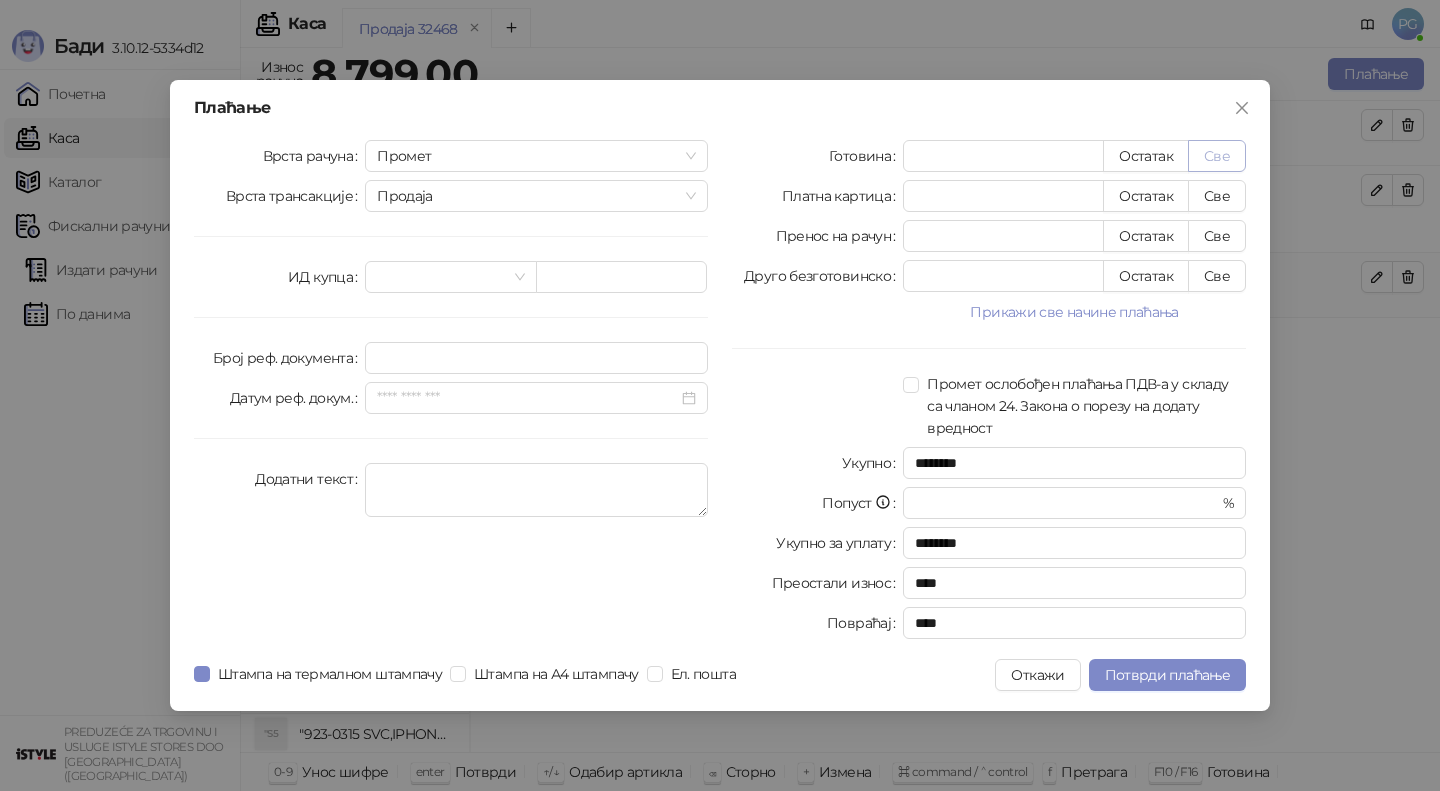 click on "Све" at bounding box center [1217, 156] 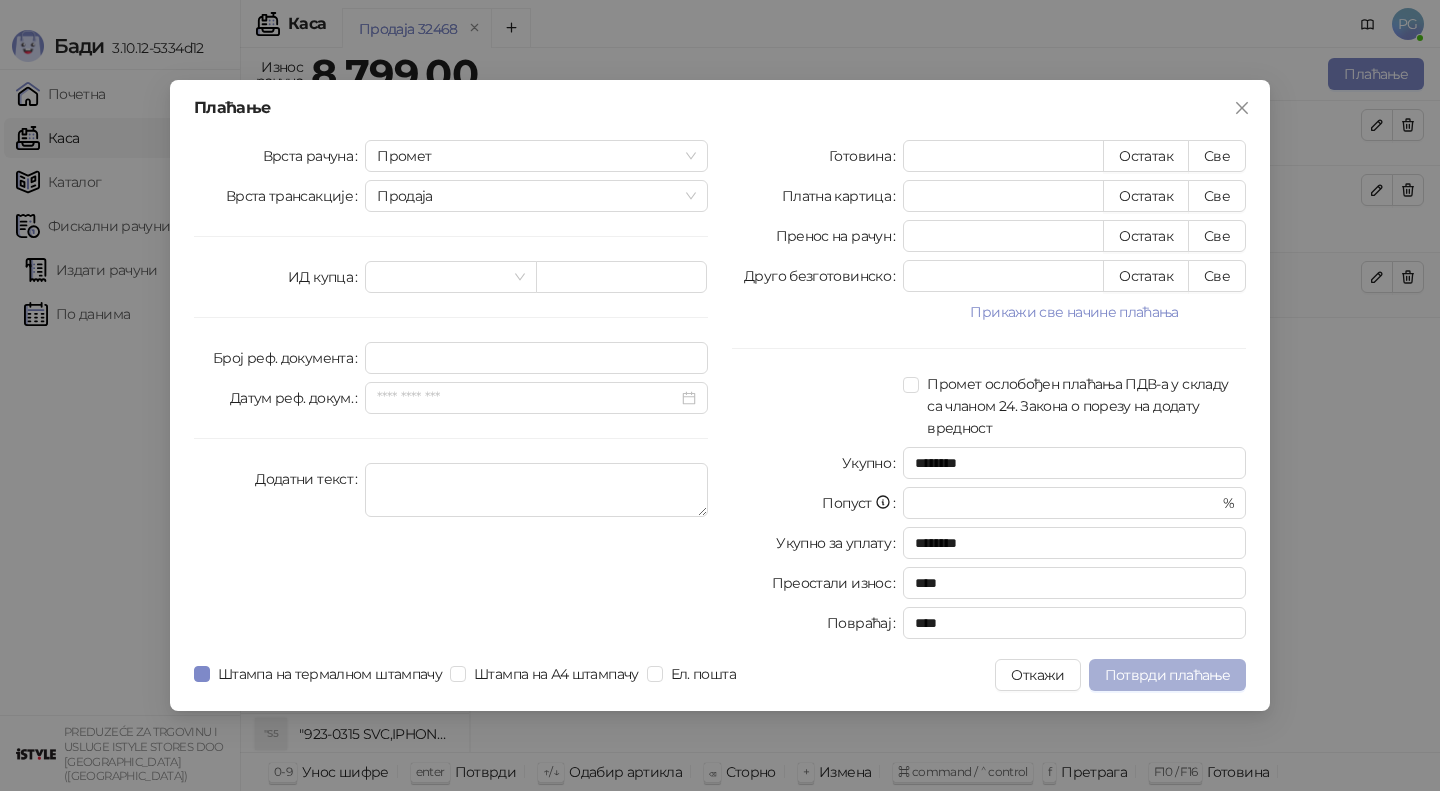 click on "Потврди плаћање" at bounding box center (1167, 675) 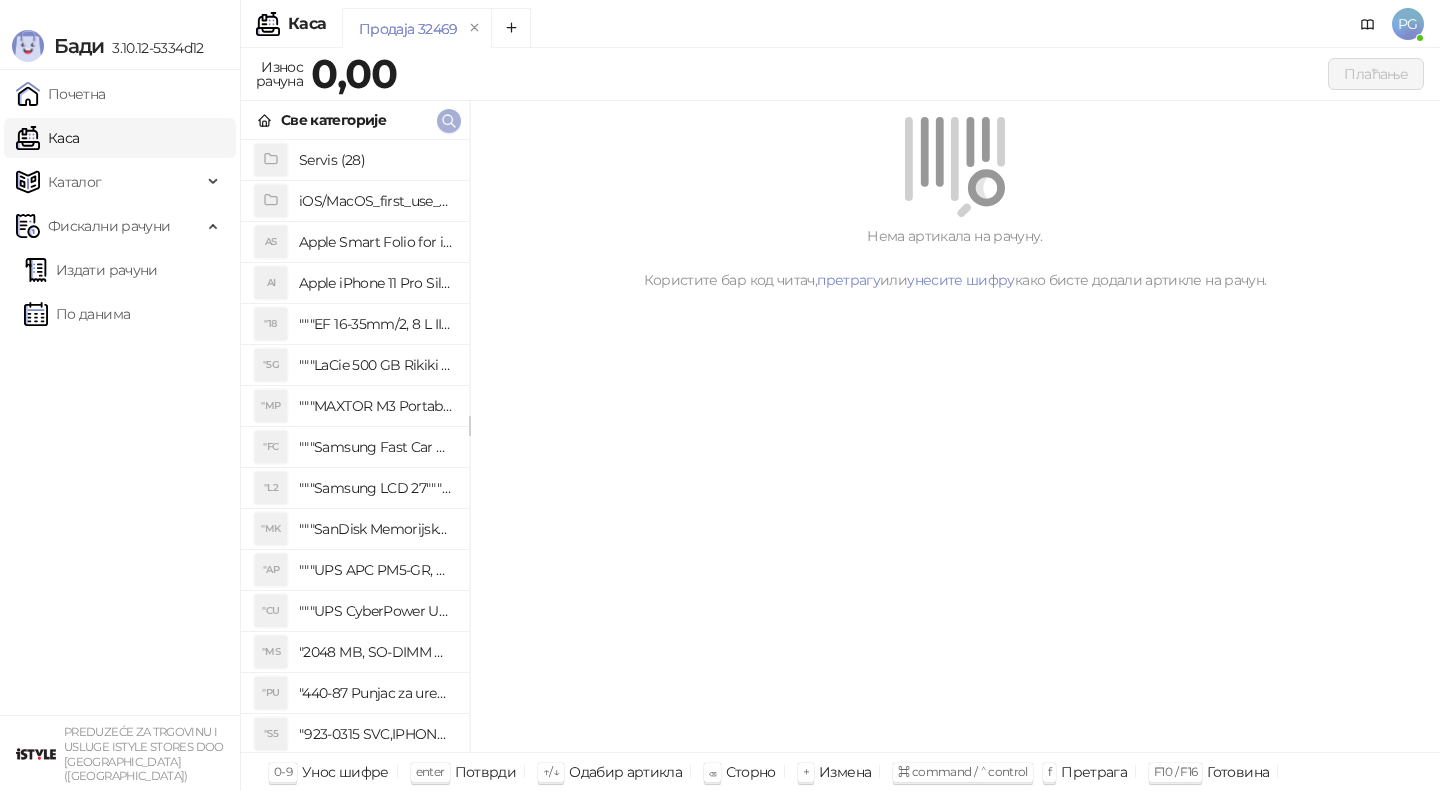 click 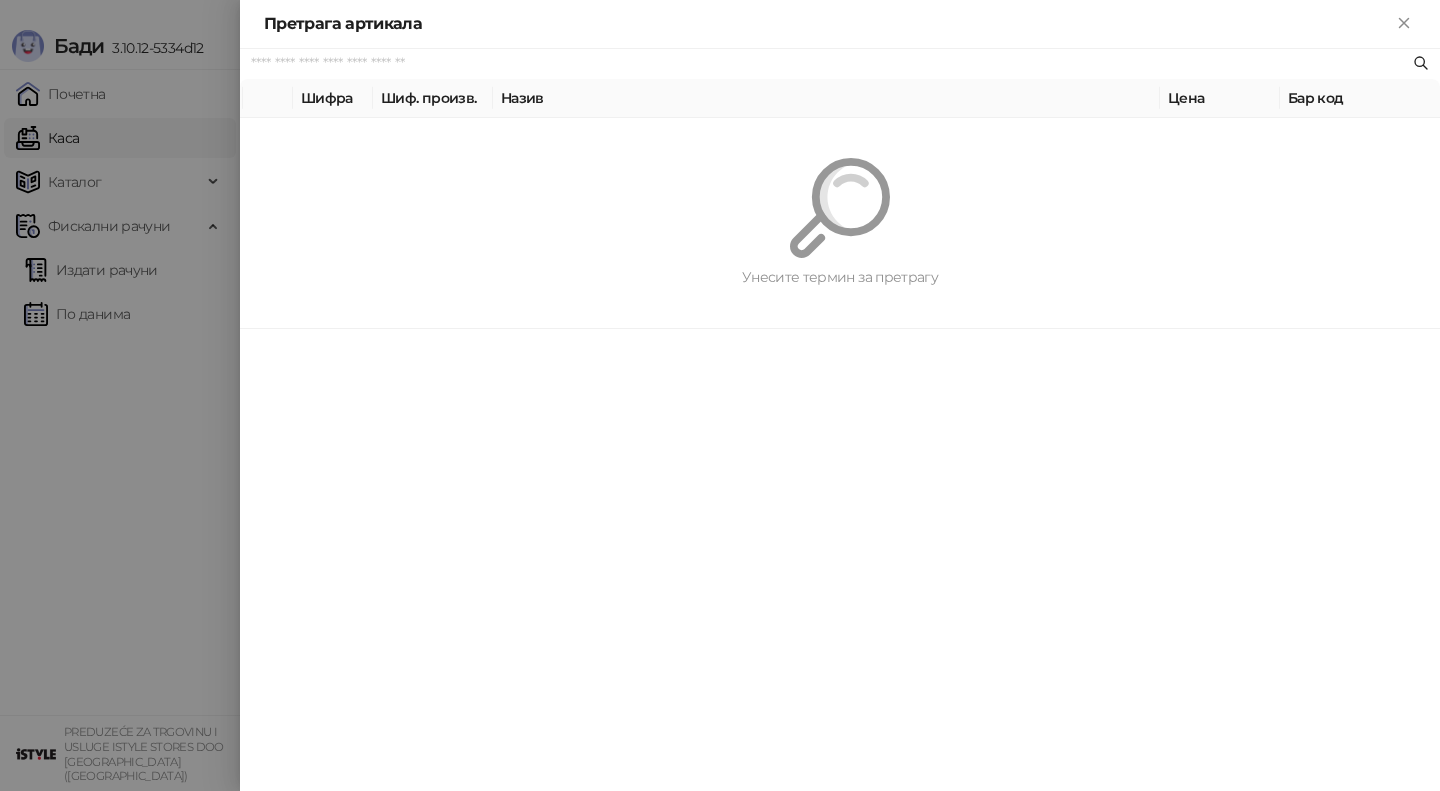 paste on "**********" 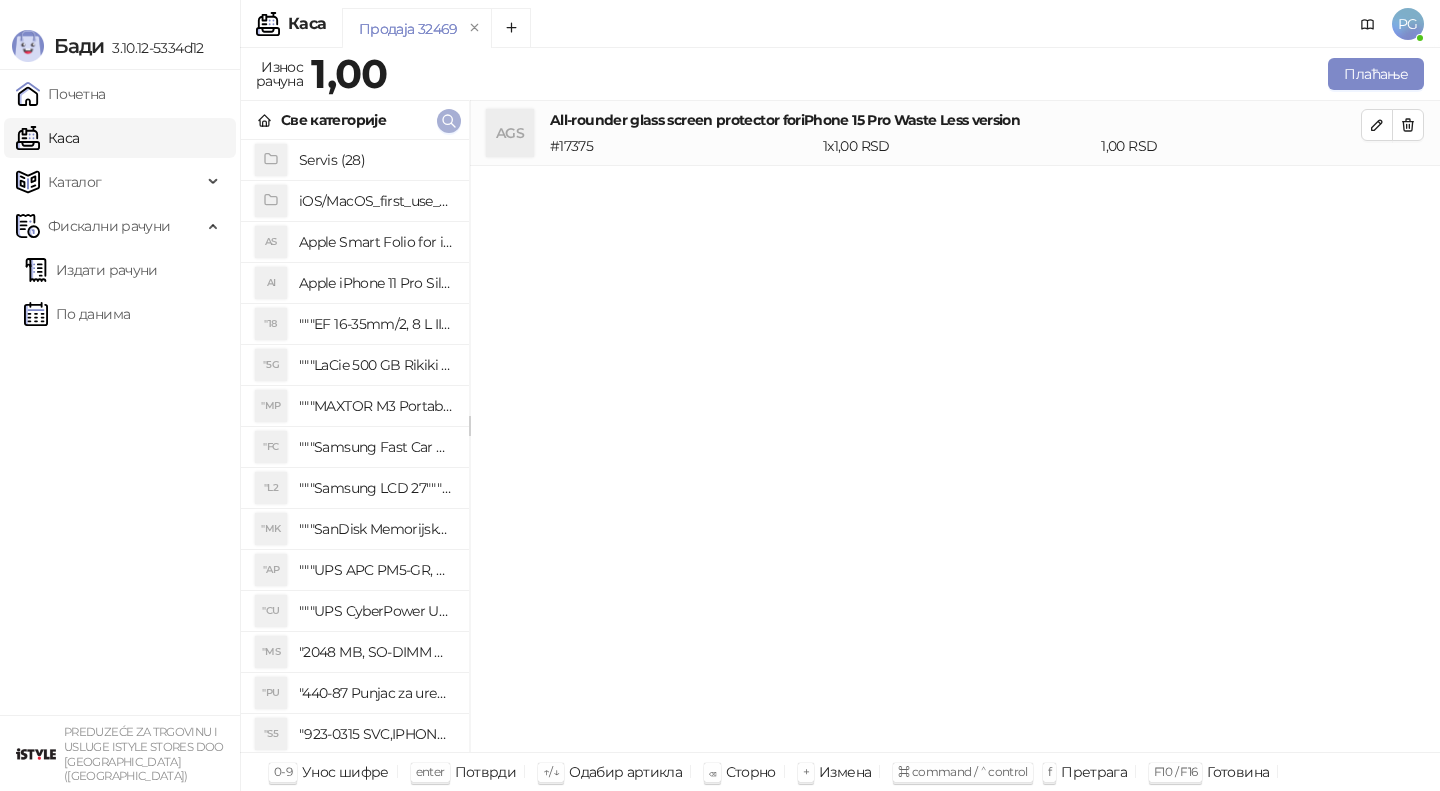 click 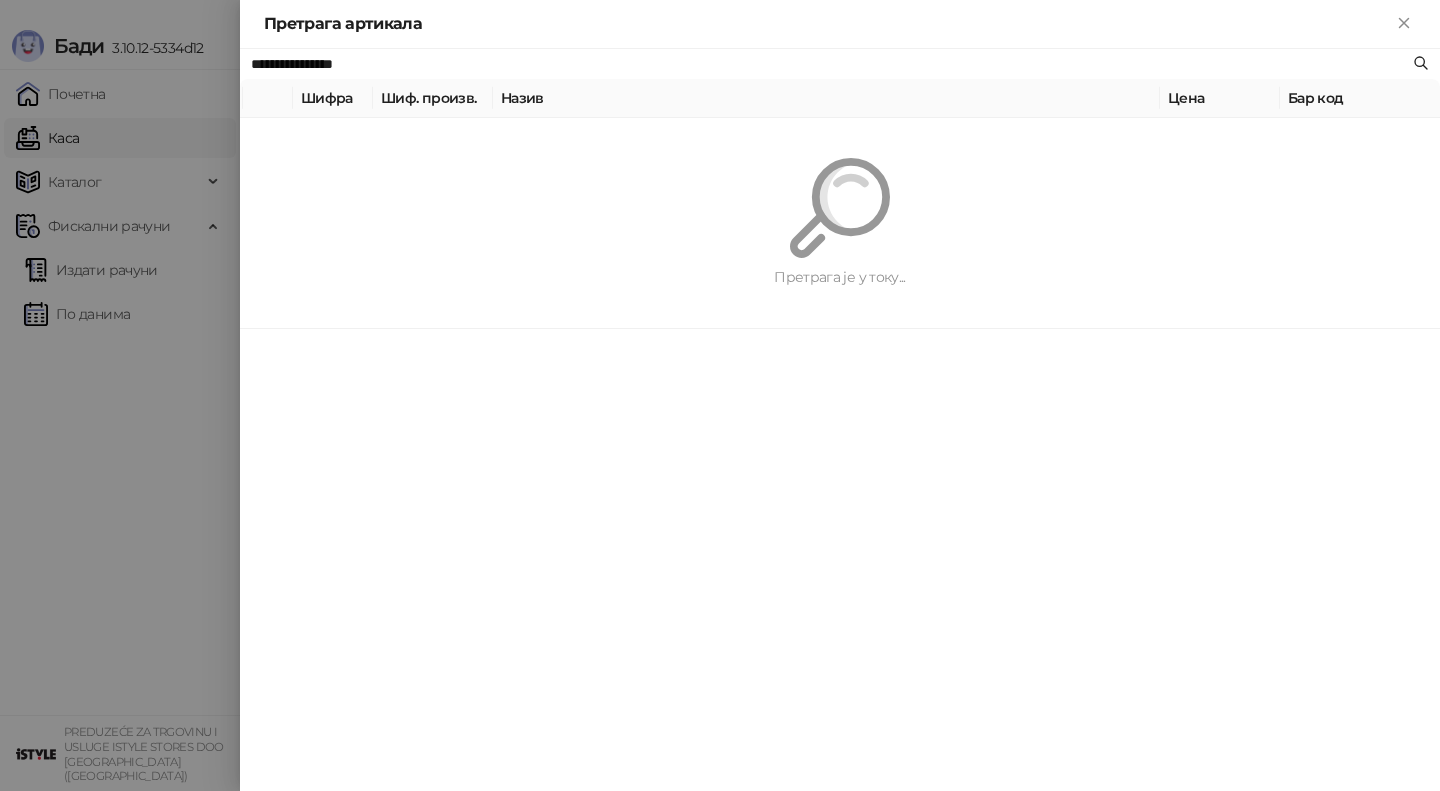 paste on "**********" 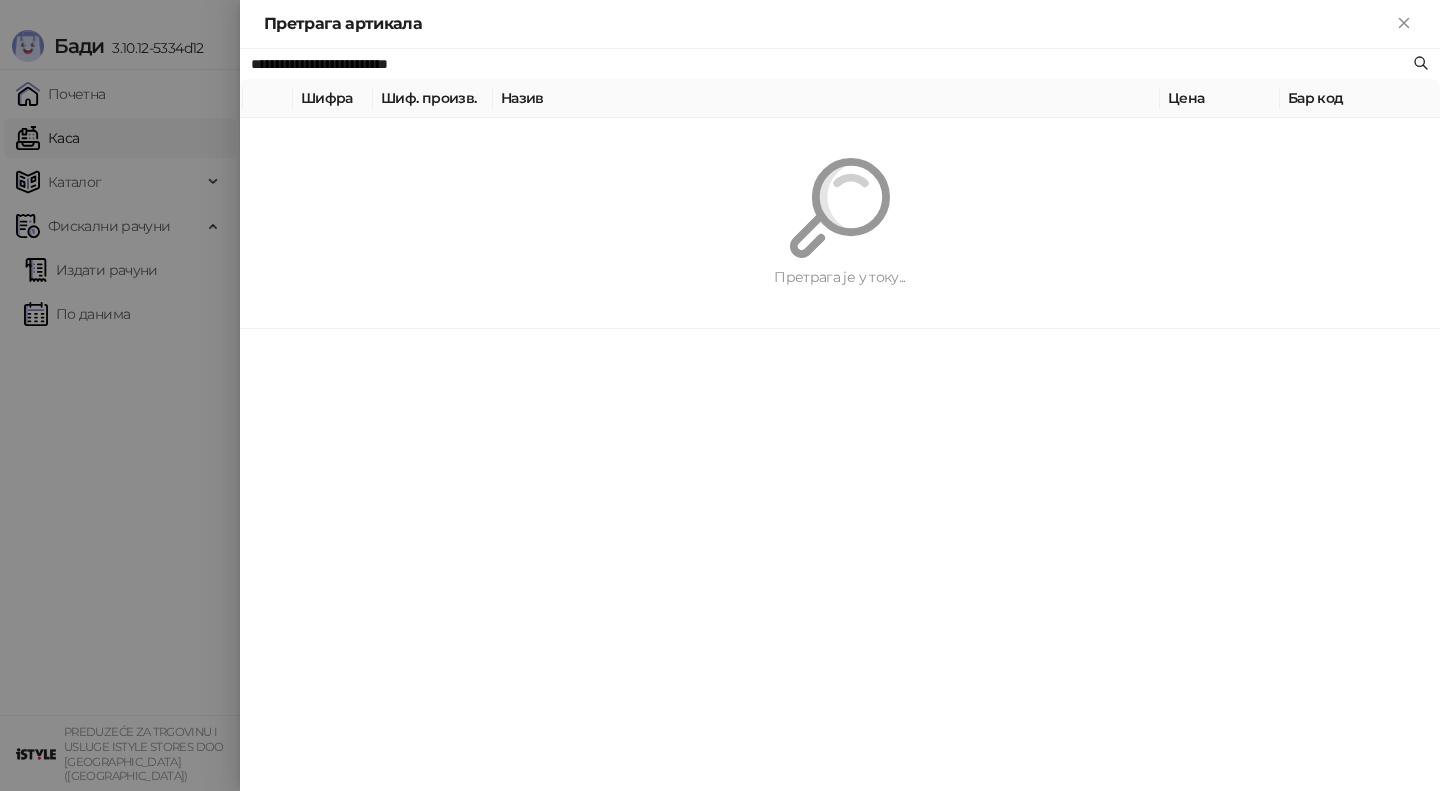 type on "**********" 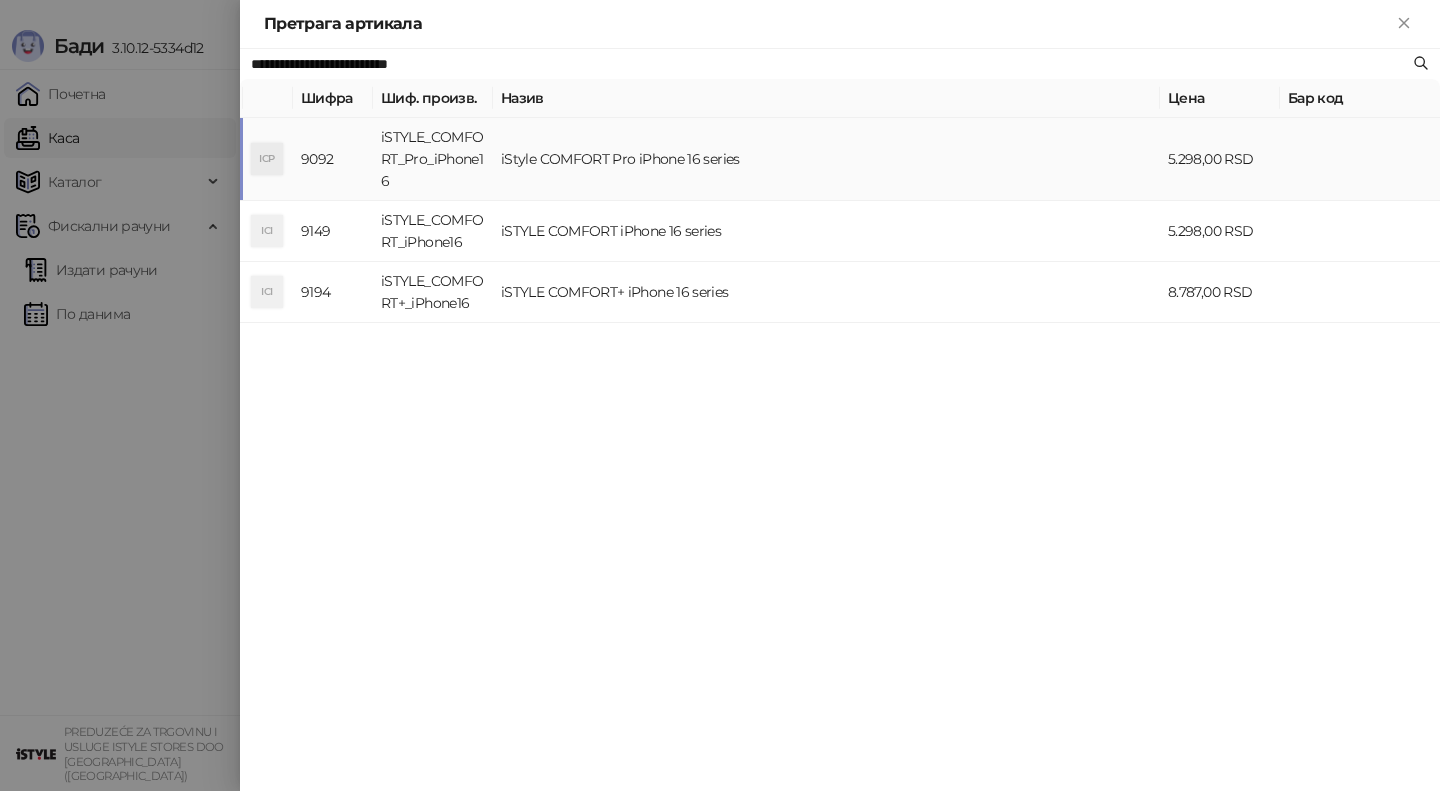 click on "iStyle COMFORT Pro iPhone 16 series" at bounding box center (826, 159) 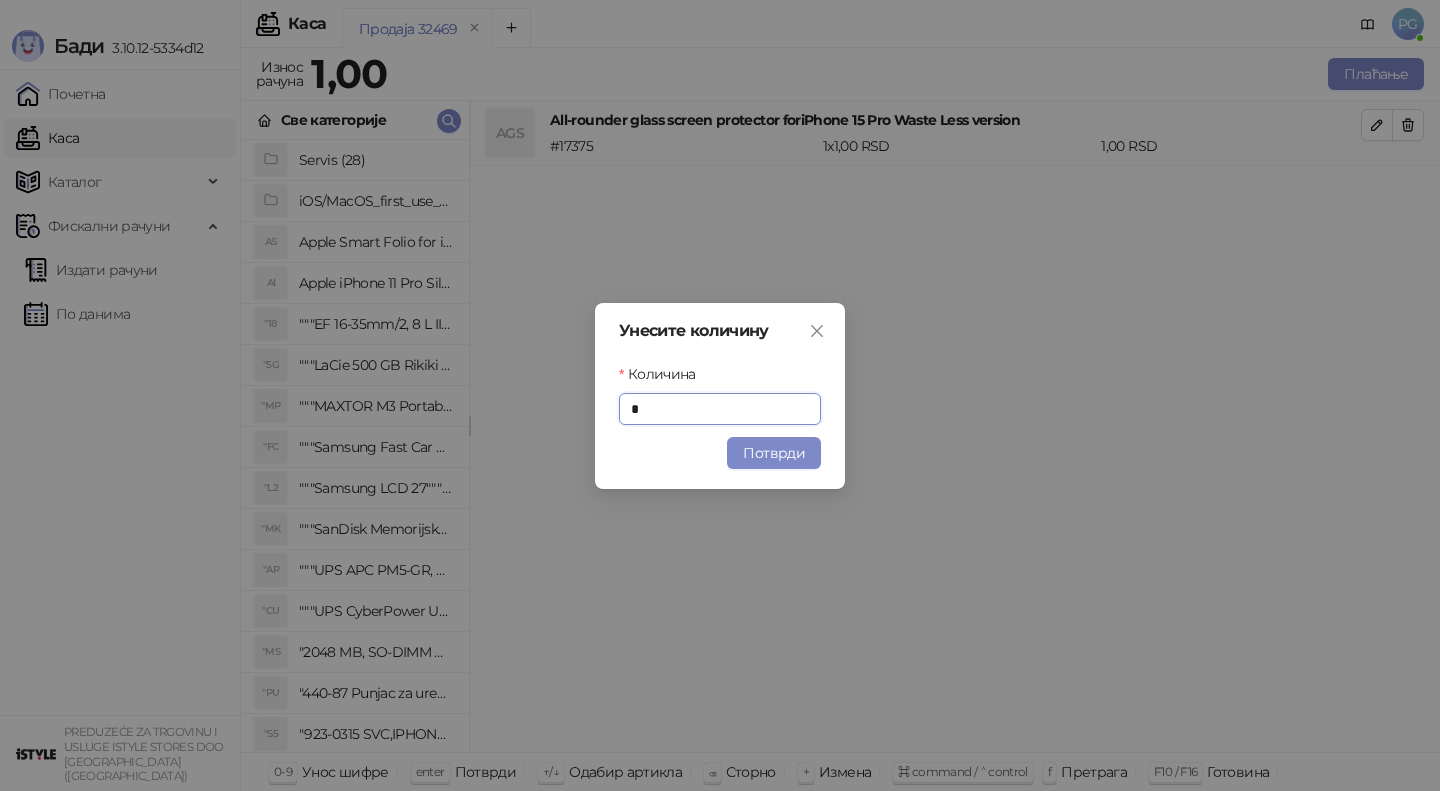 click on "Унесите количину Количина * Потврди" at bounding box center [720, 396] 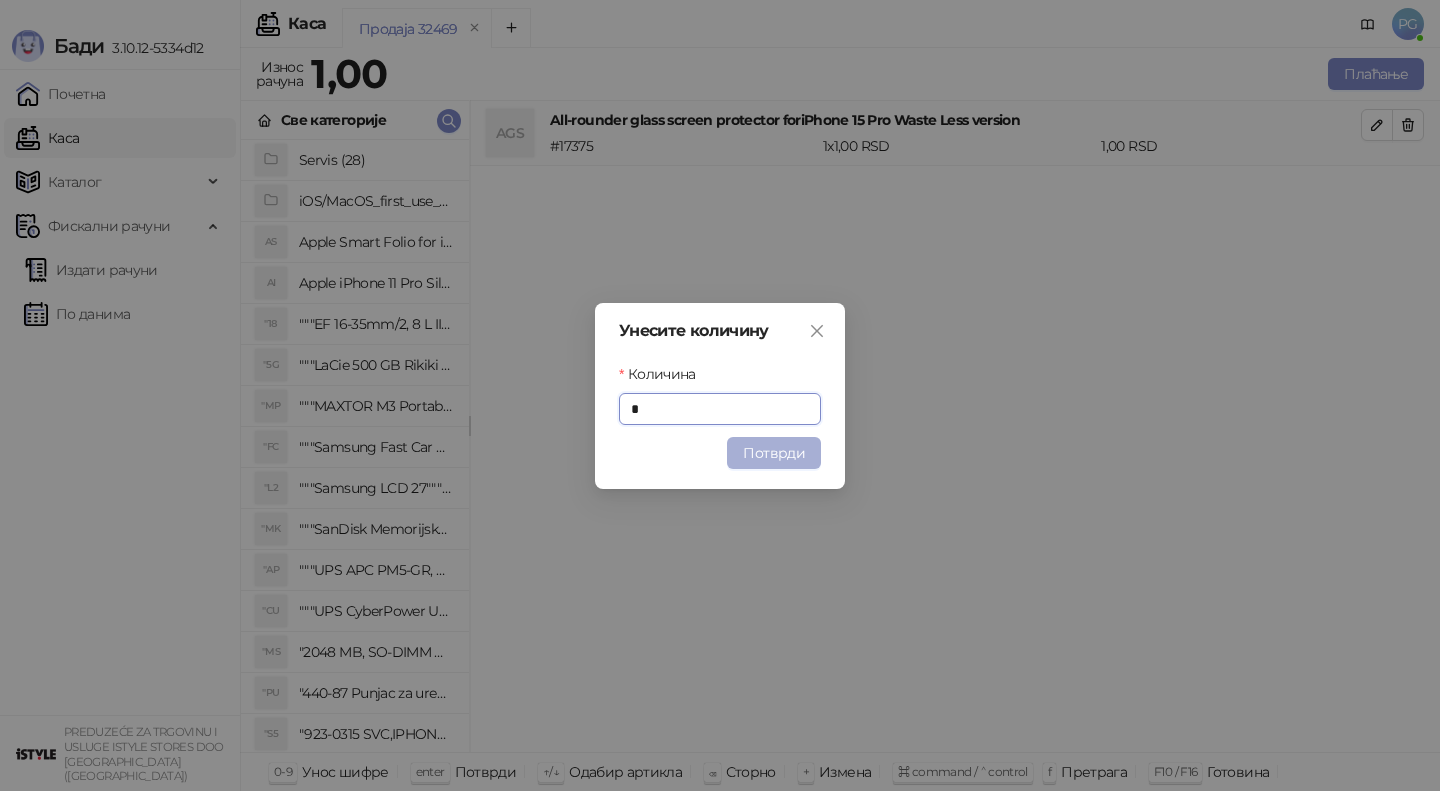 click on "Потврди" at bounding box center [774, 453] 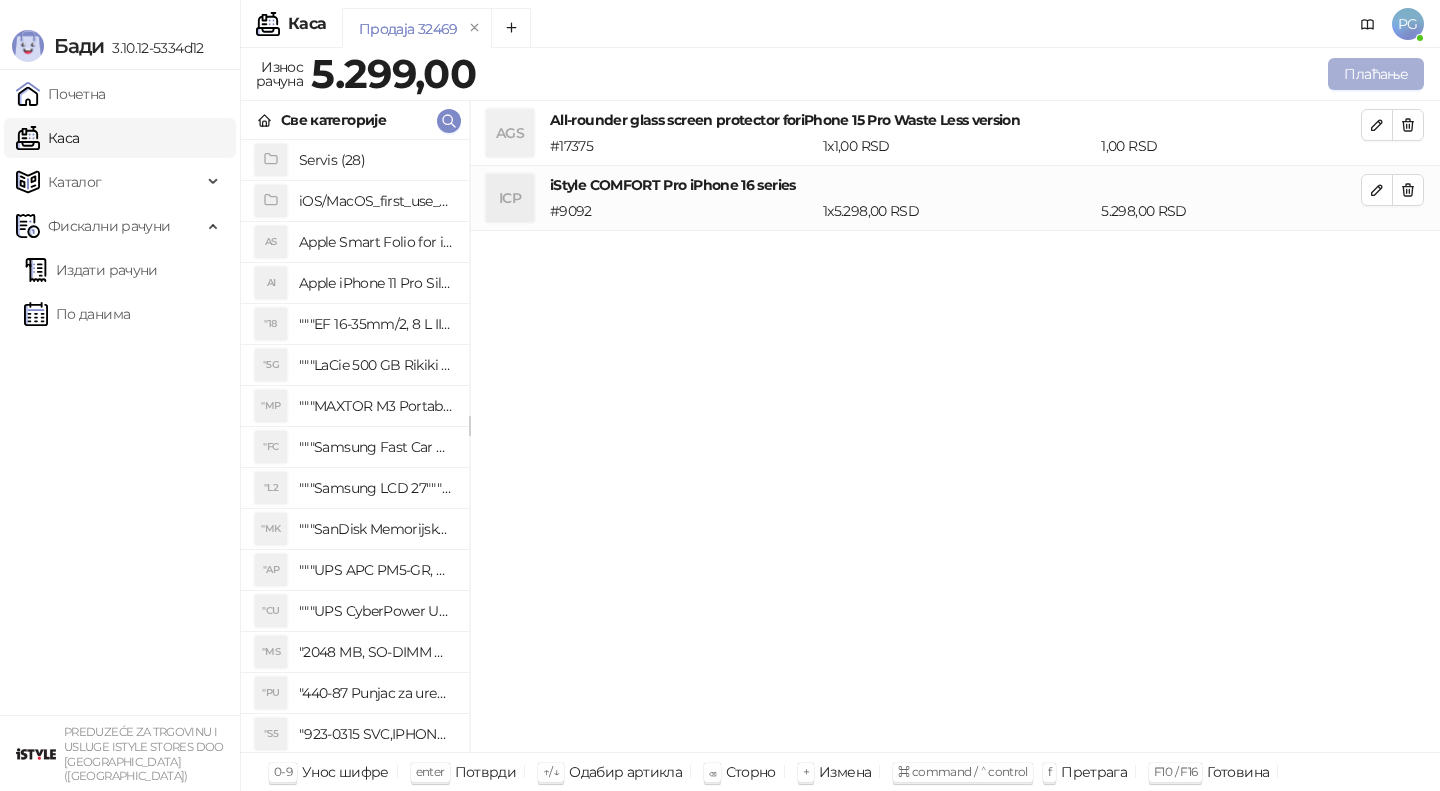 click on "Плаћање" at bounding box center [1376, 74] 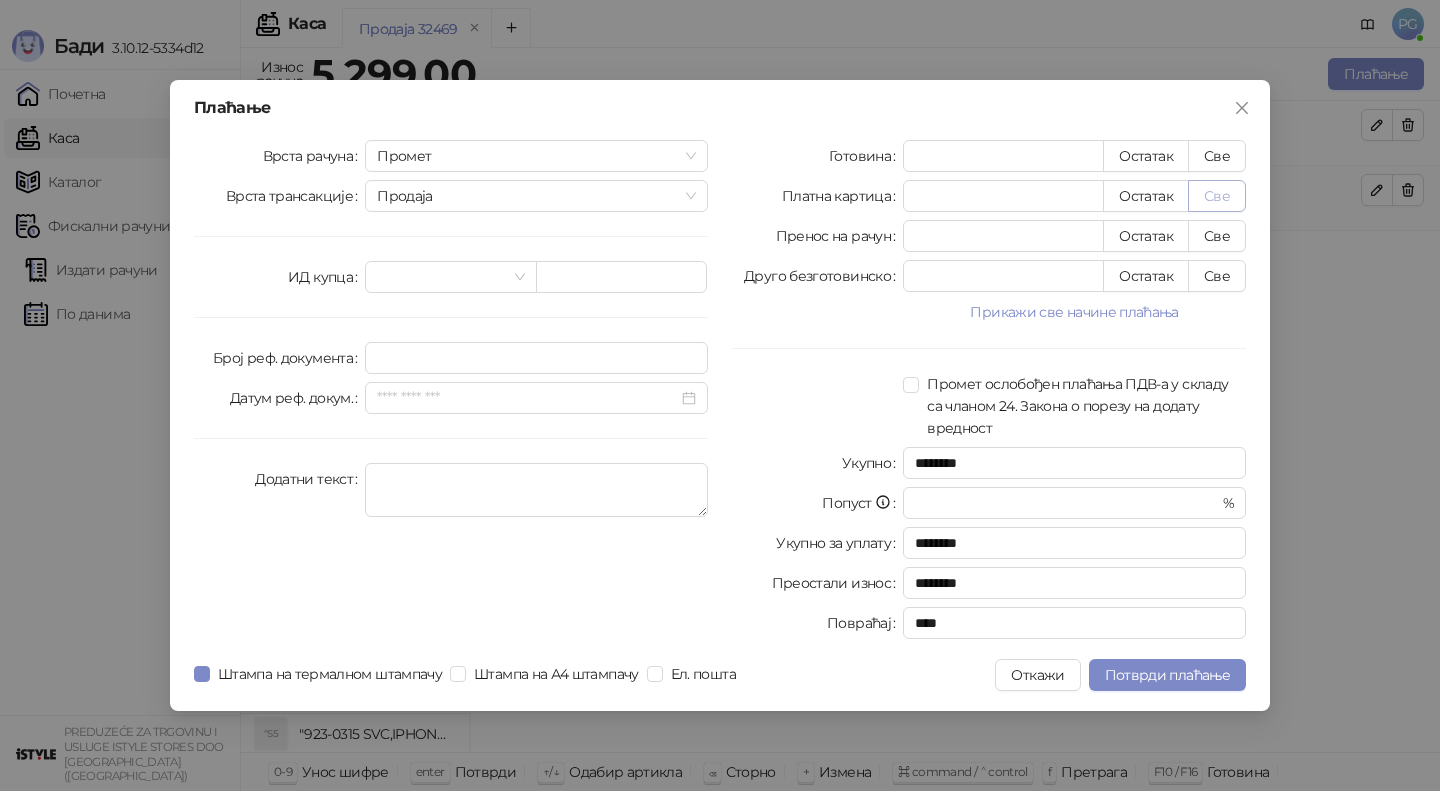 click on "Све" at bounding box center (1217, 196) 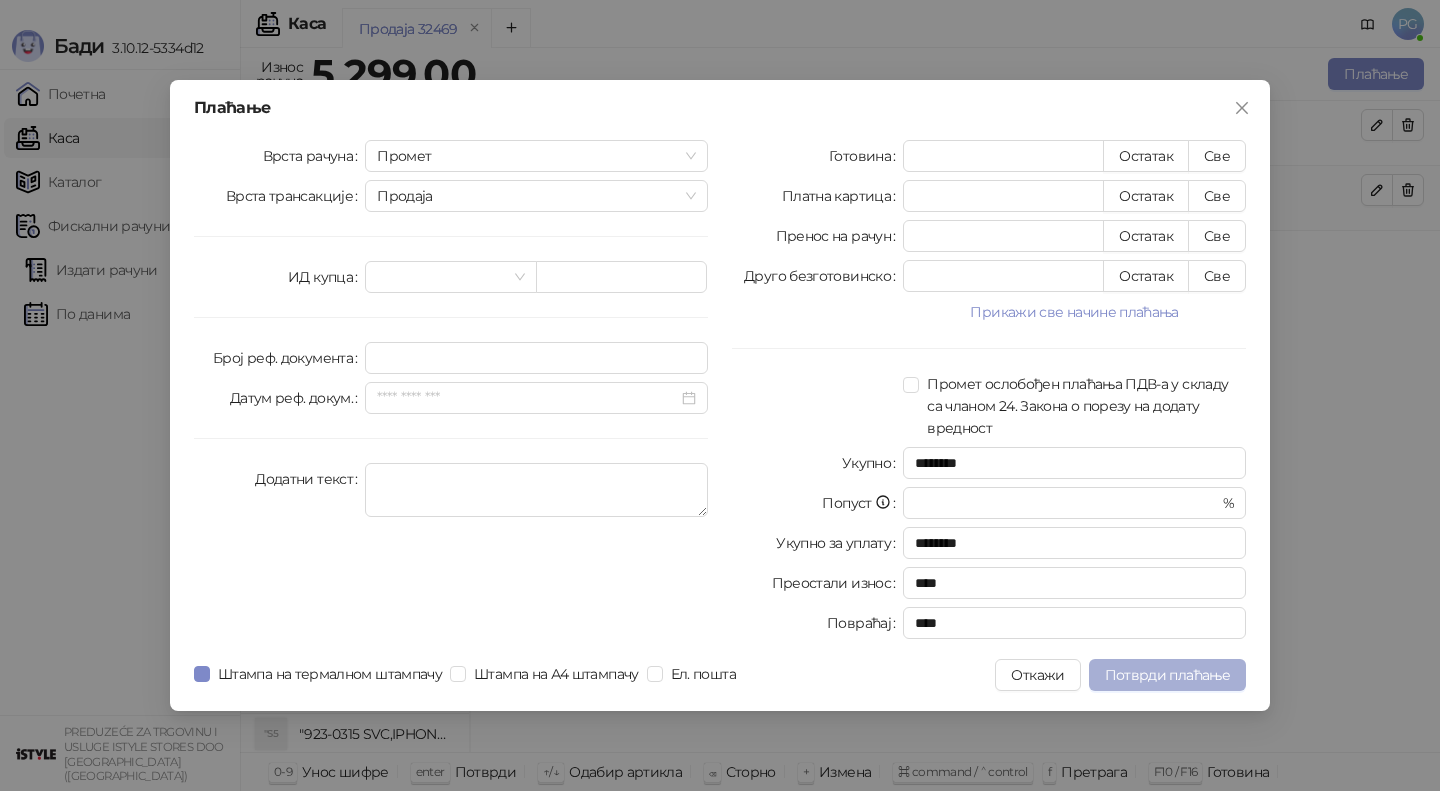 click on "Потврди плаћање" at bounding box center [1167, 675] 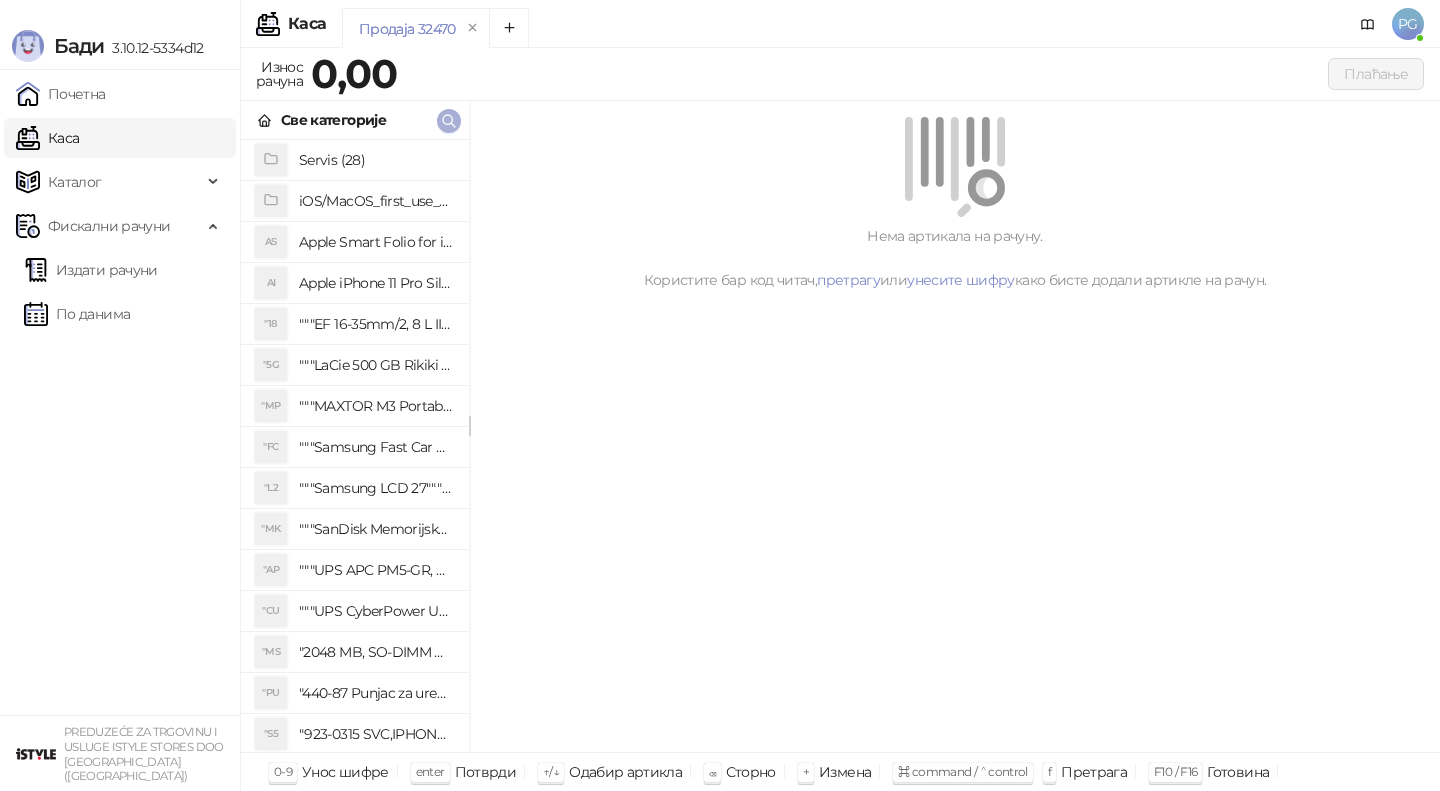 click 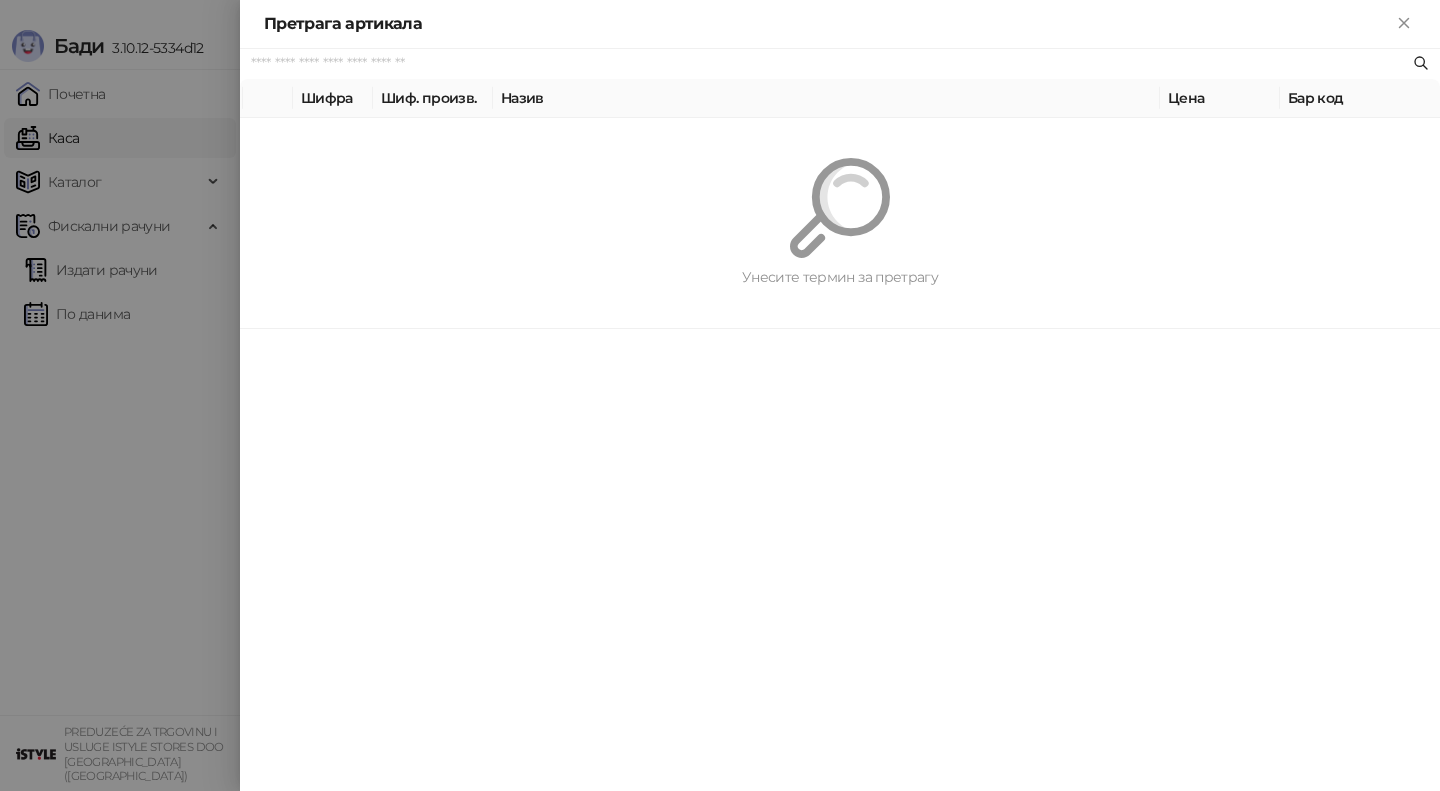 paste on "*********" 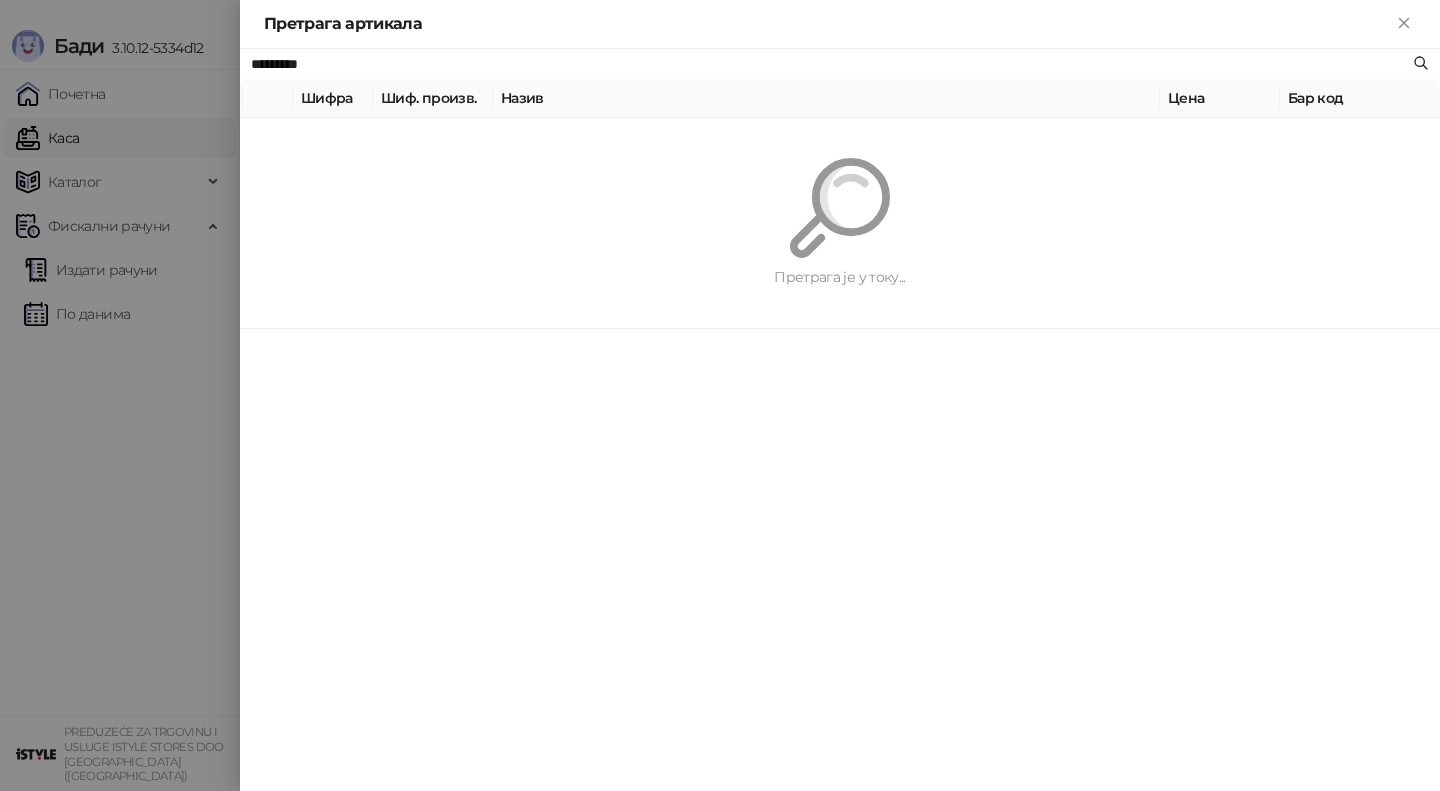 type on "*********" 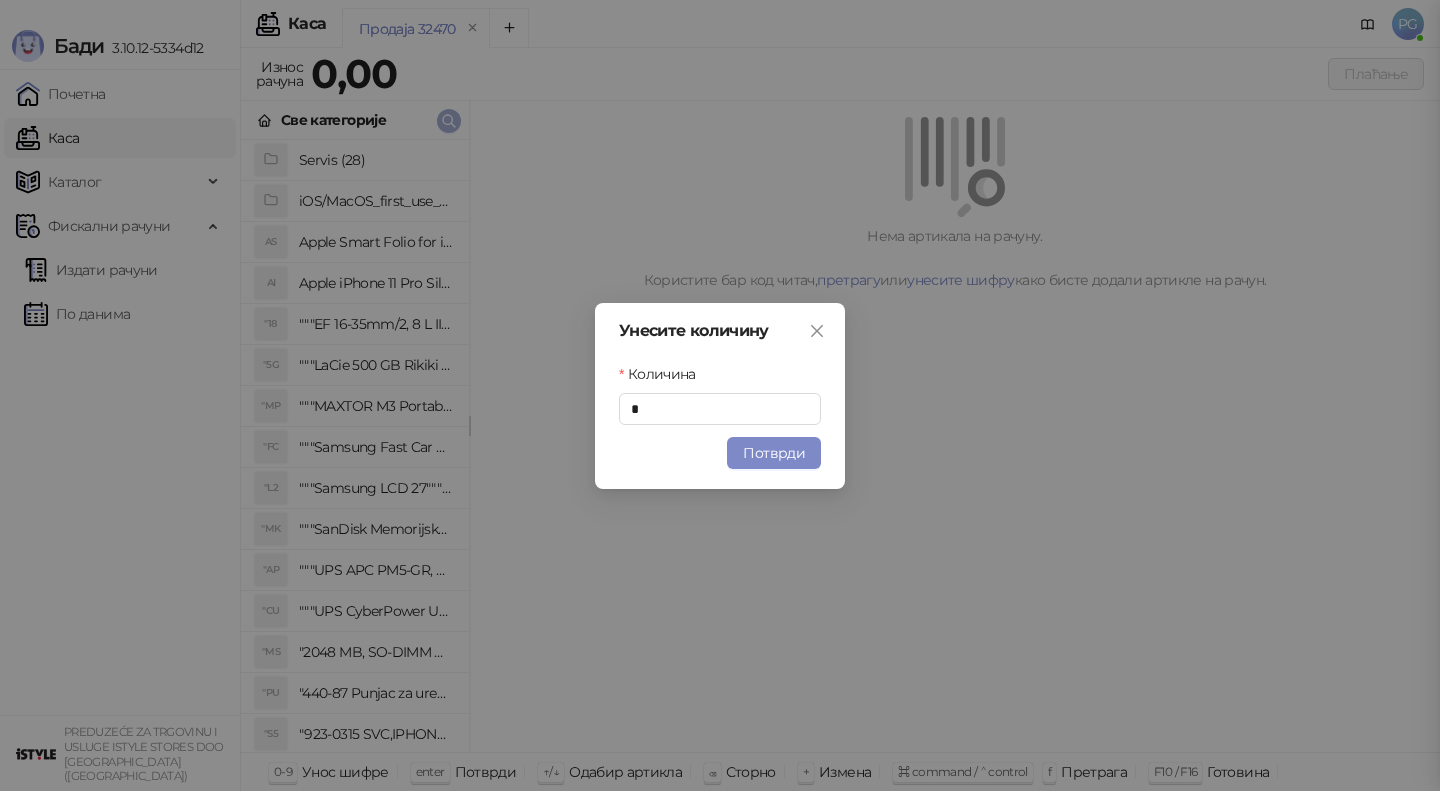 type 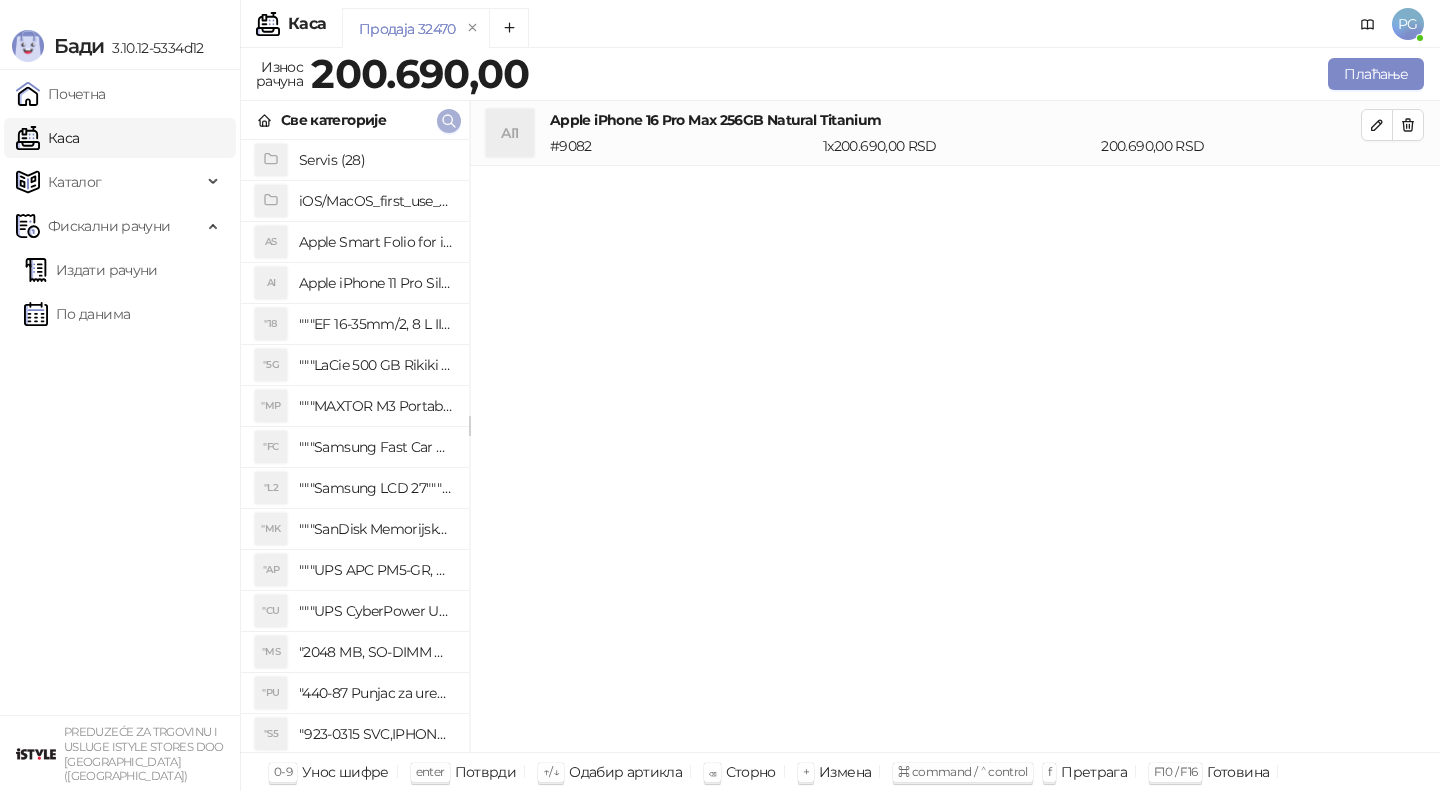 click 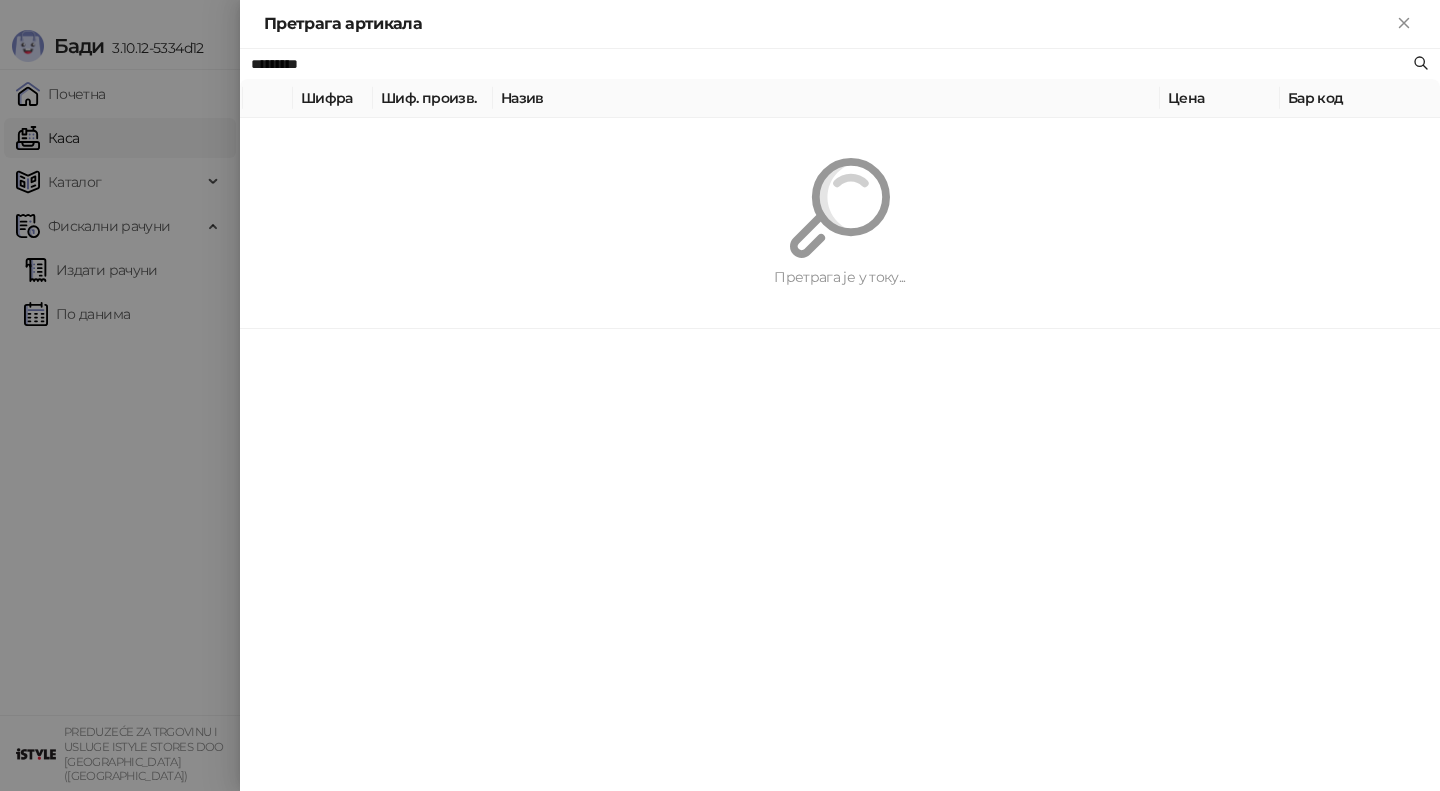 paste on "*******" 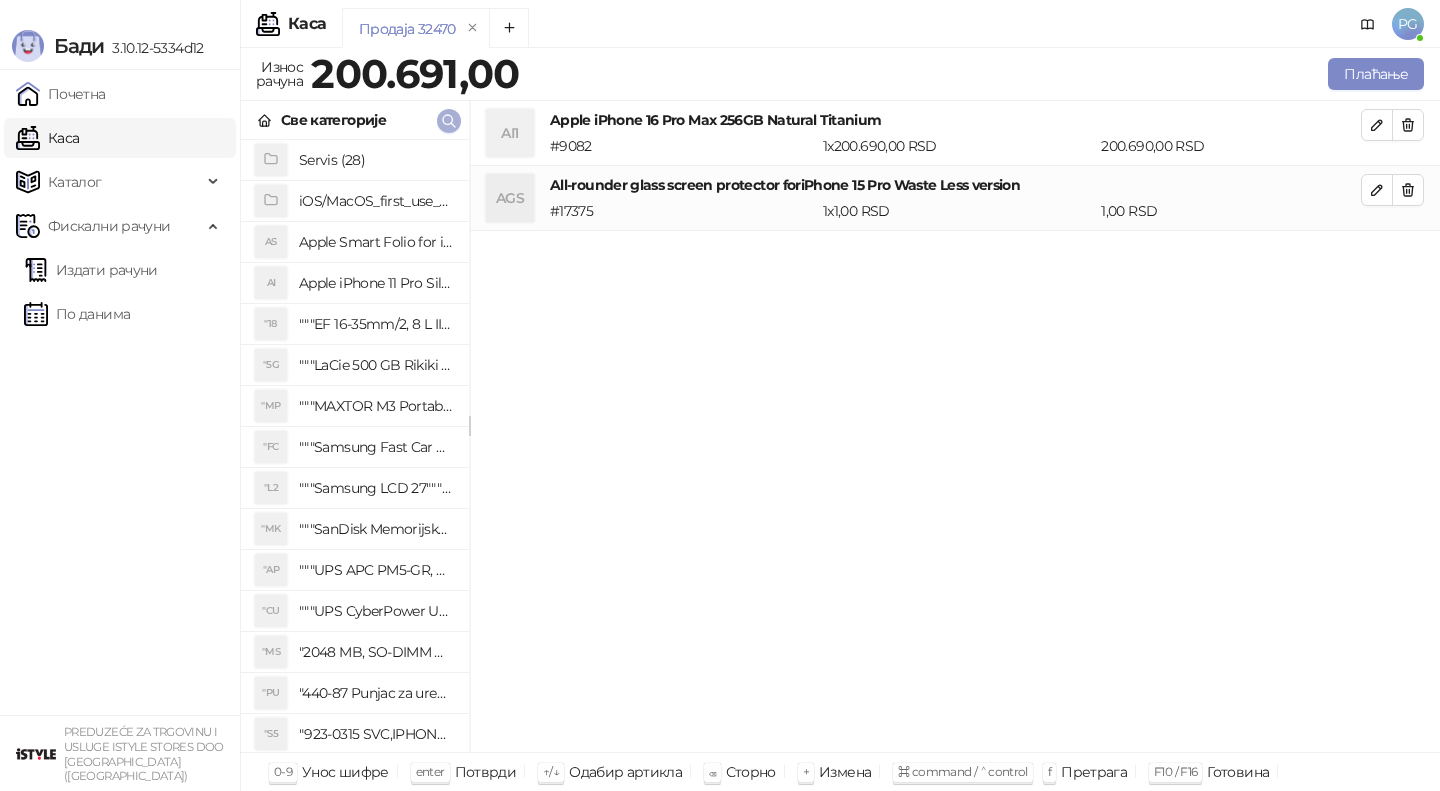 click 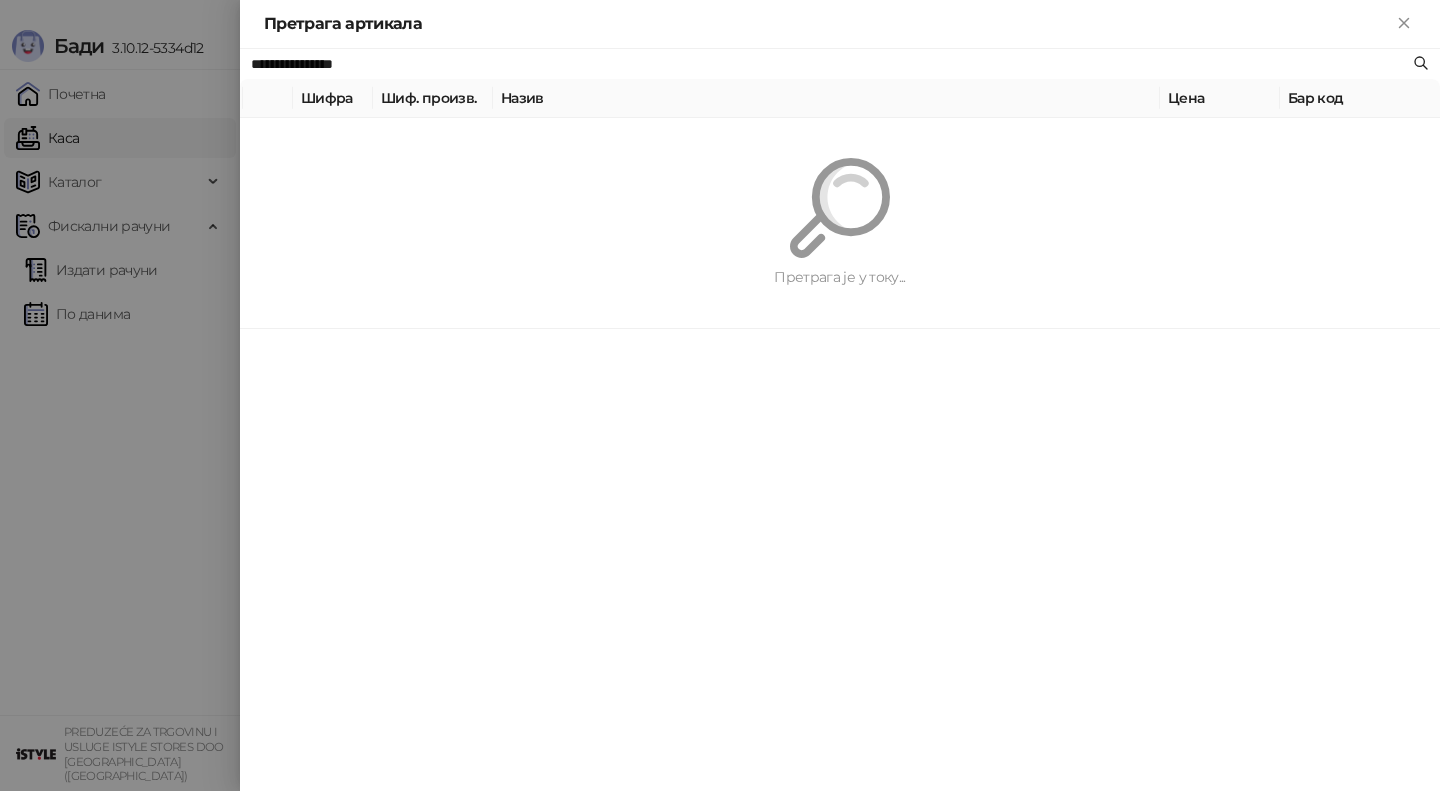 paste on "**********" 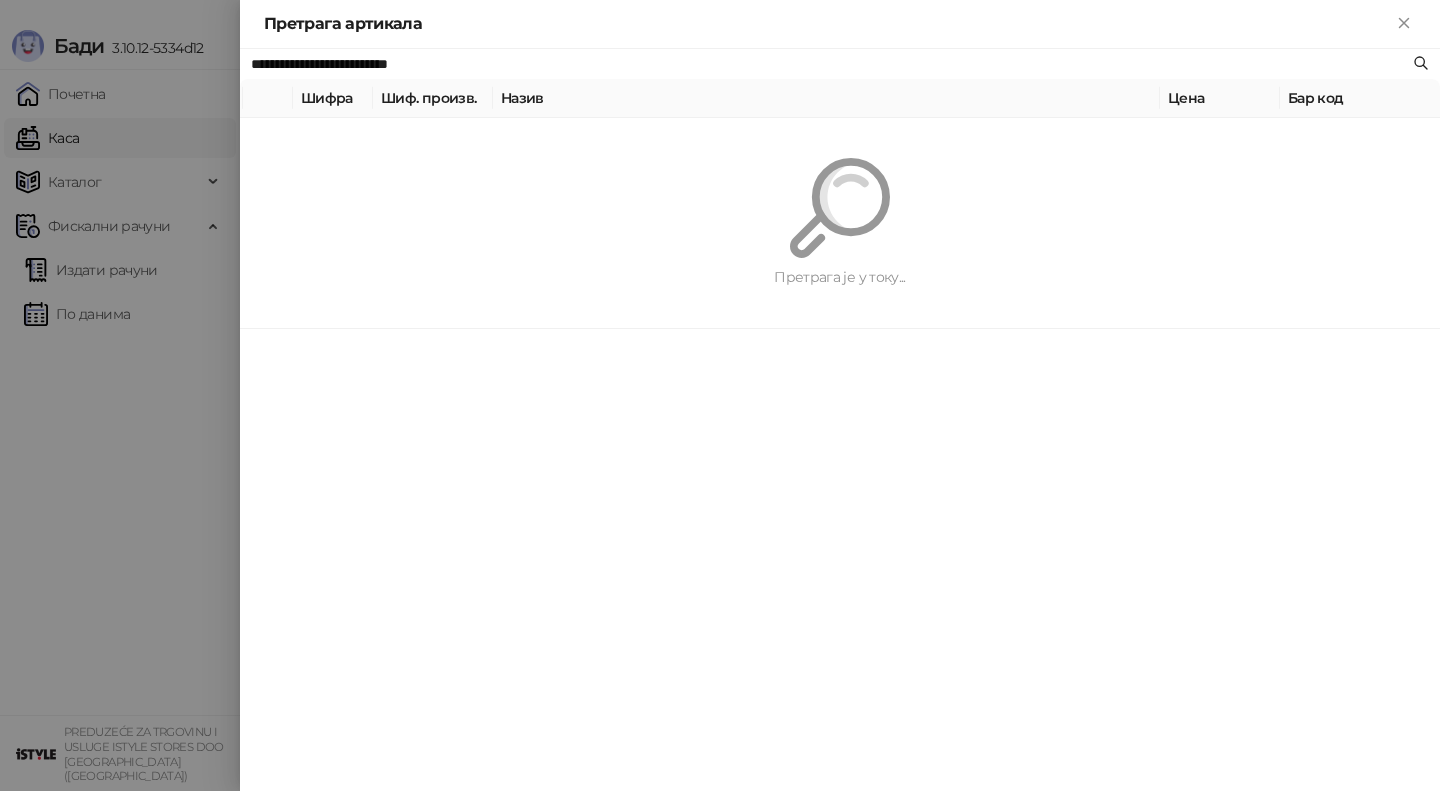 type on "**********" 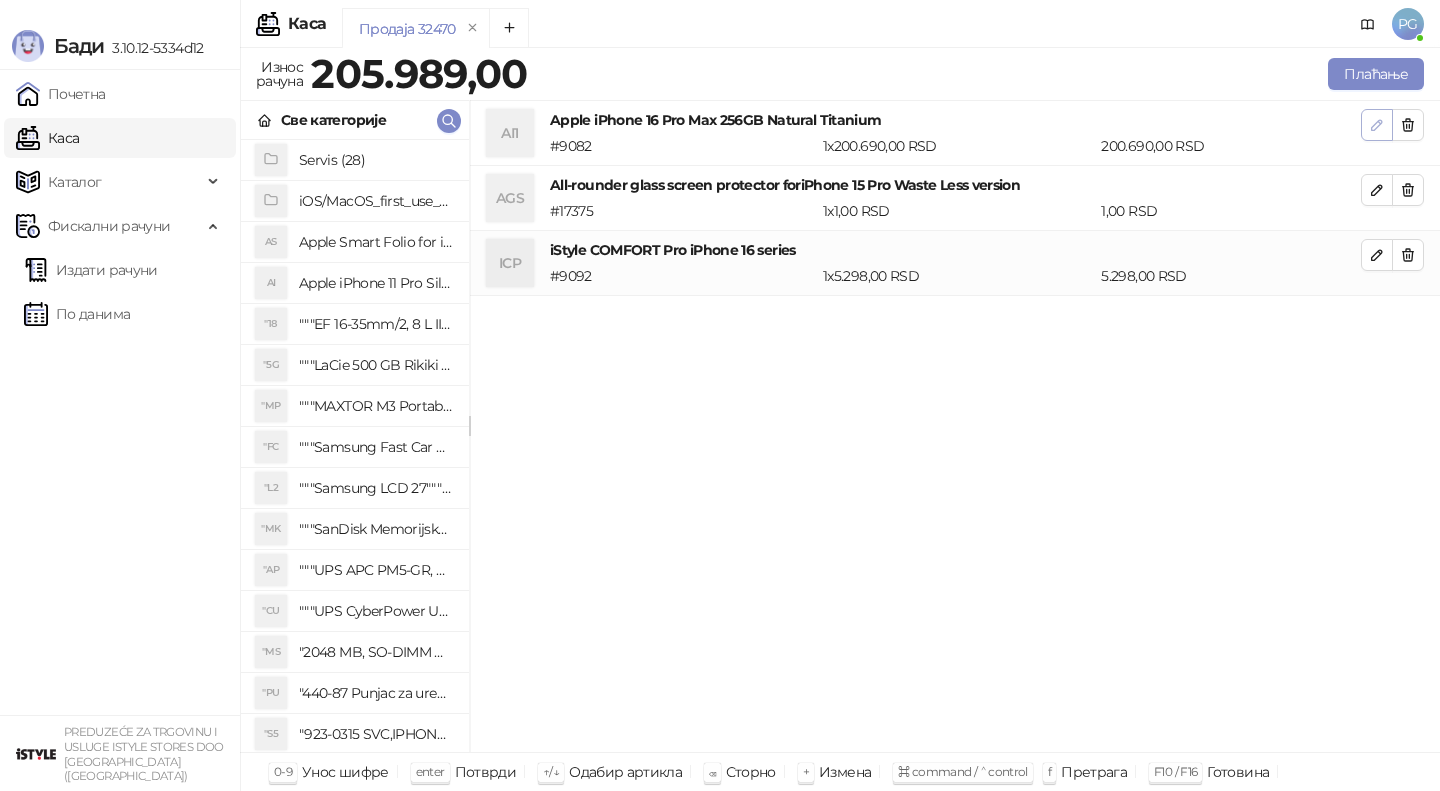 click at bounding box center (1377, 125) 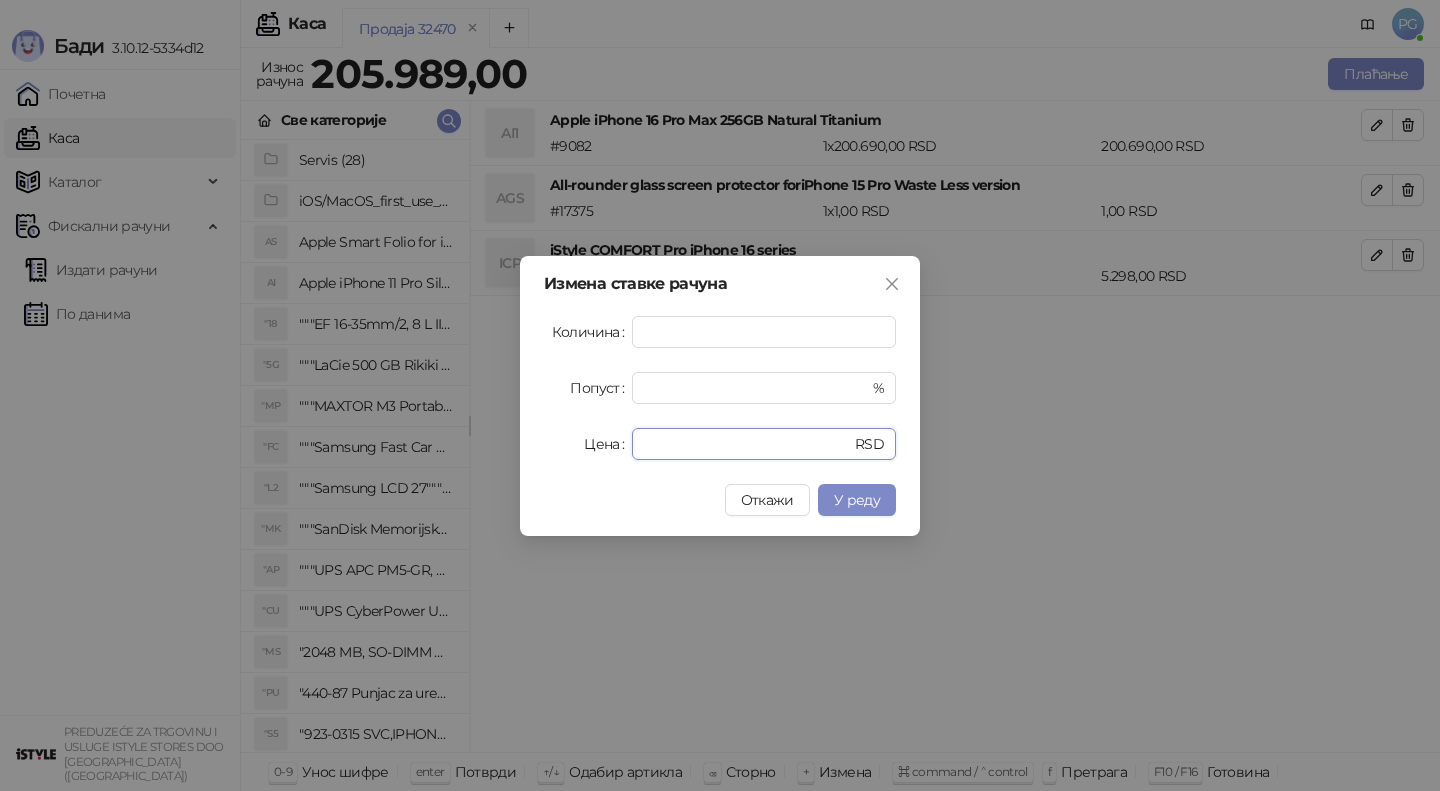 drag, startPoint x: 726, startPoint y: 434, endPoint x: 503, endPoint y: 429, distance: 223.05605 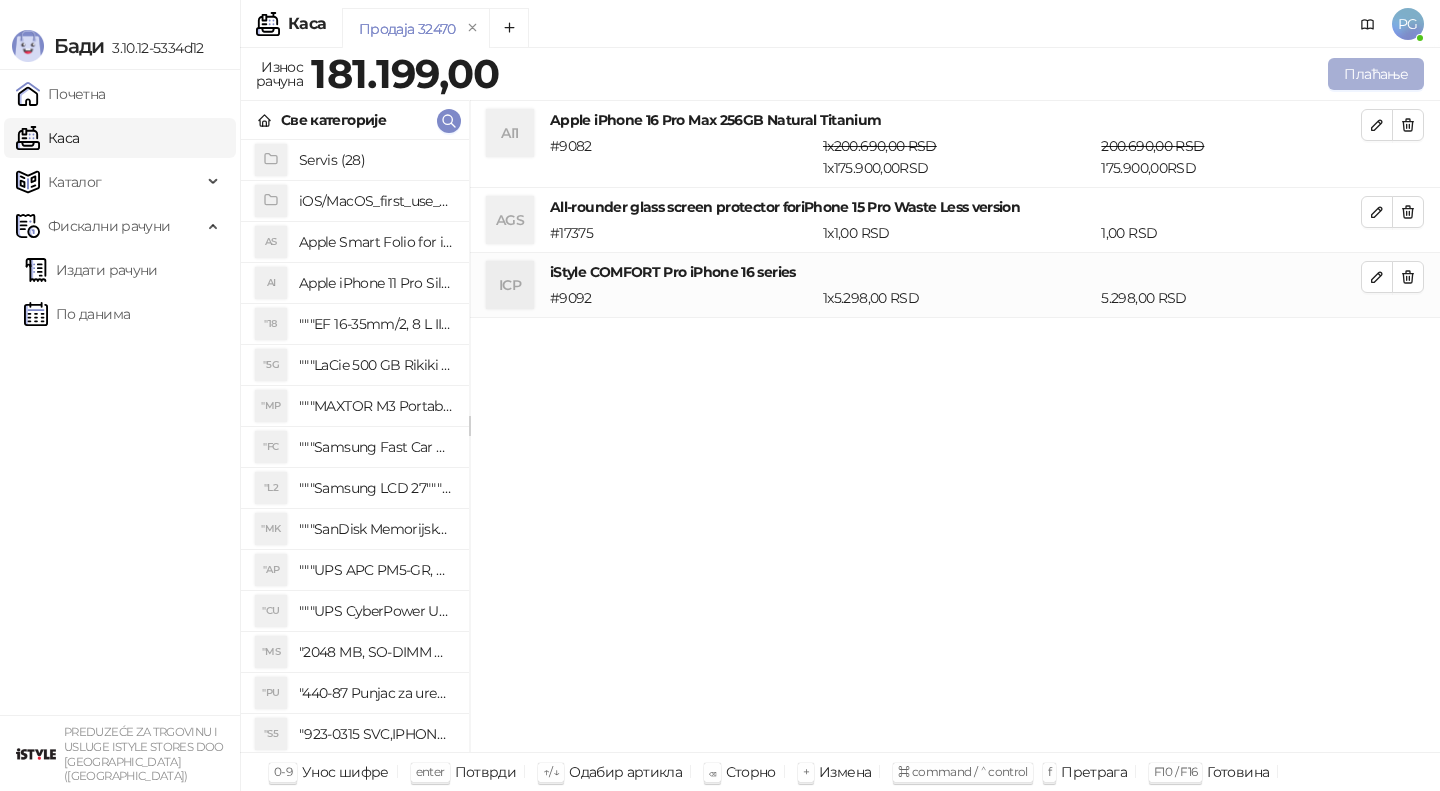 click on "Плаћање" at bounding box center (1376, 74) 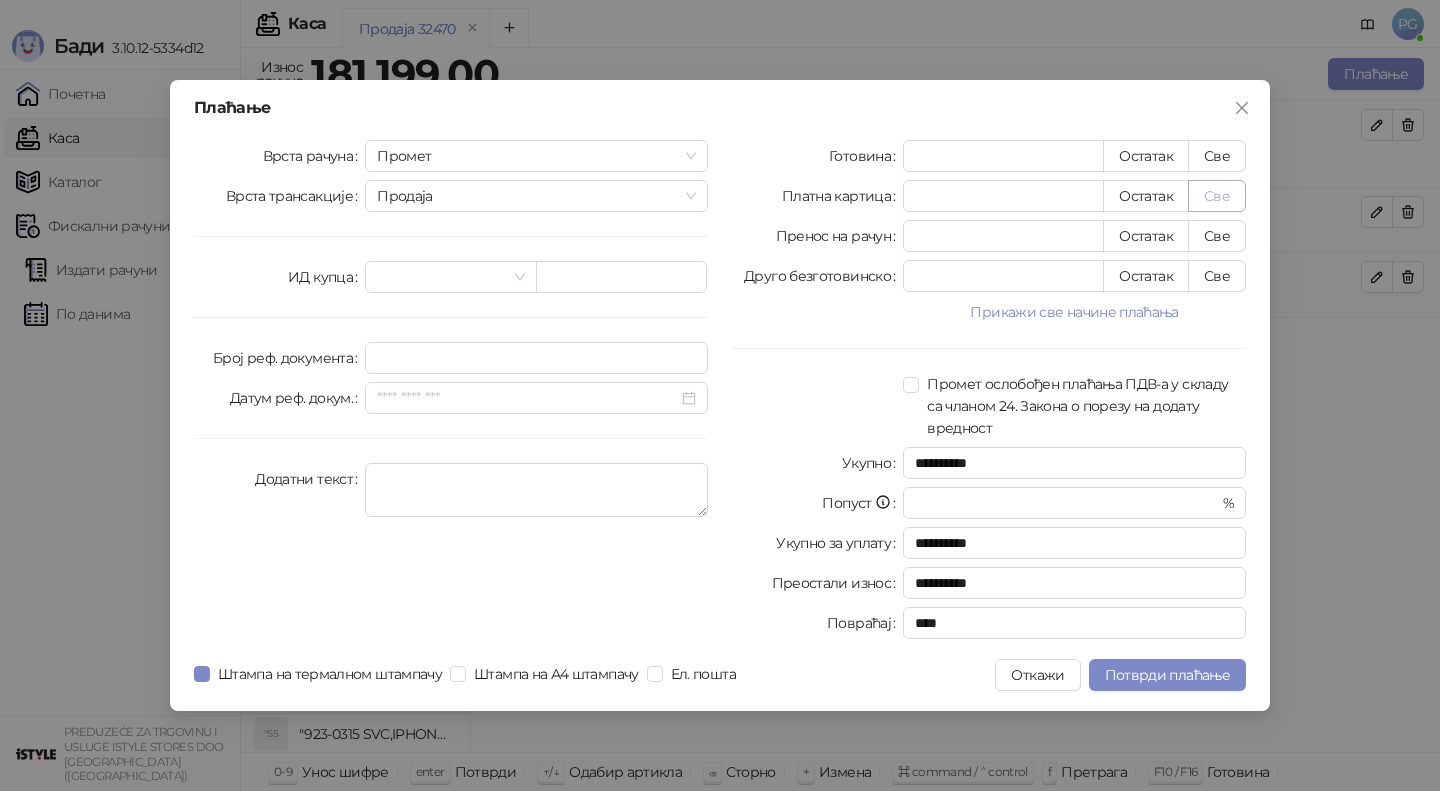 click on "Све" at bounding box center (1217, 196) 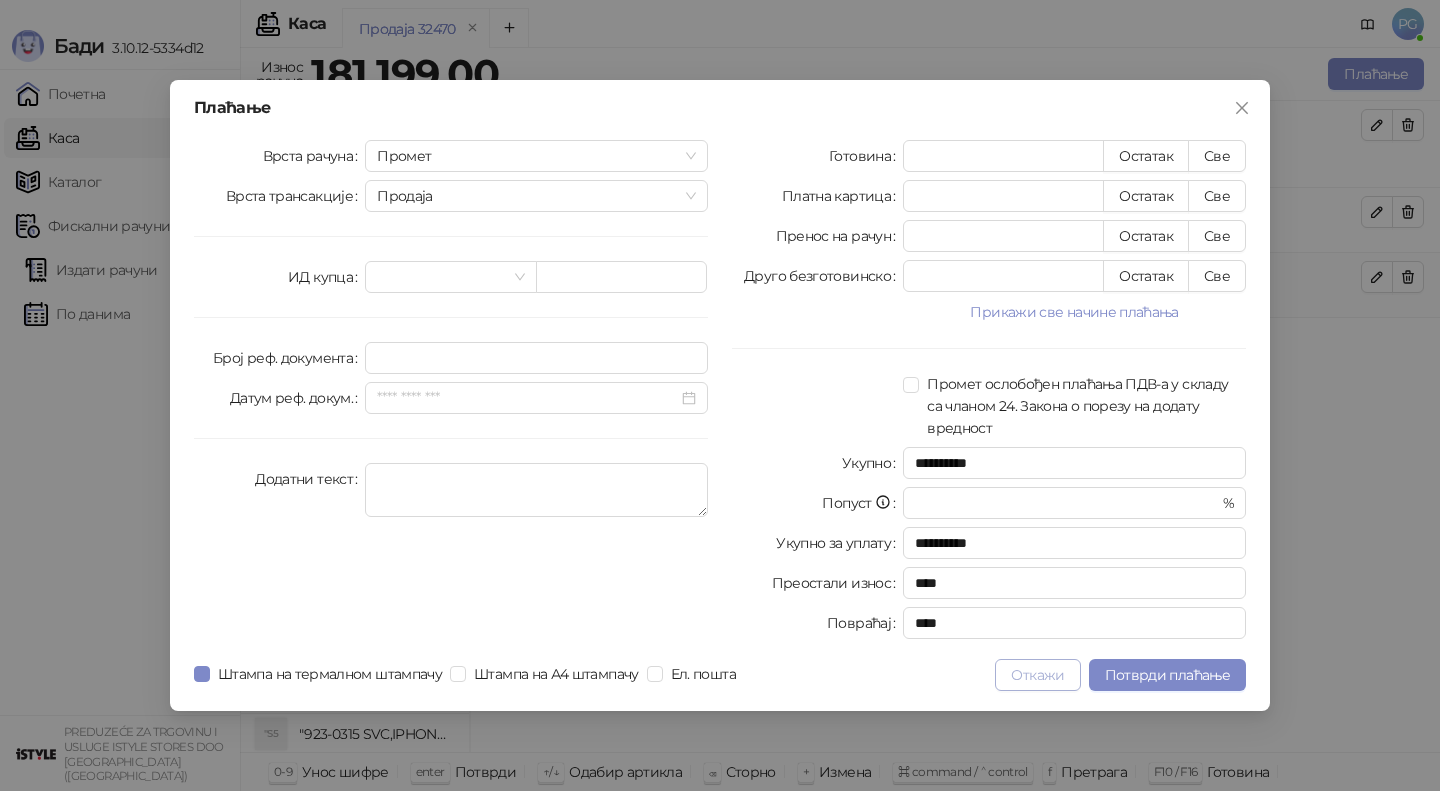 click on "Откажи" at bounding box center (1037, 675) 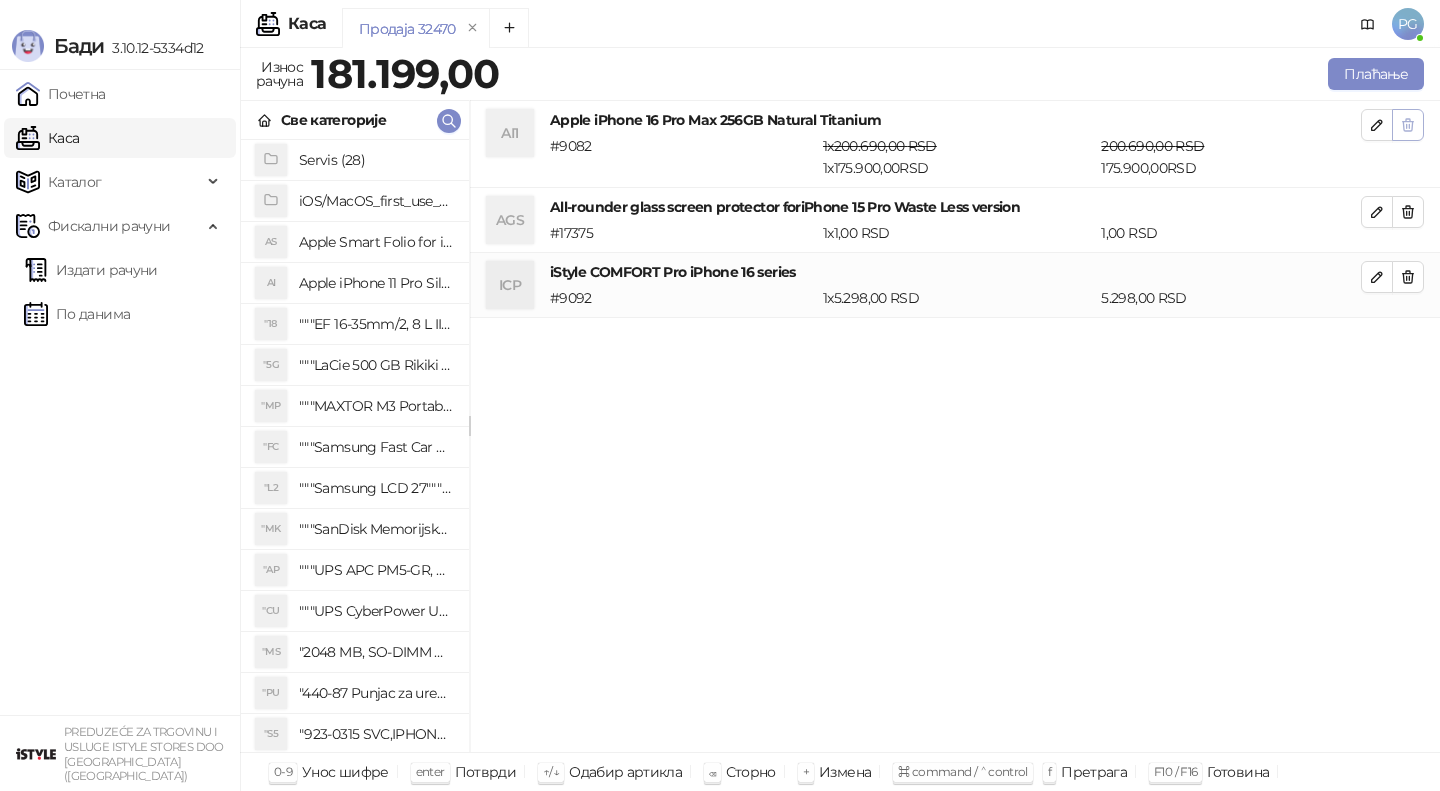 click 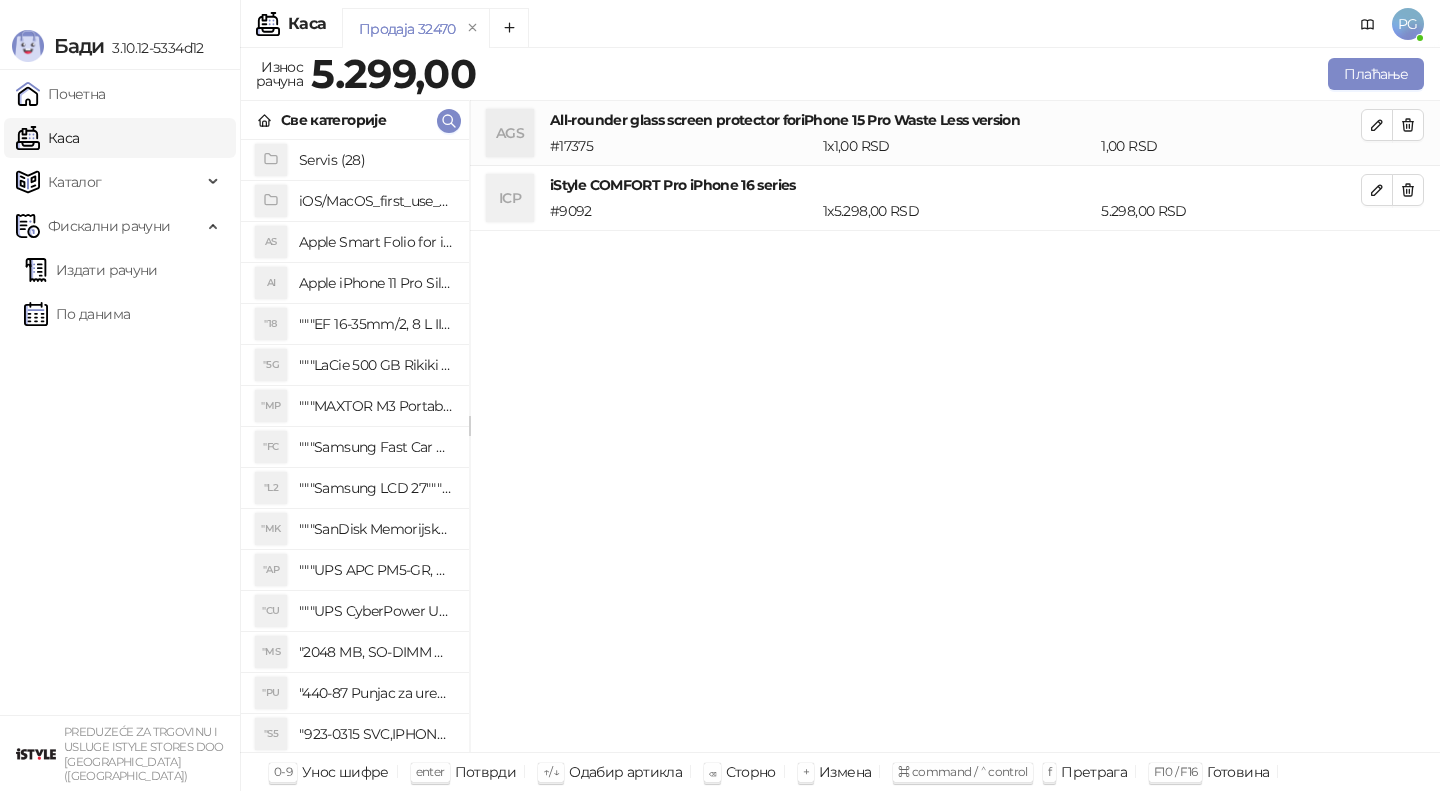 click 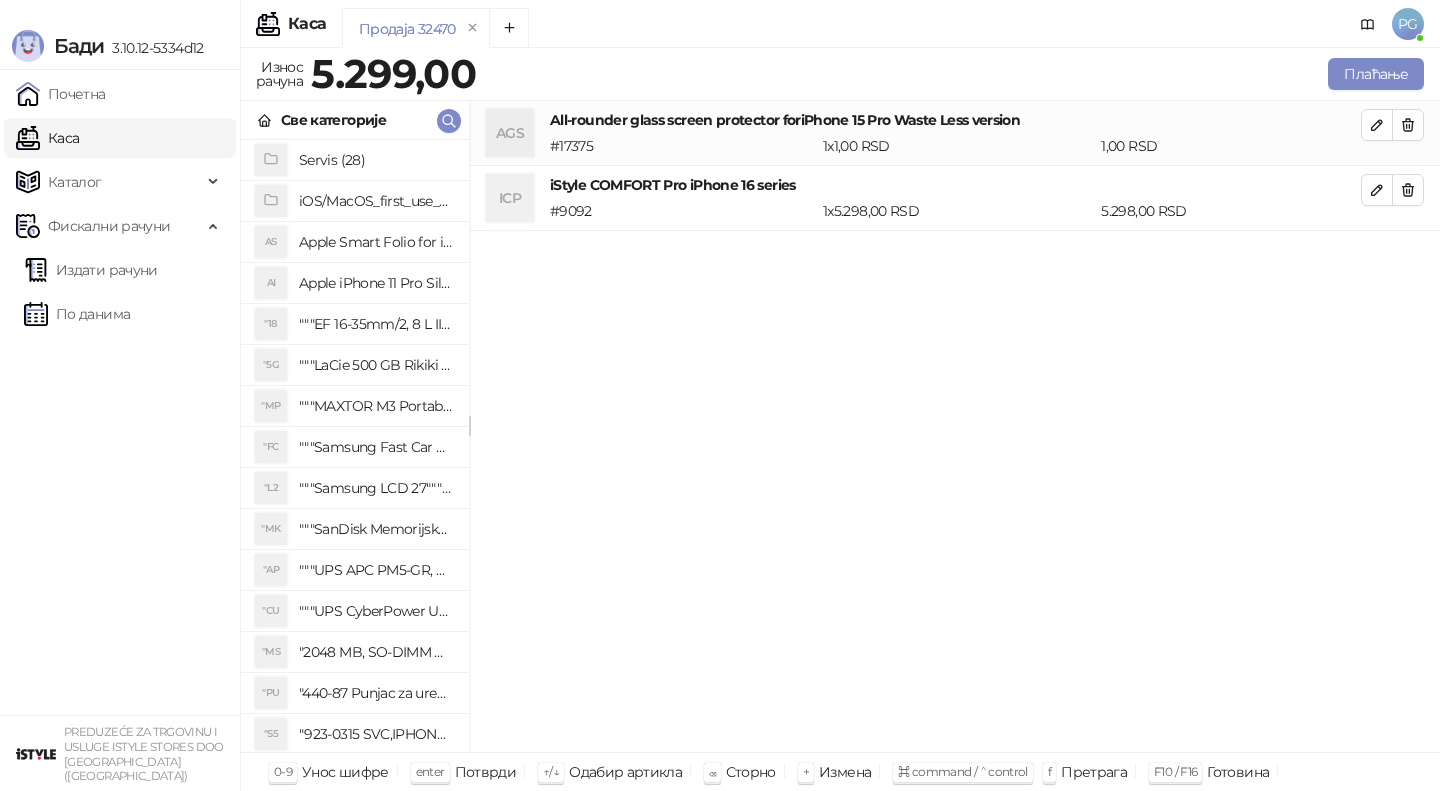 click 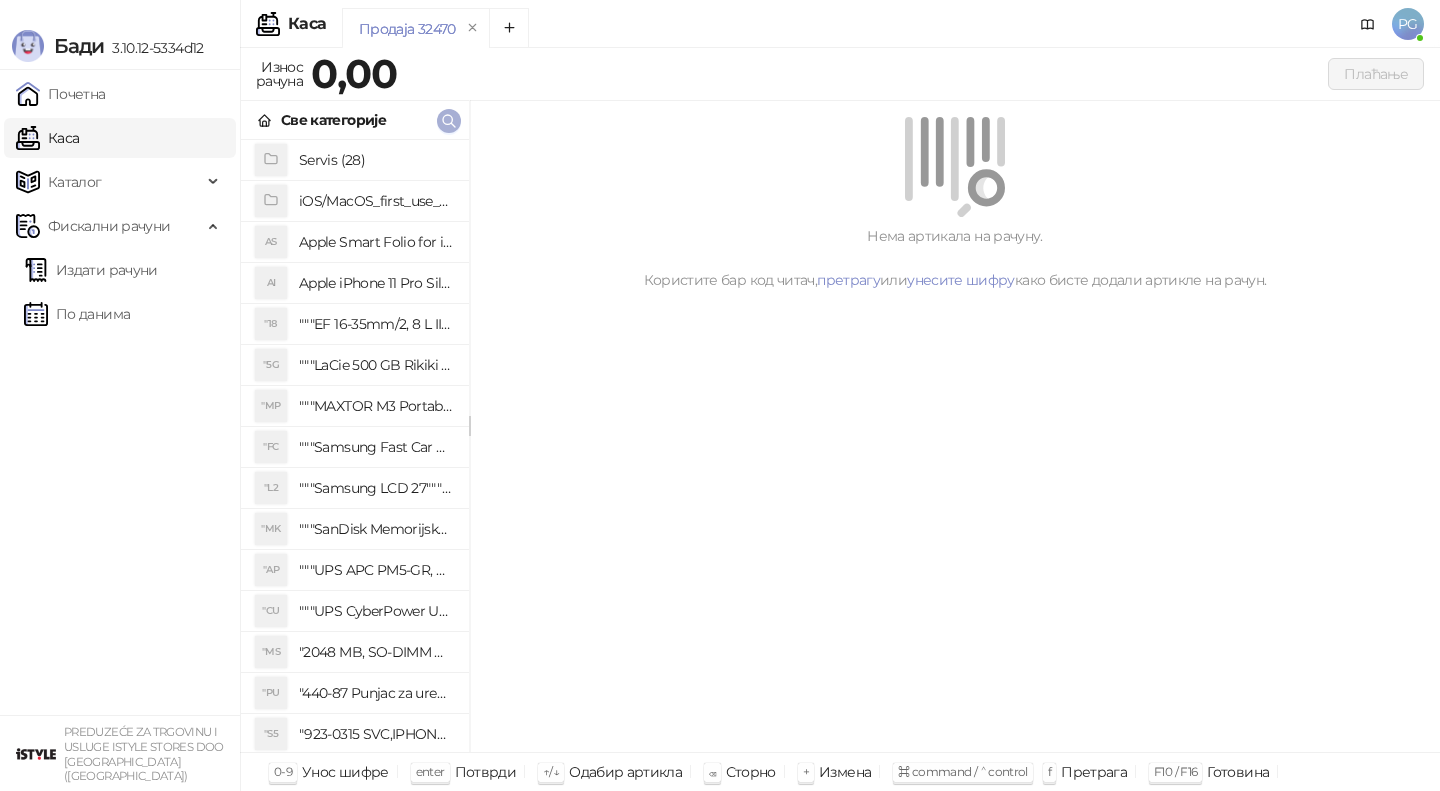 click 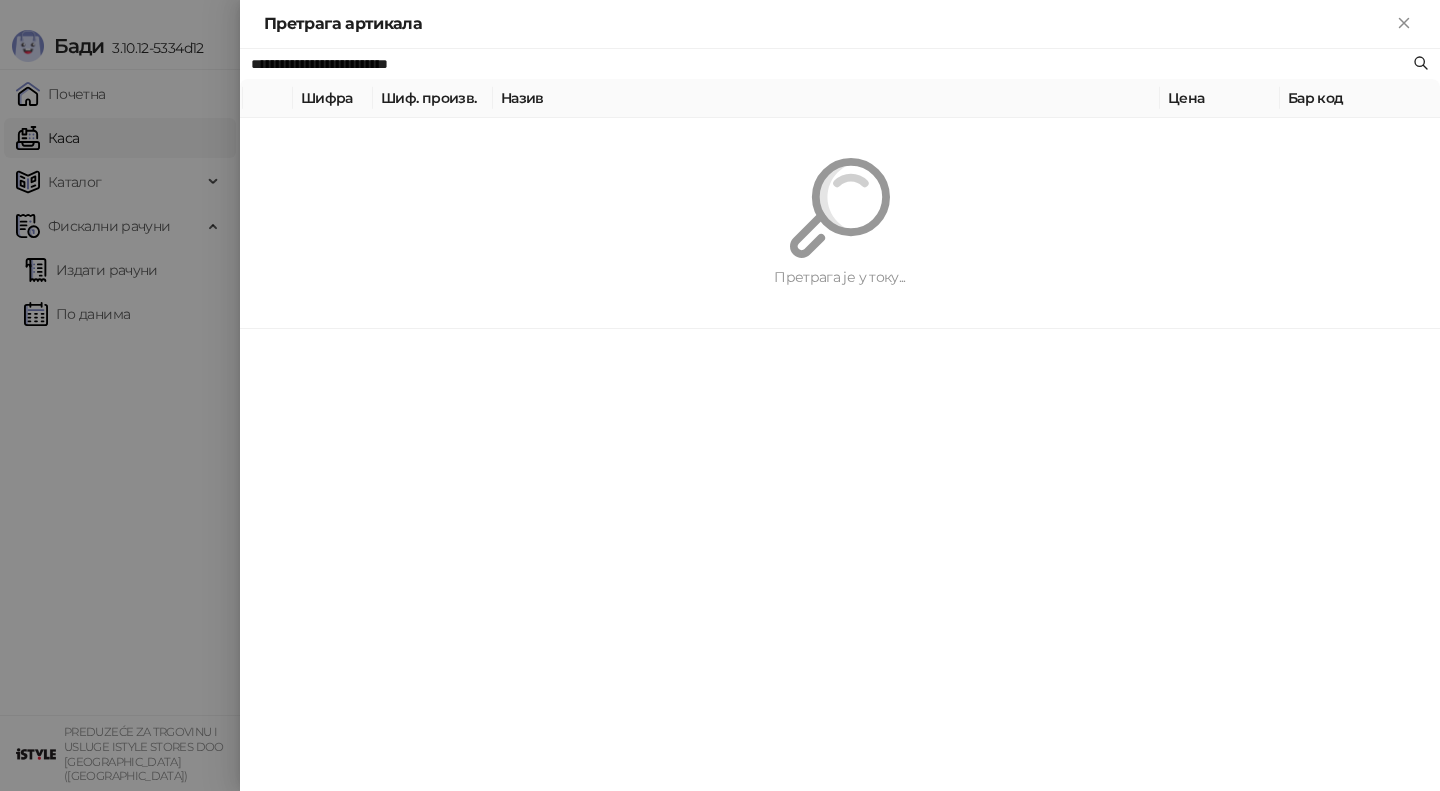 paste 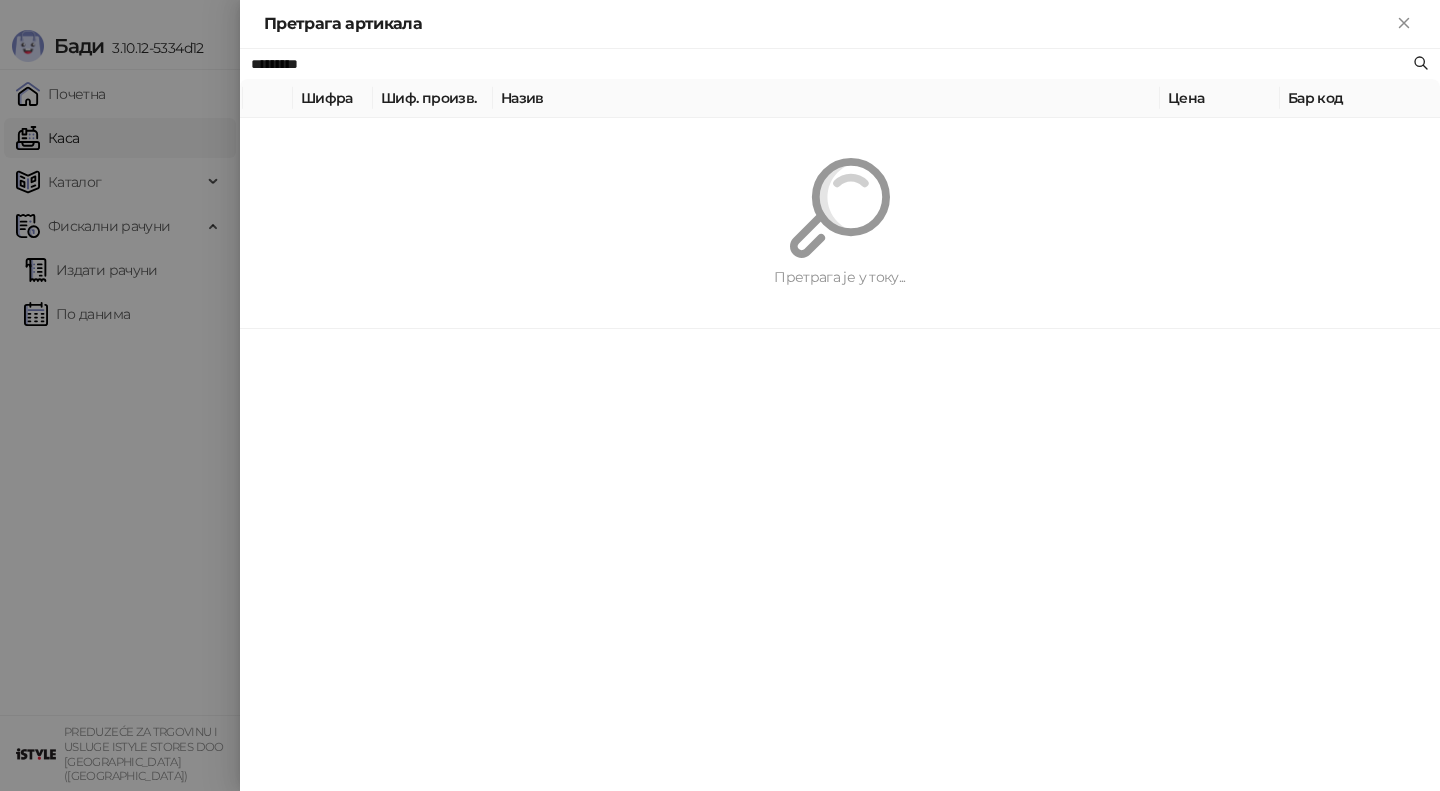 type on "*********" 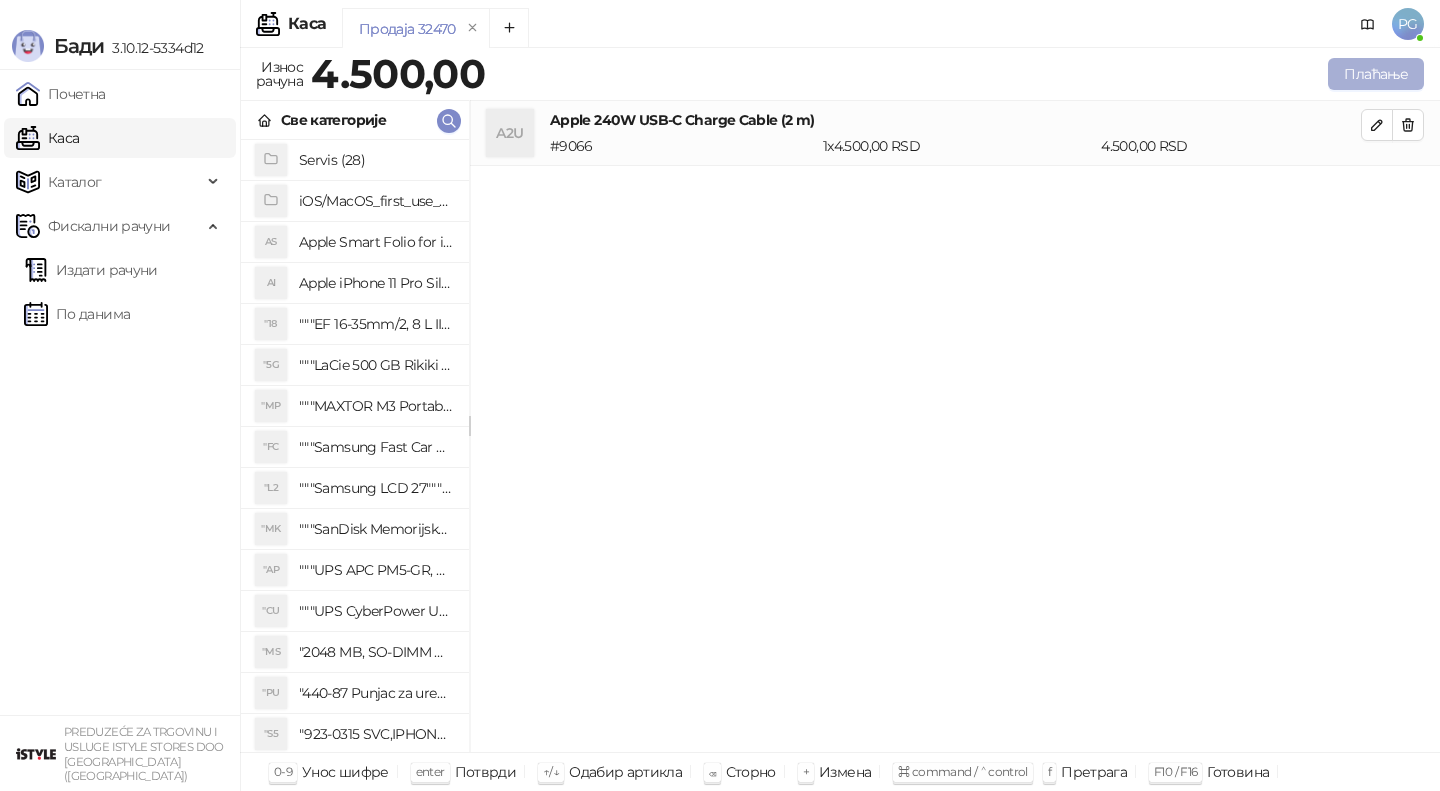click on "Плаћање" at bounding box center (1376, 74) 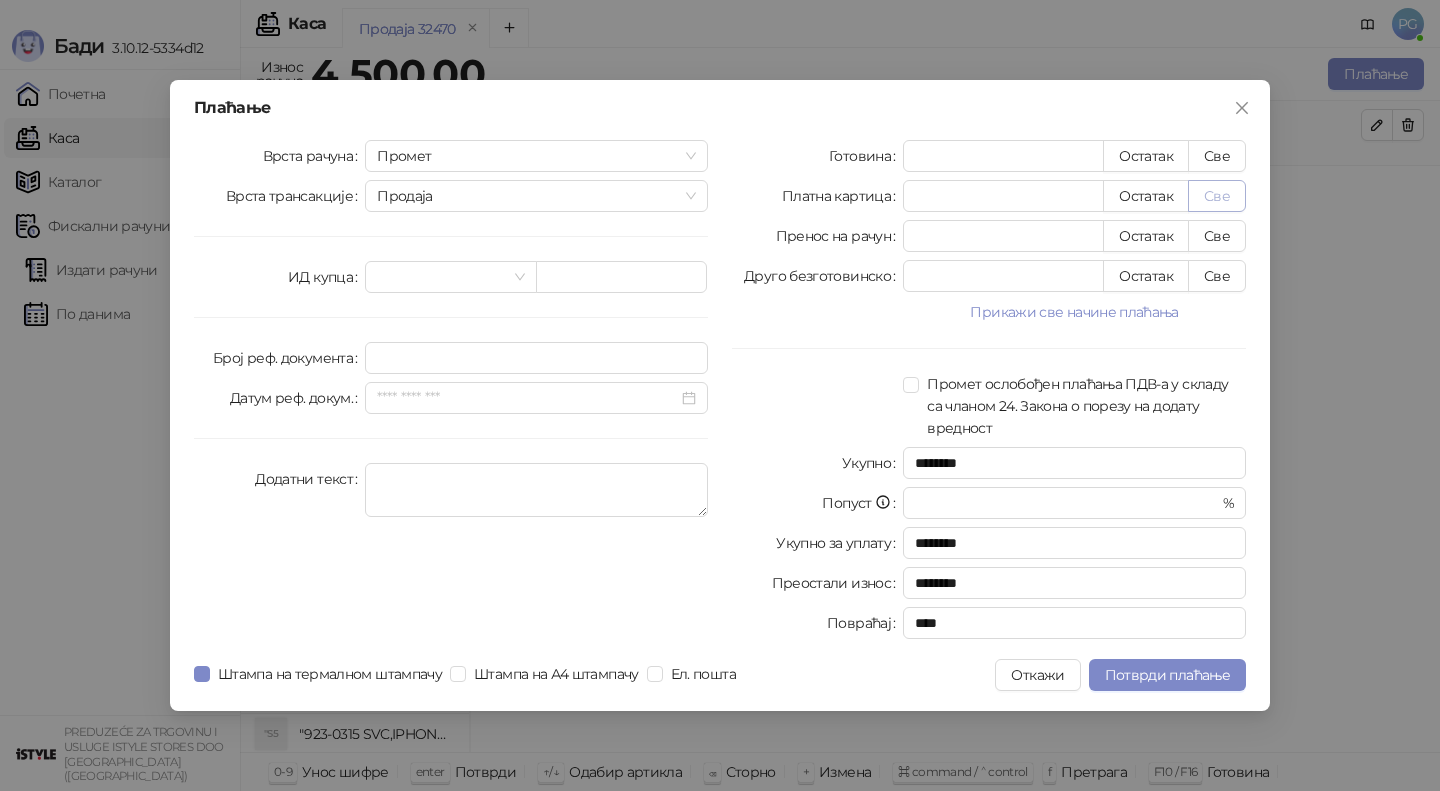 click on "Све" at bounding box center (1217, 196) 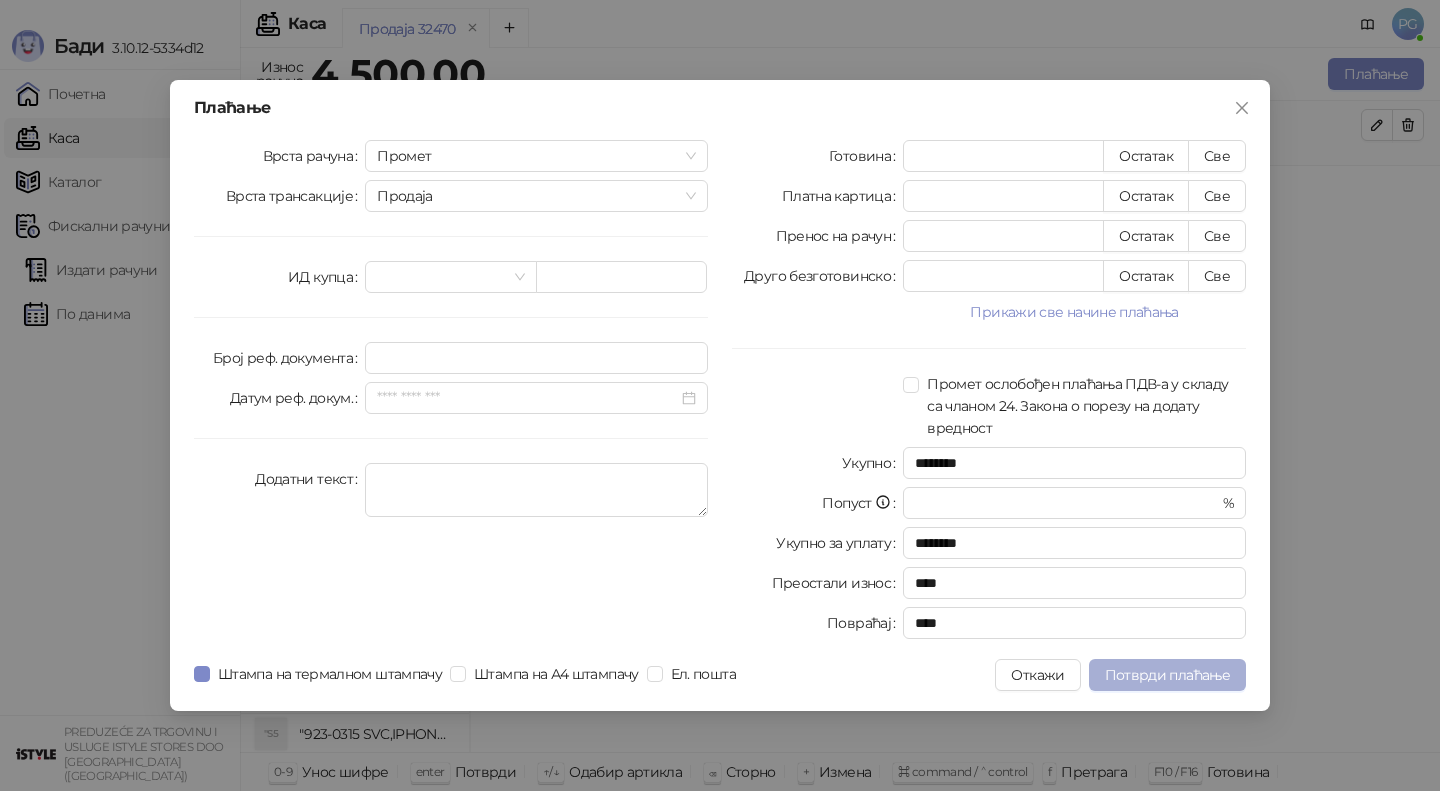 click on "Потврди плаћање" at bounding box center [1167, 675] 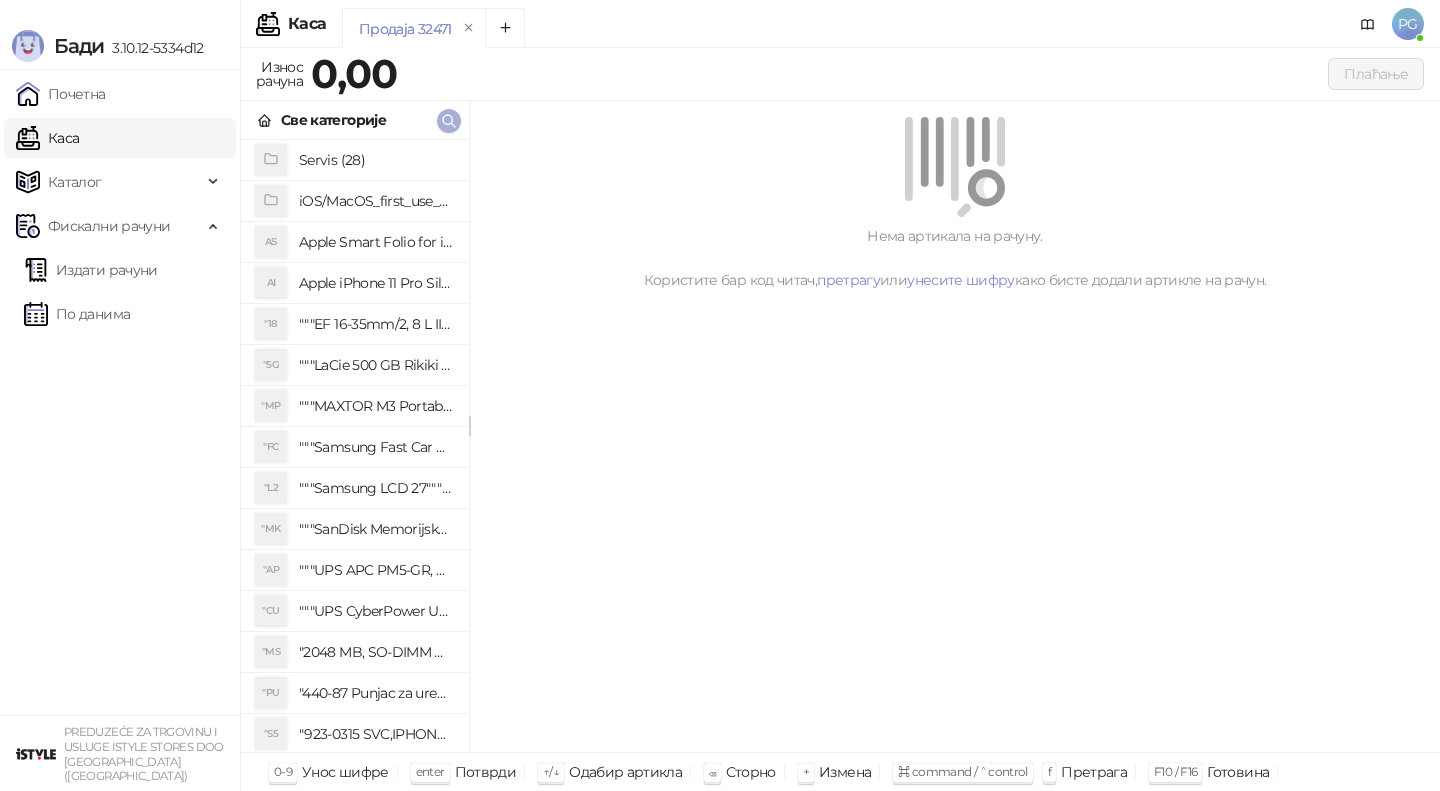 click 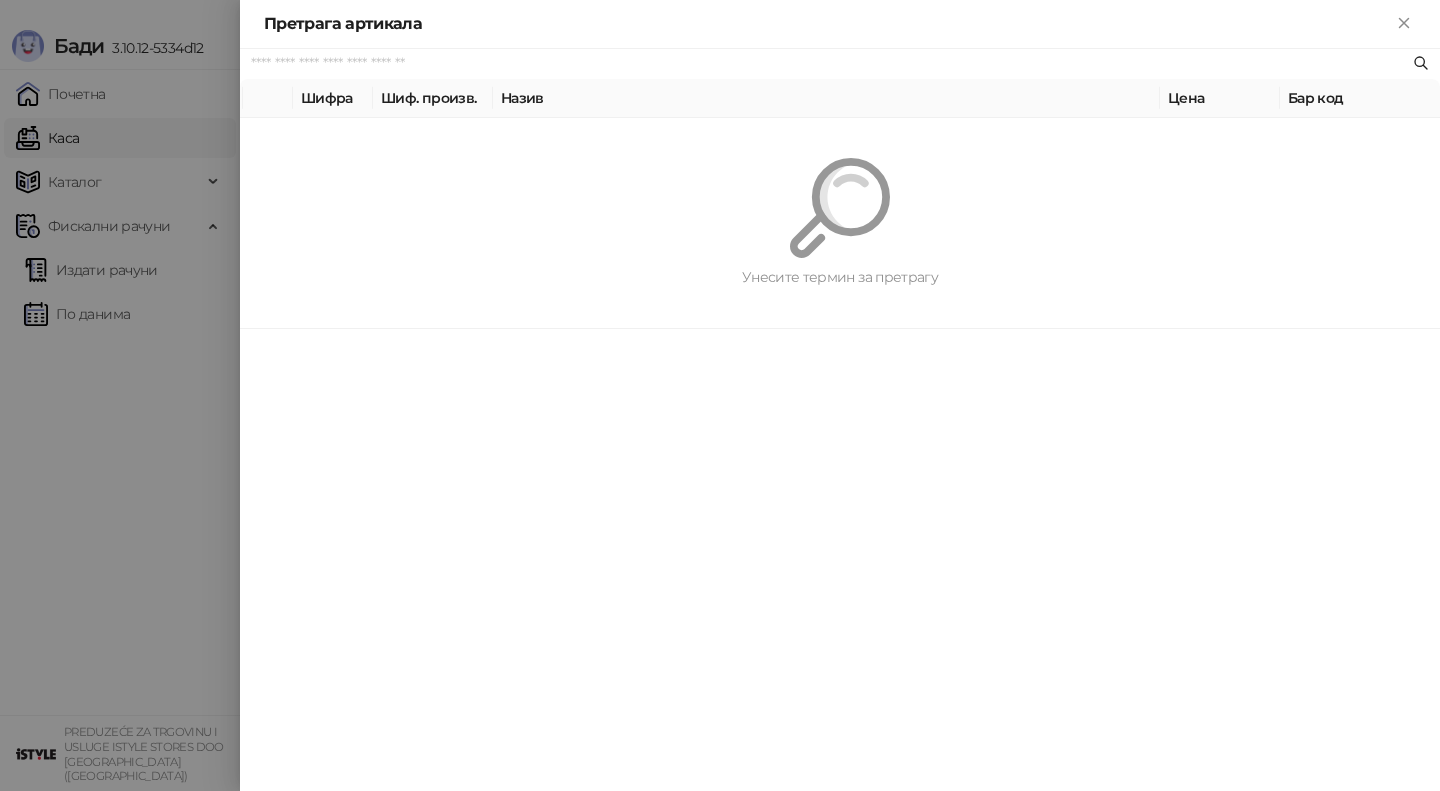 paste on "*********" 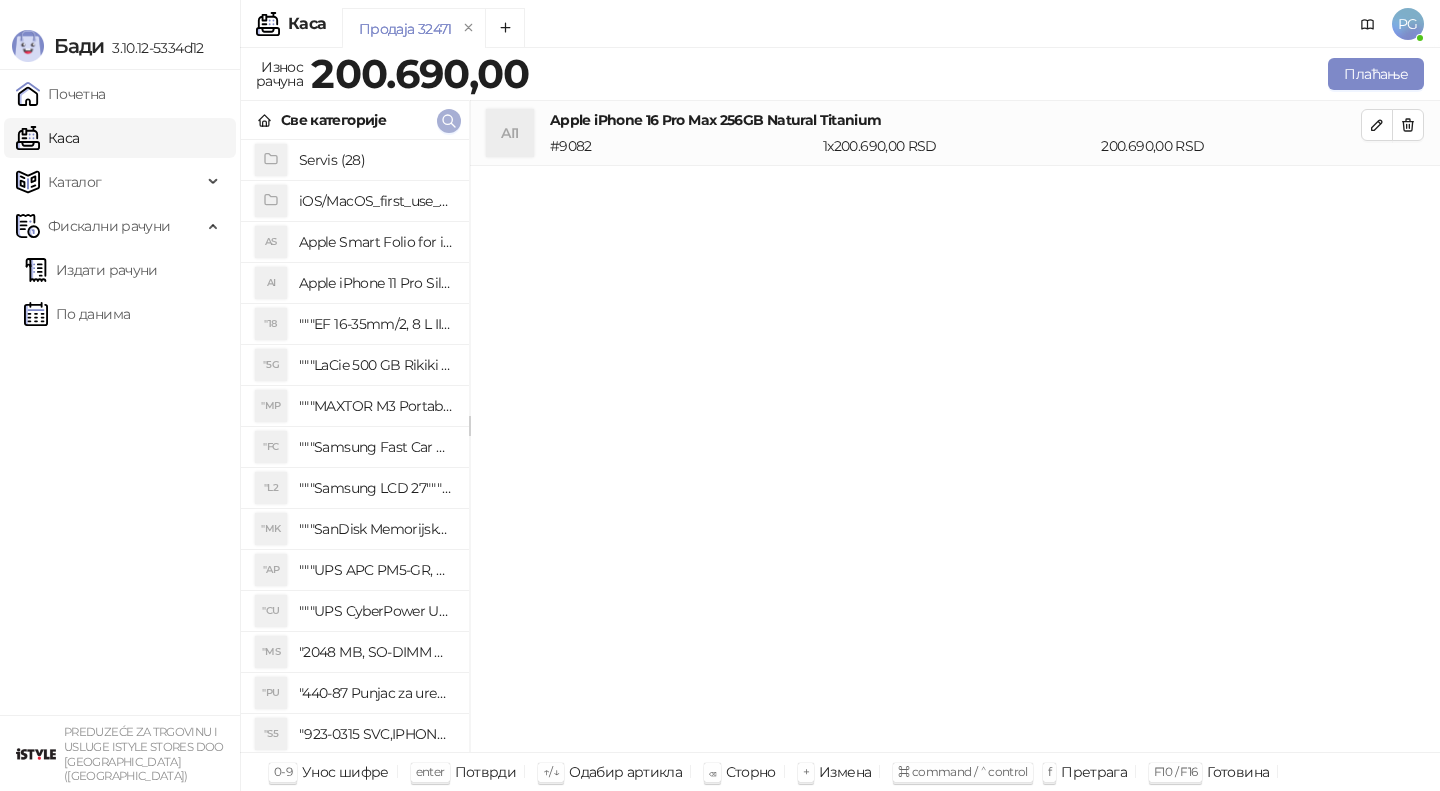click at bounding box center [449, 120] 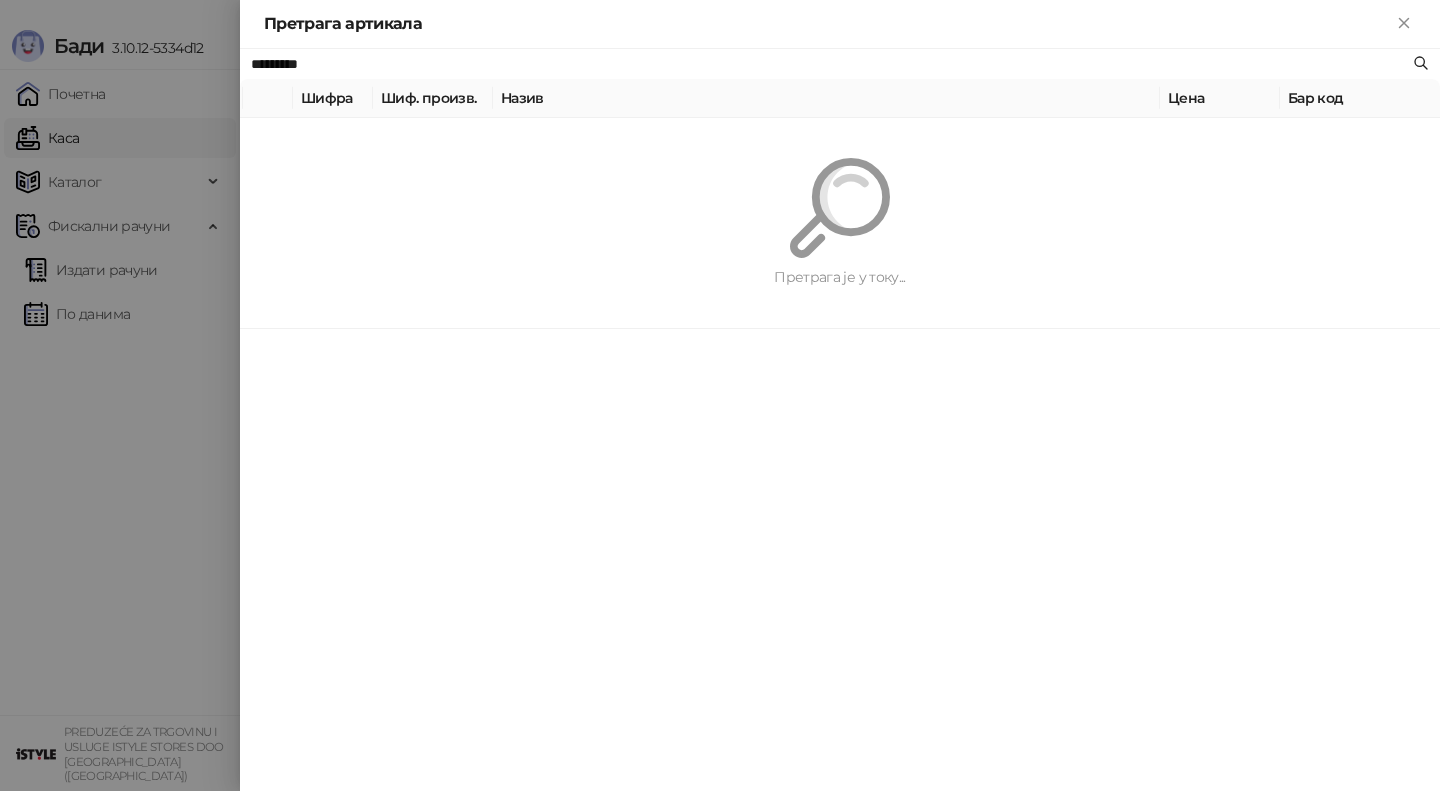 paste on "*******" 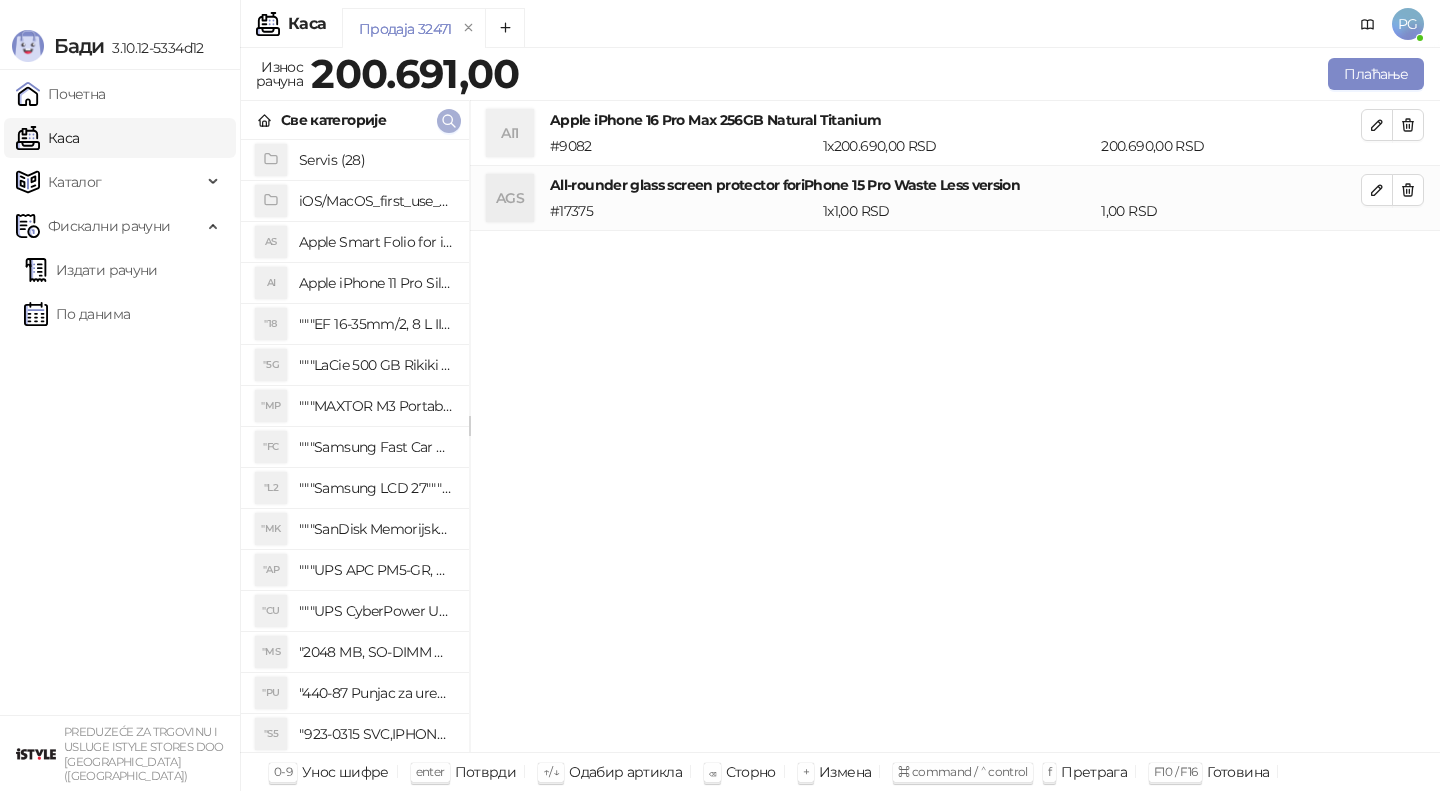 click at bounding box center [449, 121] 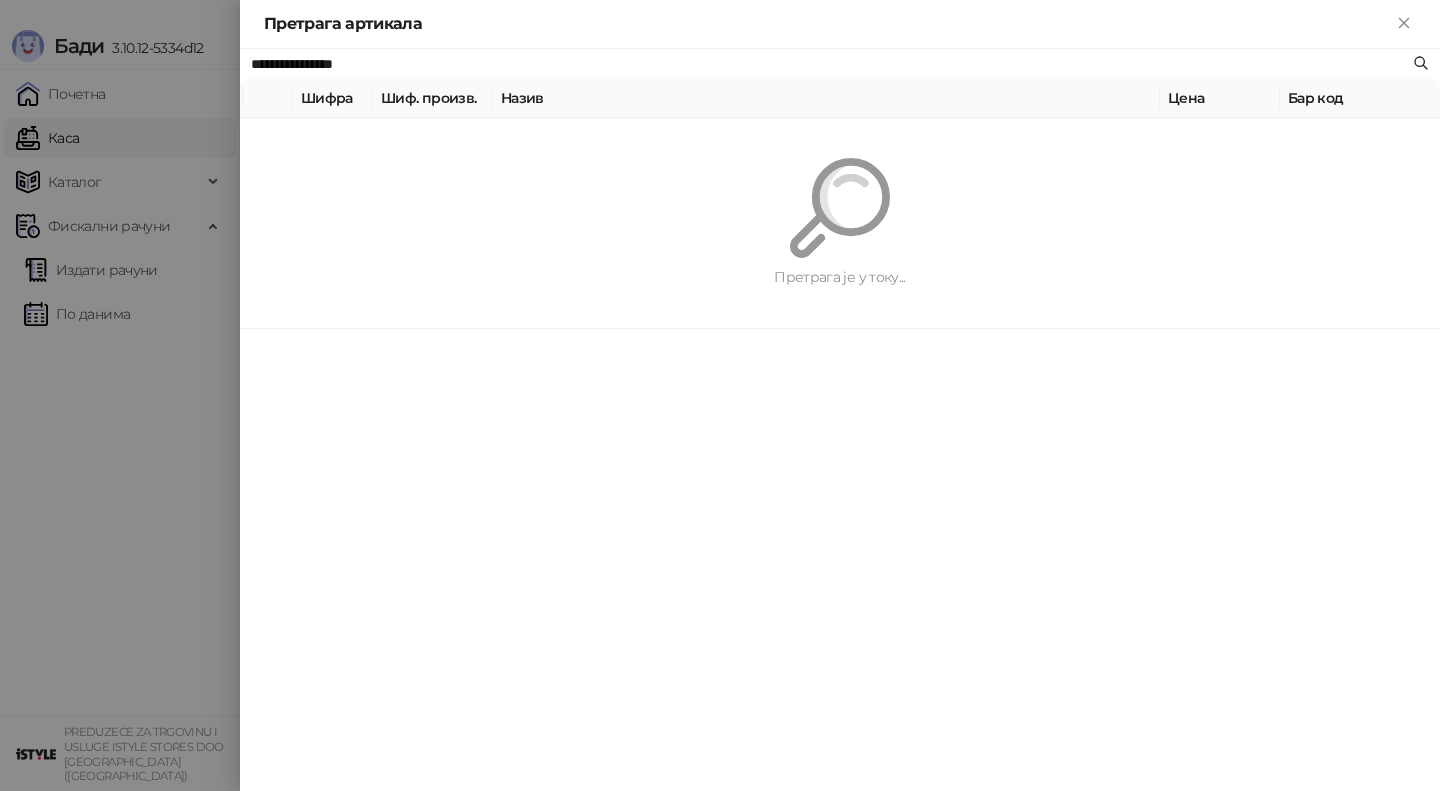 paste on "**********" 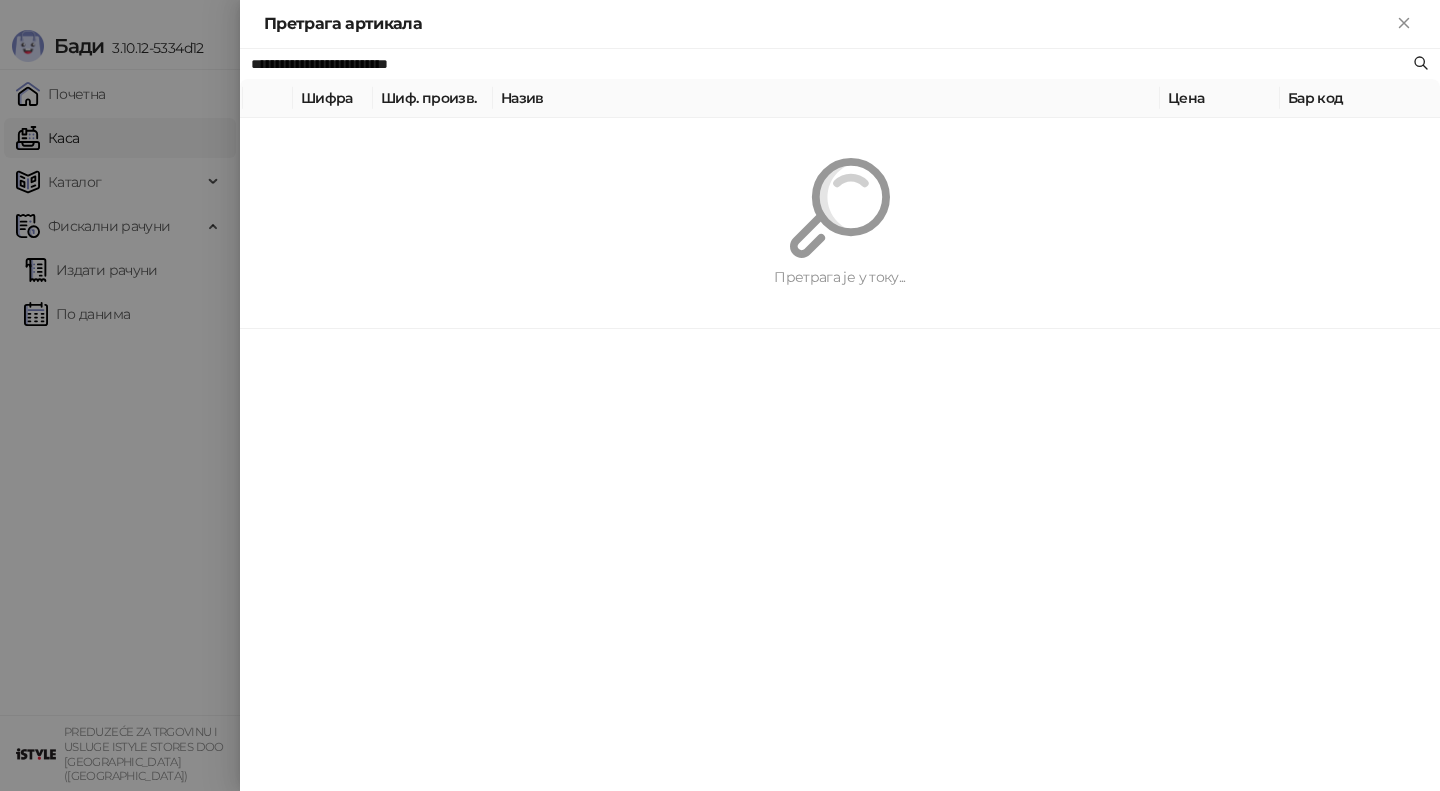 type on "**********" 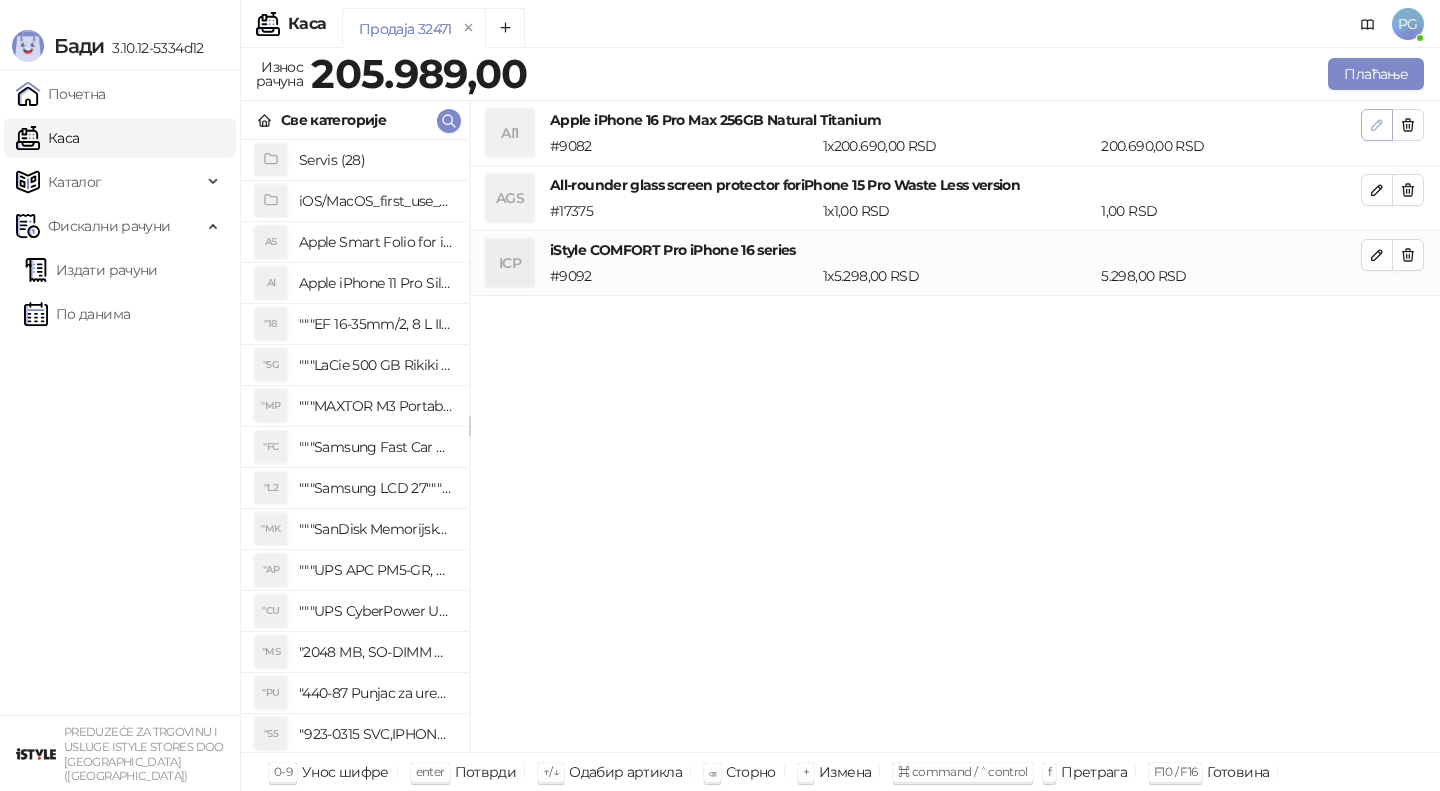 click at bounding box center (1377, 125) 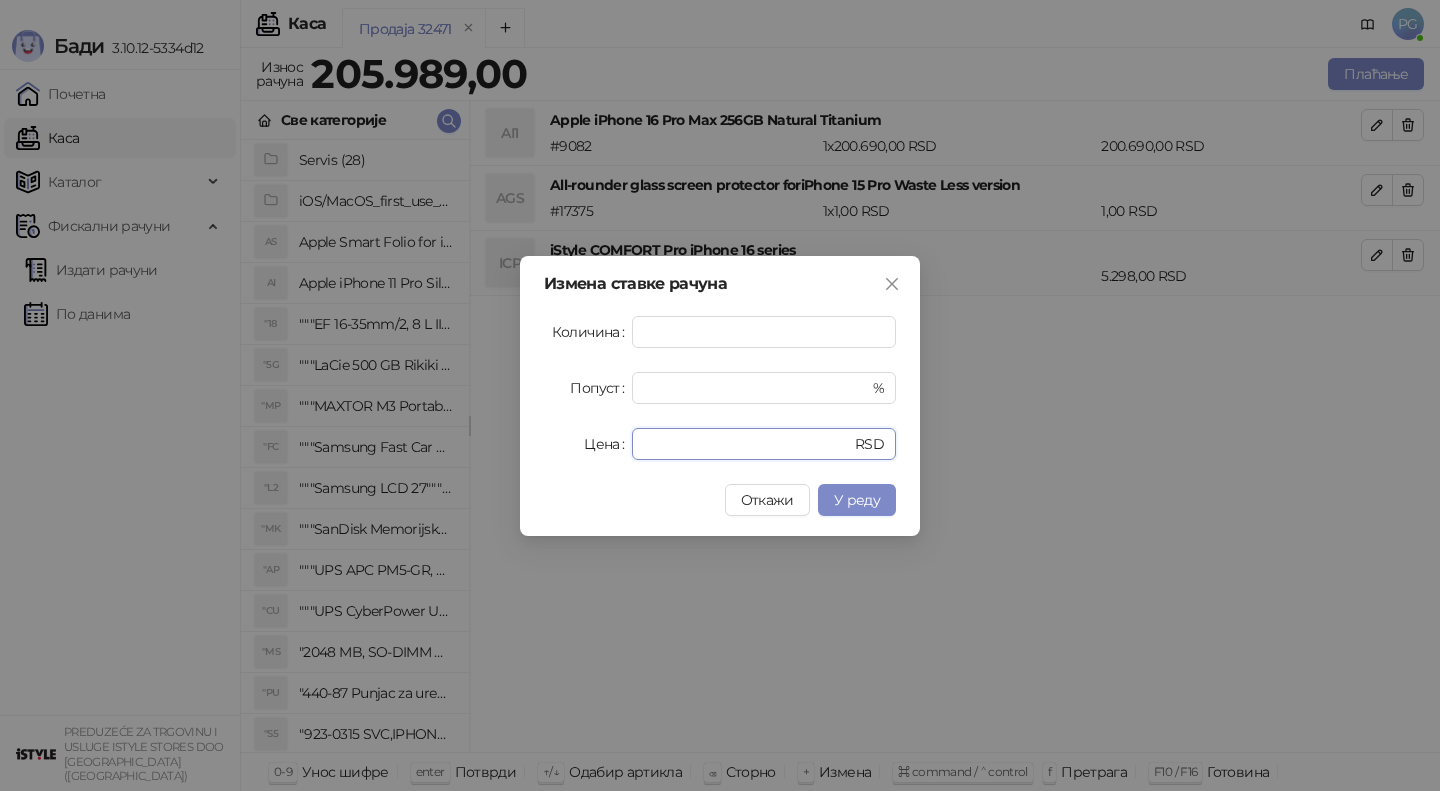 drag, startPoint x: 726, startPoint y: 451, endPoint x: 541, endPoint y: 451, distance: 185 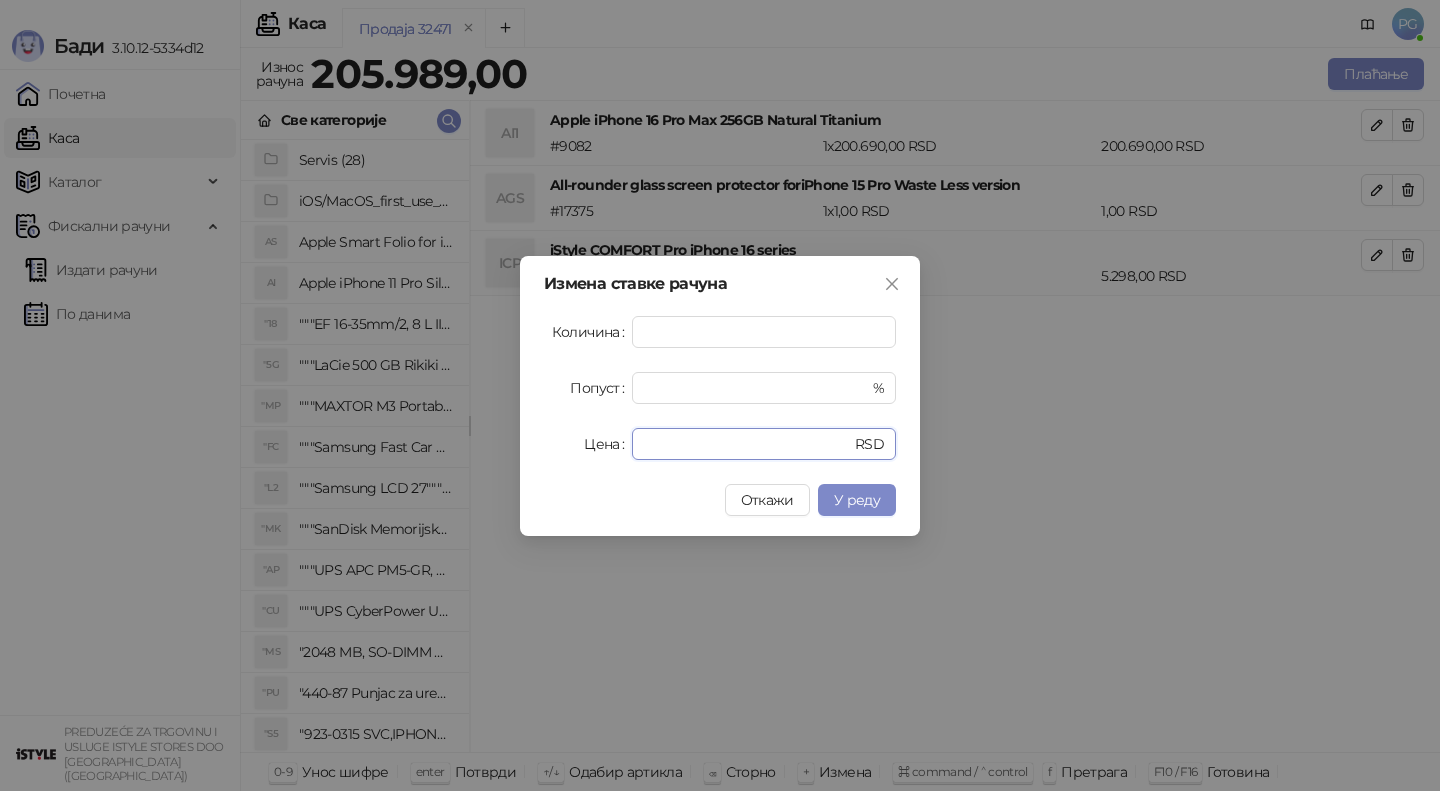type on "******" 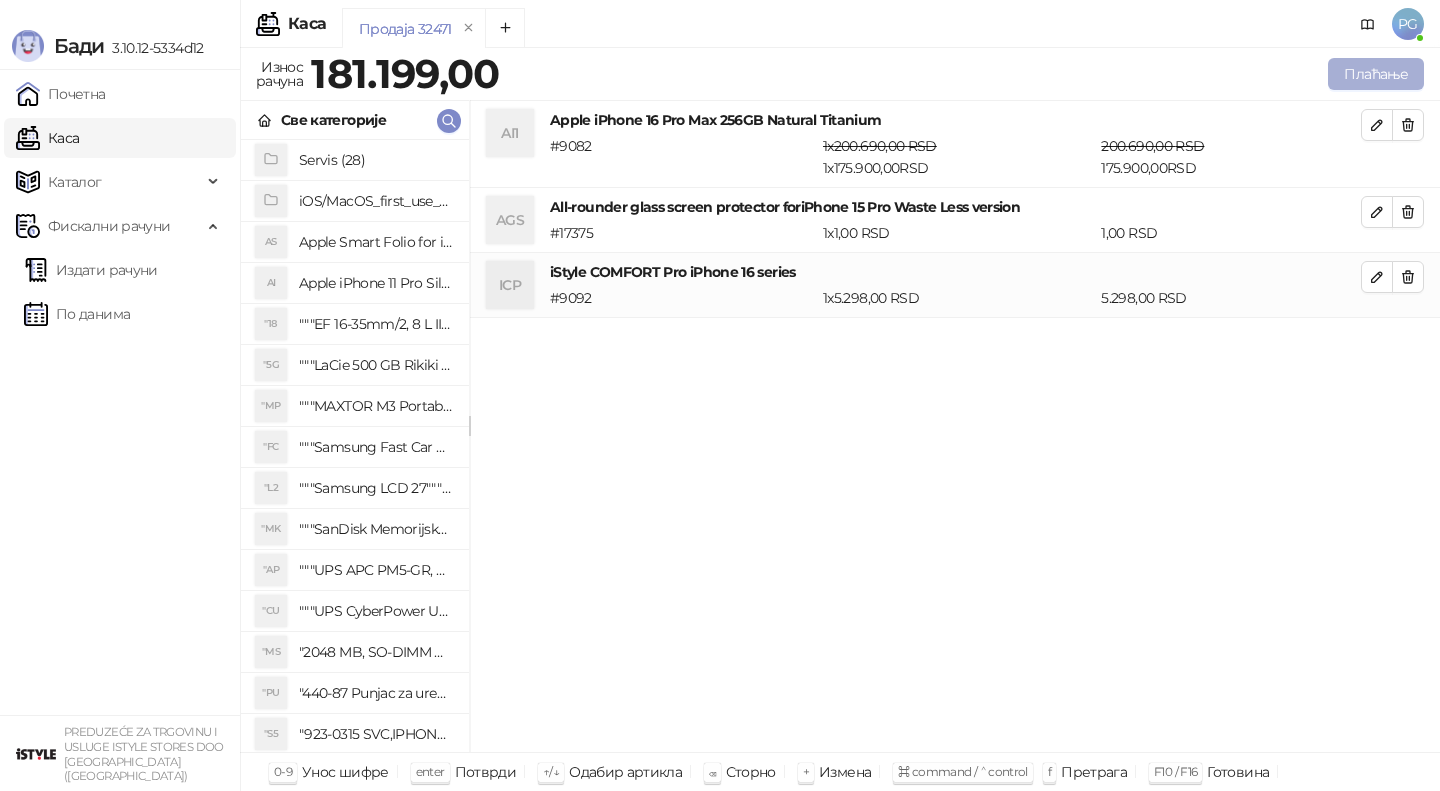 click on "Плаћање" at bounding box center [1376, 74] 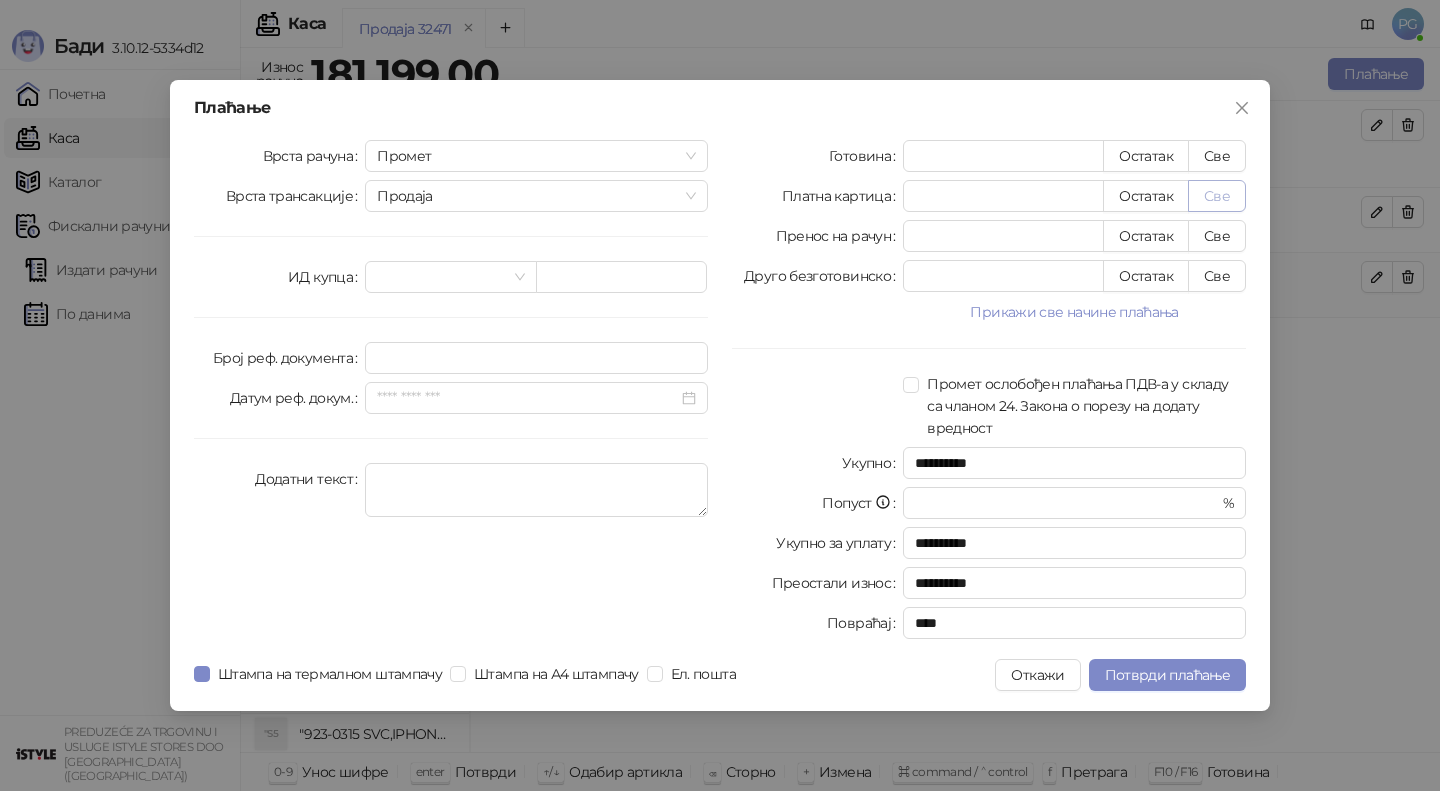 click on "Све" at bounding box center [1217, 196] 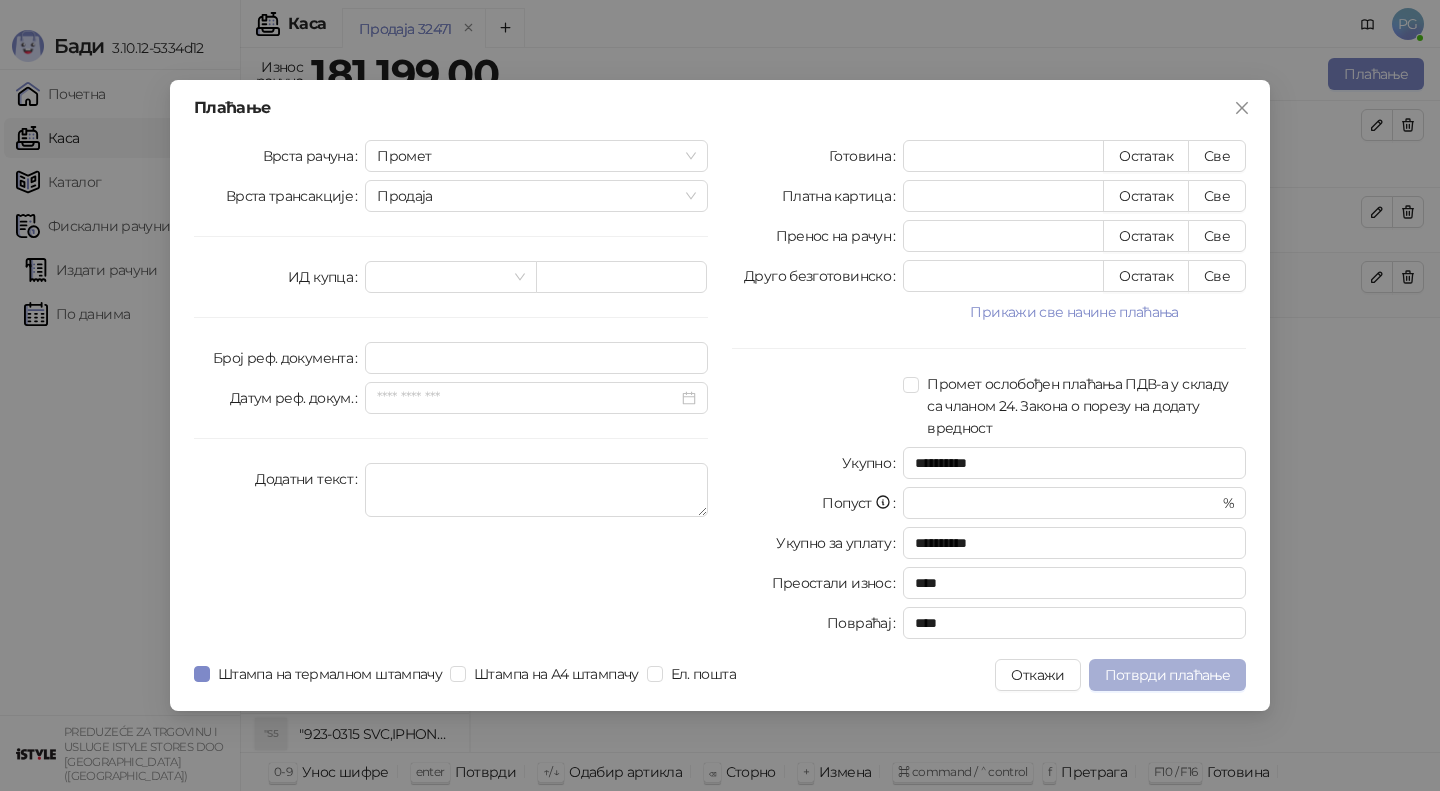 click on "Потврди плаћање" at bounding box center (1167, 675) 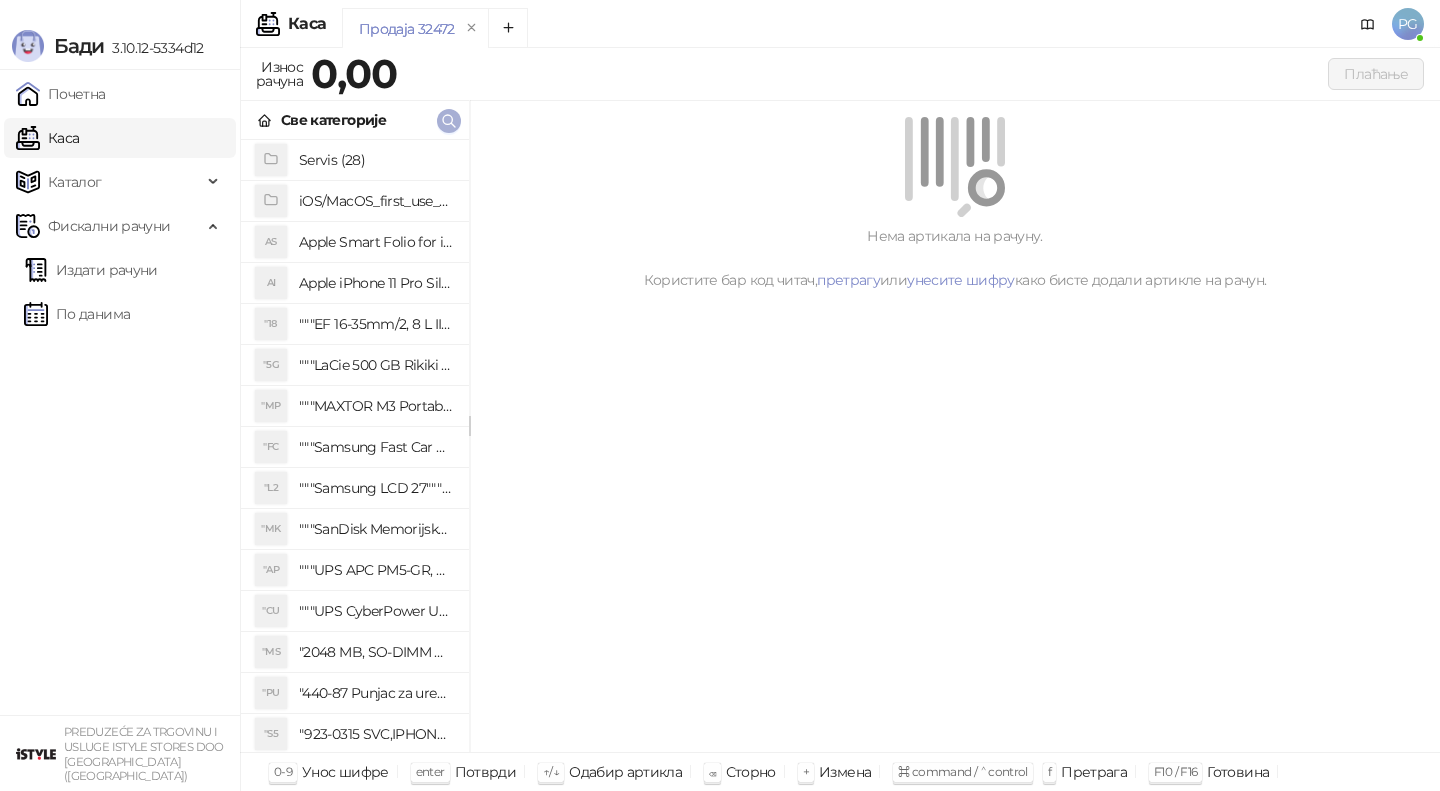 click 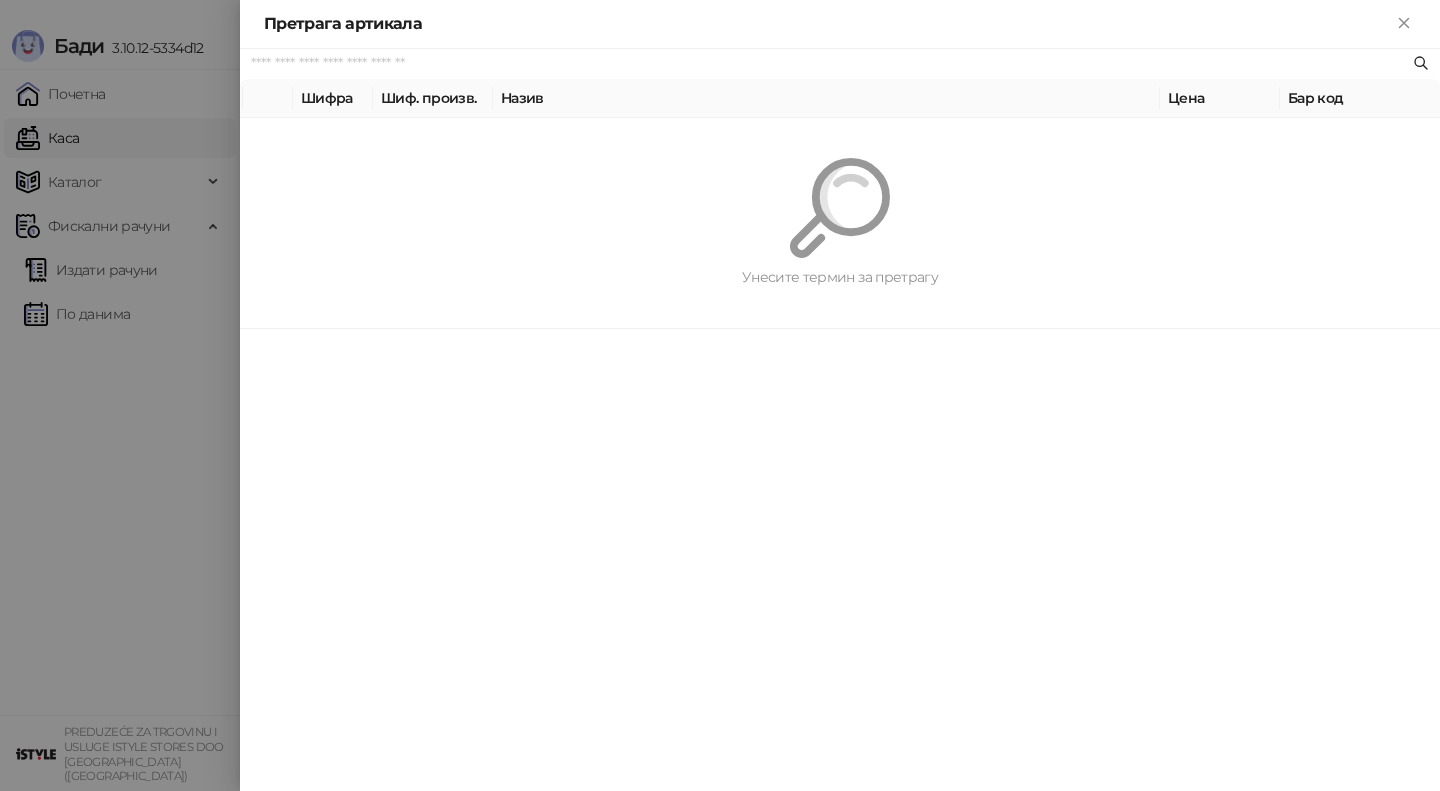 paste on "**********" 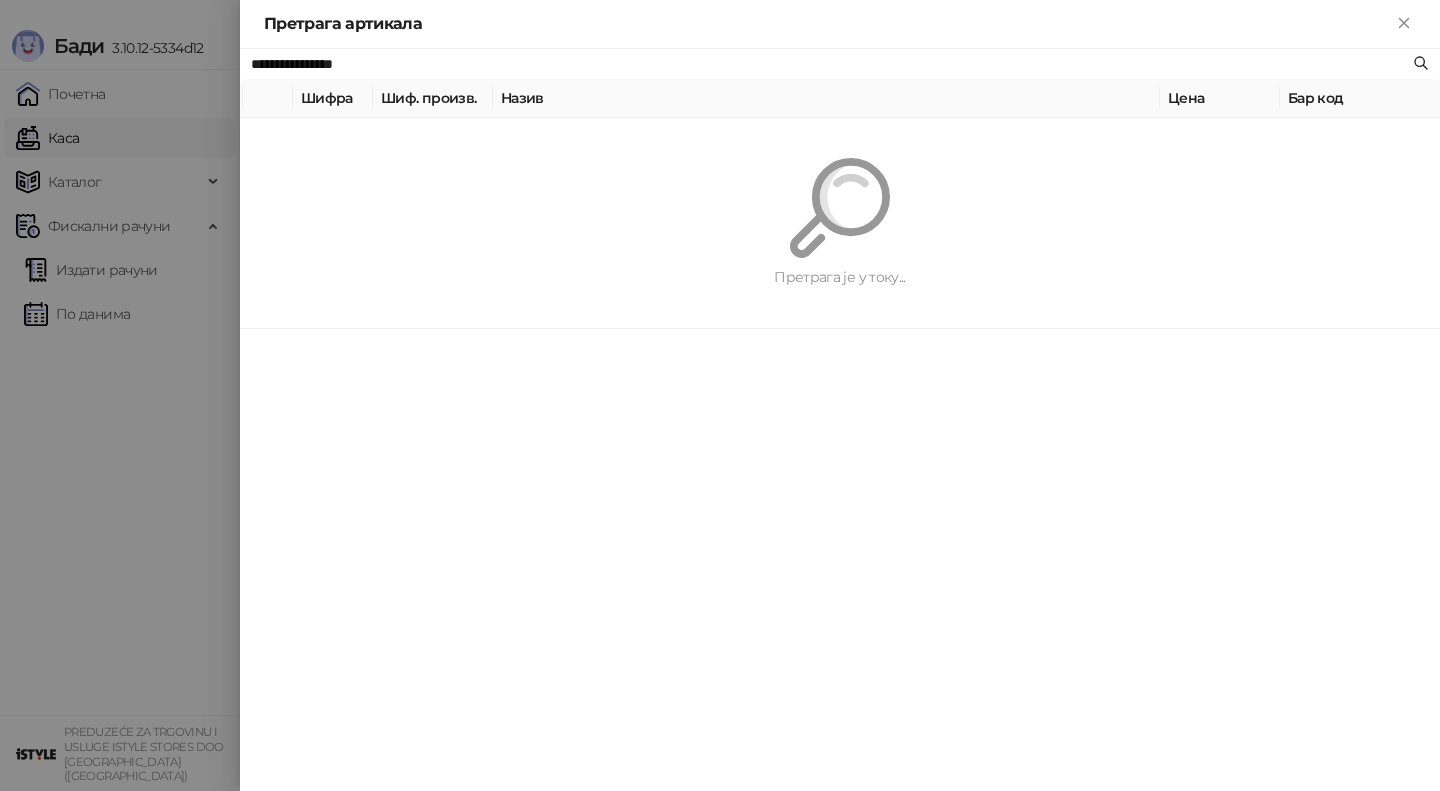 type on "**********" 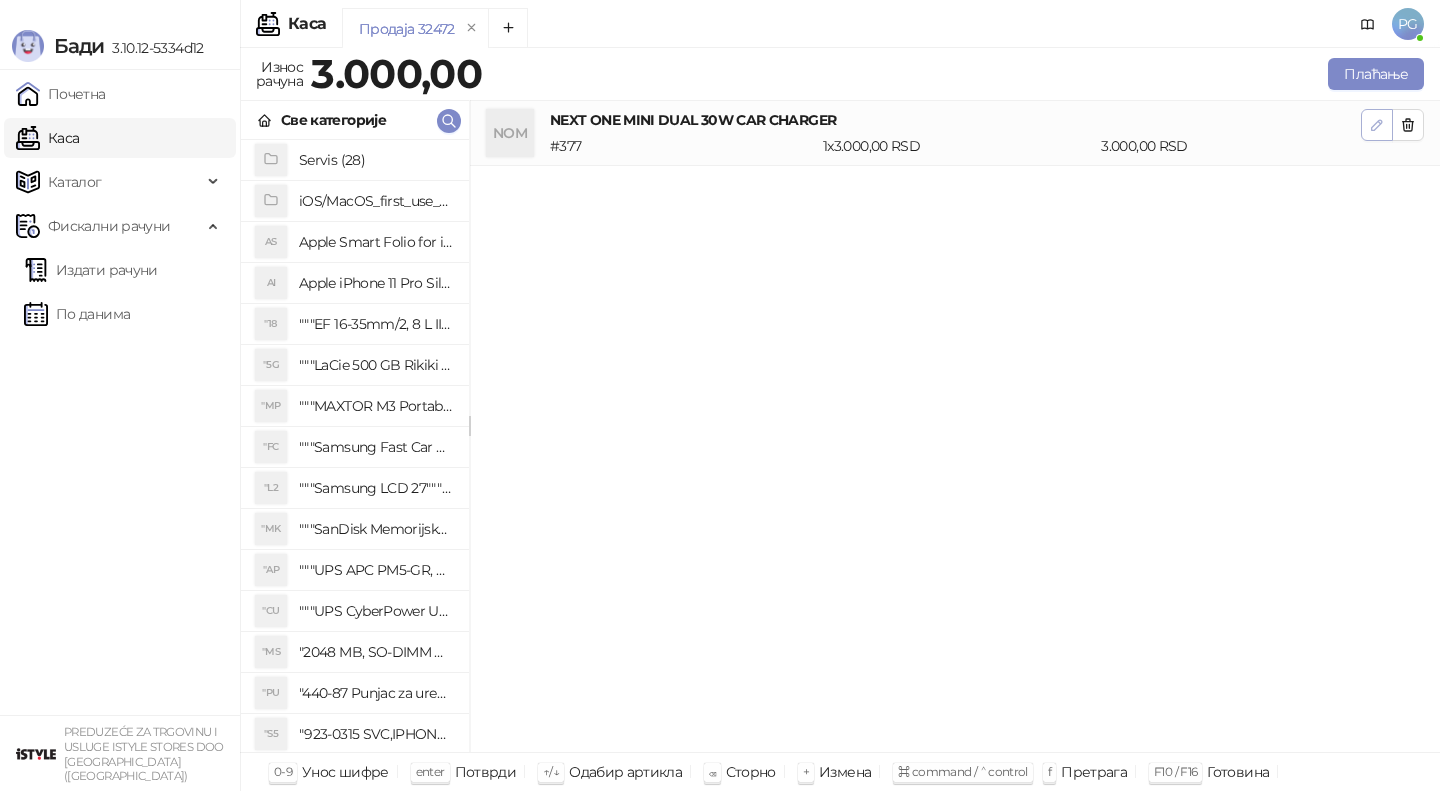 click 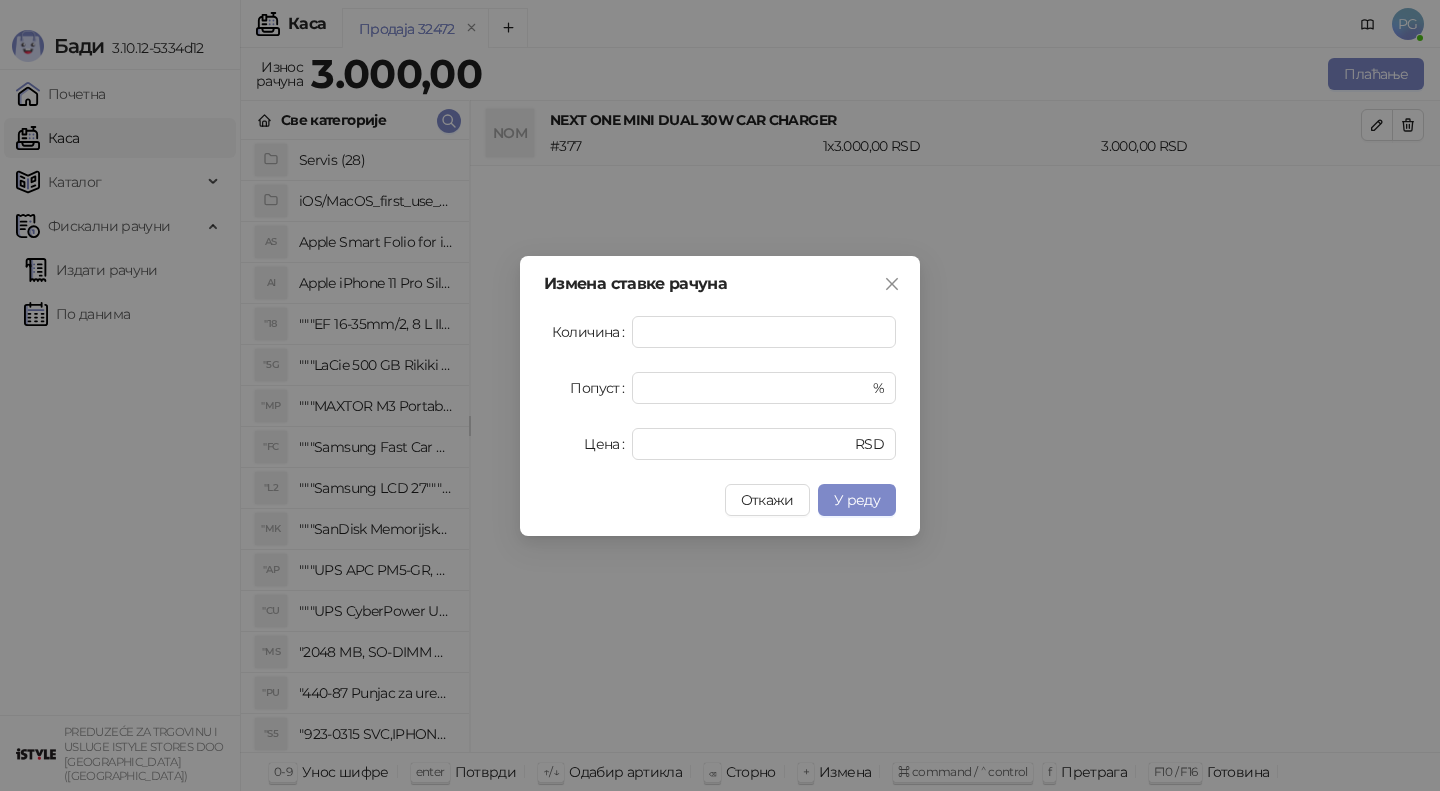 click at bounding box center (892, 284) 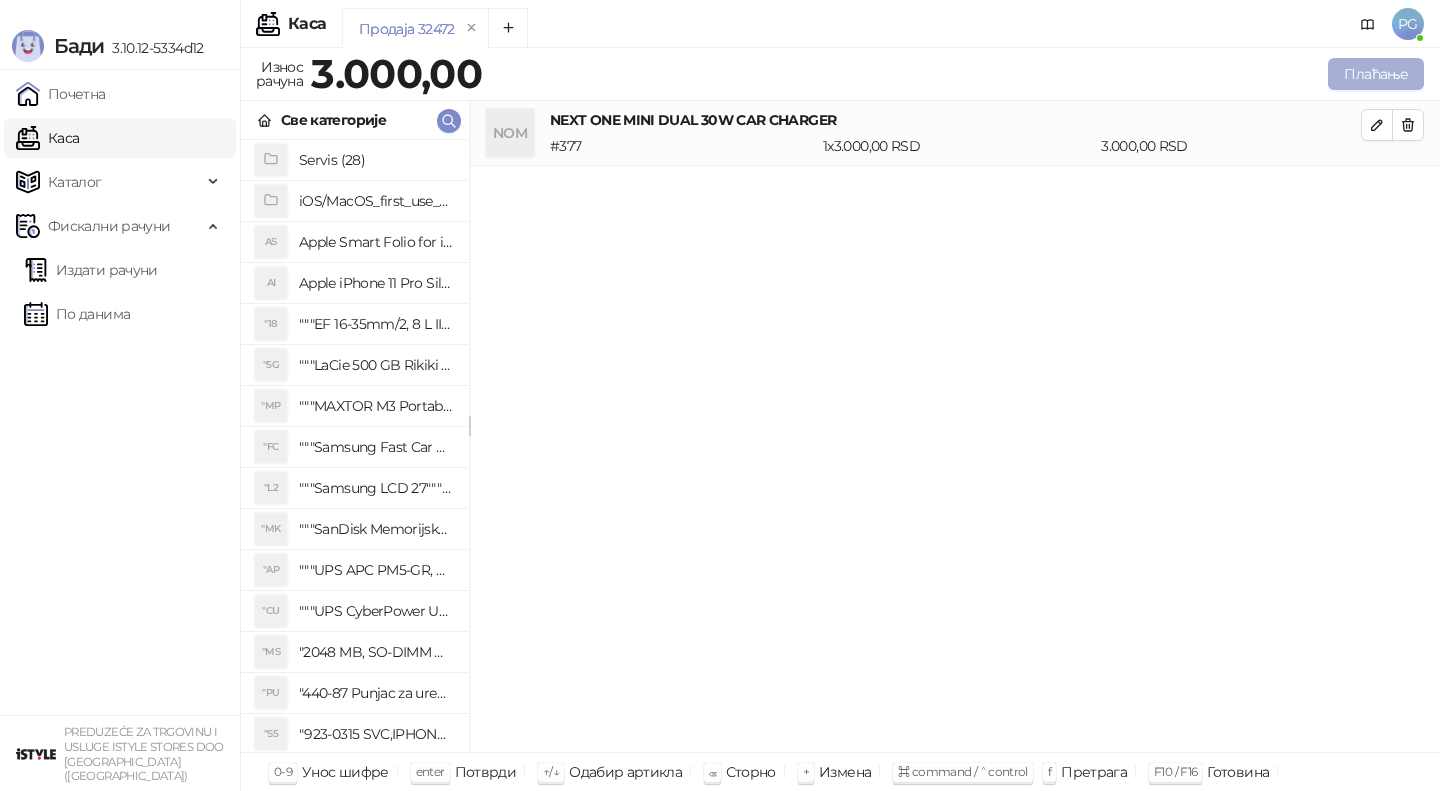 click on "Плаћање" at bounding box center (957, 74) 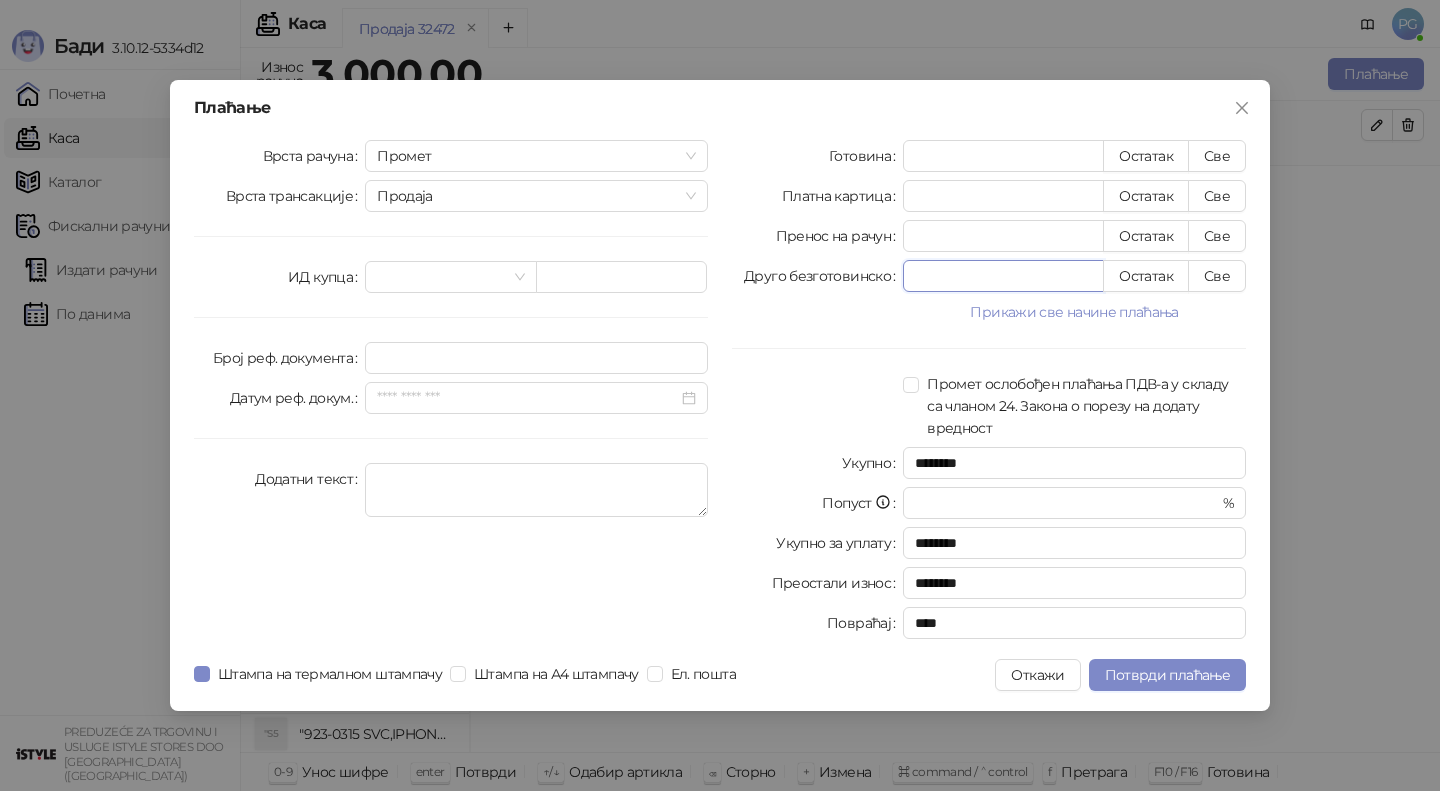 drag, startPoint x: 976, startPoint y: 269, endPoint x: 847, endPoint y: 269, distance: 129 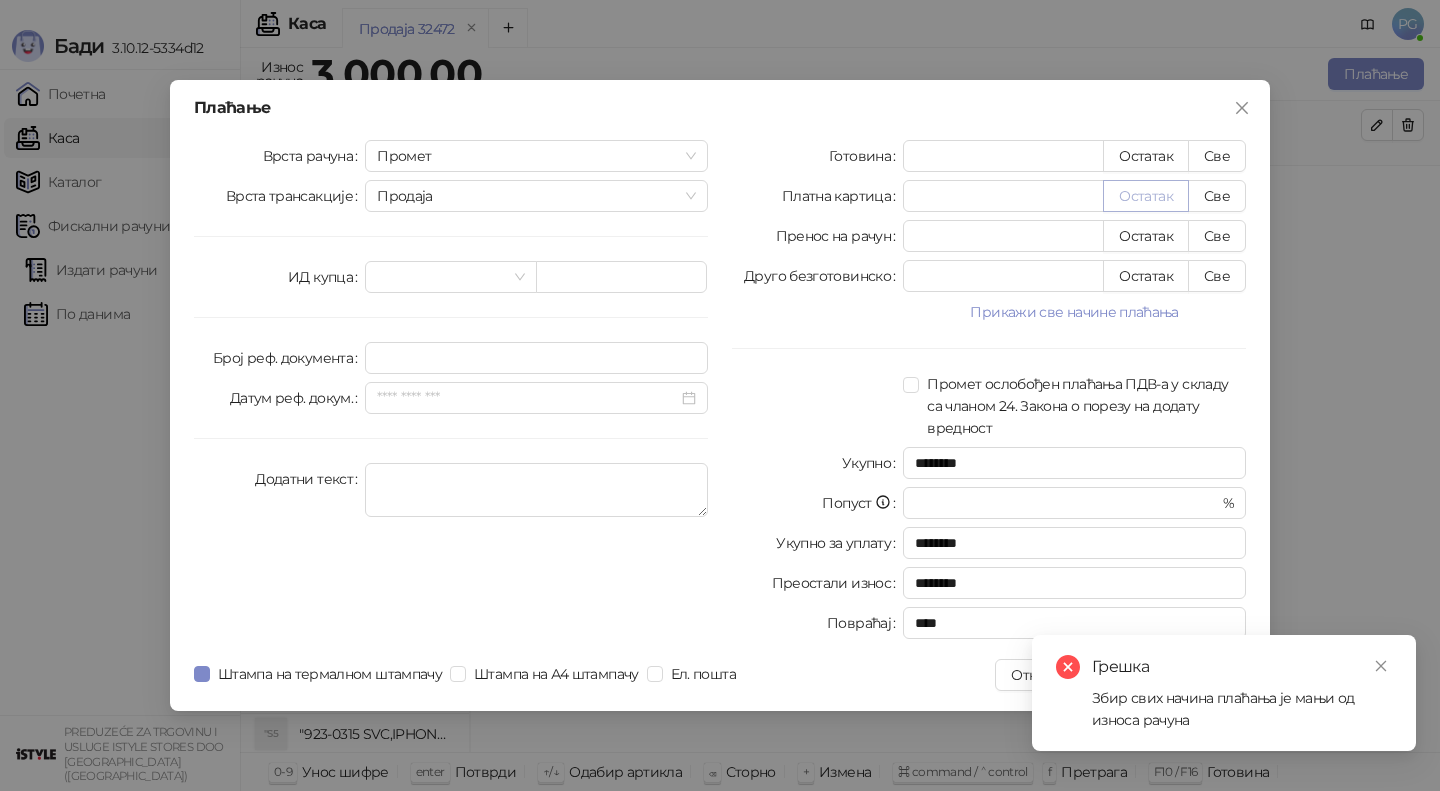 click on "Остатак" at bounding box center [1146, 196] 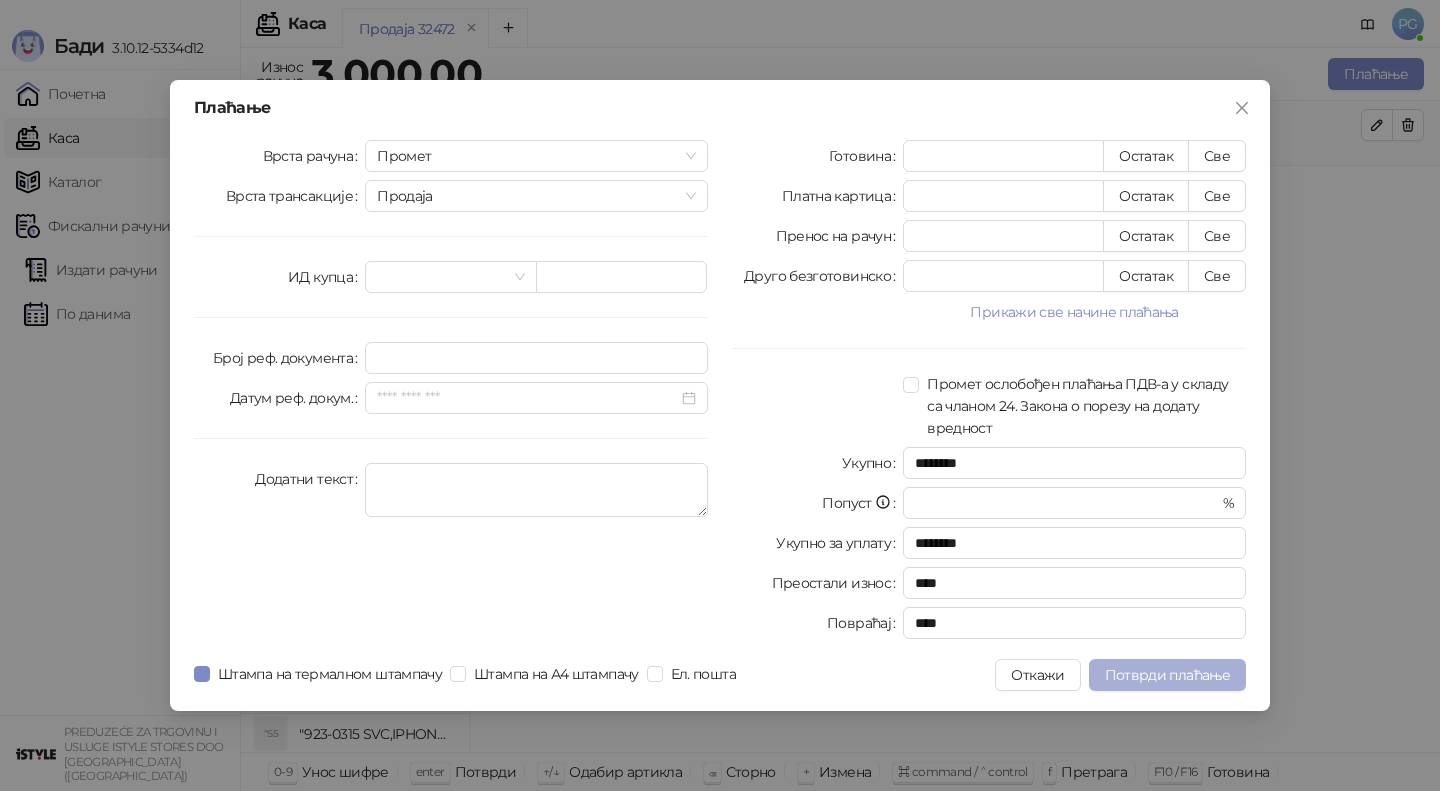 click on "Потврди плаћање" at bounding box center (1167, 675) 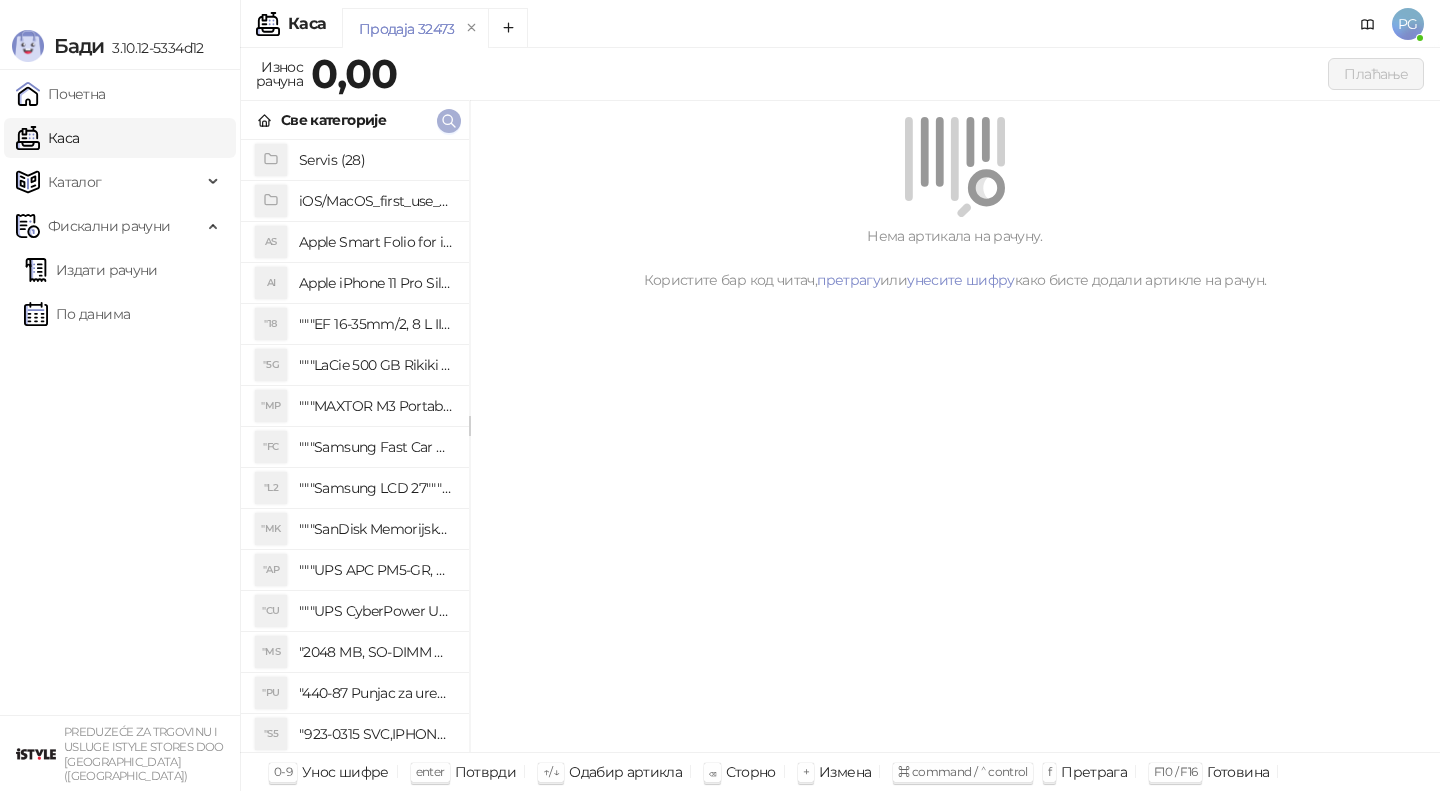 click 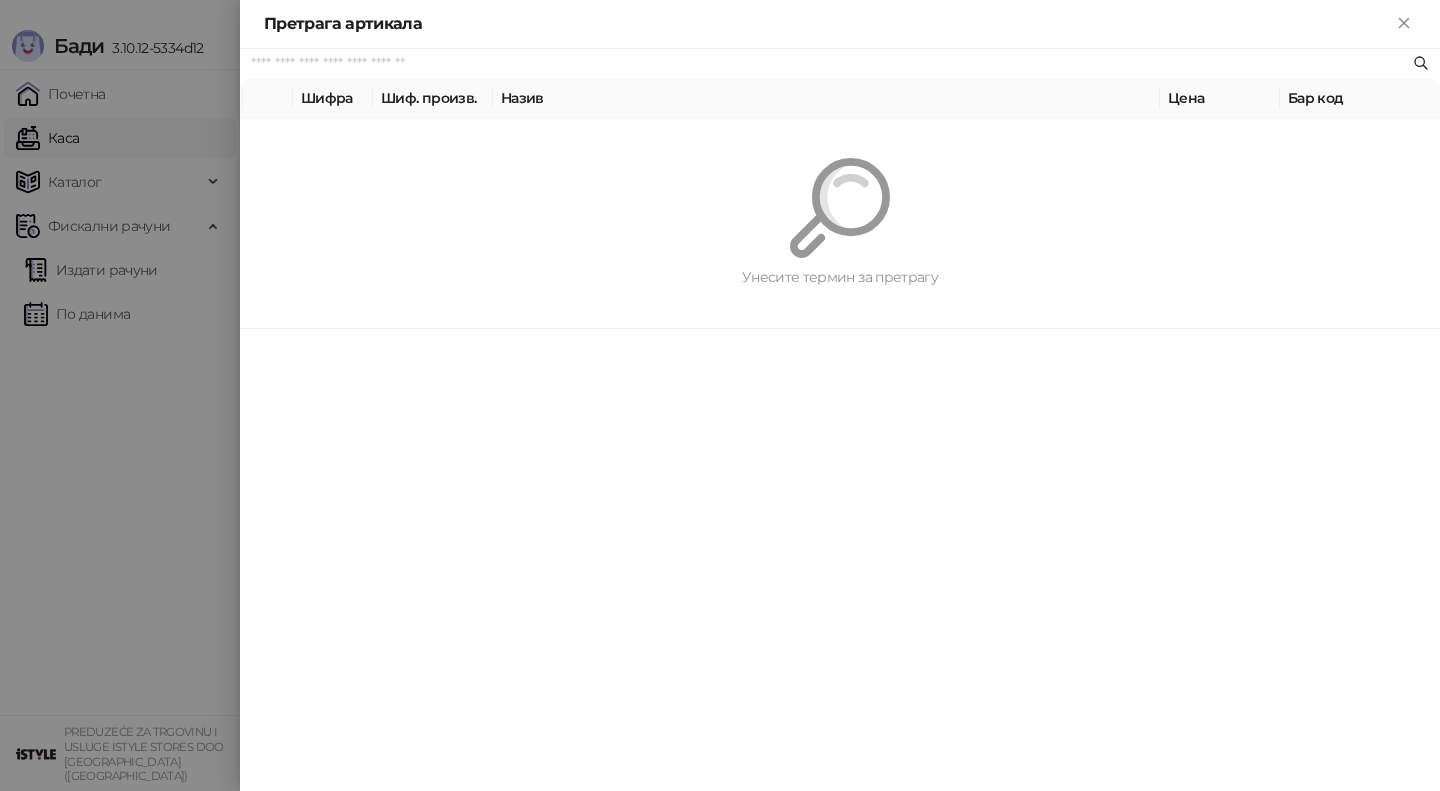 paste on "*******" 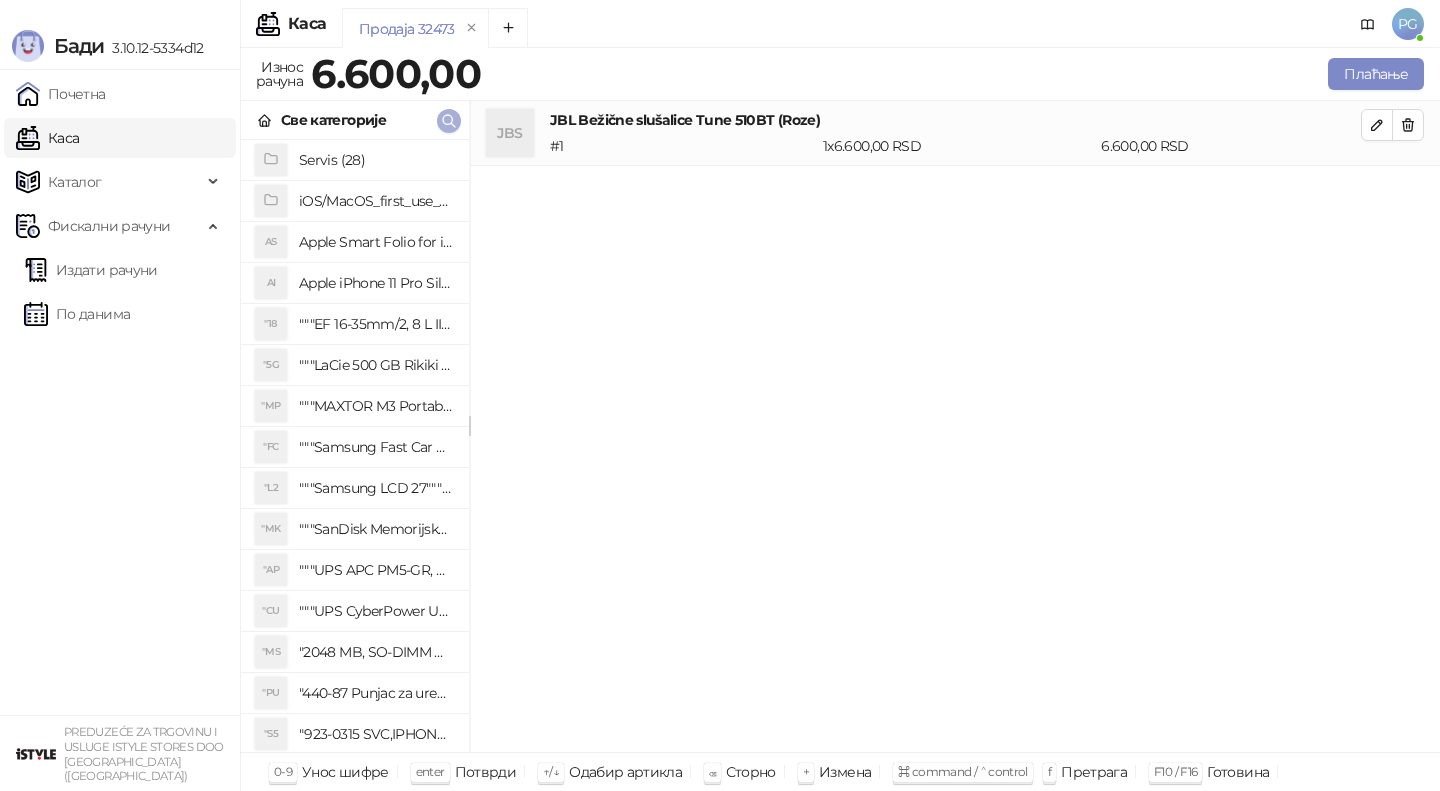 click 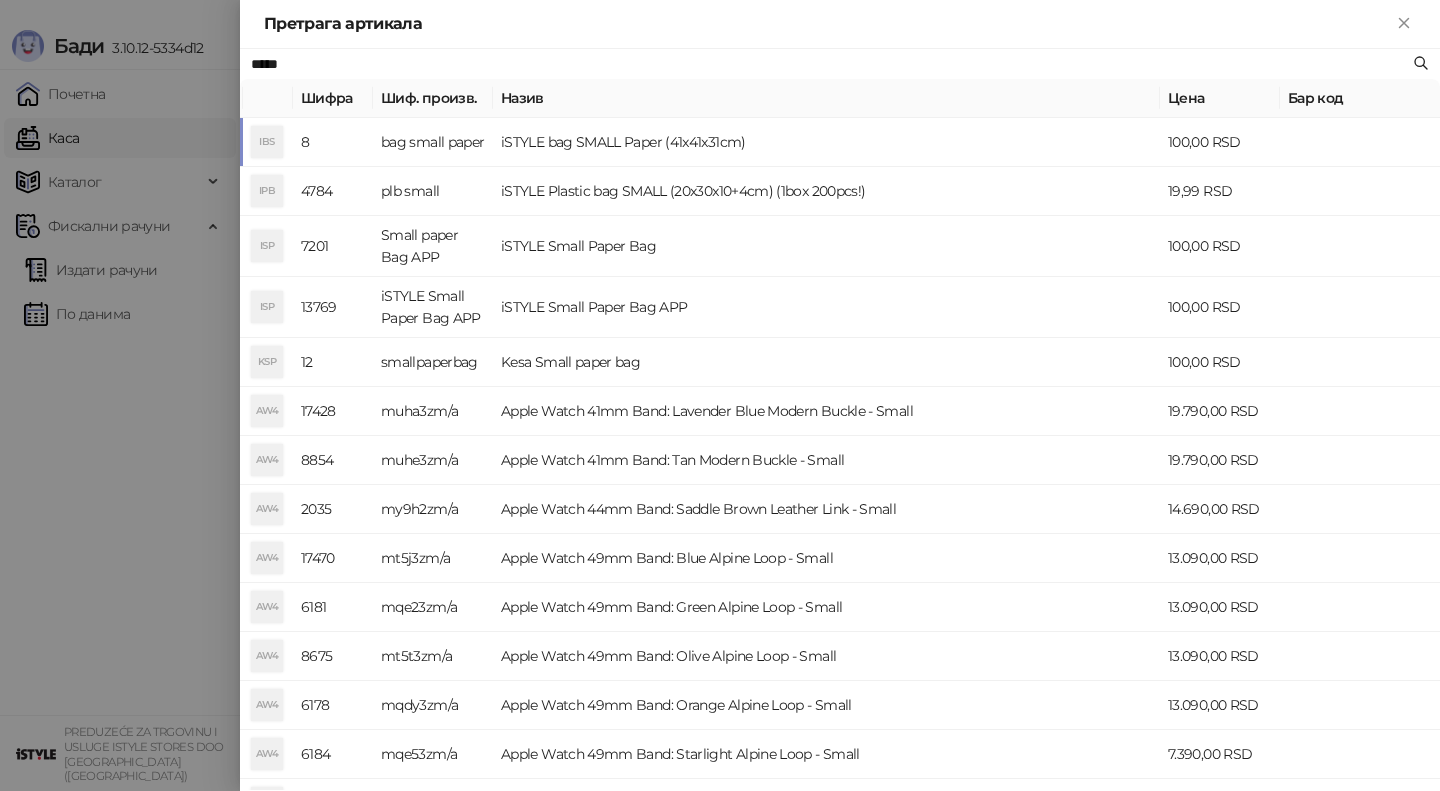type on "*****" 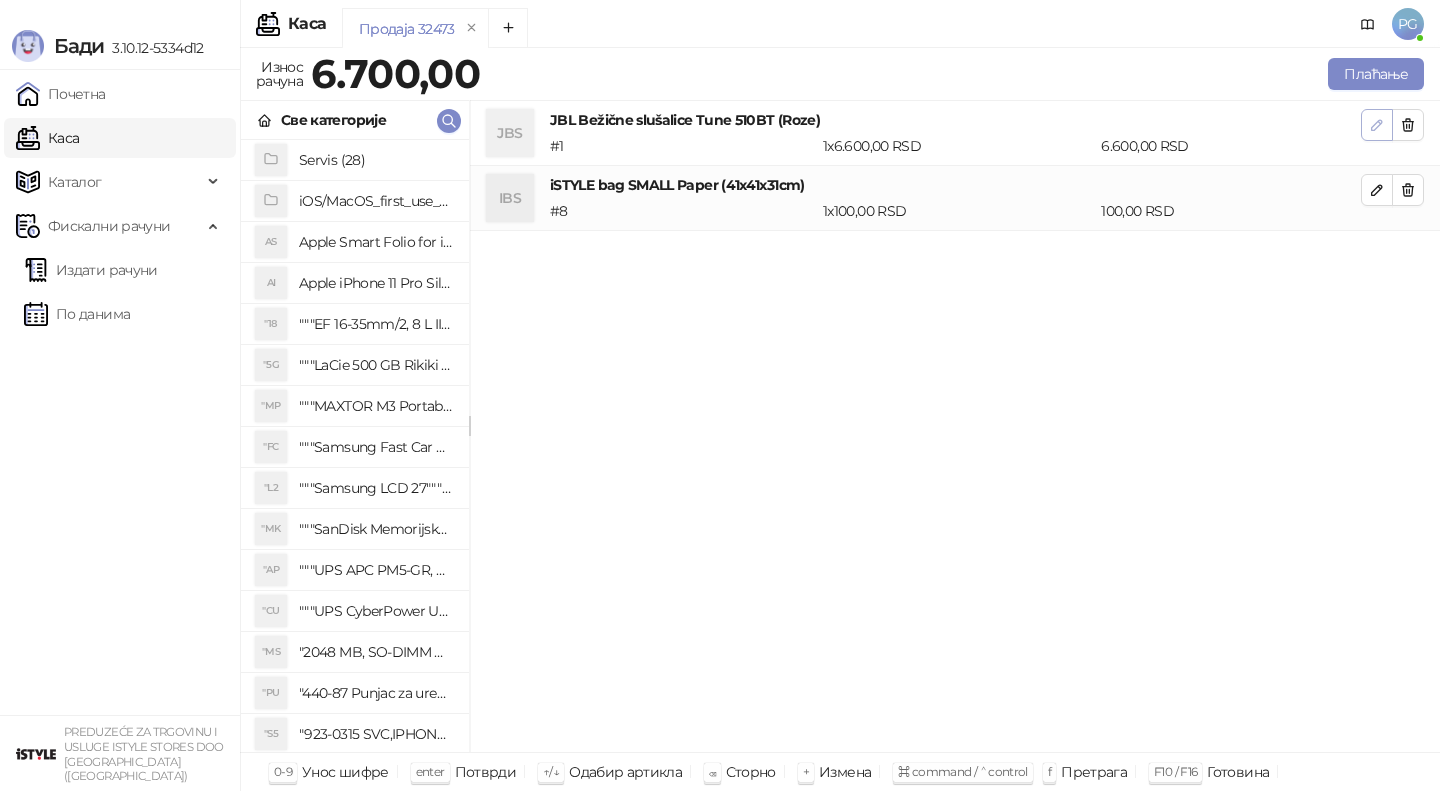 click 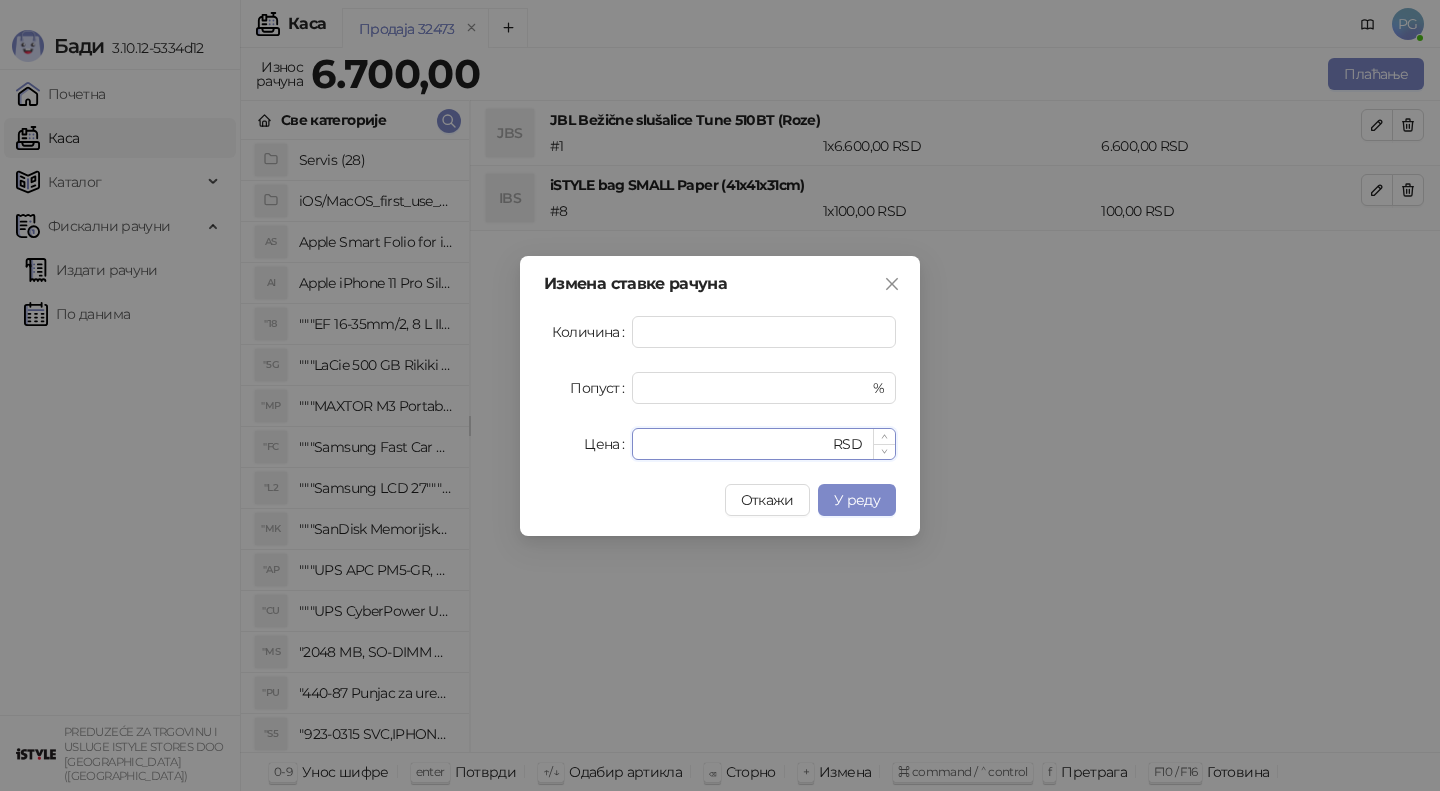 click on "****" at bounding box center (736, 444) 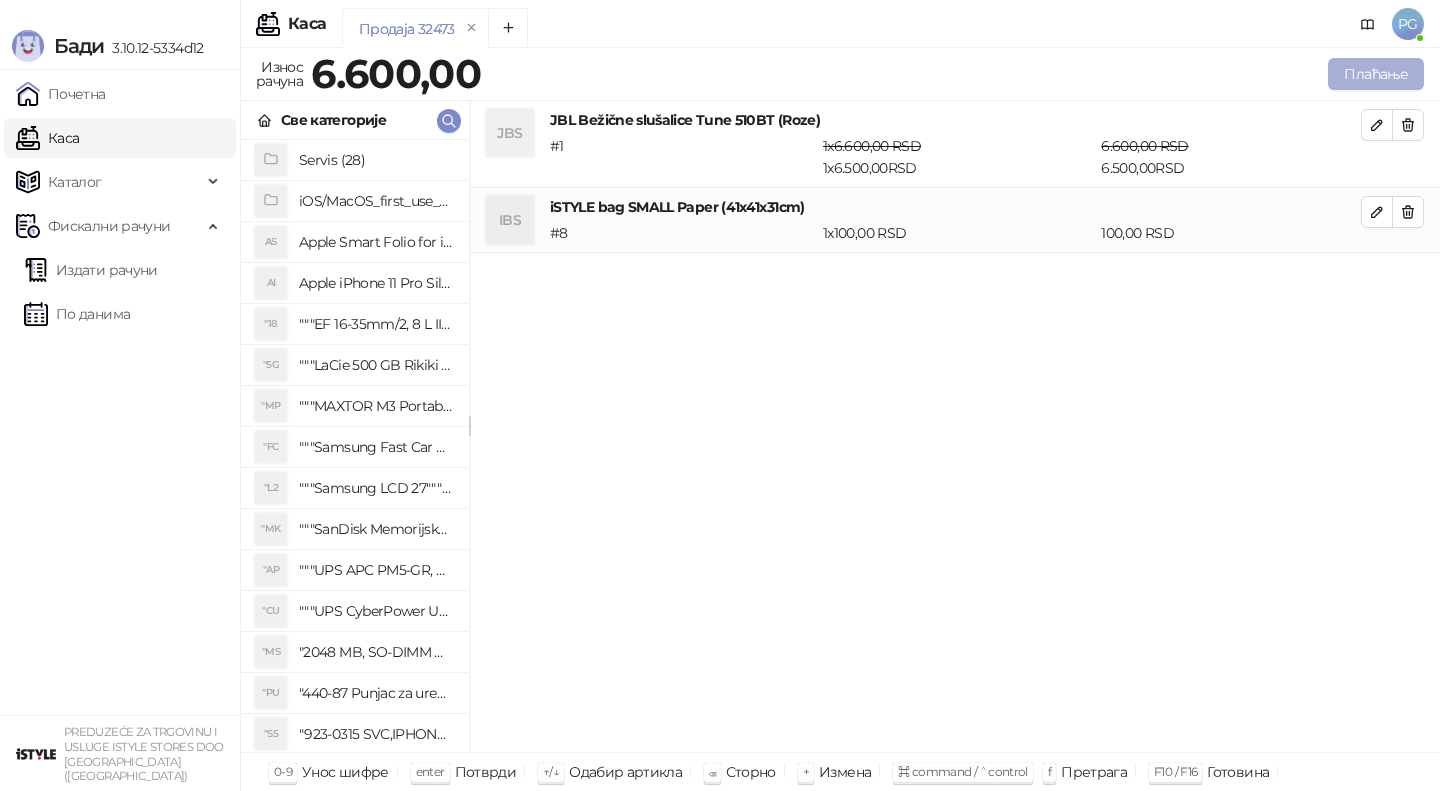 click on "Плаћање" at bounding box center (1376, 74) 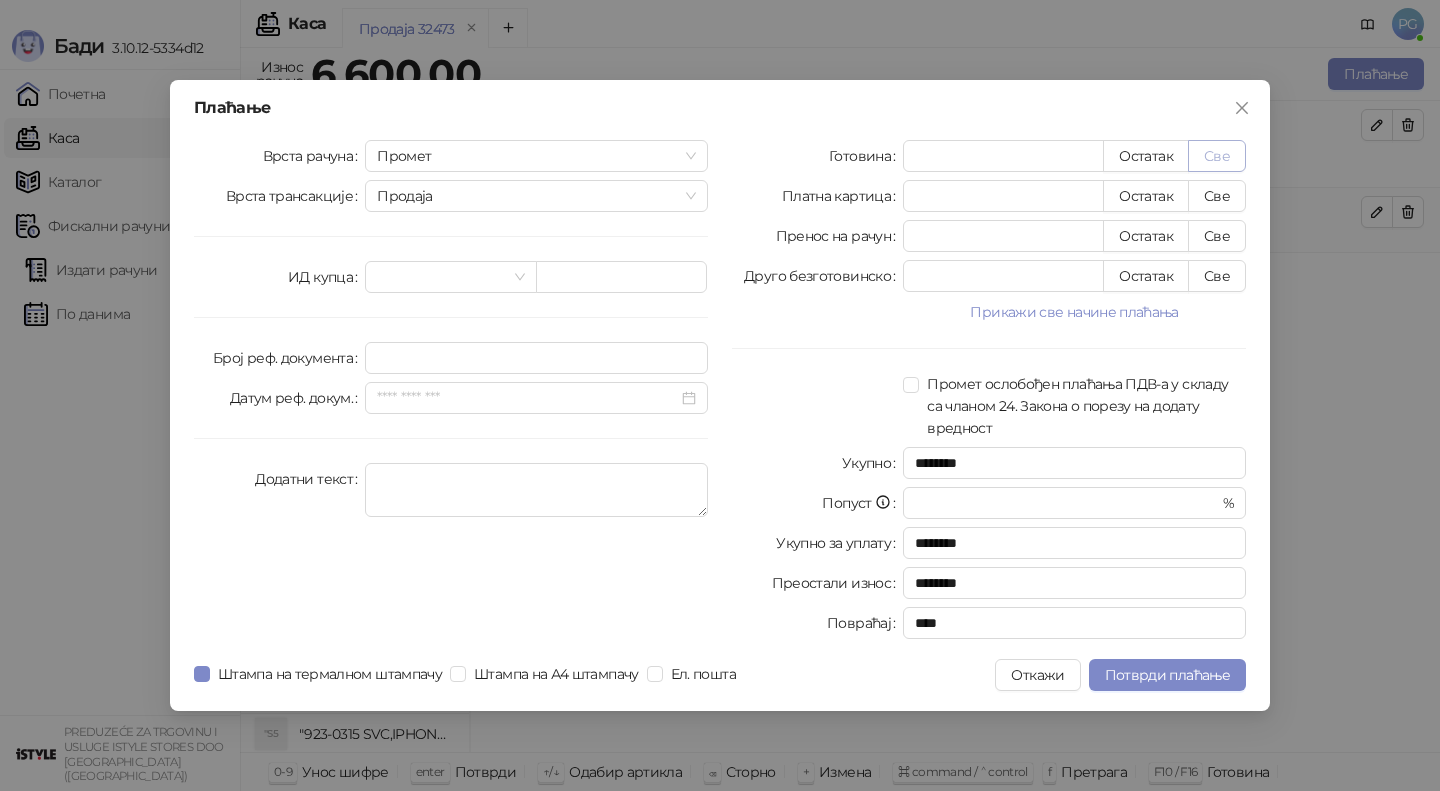 click on "Све" at bounding box center [1217, 156] 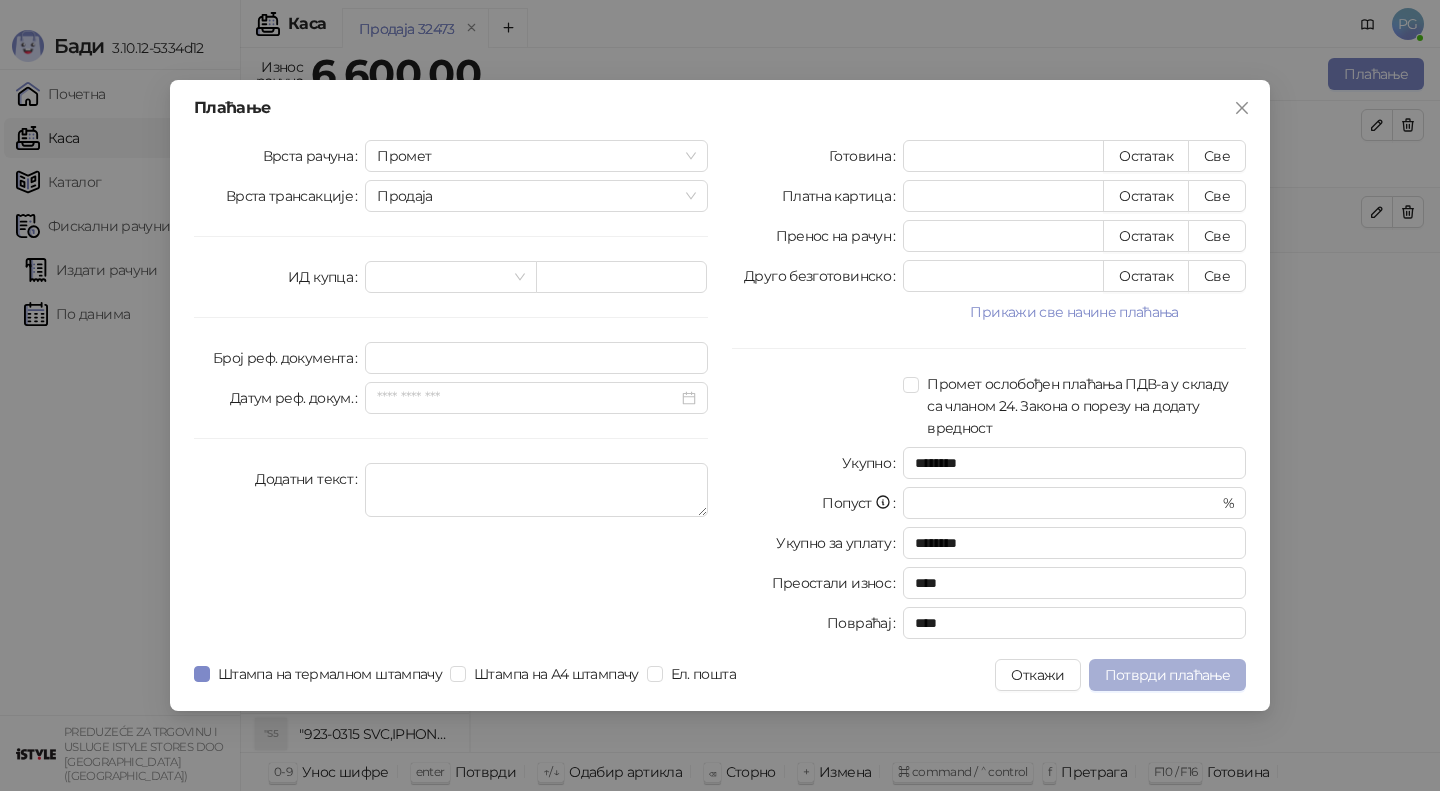 click on "Потврди плаћање" at bounding box center [1167, 675] 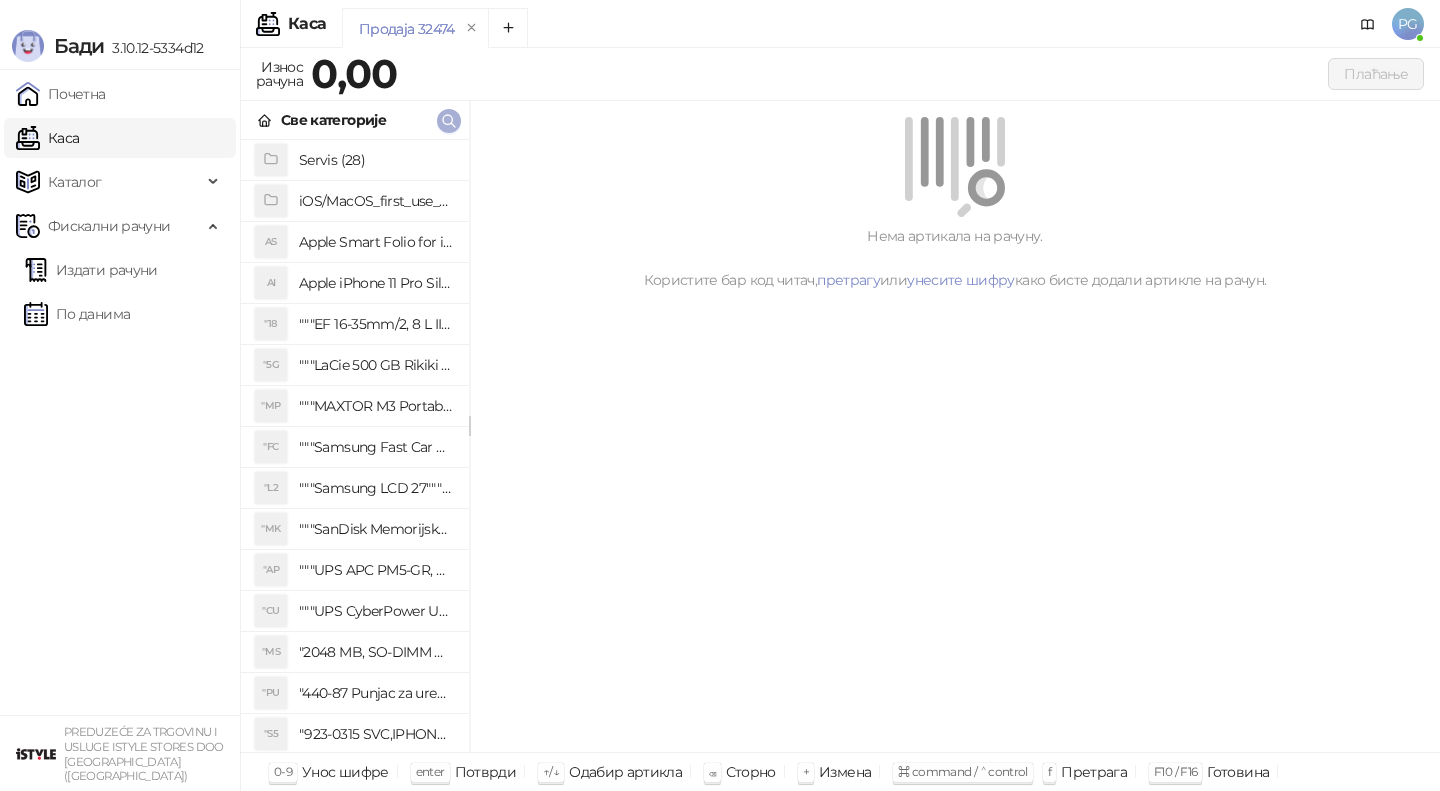 click at bounding box center [449, 121] 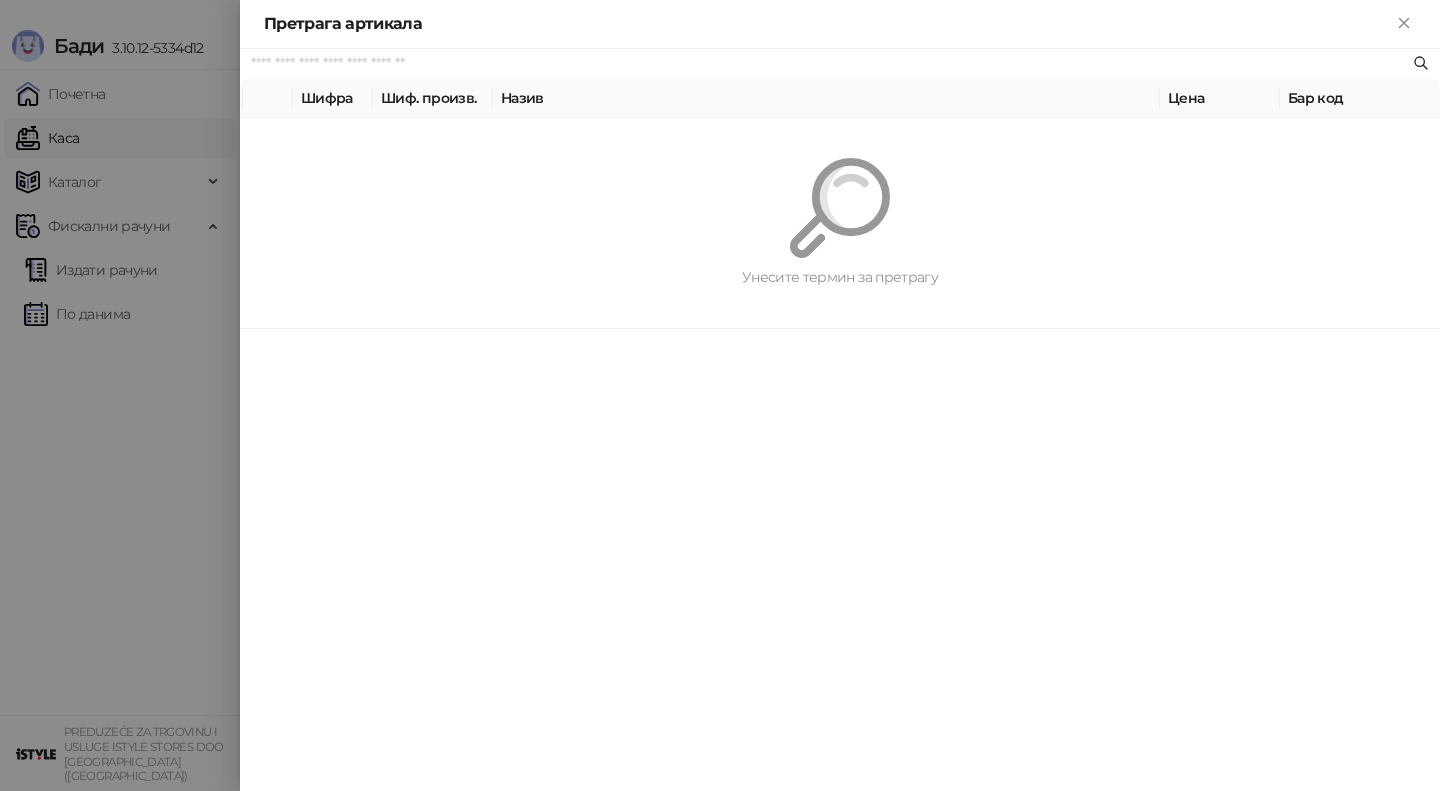 paste on "*********" 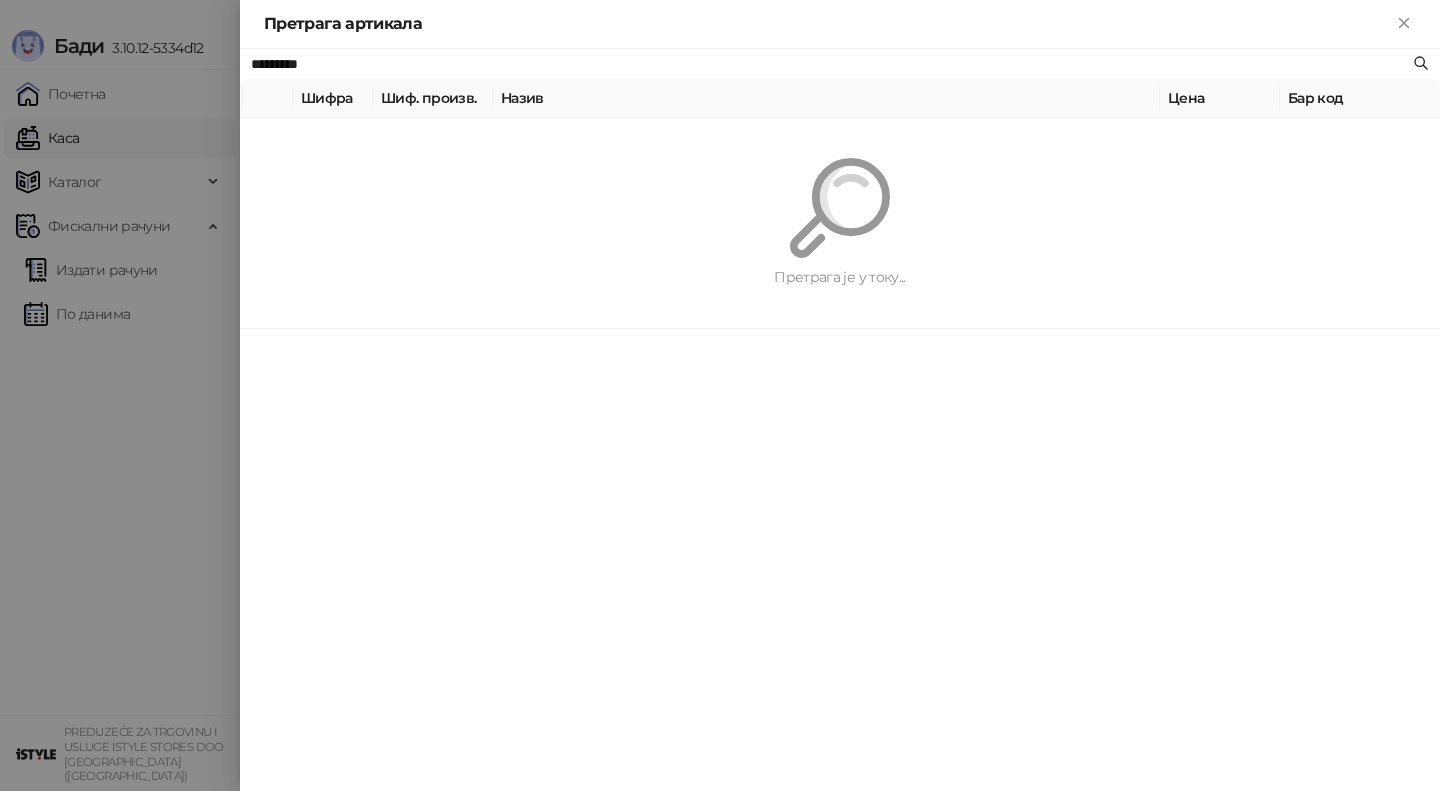 type on "*********" 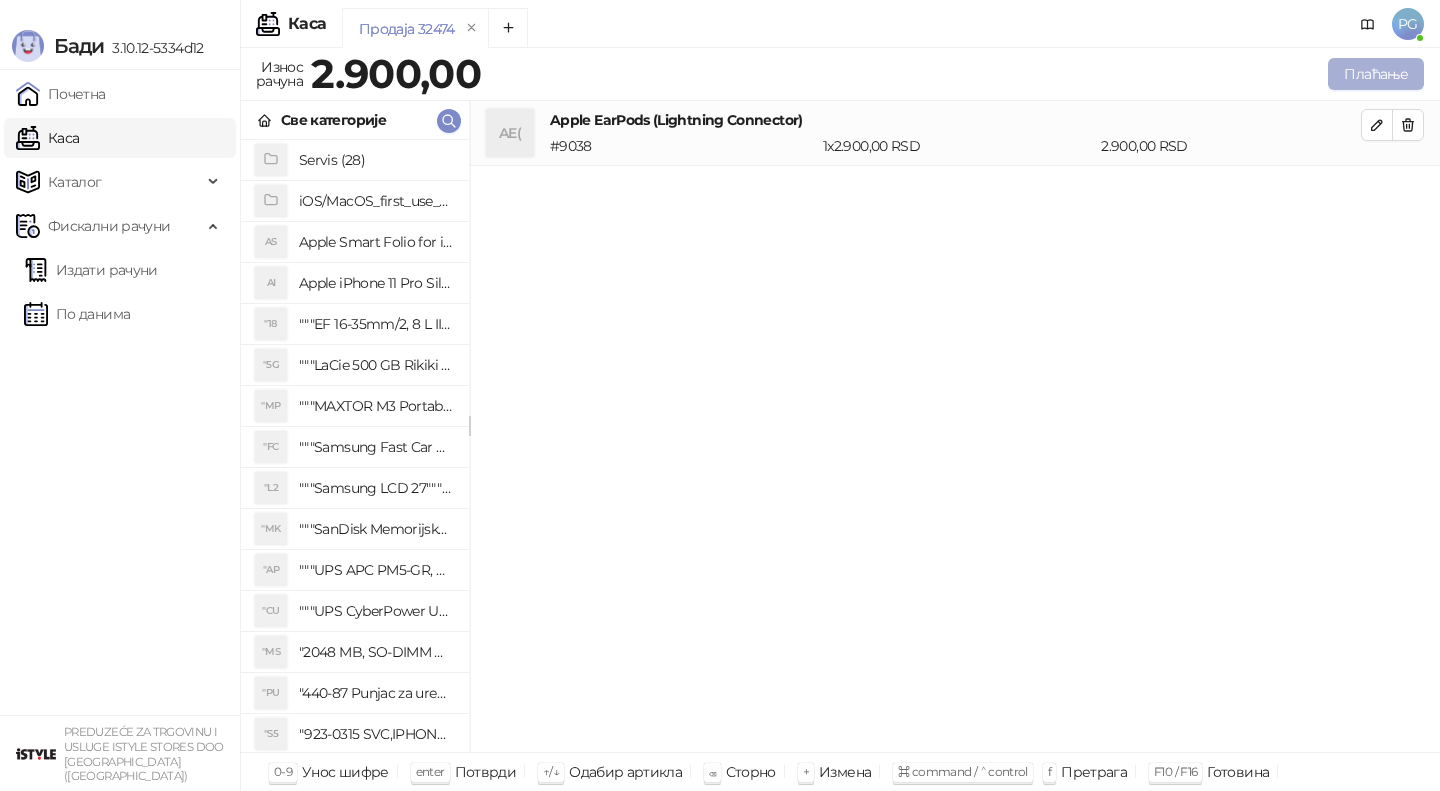 click on "Плаћање" at bounding box center [1376, 74] 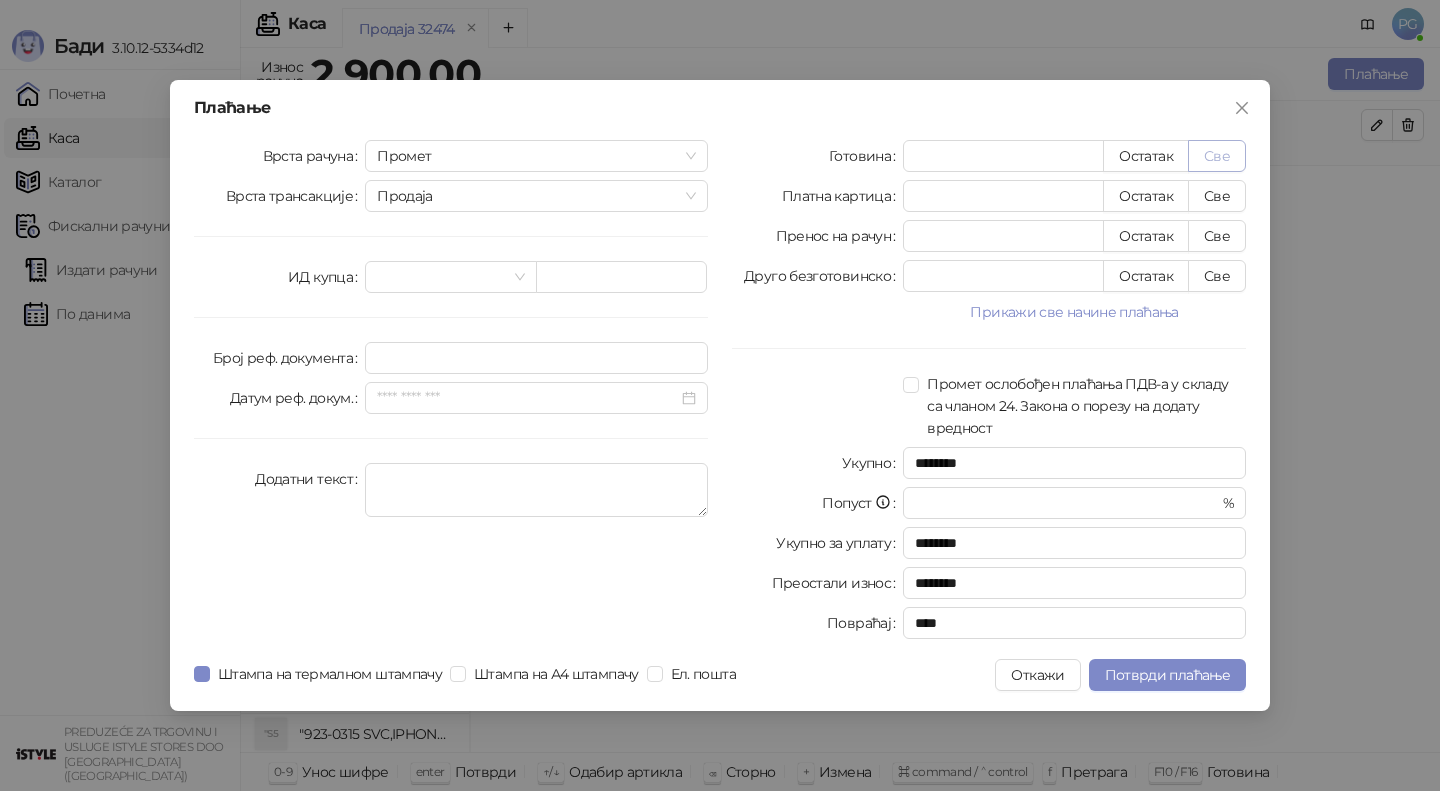 click on "Све" at bounding box center (1217, 156) 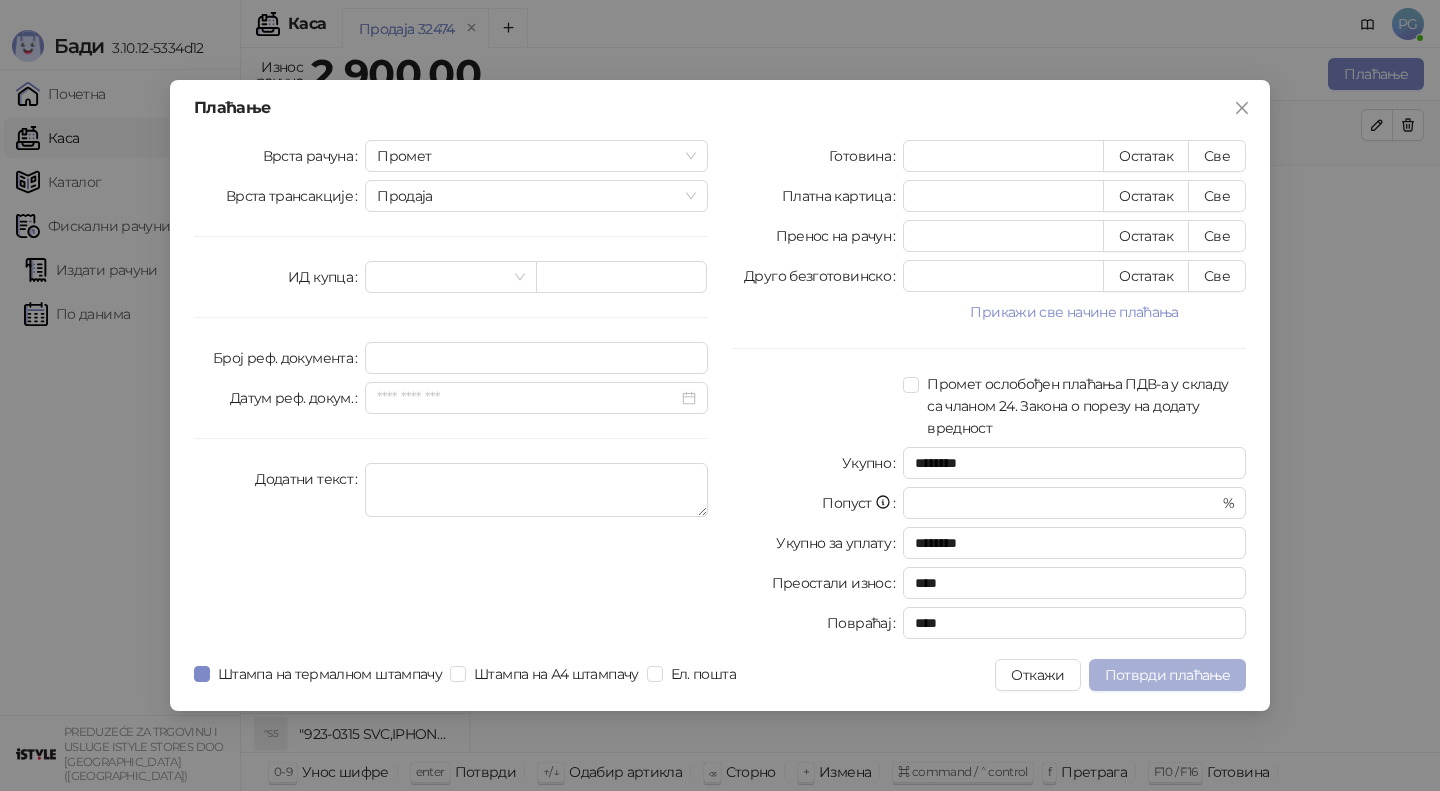 click on "Потврди плаћање" at bounding box center (1167, 675) 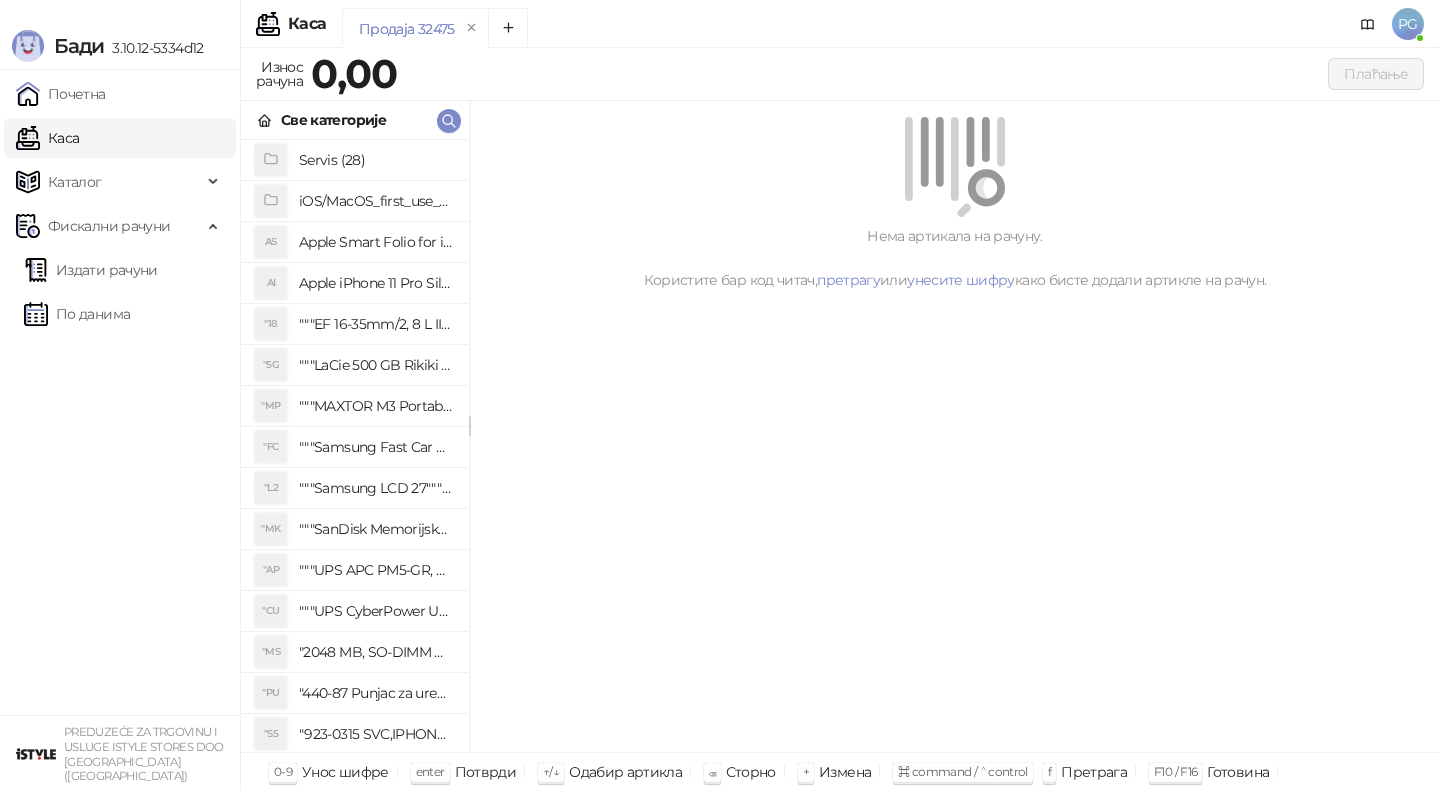 click on "Све категорије" at bounding box center [355, 120] 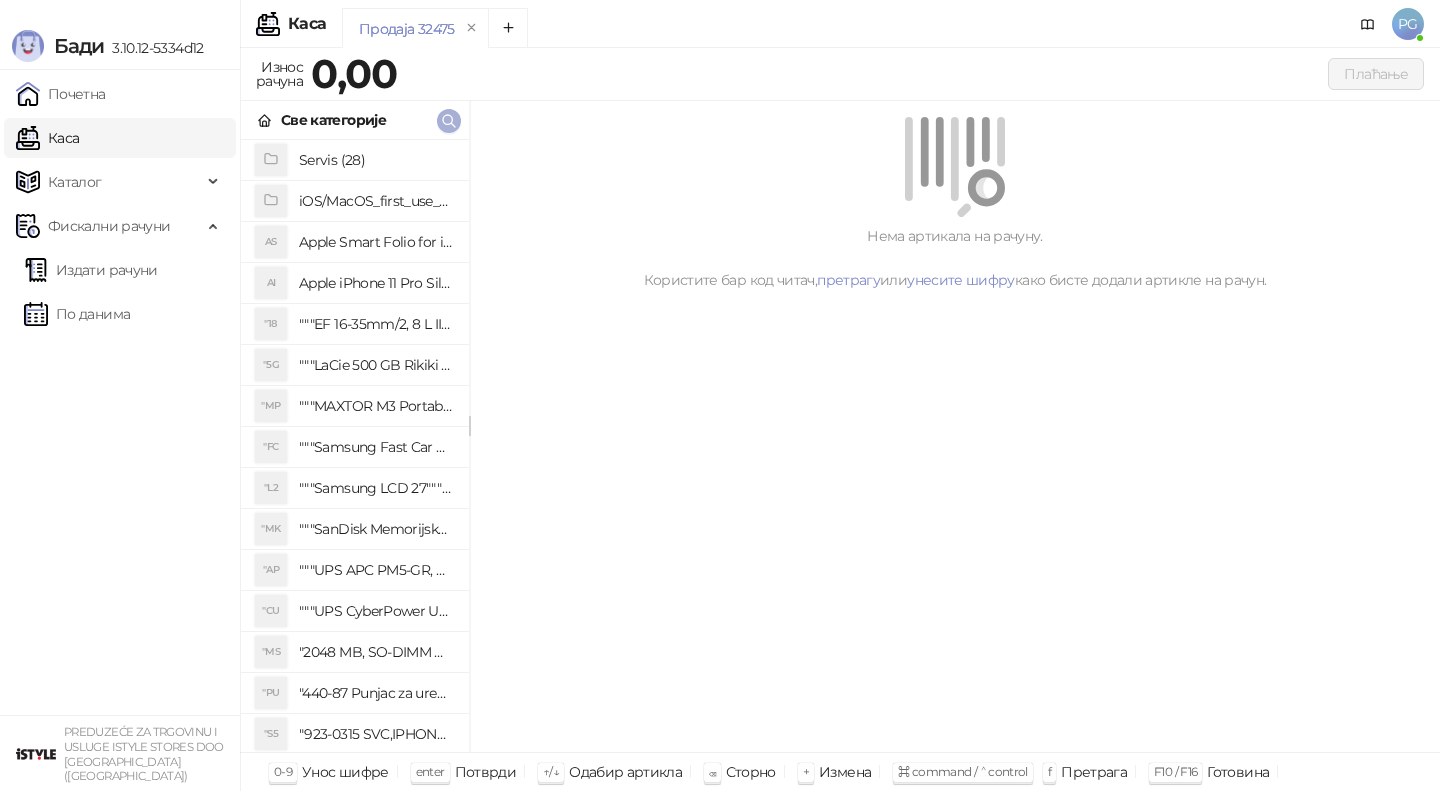 click 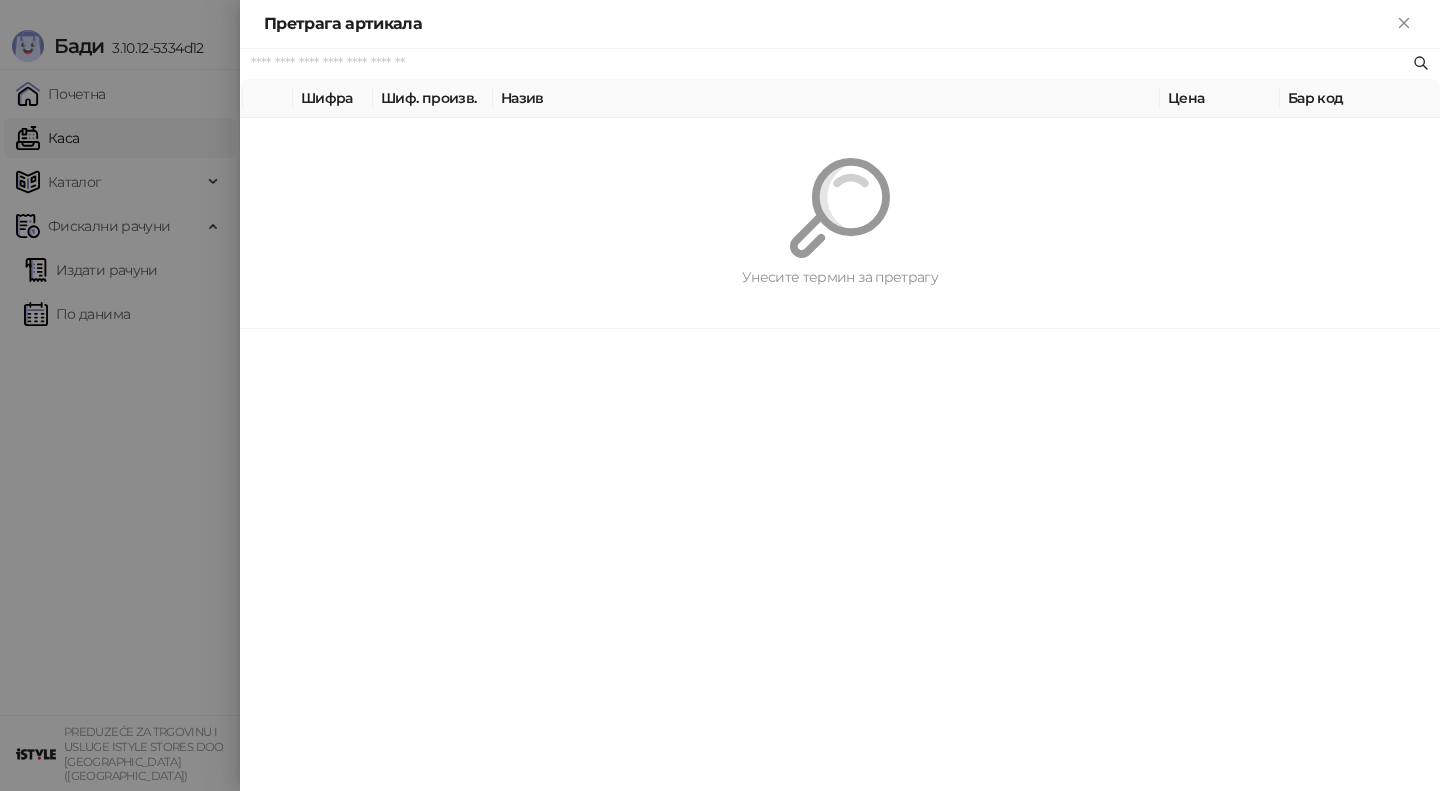 paste on "*********" 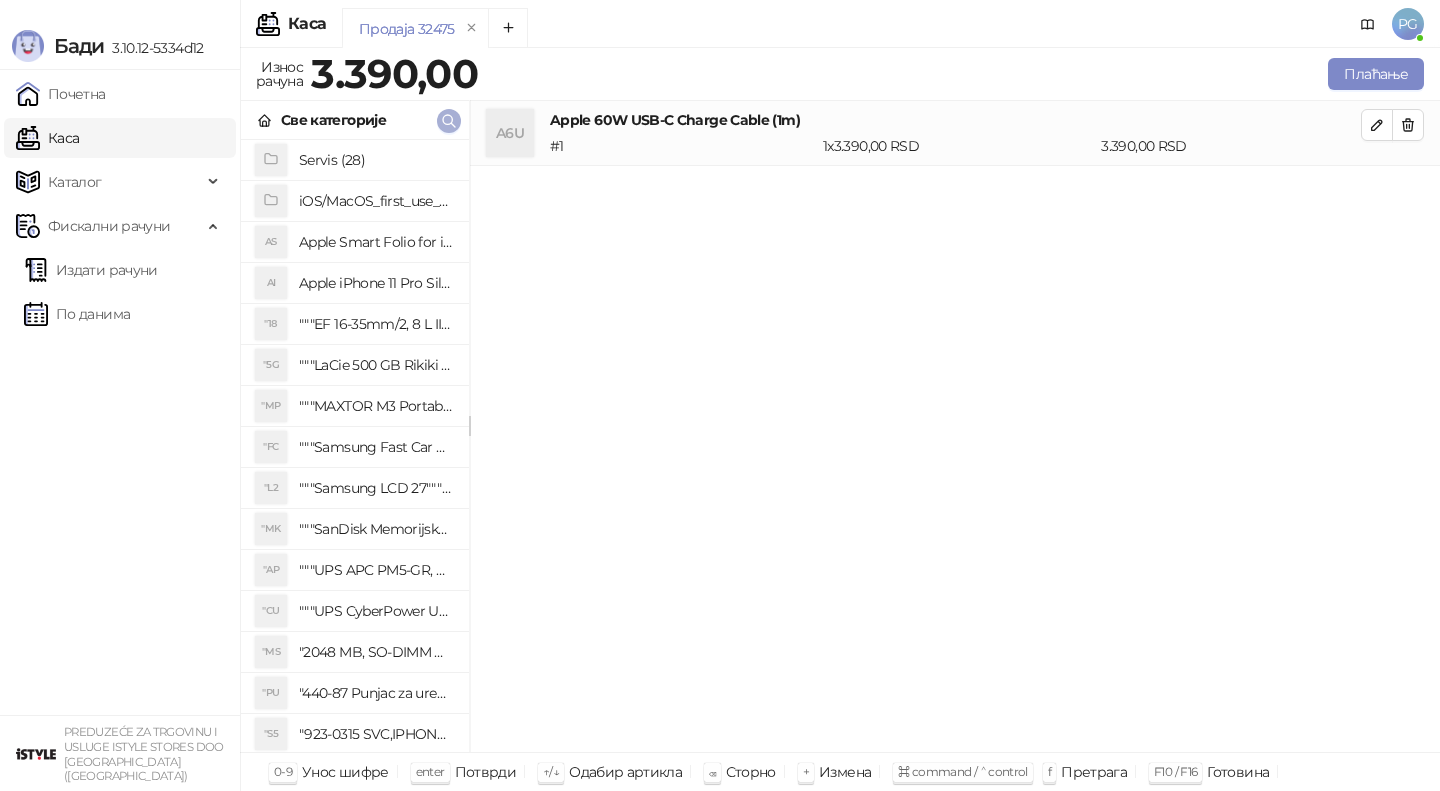 click 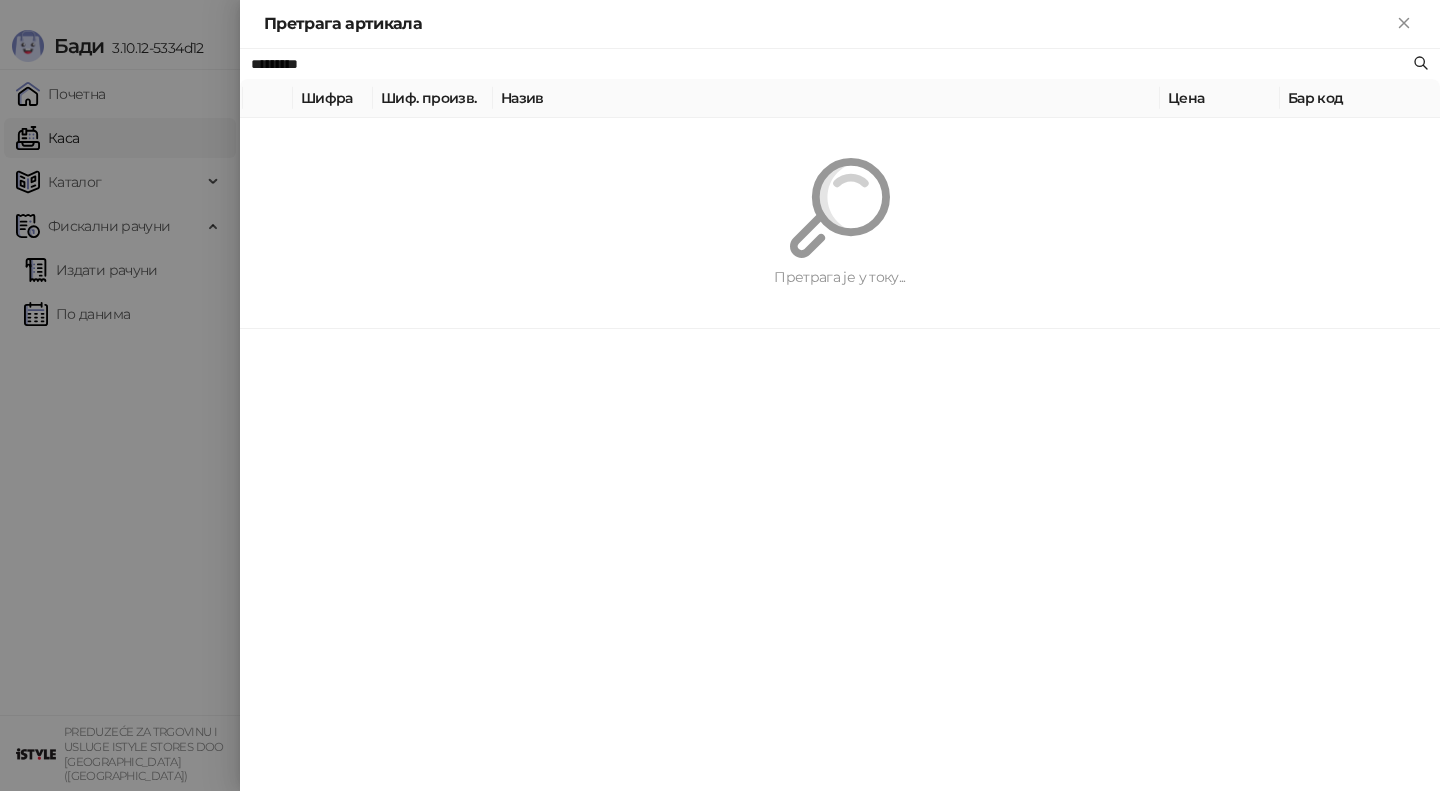 paste 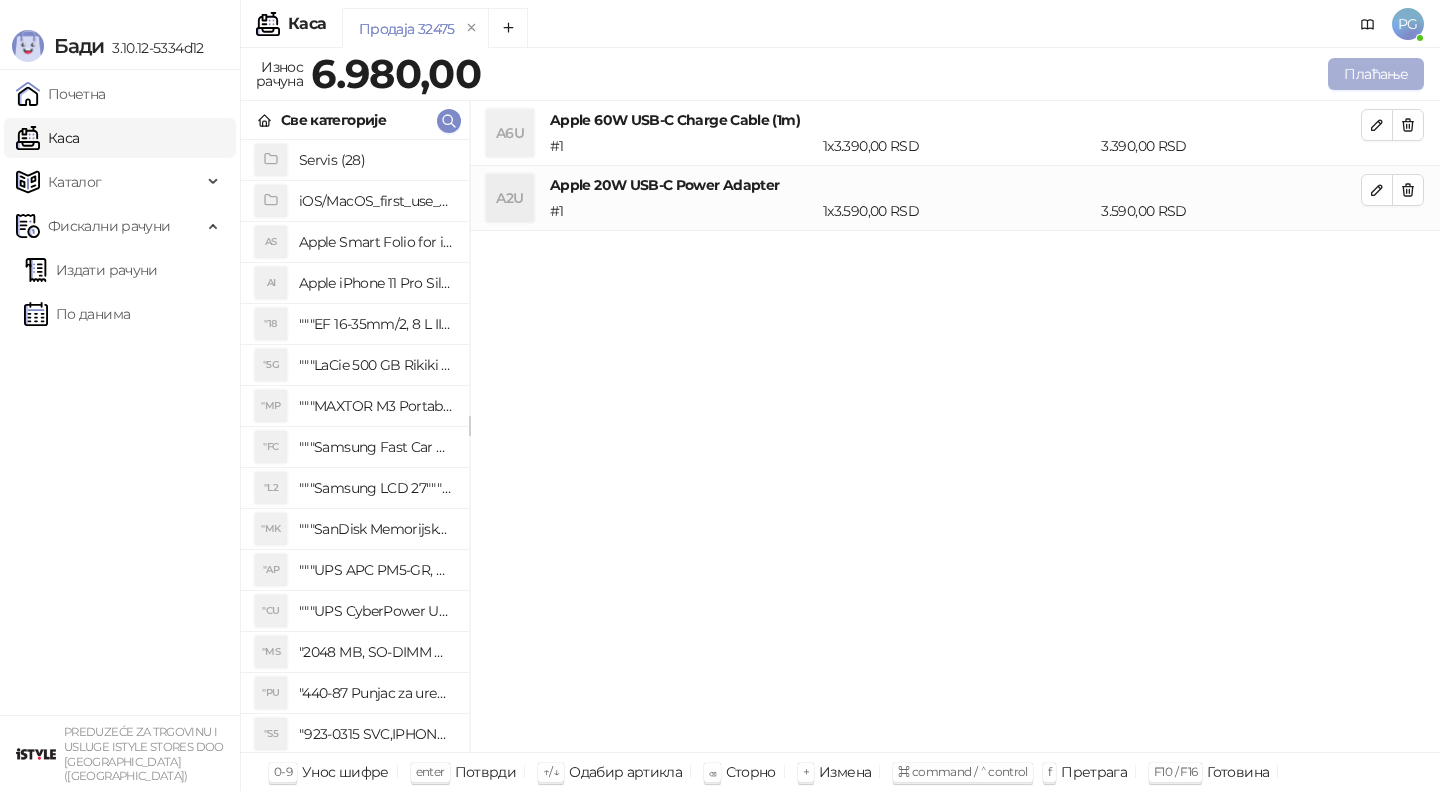 click on "Плаћање" at bounding box center [1376, 74] 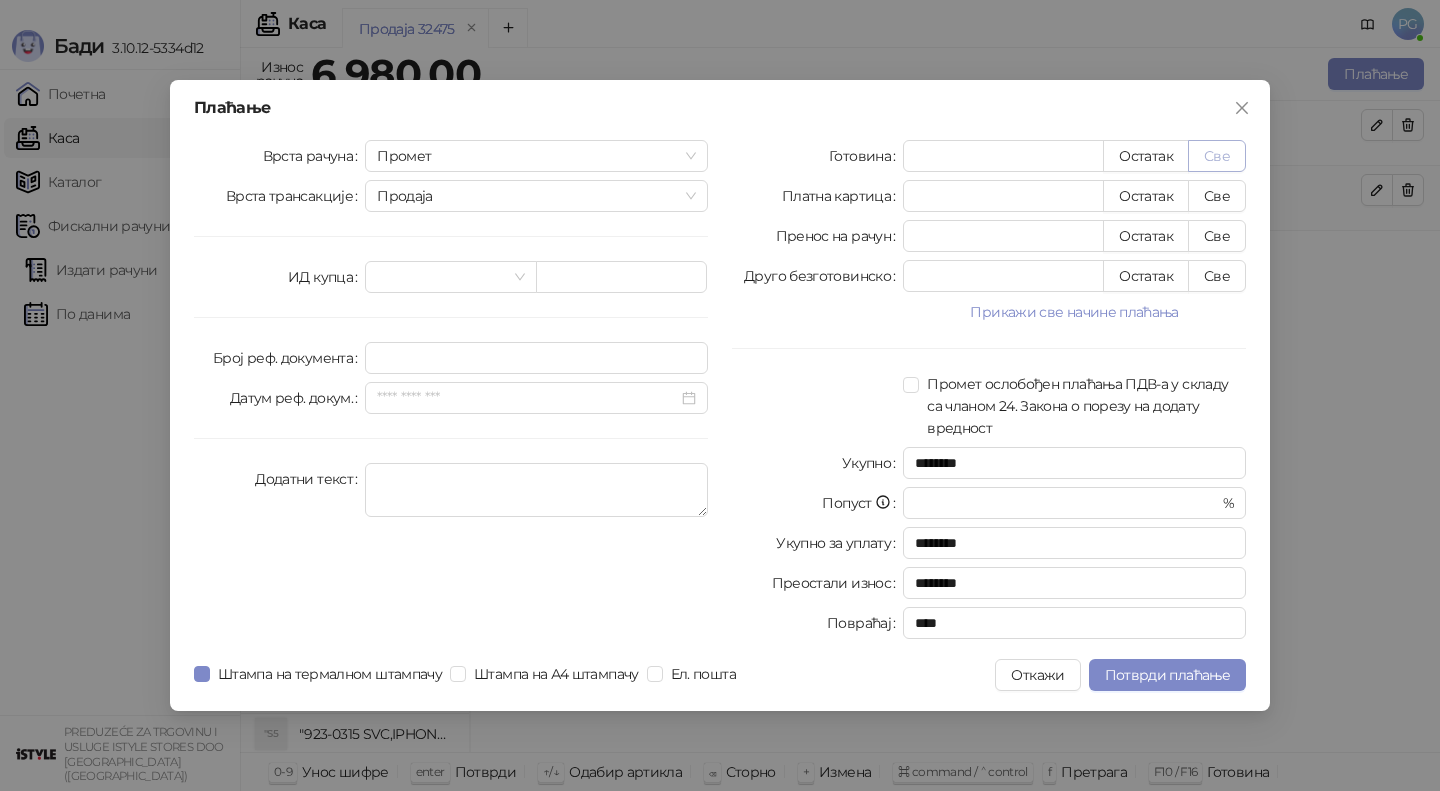 click on "Све" at bounding box center [1217, 156] 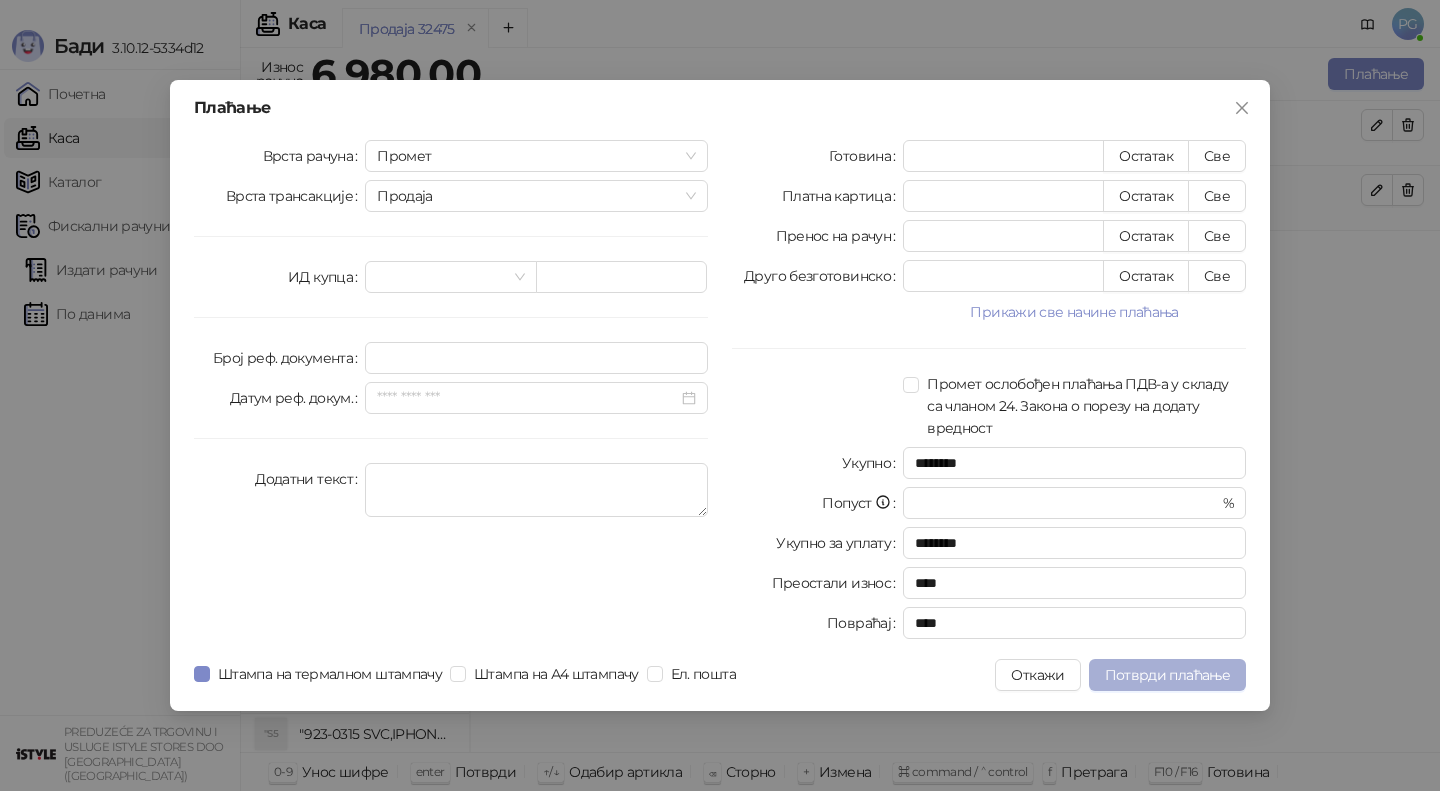 click on "Потврди плаћање" at bounding box center [1167, 675] 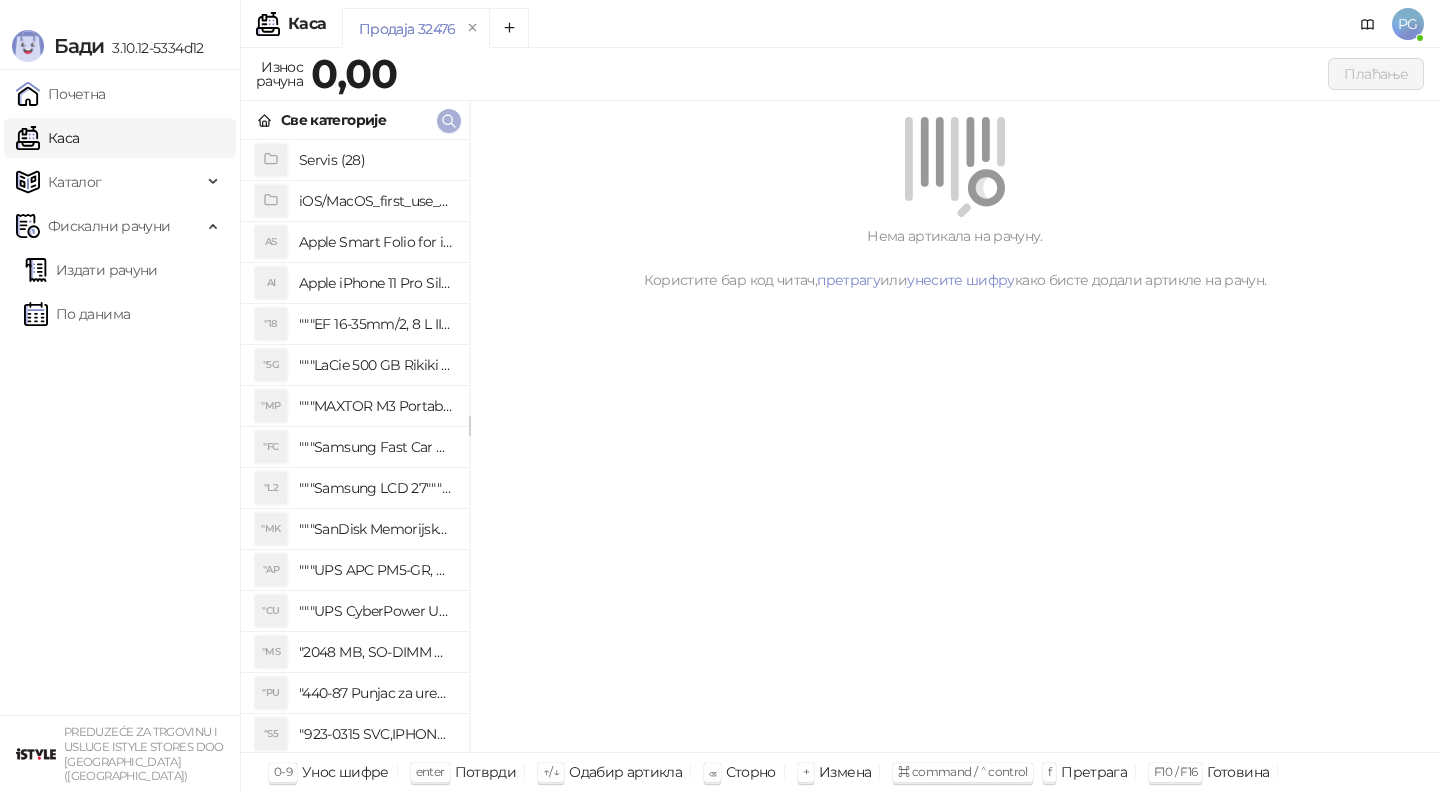 click 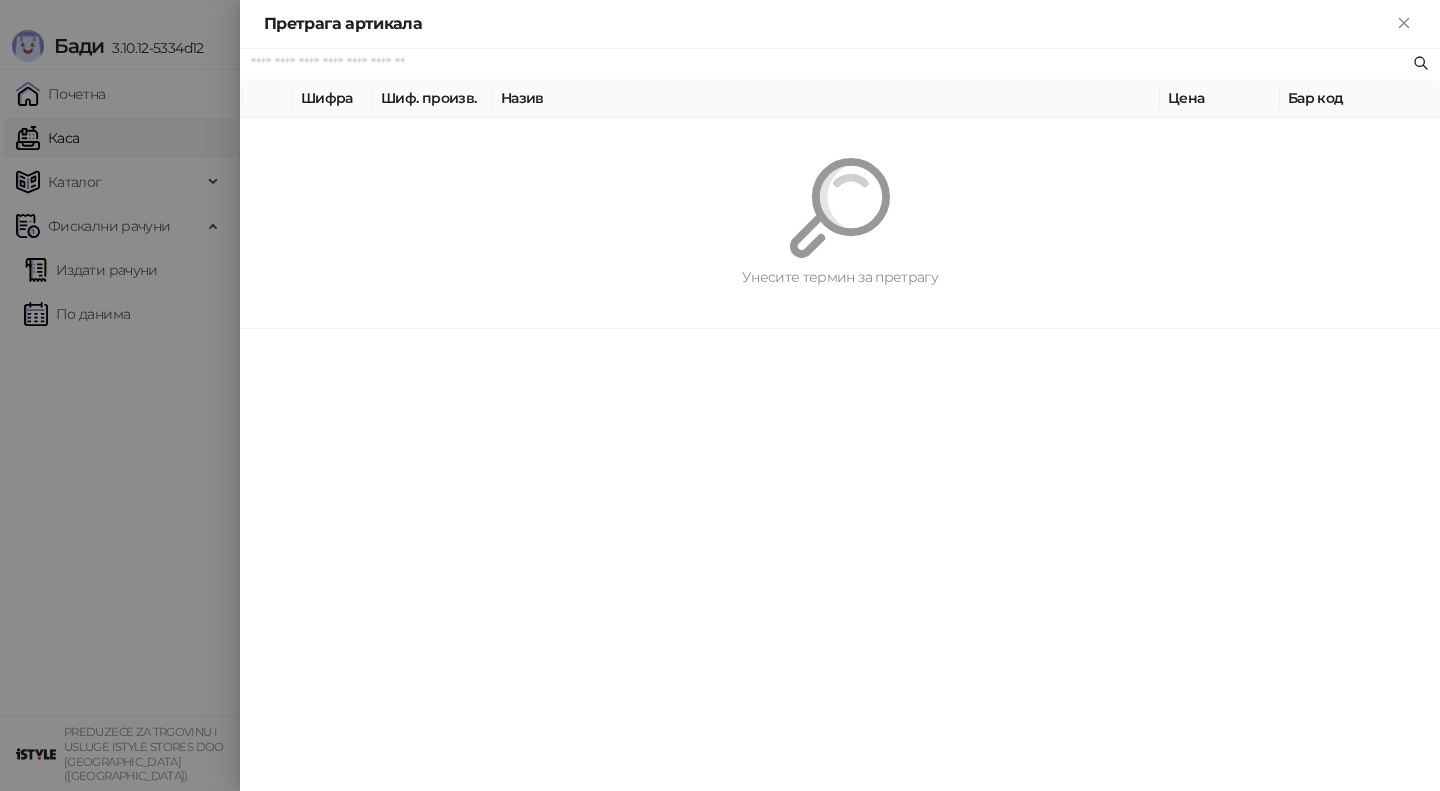 paste on "*********" 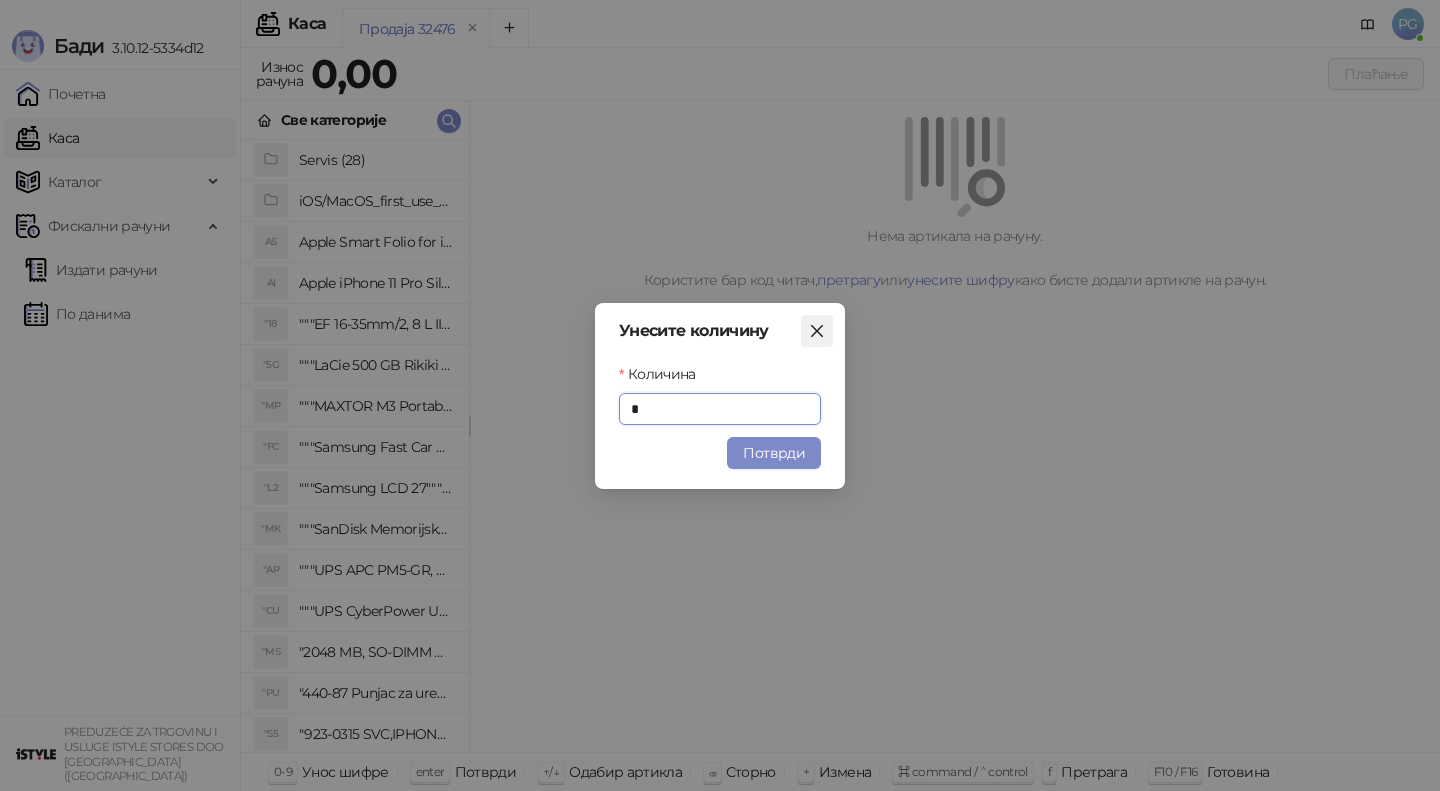 click at bounding box center [817, 331] 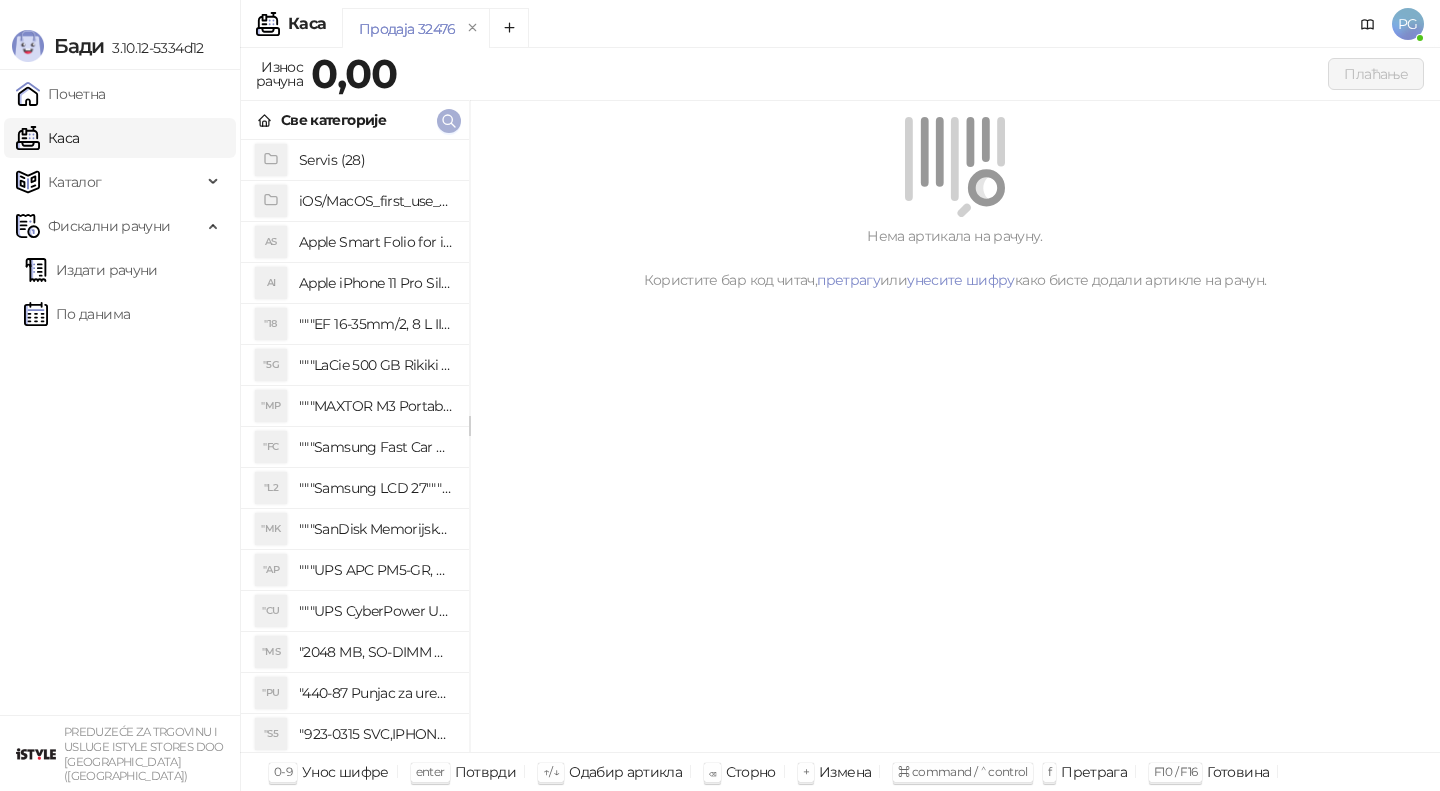 click 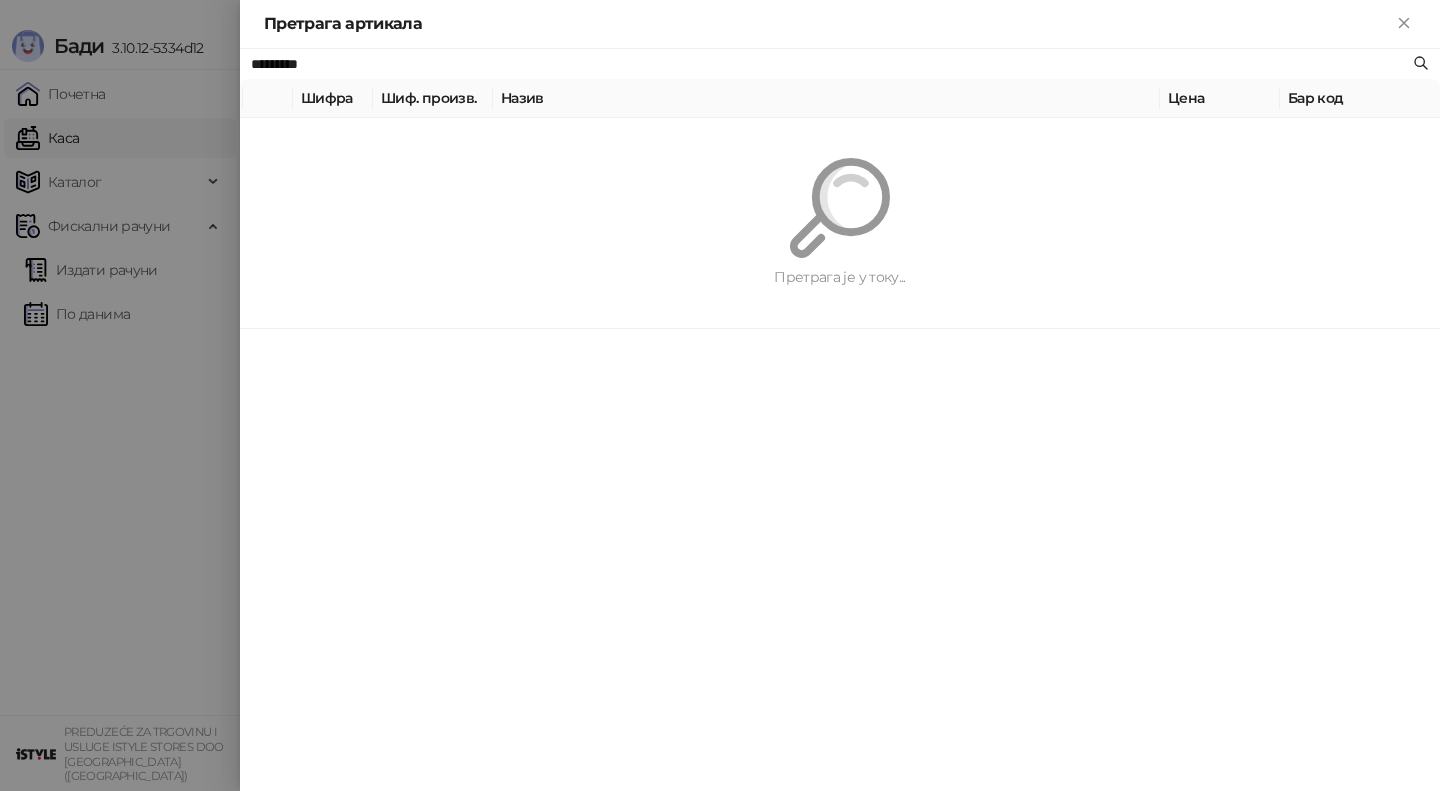 paste 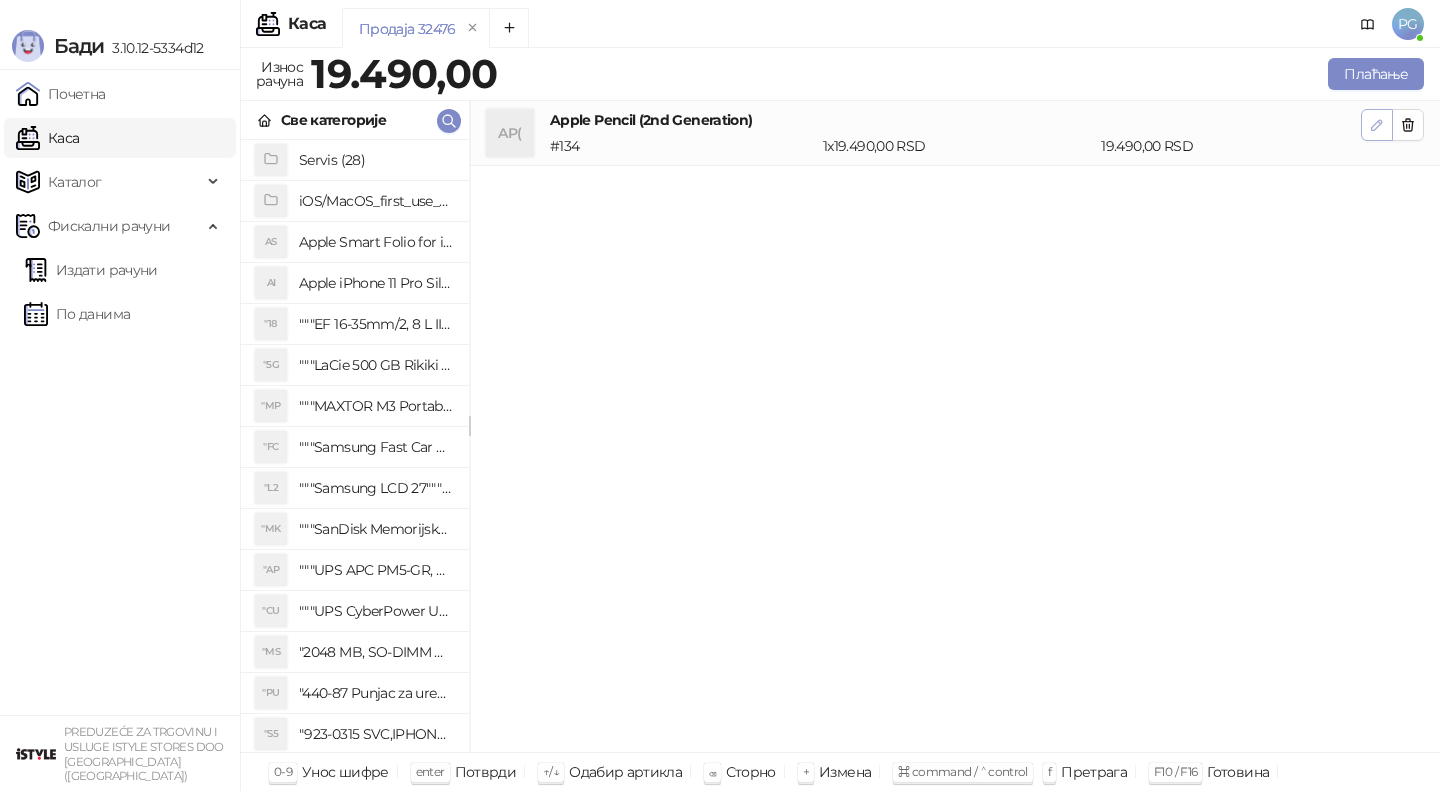 click at bounding box center (1377, 125) 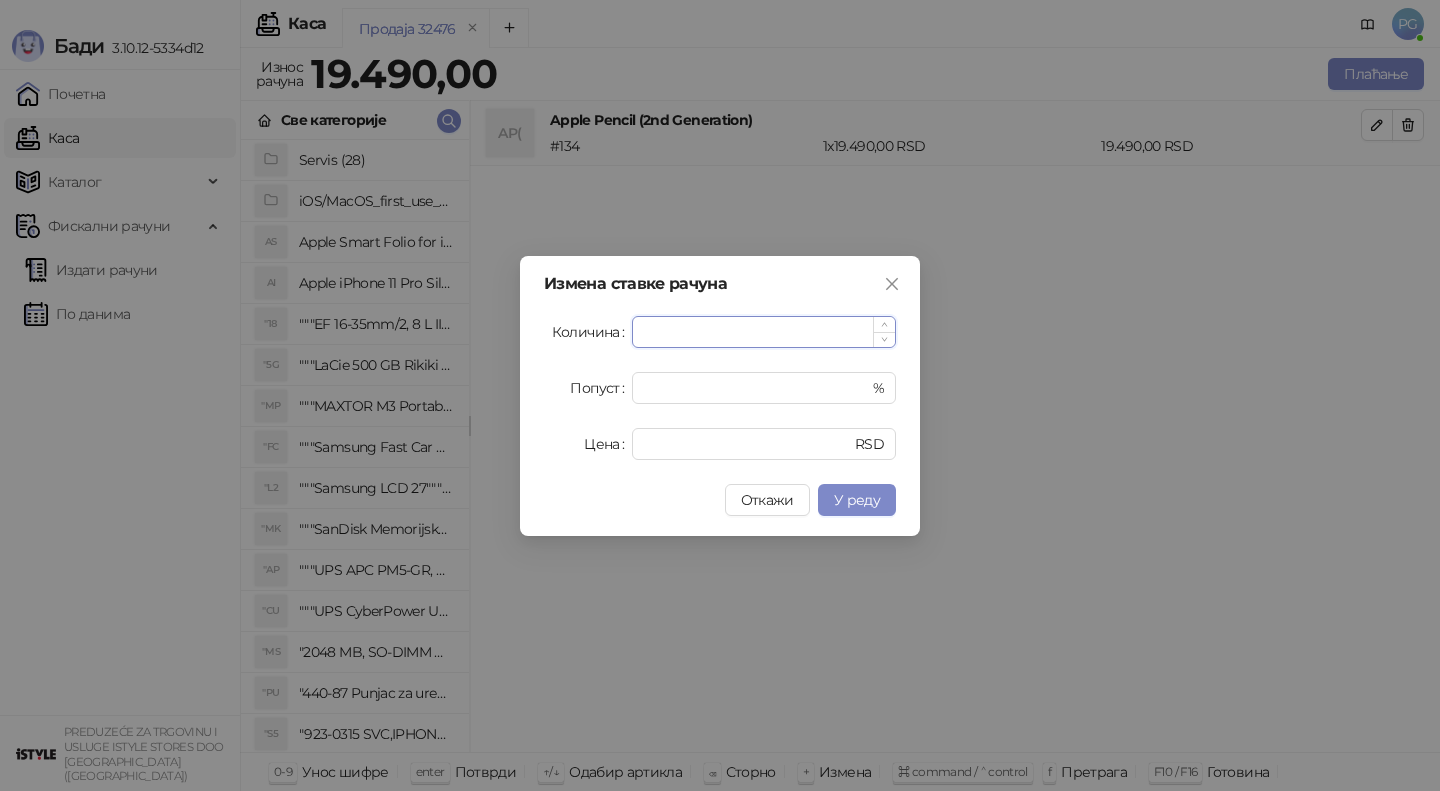type on "*" 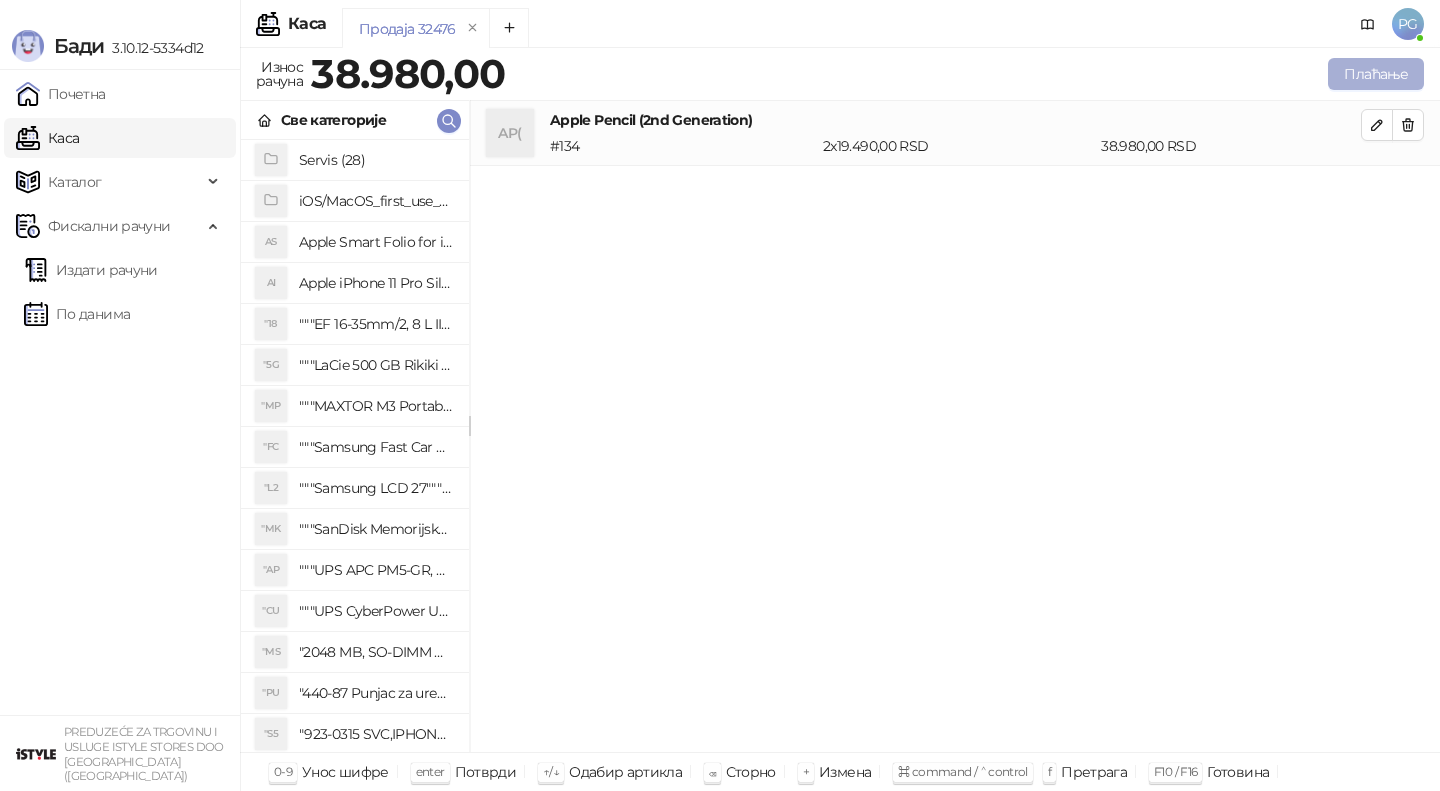 click on "Плаћање" at bounding box center [1376, 74] 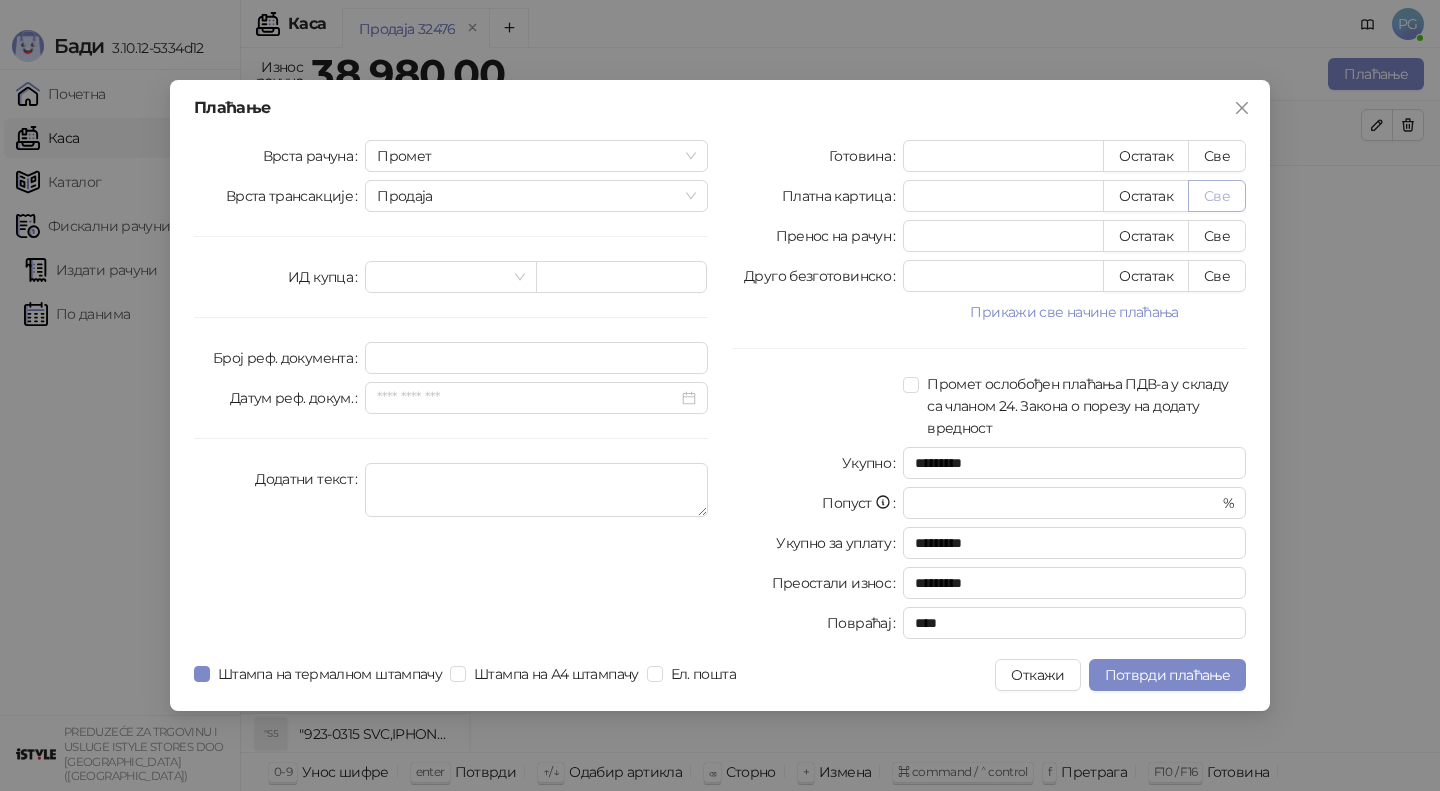 click on "Све" at bounding box center (1217, 196) 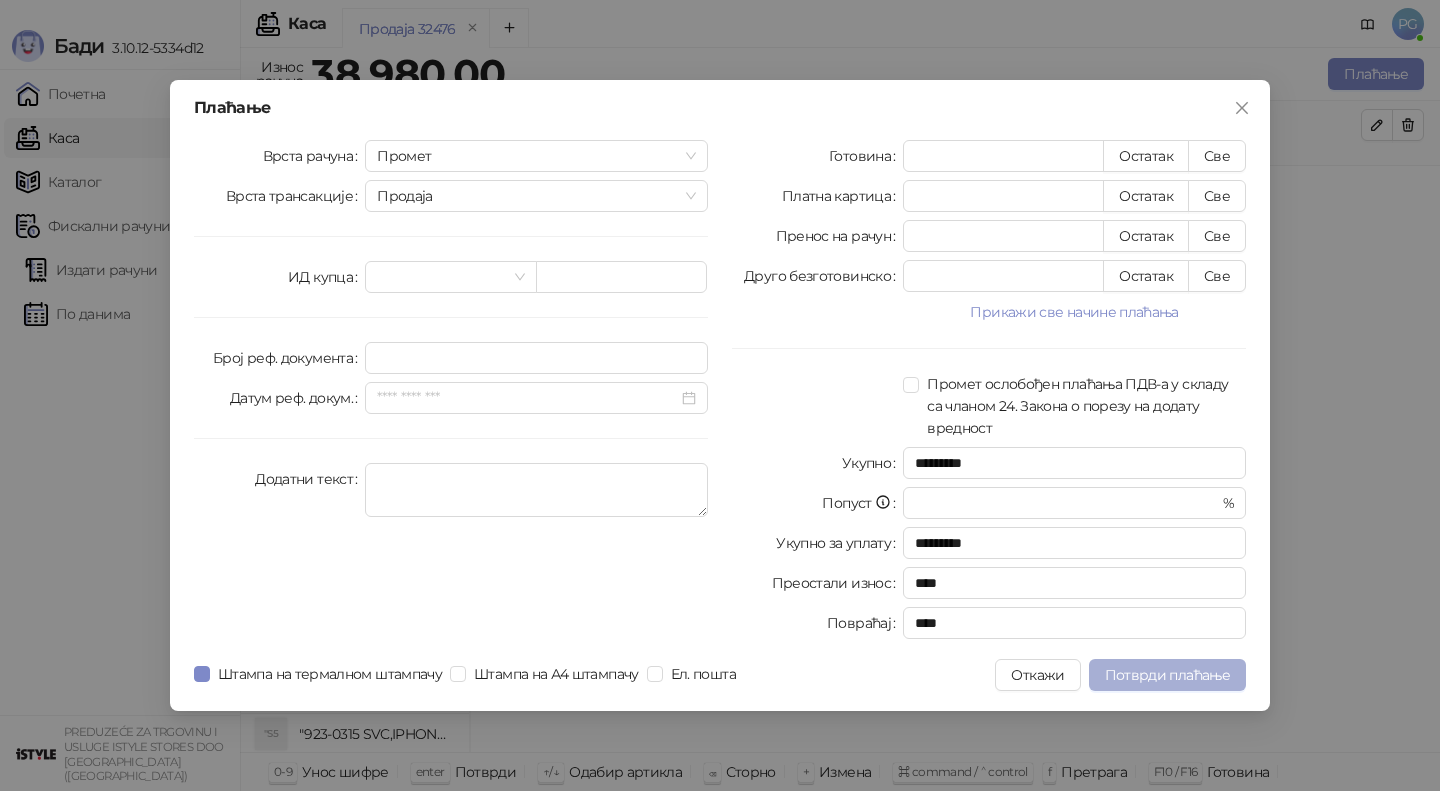click on "Потврди плаћање" at bounding box center [1167, 675] 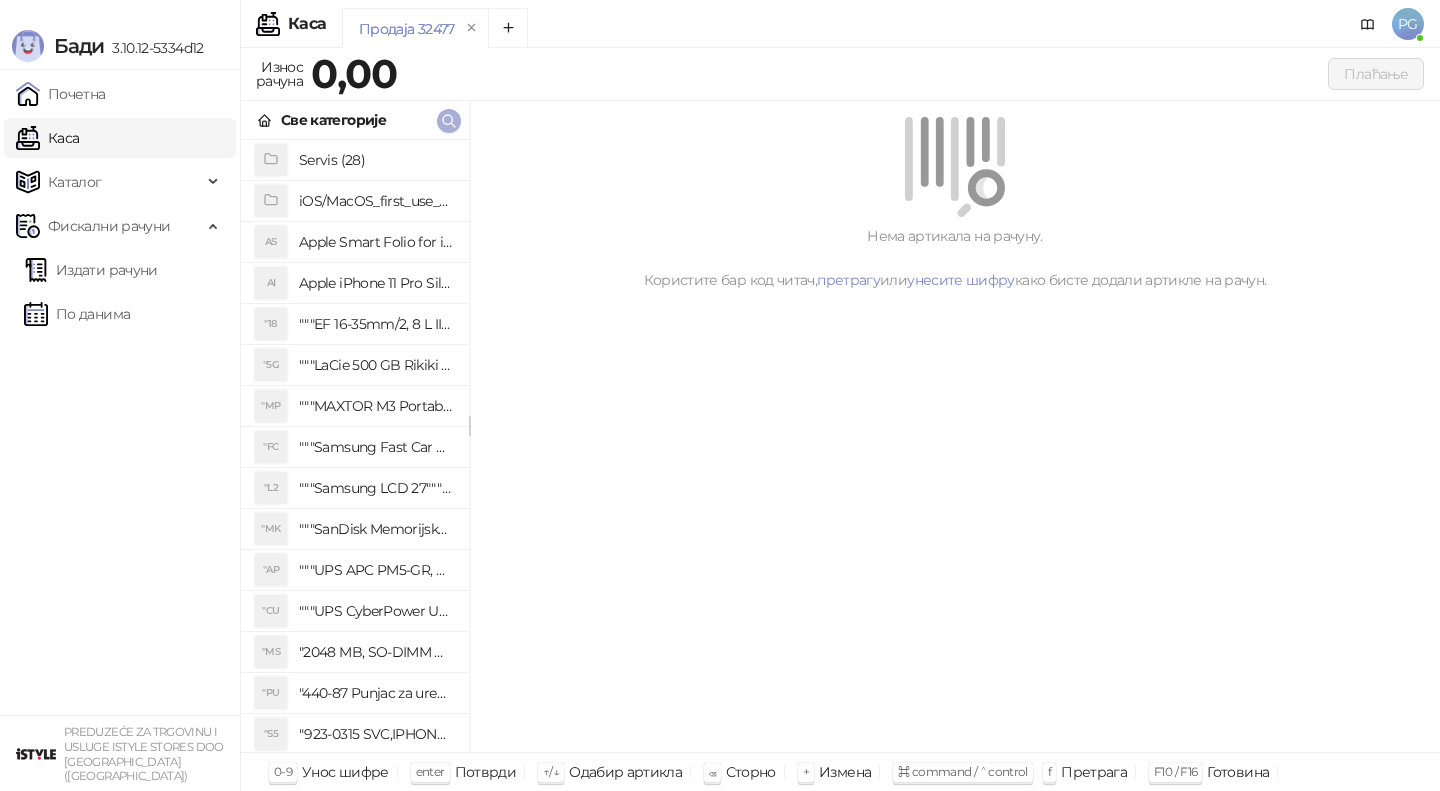 click 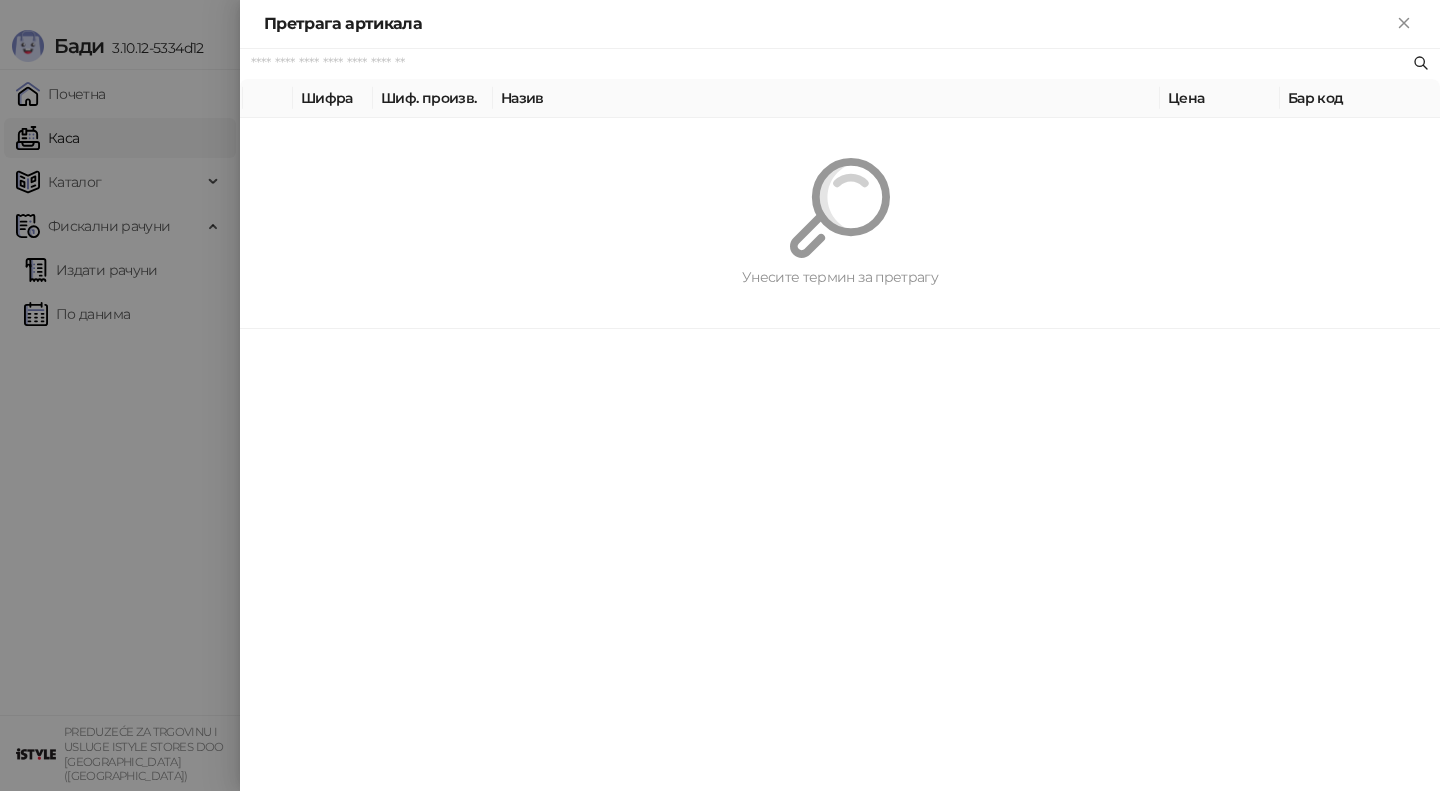 paste on "*********" 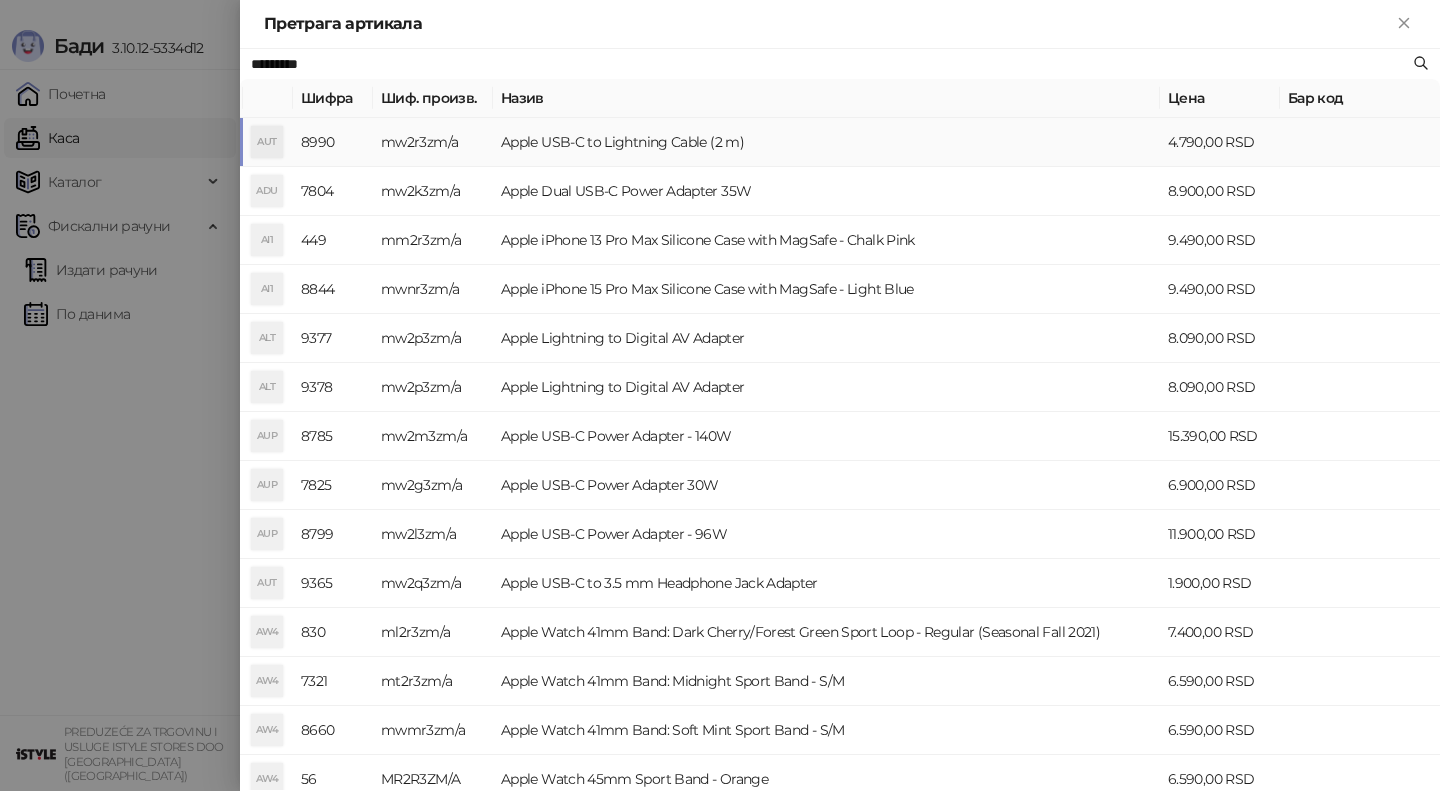 type on "*********" 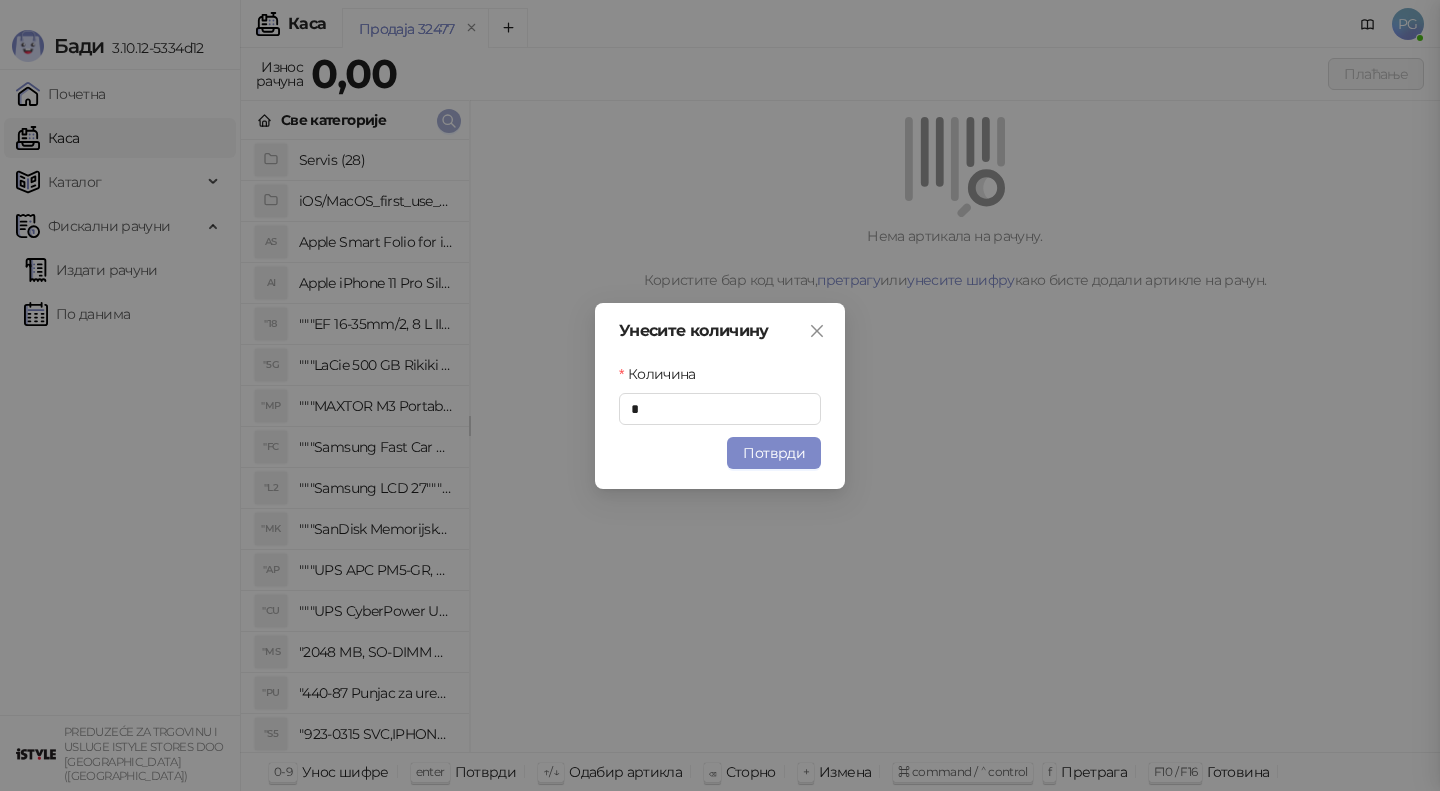 type 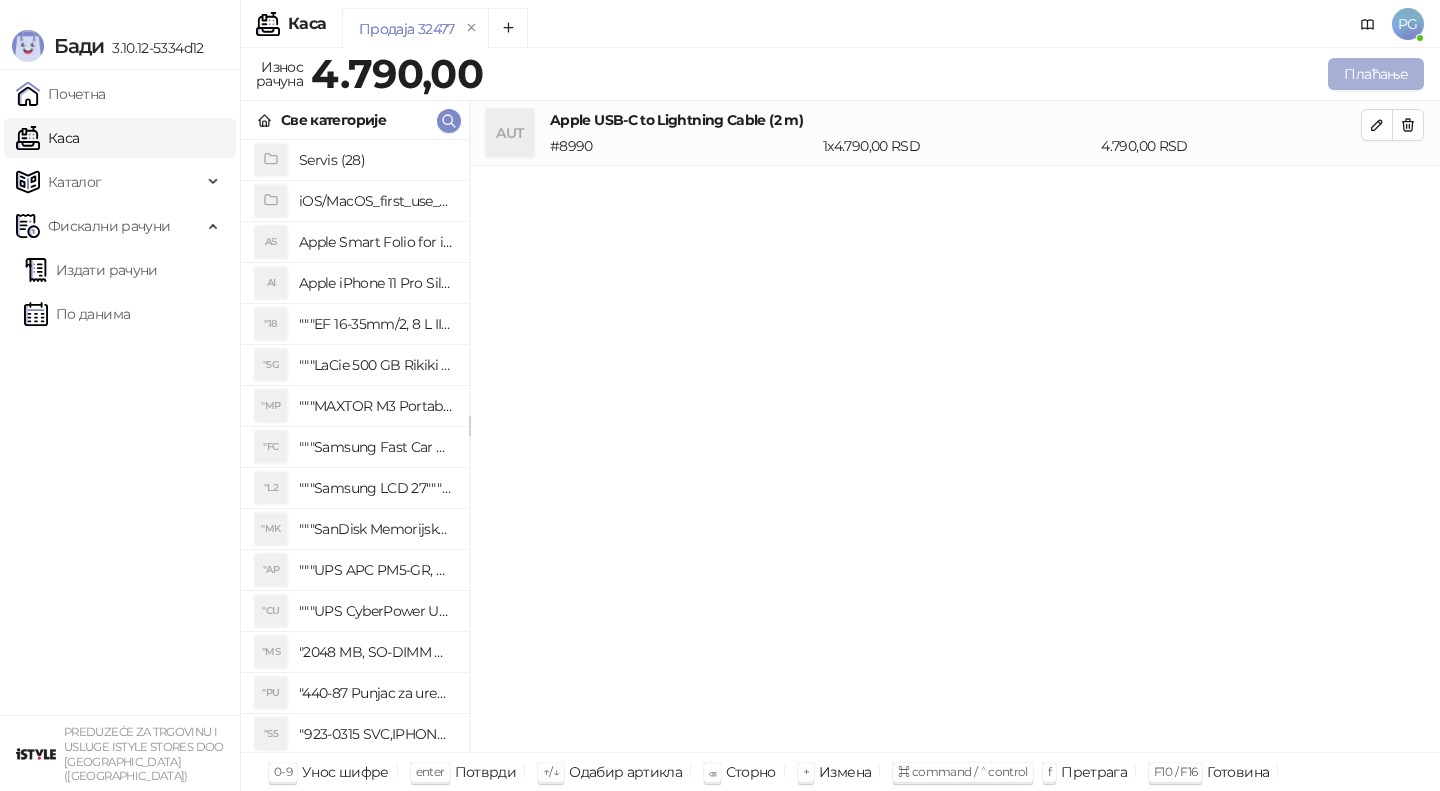 click on "Плаћање" at bounding box center (1376, 74) 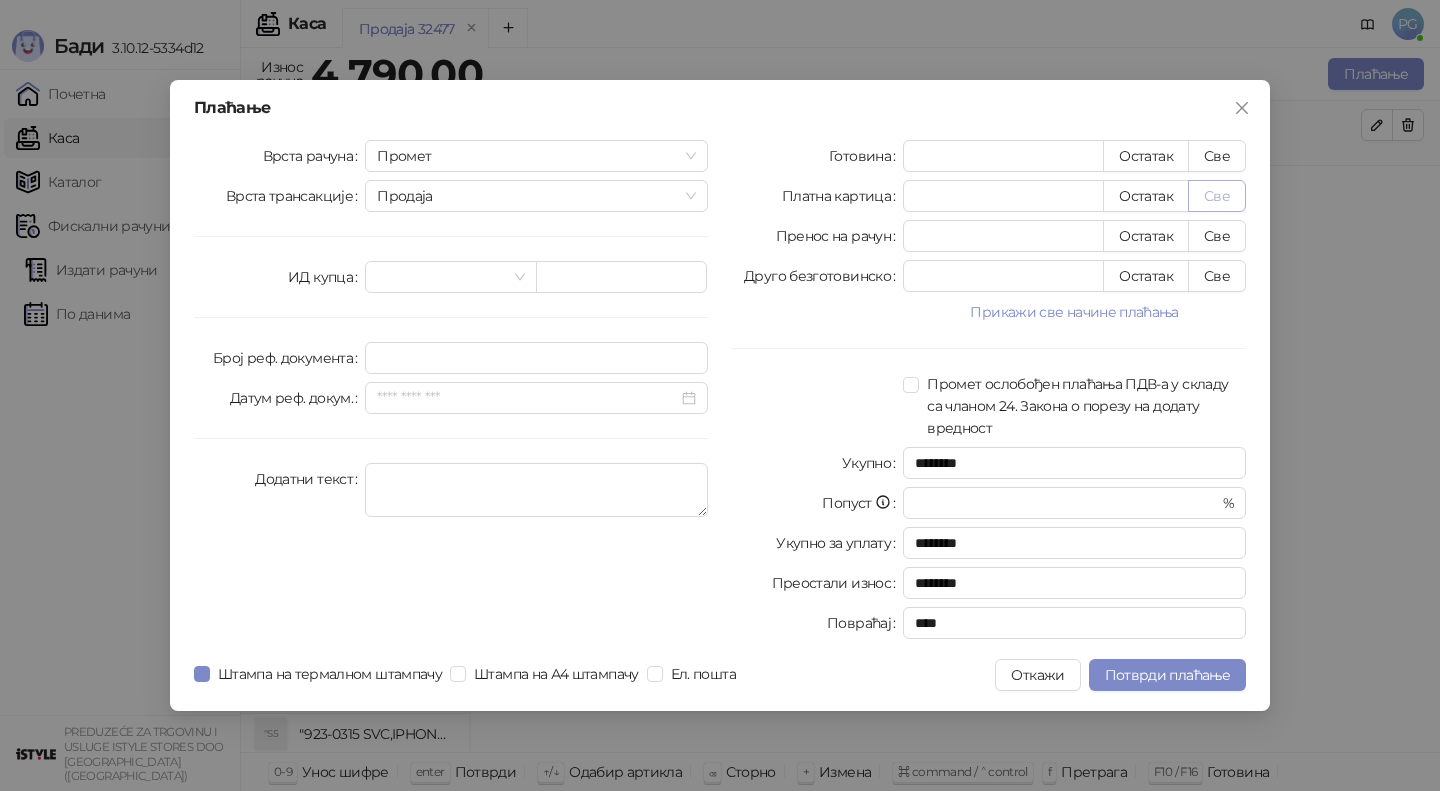 click on "Све" at bounding box center [1217, 196] 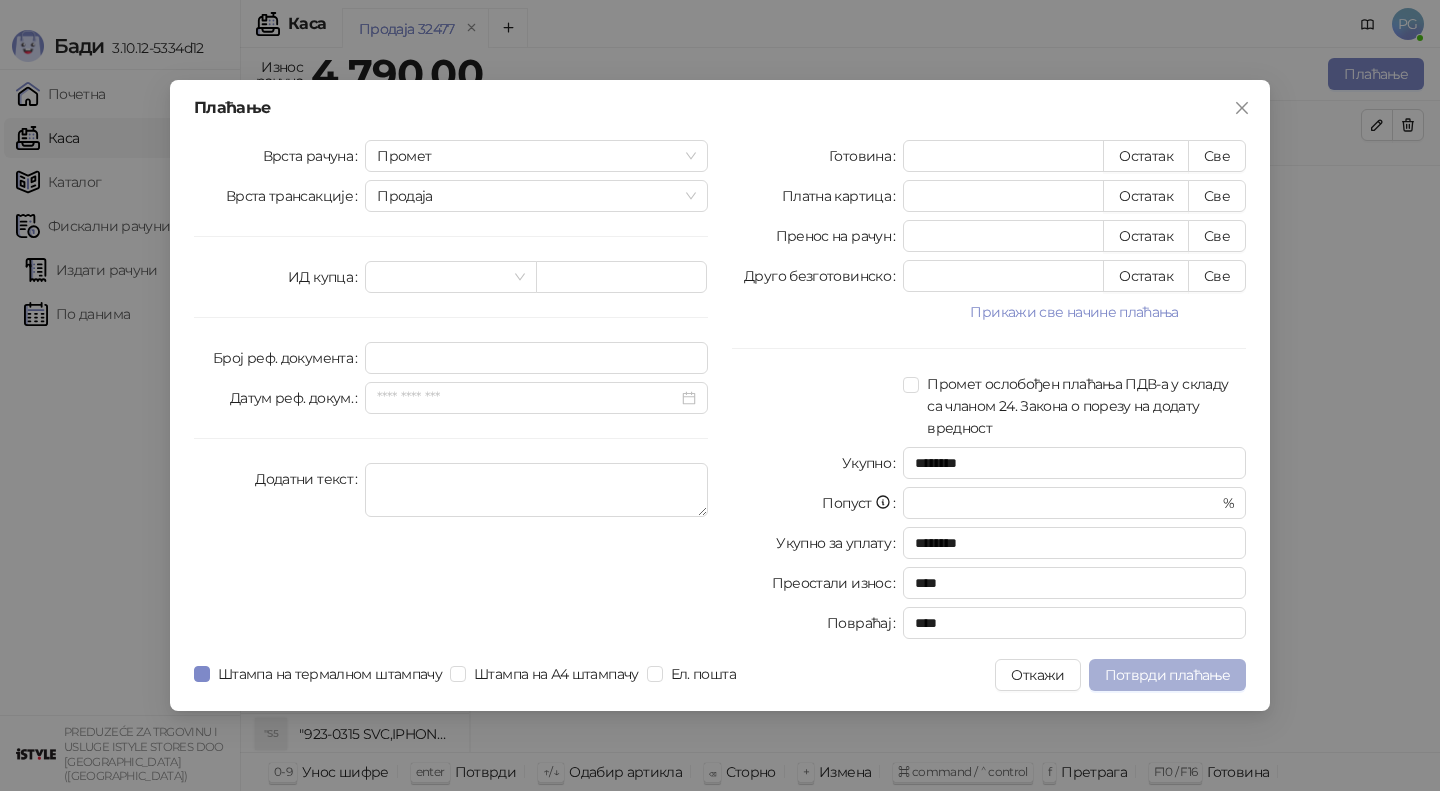 click on "Потврди плаћање" at bounding box center (1167, 675) 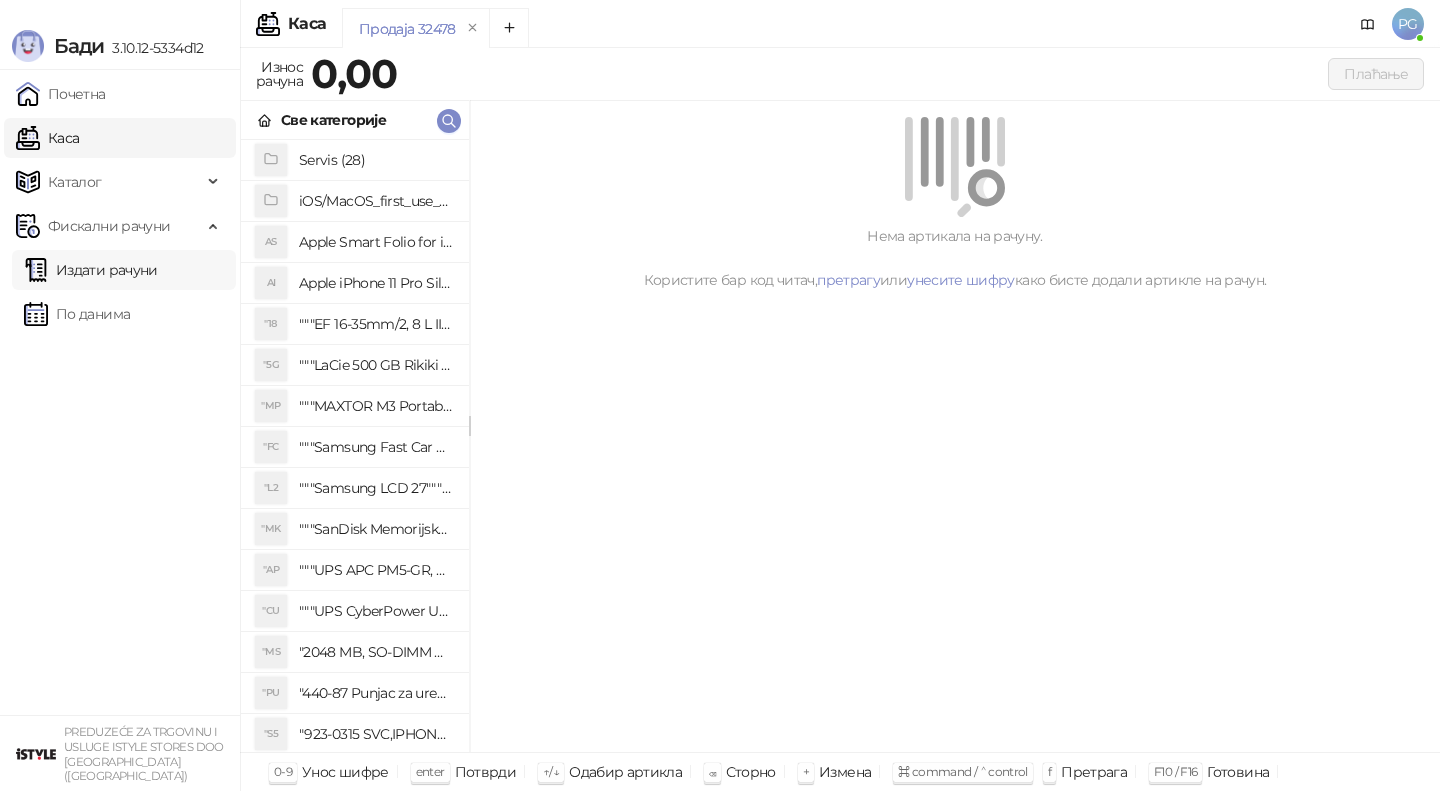 click on "Издати рачуни" at bounding box center [91, 270] 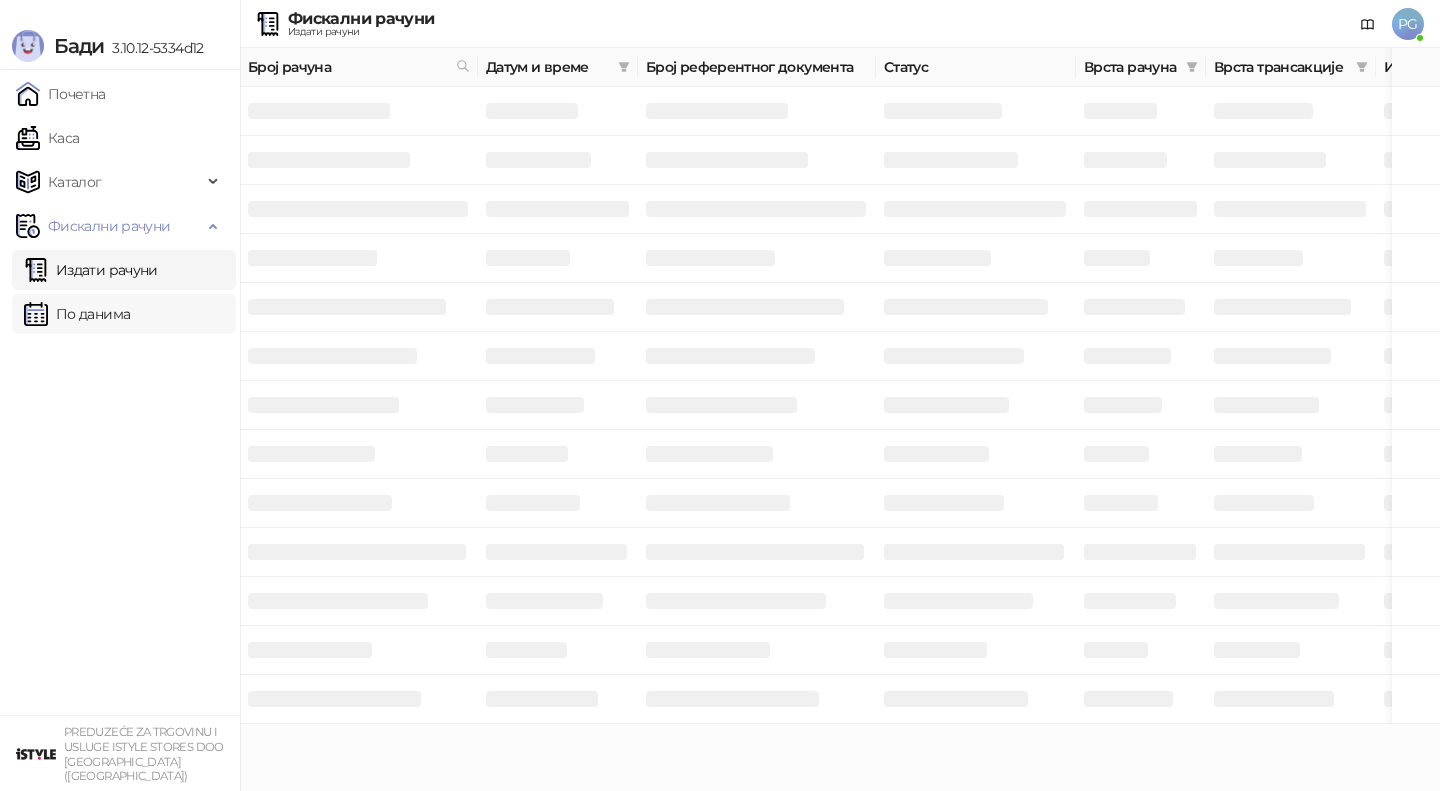 click on "По данима" at bounding box center (77, 314) 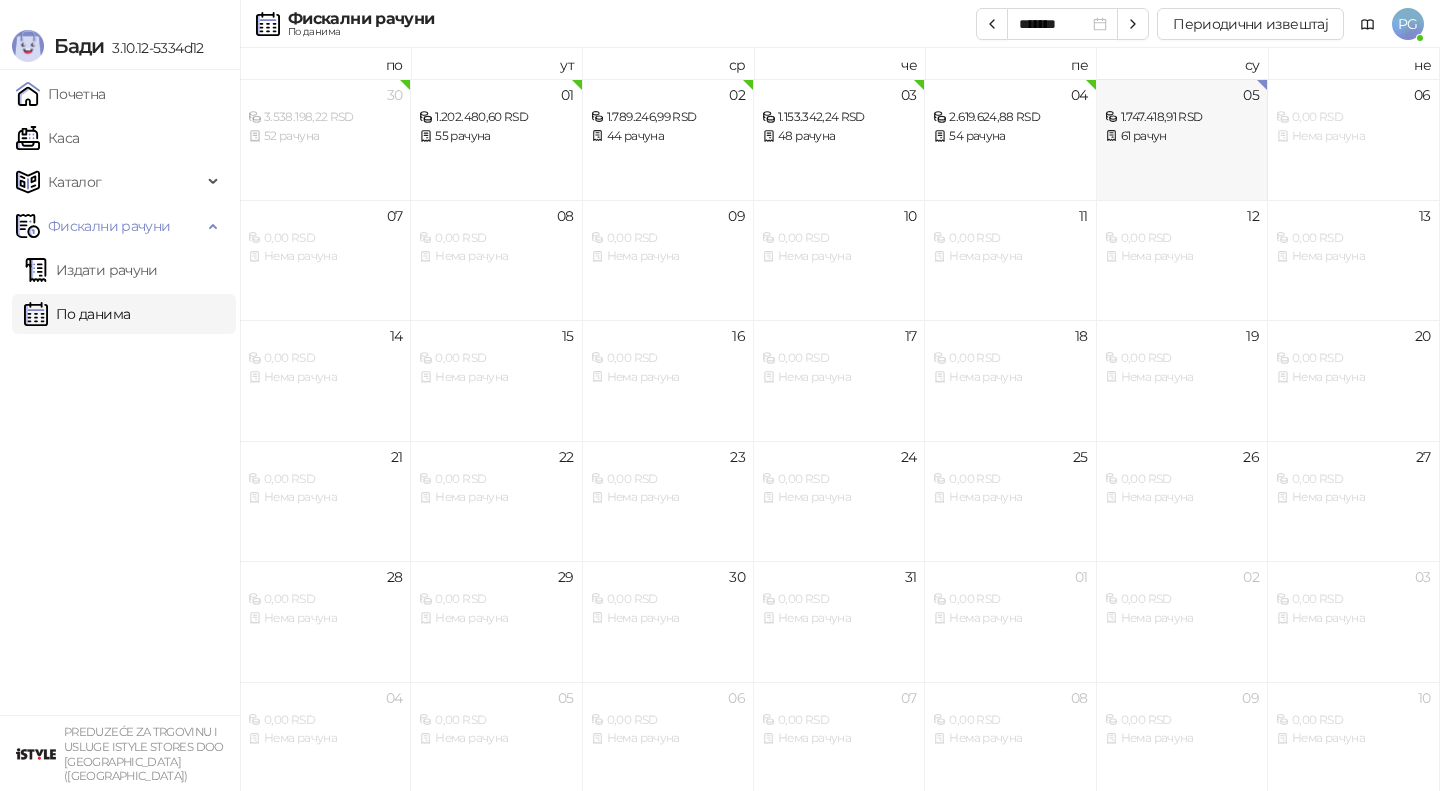 click on "05   1.747.418,91 RSD   61 рачун" at bounding box center [1182, 139] 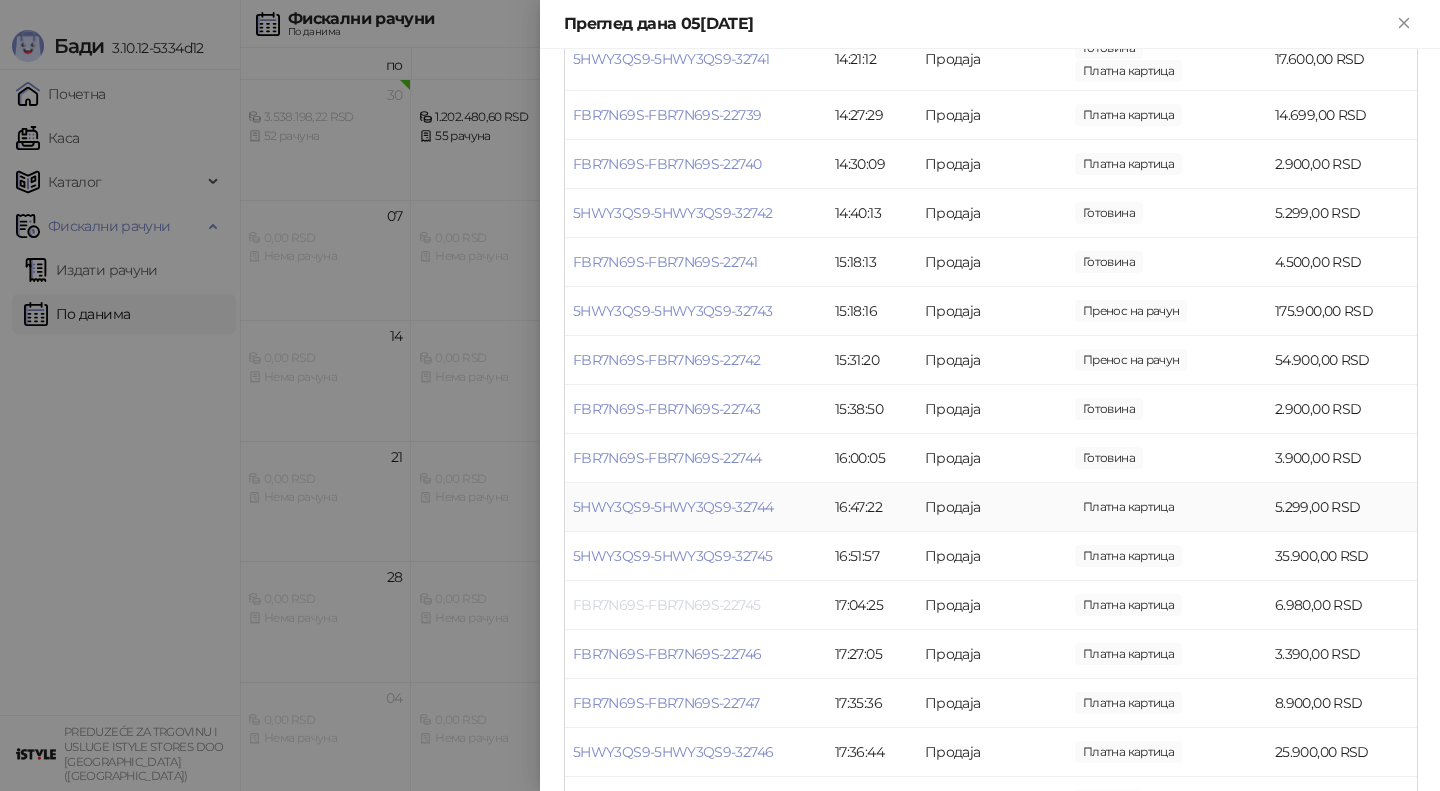 scroll, scrollTop: 1267, scrollLeft: 0, axis: vertical 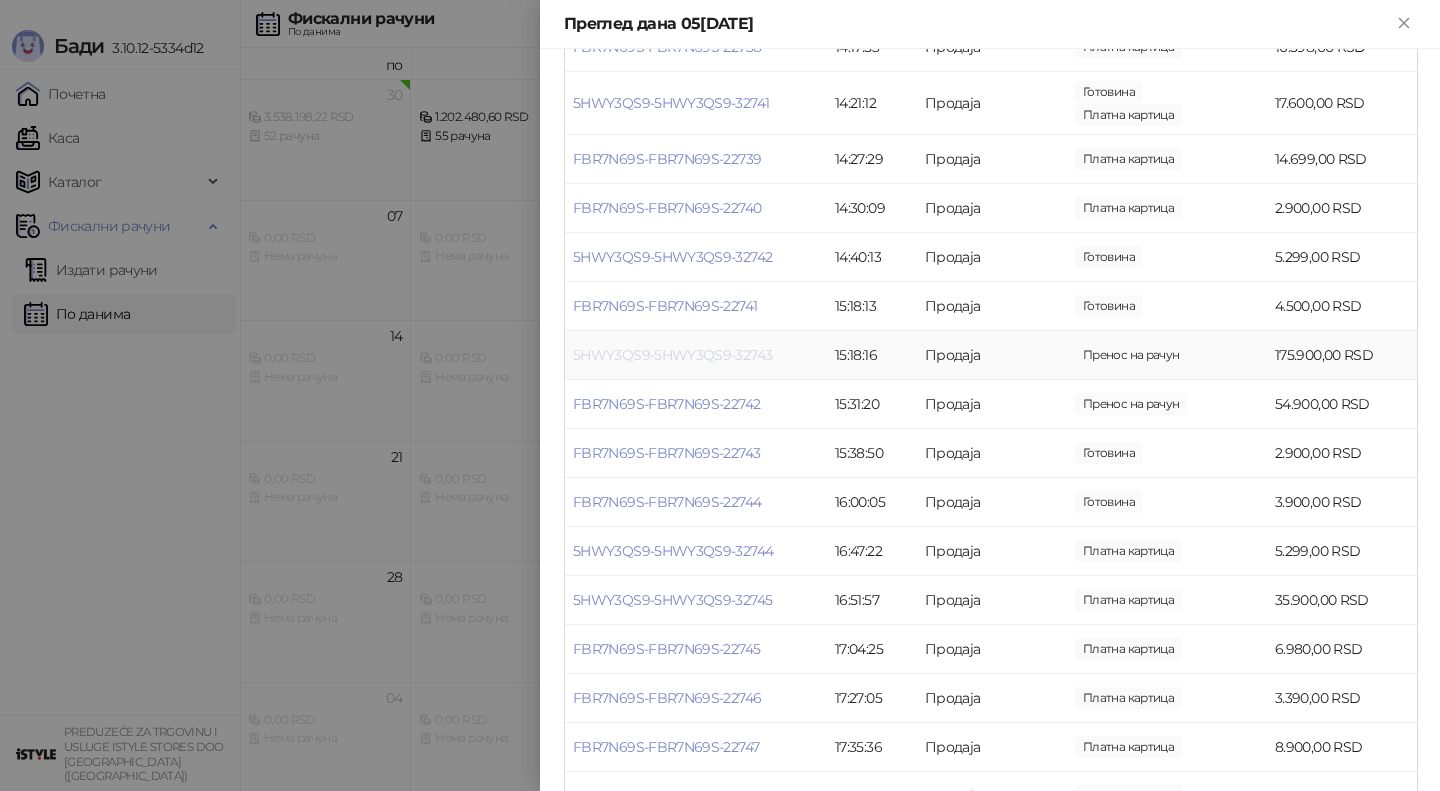 click on "5HWY3QS9-5HWY3QS9-32743" at bounding box center [672, 355] 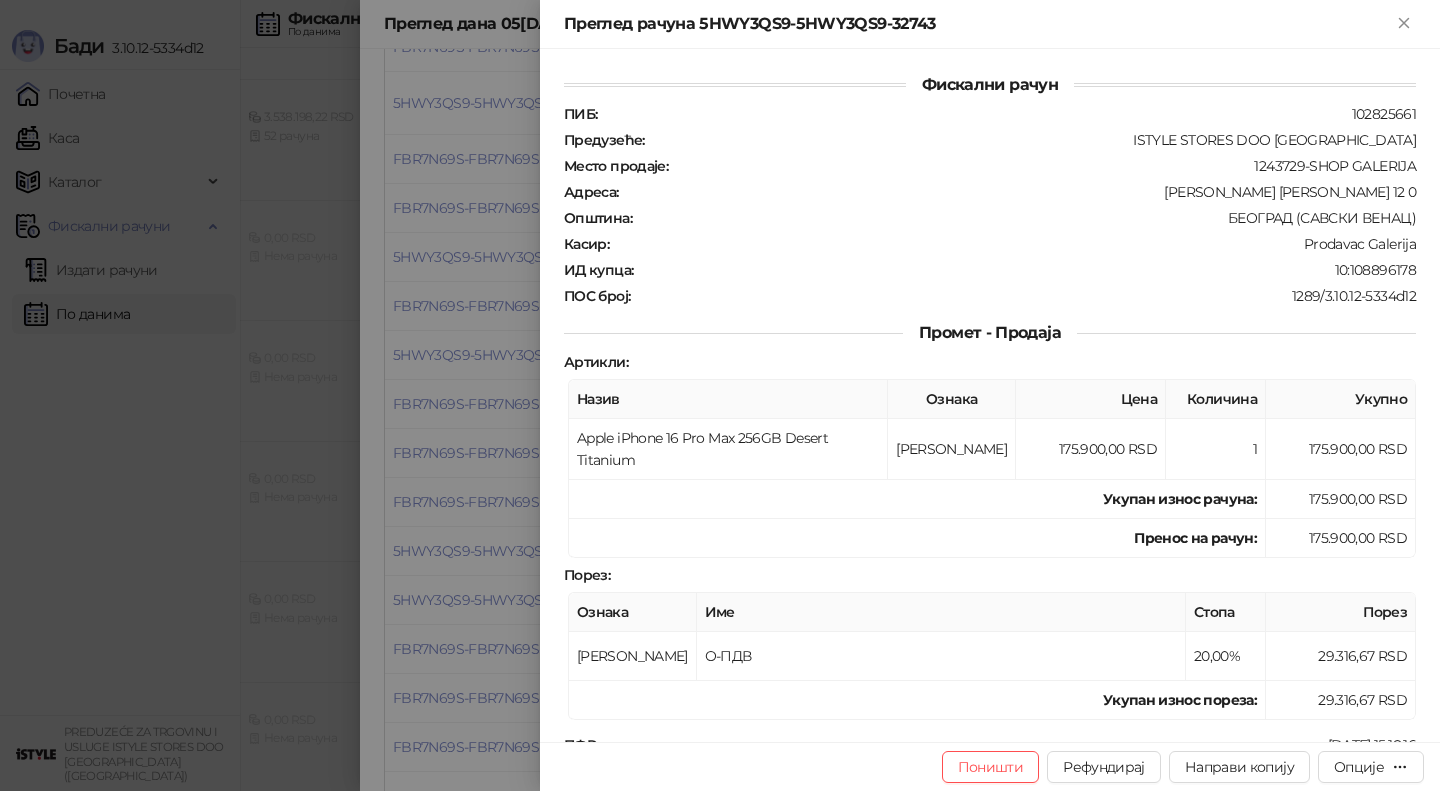click at bounding box center [720, 395] 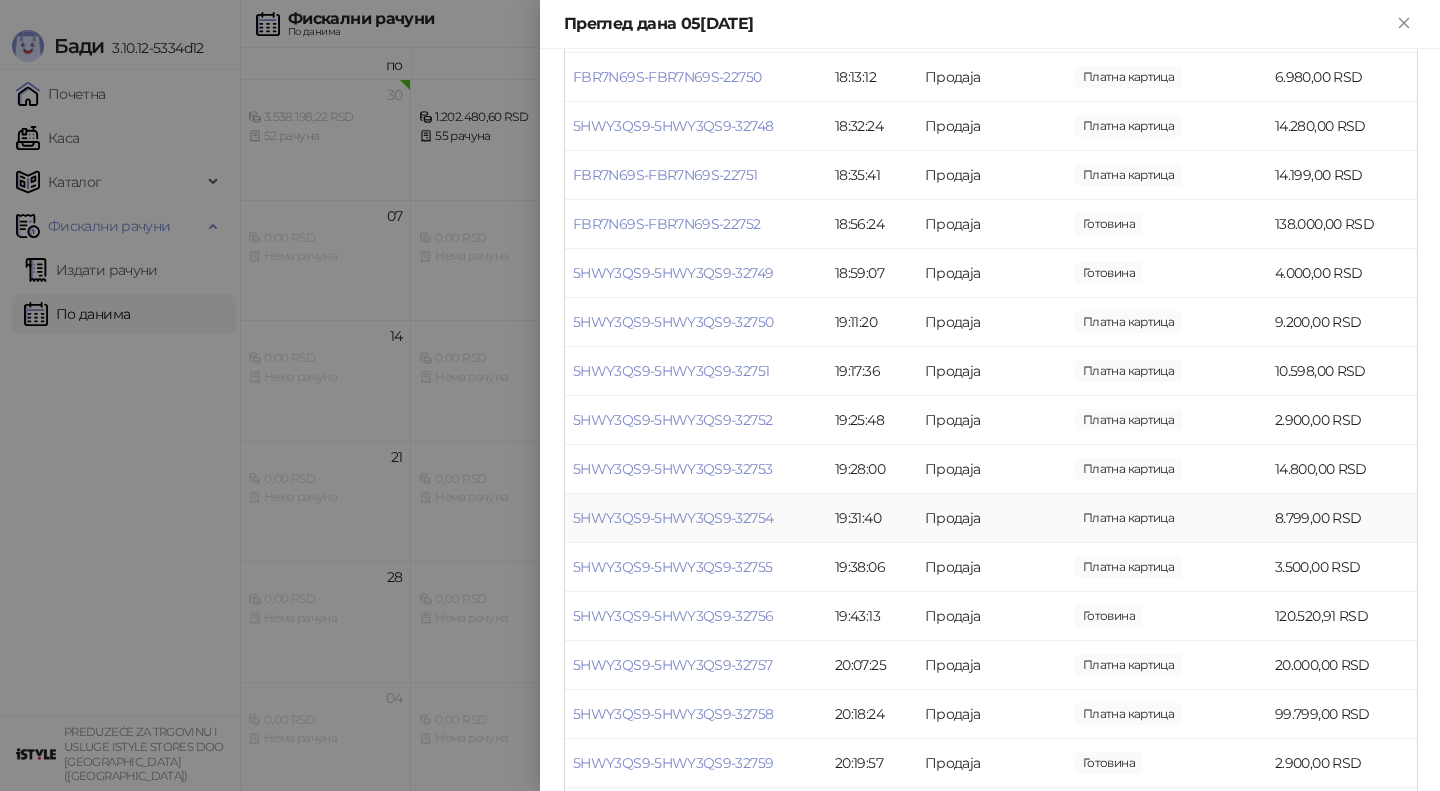 scroll, scrollTop: 2189, scrollLeft: 0, axis: vertical 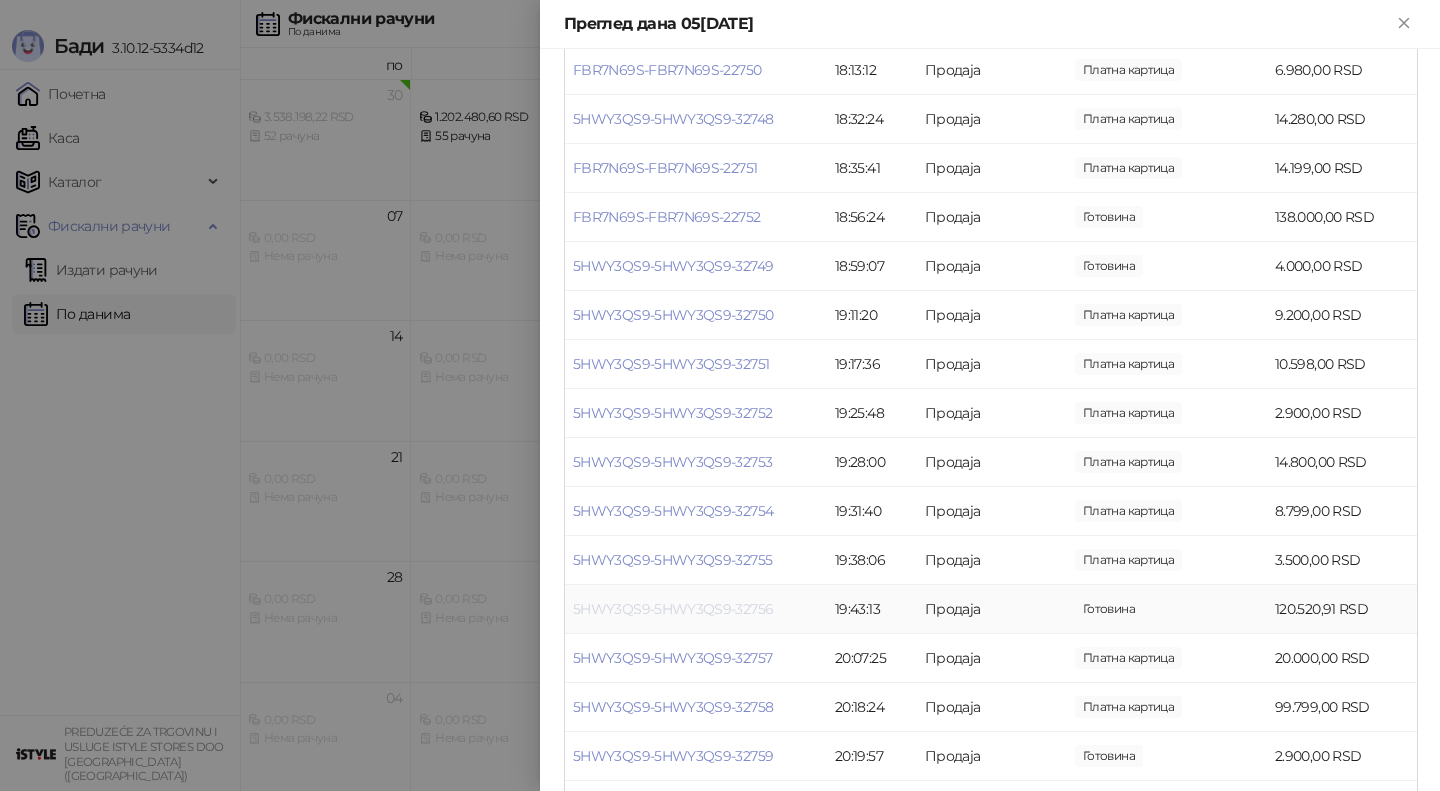 click on "5HWY3QS9-5HWY3QS9-32756" at bounding box center (673, 609) 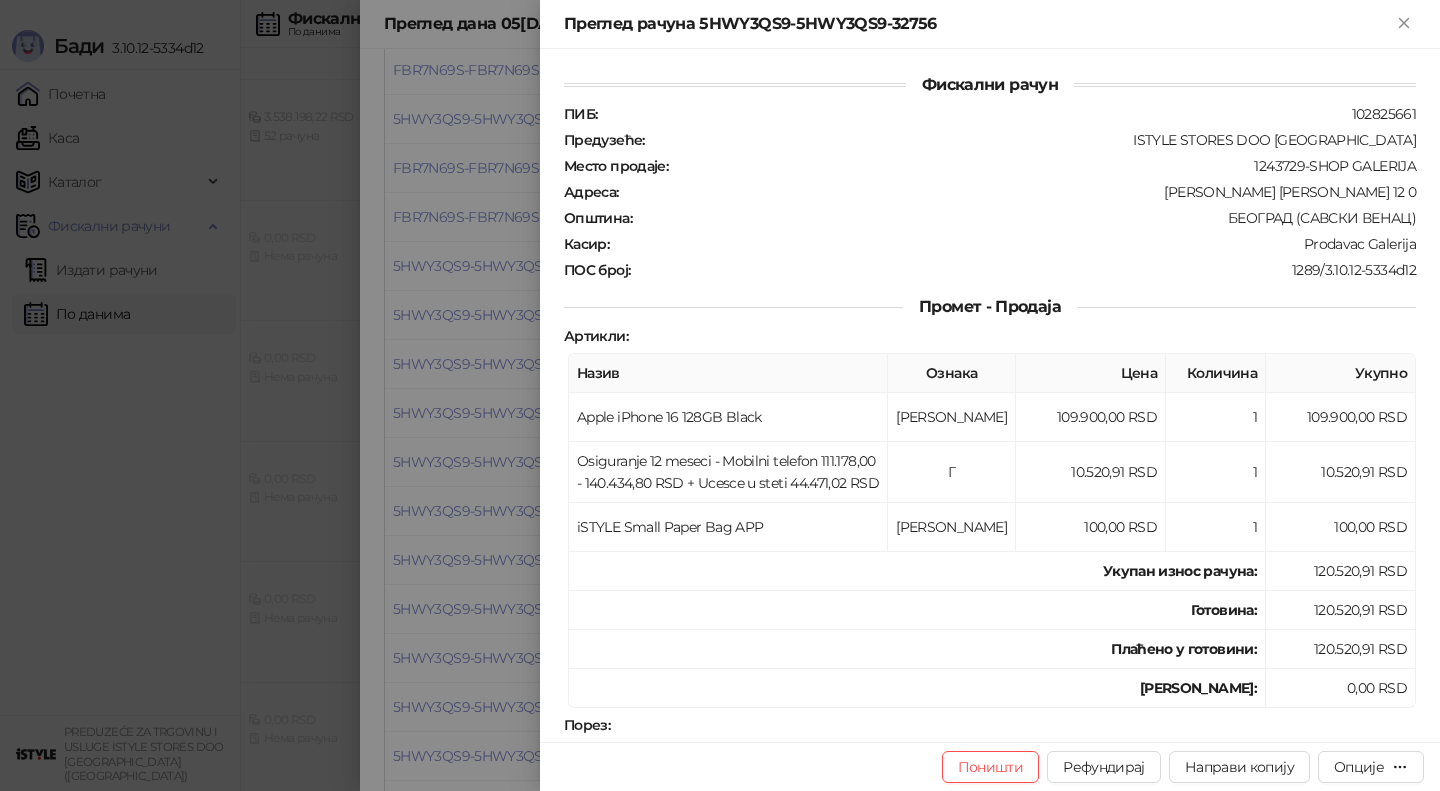 click at bounding box center [720, 395] 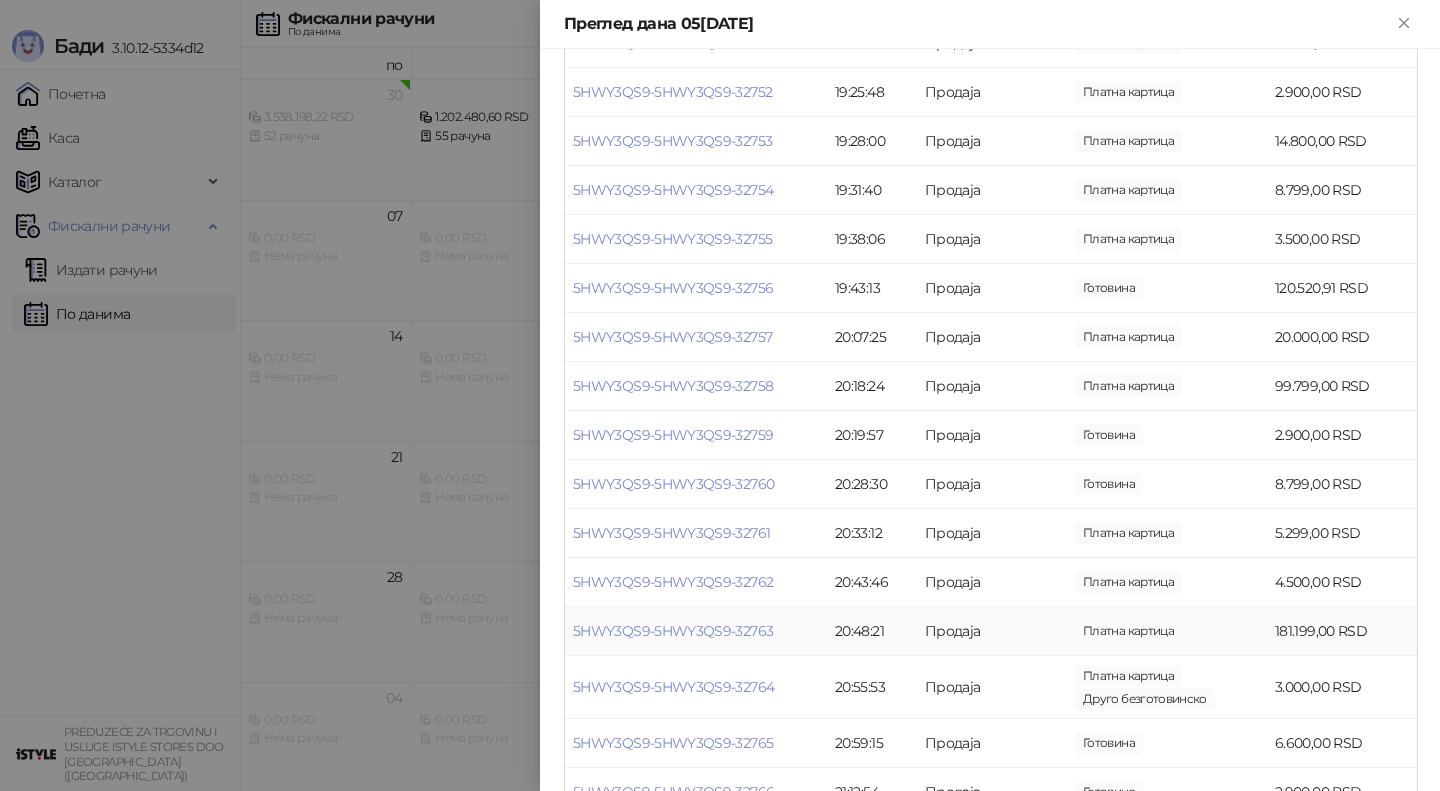 scroll, scrollTop: 2511, scrollLeft: 0, axis: vertical 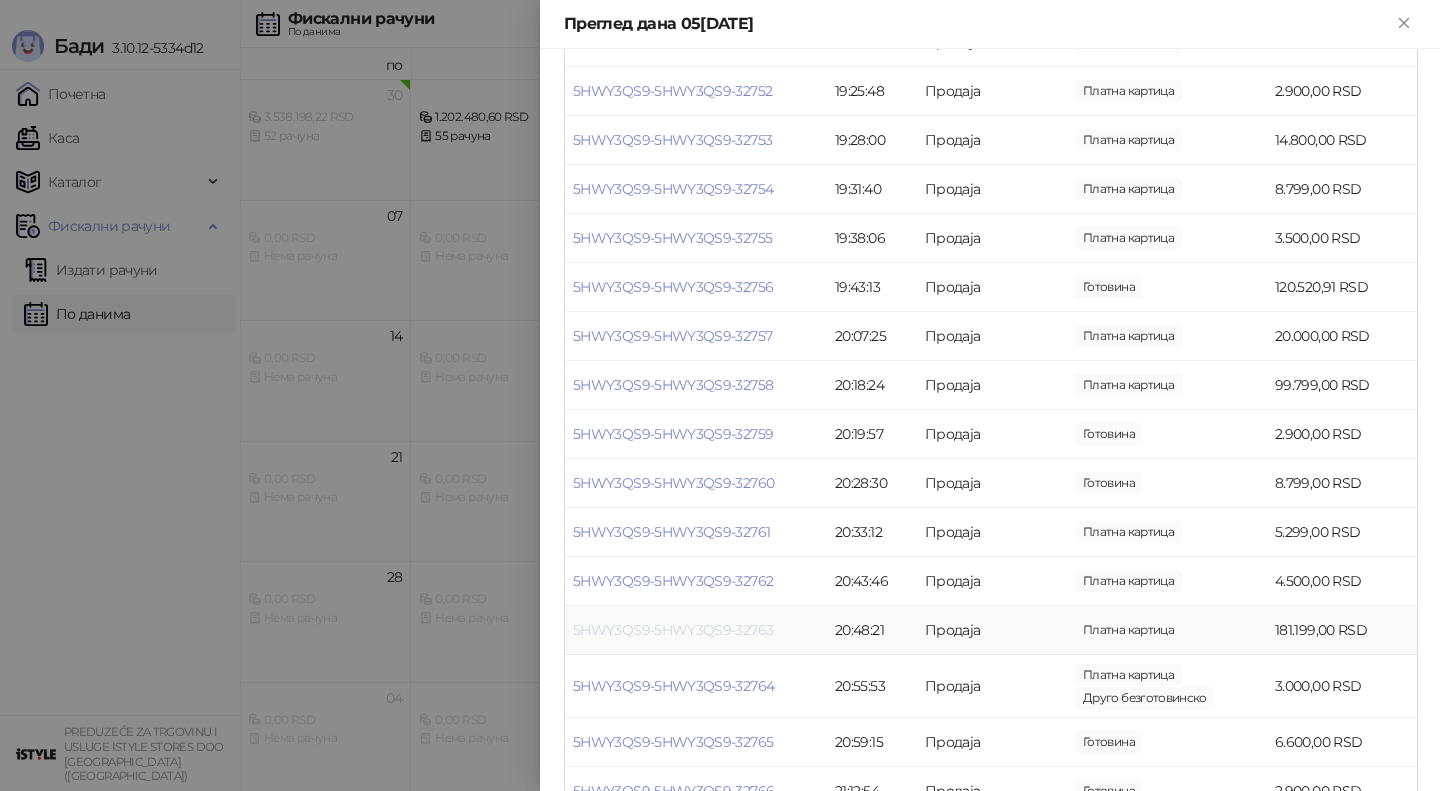 click on "5HWY3QS9-5HWY3QS9-32763" at bounding box center [673, 630] 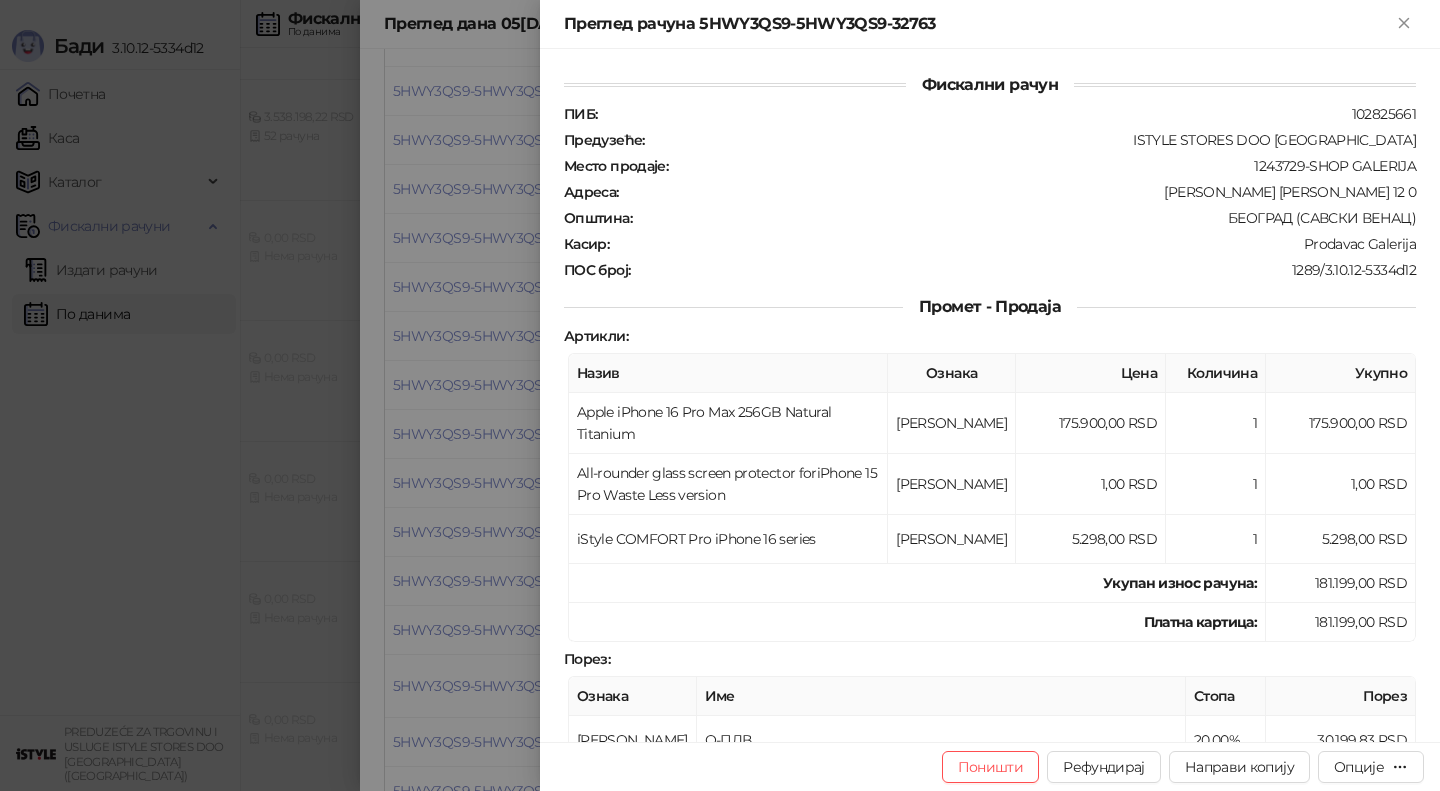 click at bounding box center [720, 395] 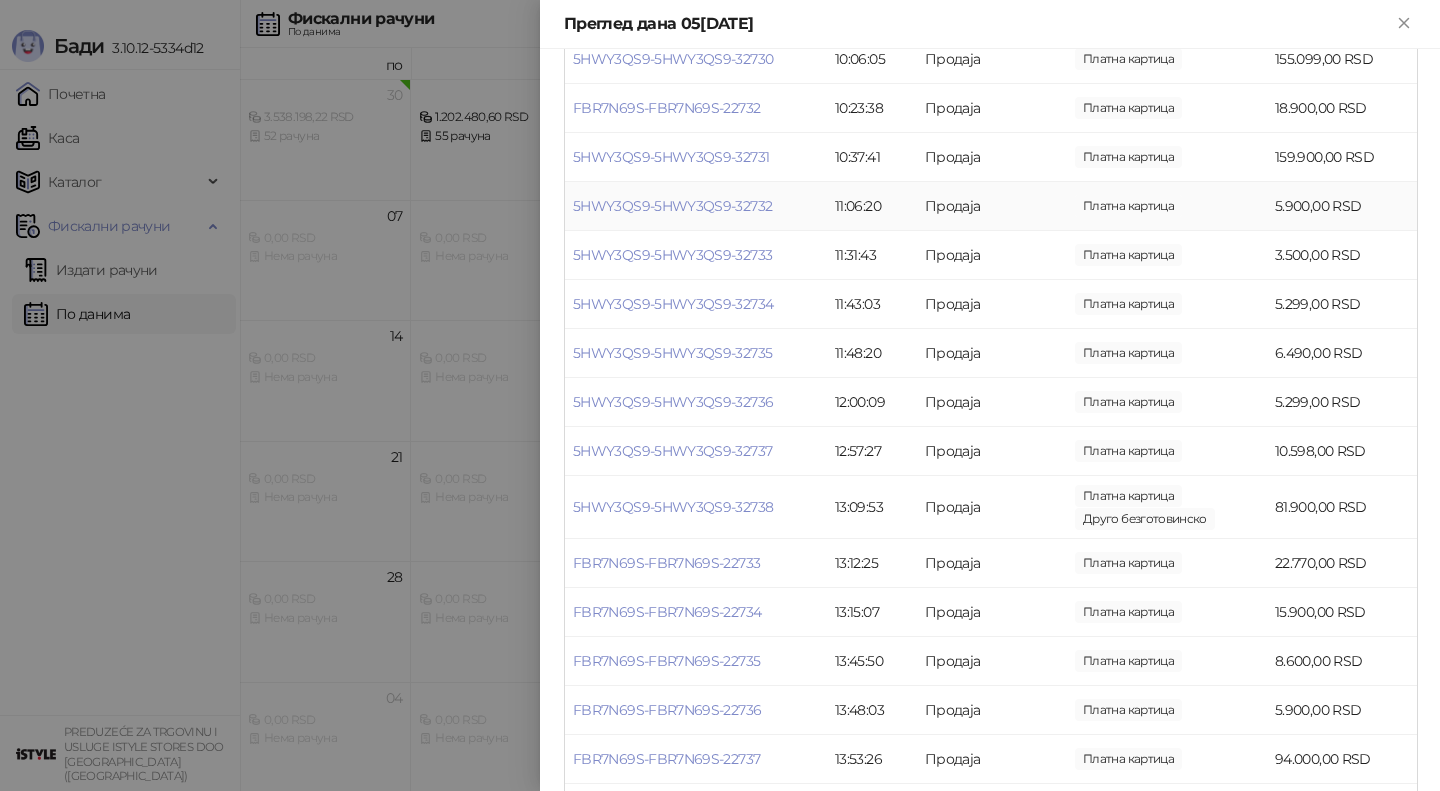 scroll, scrollTop: 0, scrollLeft: 0, axis: both 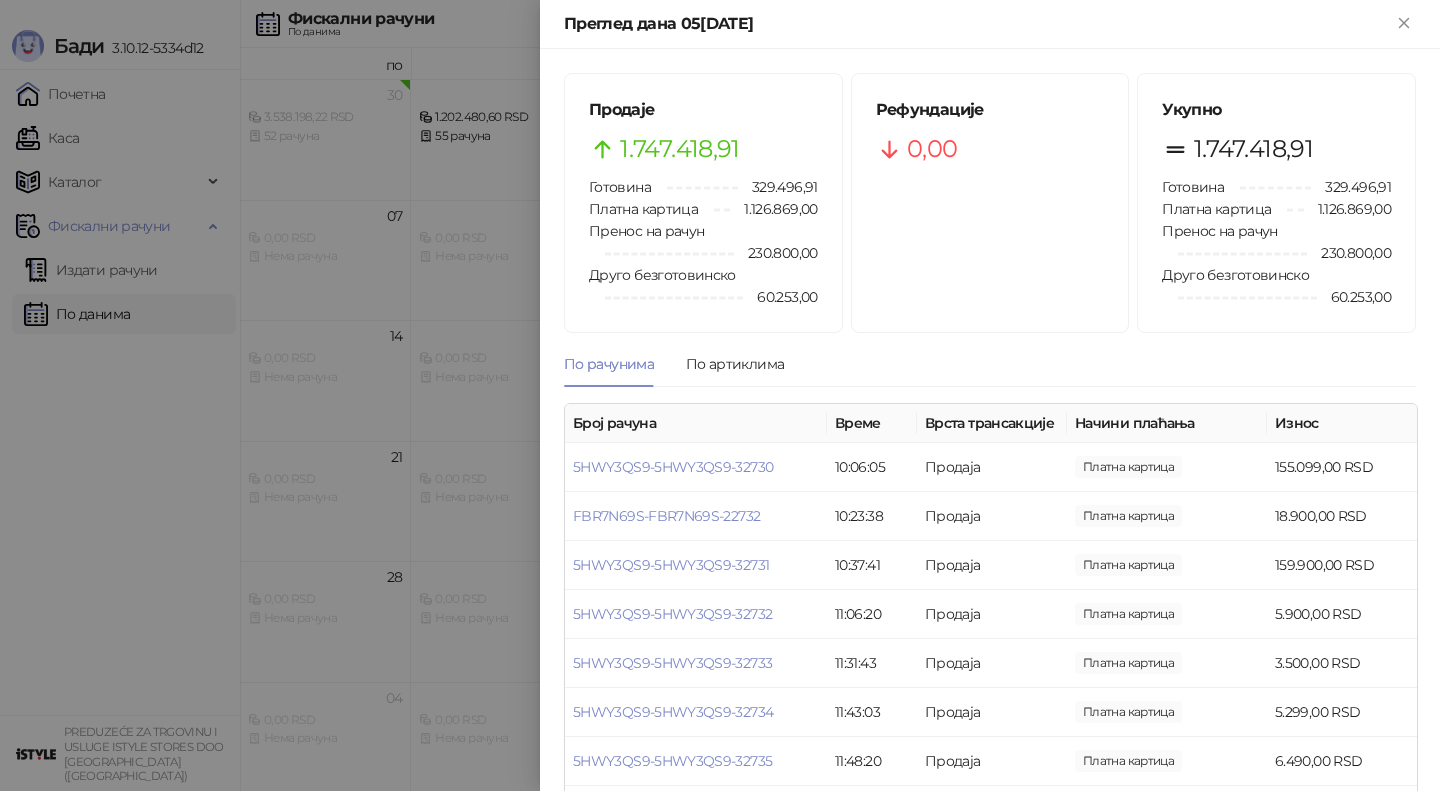 click at bounding box center [720, 395] 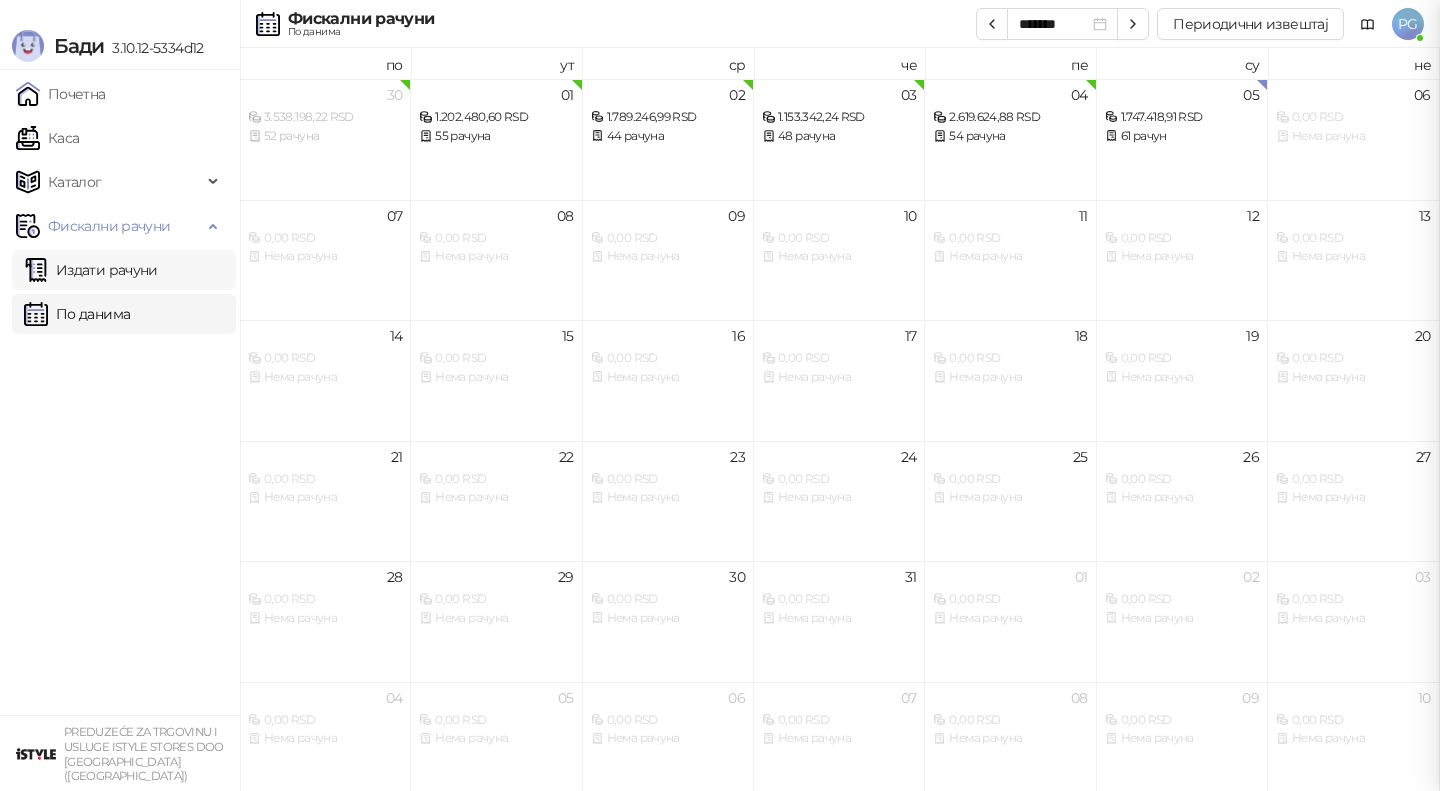 click on "Издати рачуни" at bounding box center [91, 270] 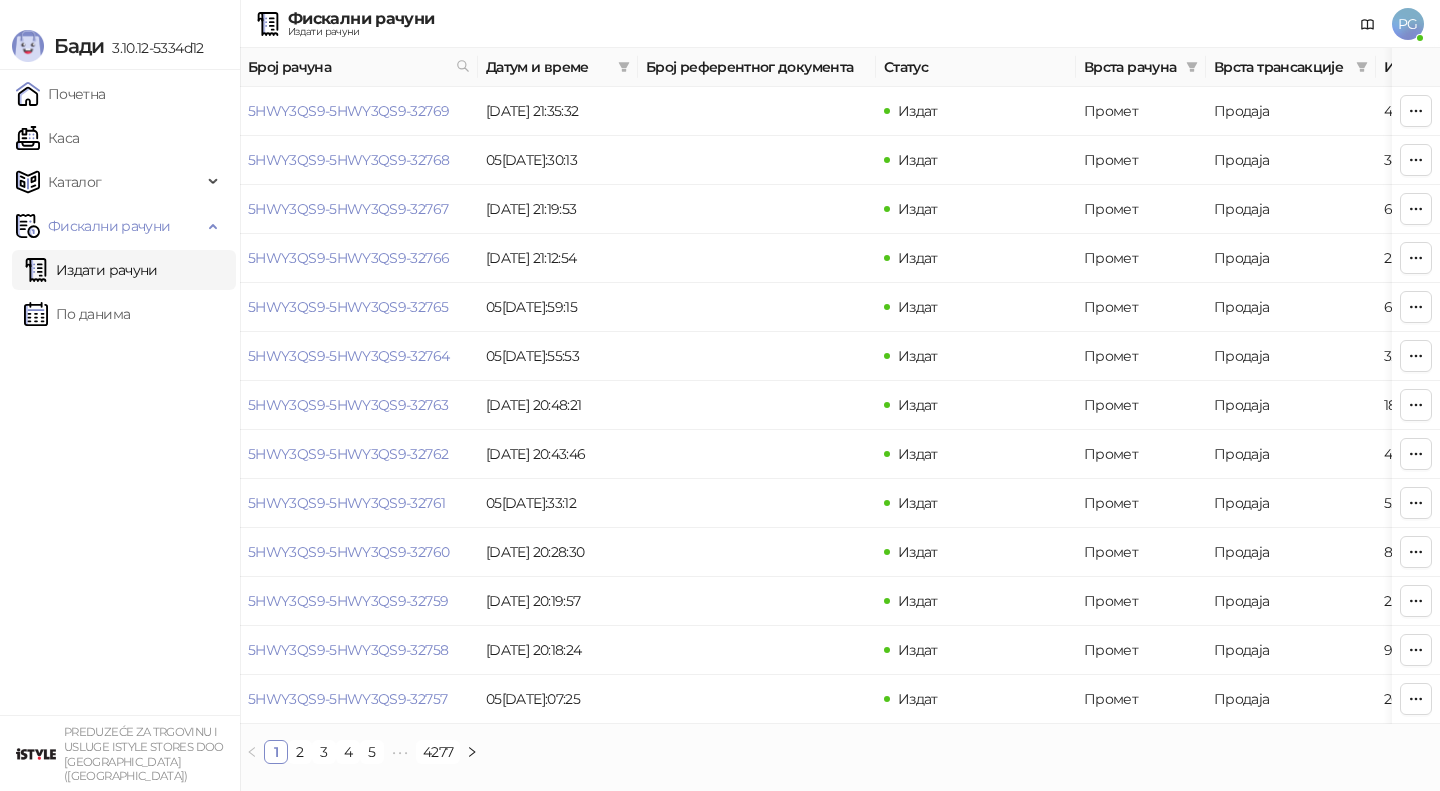 click on "Фискални рачуни" at bounding box center [361, 19] 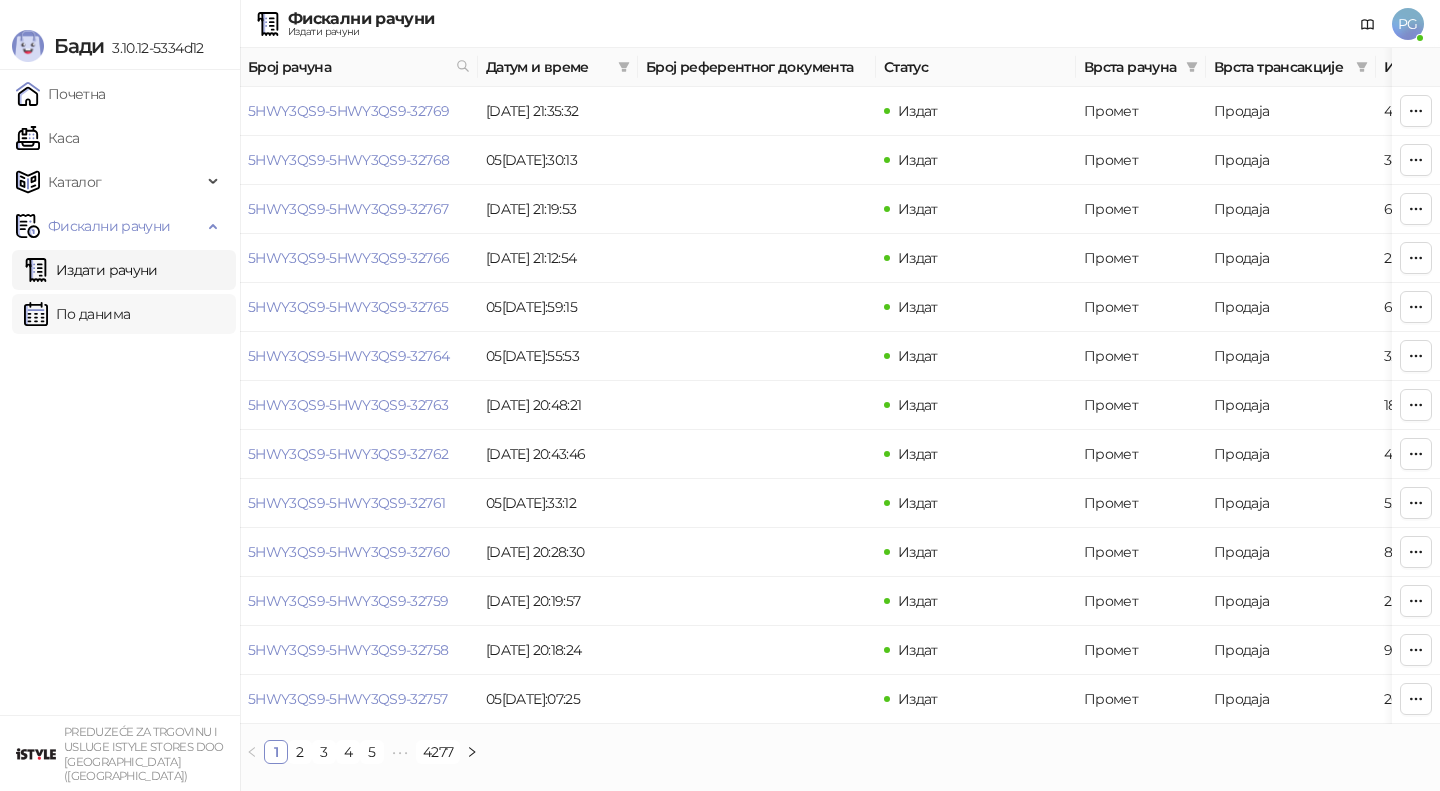 click on "По данима" at bounding box center [77, 314] 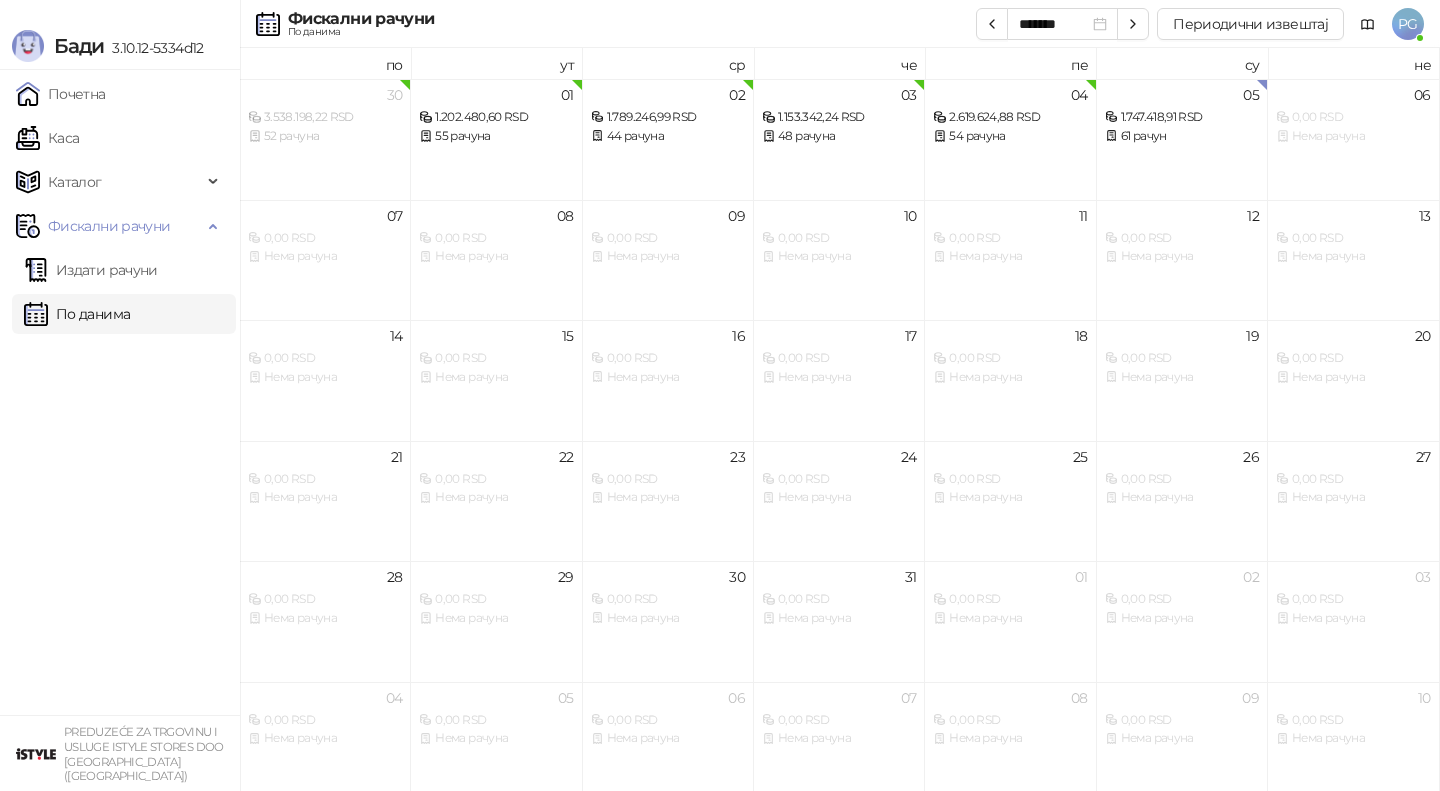 click on "Издати рачуни По данима" at bounding box center (120, 292) 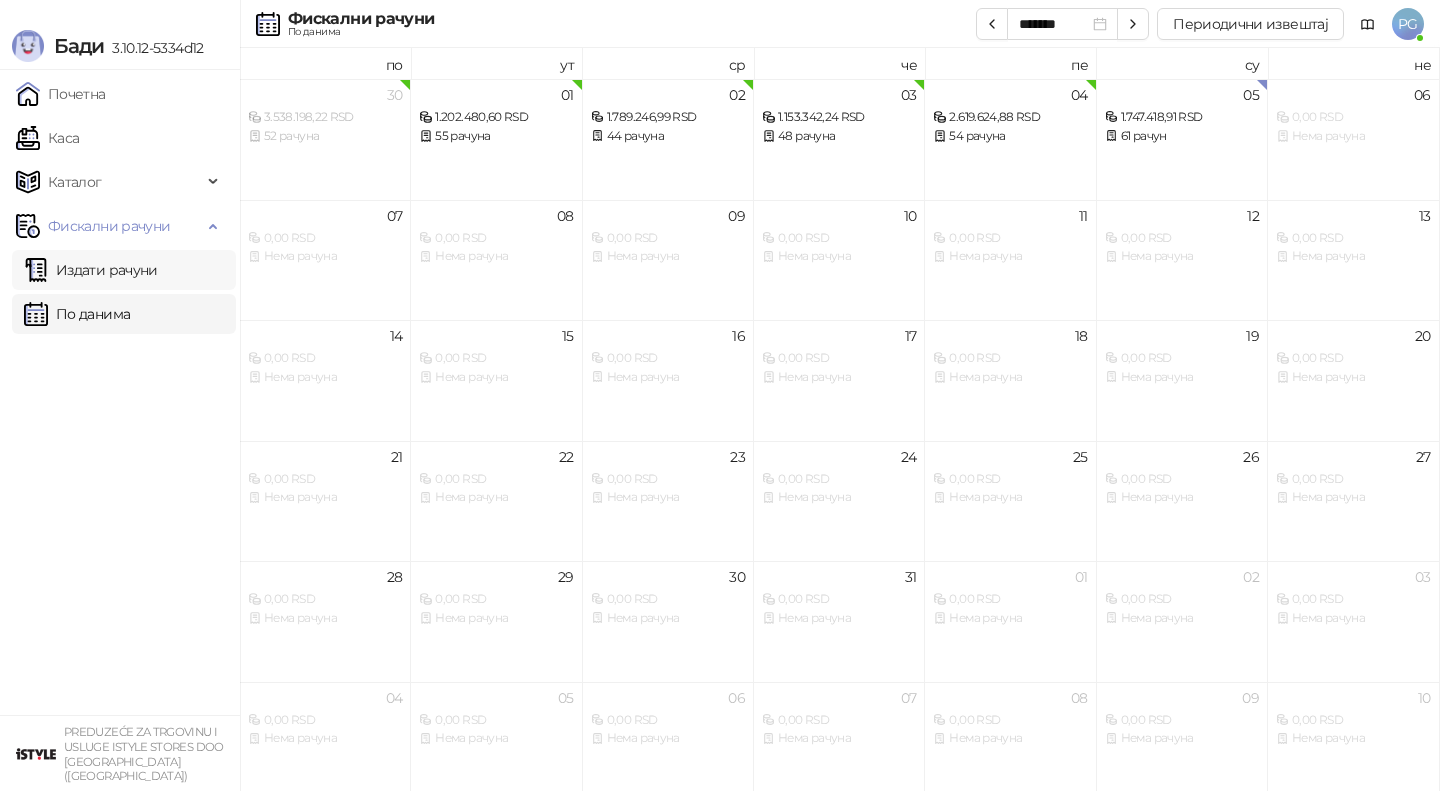 click on "Издати рачуни" at bounding box center (91, 270) 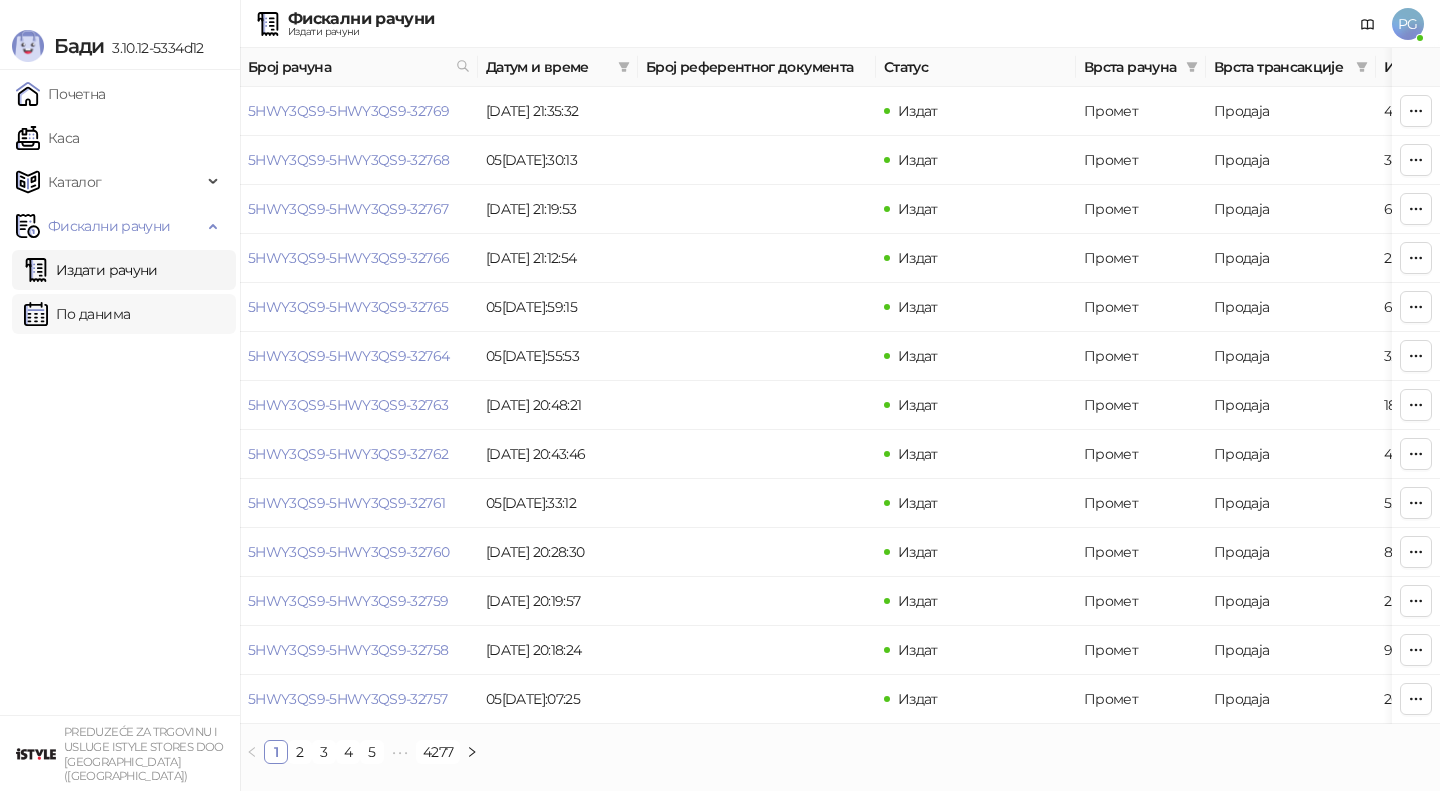 click on "По данима" at bounding box center (77, 314) 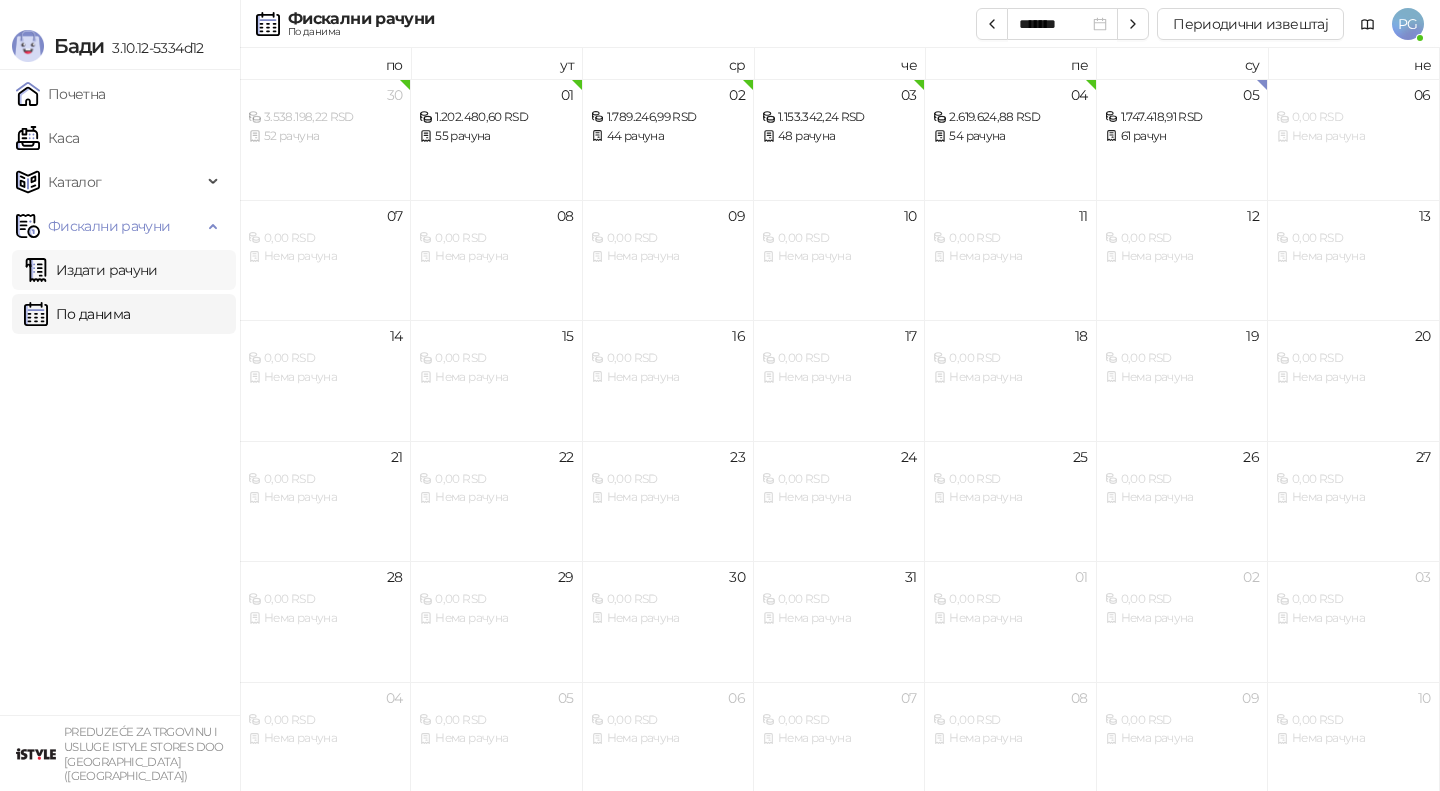 click on "Издати рачуни" at bounding box center (91, 270) 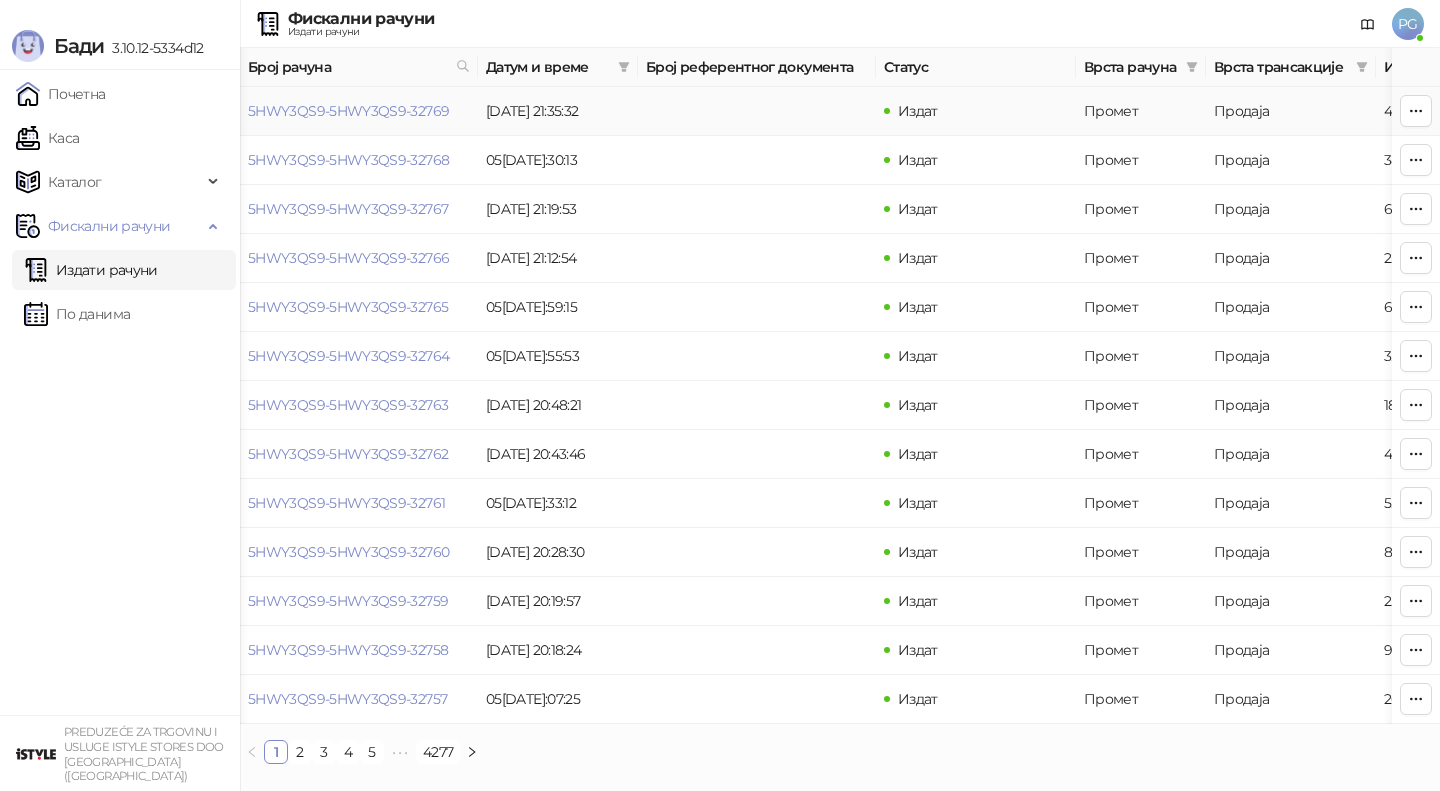 scroll, scrollTop: 0, scrollLeft: 600, axis: horizontal 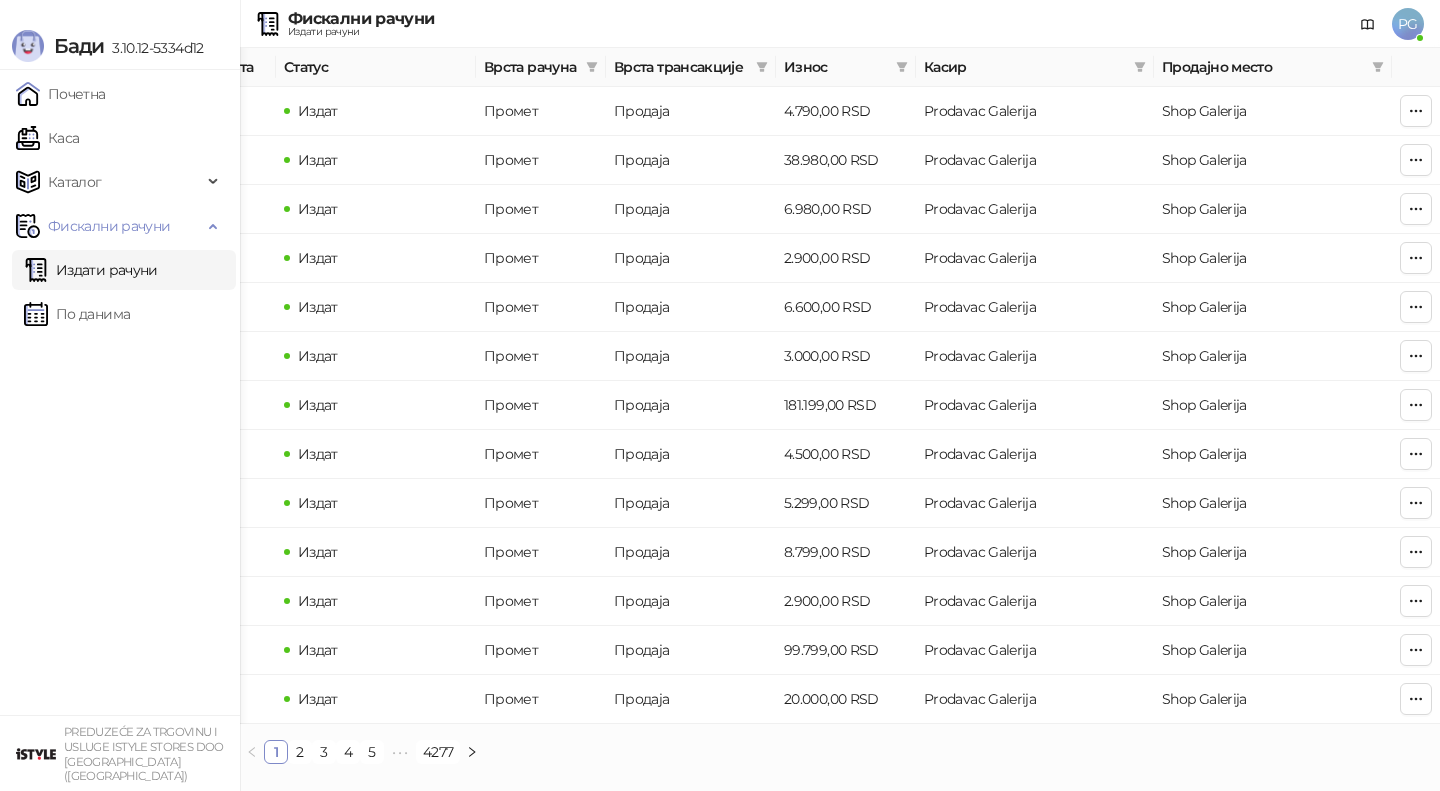 click on "Износ" at bounding box center (836, 67) 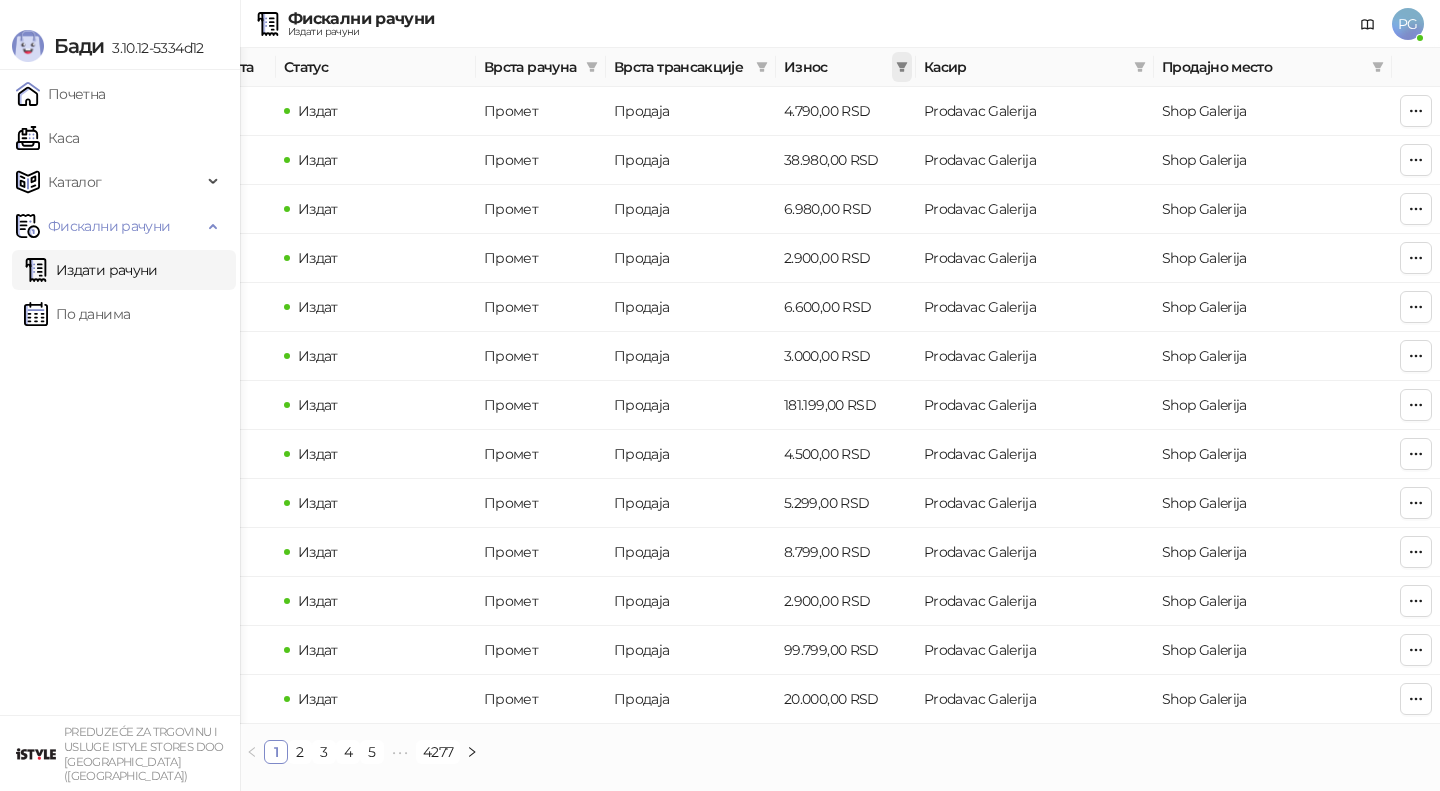 click at bounding box center [902, 67] 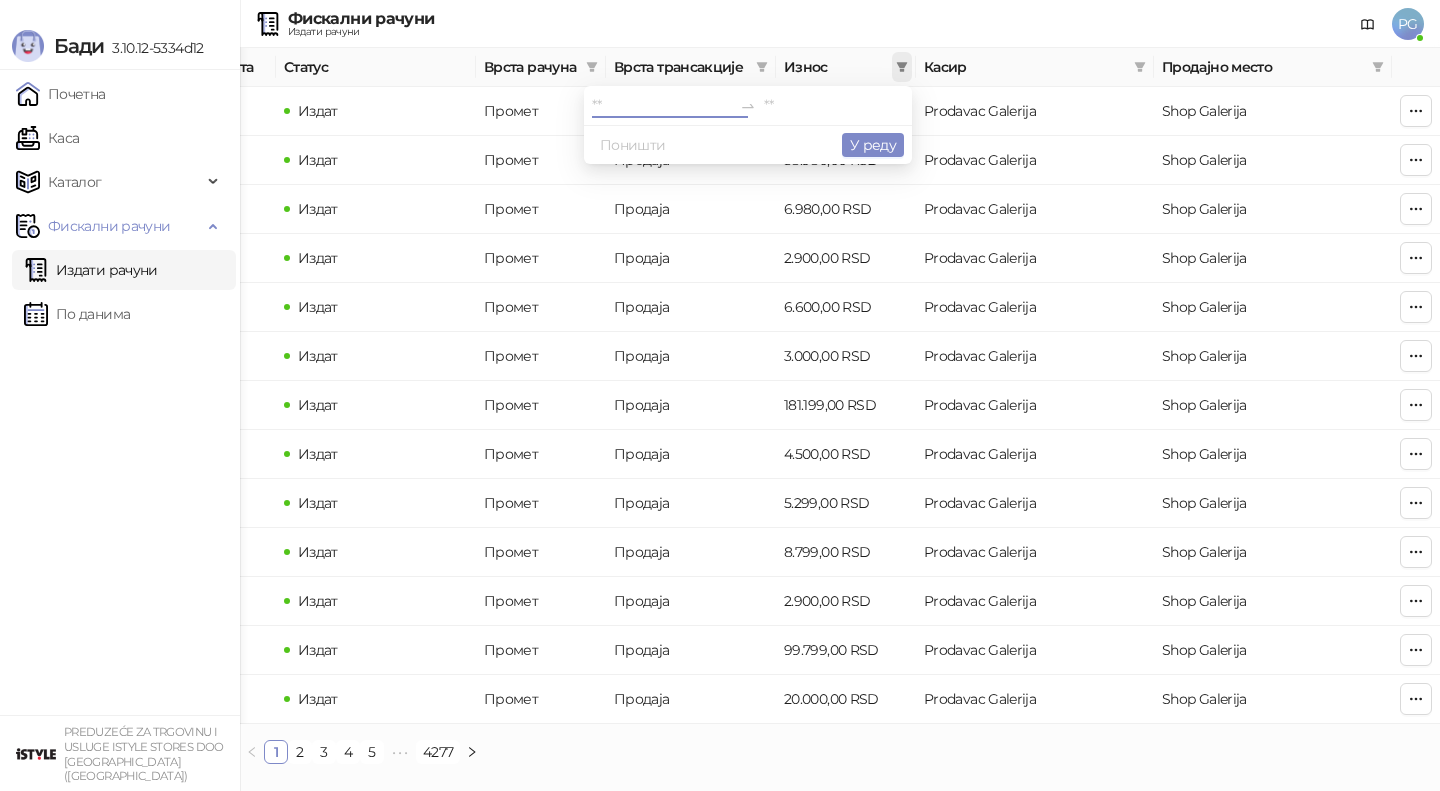 click 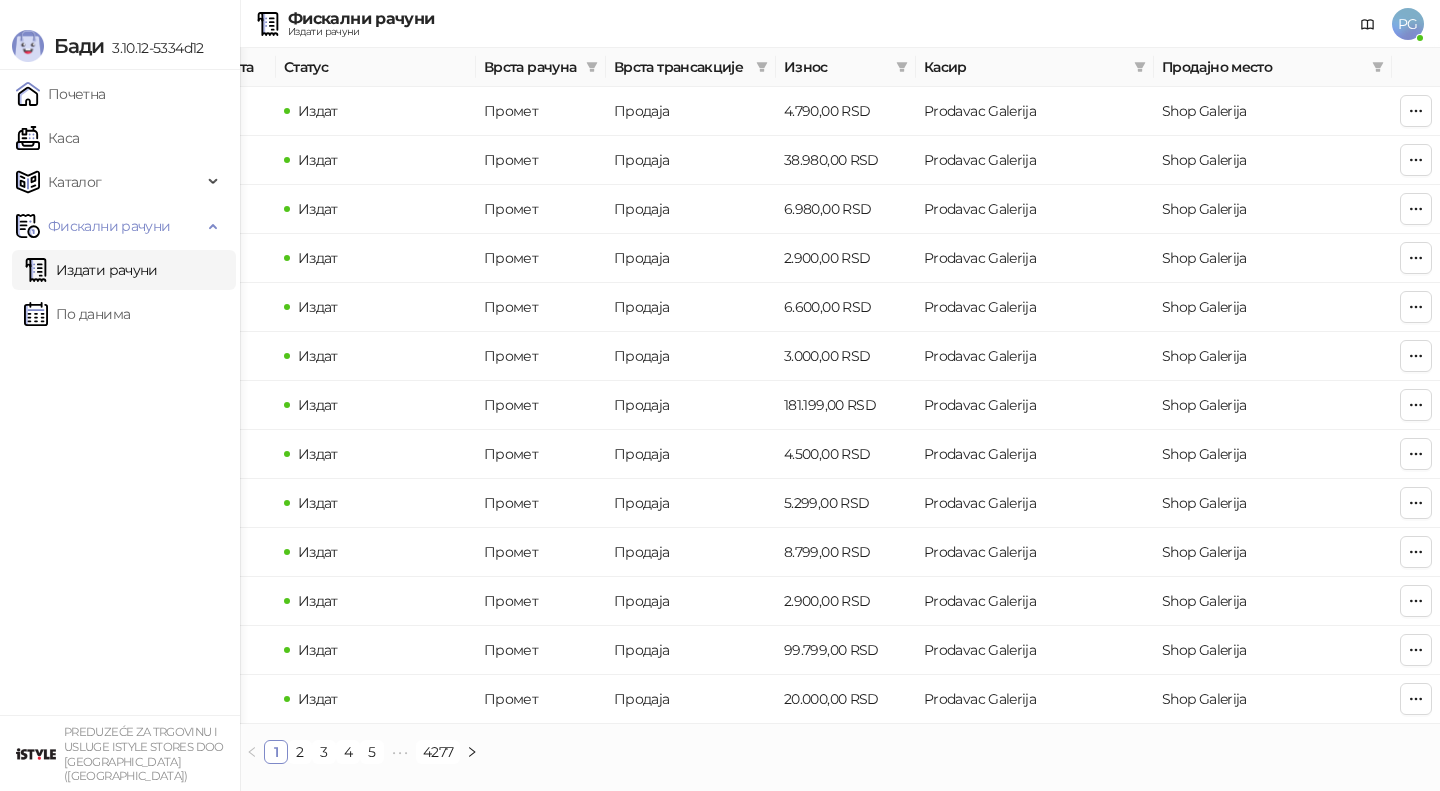 click on "Износ" at bounding box center (836, 67) 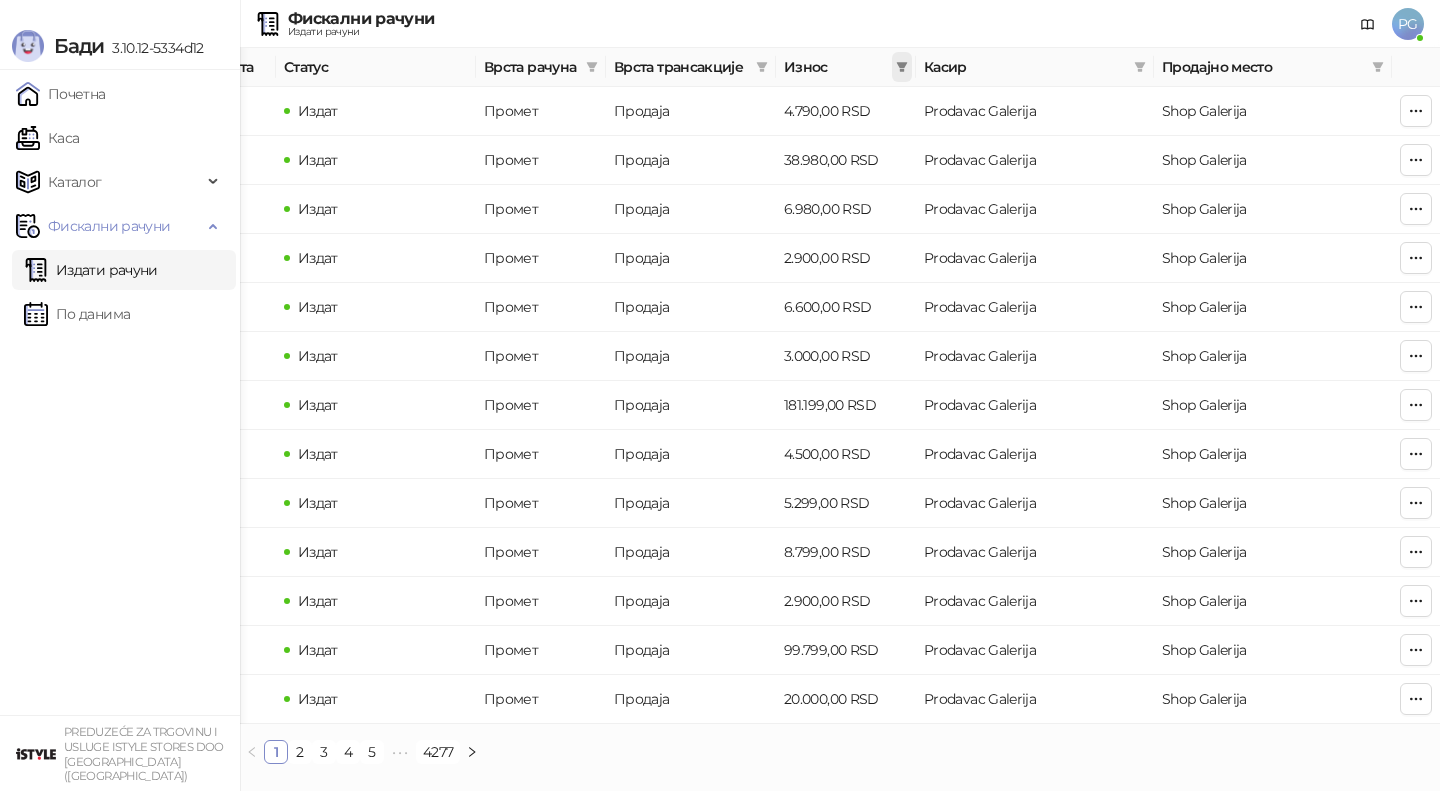 click 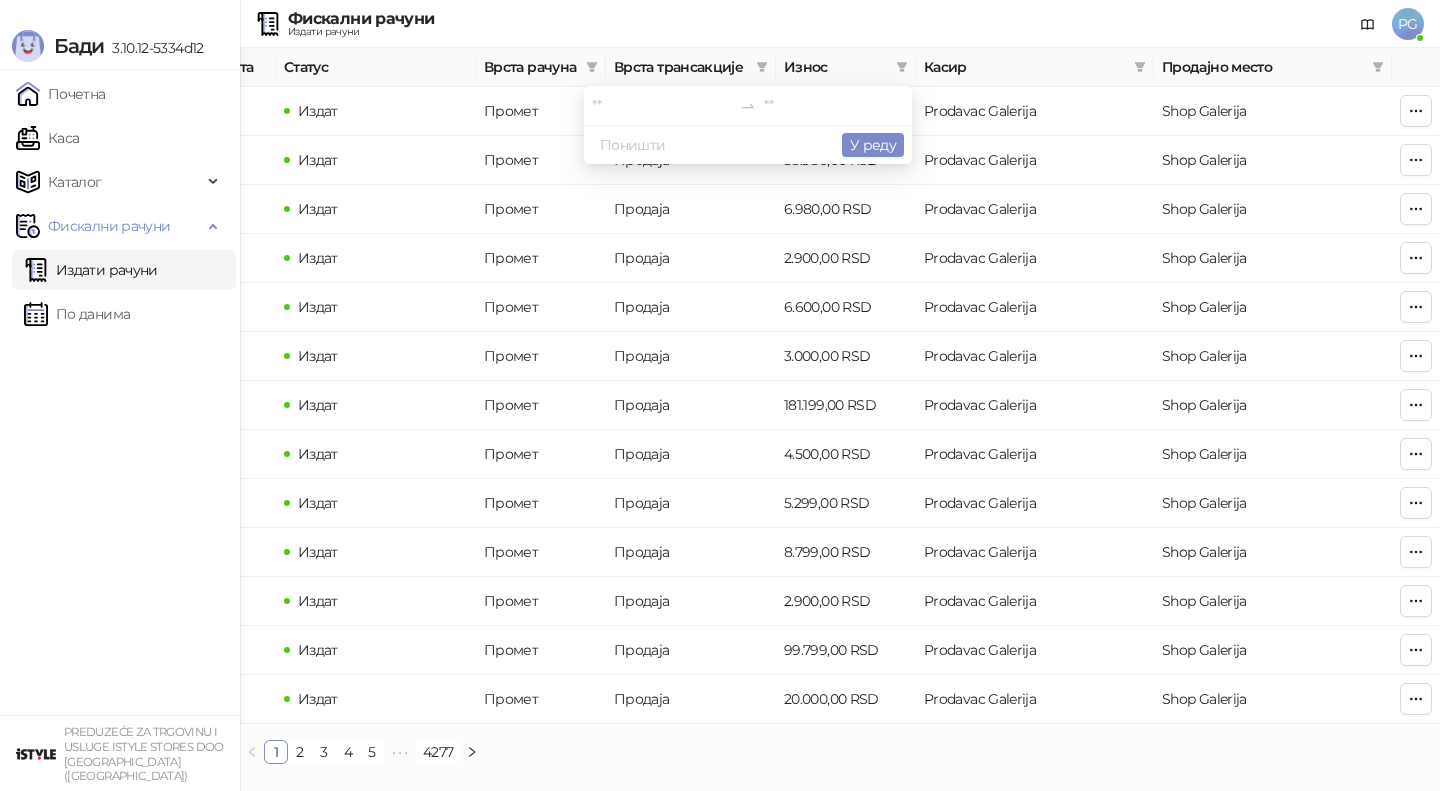 click on "Поништи У реду" at bounding box center [748, 144] 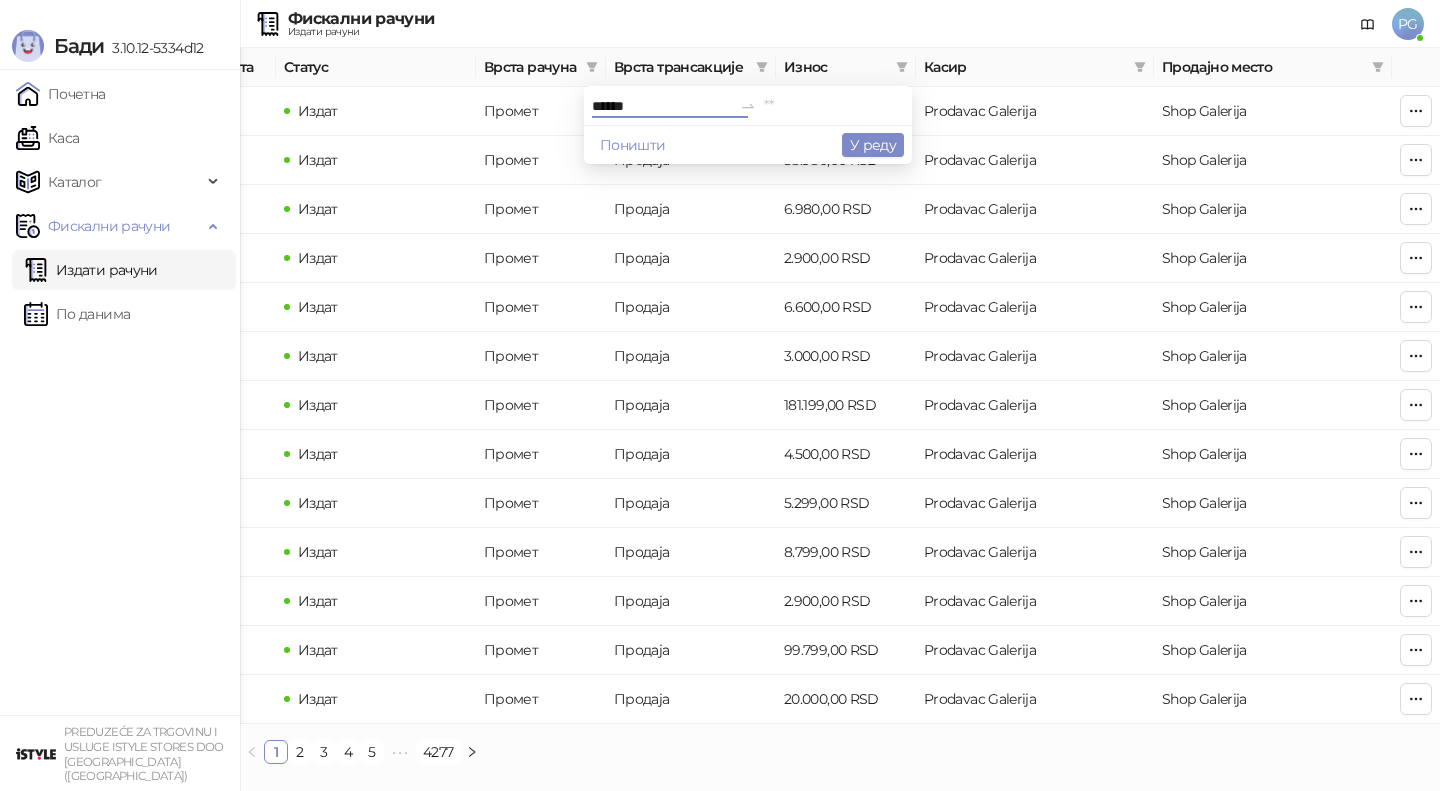 type on "******" 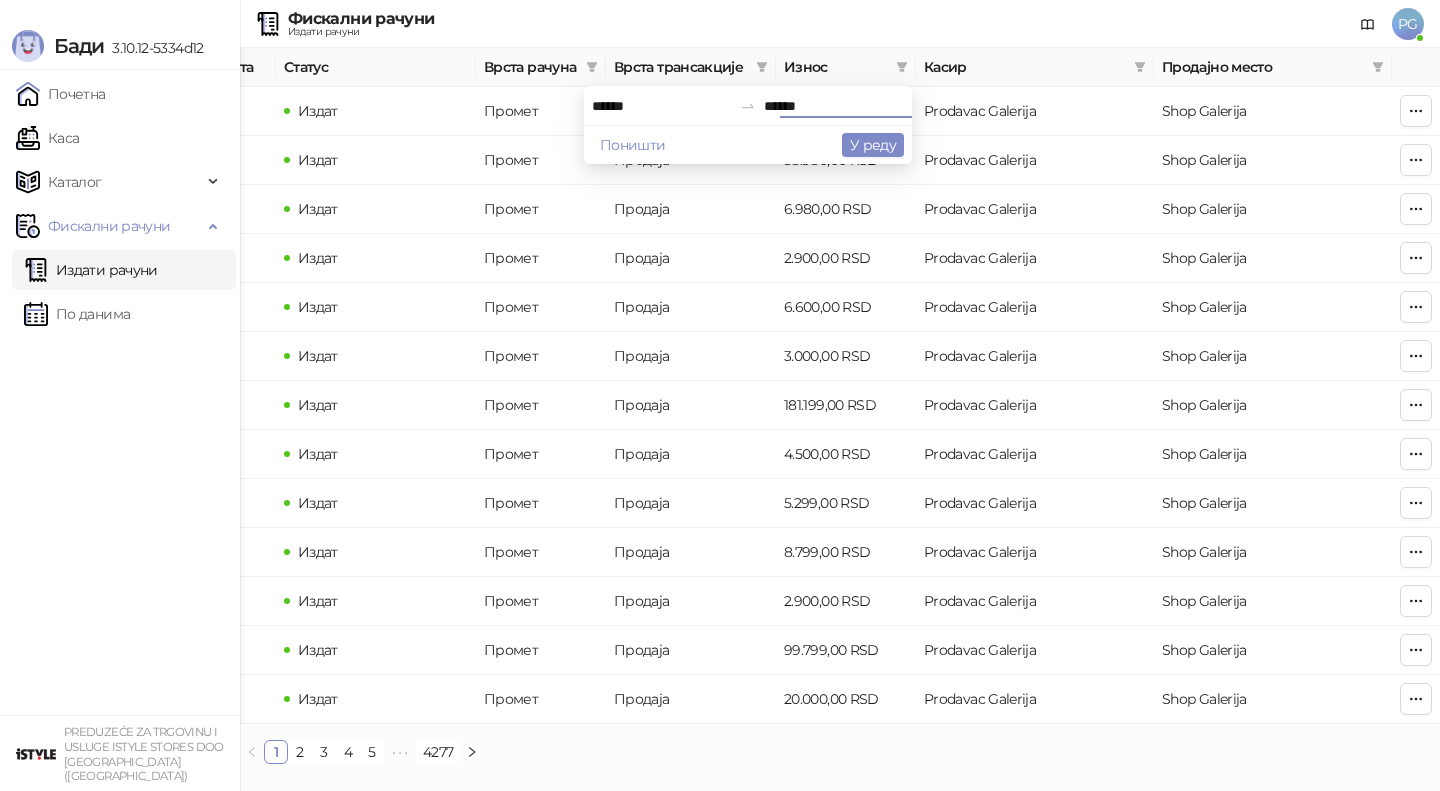 type on "******" 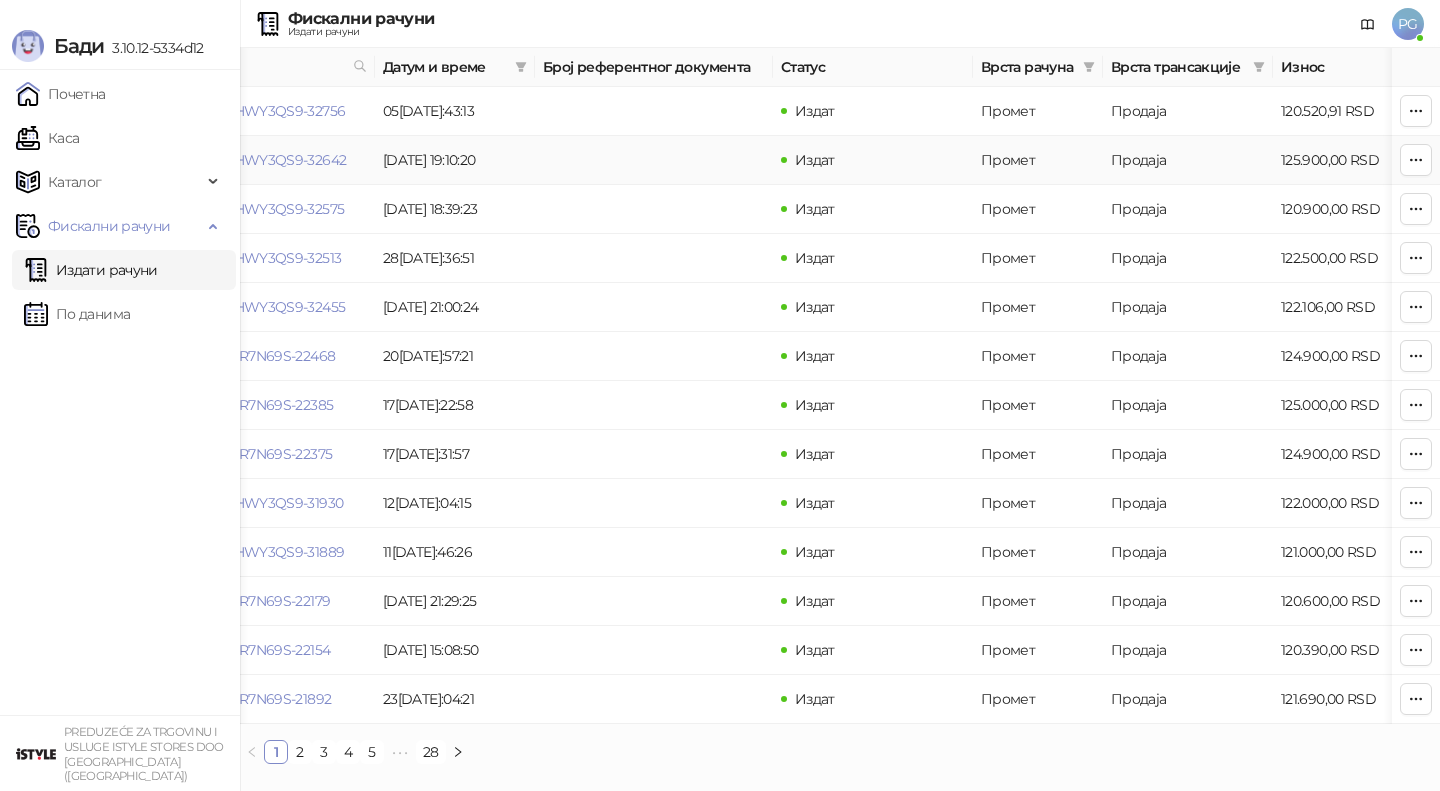 scroll, scrollTop: 0, scrollLeft: 0, axis: both 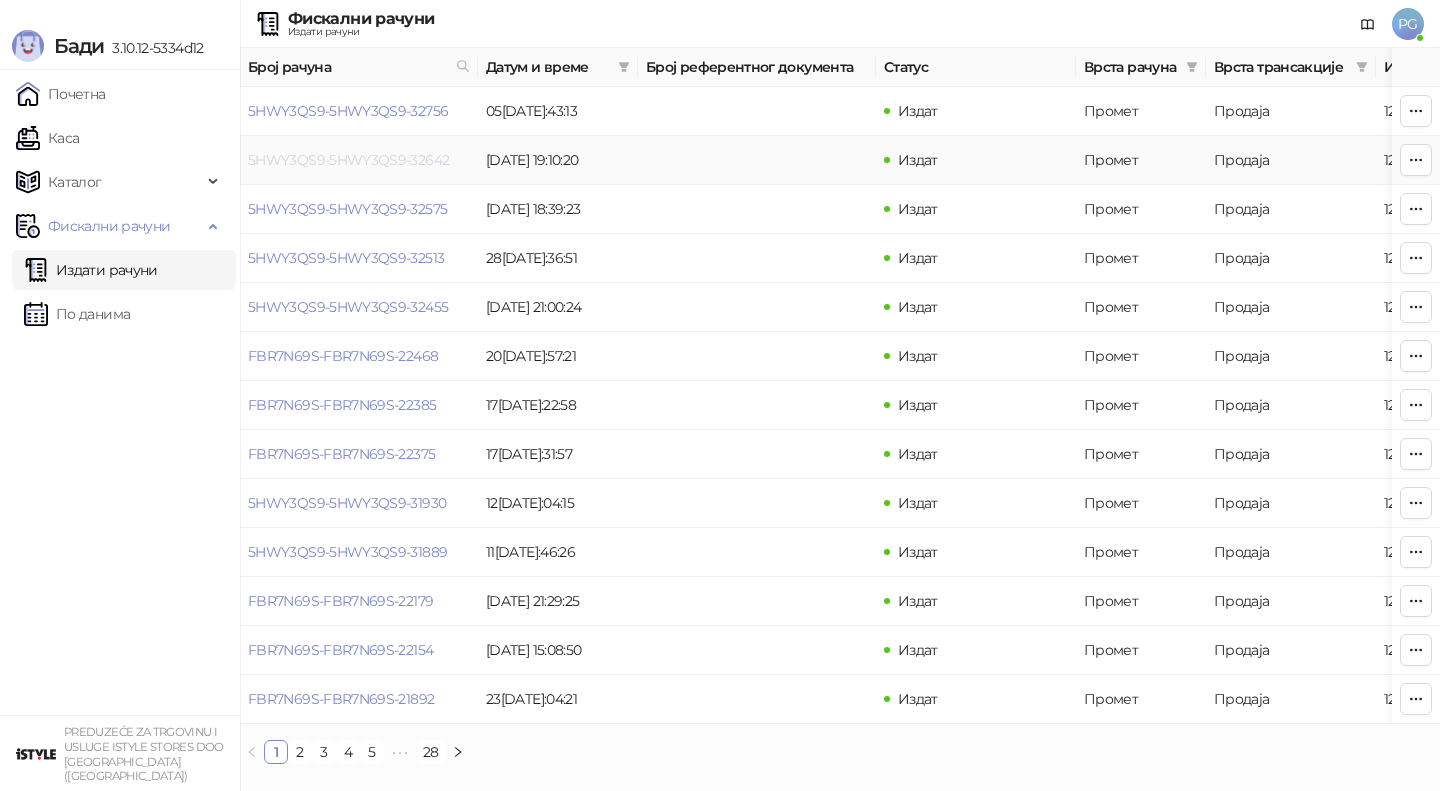 click on "5HWY3QS9-5HWY3QS9-32642" at bounding box center [348, 160] 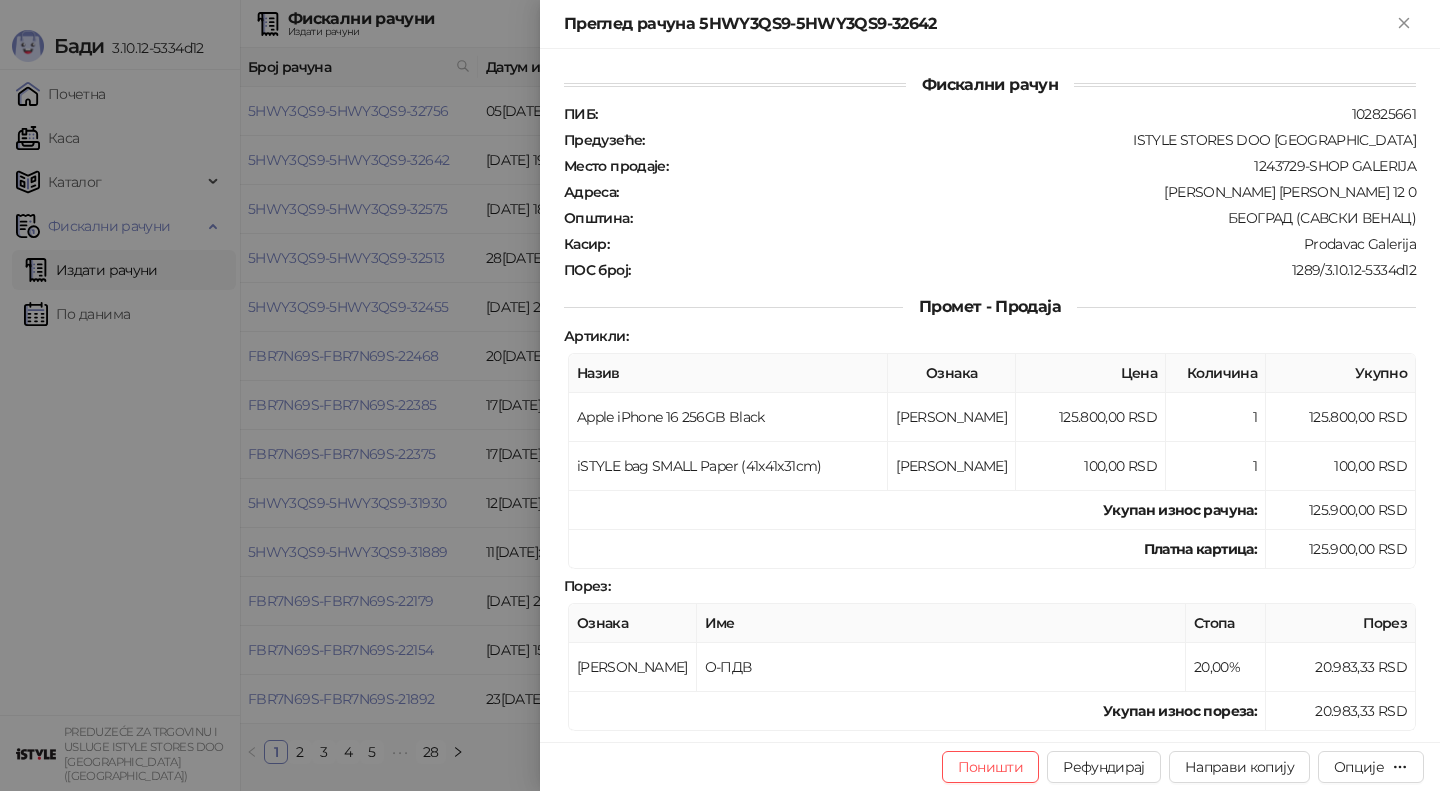 click at bounding box center [720, 395] 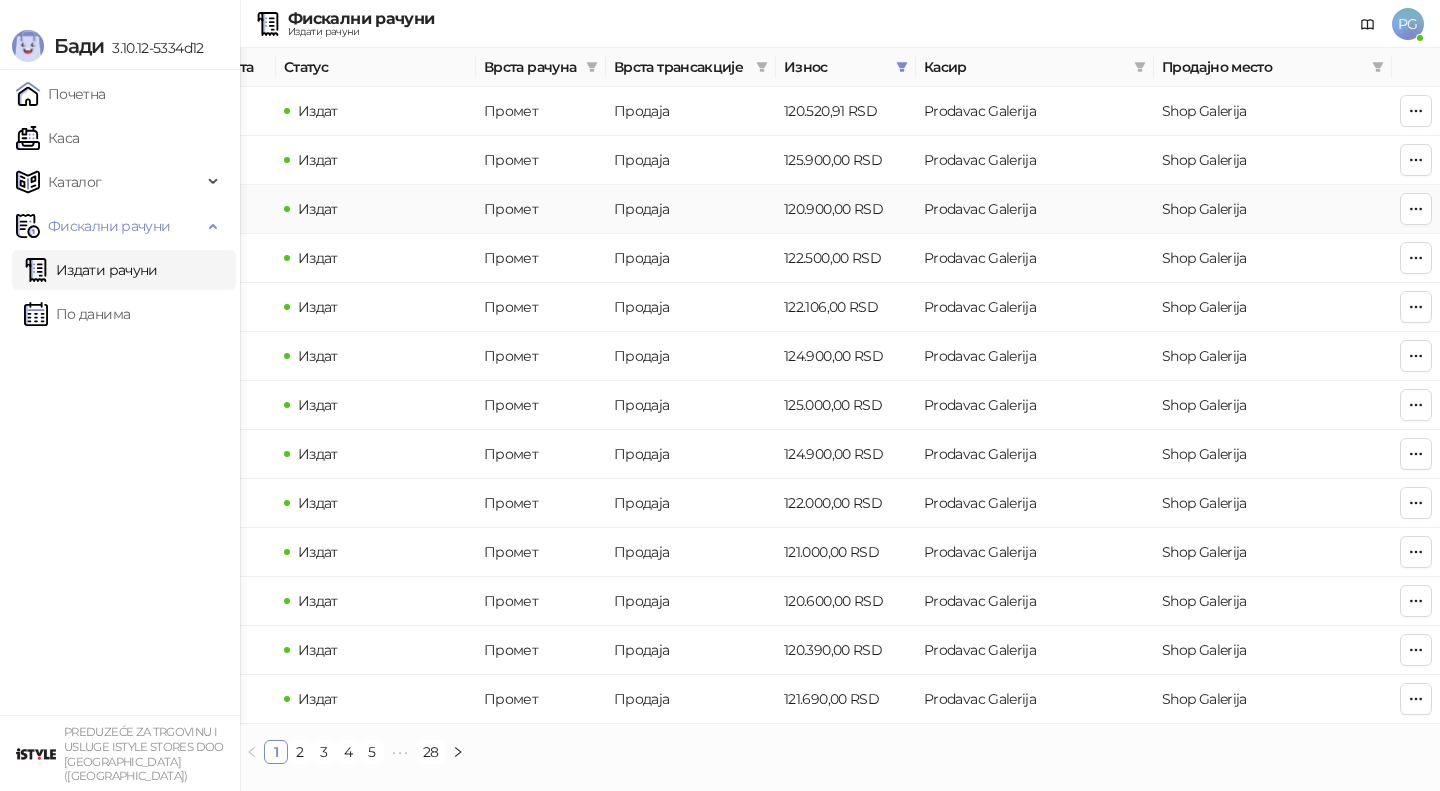scroll, scrollTop: 0, scrollLeft: 0, axis: both 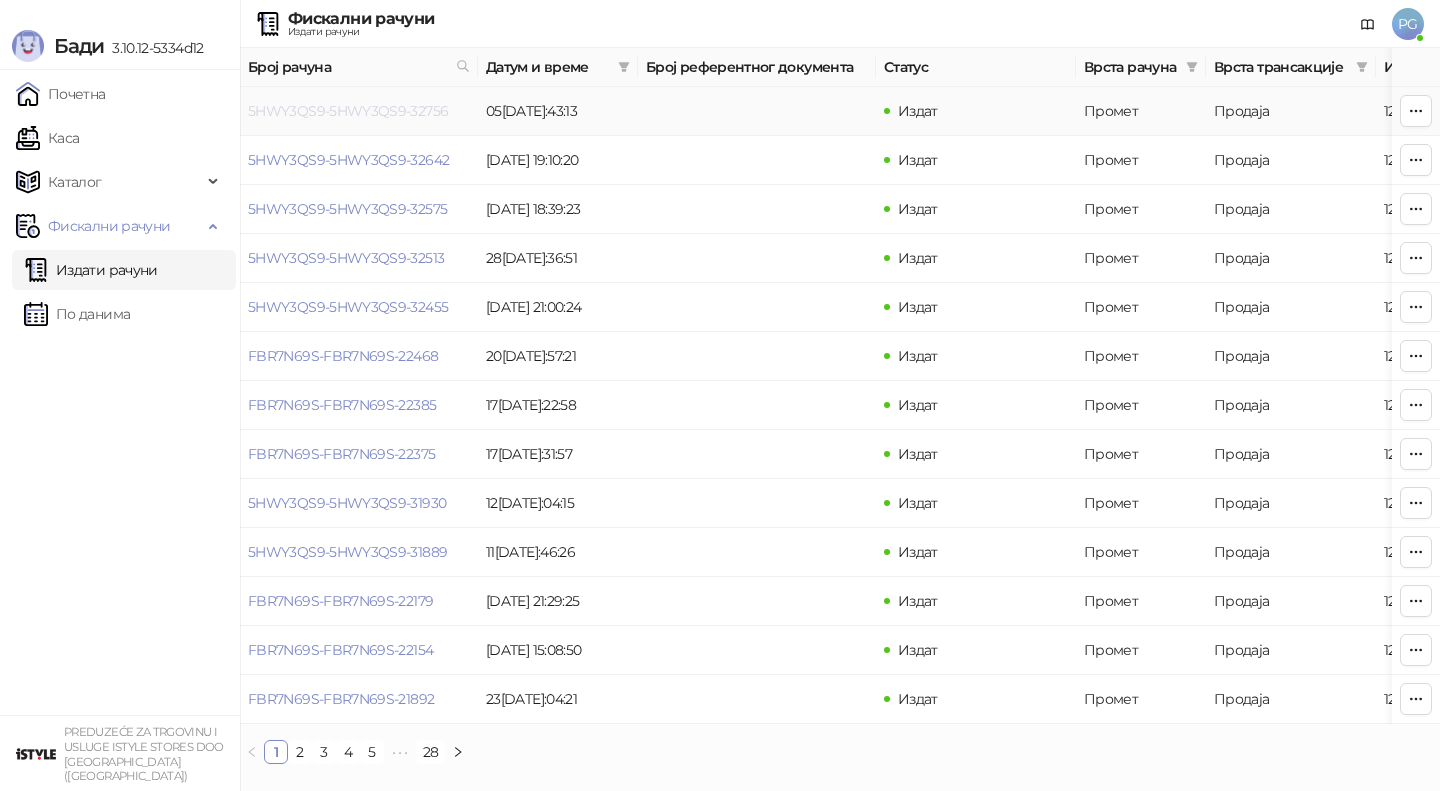 click on "5HWY3QS9-5HWY3QS9-32756" at bounding box center [348, 111] 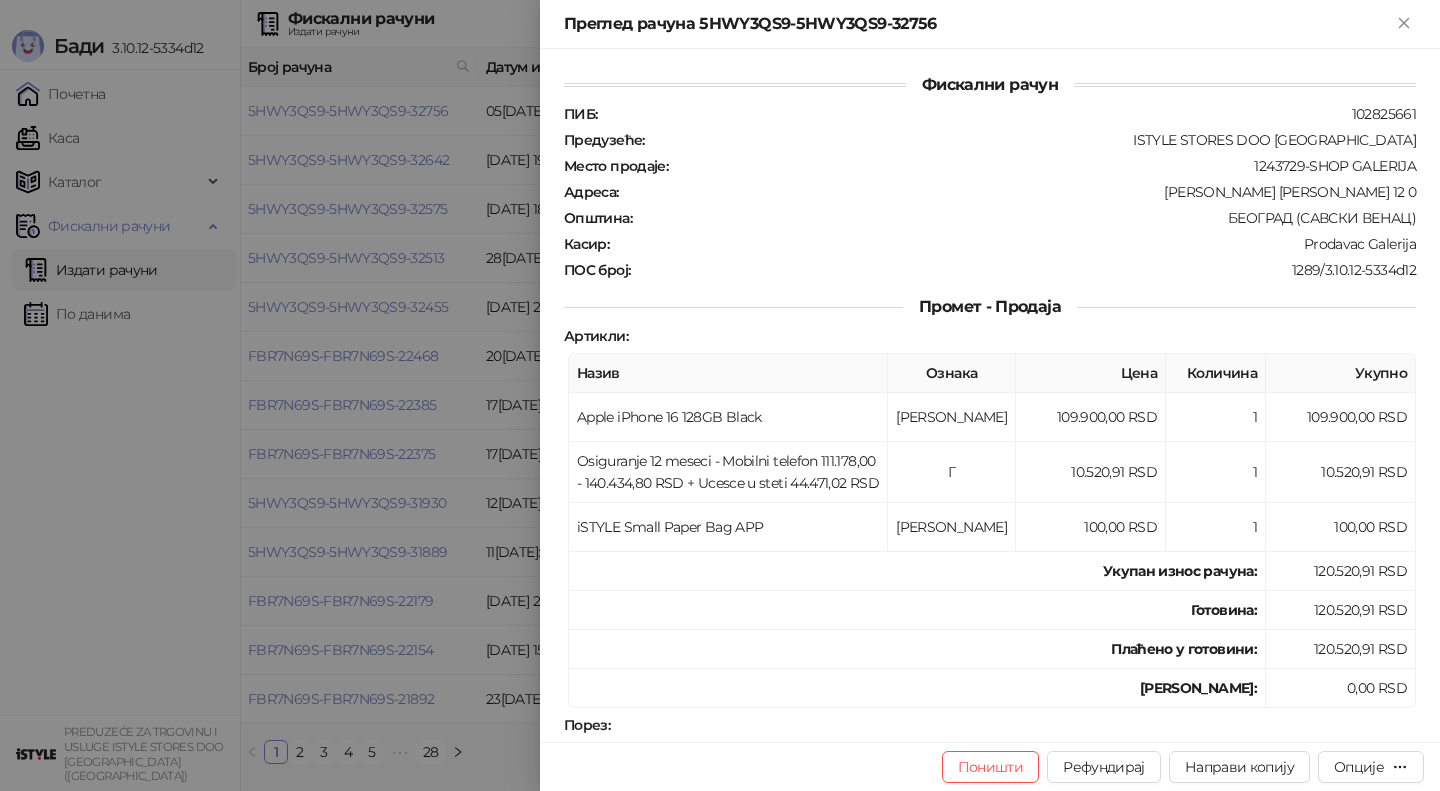 click at bounding box center [720, 395] 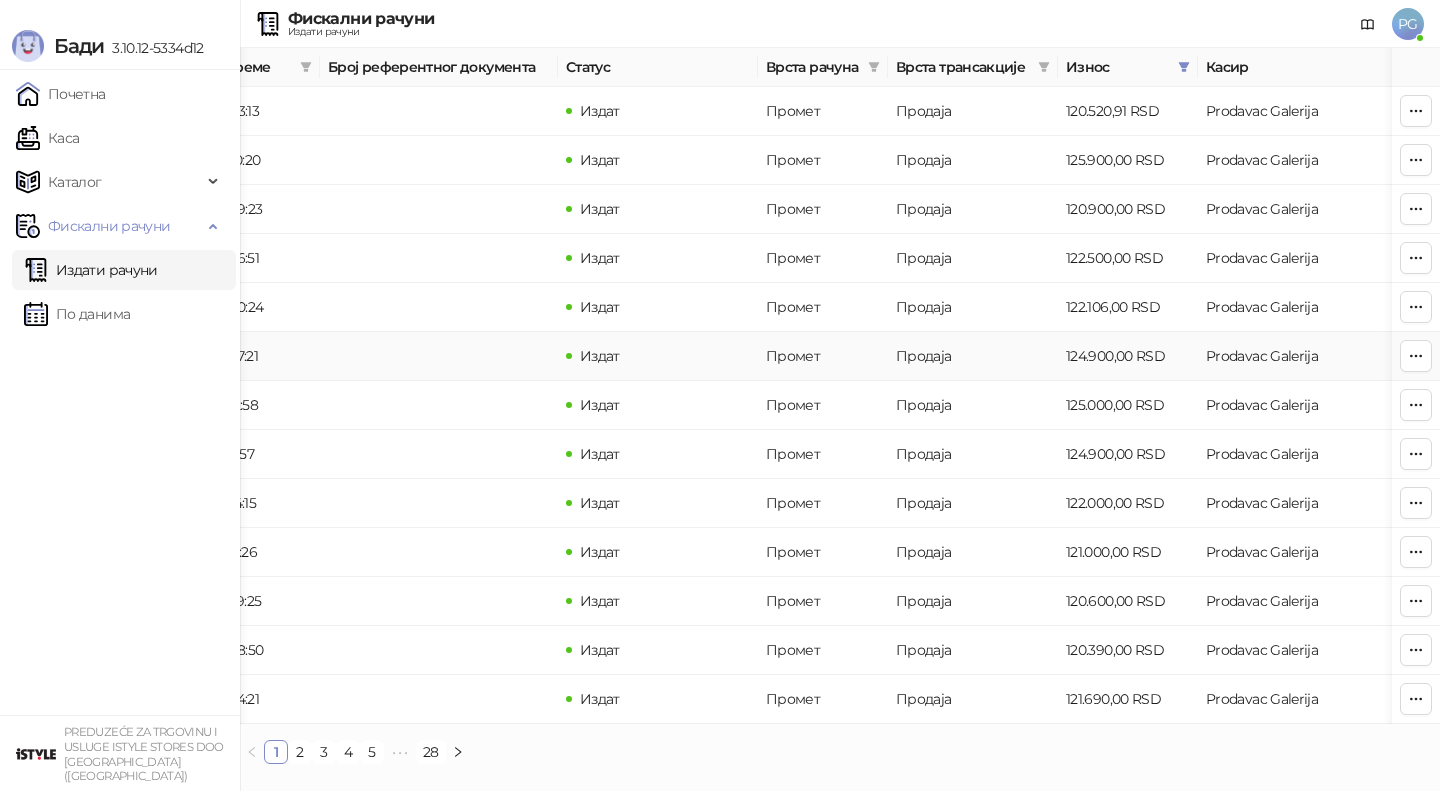 scroll, scrollTop: 0, scrollLeft: 0, axis: both 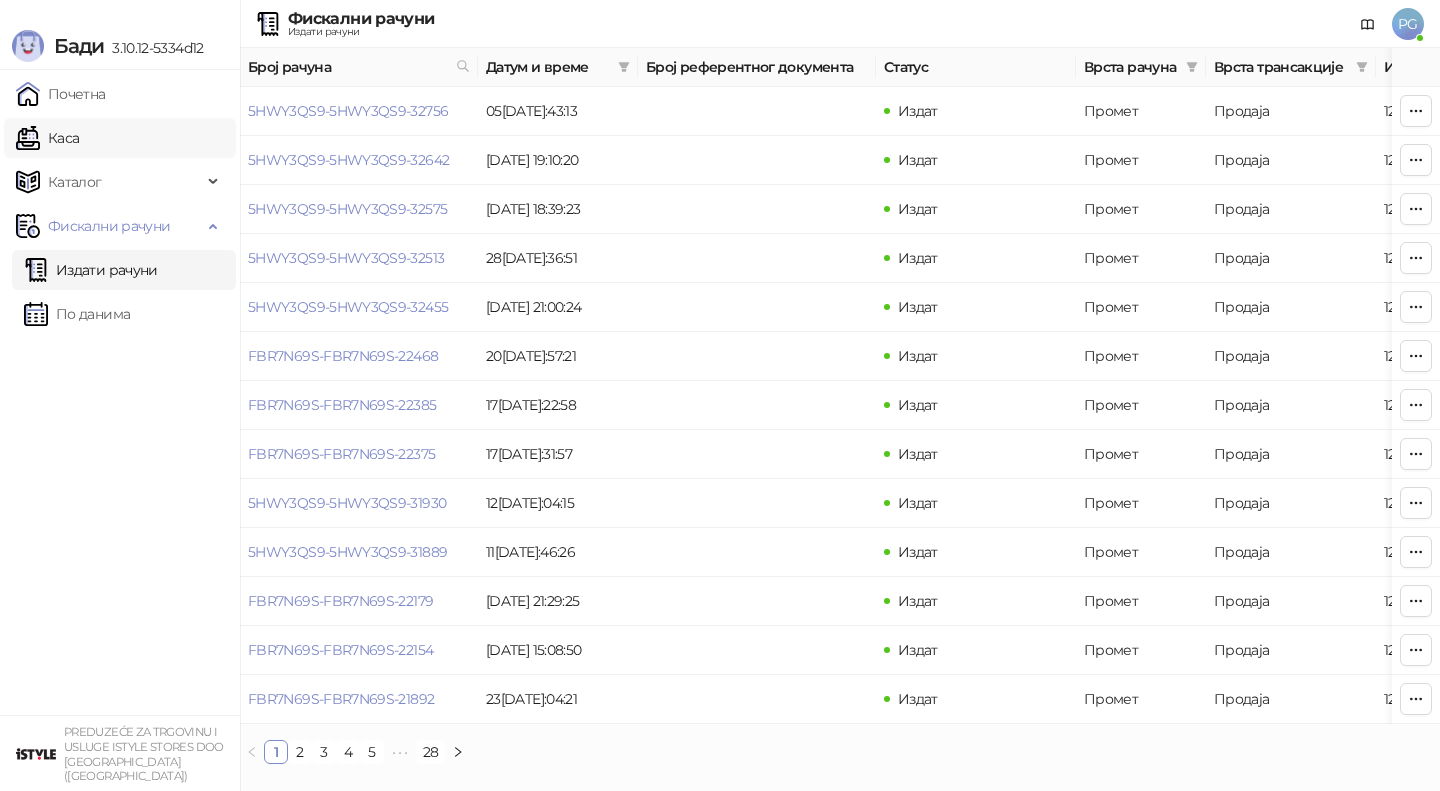 click on "Каса" at bounding box center [47, 138] 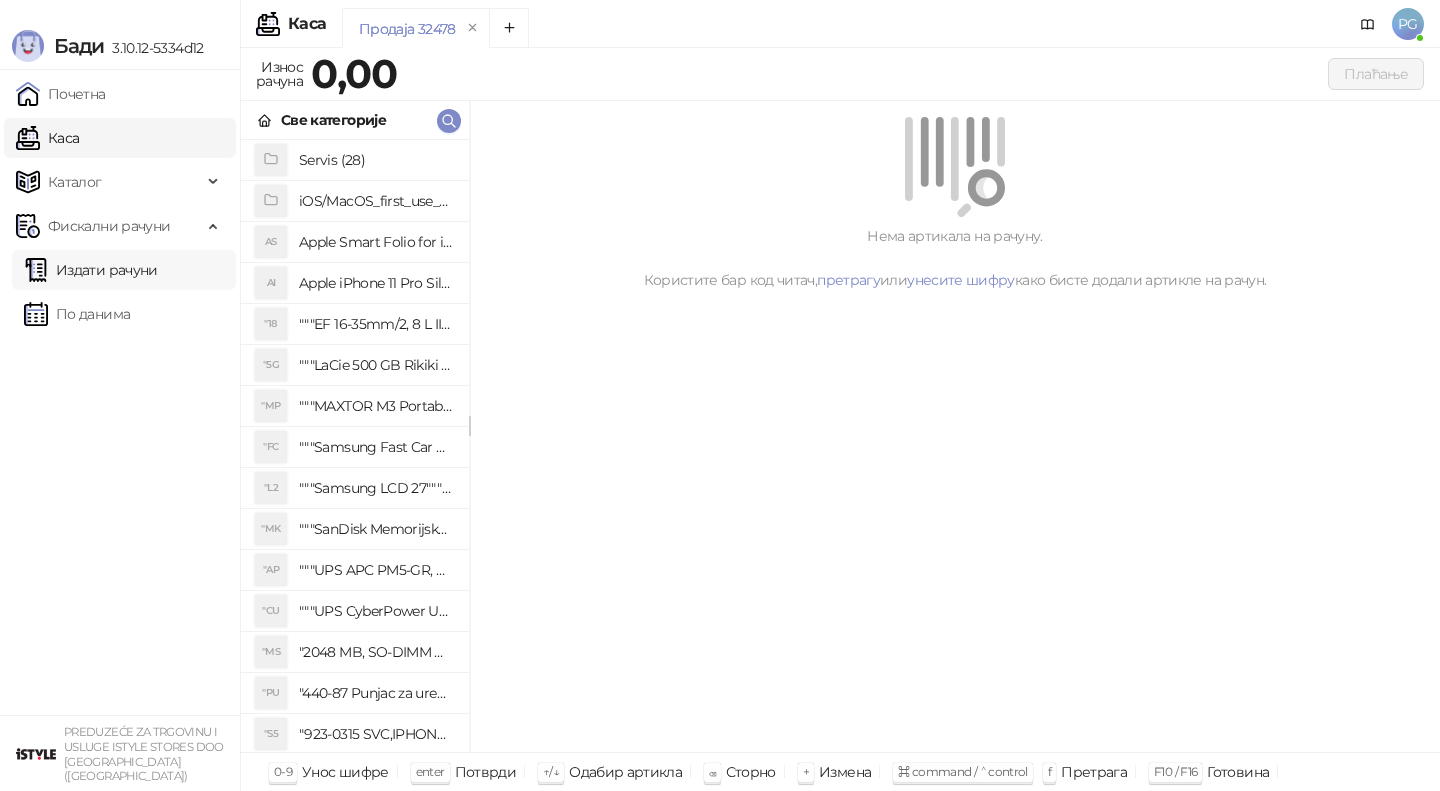 click on "Издати рачуни" at bounding box center [91, 270] 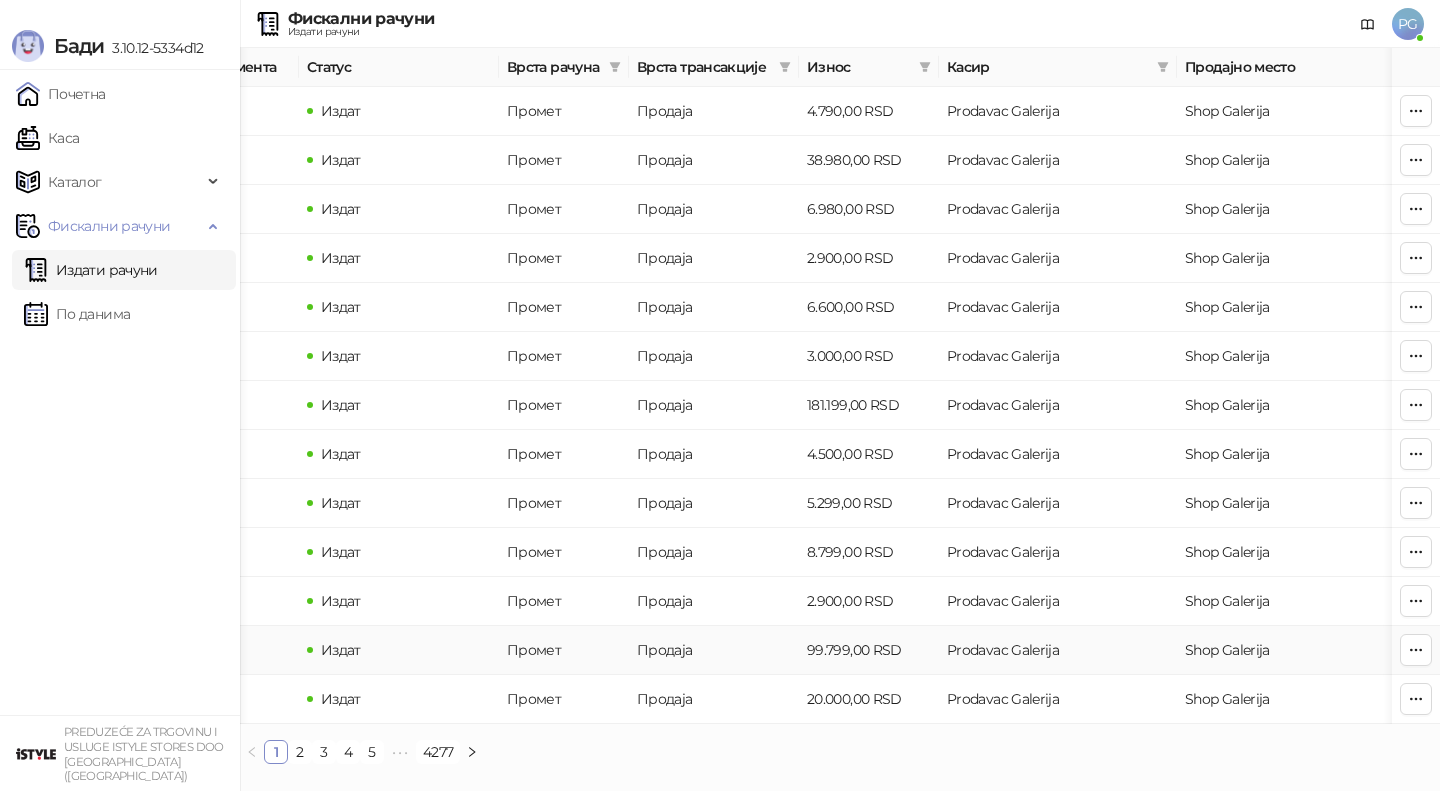 scroll, scrollTop: 0, scrollLeft: 600, axis: horizontal 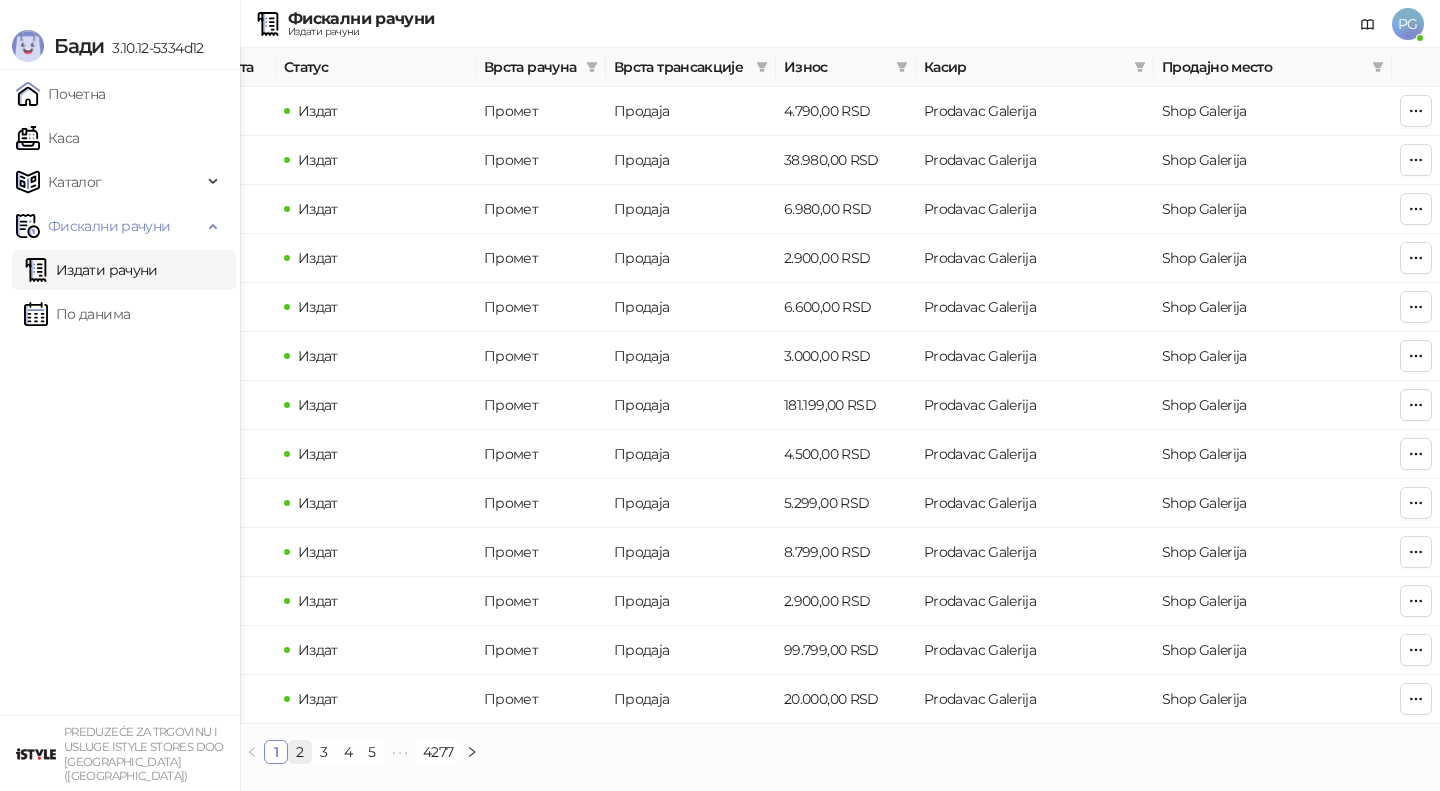 click on "2" at bounding box center [300, 752] 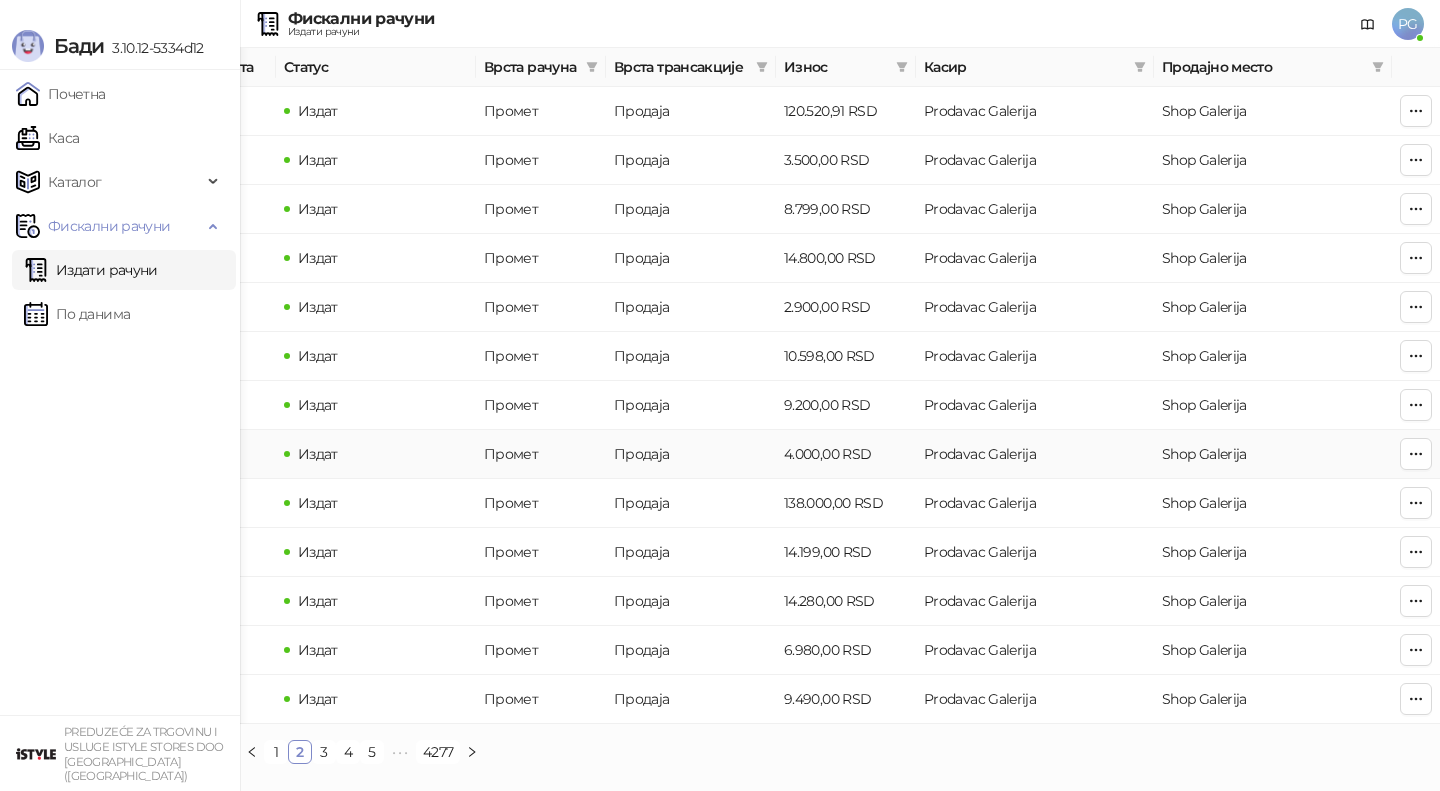 scroll, scrollTop: 0, scrollLeft: 0, axis: both 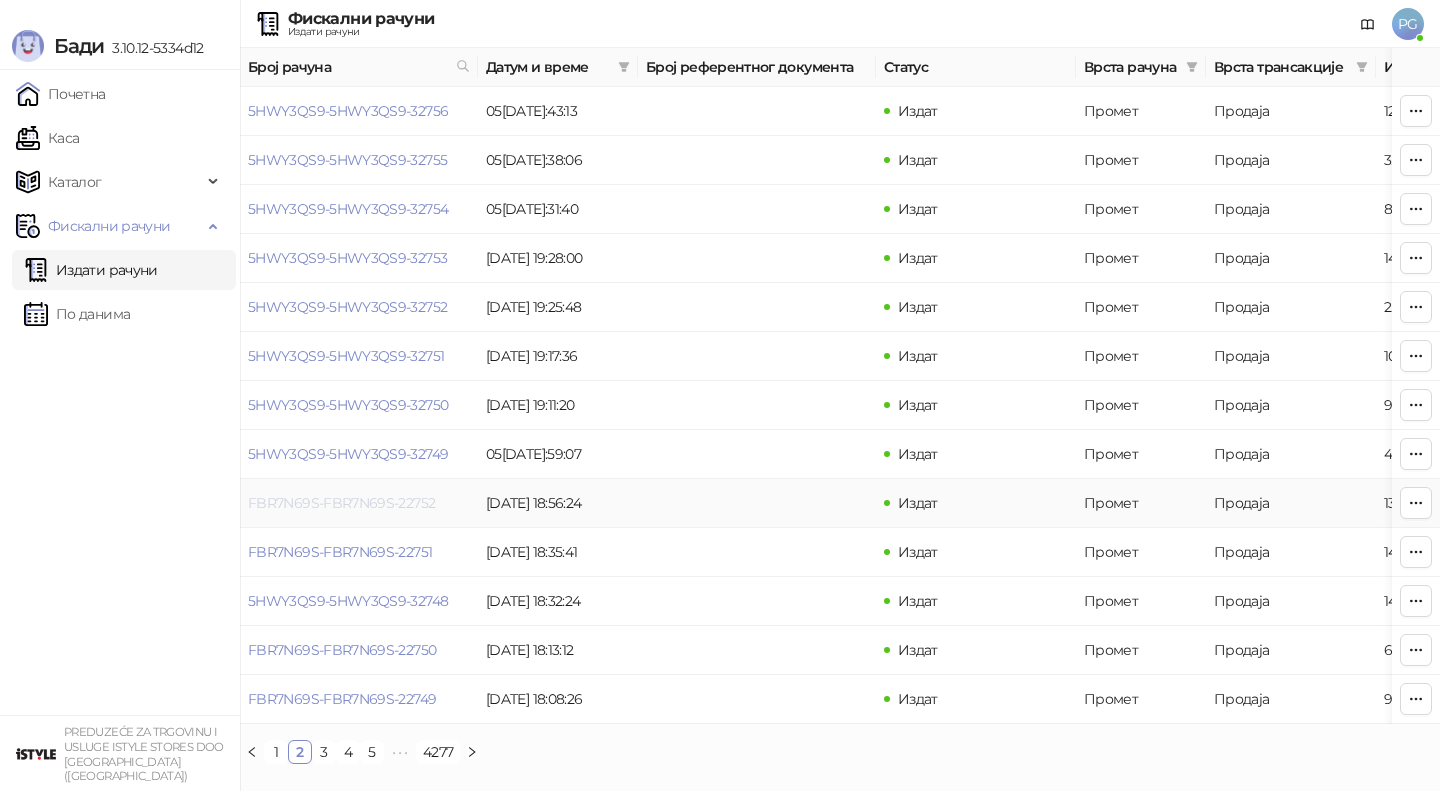 click on "FBR7N69S-FBR7N69S-22752" at bounding box center (341, 503) 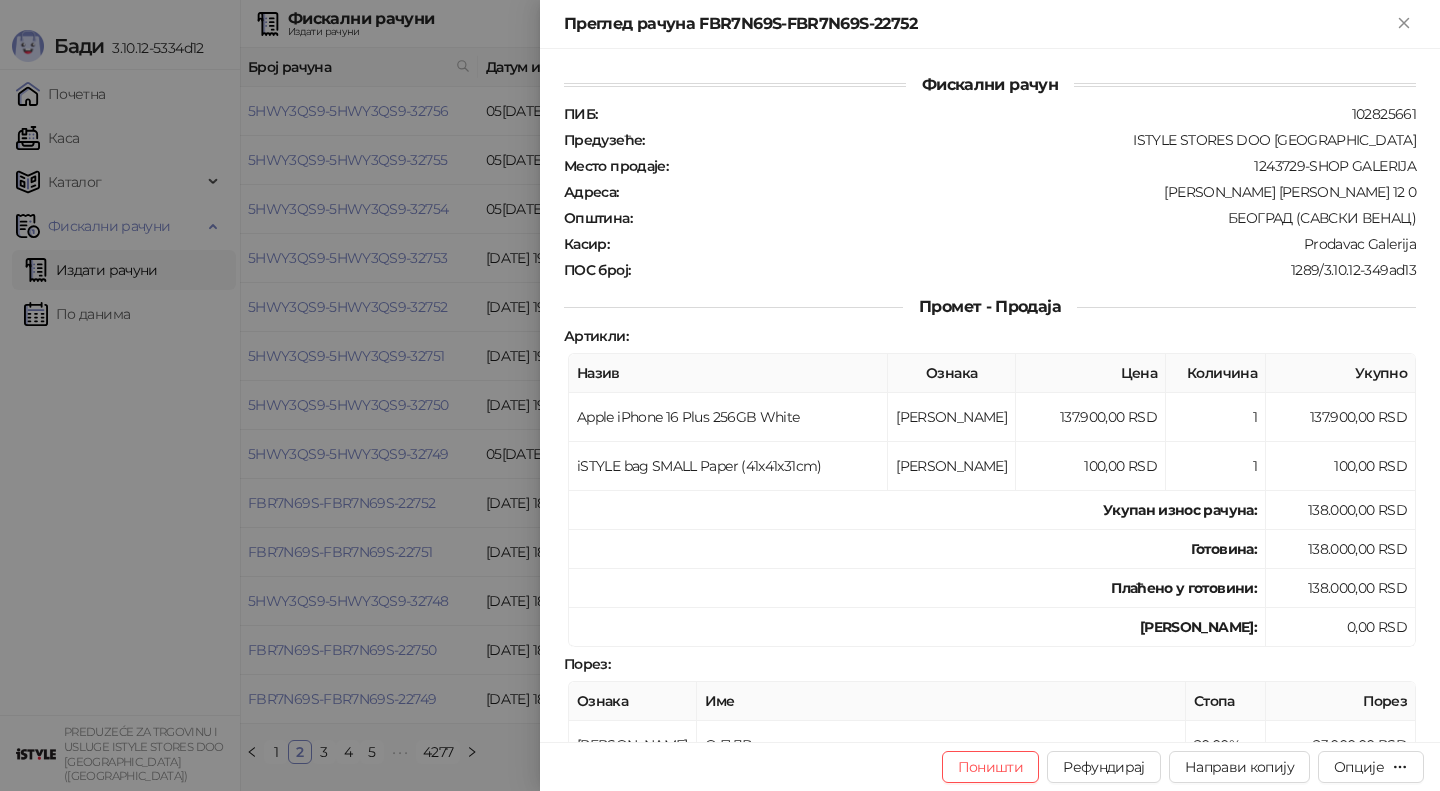click at bounding box center [720, 395] 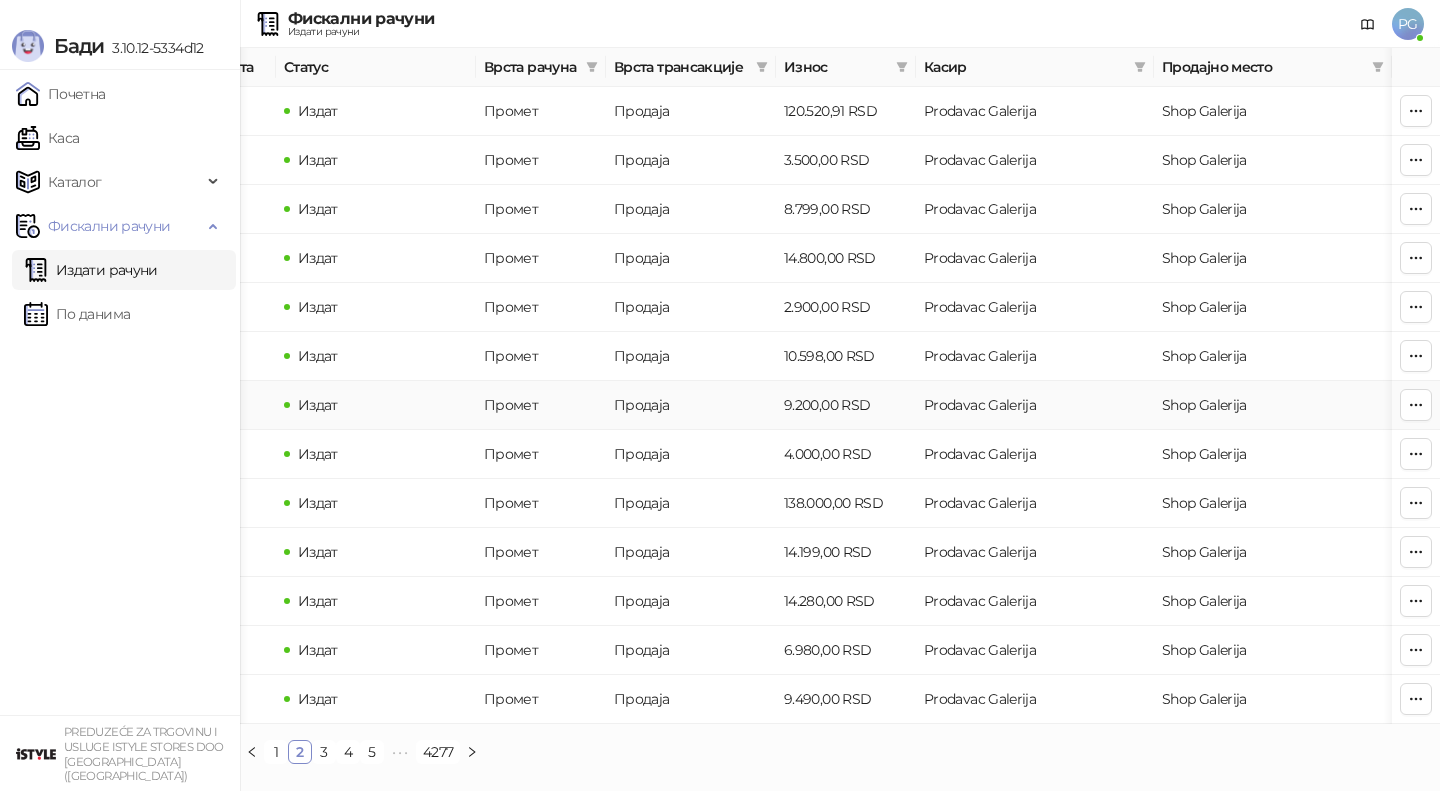 scroll, scrollTop: 0, scrollLeft: 526, axis: horizontal 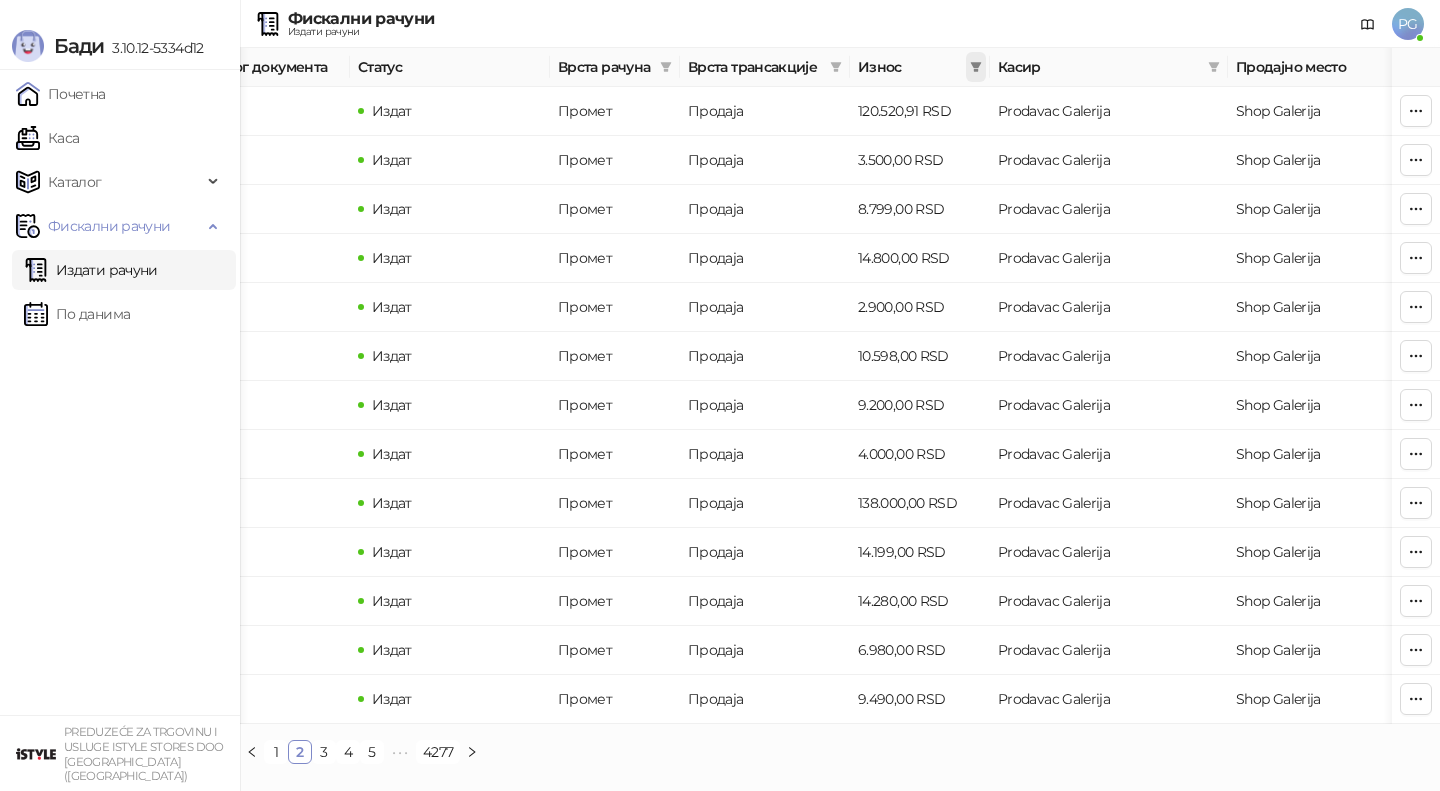 click at bounding box center [976, 67] 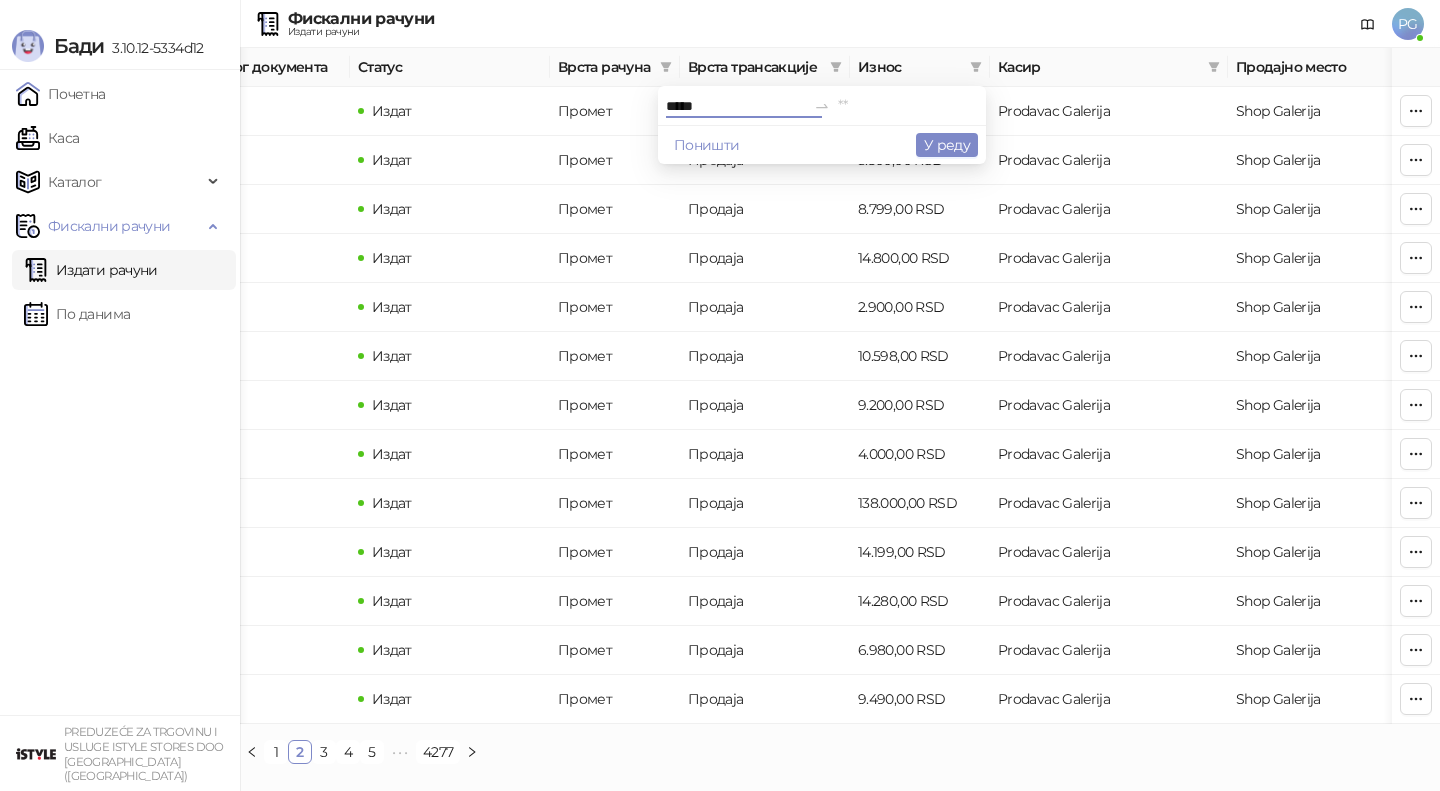 type on "*****" 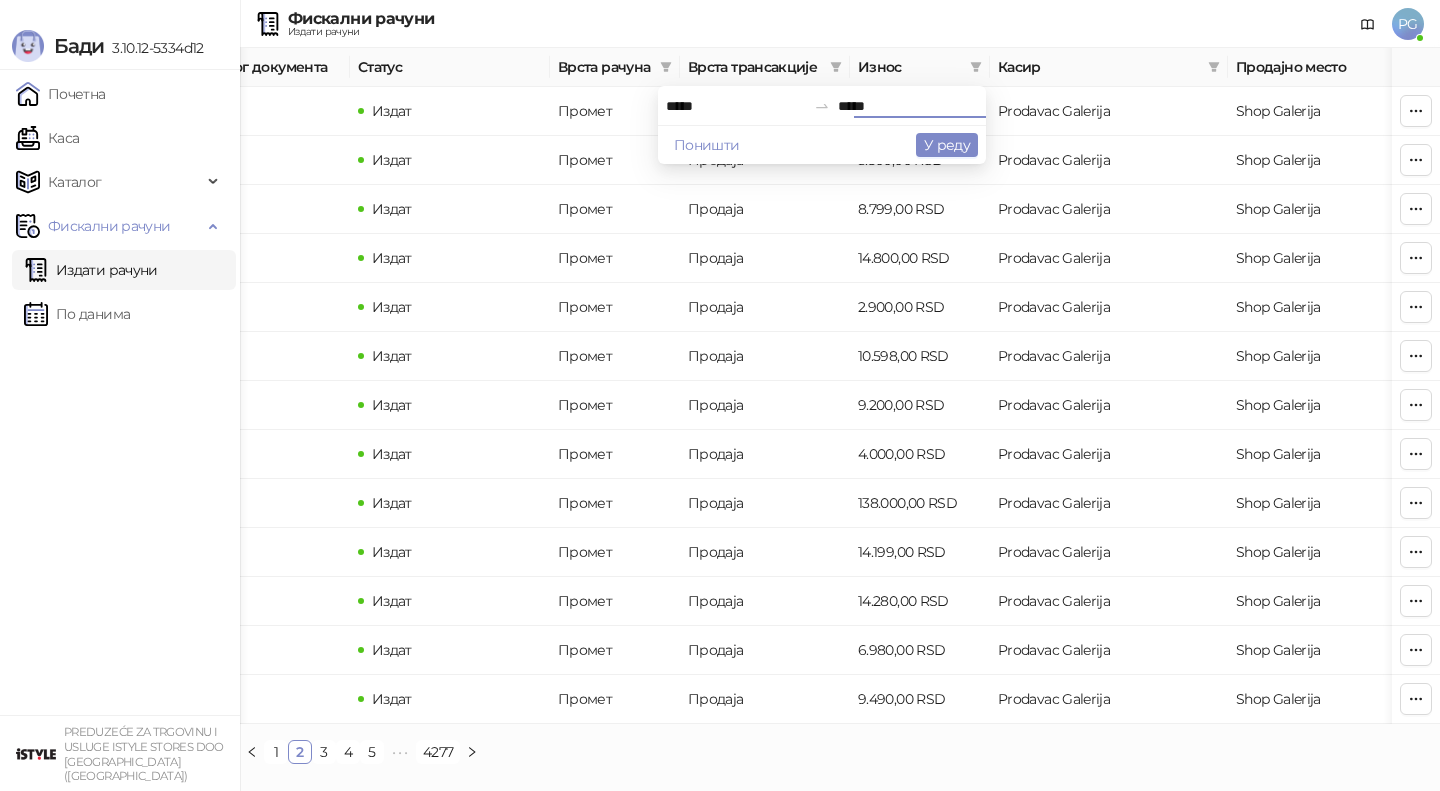 type on "*****" 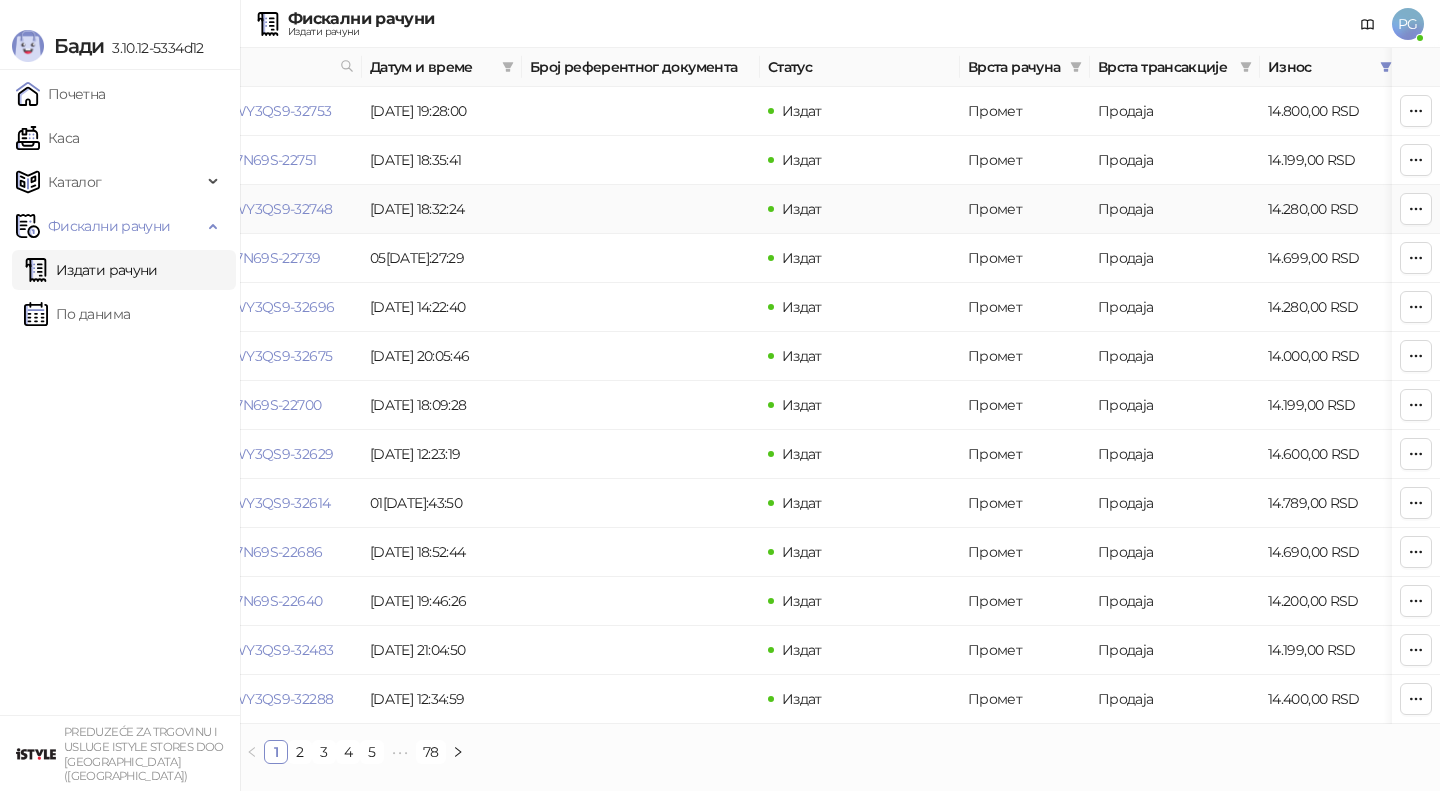 scroll, scrollTop: 0, scrollLeft: 0, axis: both 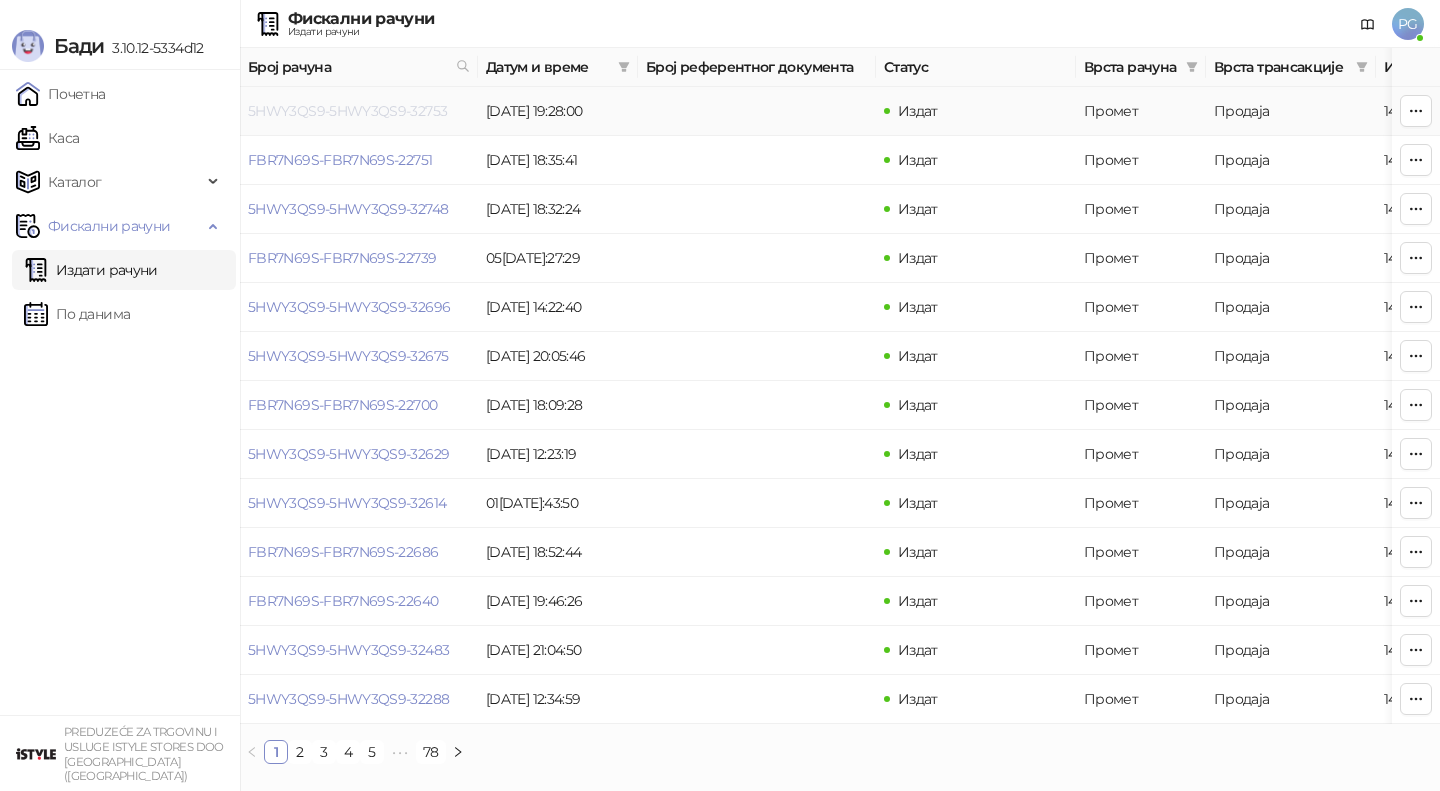 click on "5HWY3QS9-5HWY3QS9-32753" at bounding box center (347, 111) 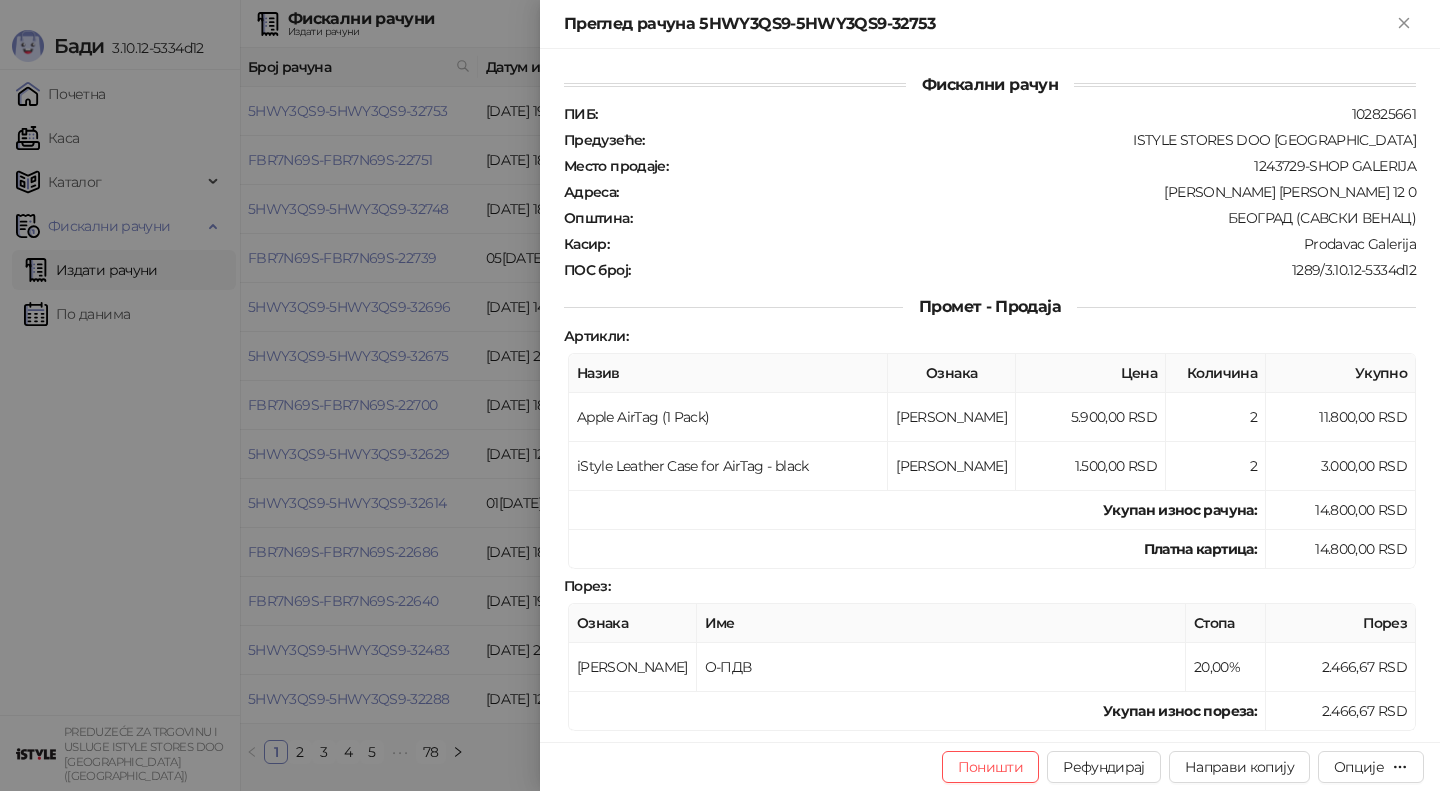 click at bounding box center (720, 395) 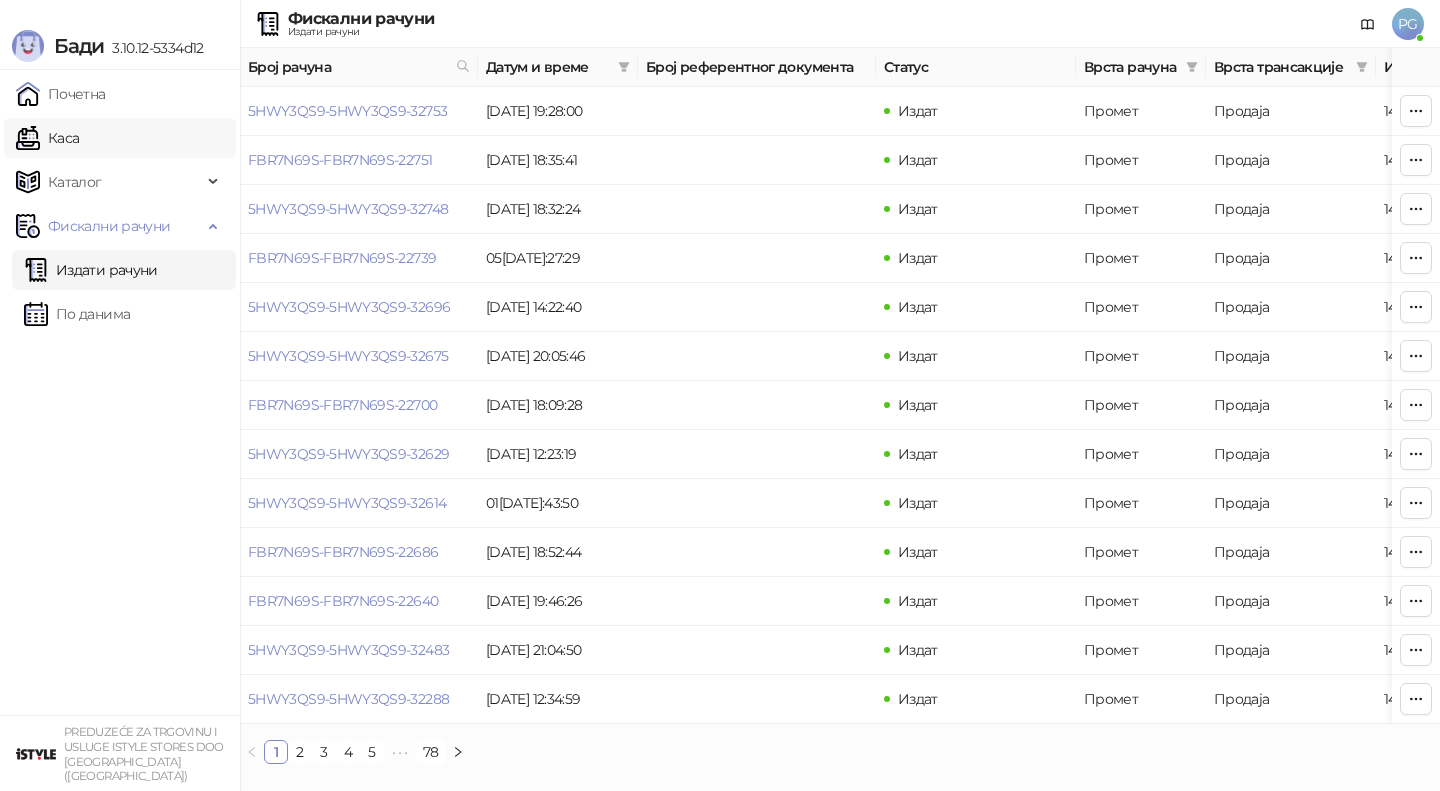 click on "Каса" at bounding box center [47, 138] 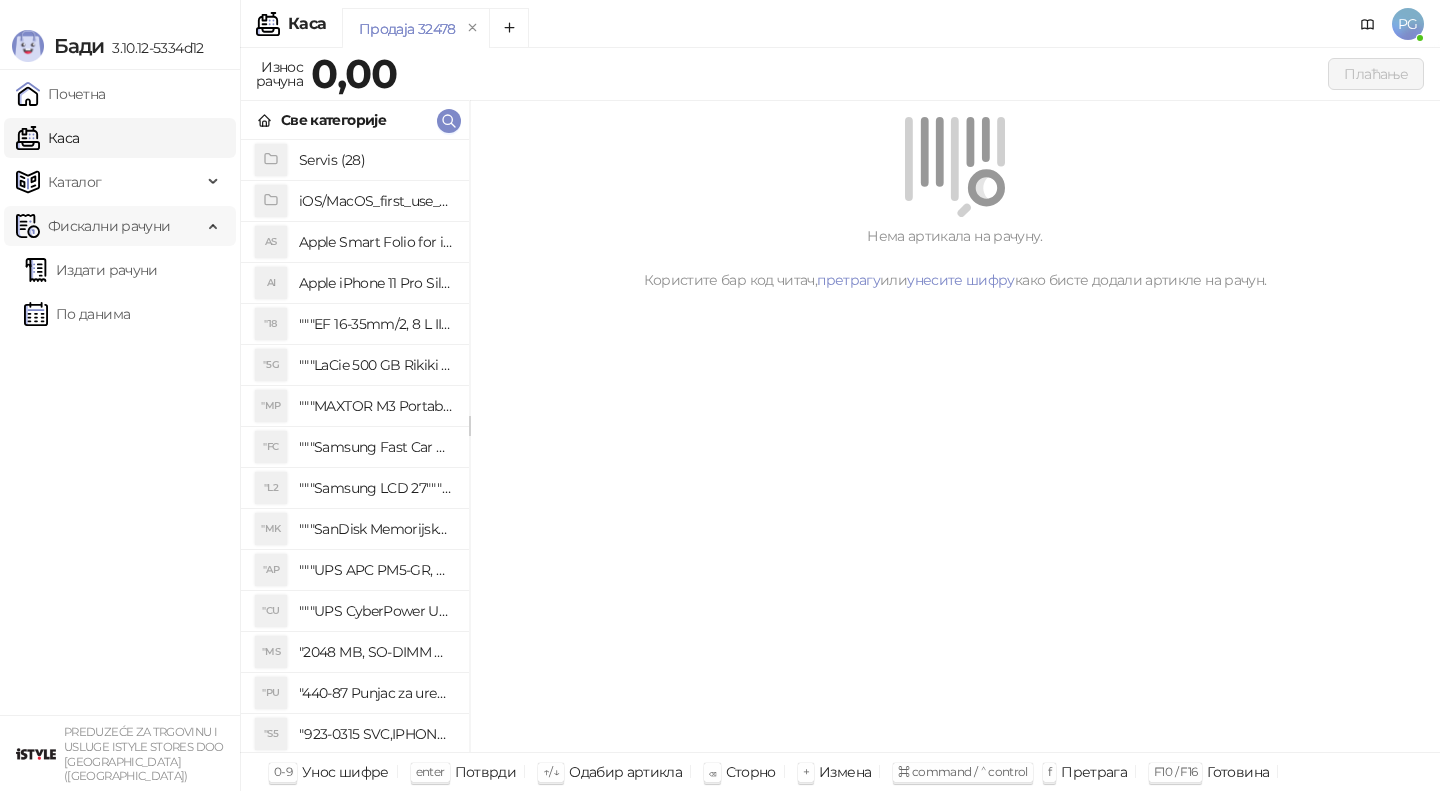 click on "Фискални рачуни" at bounding box center (109, 226) 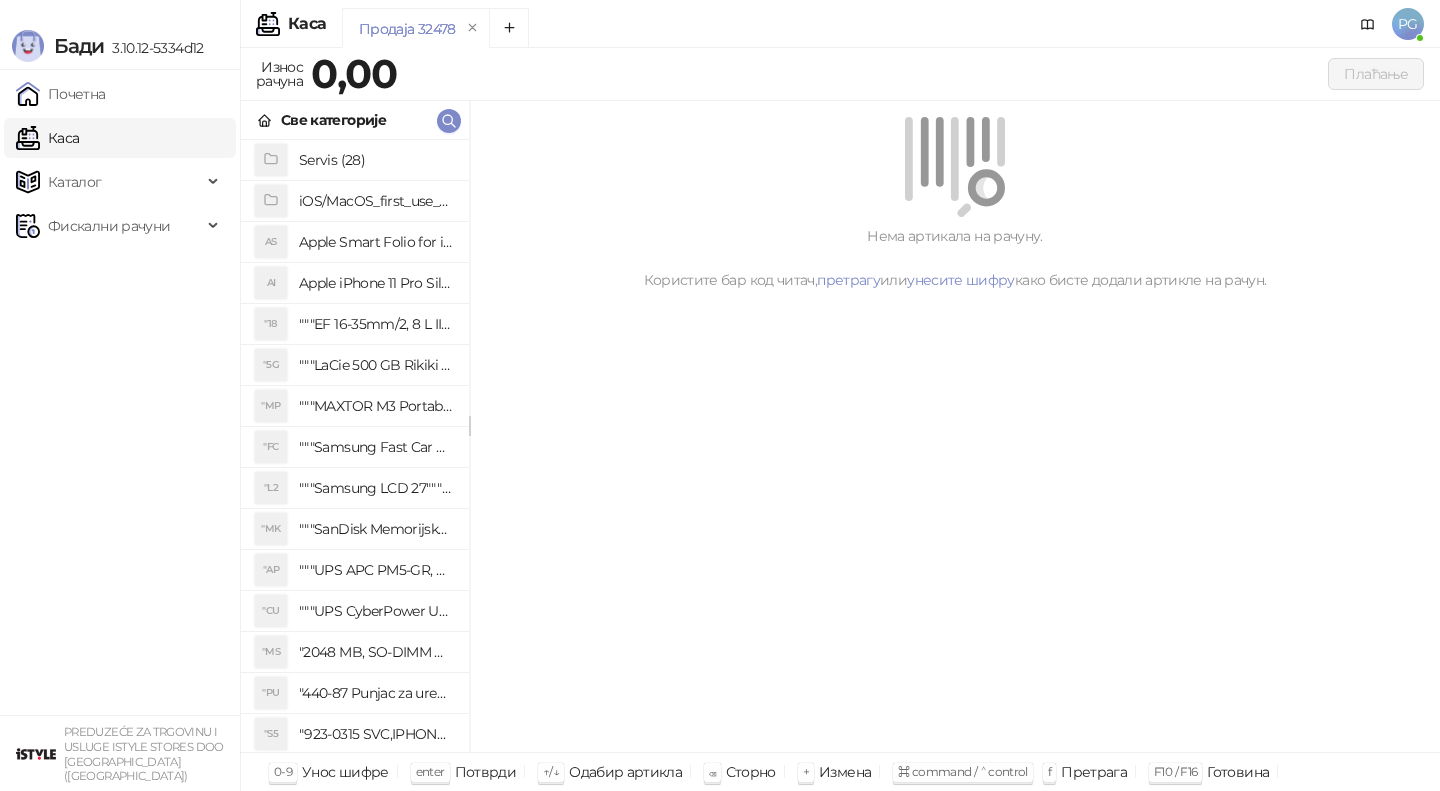 click on "Почетна [PERSON_NAME] Фискални рачуни Издати рачуни По данима" at bounding box center (120, 392) 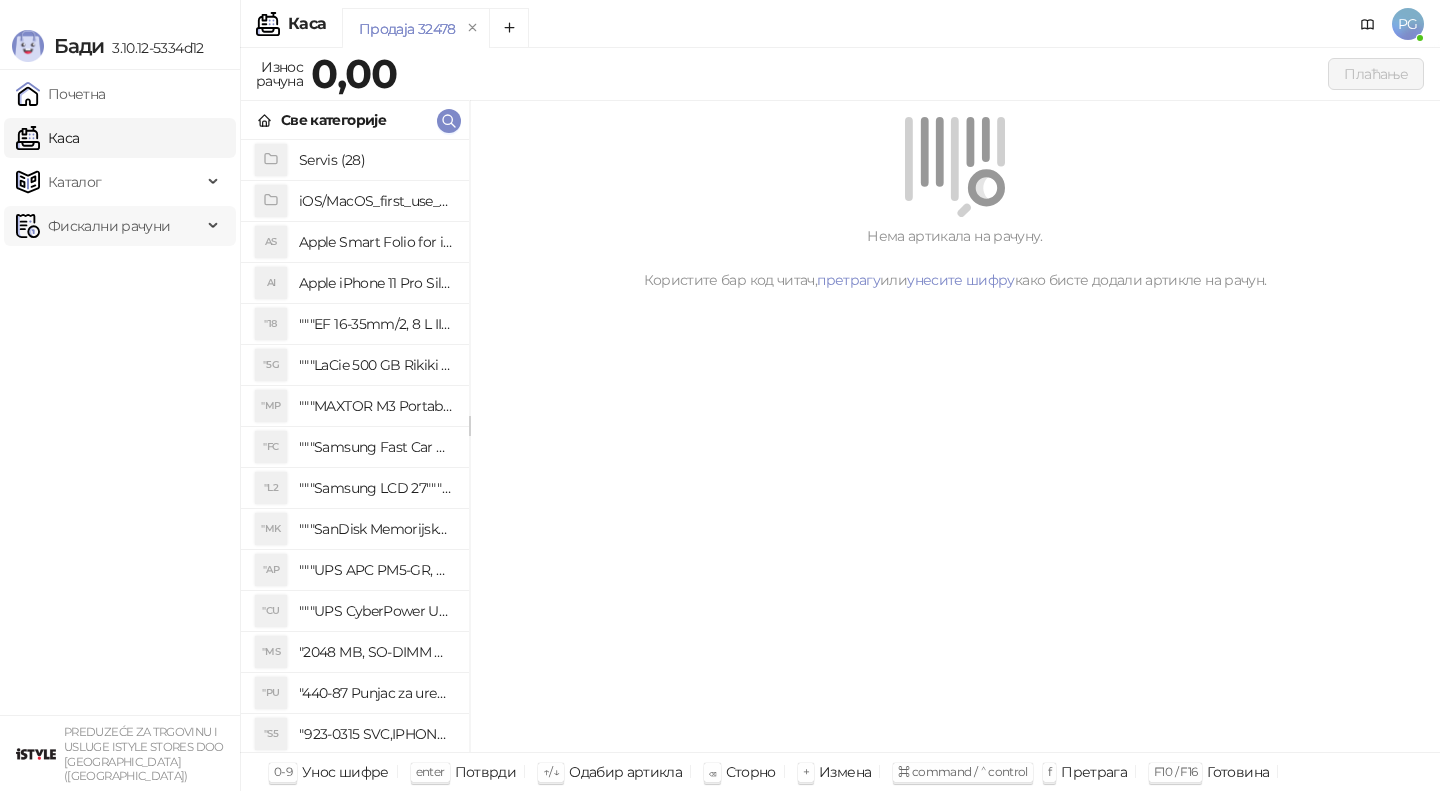 click on "Фискални рачуни" at bounding box center (120, 226) 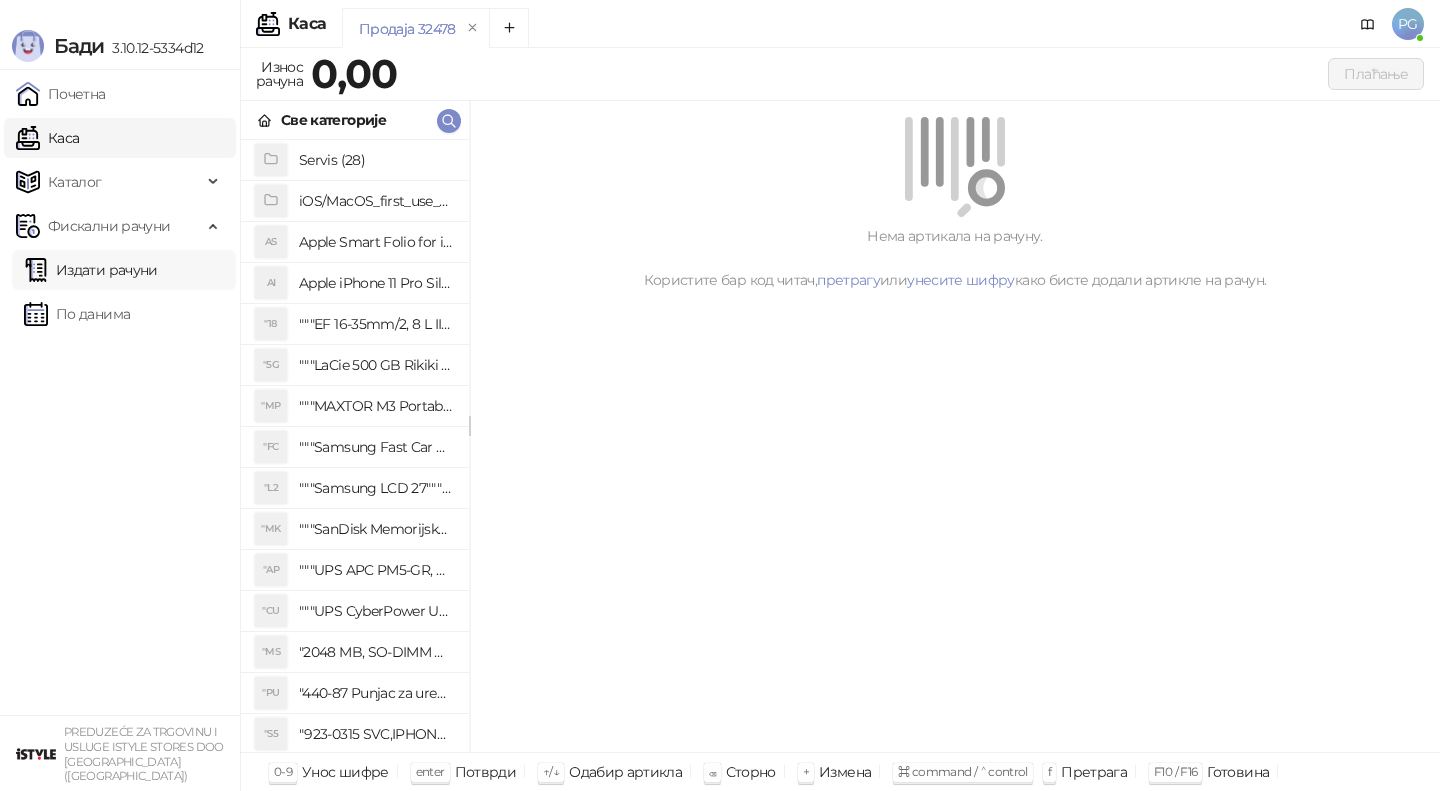 click on "Издати рачуни" at bounding box center (91, 270) 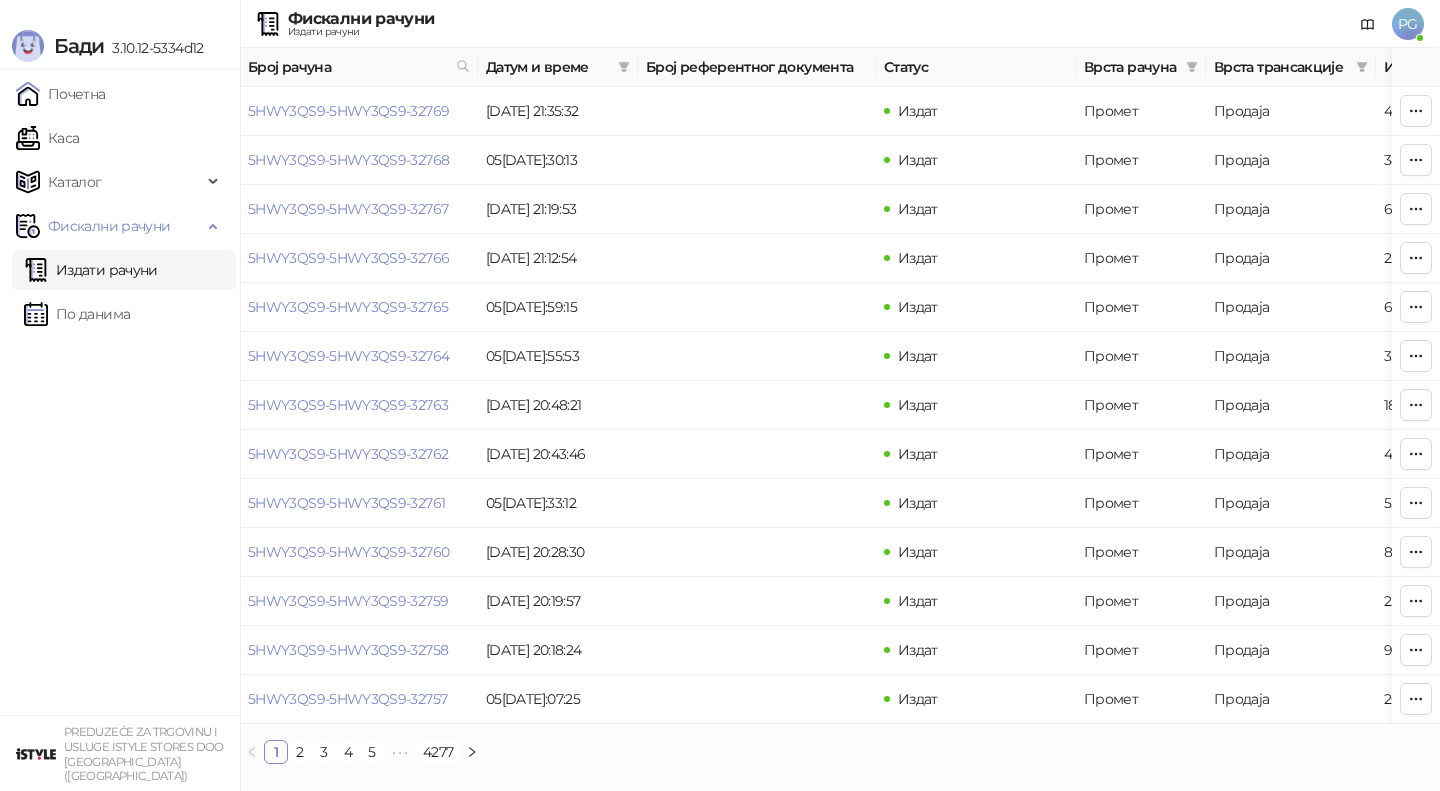 click on "Почетна [PERSON_NAME] Фискални рачуни Издати рачуни По данима" at bounding box center [120, 392] 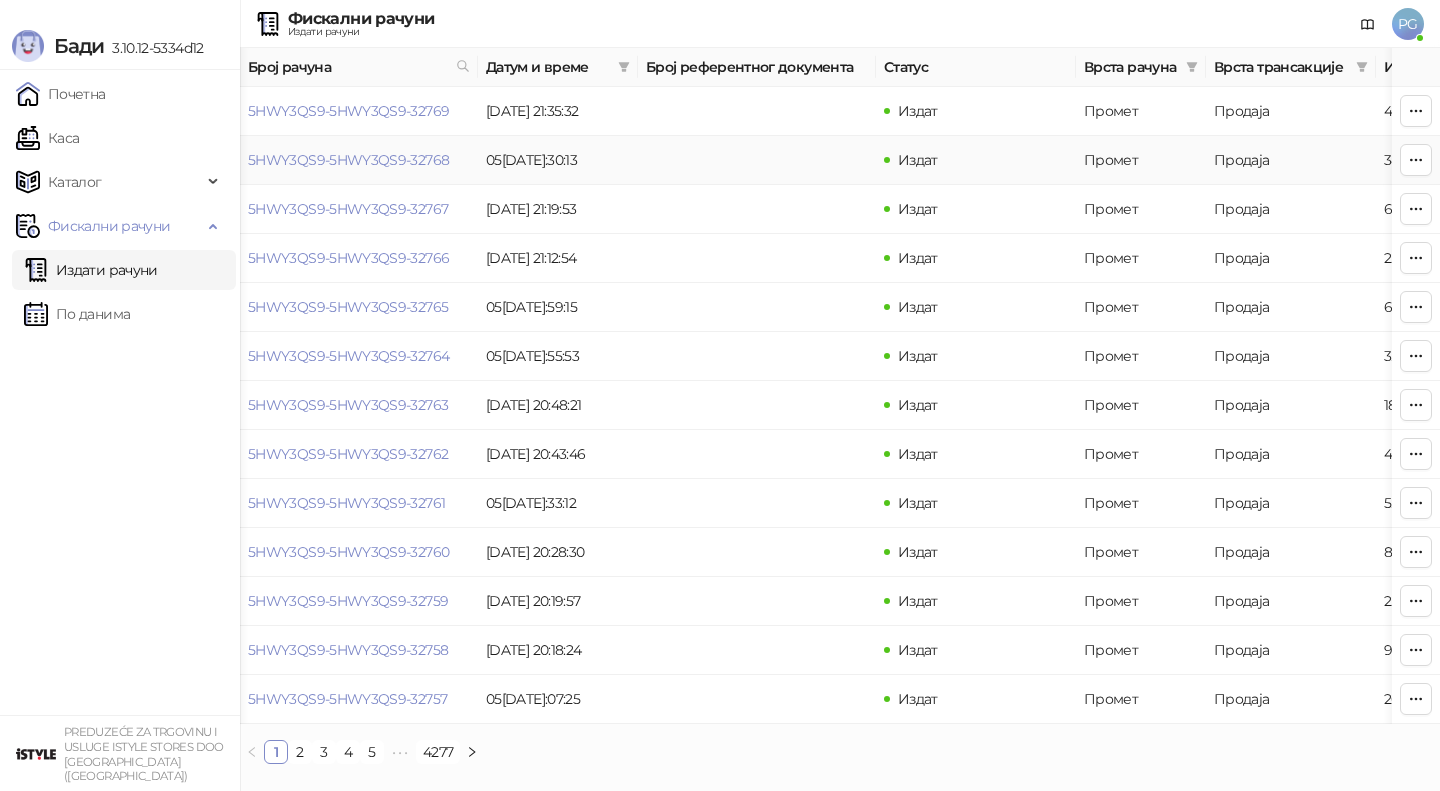 scroll, scrollTop: 0, scrollLeft: 600, axis: horizontal 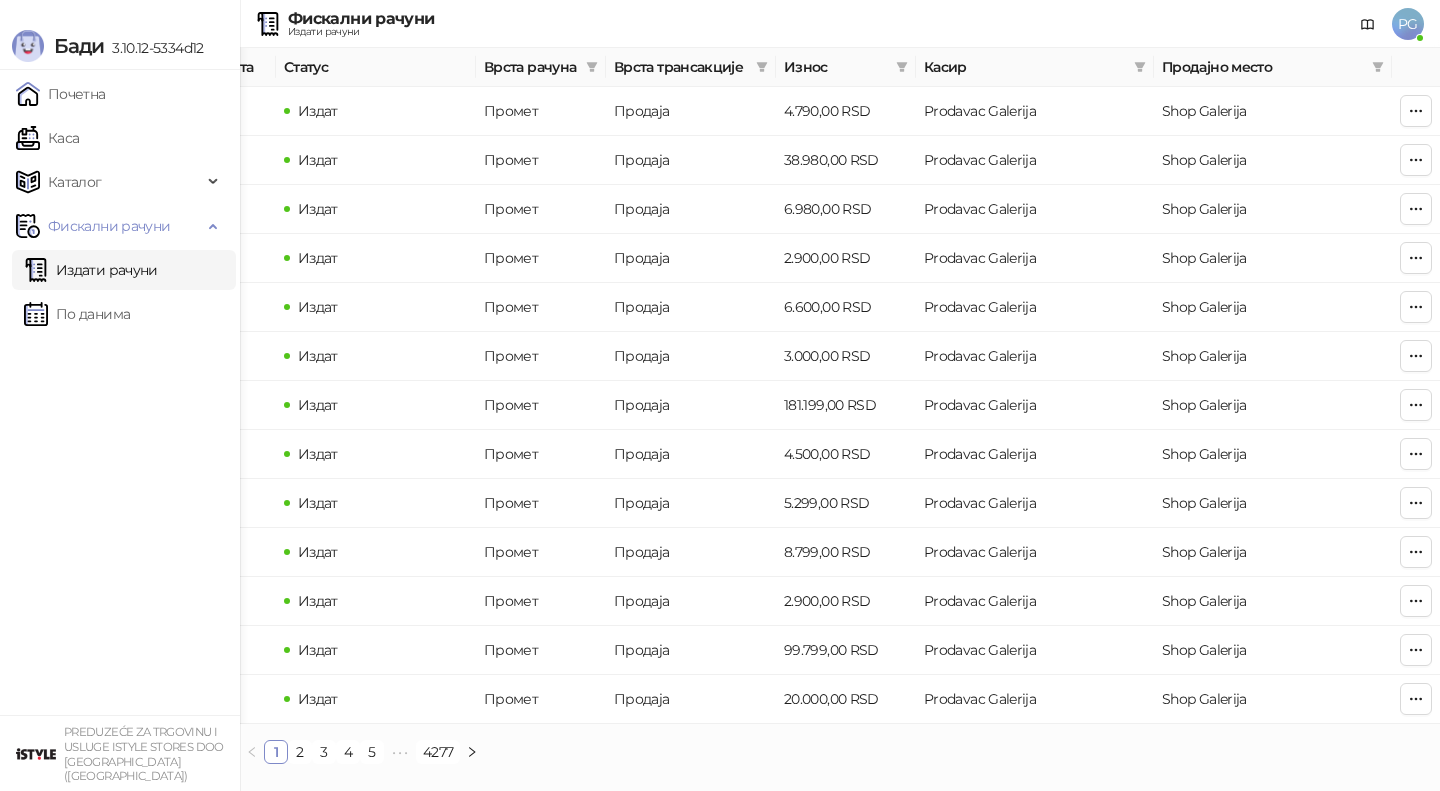 click on "Износ" at bounding box center [846, 67] 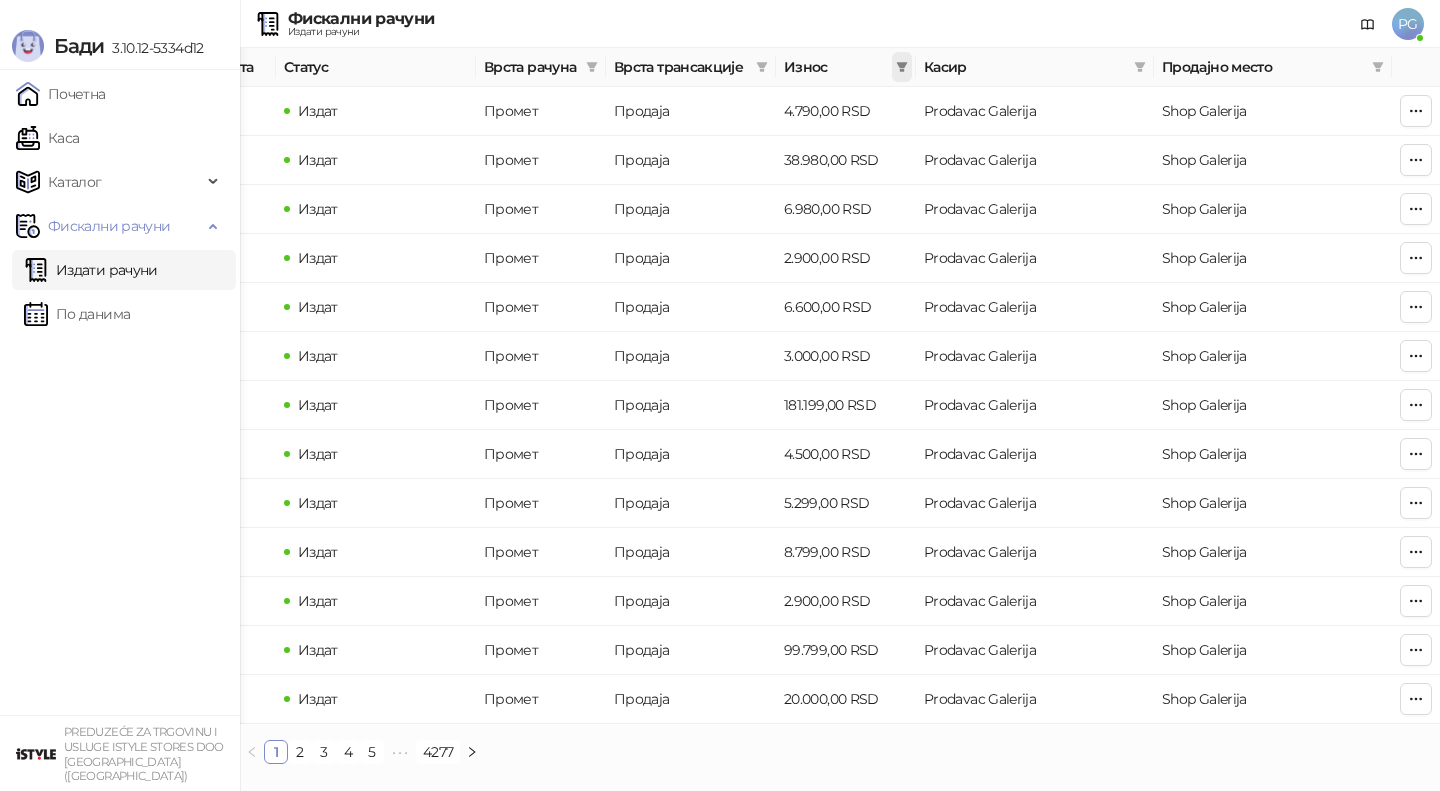 click 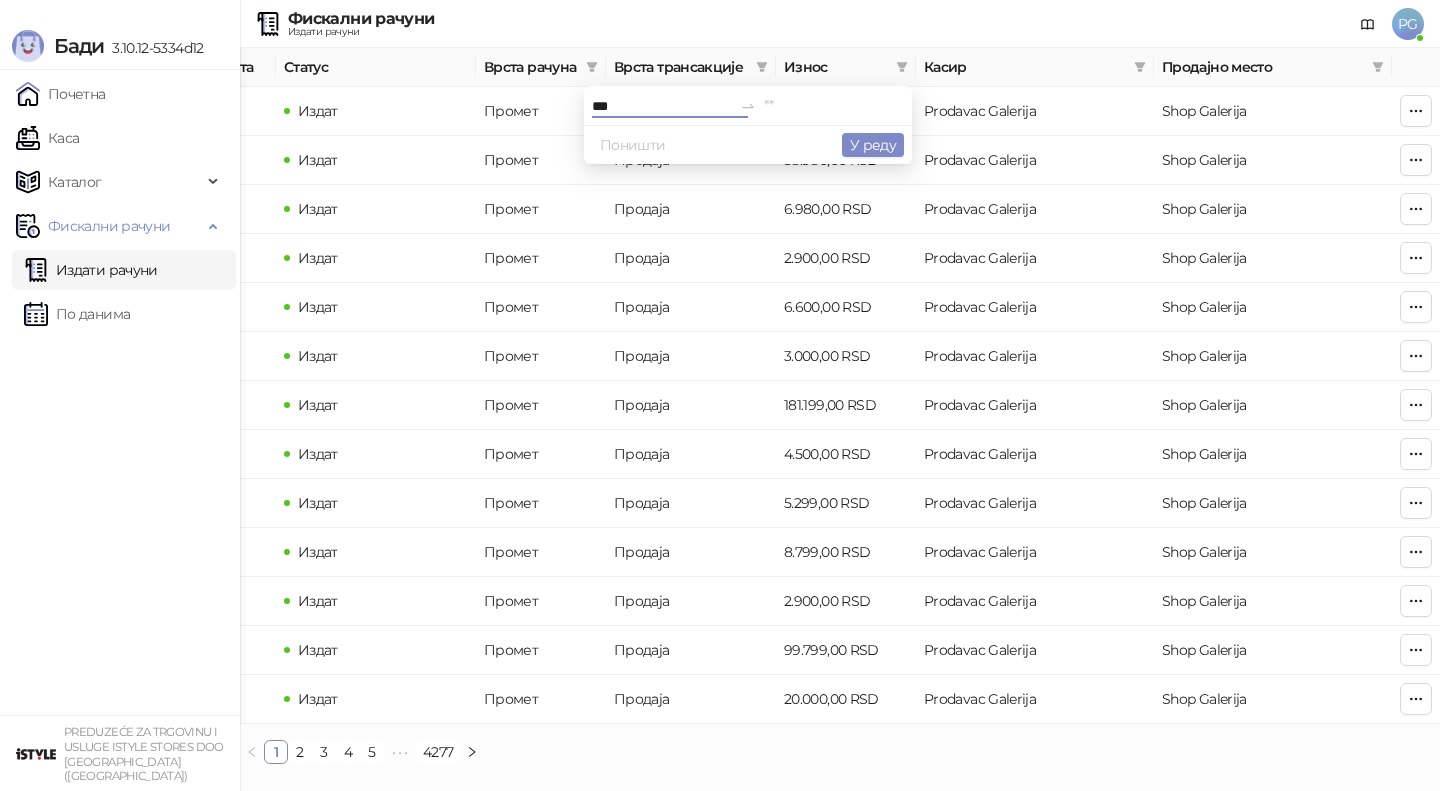 click on "***" at bounding box center [662, 106] 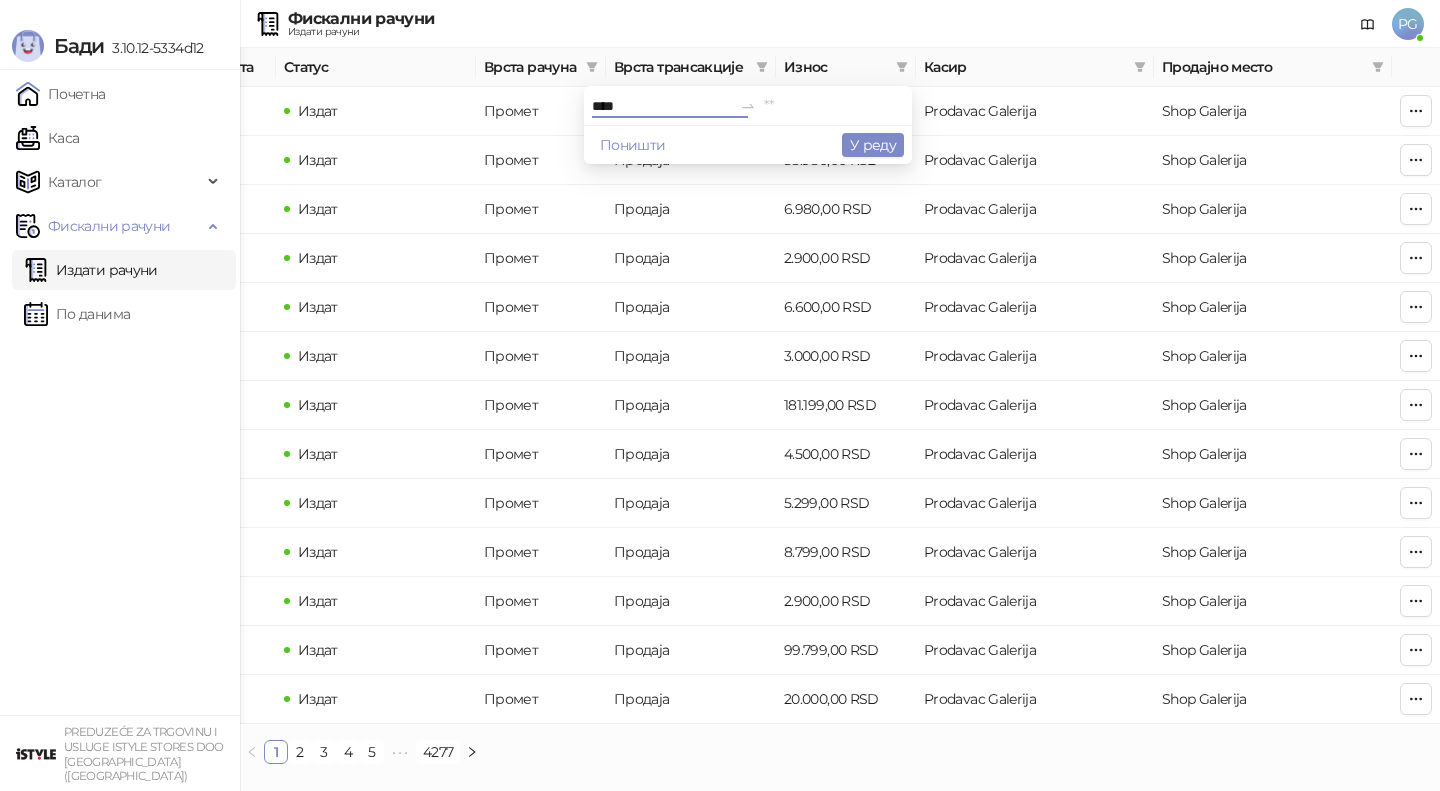 type on "****" 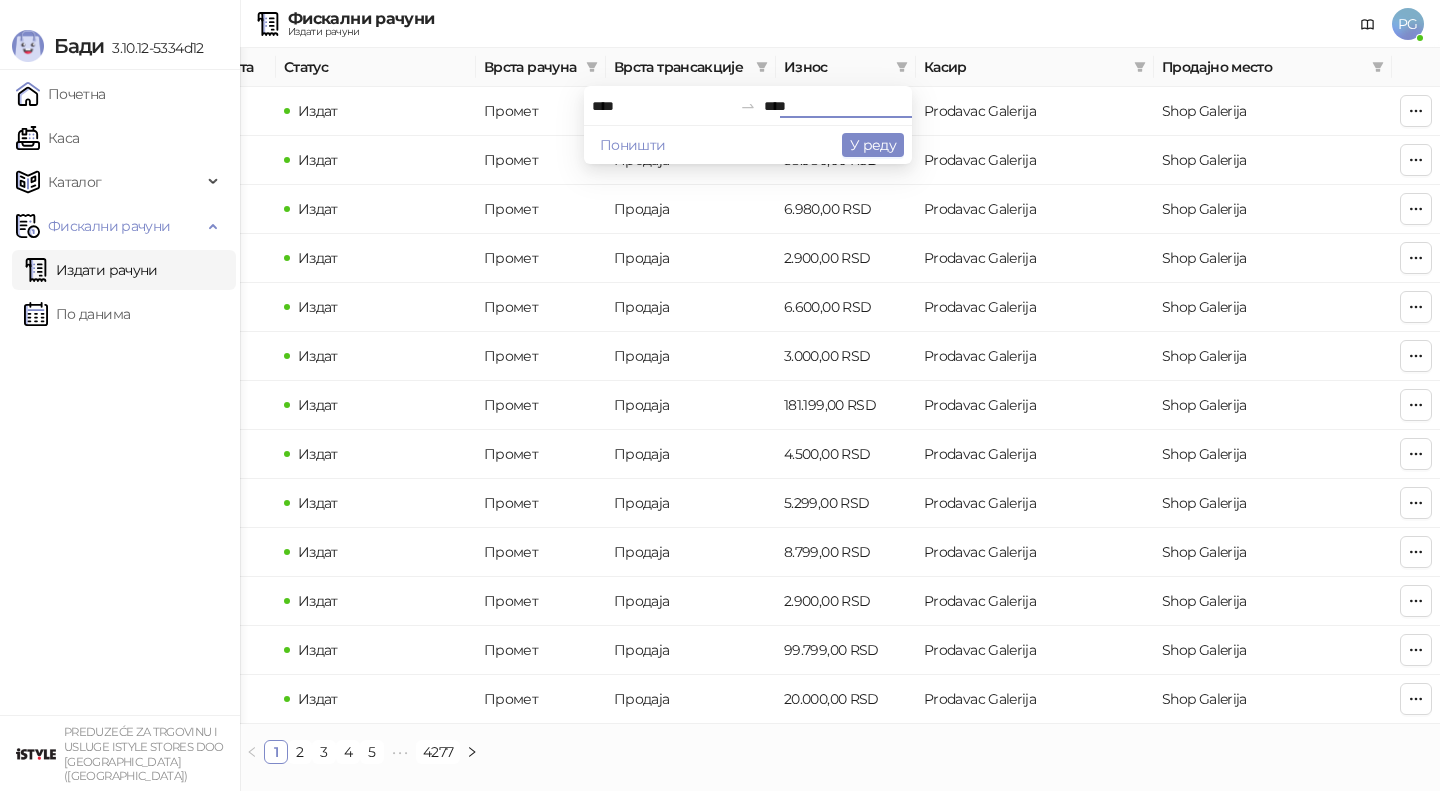 type on "****" 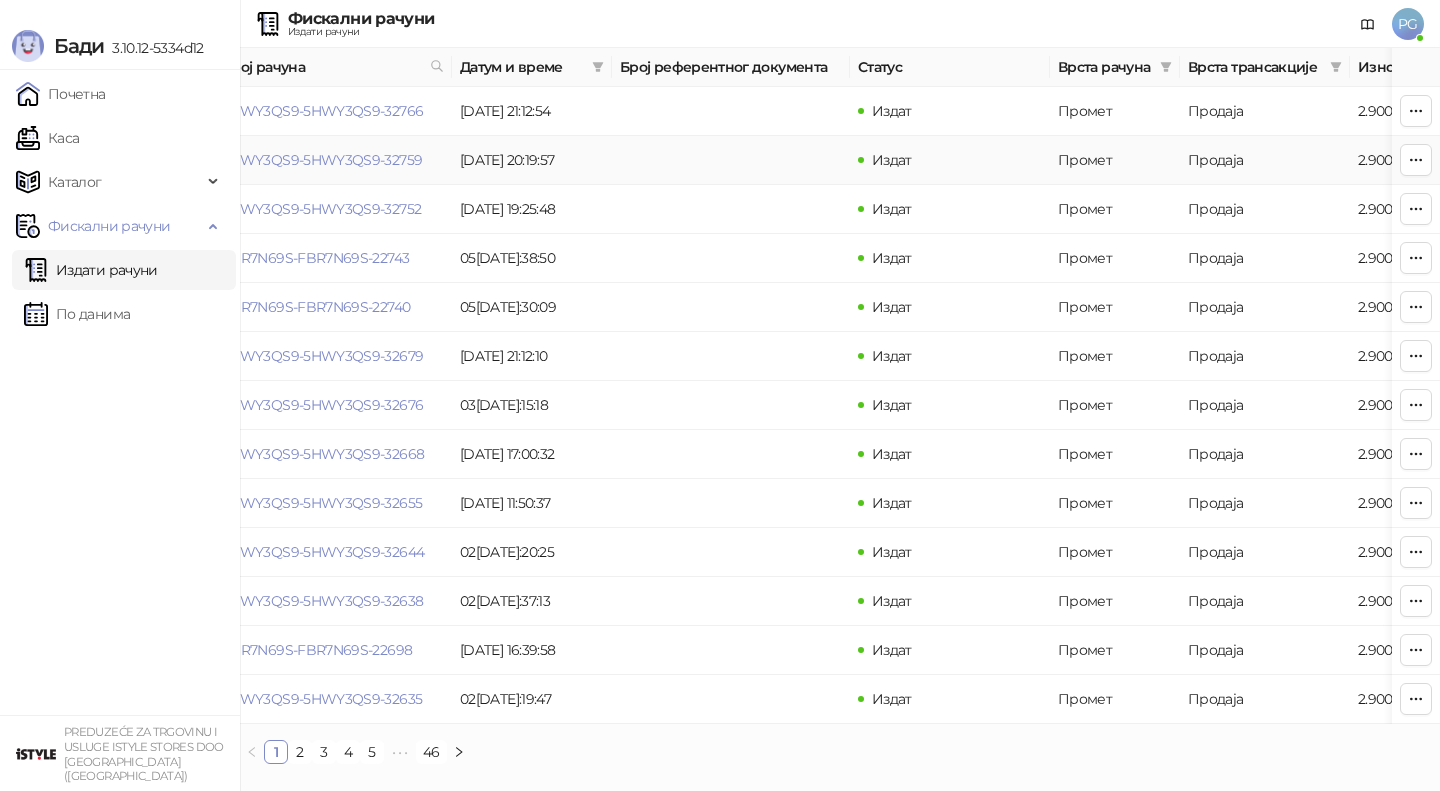 scroll, scrollTop: 0, scrollLeft: 0, axis: both 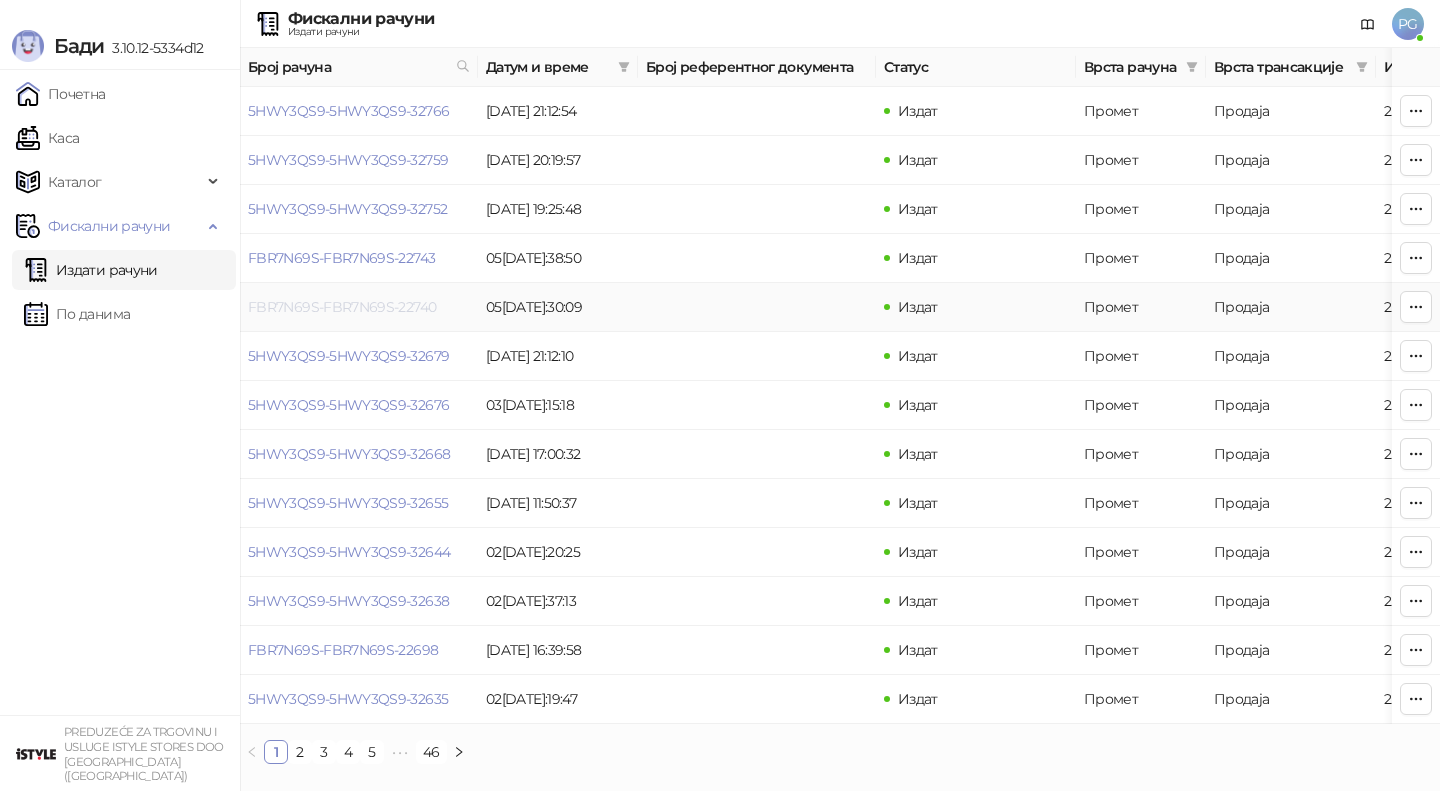 click on "FBR7N69S-FBR7N69S-22740" at bounding box center (342, 307) 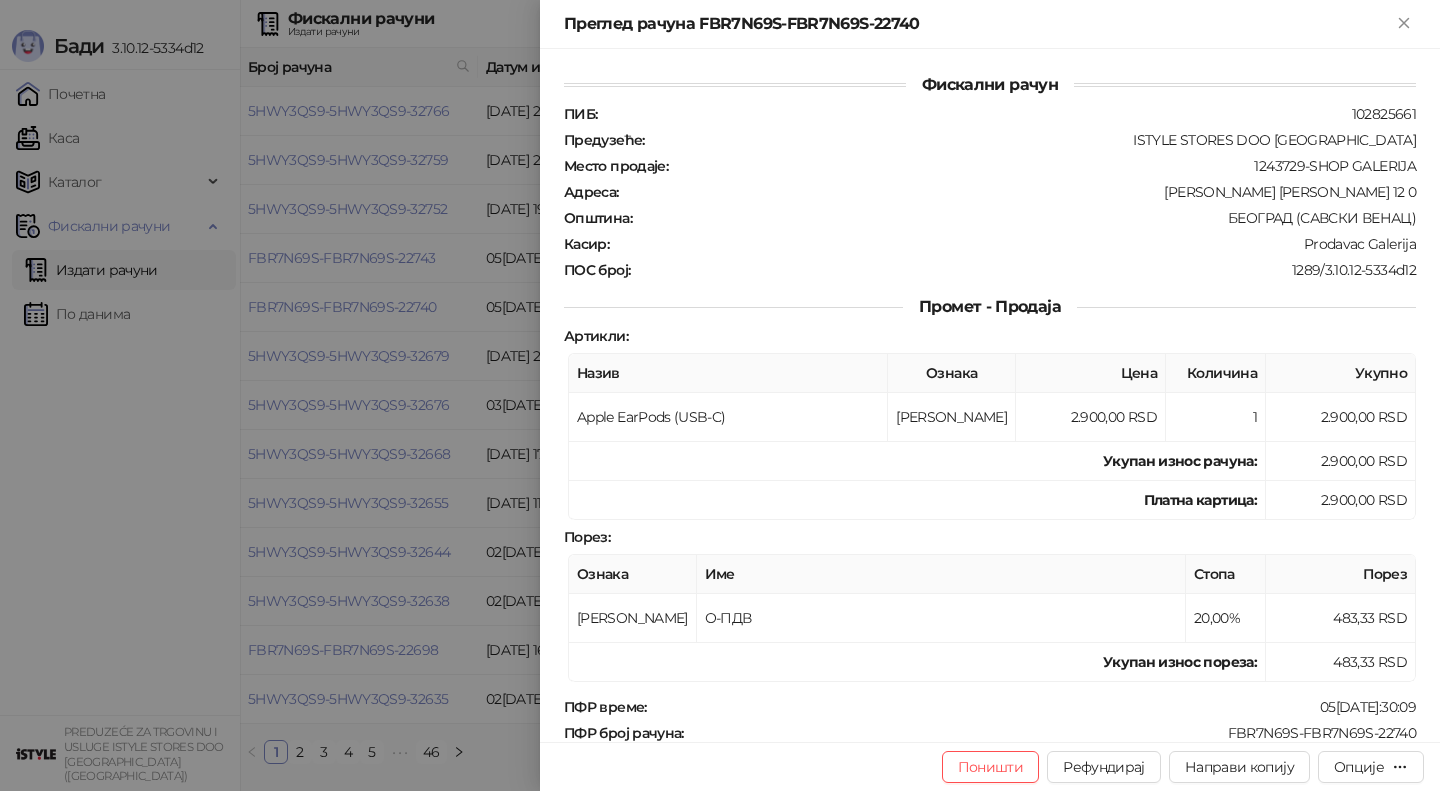 click at bounding box center [720, 395] 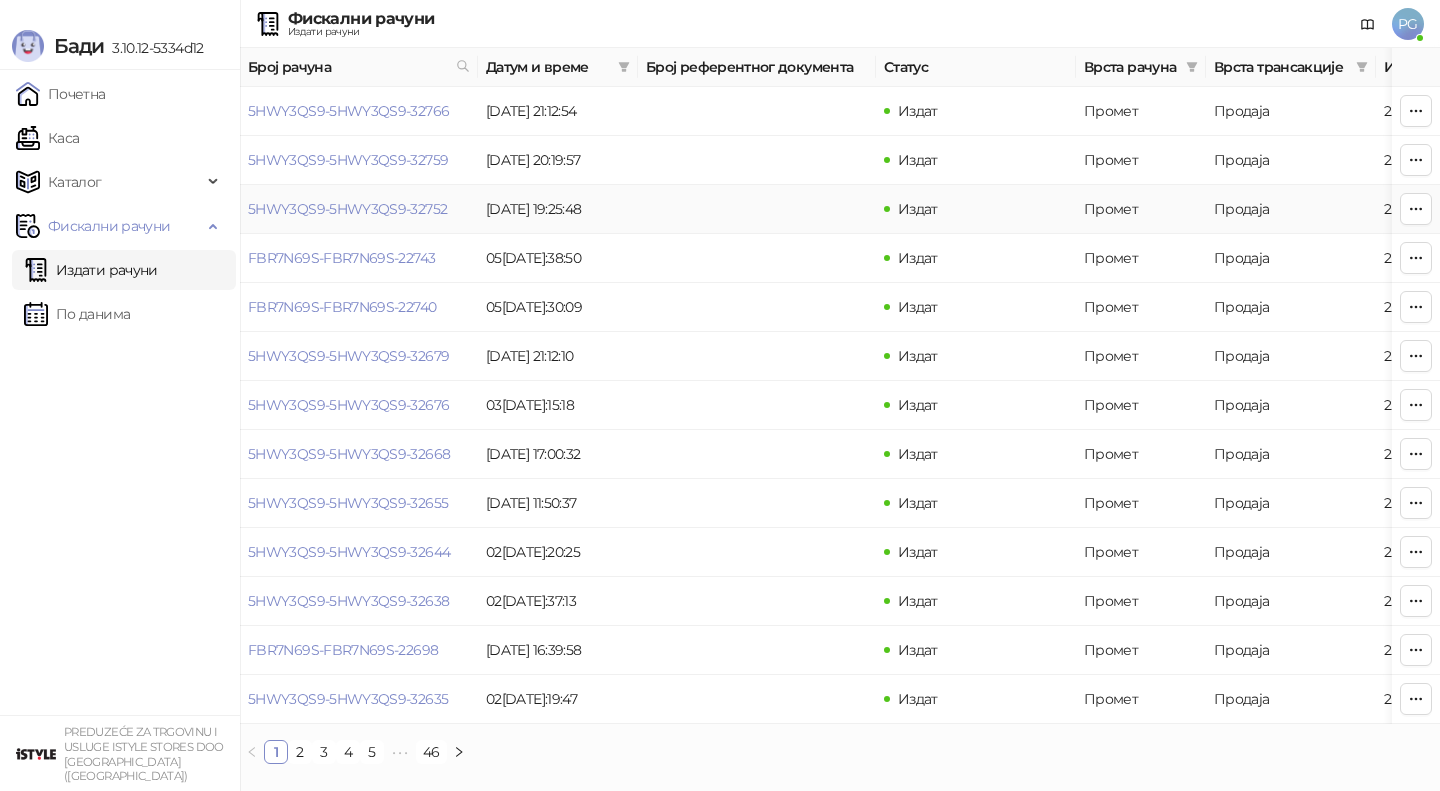 click on "5HWY3QS9-5HWY3QS9-32752" at bounding box center (359, 209) 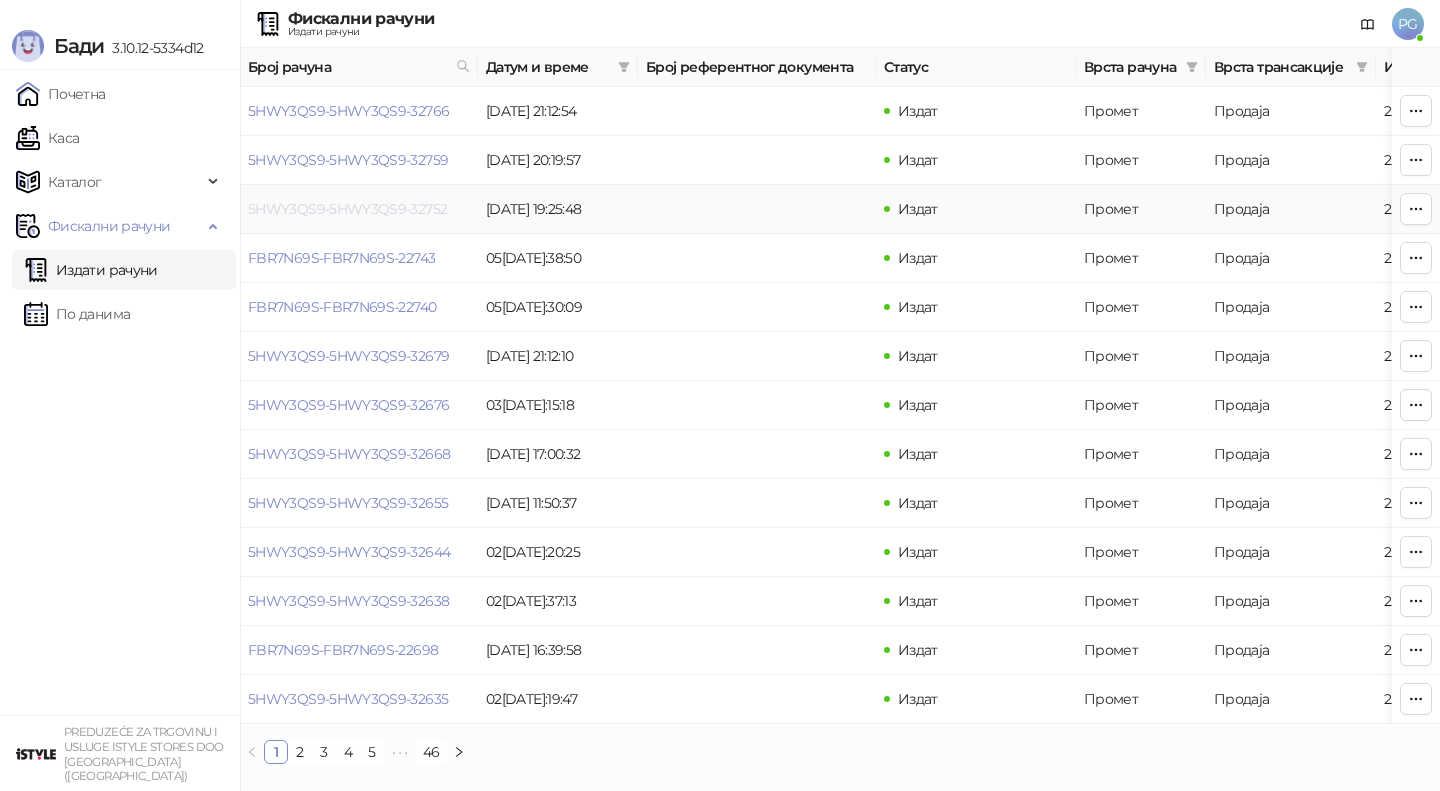 click on "5HWY3QS9-5HWY3QS9-32752" at bounding box center (347, 209) 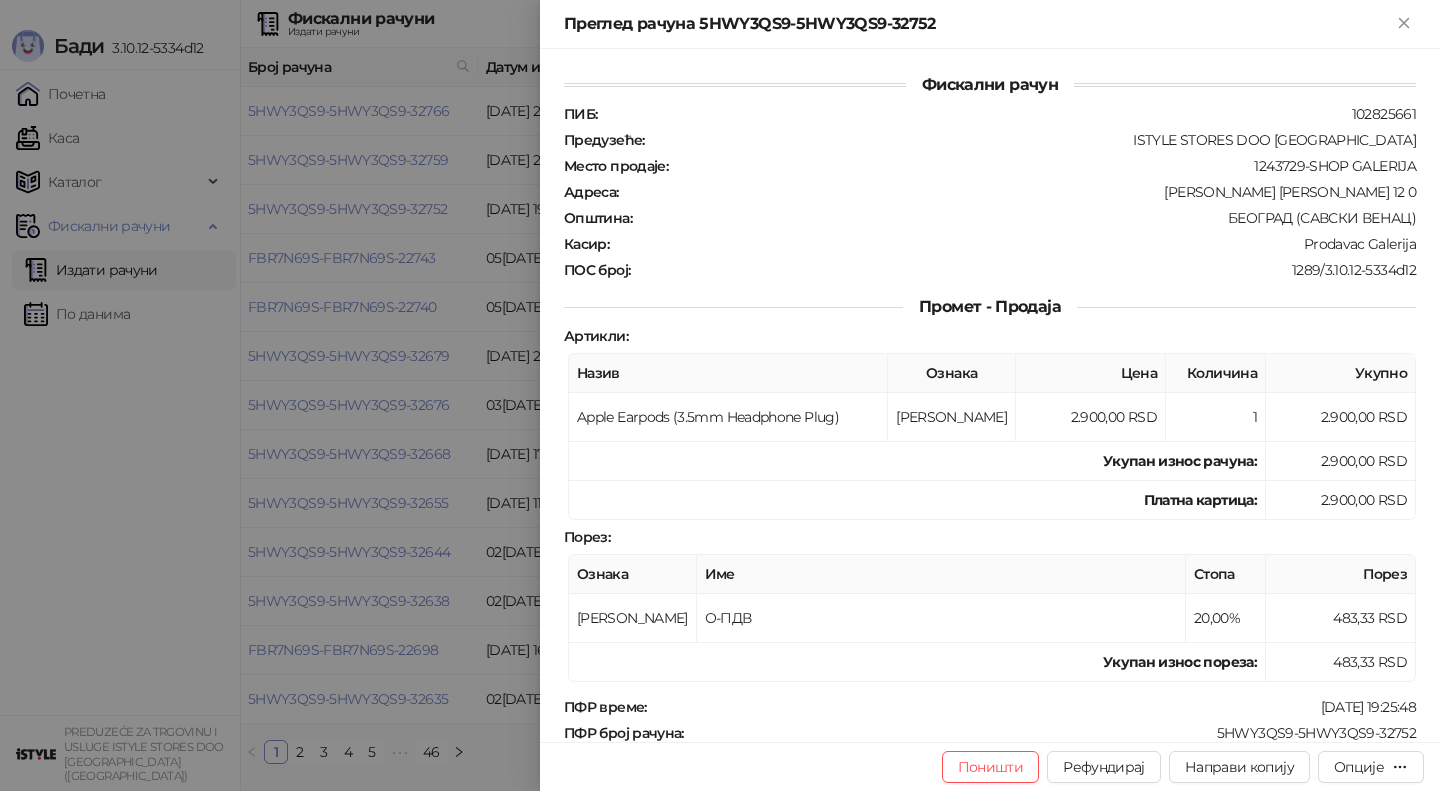 click at bounding box center (720, 395) 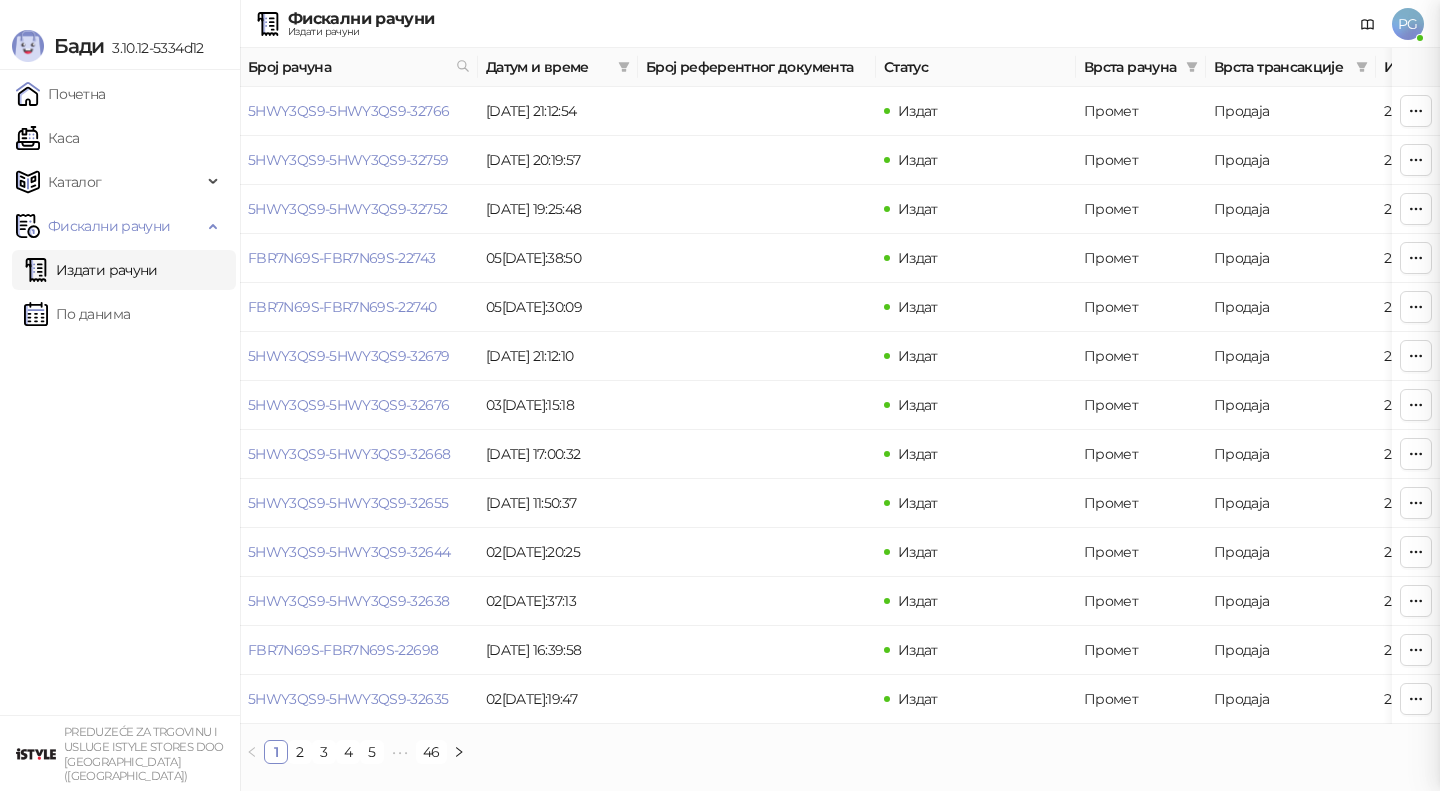 click on "5HWY3QS9-5HWY3QS9-32759" at bounding box center [359, 160] 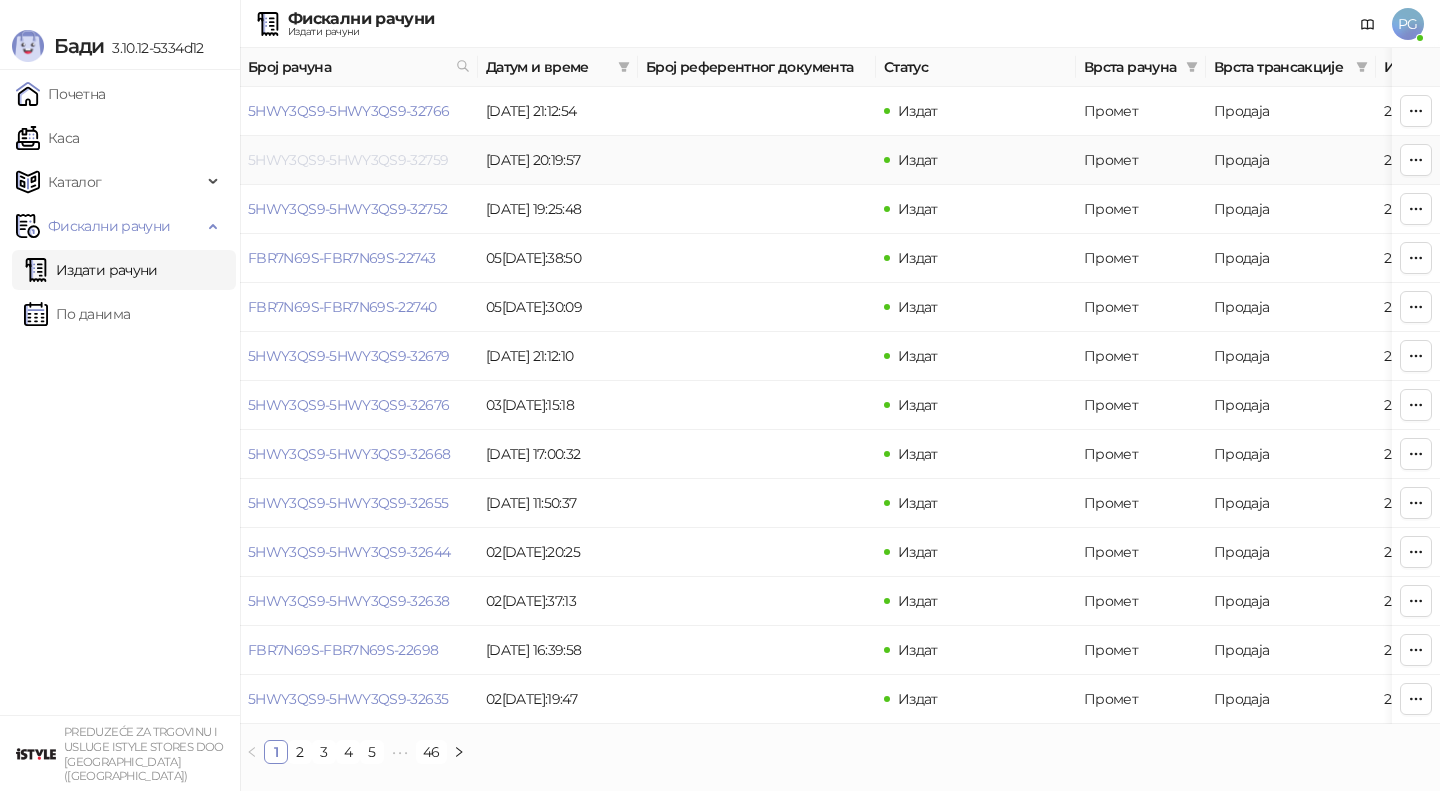 click on "5HWY3QS9-5HWY3QS9-32759" at bounding box center [348, 160] 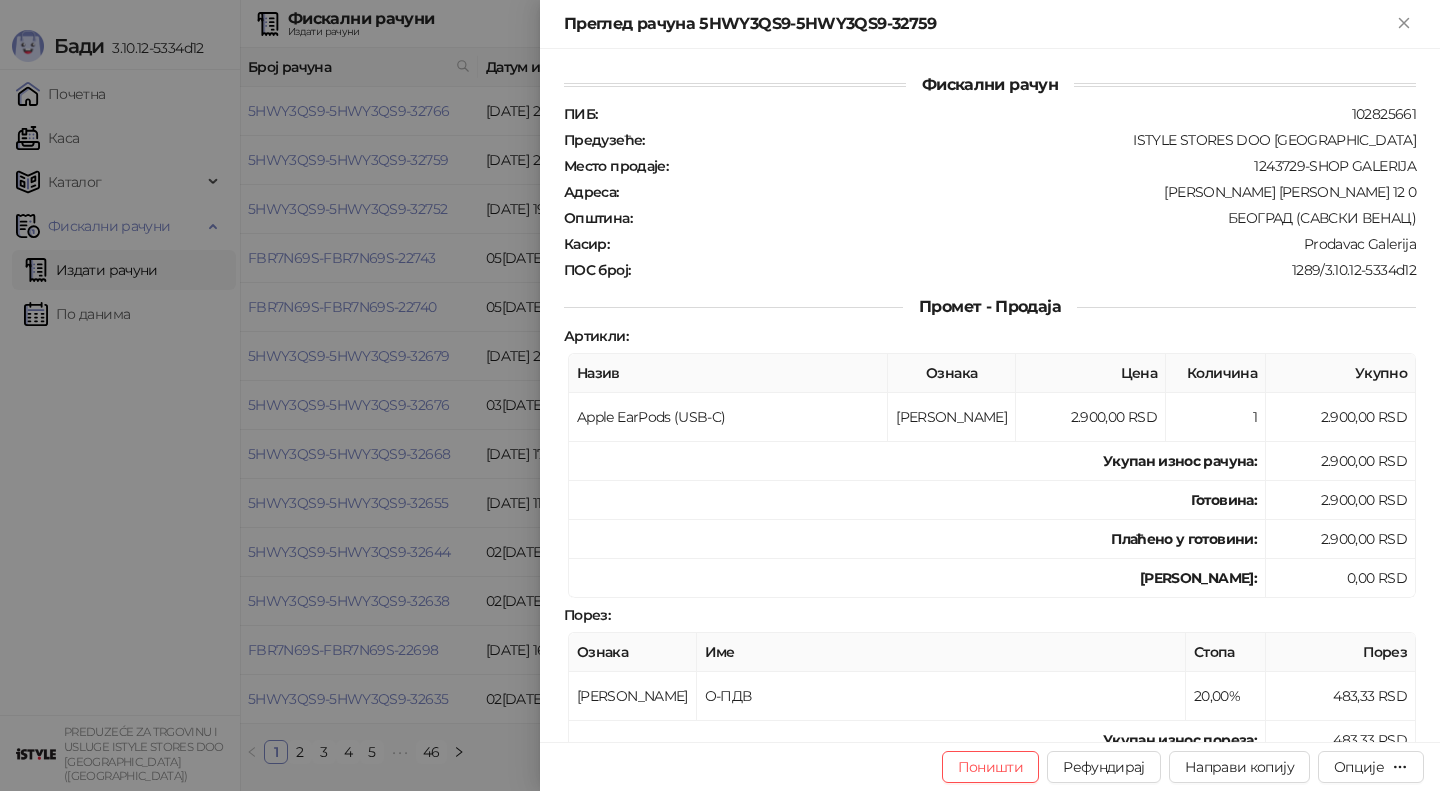 click at bounding box center (720, 395) 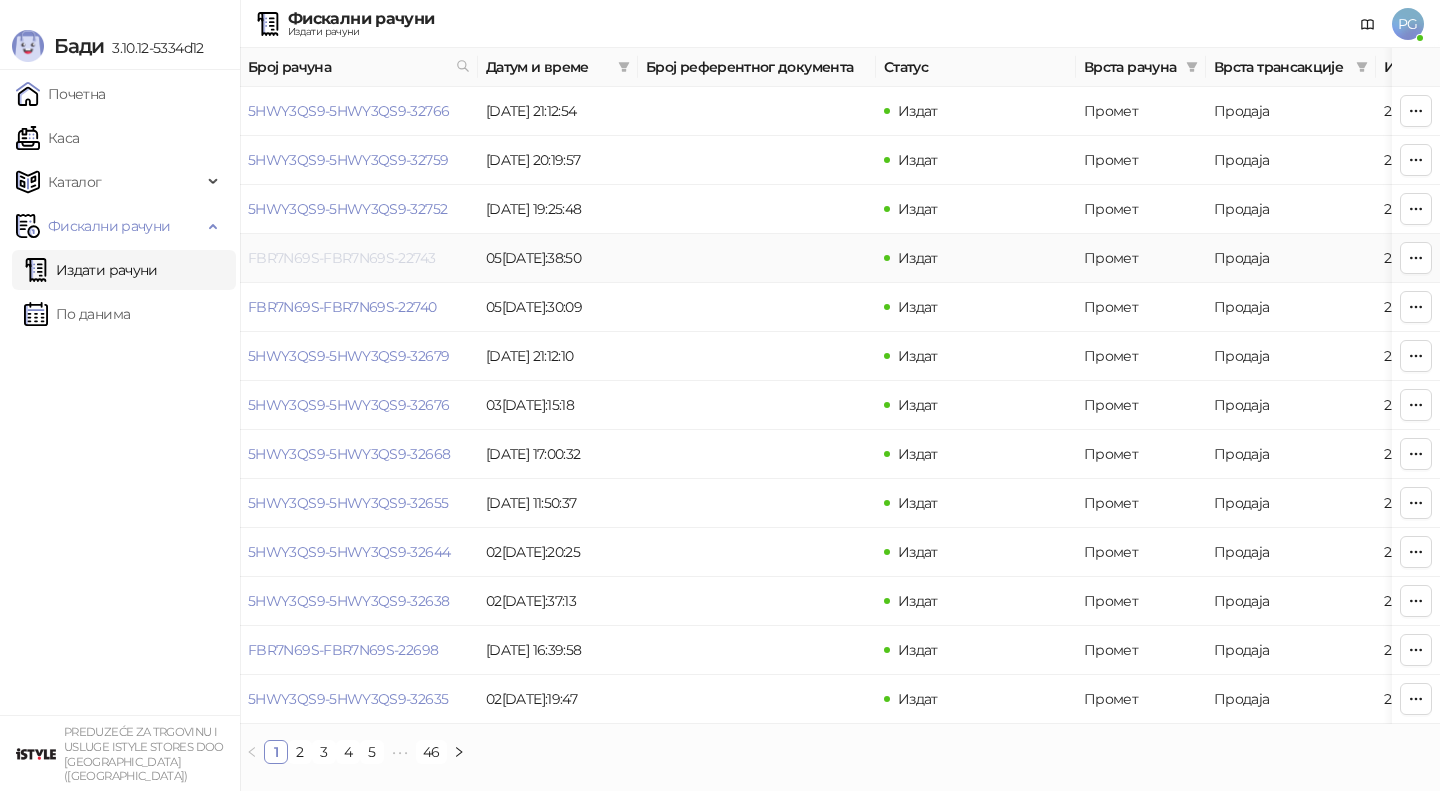 click on "FBR7N69S-FBR7N69S-22743" at bounding box center [341, 258] 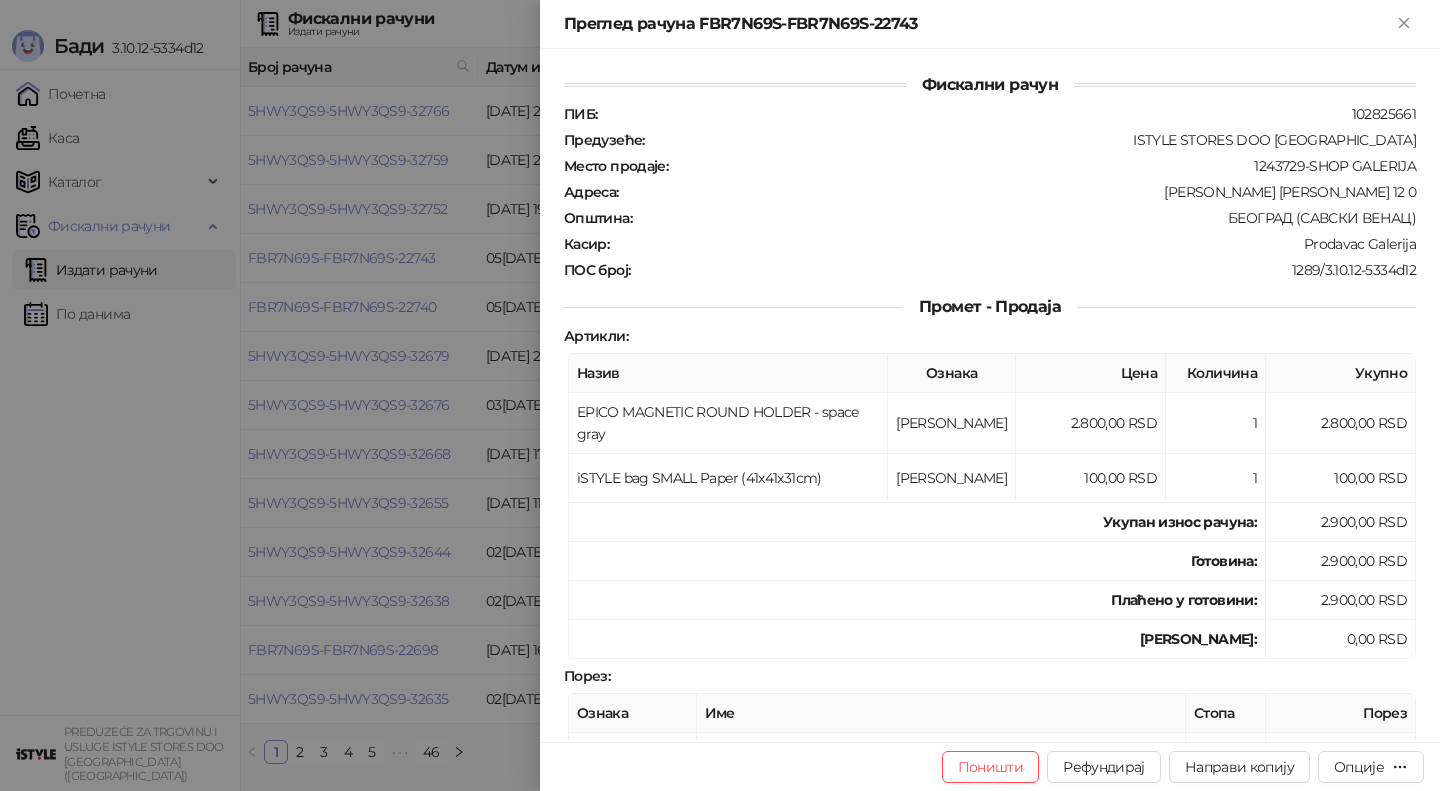 click at bounding box center (720, 395) 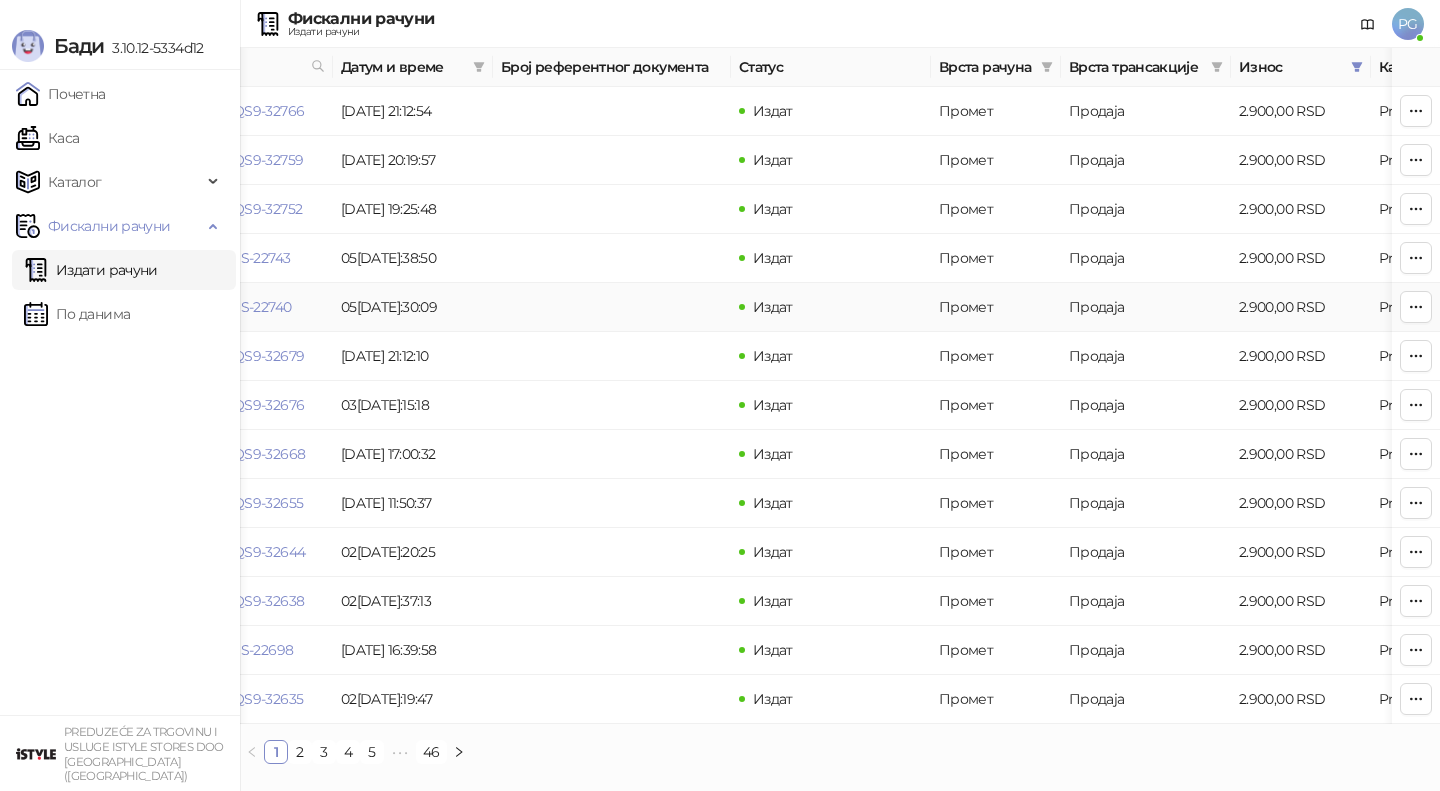 scroll, scrollTop: 0, scrollLeft: 0, axis: both 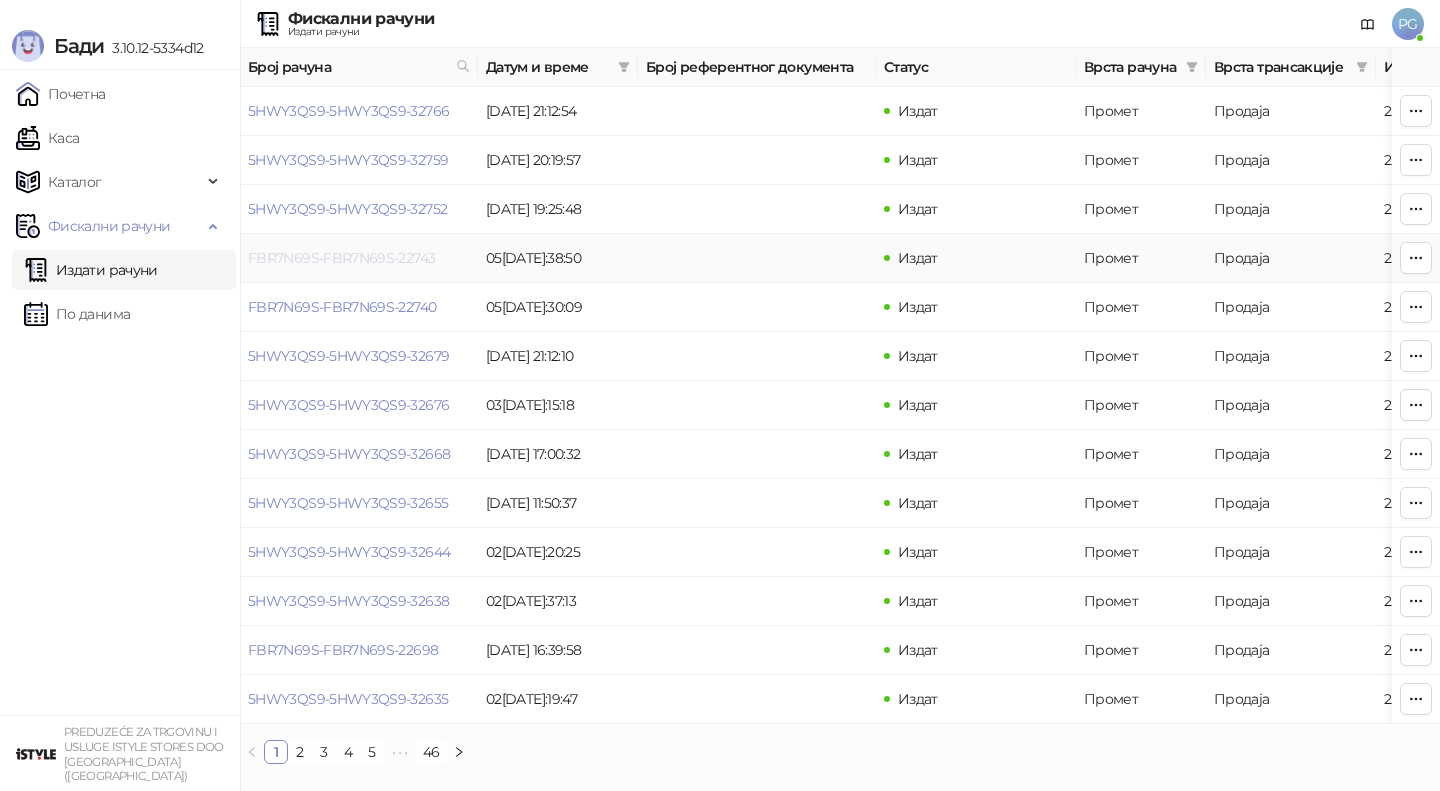 click on "FBR7N69S-FBR7N69S-22743" at bounding box center [341, 258] 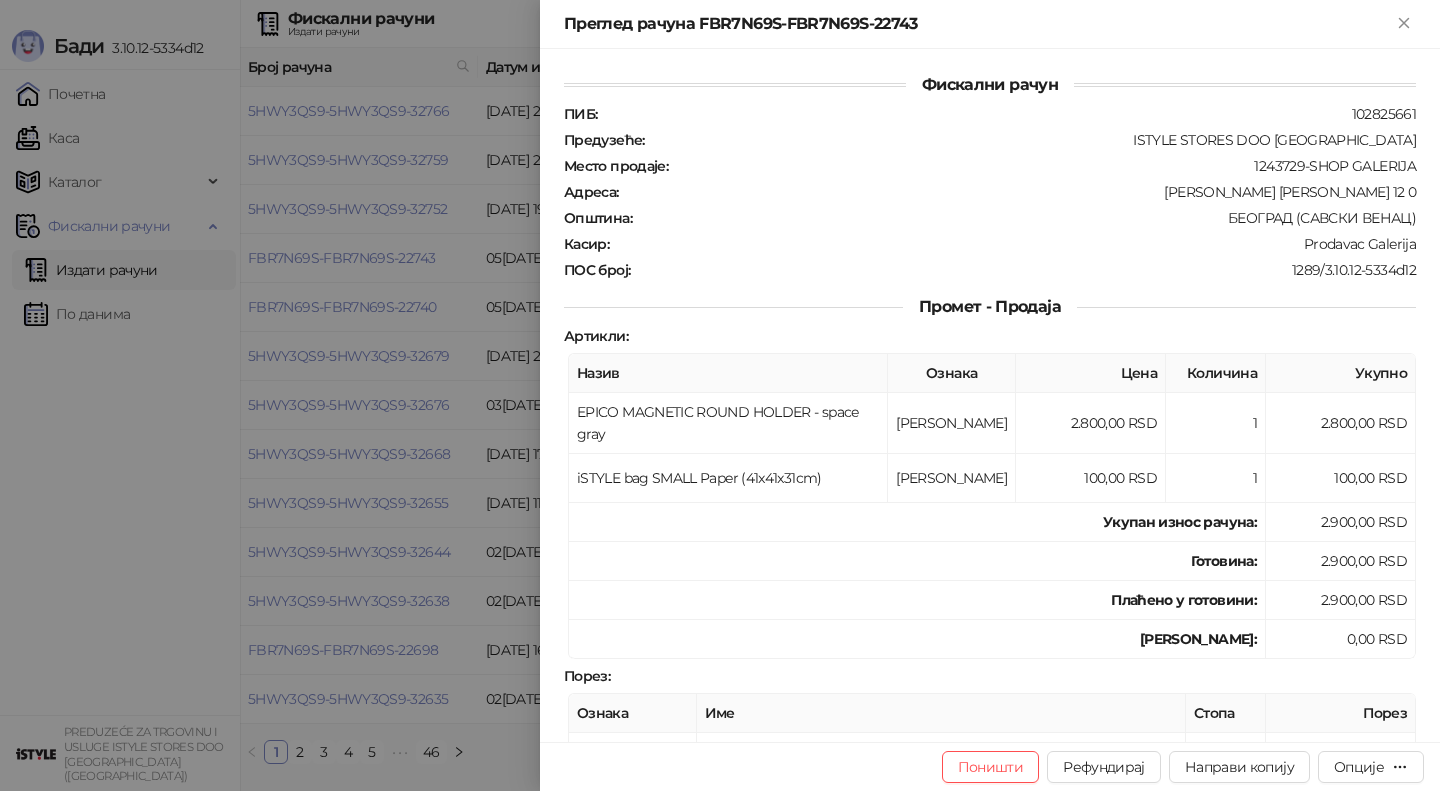 click at bounding box center [720, 395] 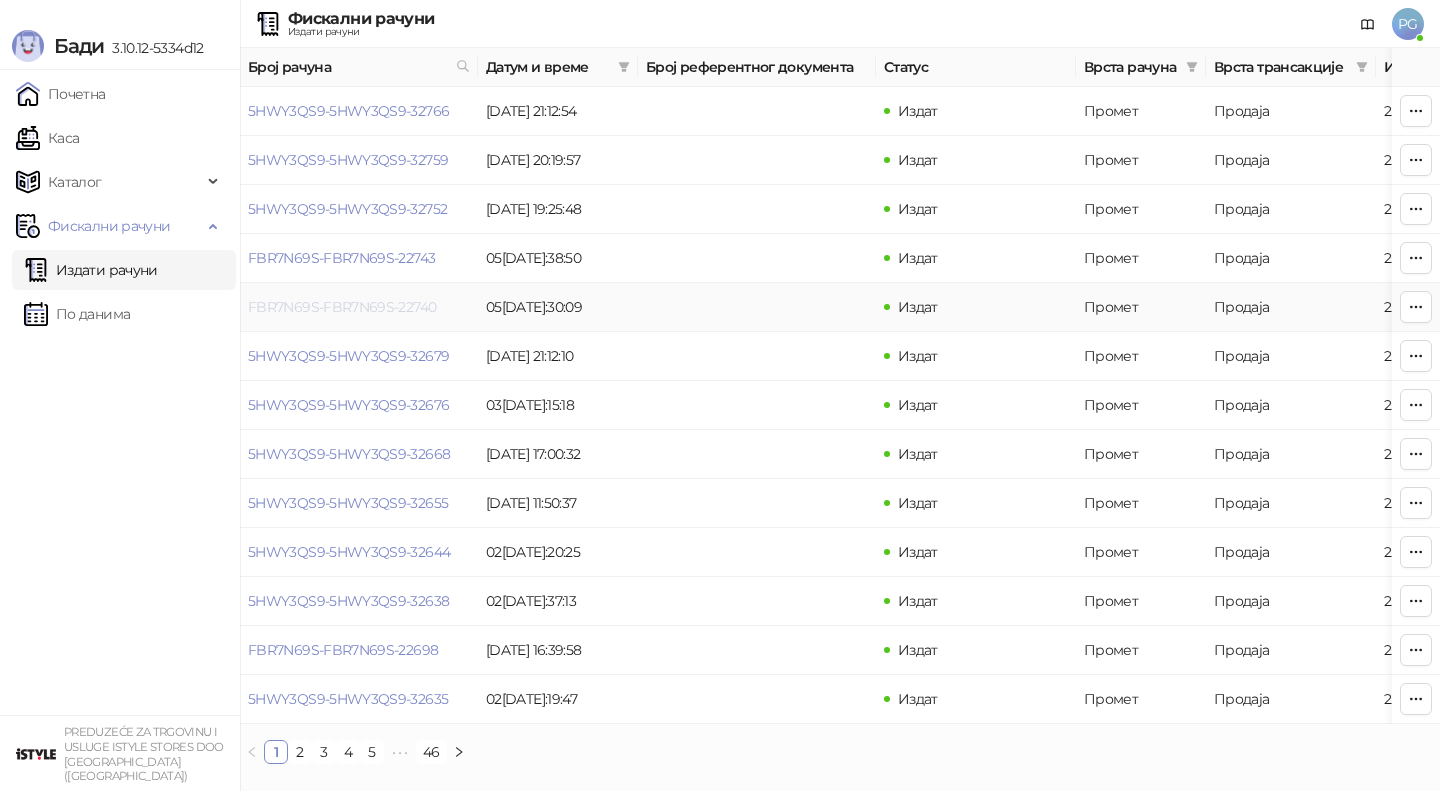 click on "FBR7N69S-FBR7N69S-22740" at bounding box center [342, 307] 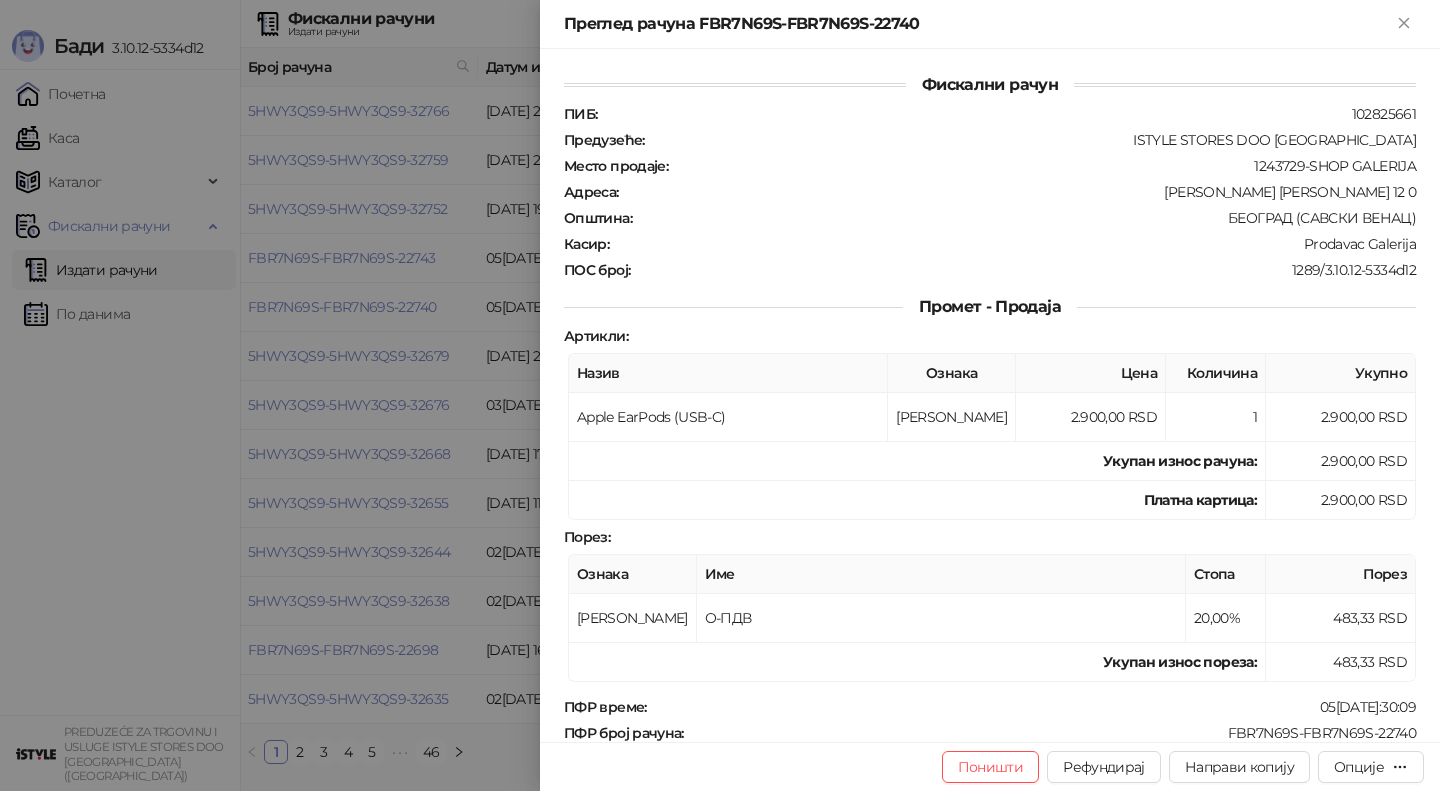 click at bounding box center (720, 395) 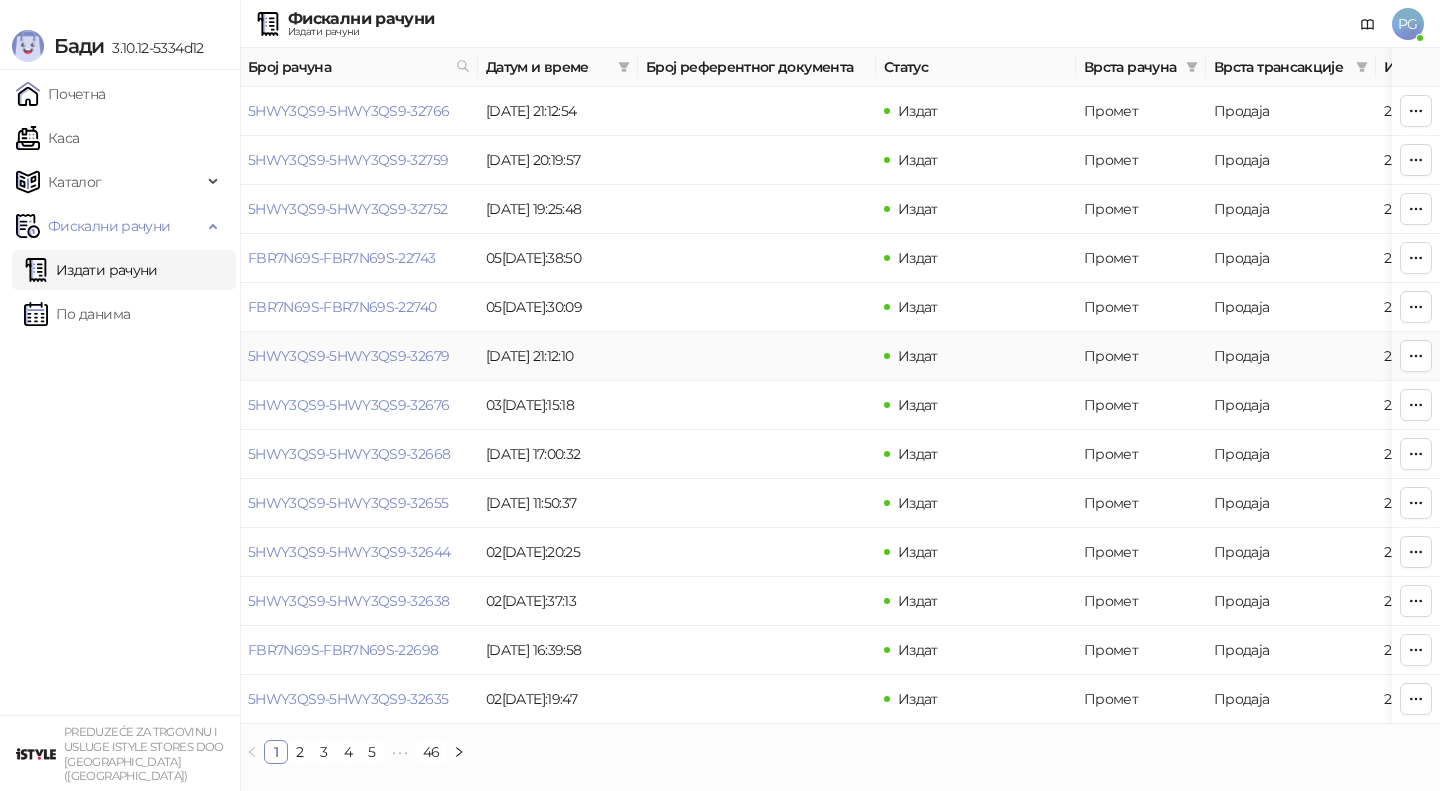 click on "5HWY3QS9-5HWY3QS9-32679" at bounding box center (359, 356) 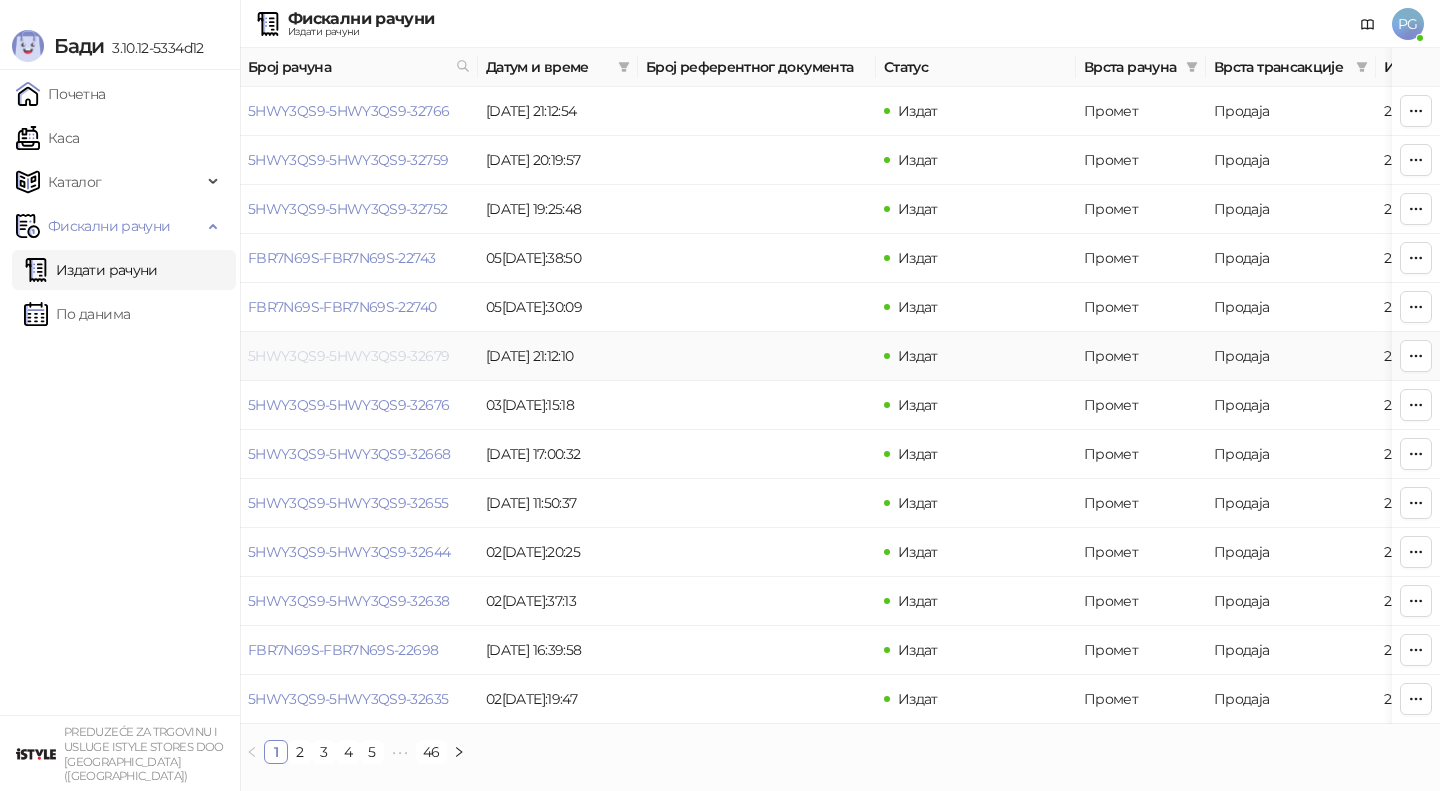 click on "5HWY3QS9-5HWY3QS9-32679" at bounding box center (348, 356) 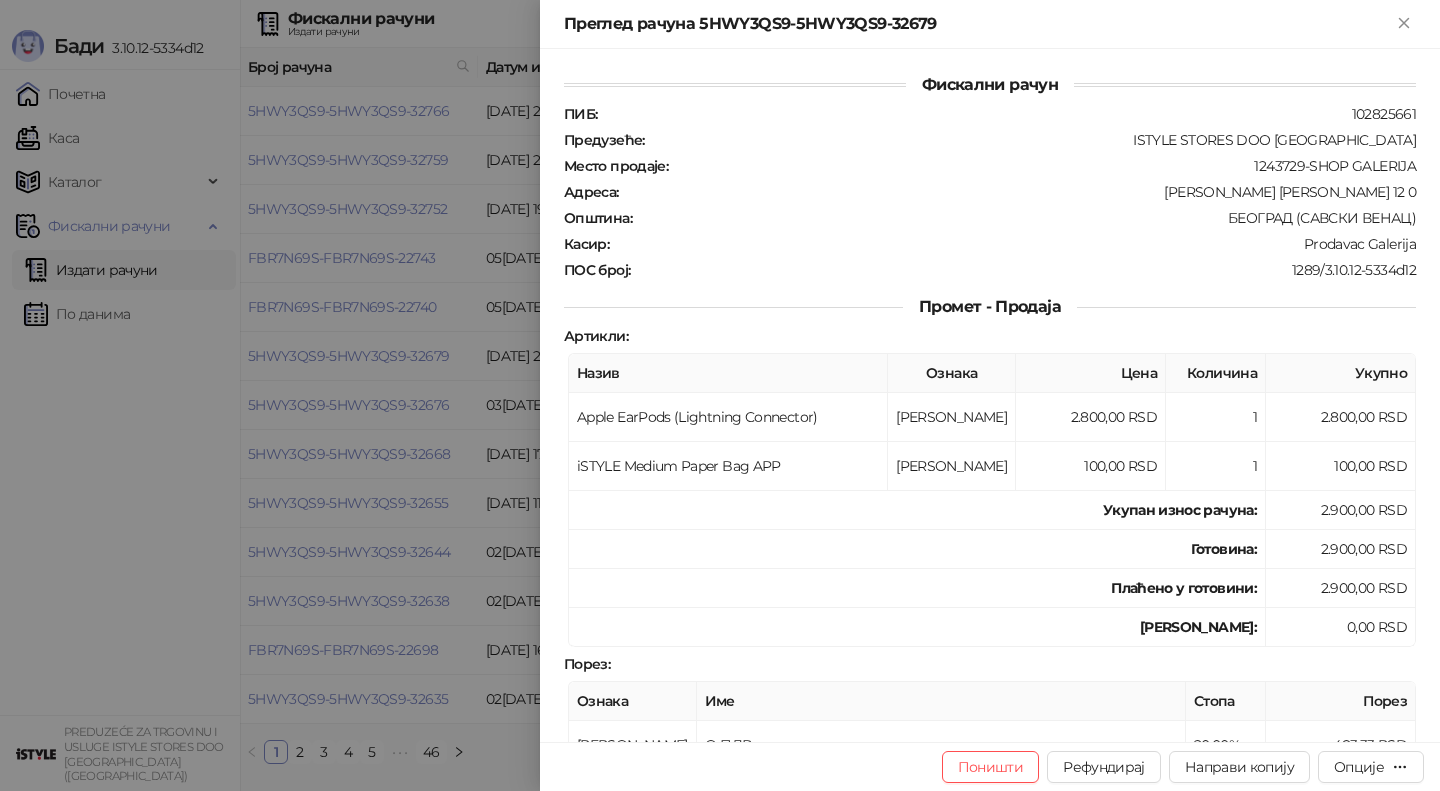 click at bounding box center (720, 395) 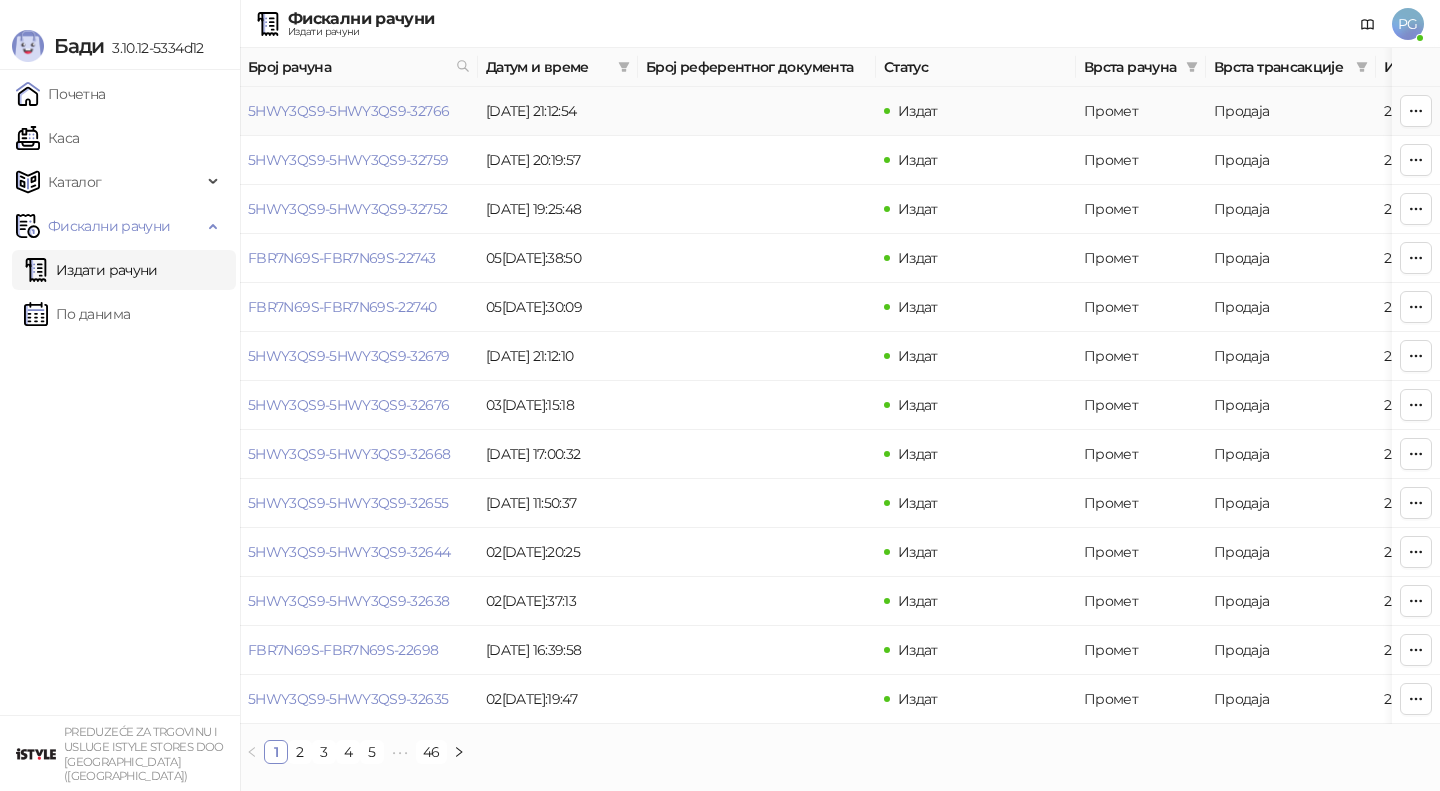 click on "5HWY3QS9-5HWY3QS9-32766" at bounding box center (359, 111) 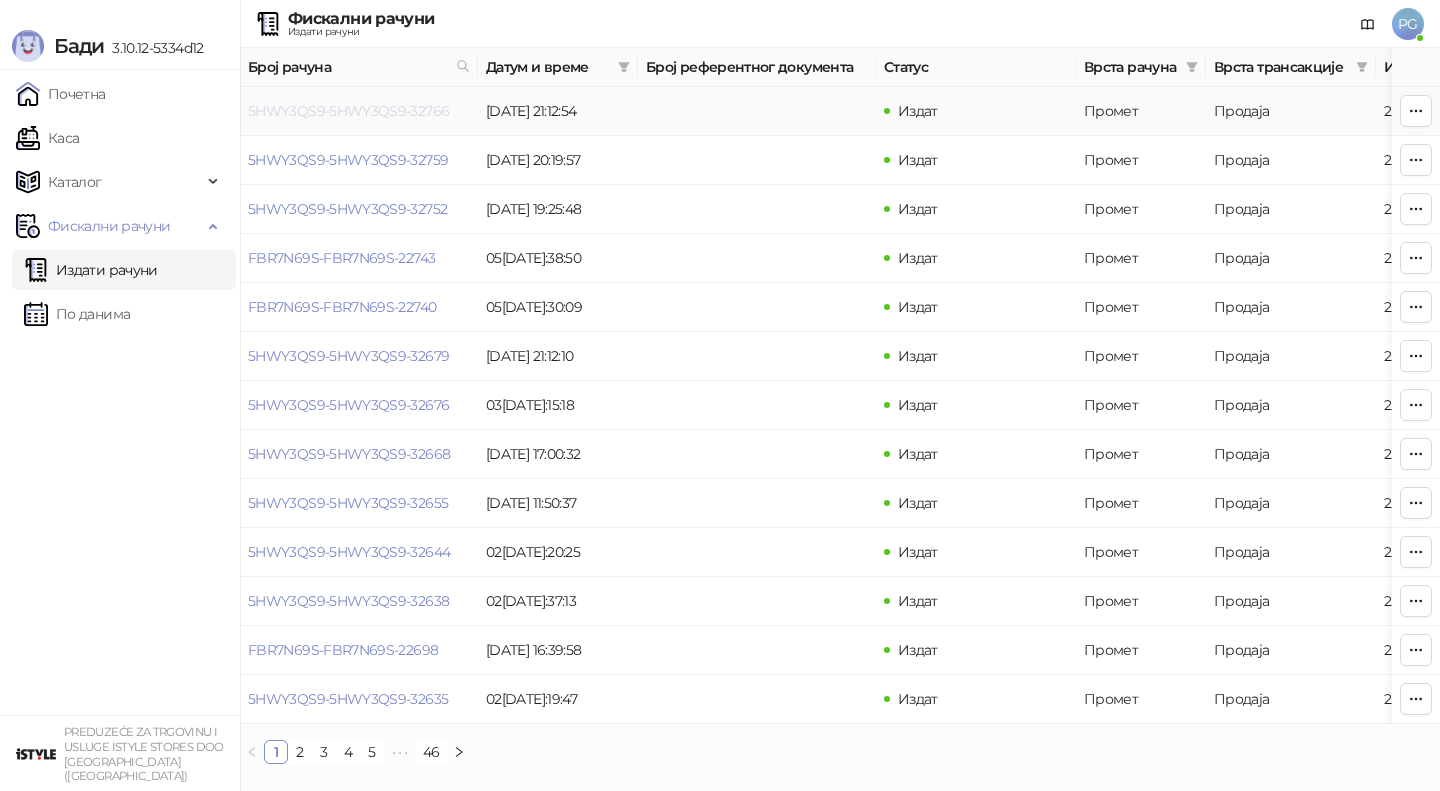click on "5HWY3QS9-5HWY3QS9-32766" at bounding box center [348, 111] 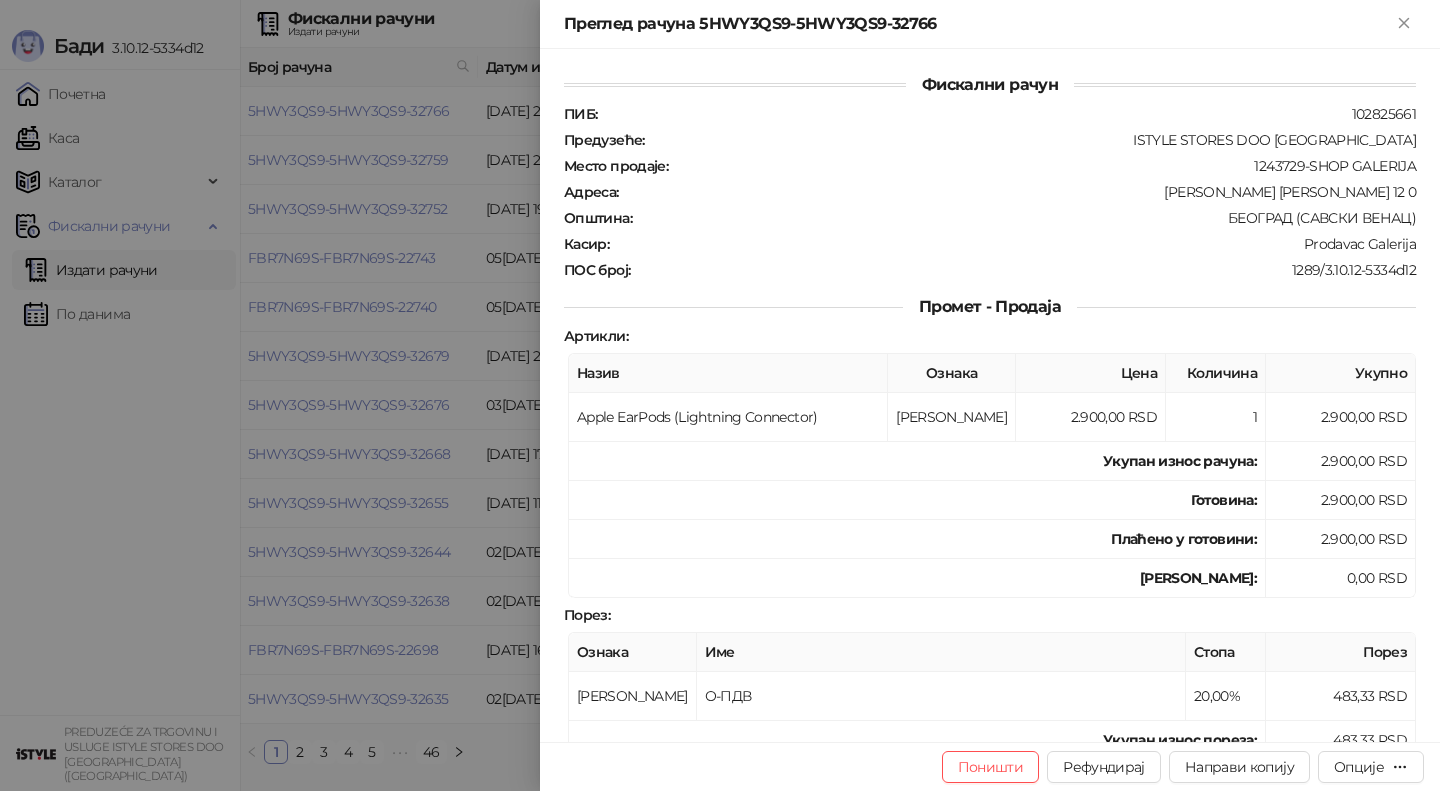click at bounding box center (720, 395) 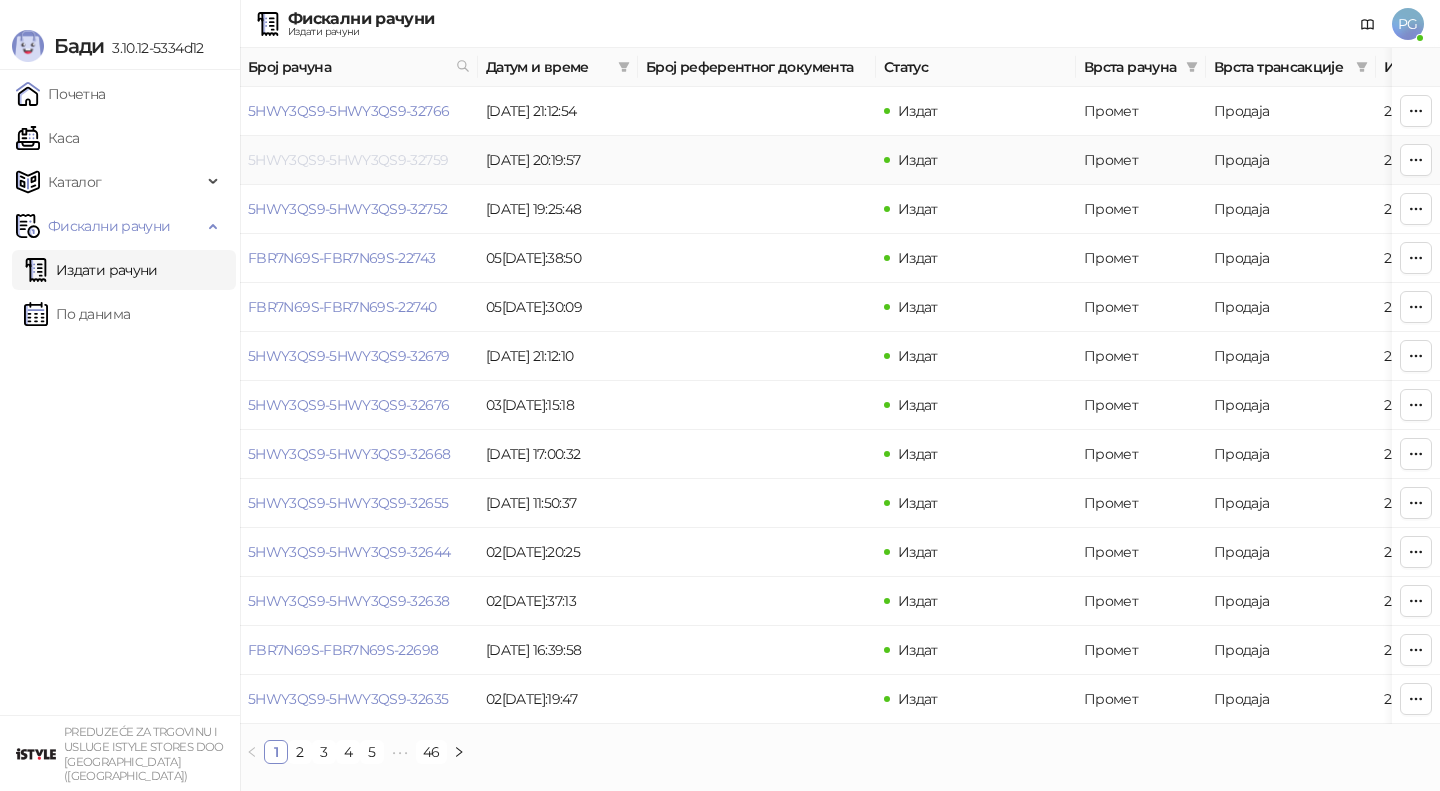 click on "5HWY3QS9-5HWY3QS9-32759" at bounding box center (348, 160) 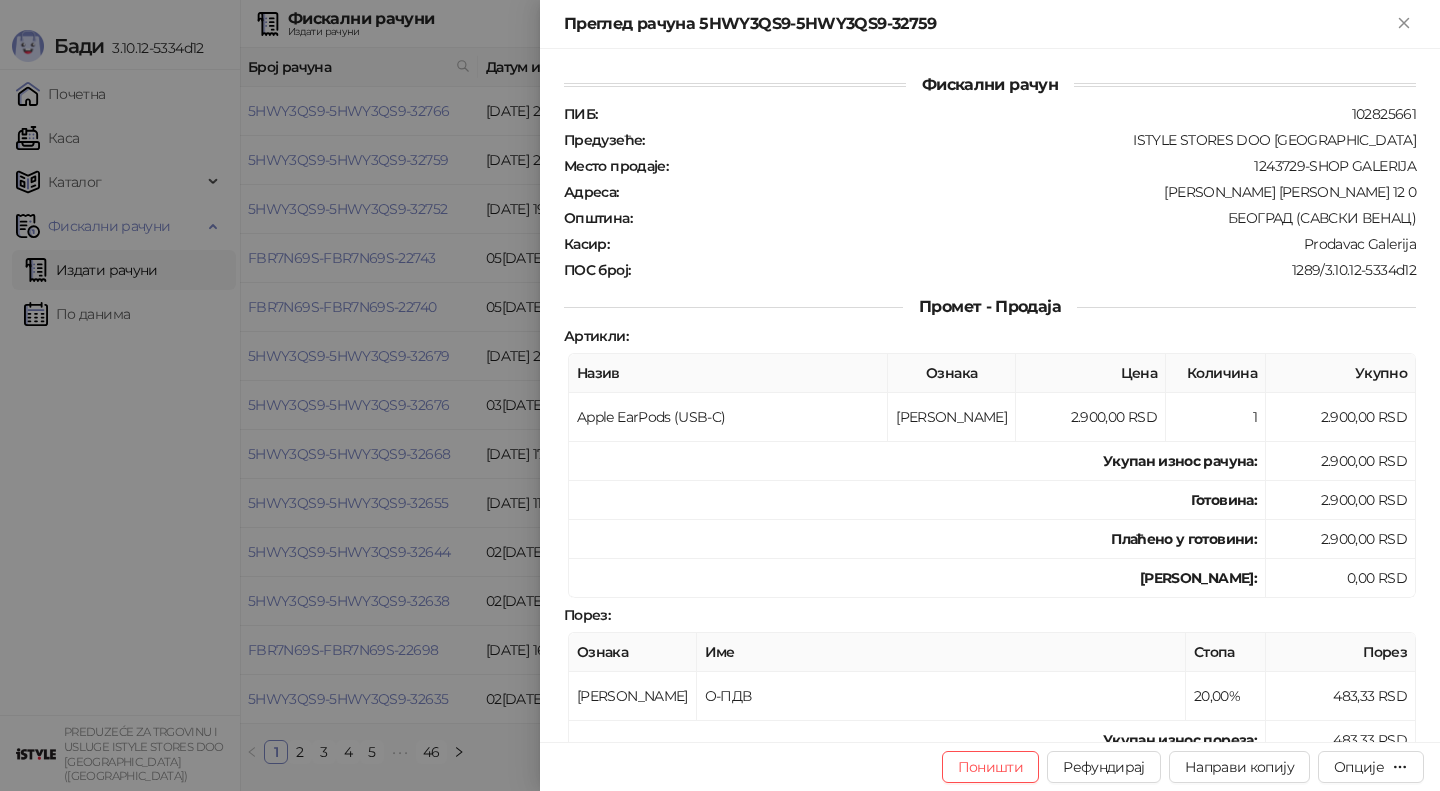 click at bounding box center [720, 395] 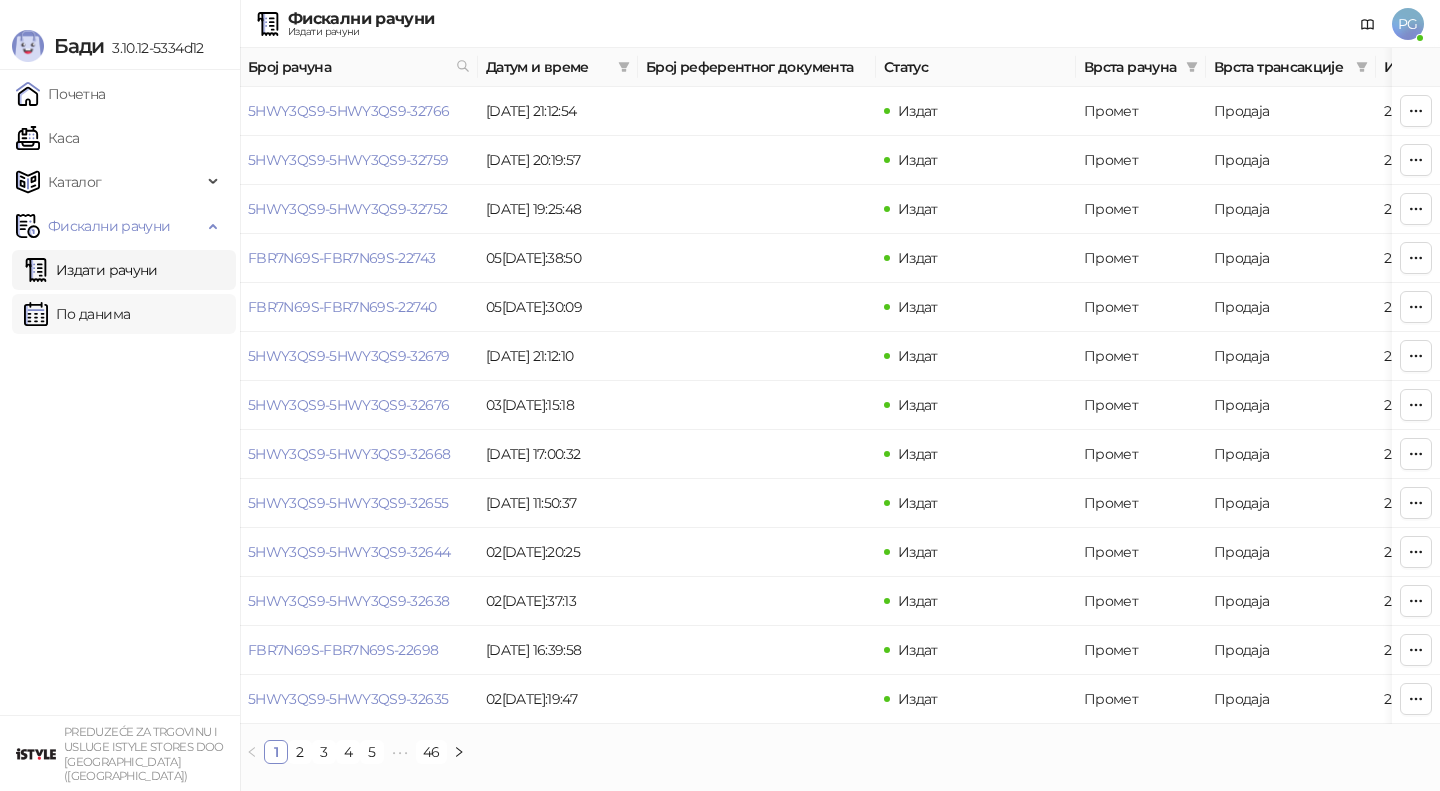 click on "По данима" at bounding box center [77, 314] 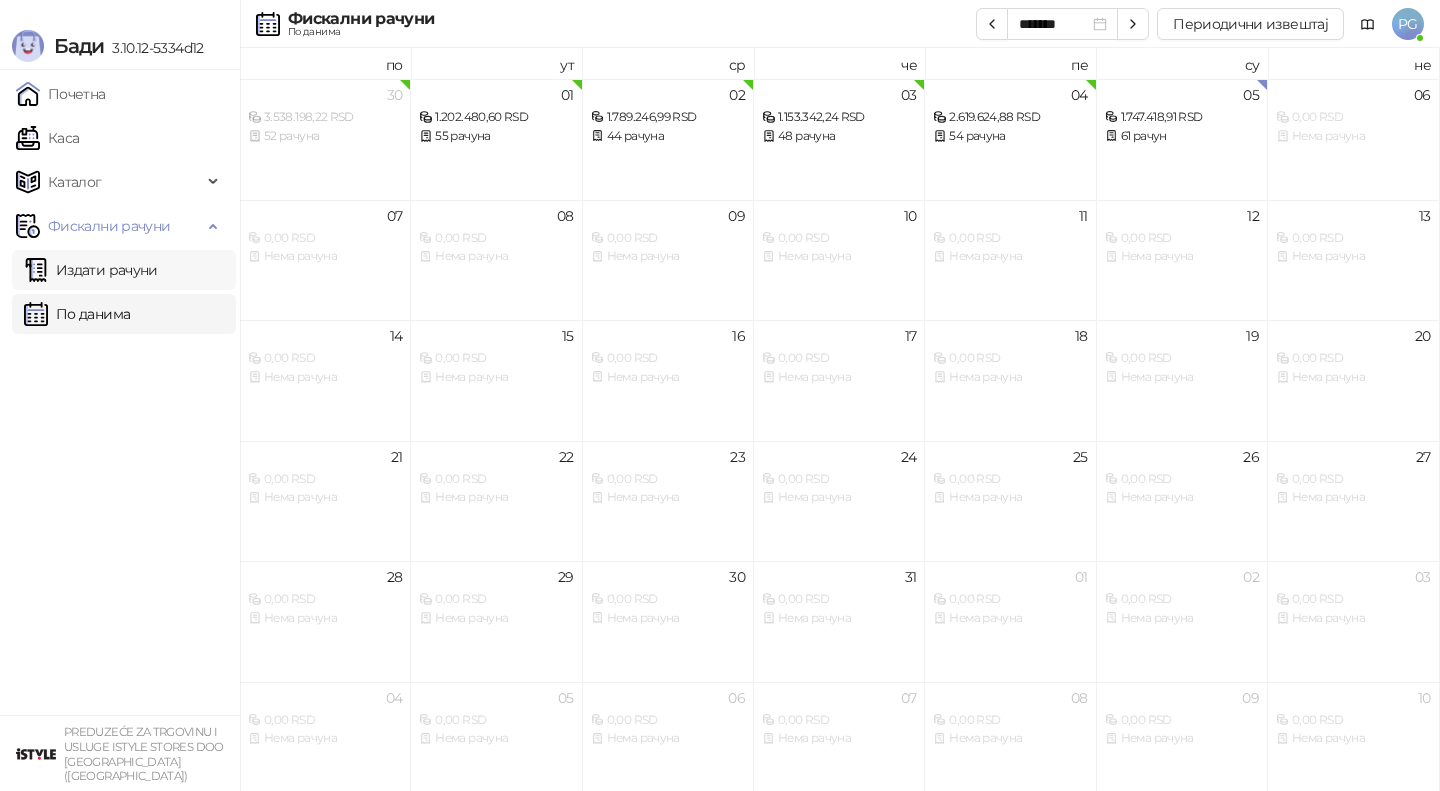 click on "Издати рачуни" at bounding box center (91, 270) 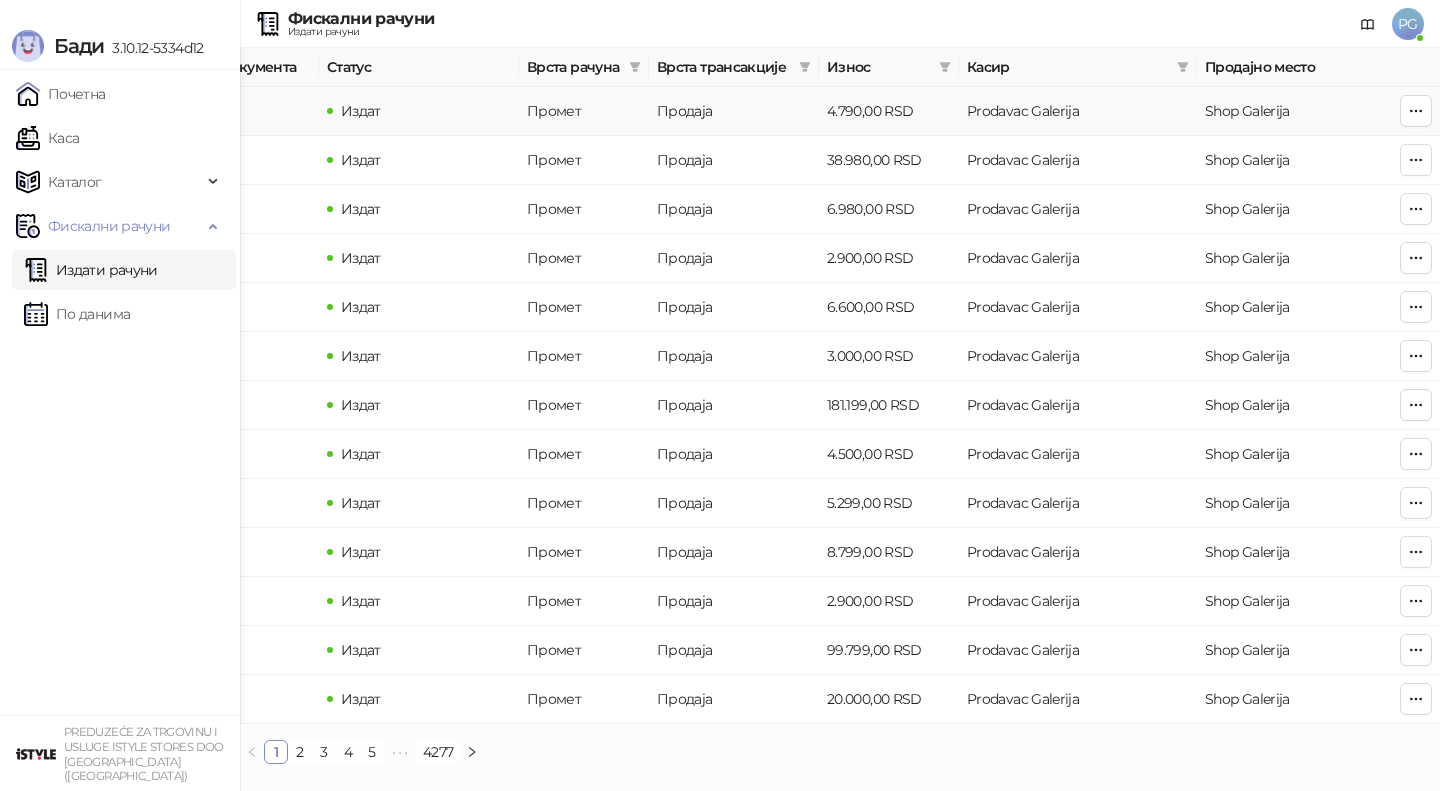scroll, scrollTop: 0, scrollLeft: 600, axis: horizontal 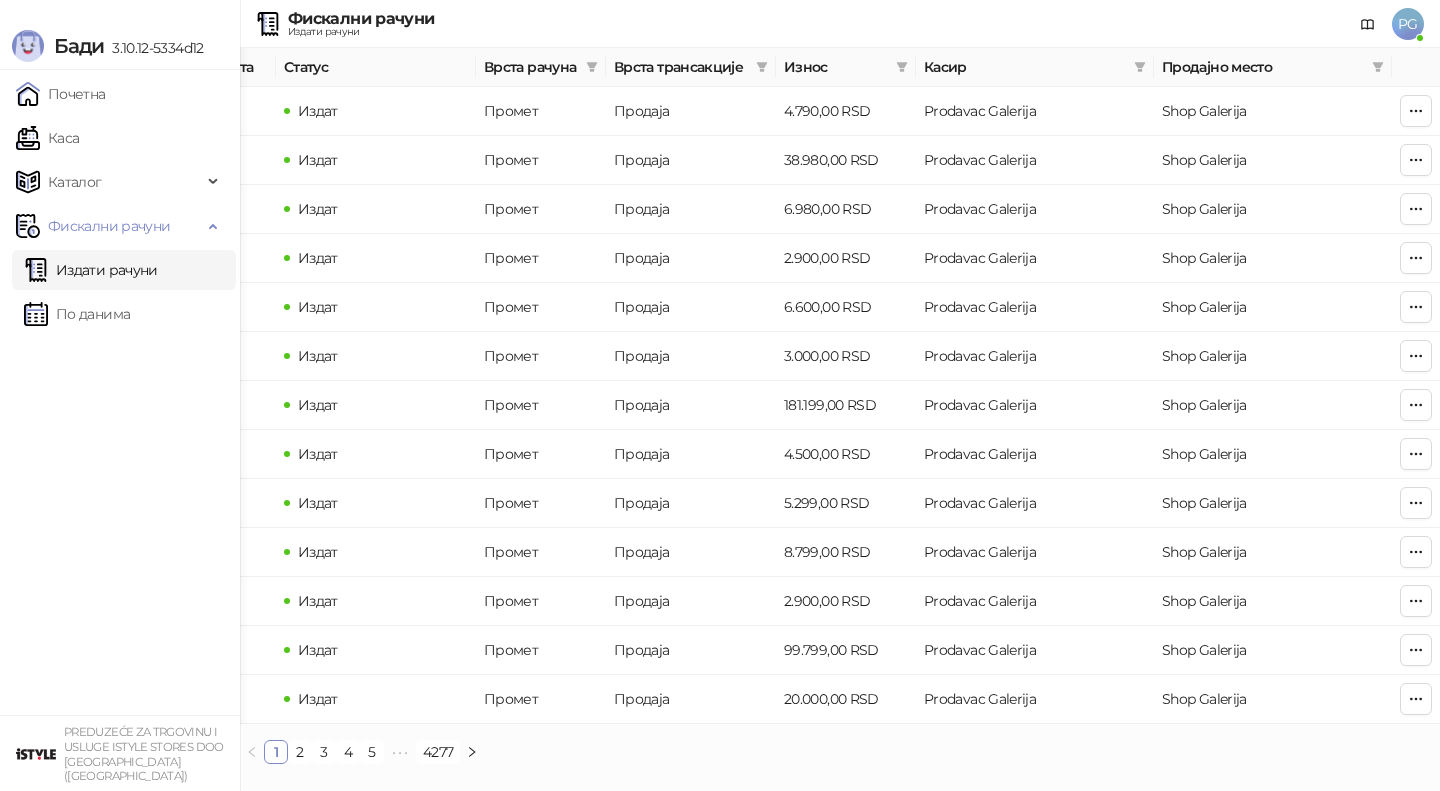 click on "Износ" at bounding box center (836, 67) 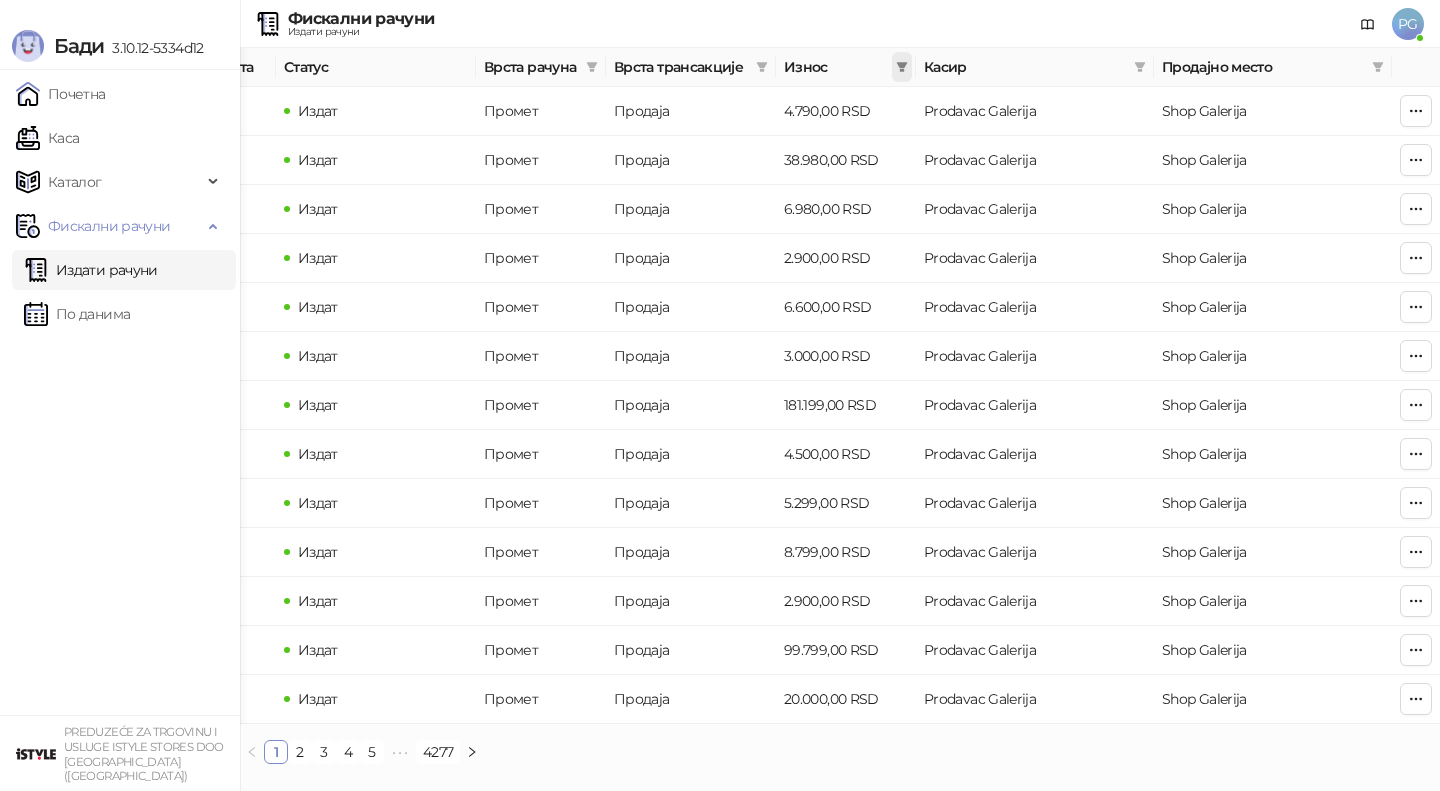 click at bounding box center [902, 67] 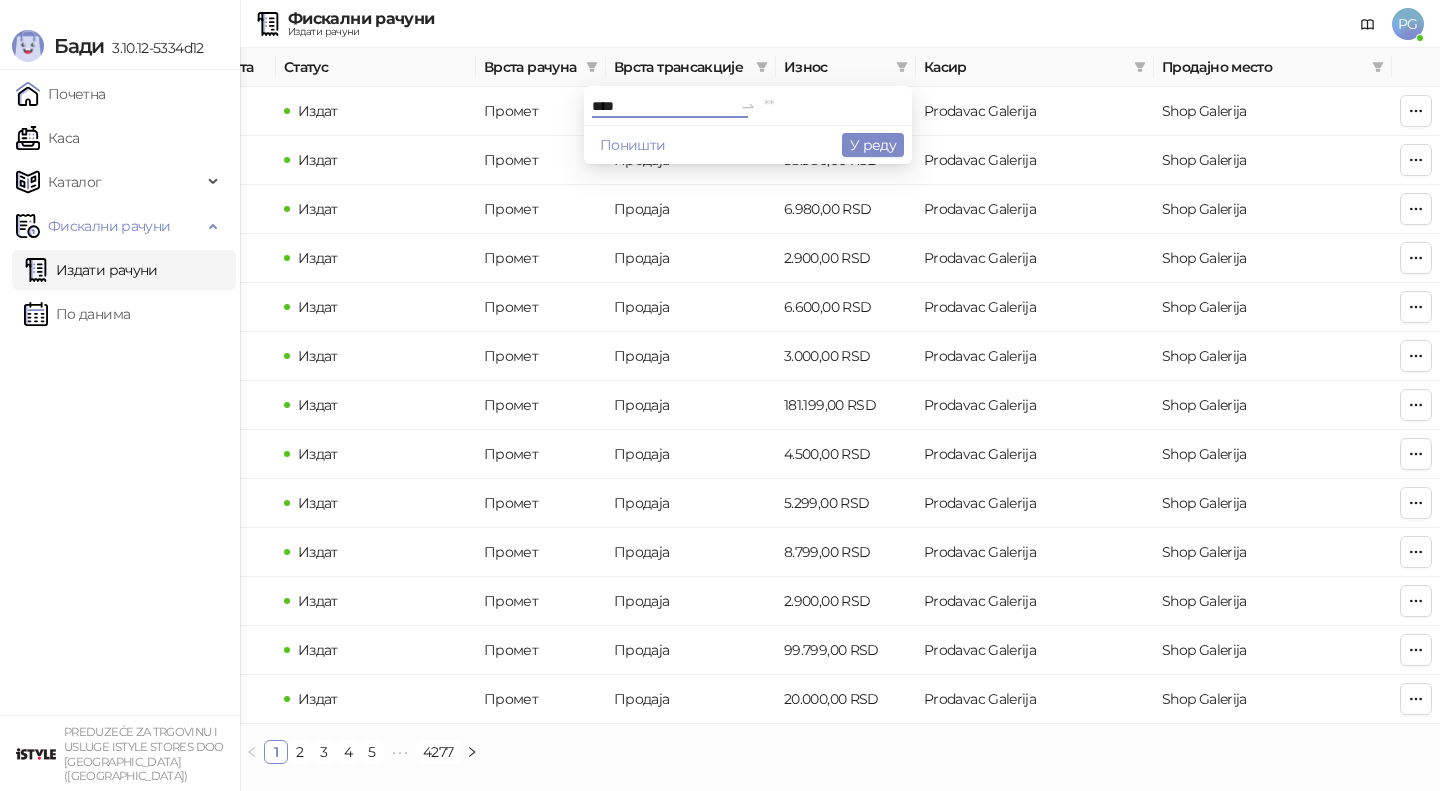 type on "****" 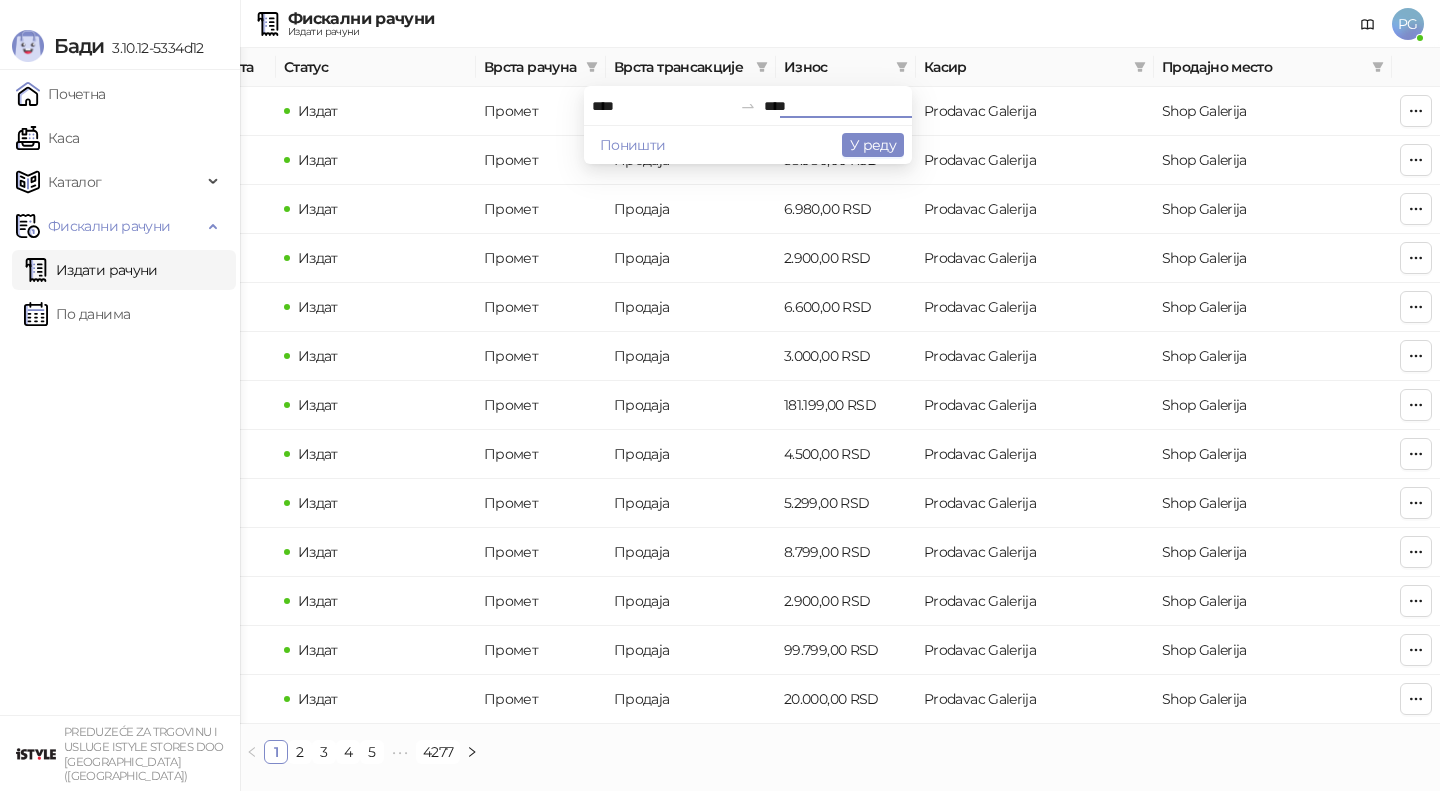 type on "****" 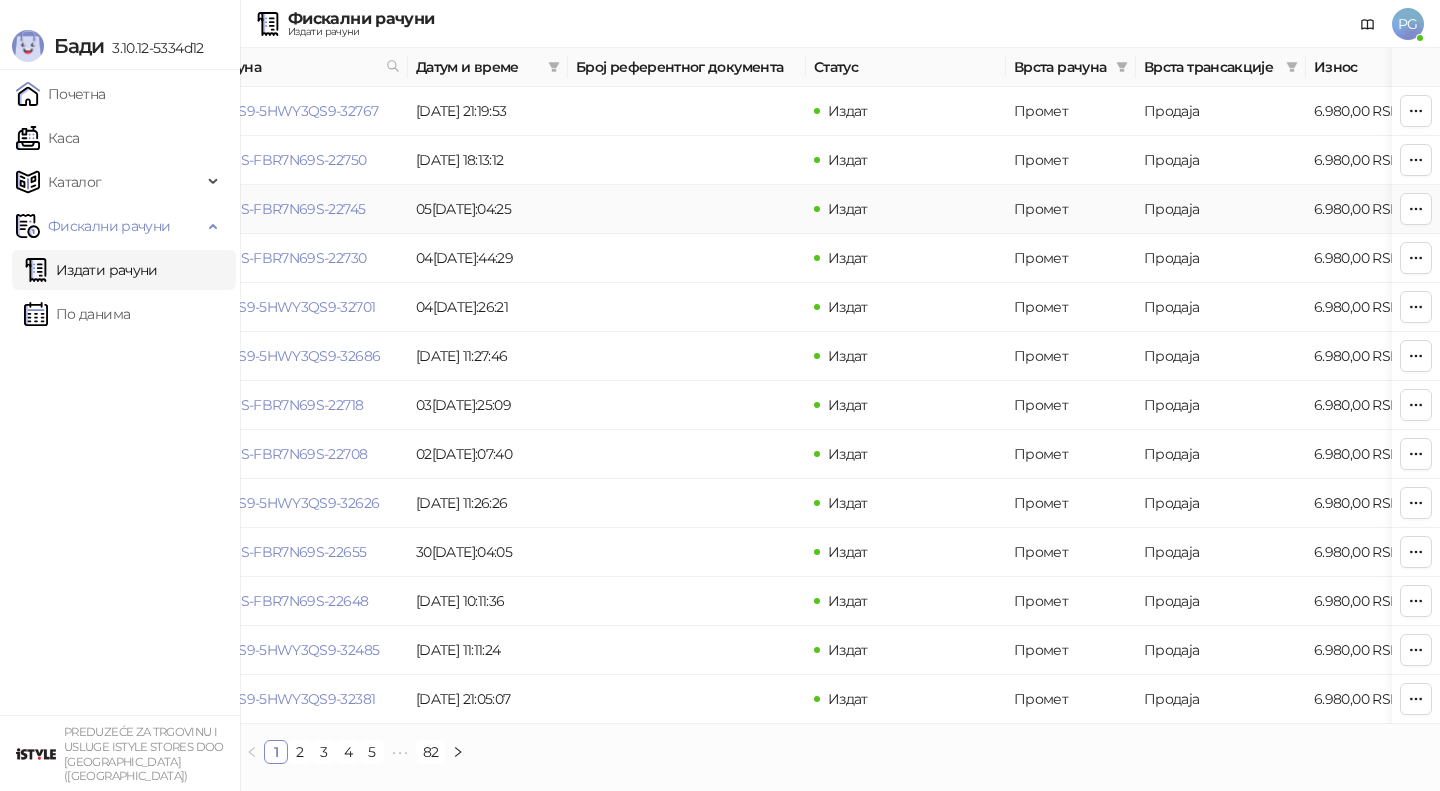 scroll, scrollTop: 0, scrollLeft: 0, axis: both 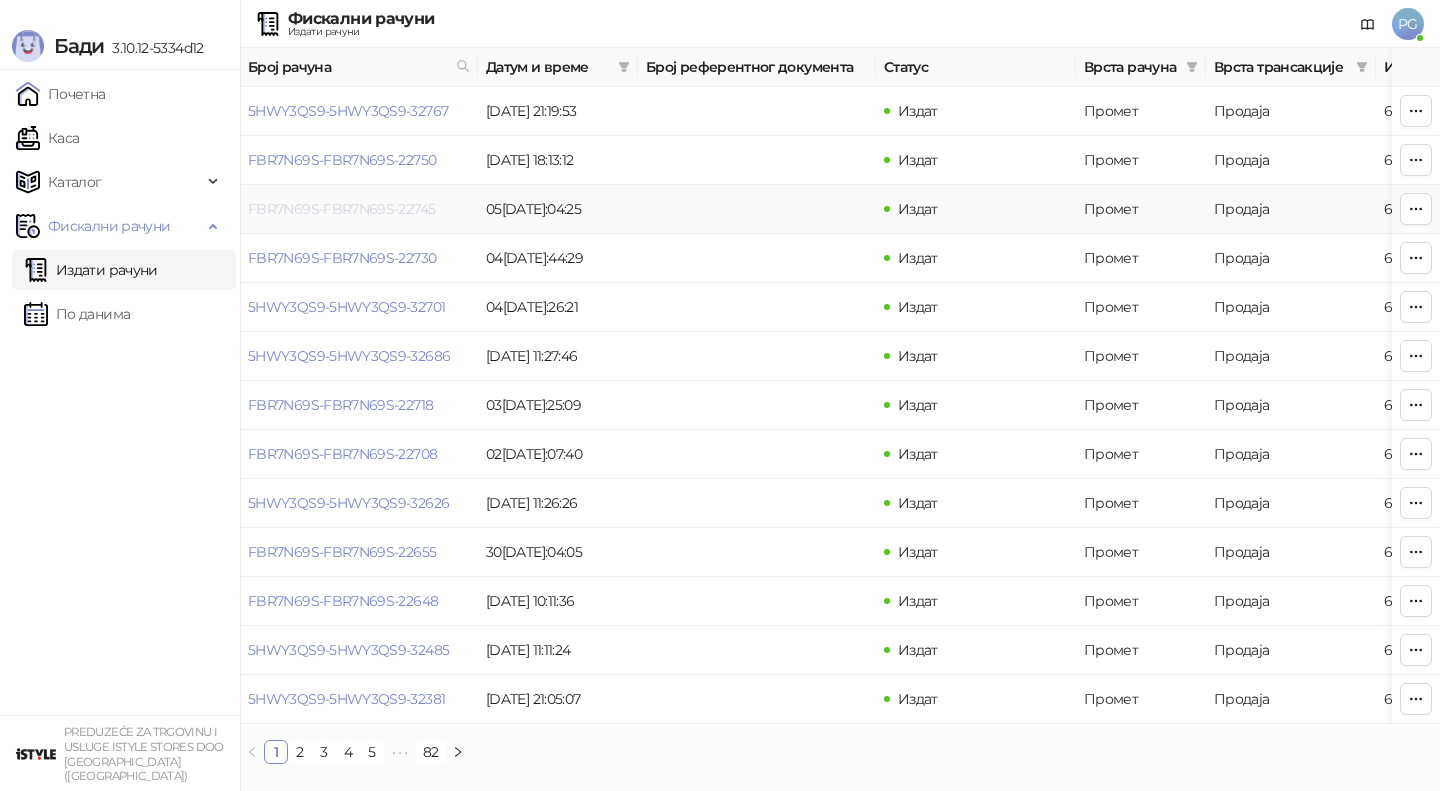 click on "FBR7N69S-FBR7N69S-22745" at bounding box center [341, 209] 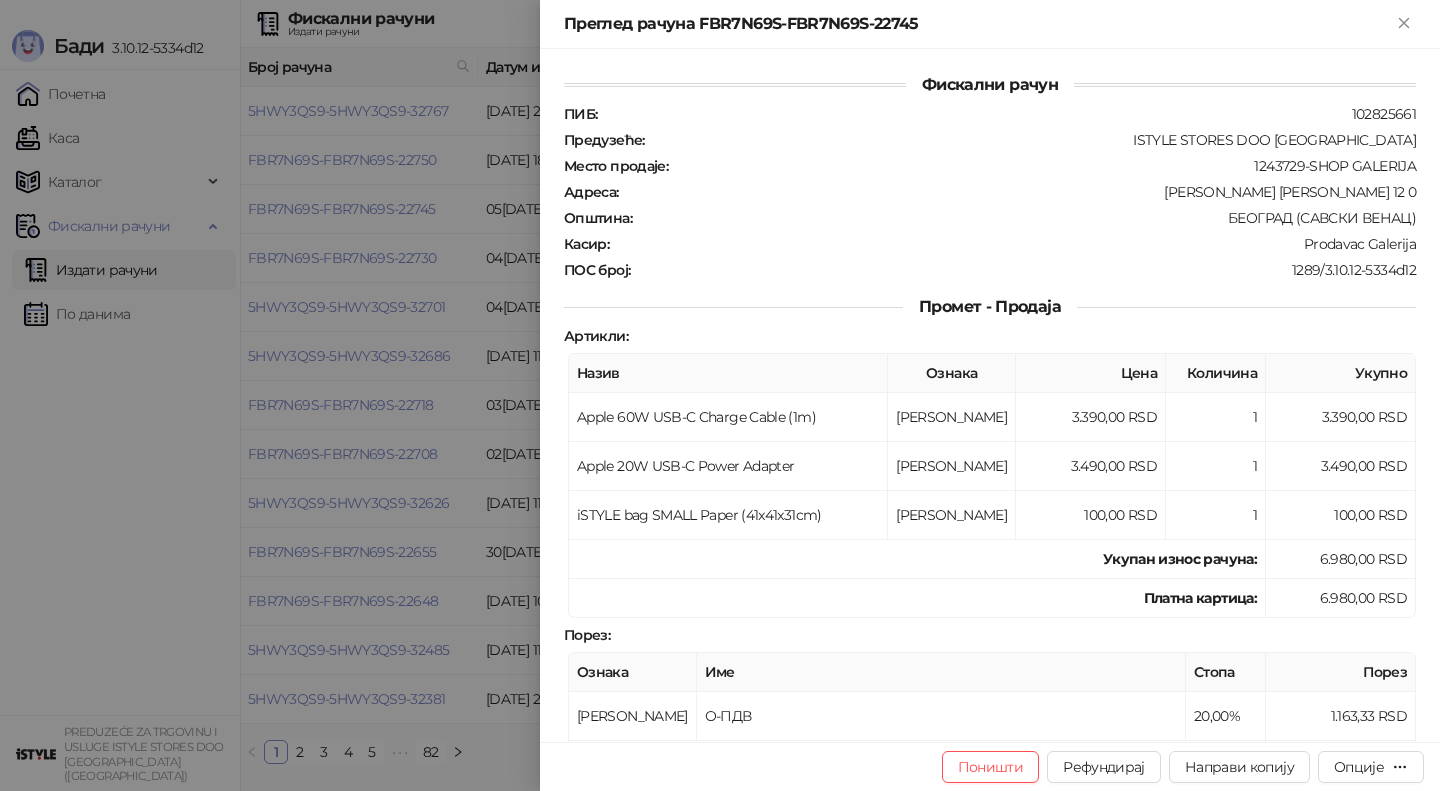click at bounding box center (720, 395) 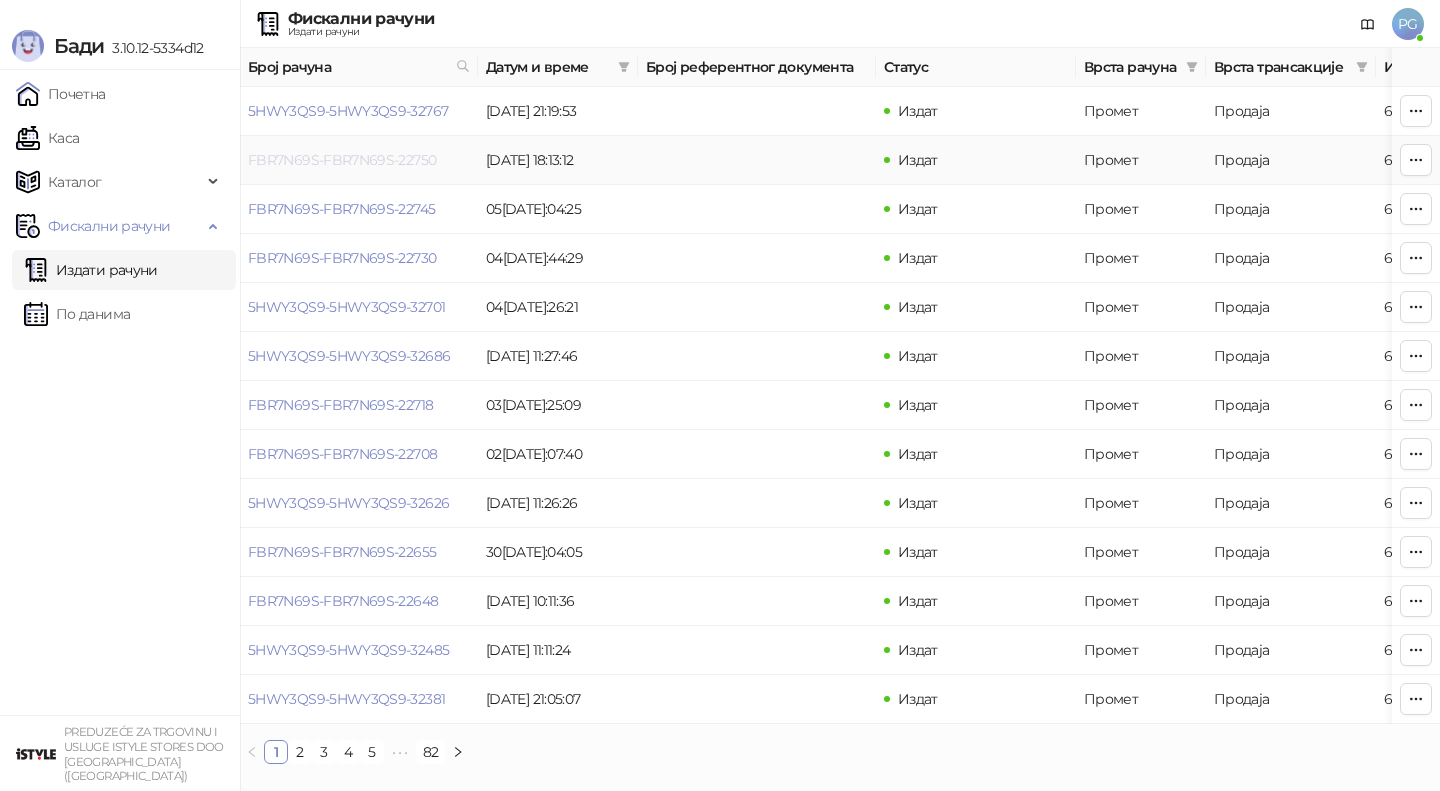 click on "FBR7N69S-FBR7N69S-22750" at bounding box center [342, 160] 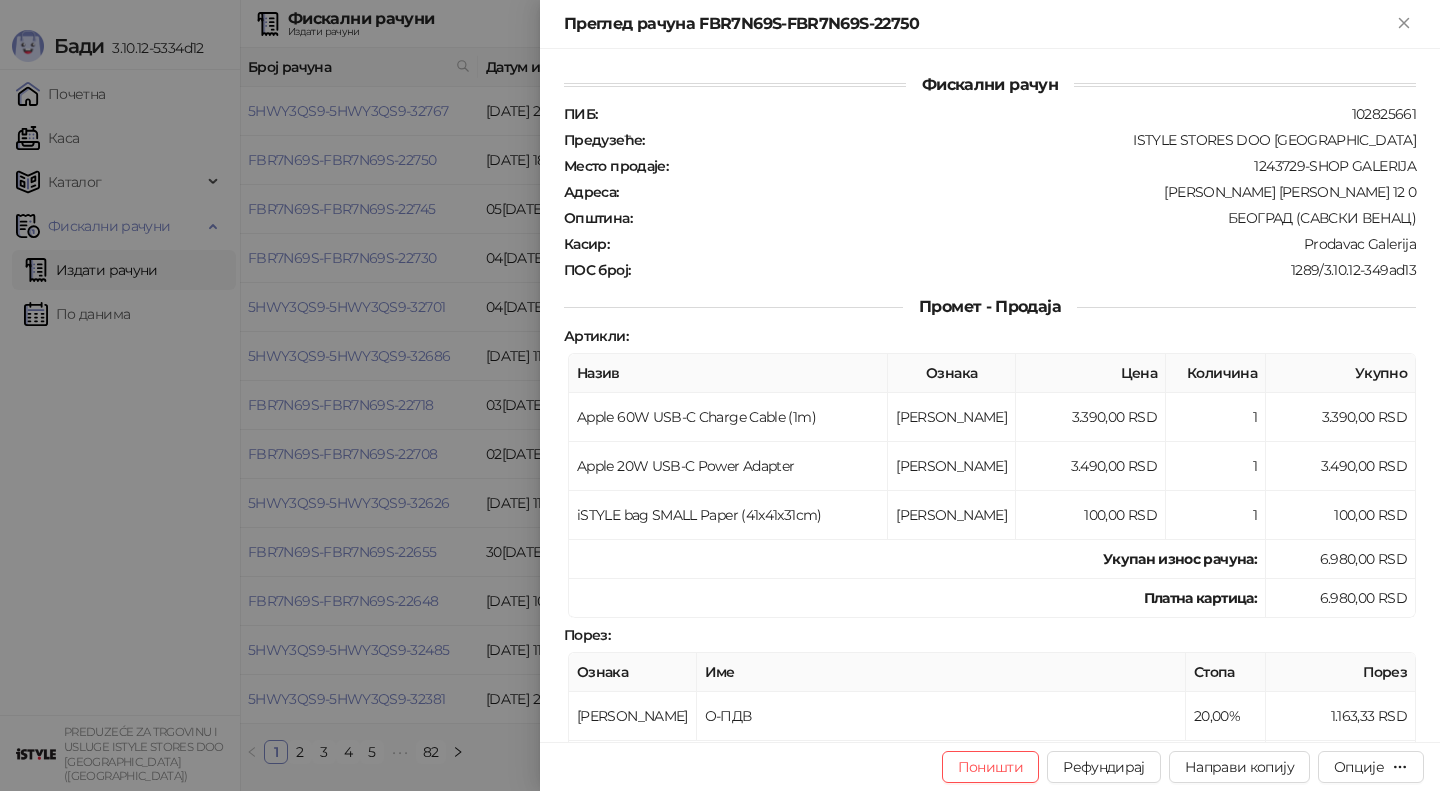 click at bounding box center [720, 395] 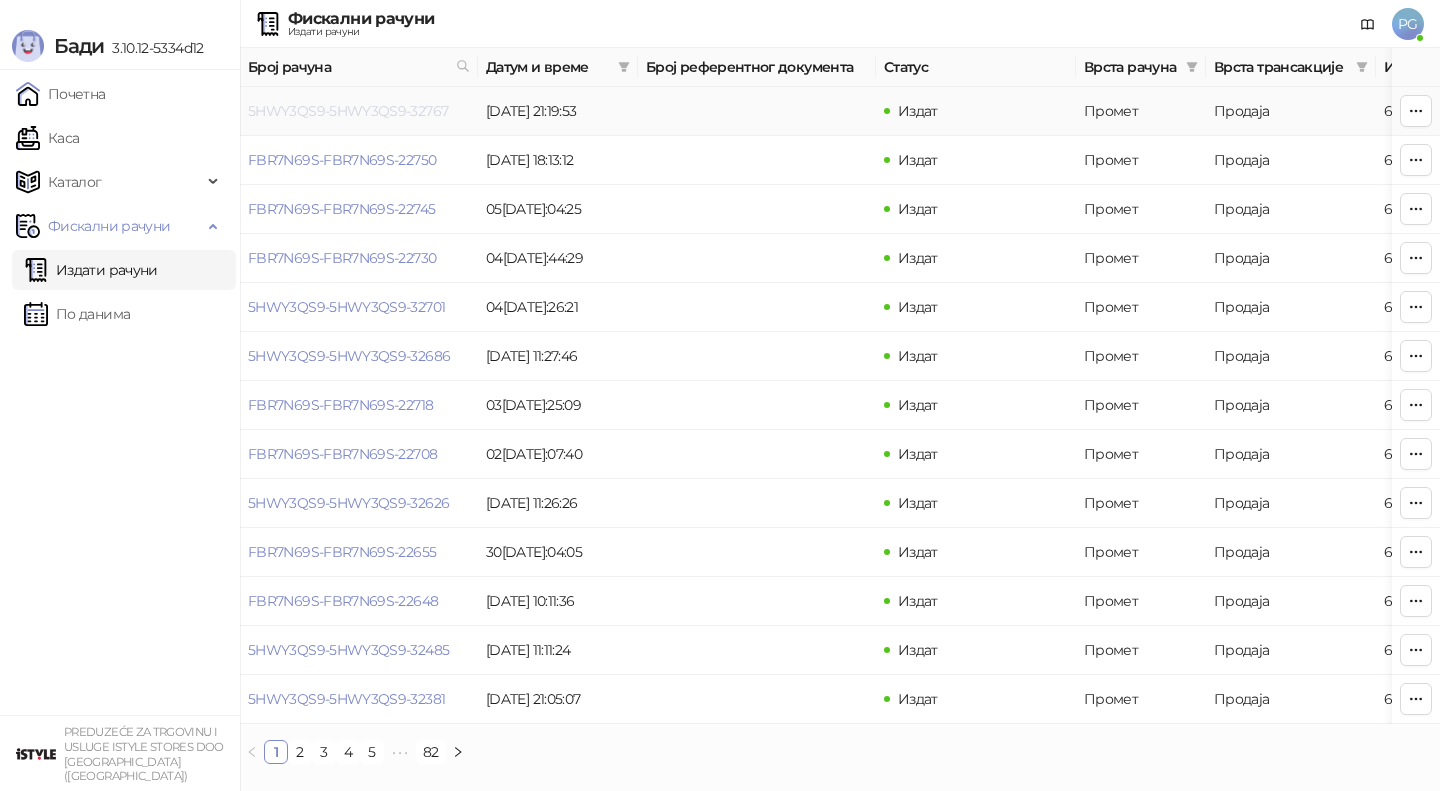 click on "5HWY3QS9-5HWY3QS9-32767" at bounding box center (348, 111) 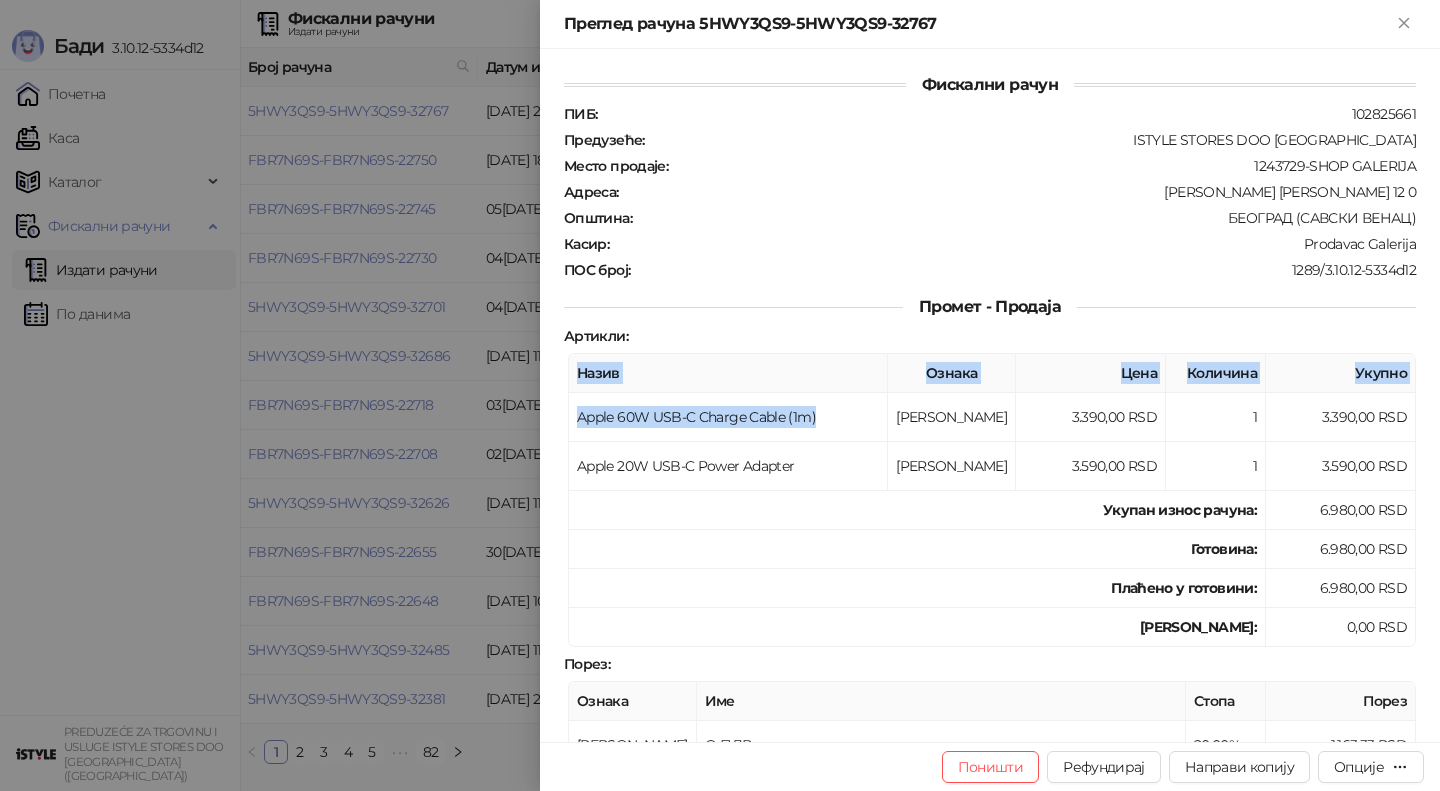 drag, startPoint x: 818, startPoint y: 403, endPoint x: 559, endPoint y: 410, distance: 259.09457 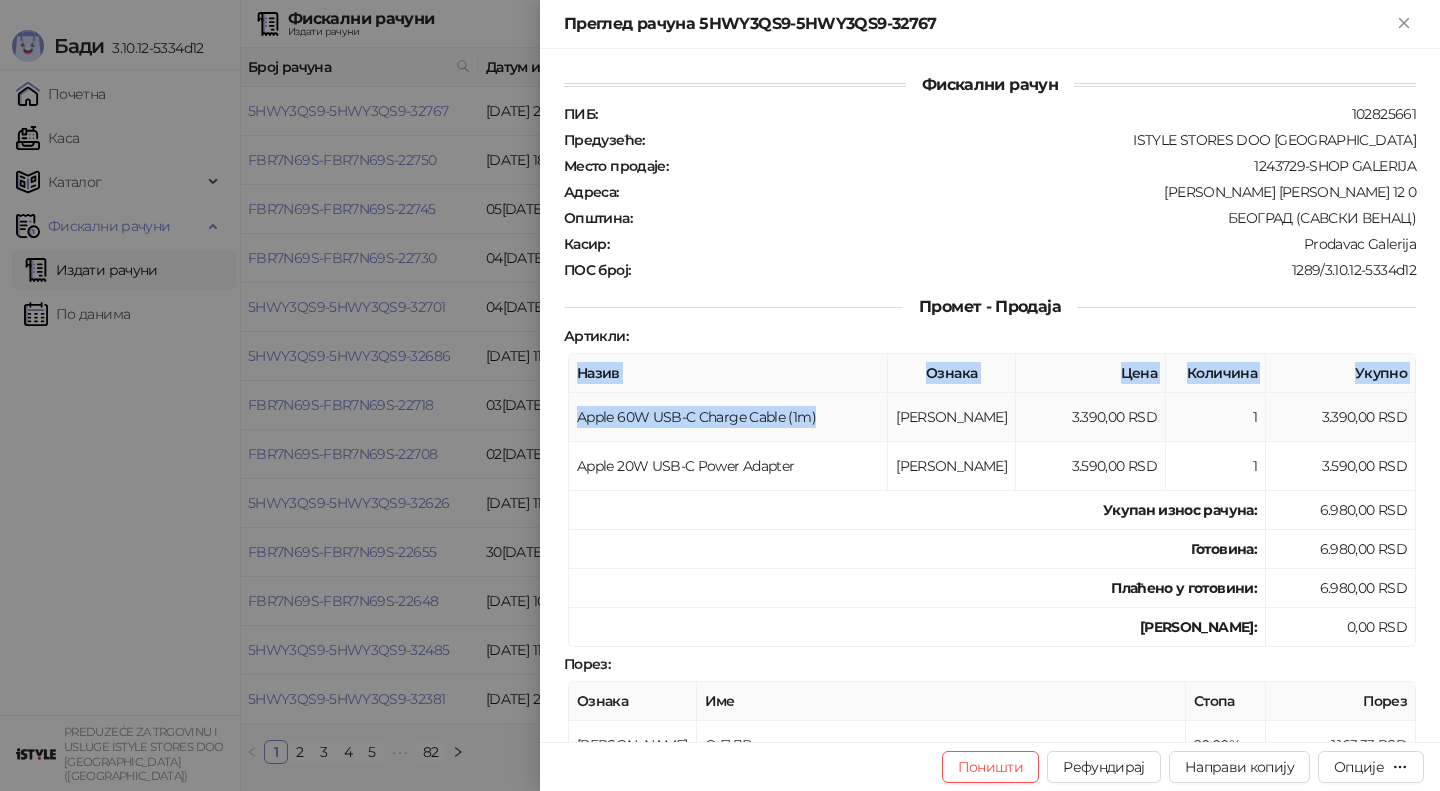 click on "Apple 60W USB-C Charge Cable (1m)" at bounding box center [728, 417] 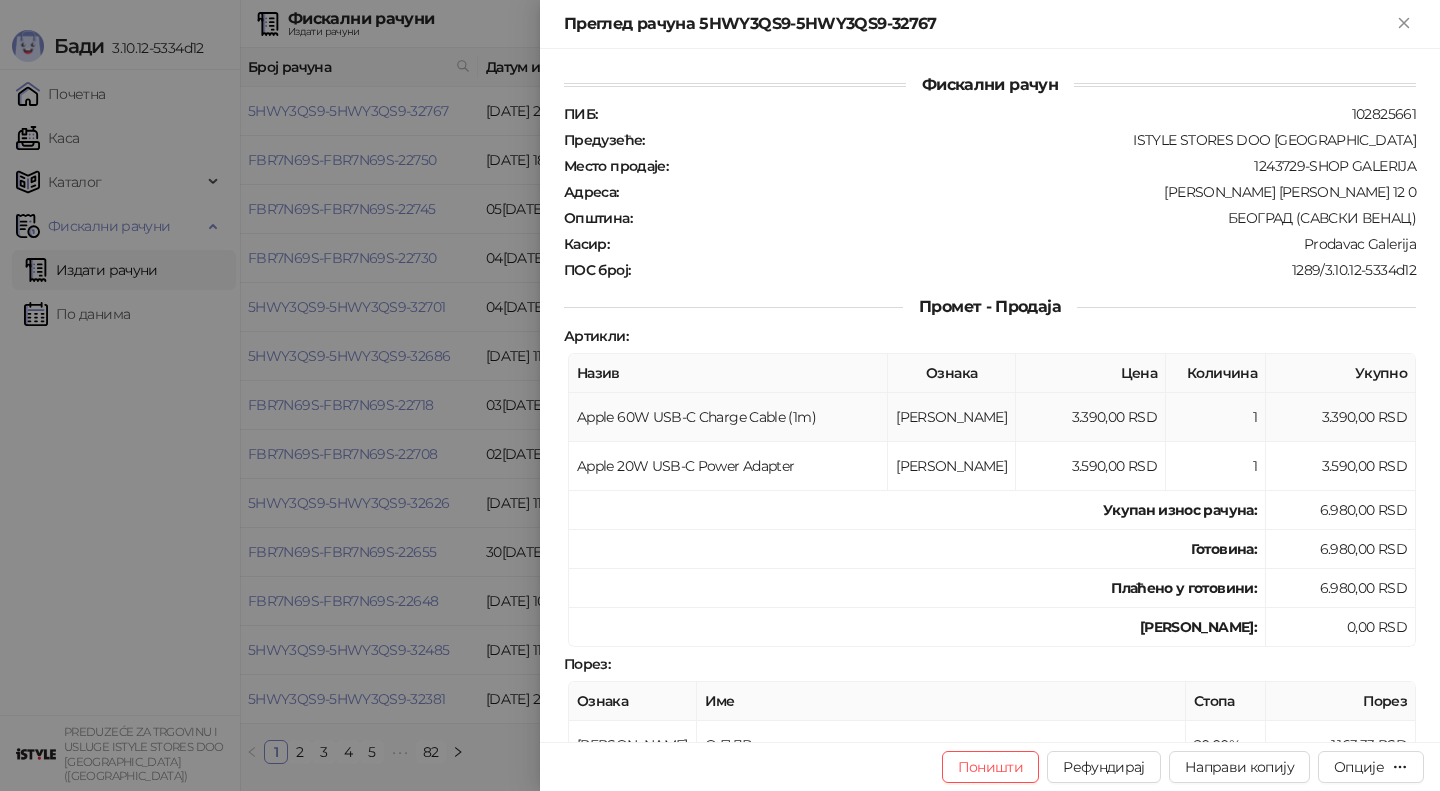 click on "Apple 60W USB-C Charge Cable (1m)" at bounding box center [728, 417] 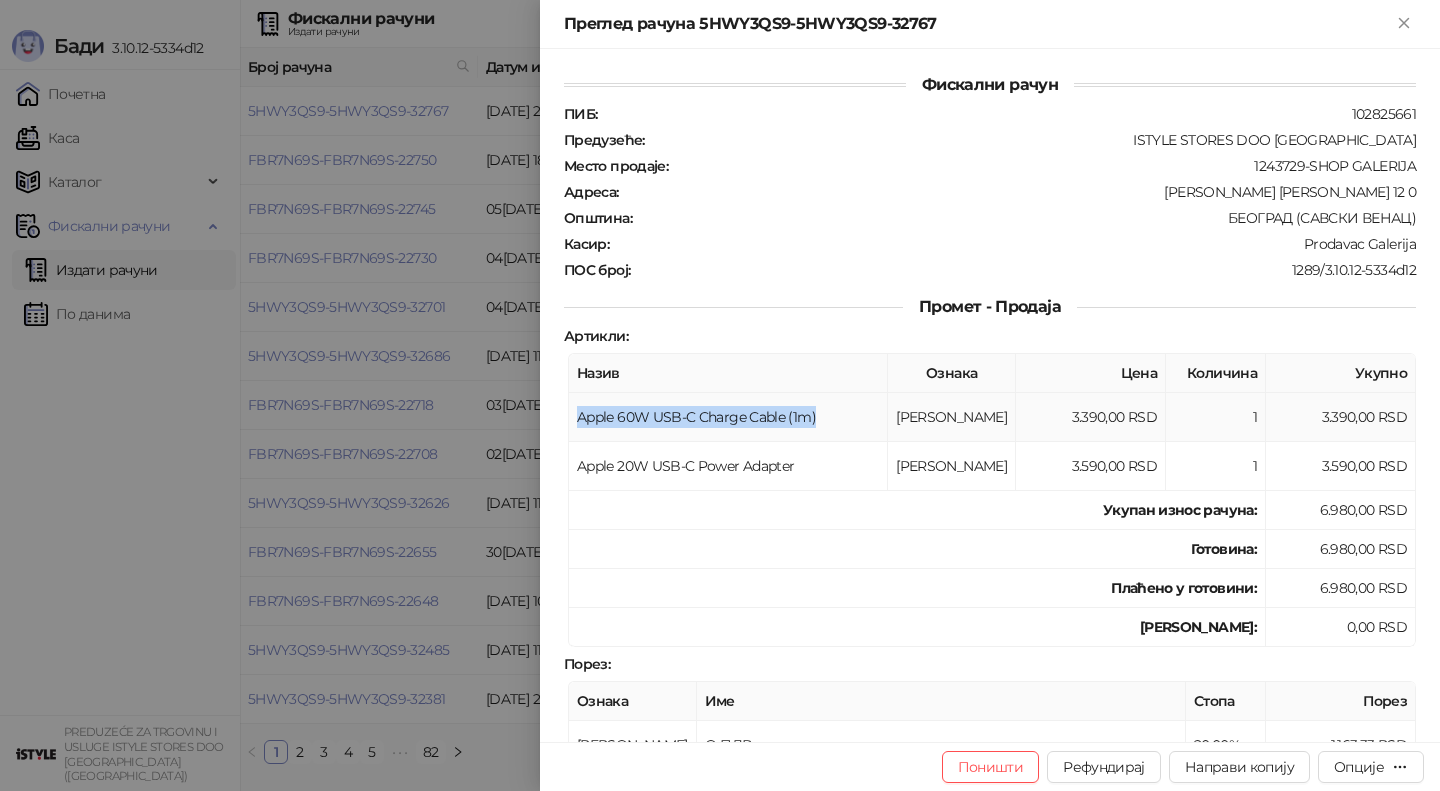 drag, startPoint x: 816, startPoint y: 408, endPoint x: 580, endPoint y: 414, distance: 236.07626 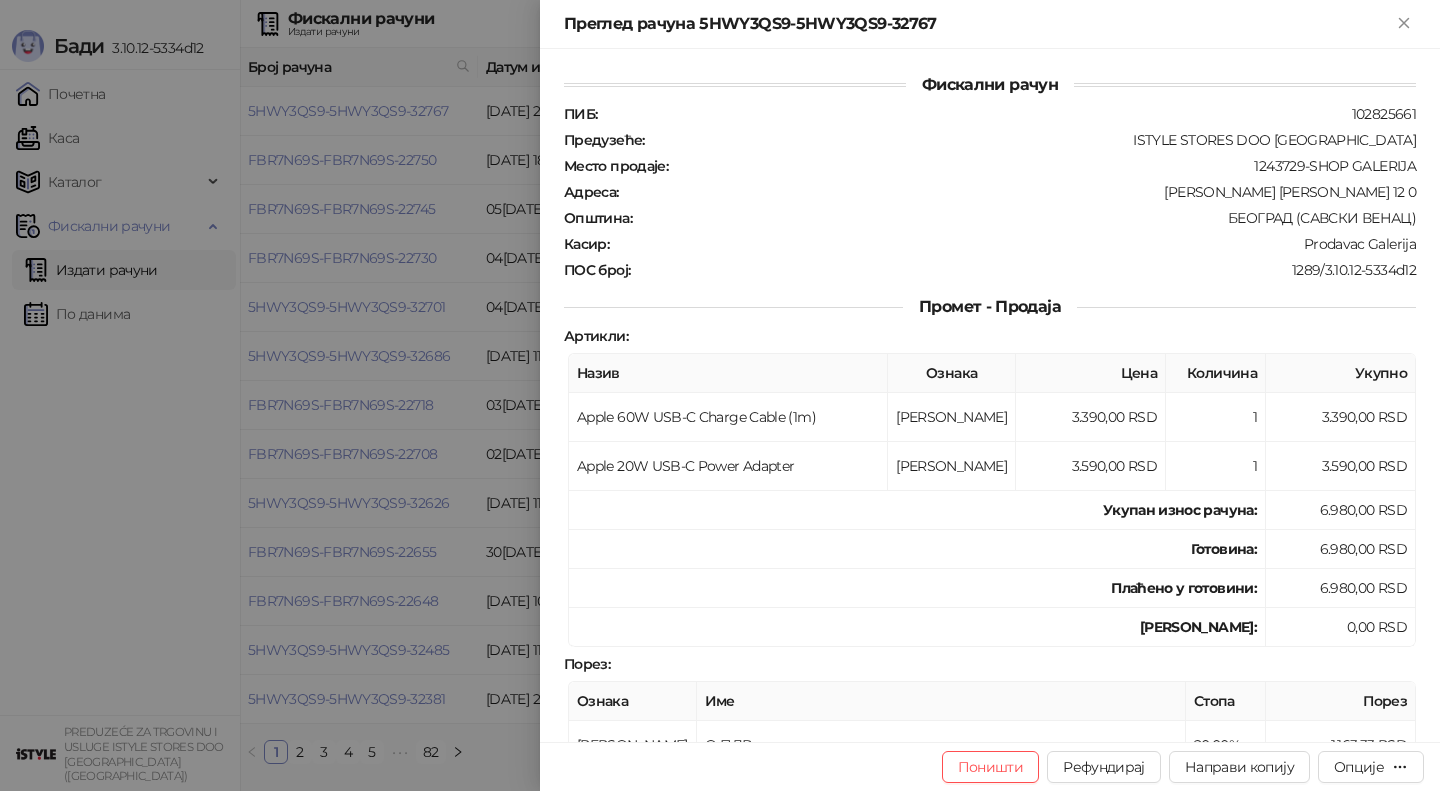 click at bounding box center (720, 395) 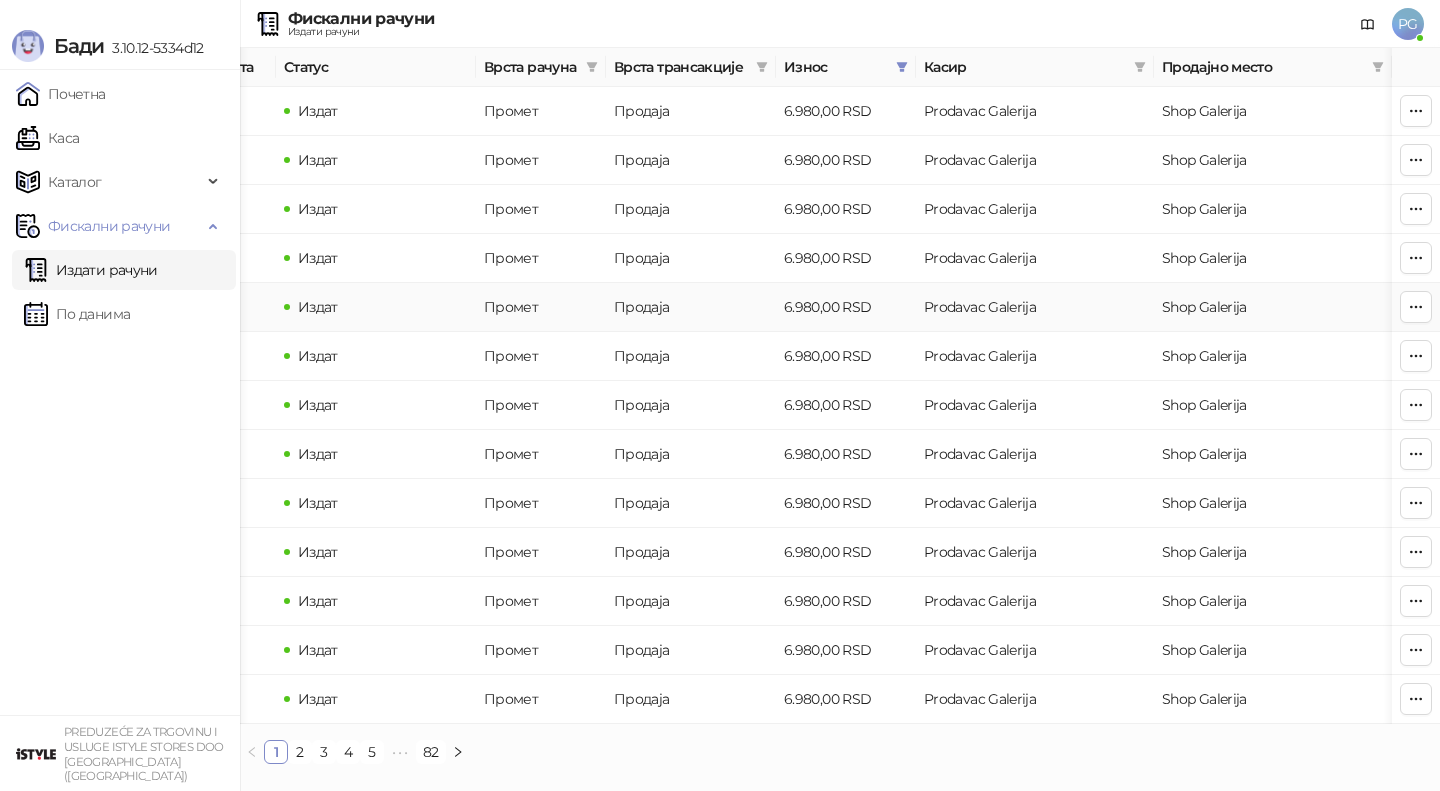scroll, scrollTop: 0, scrollLeft: 0, axis: both 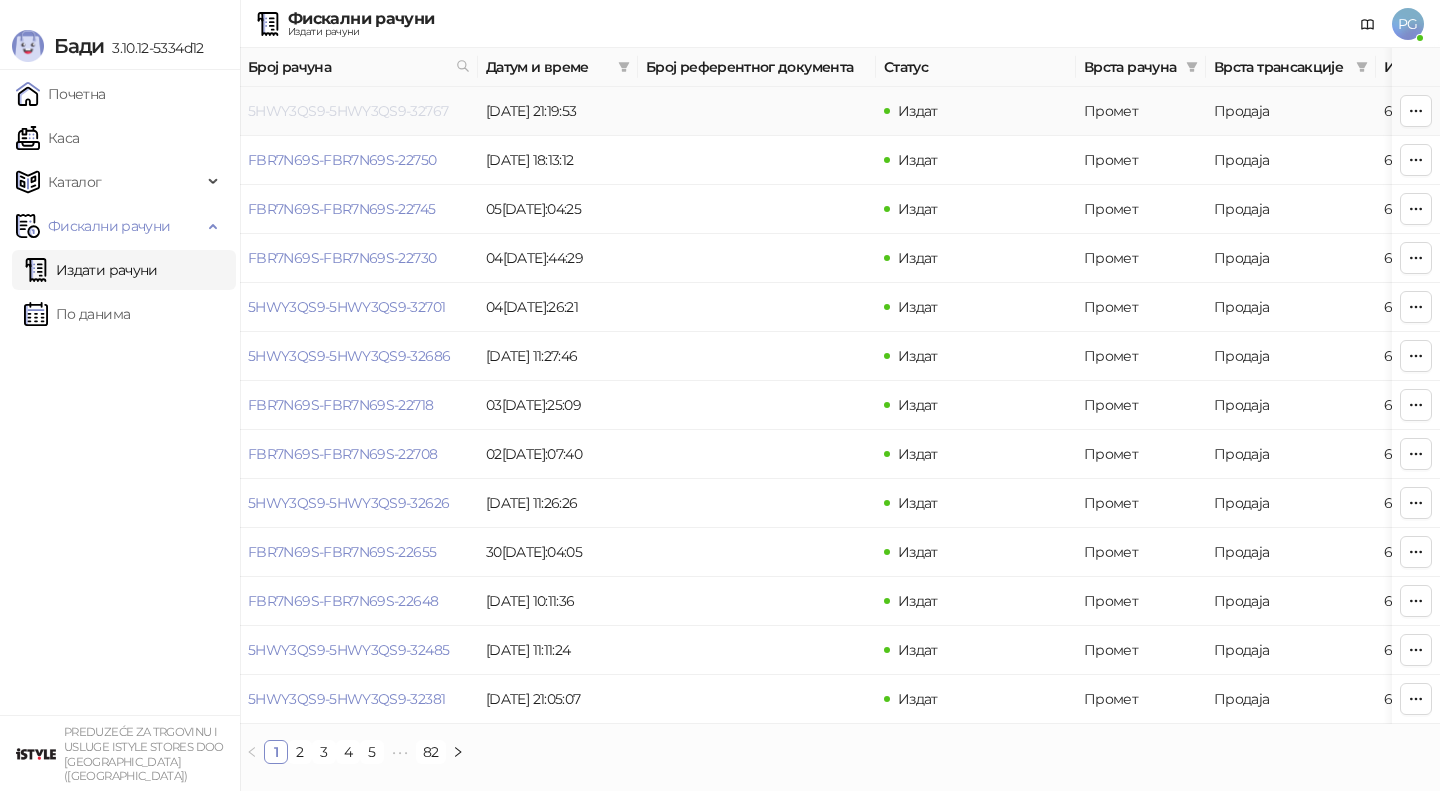 click on "5HWY3QS9-5HWY3QS9-32767" at bounding box center [348, 111] 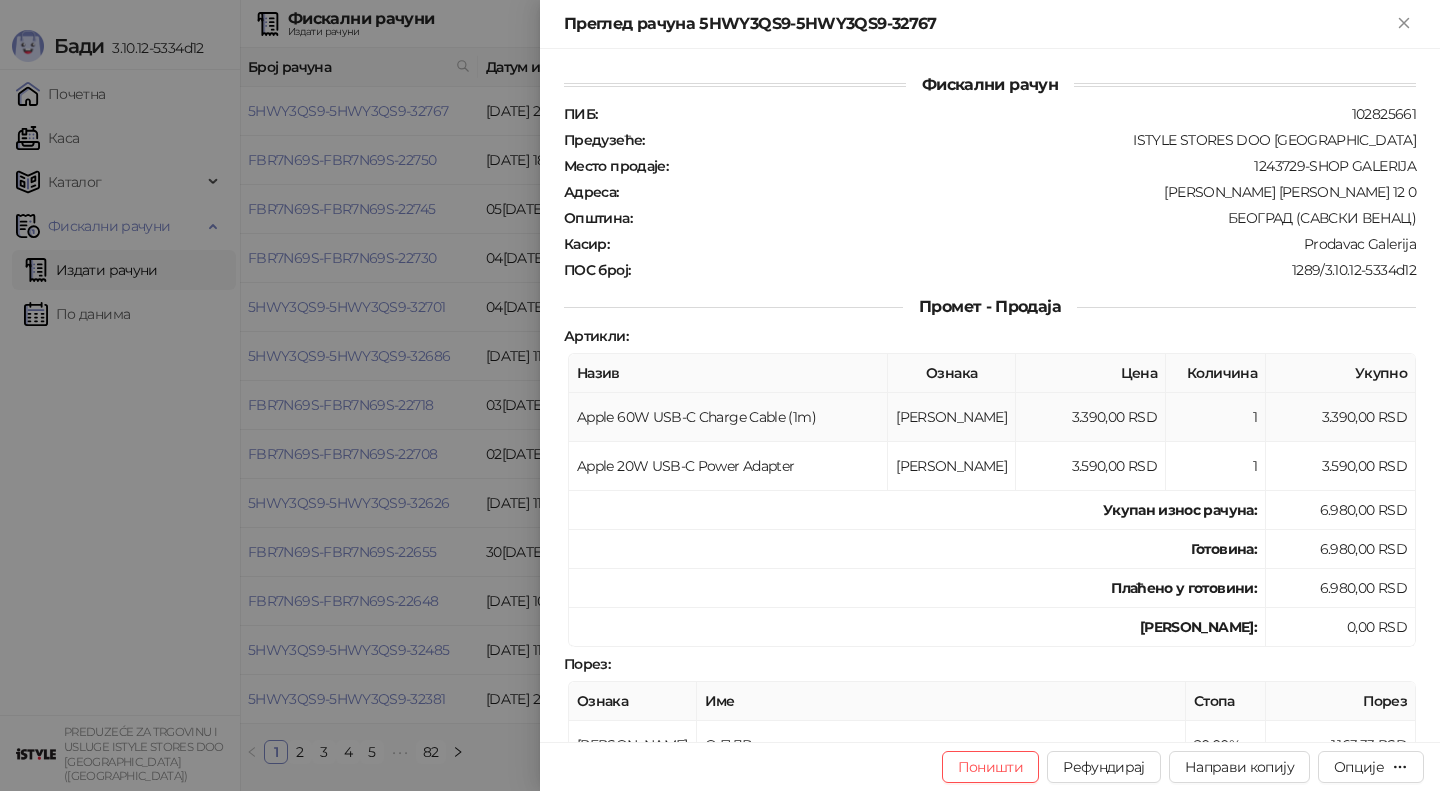 click on "Apple 60W USB-C Charge Cable (1m)" at bounding box center [728, 417] 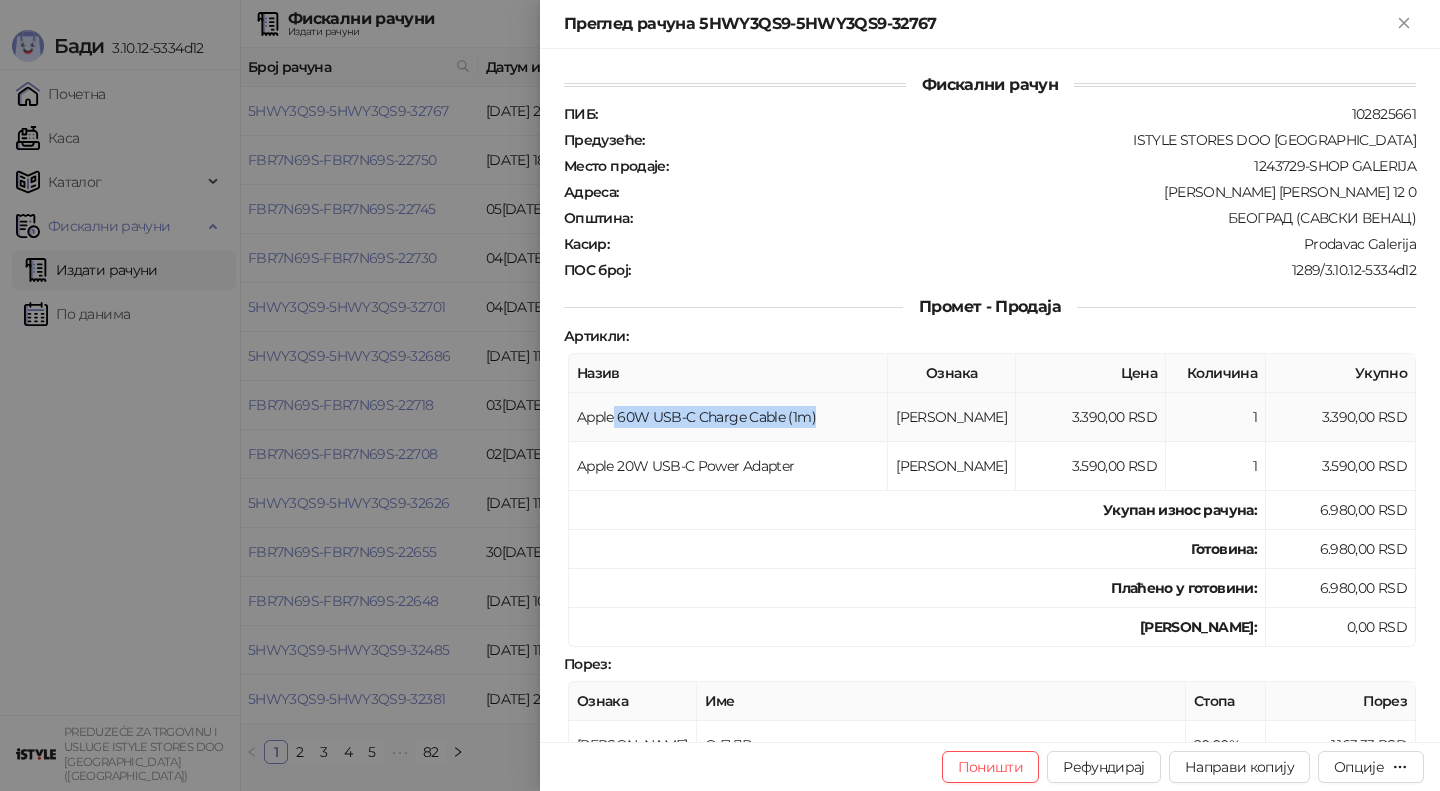 drag, startPoint x: 816, startPoint y: 417, endPoint x: 604, endPoint y: 408, distance: 212.19095 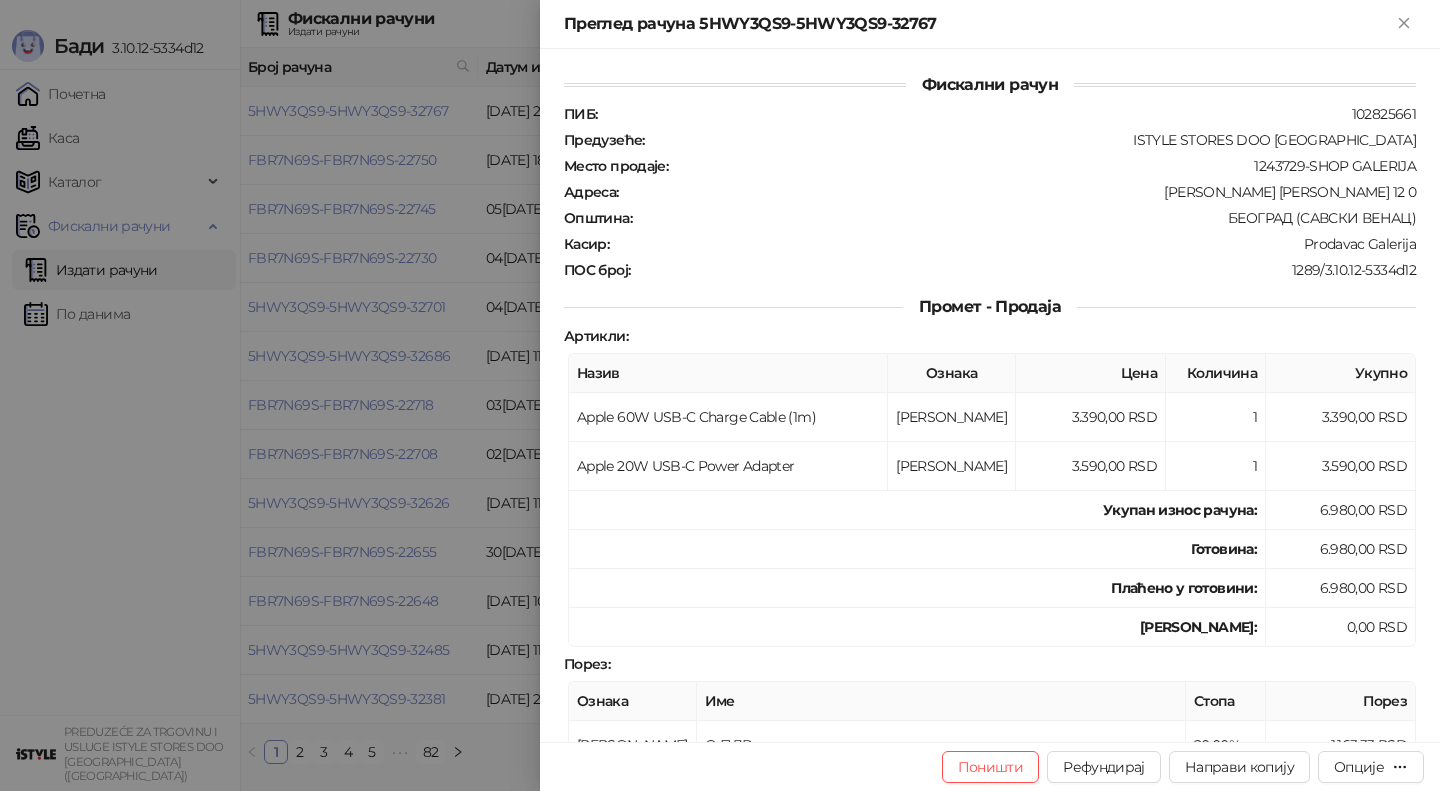 click at bounding box center [720, 395] 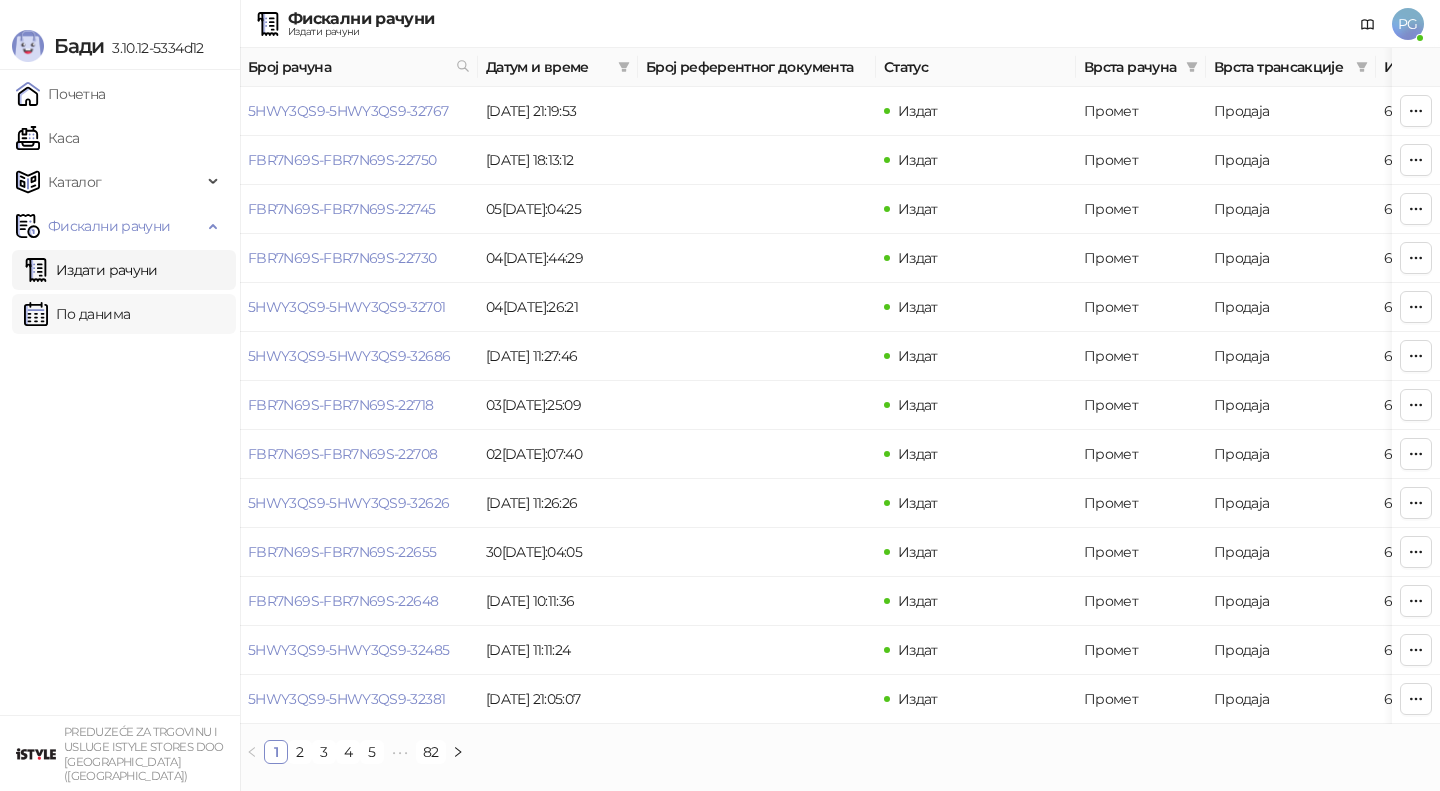 click on "По данима" at bounding box center [77, 314] 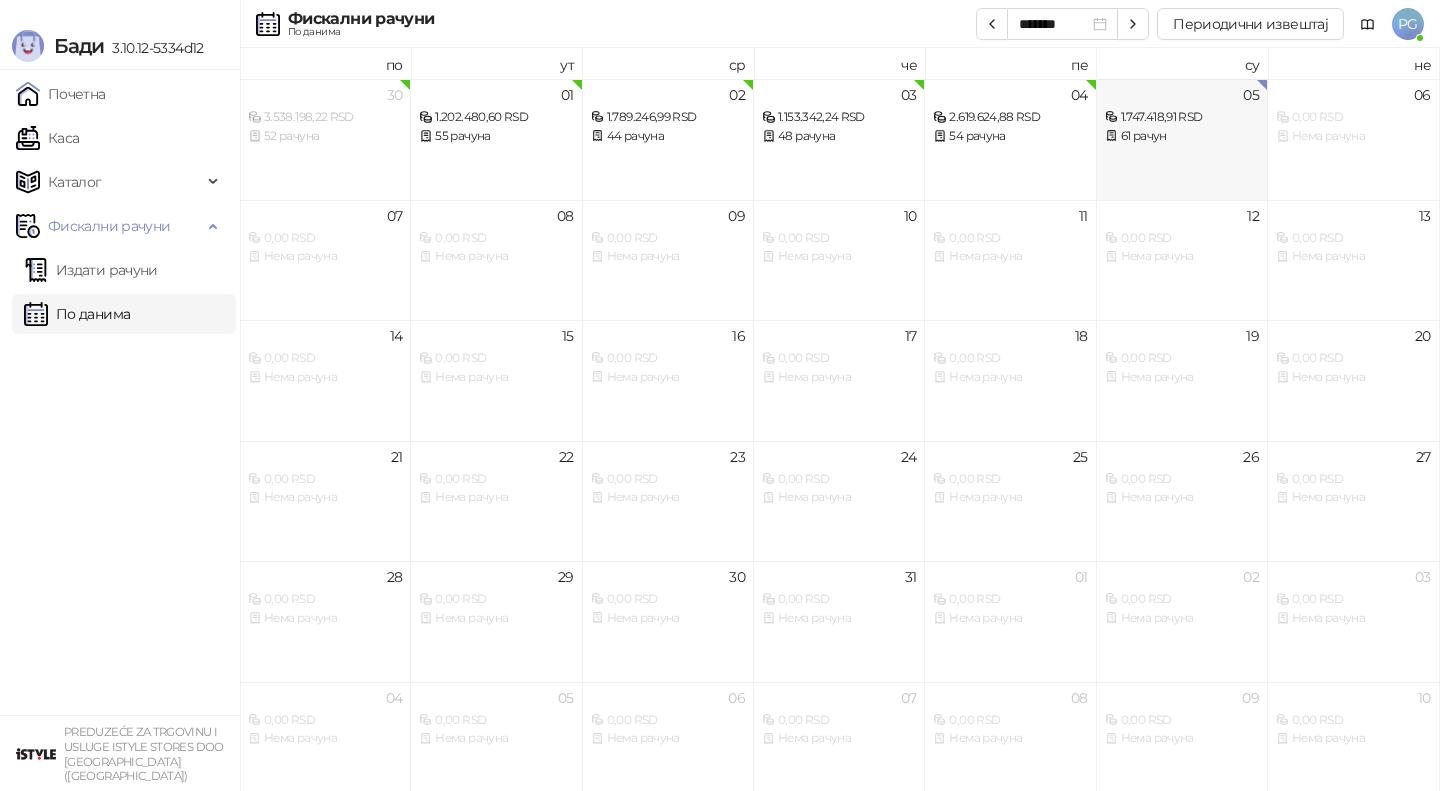 click on "05   1.747.418,91 RSD   61 рачун" at bounding box center (1182, 139) 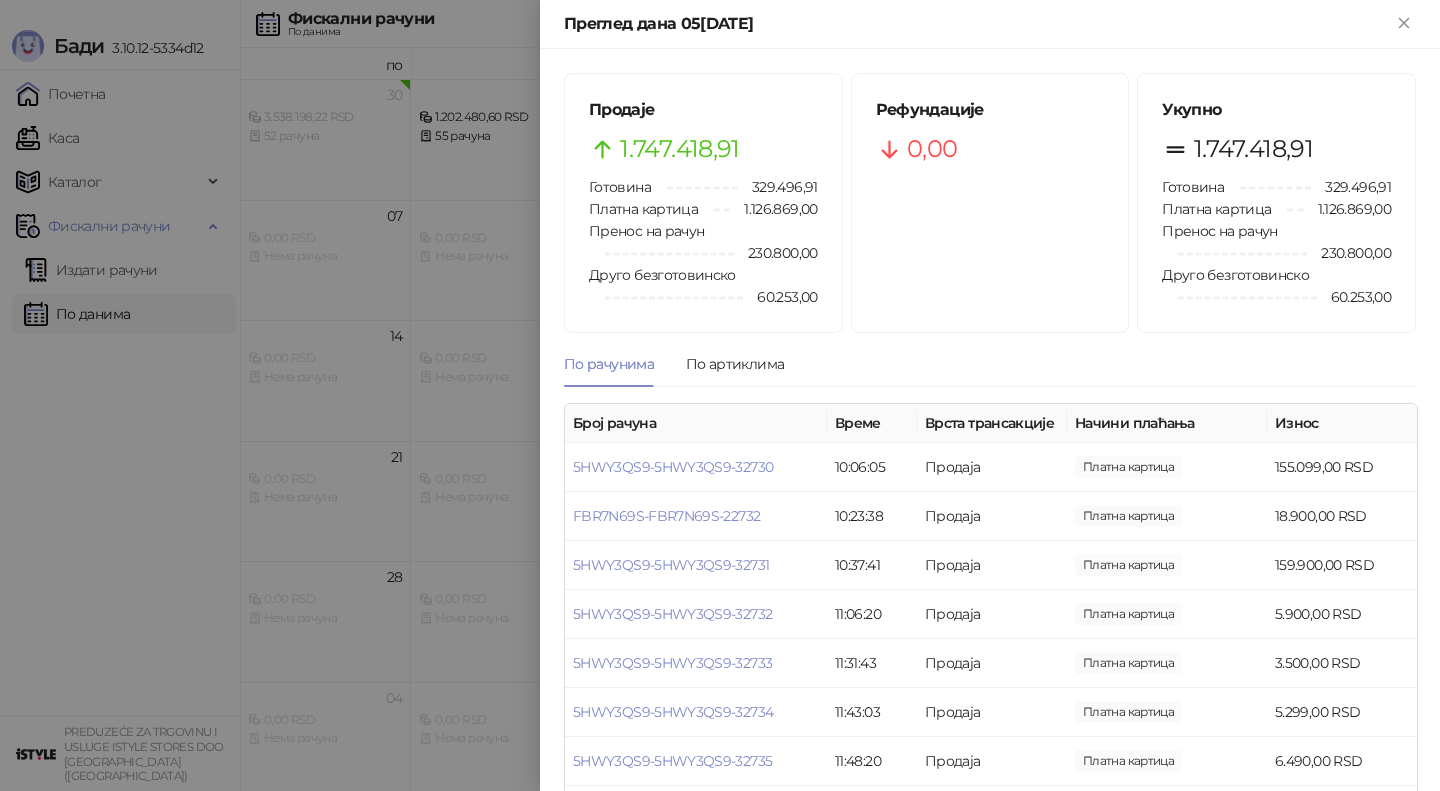 click at bounding box center (720, 395) 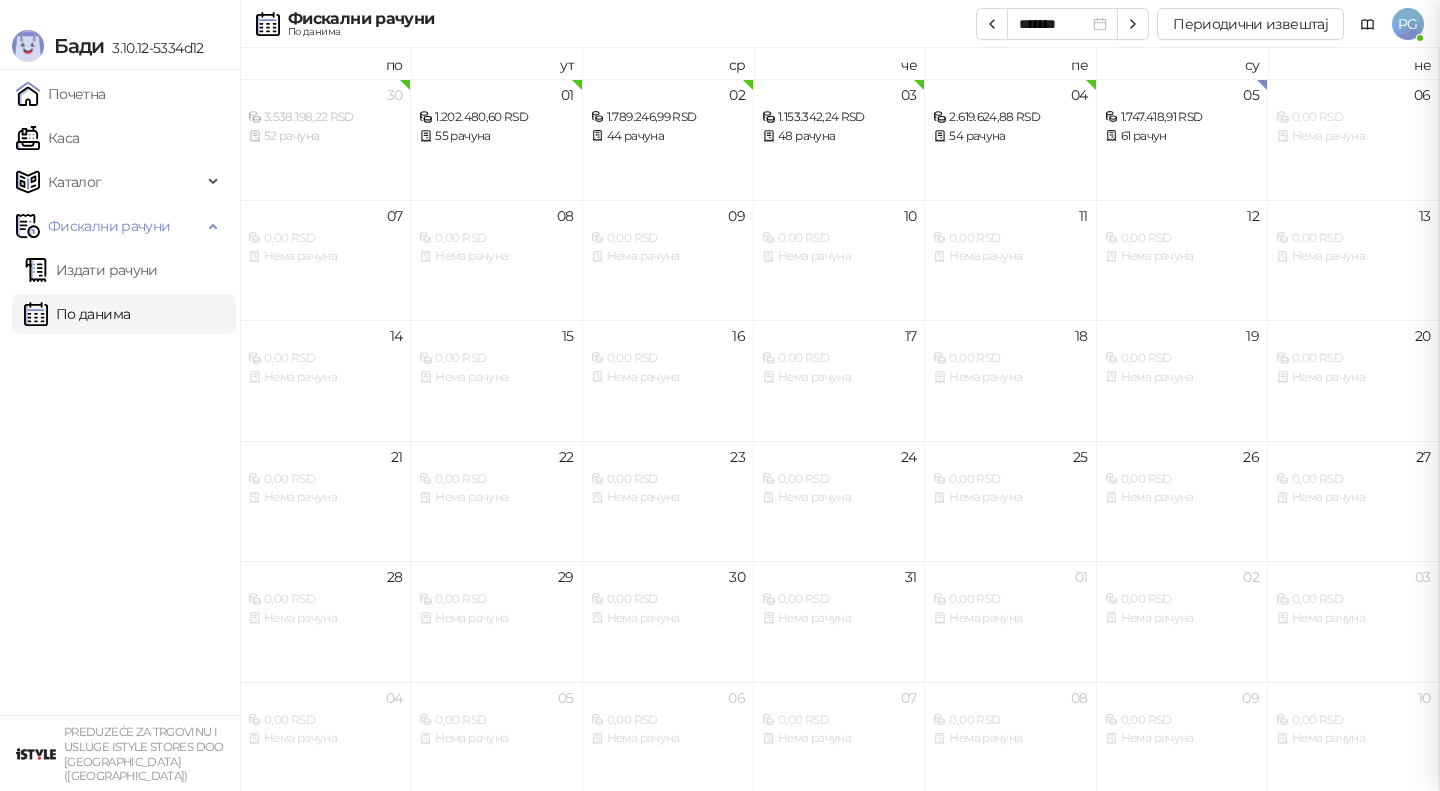 click at bounding box center [720, 395] 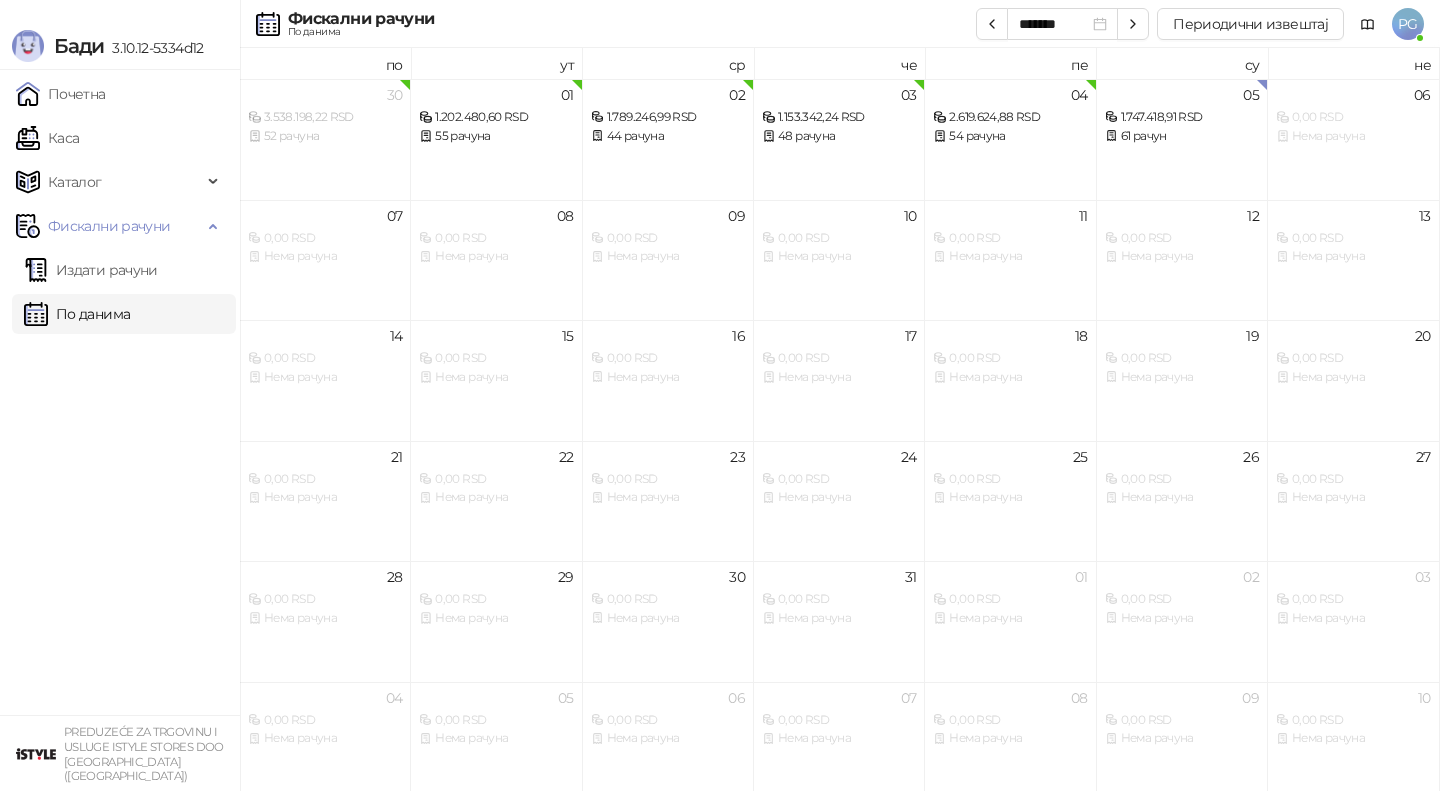click on "По данима" at bounding box center (77, 314) 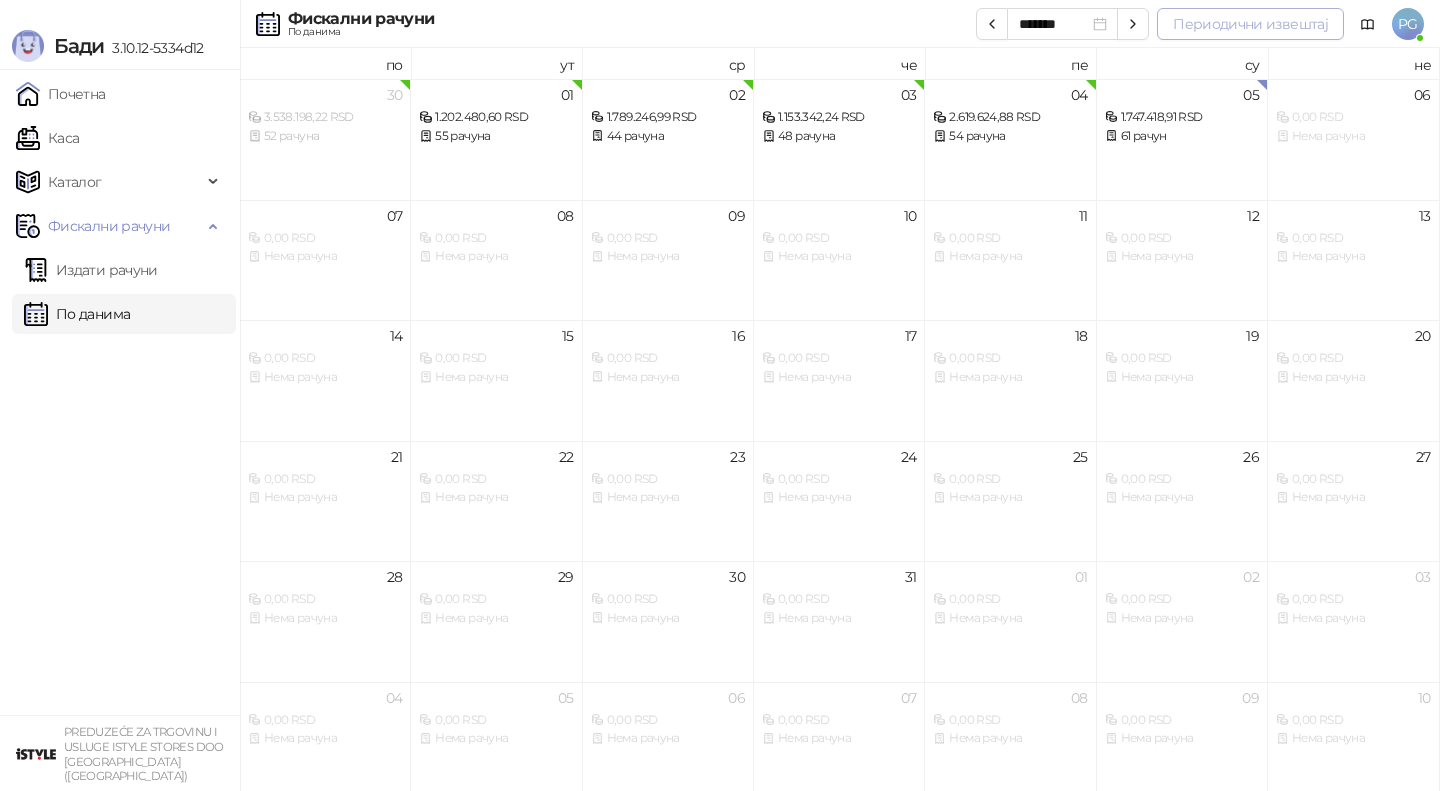 click on "Периодични извештај" at bounding box center (1250, 24) 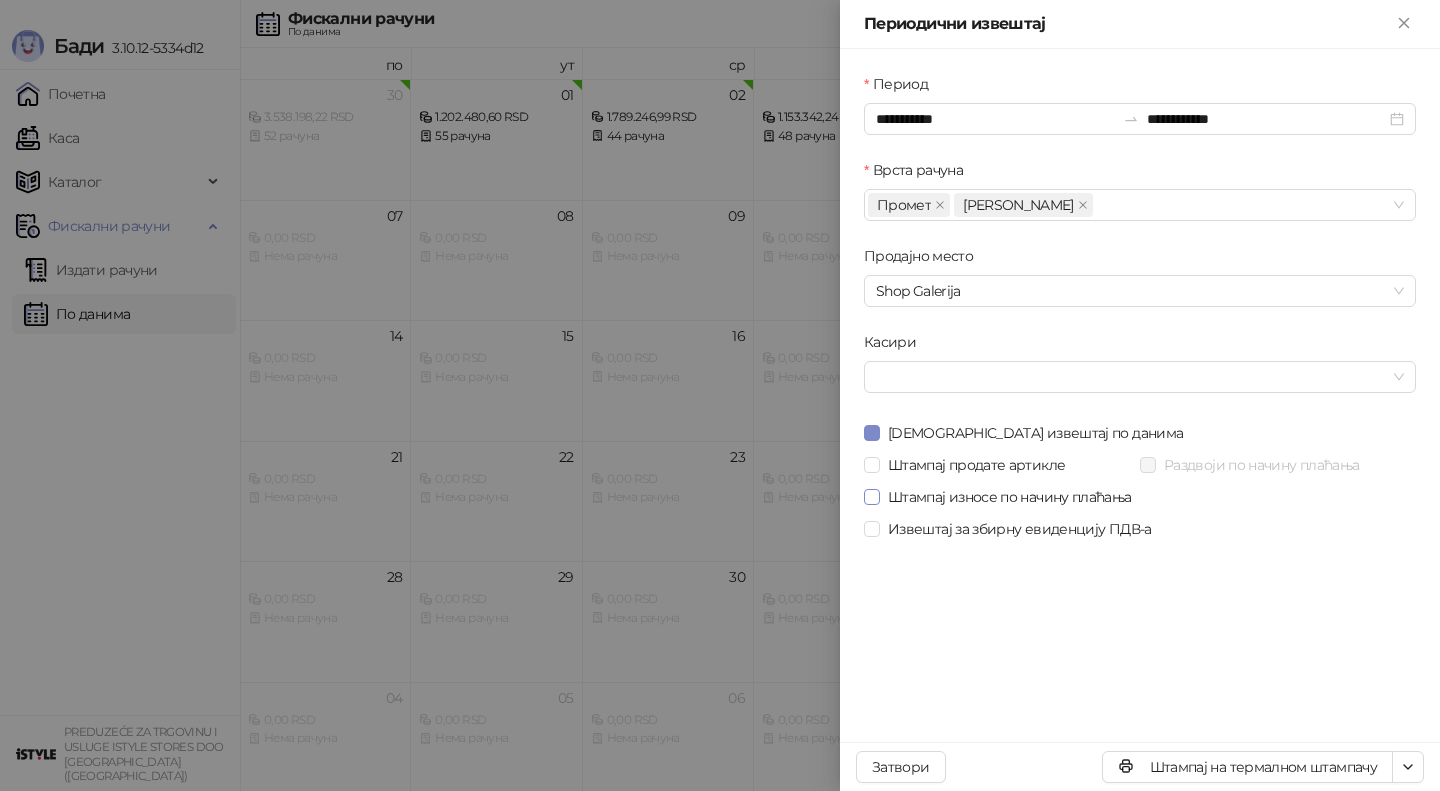 click on "Штампај износе по начину плаћања" at bounding box center [1010, 497] 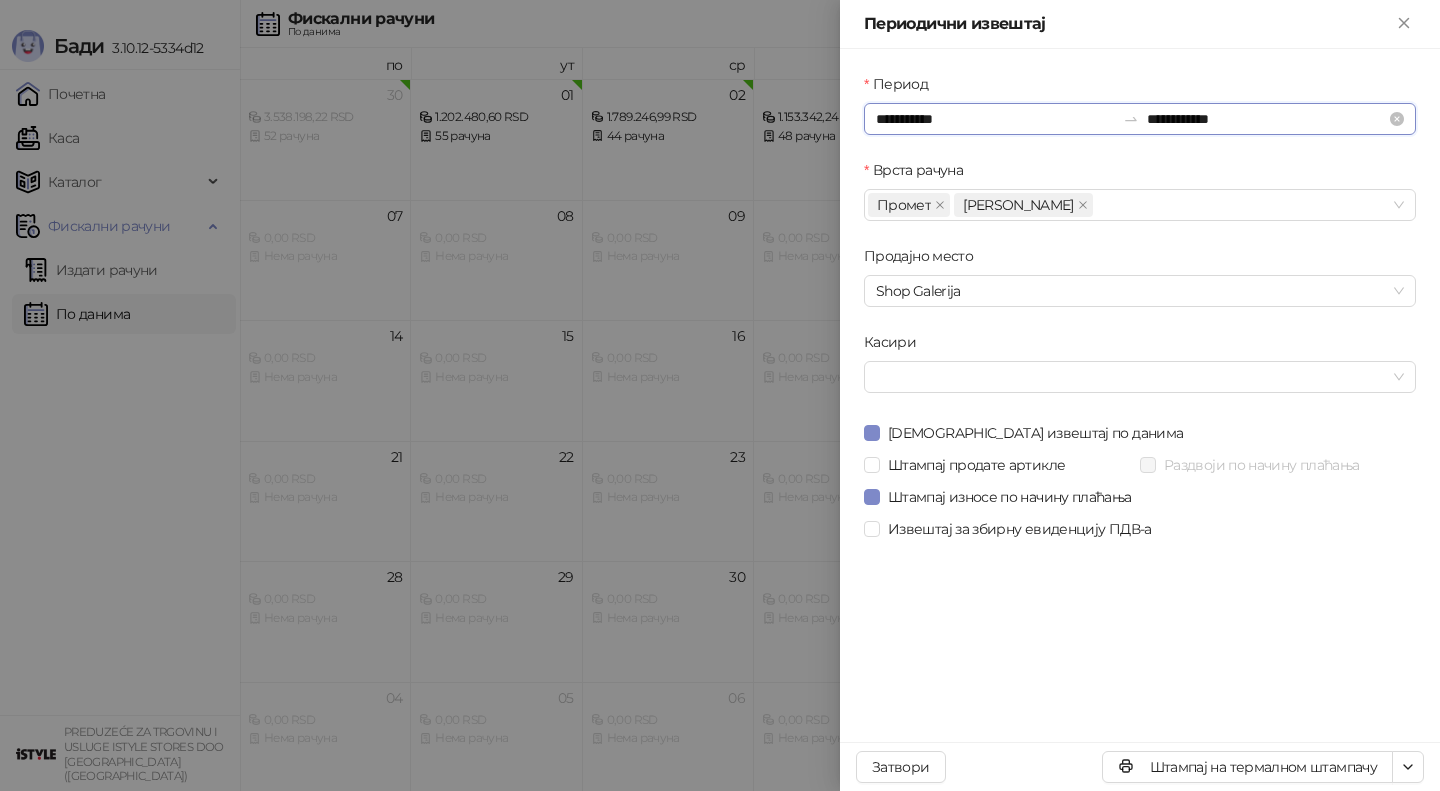 click on "**********" at bounding box center (995, 119) 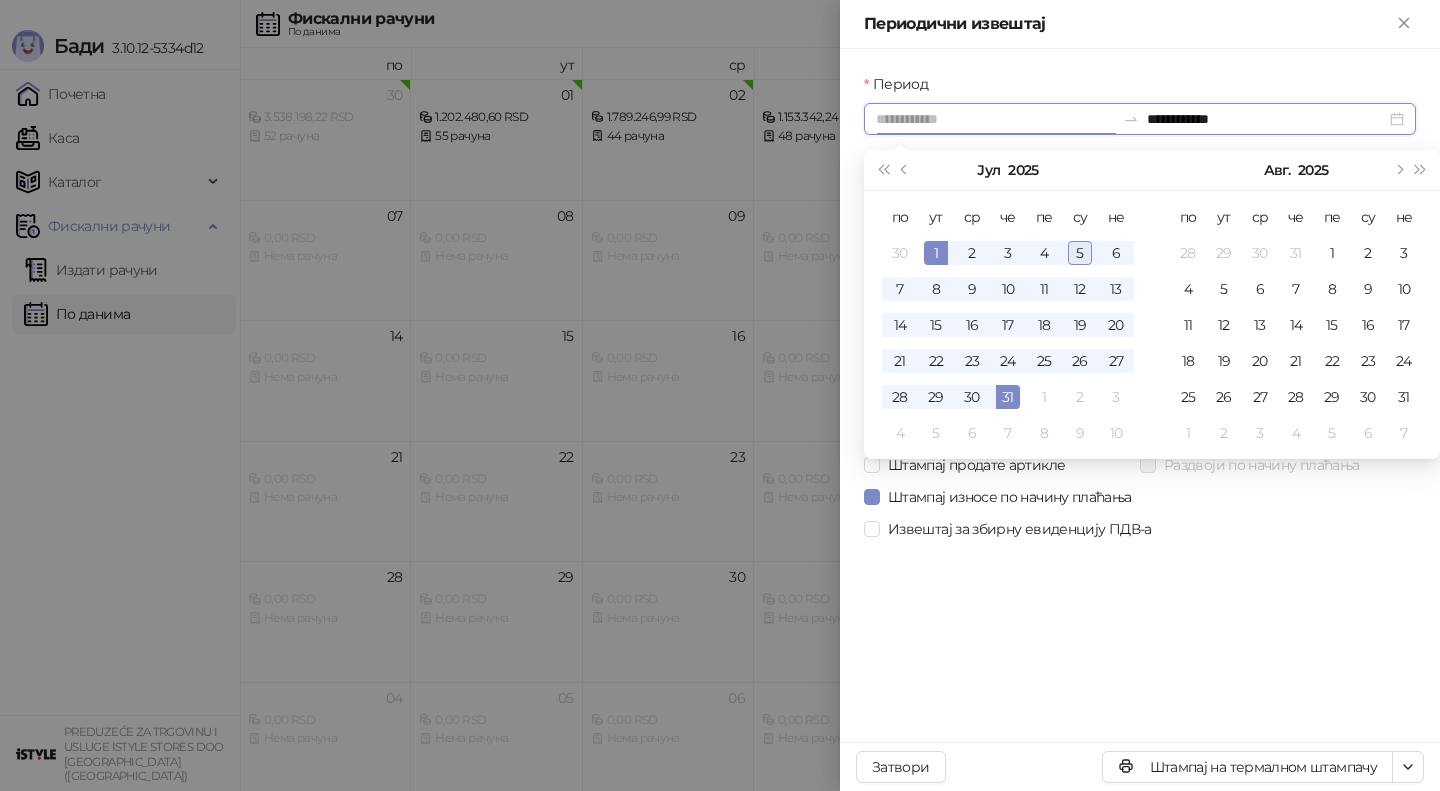 type on "**********" 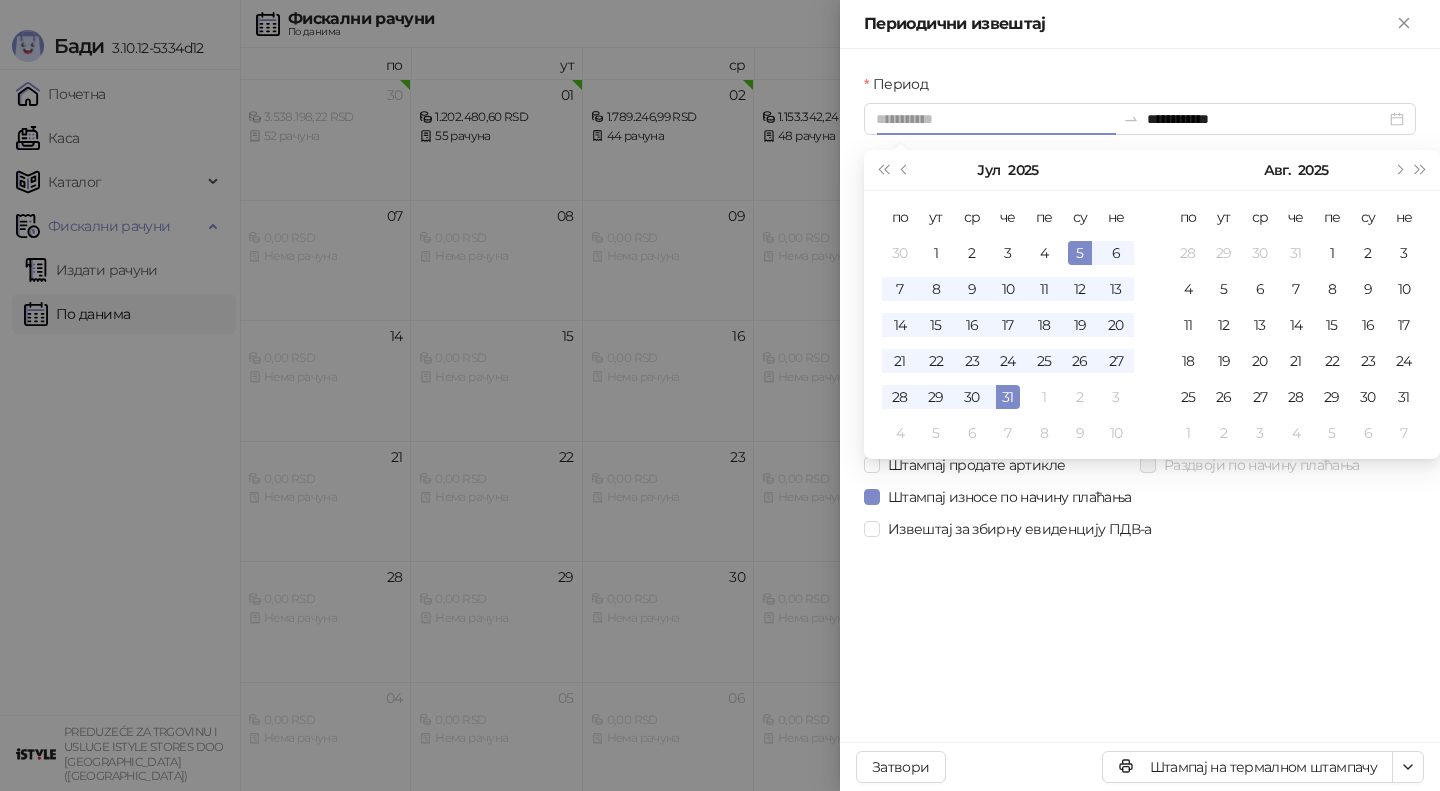 click on "5" at bounding box center [1080, 253] 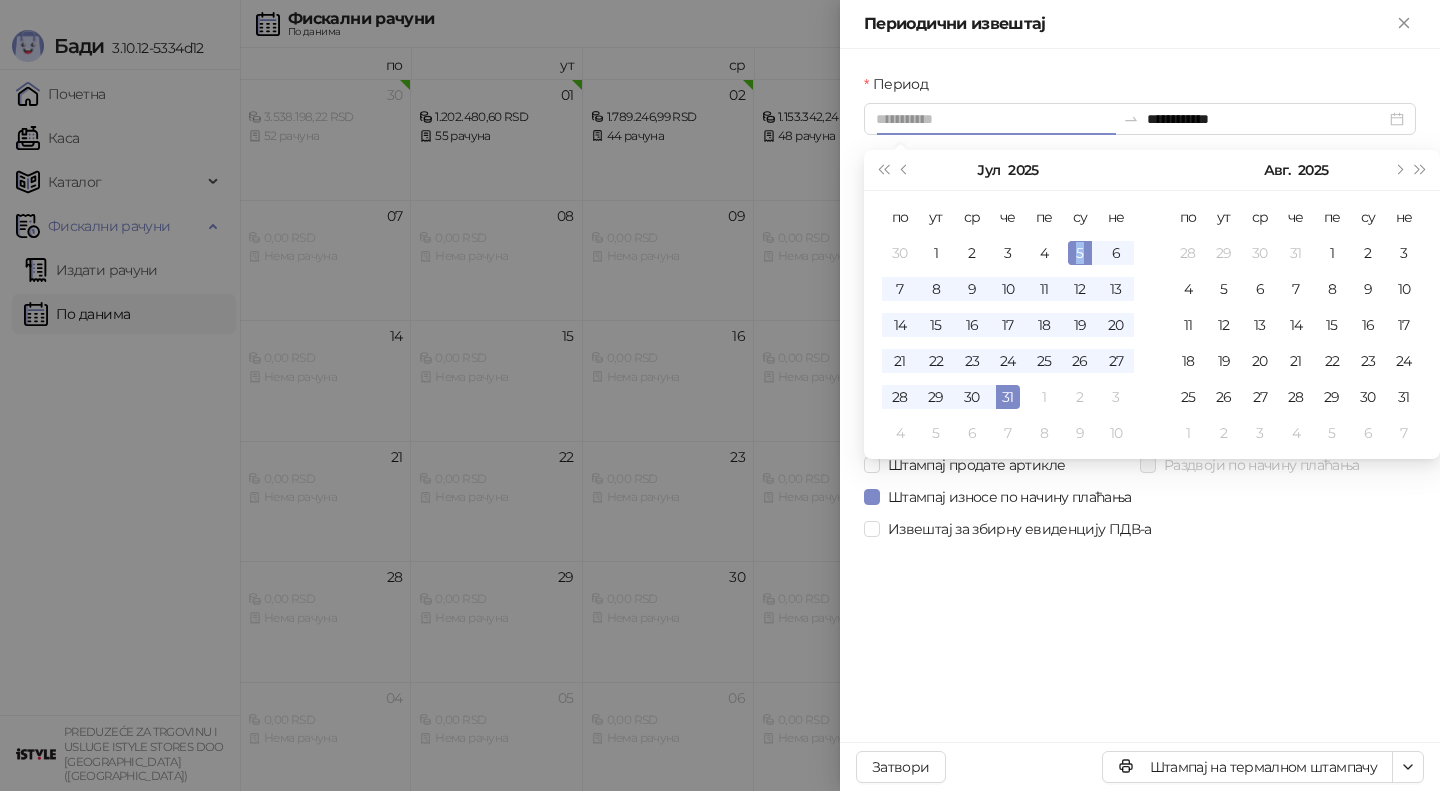 click on "5" at bounding box center [1080, 253] 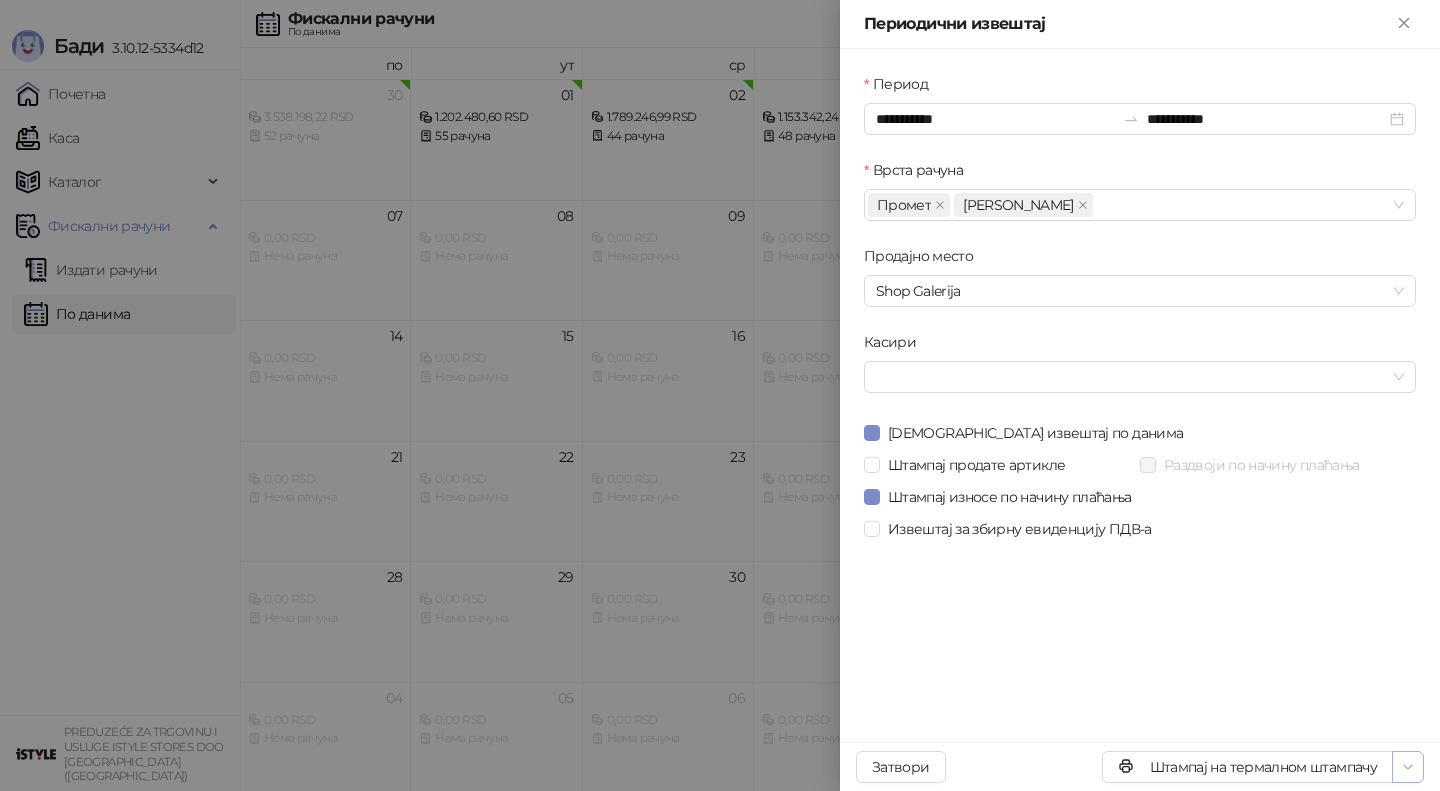 click at bounding box center [1408, 767] 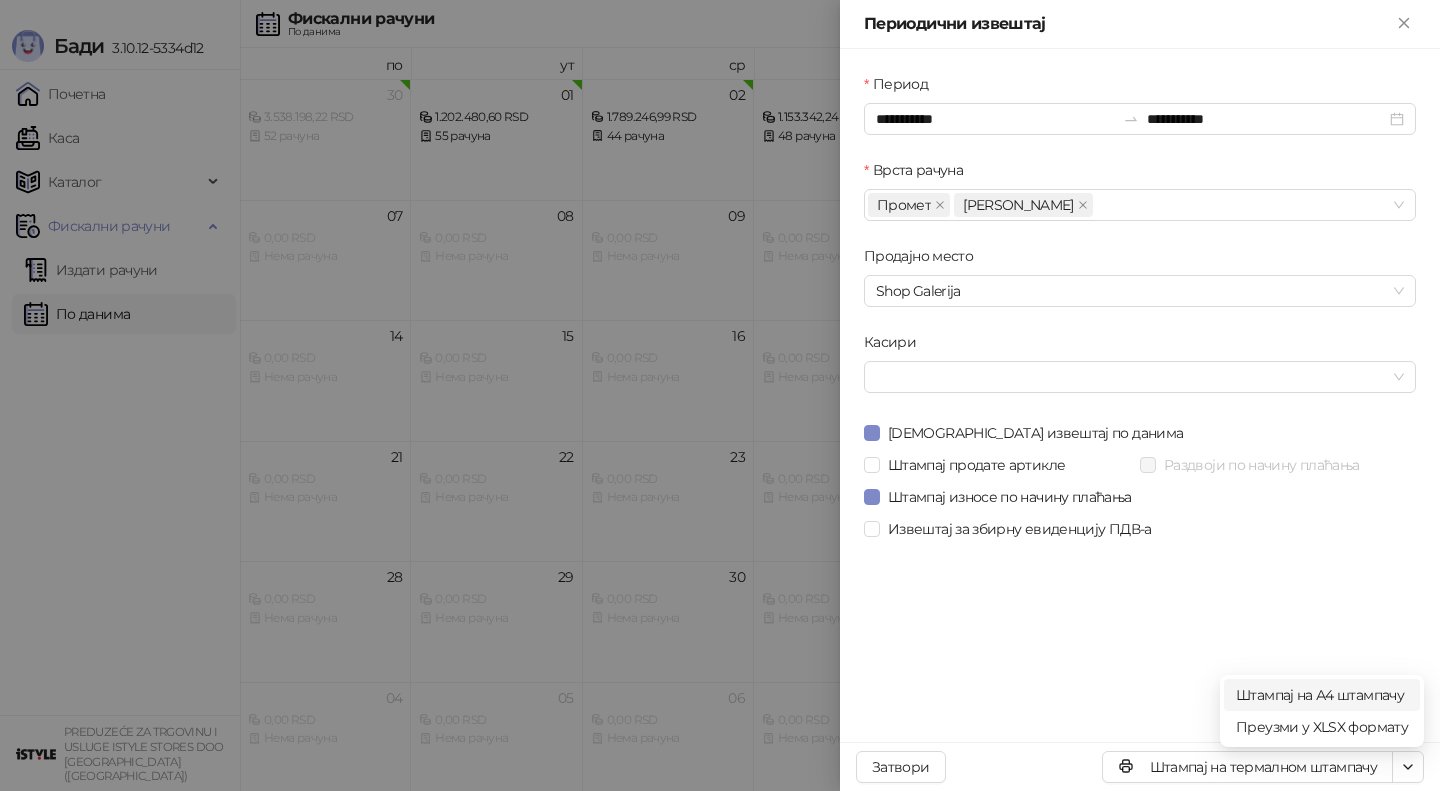 click on "Штампај на А4 штампачу" at bounding box center [1322, 695] 